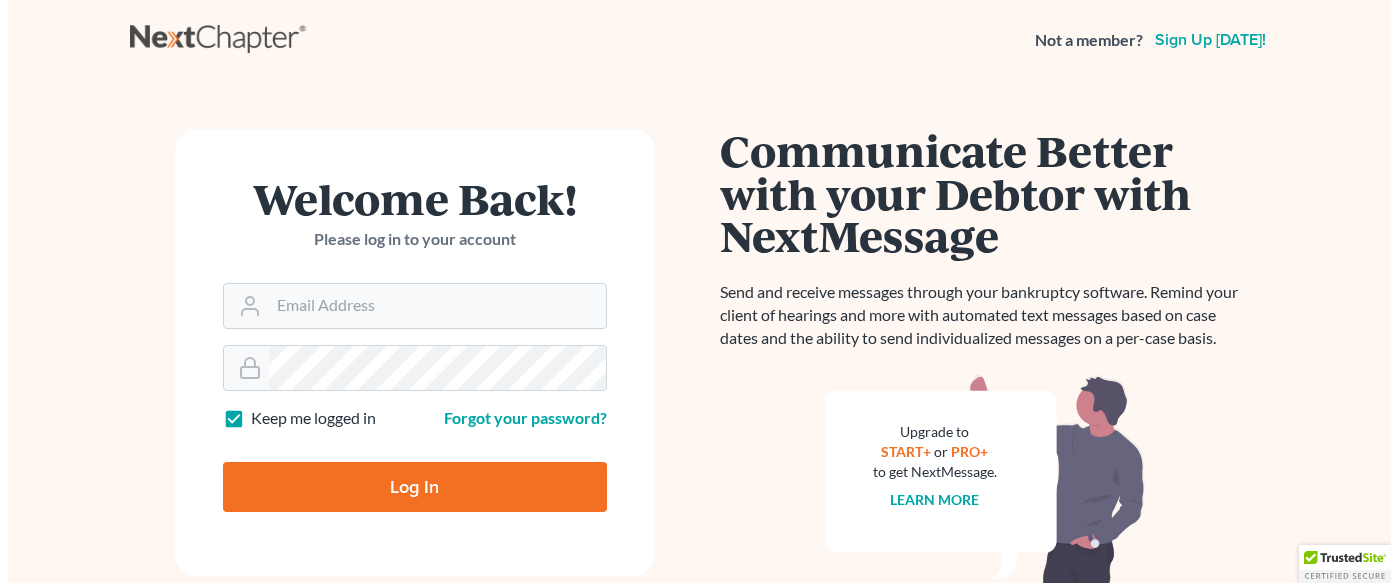 scroll, scrollTop: 0, scrollLeft: 0, axis: both 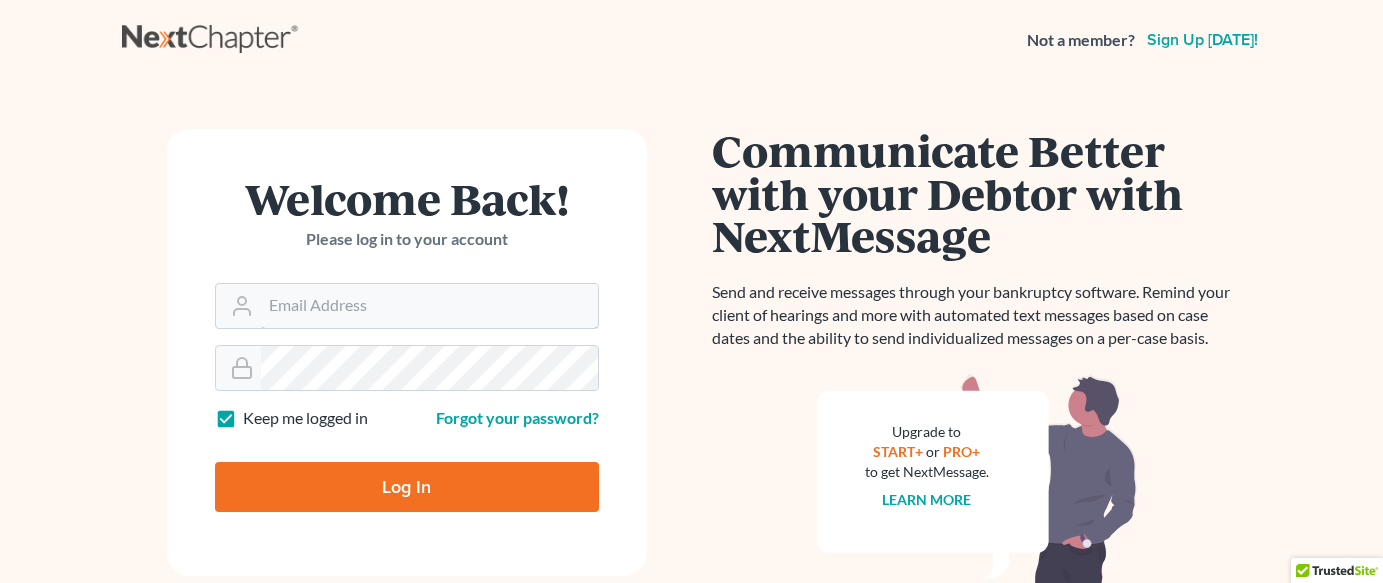 type on "[EMAIL_ADDRESS][DOMAIN_NAME]" 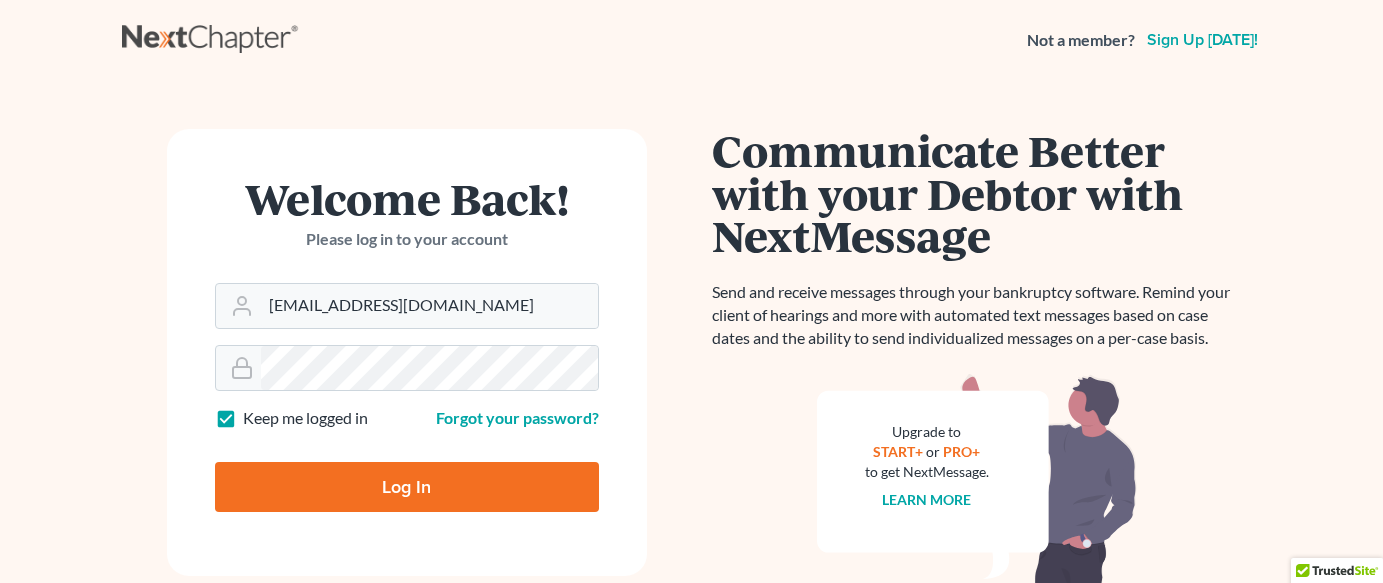 click on "Log In" at bounding box center [407, 487] 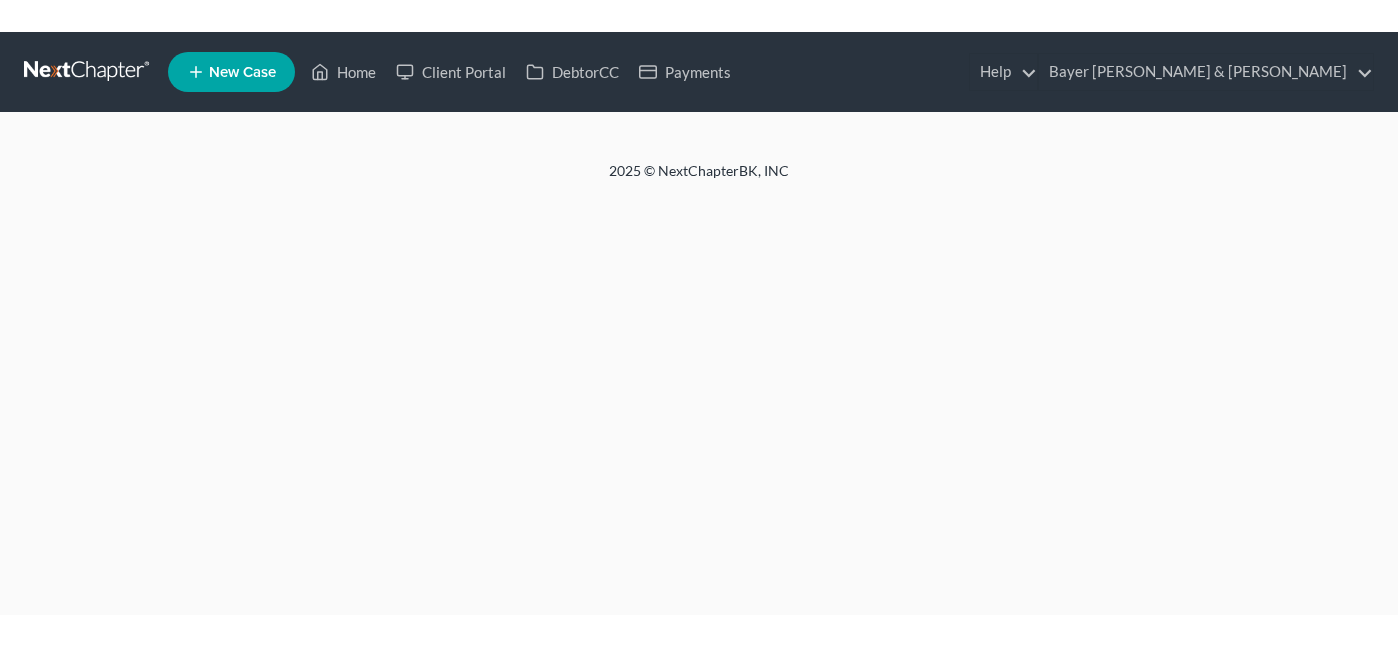 scroll, scrollTop: 0, scrollLeft: 0, axis: both 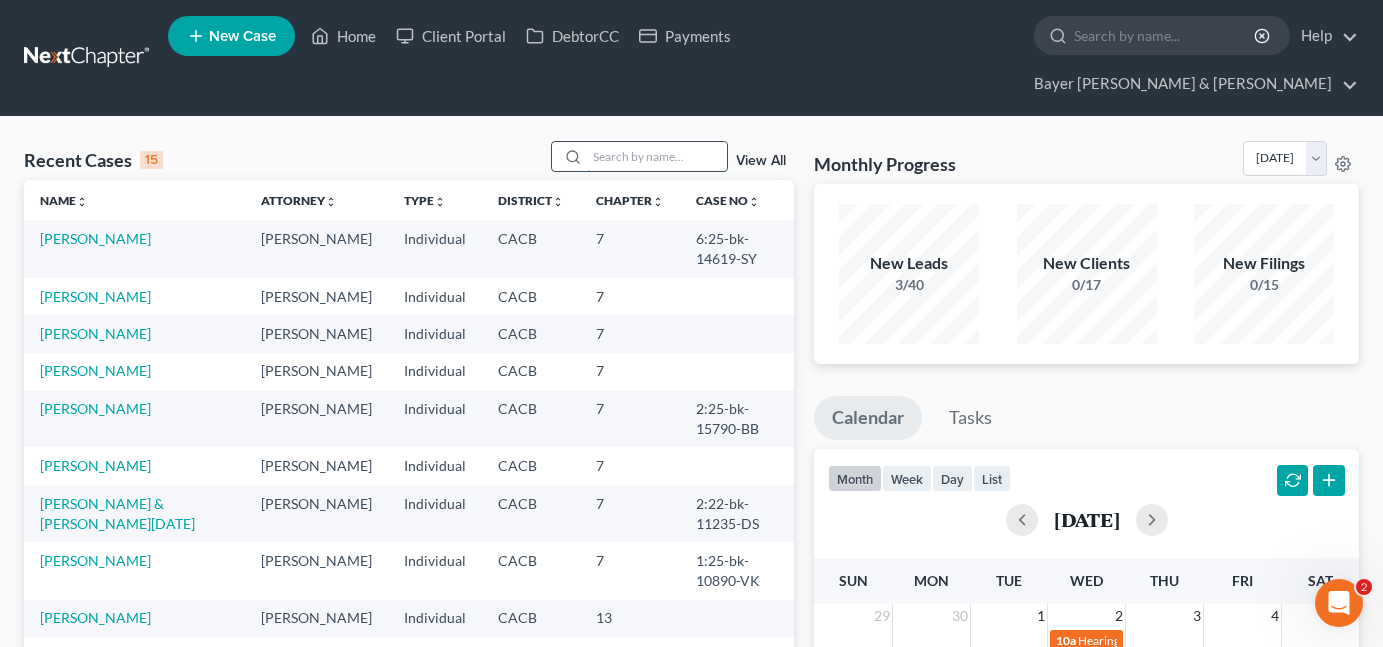 click at bounding box center (657, 156) 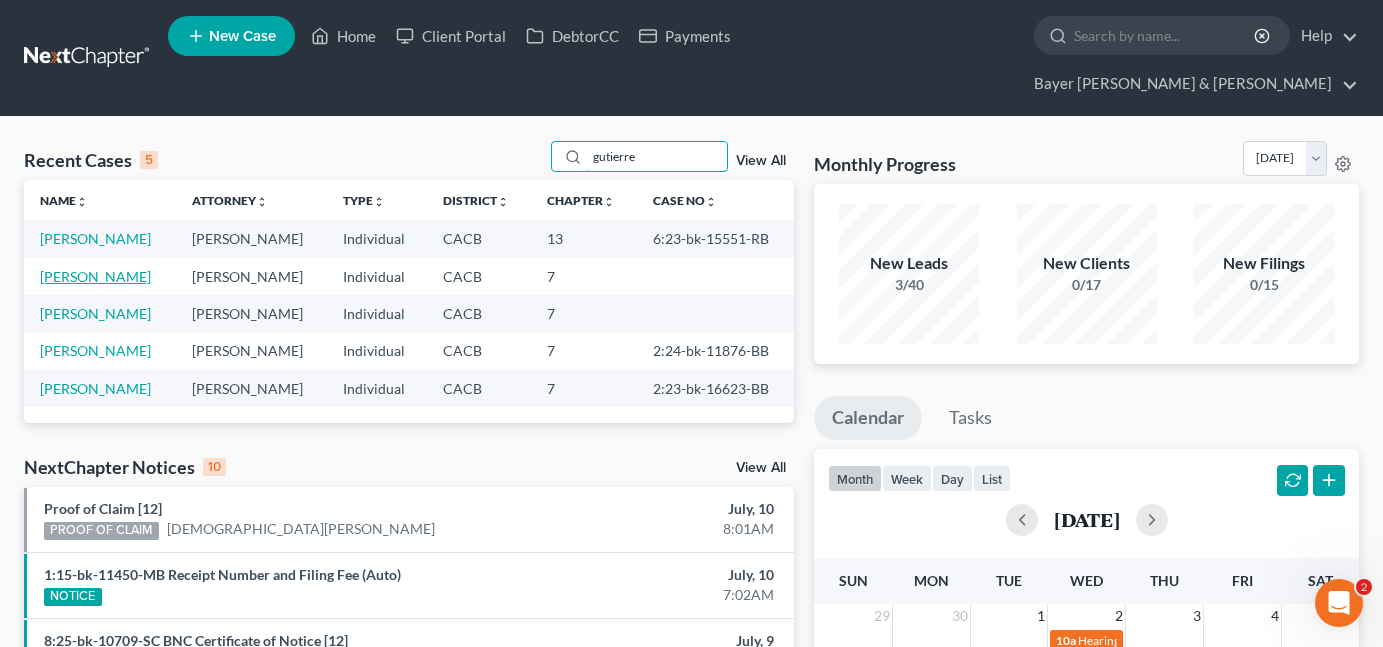 type on "gutierre" 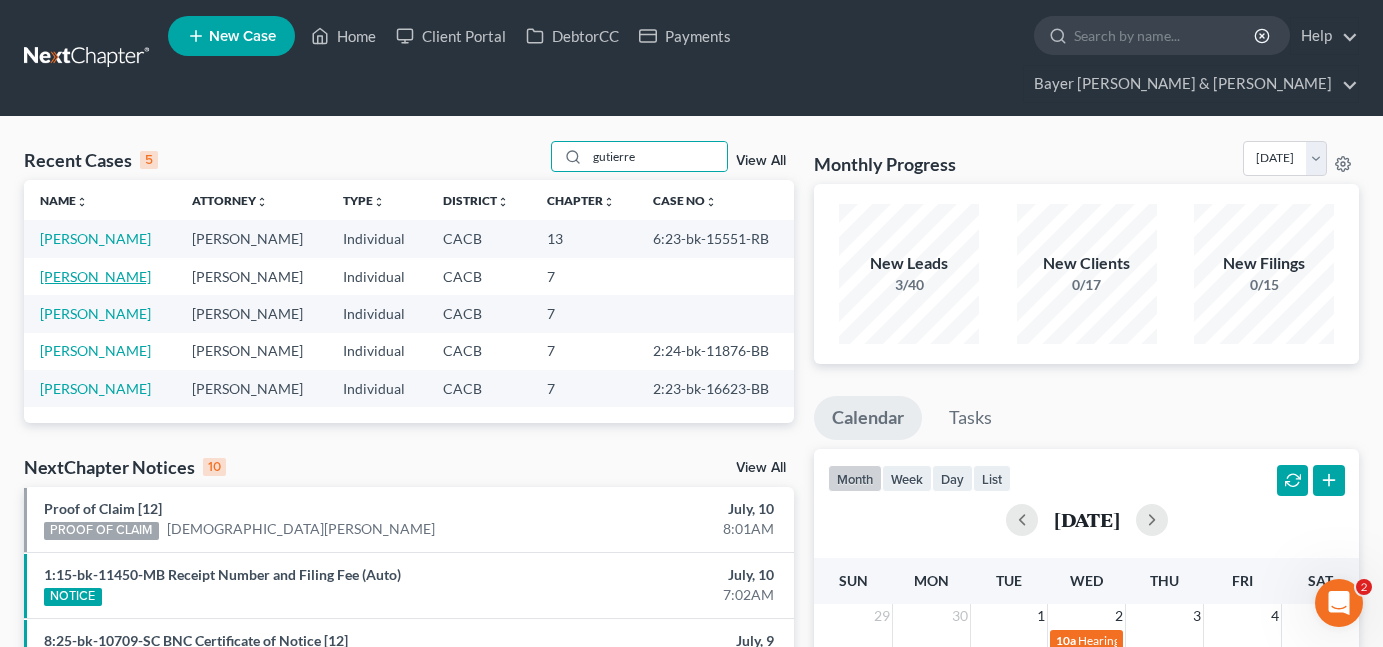 click on "[PERSON_NAME]" at bounding box center (95, 276) 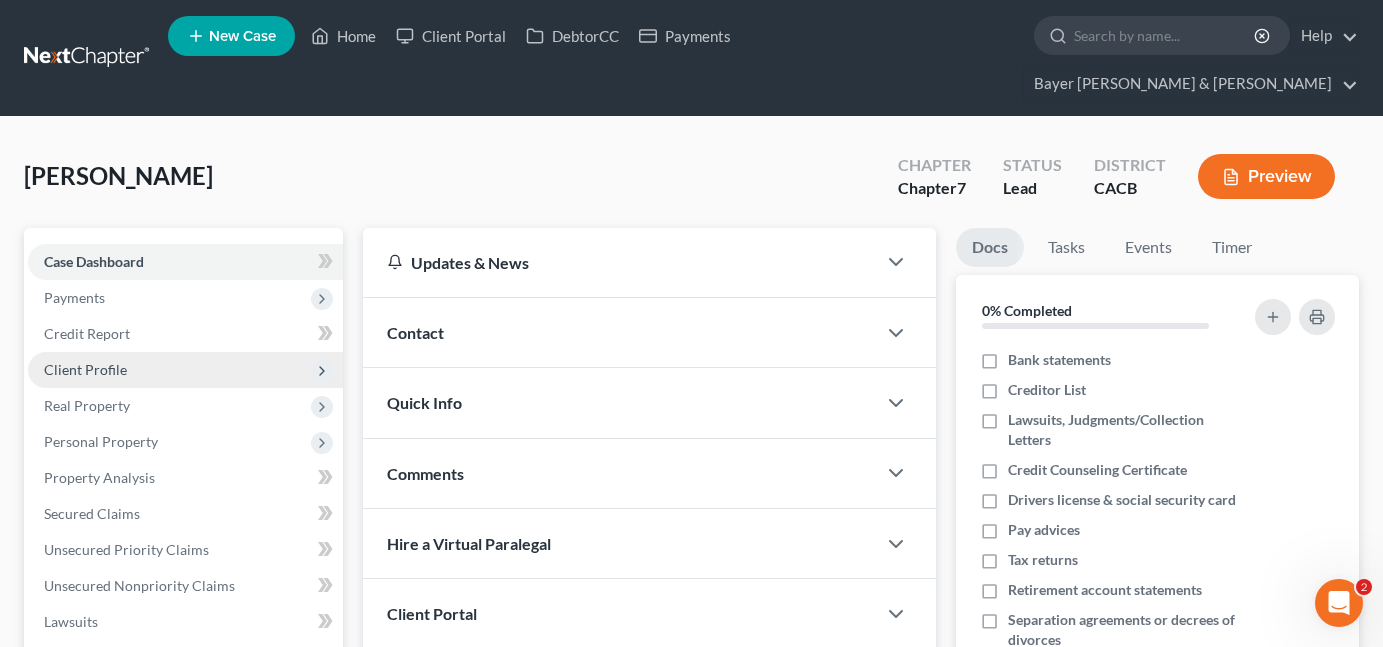 click on "Client Profile" at bounding box center [85, 369] 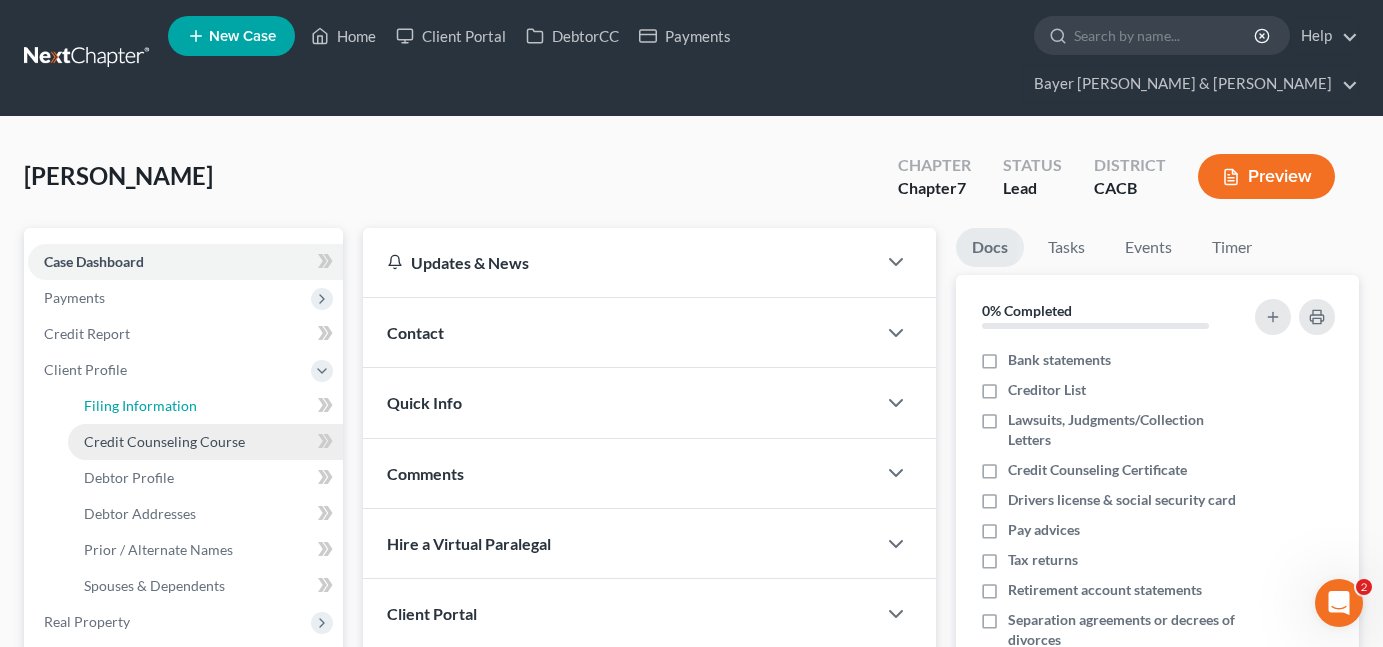 drag, startPoint x: 178, startPoint y: 366, endPoint x: 192, endPoint y: 401, distance: 37.696156 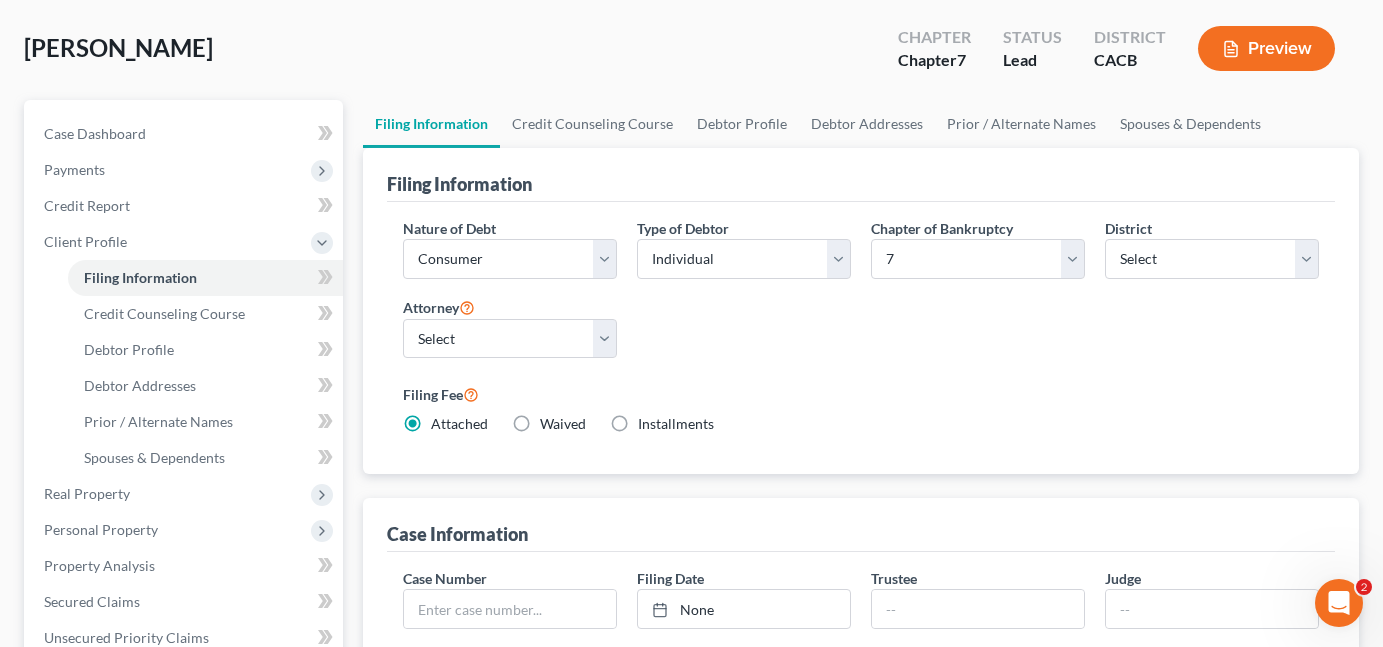 scroll, scrollTop: 100, scrollLeft: 0, axis: vertical 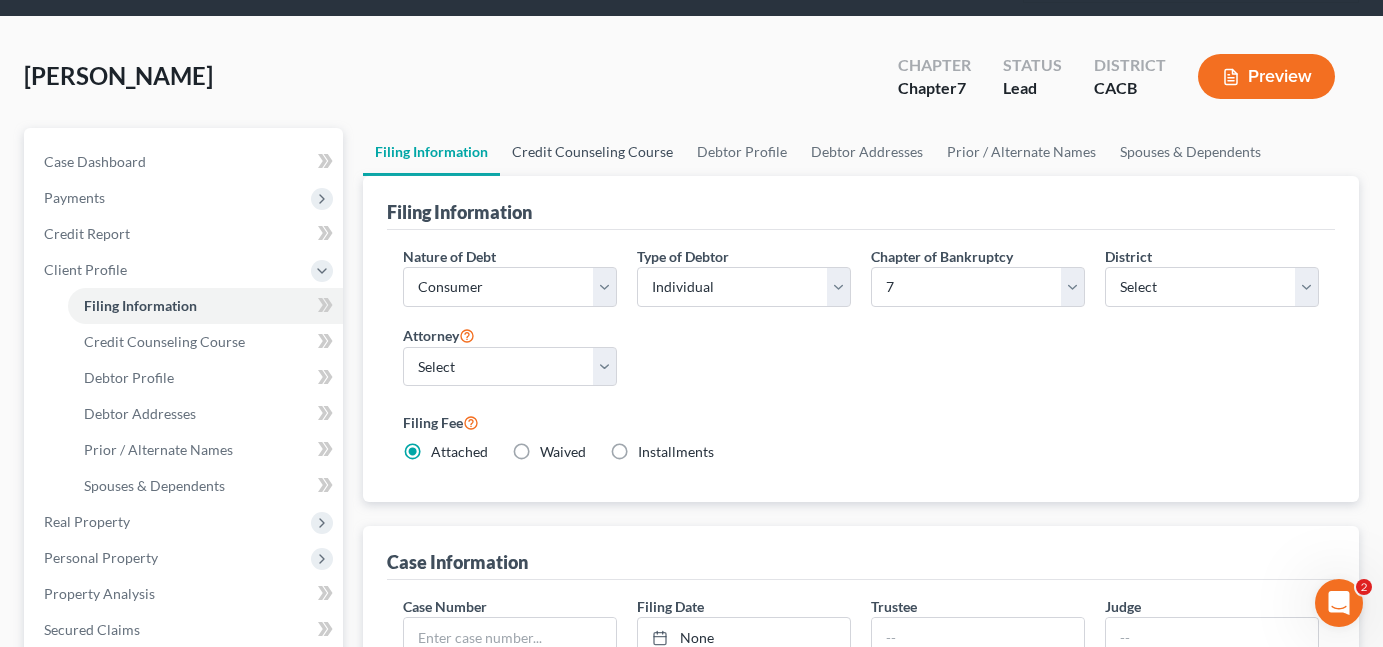 click on "Credit Counseling Course" at bounding box center [592, 152] 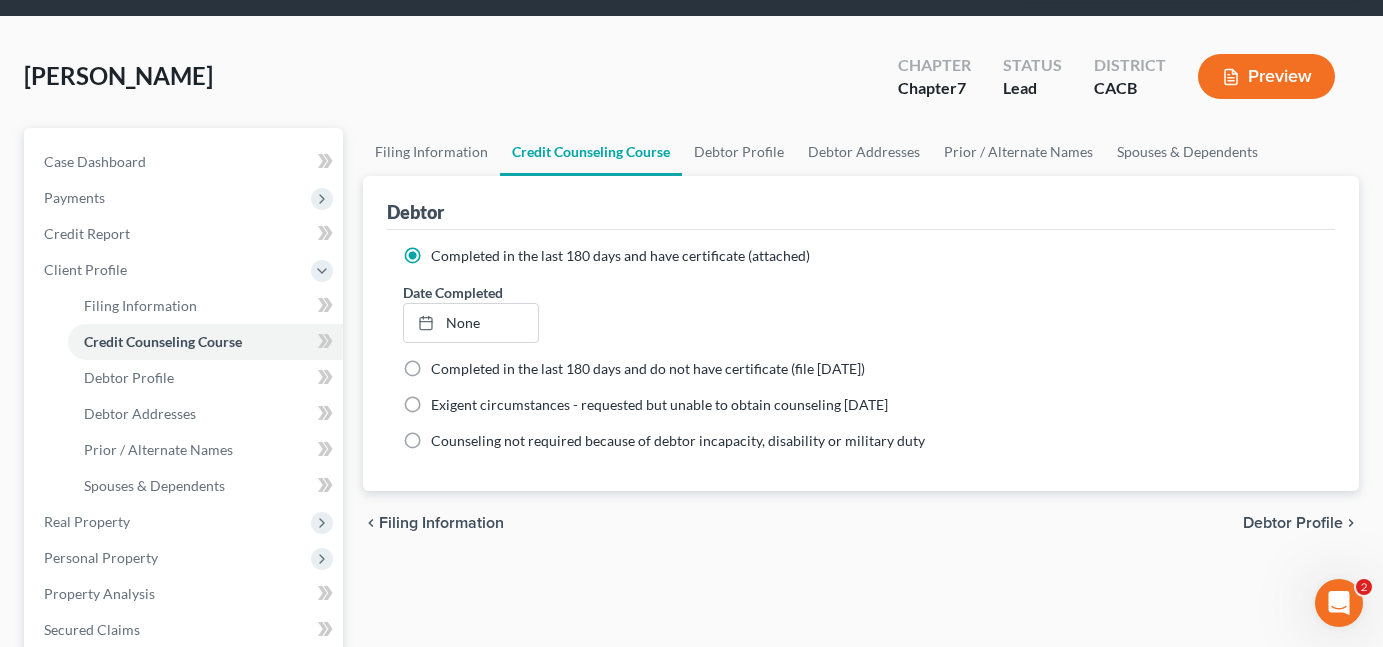 scroll, scrollTop: 0, scrollLeft: 0, axis: both 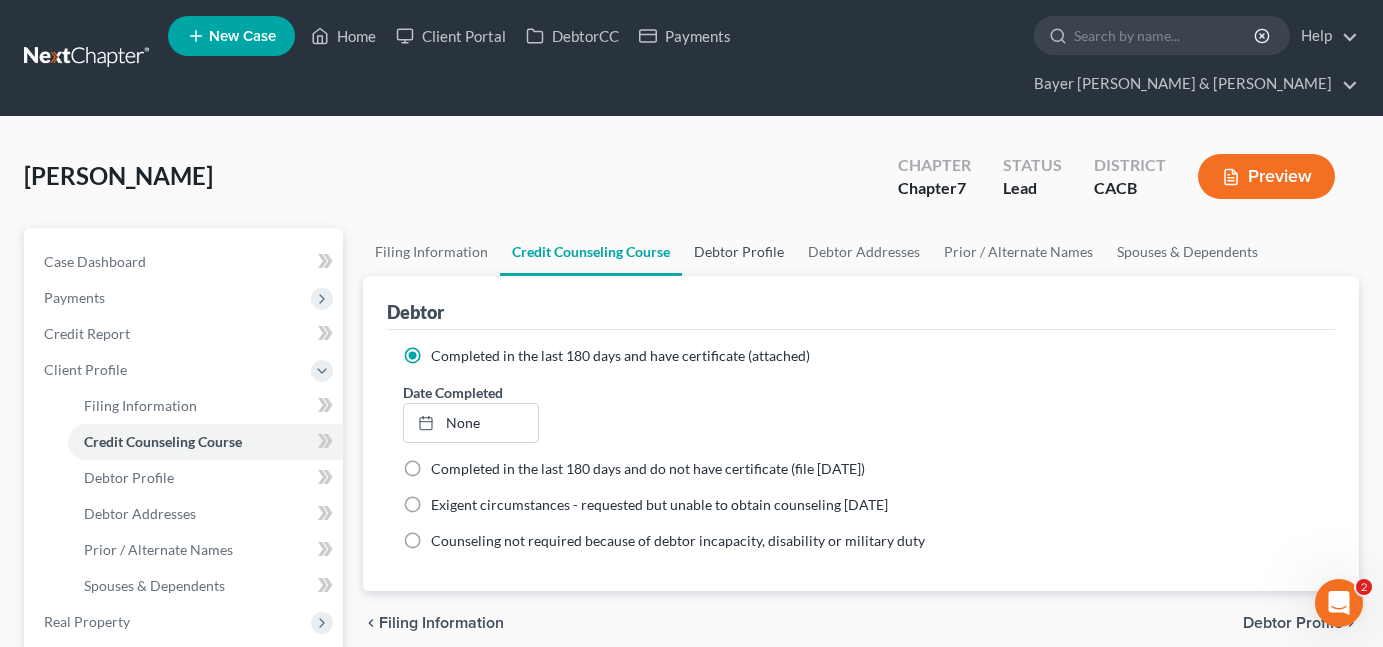 click on "Debtor Profile" at bounding box center [739, 252] 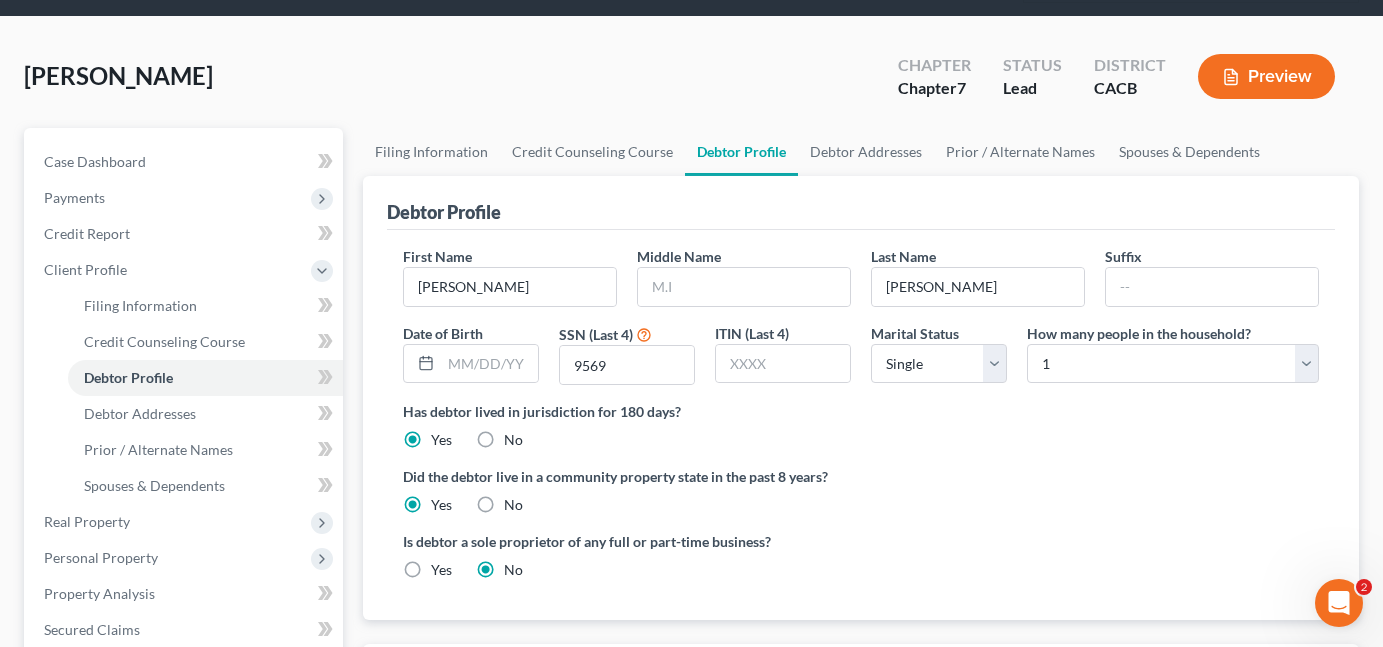 scroll, scrollTop: 200, scrollLeft: 0, axis: vertical 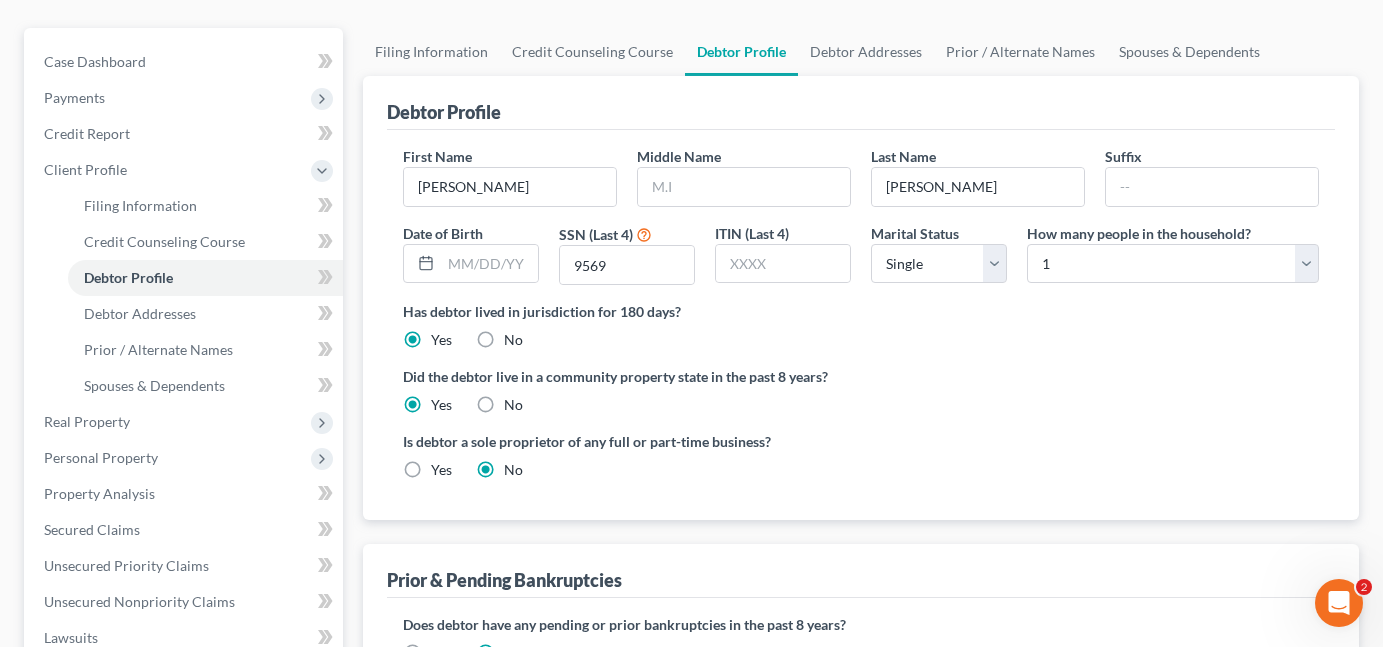 click on "No" at bounding box center [513, 405] 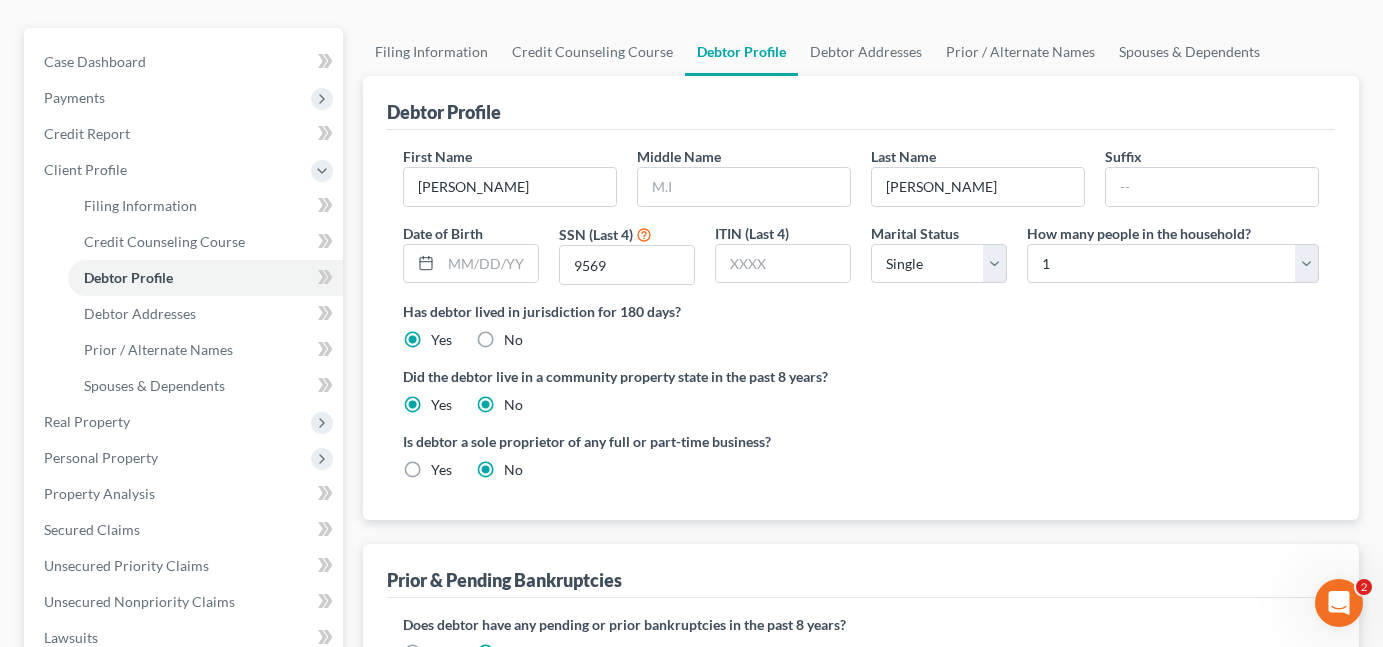 radio on "false" 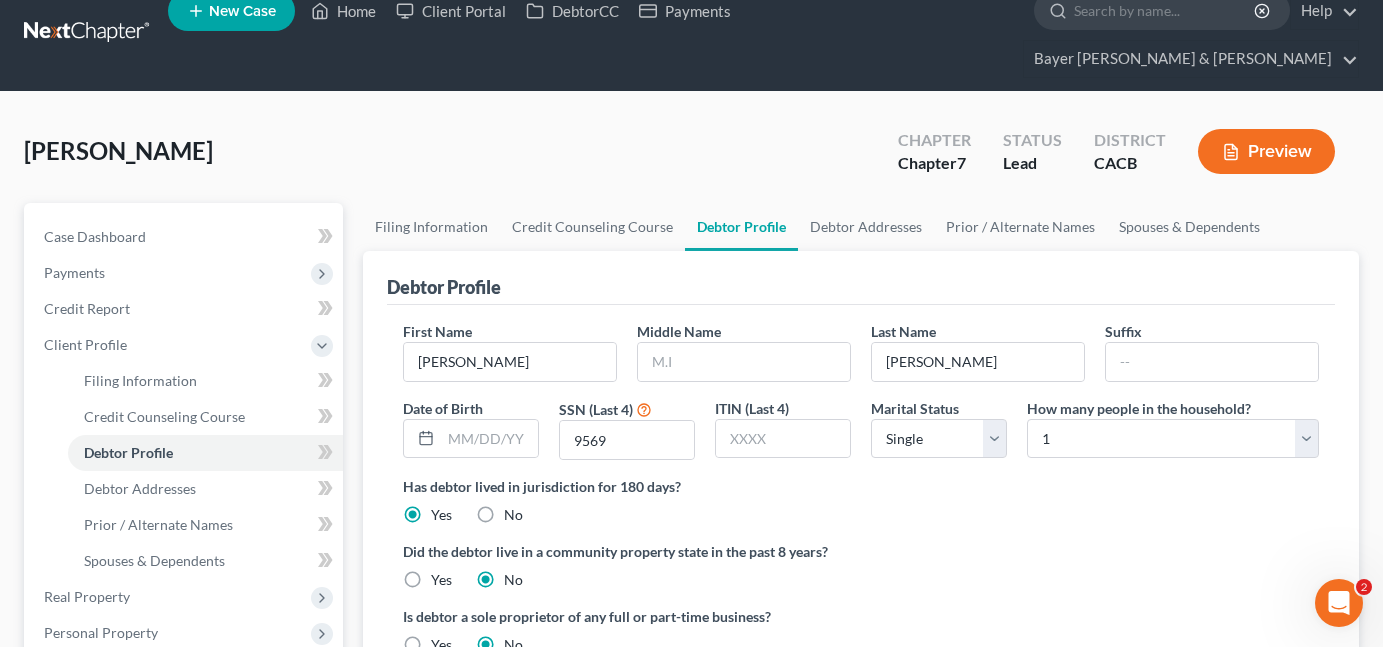 scroll, scrollTop: 0, scrollLeft: 0, axis: both 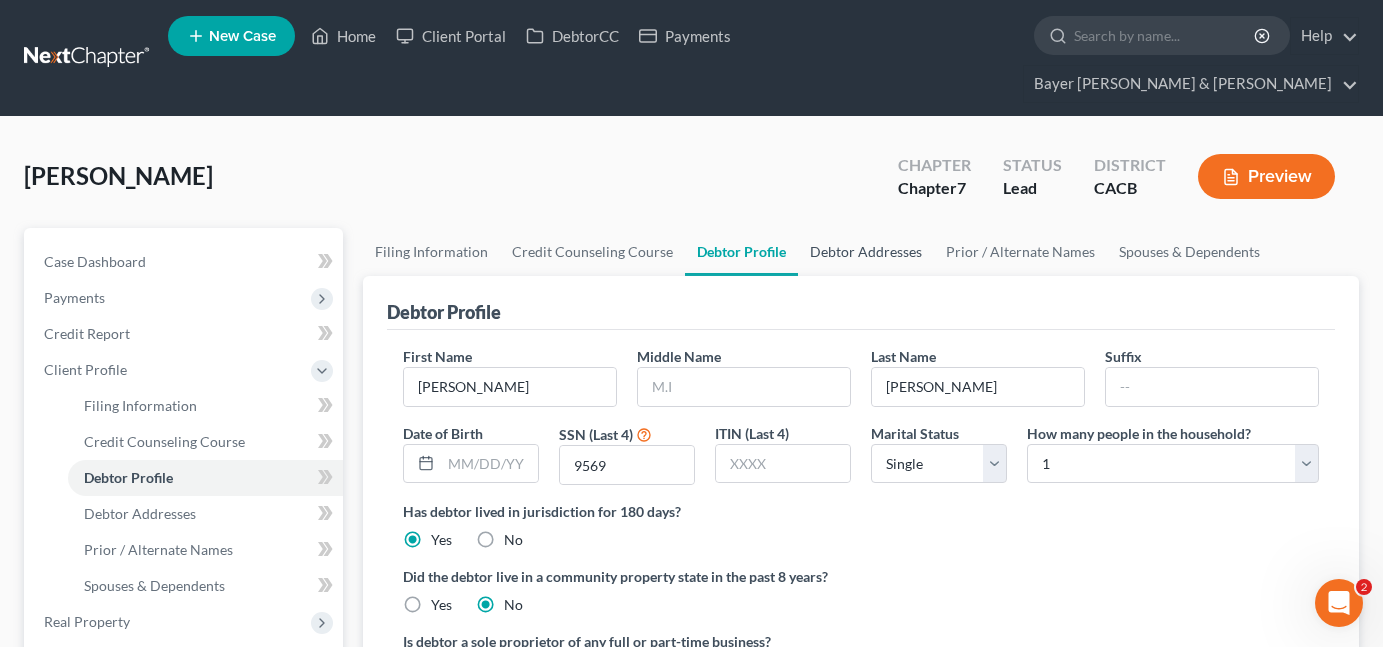 click on "Debtor Addresses" at bounding box center [866, 252] 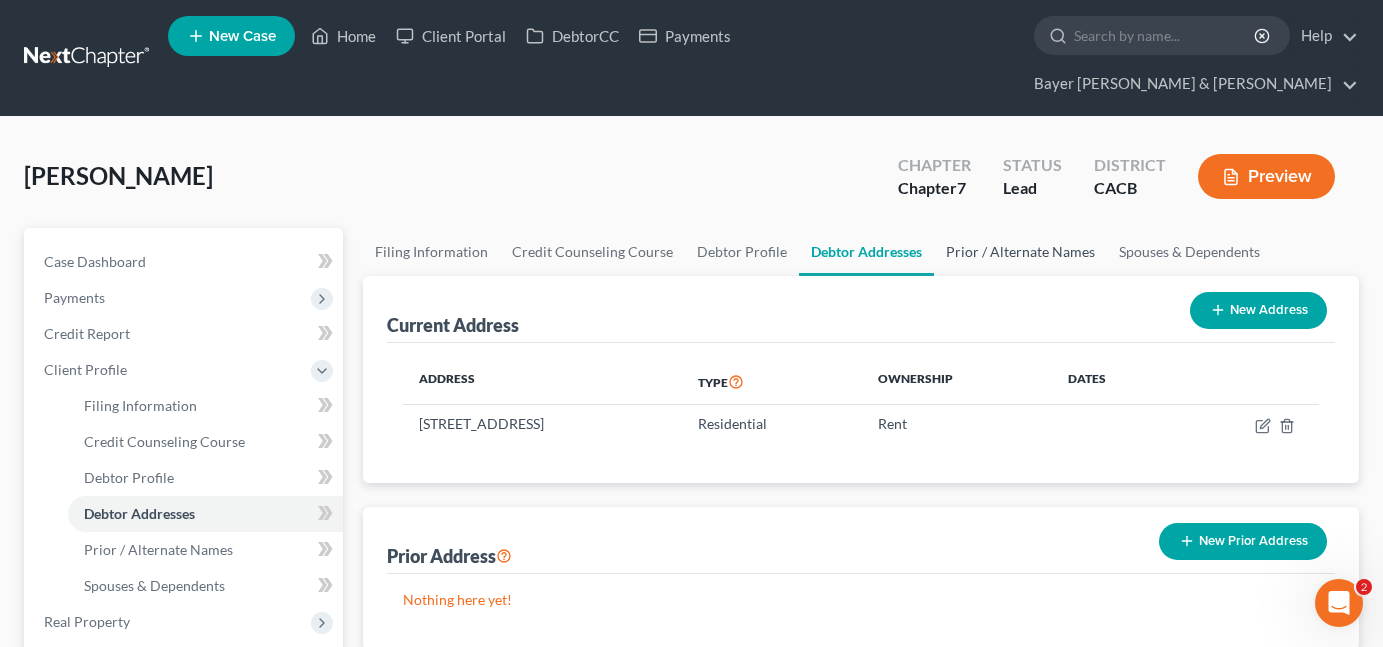 click on "Prior / Alternate Names" at bounding box center [1020, 252] 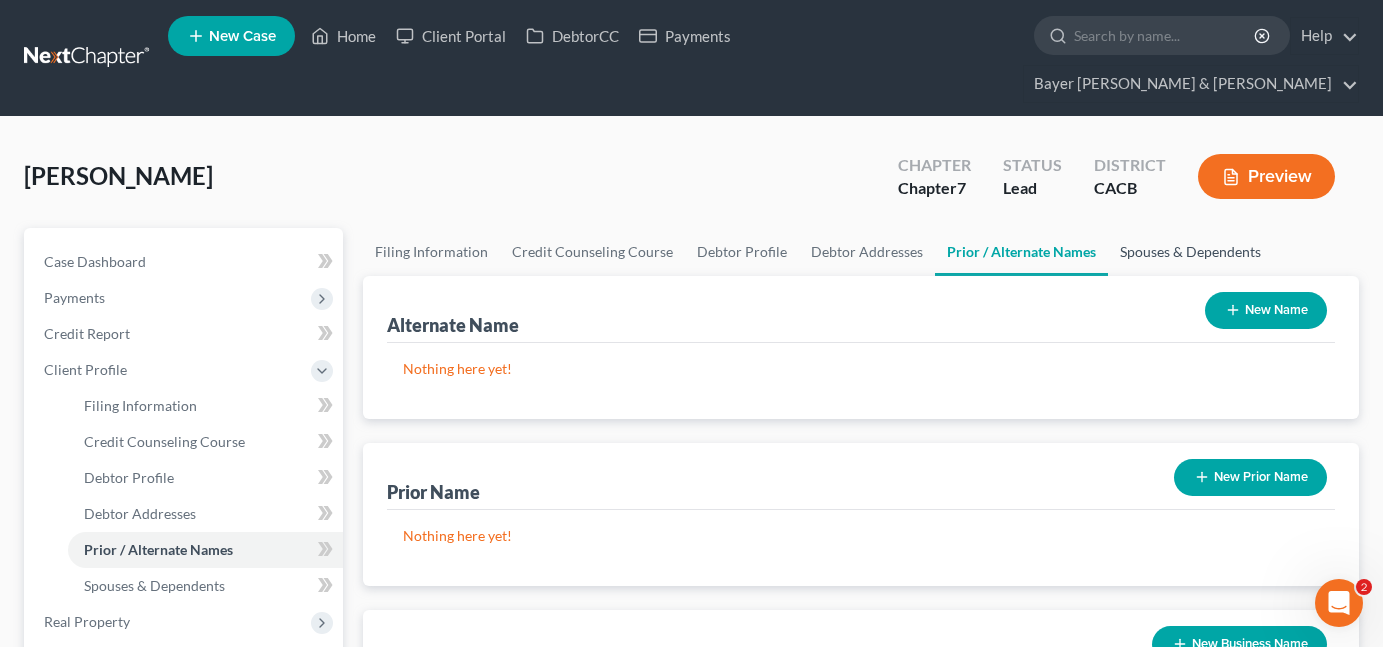 click on "Spouses & Dependents" at bounding box center (1190, 252) 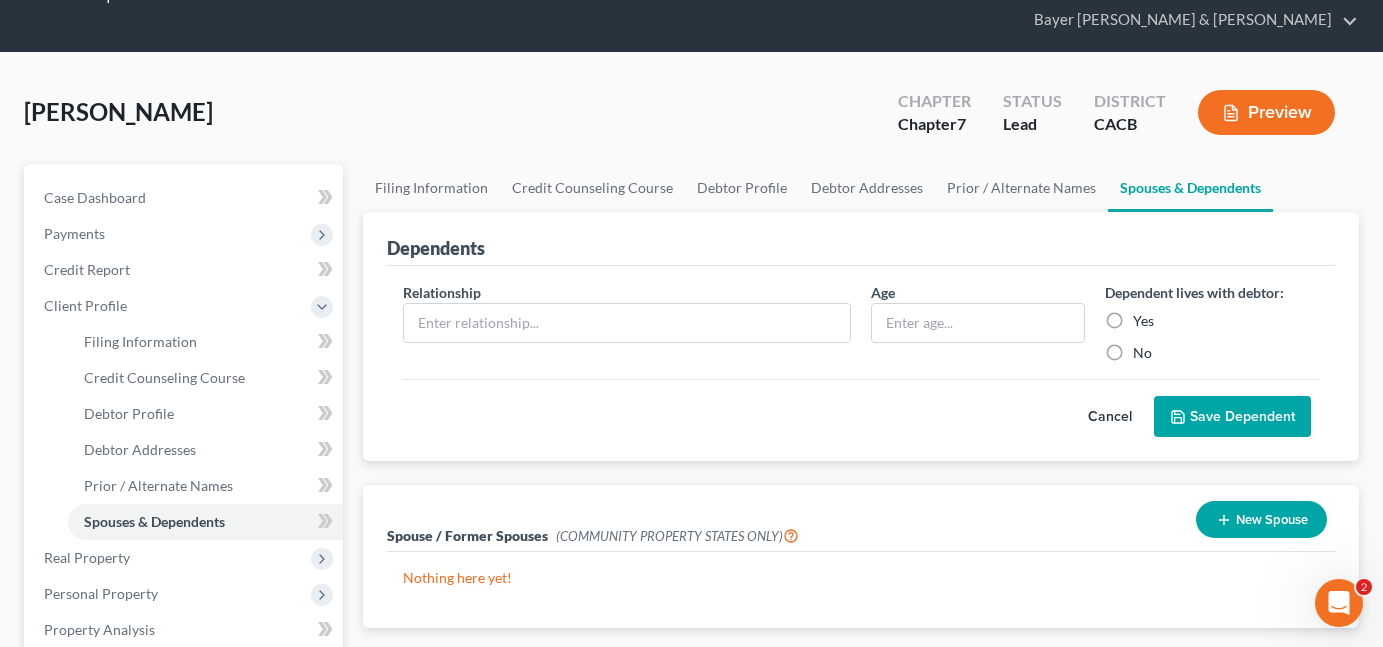 scroll, scrollTop: 100, scrollLeft: 0, axis: vertical 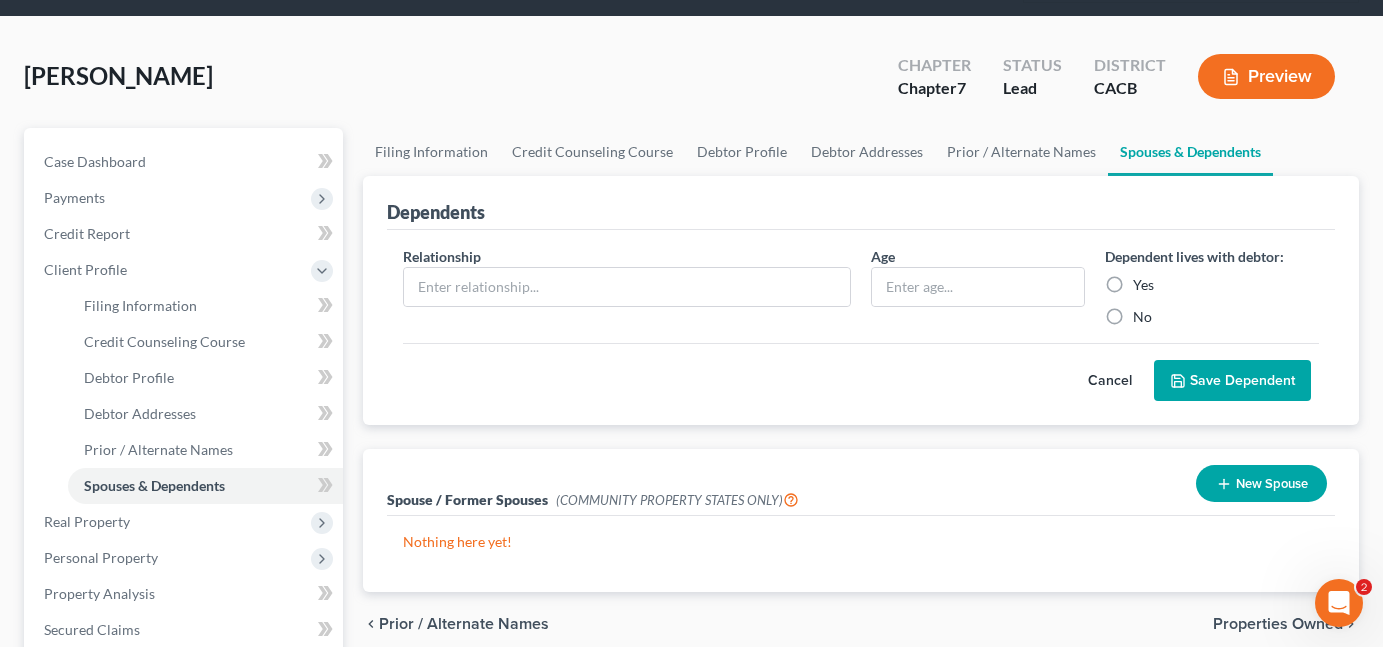 click on "New Spouse" at bounding box center (1261, 483) 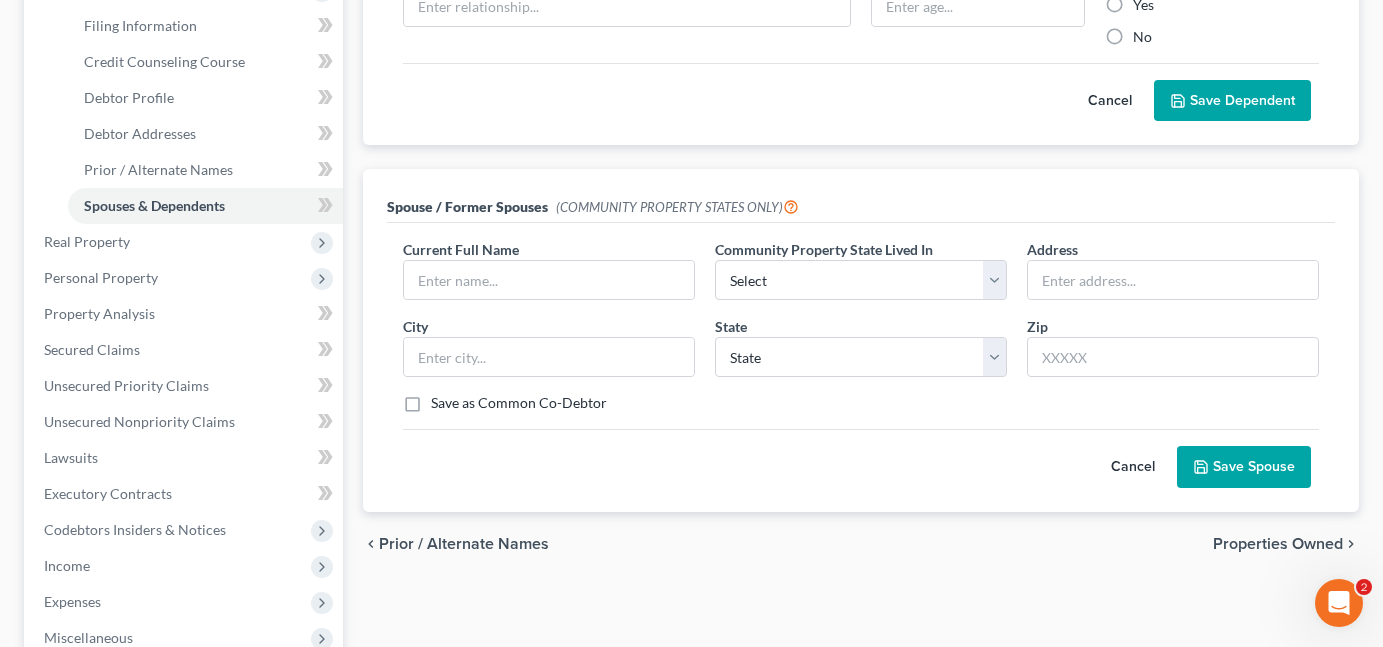 scroll, scrollTop: 400, scrollLeft: 0, axis: vertical 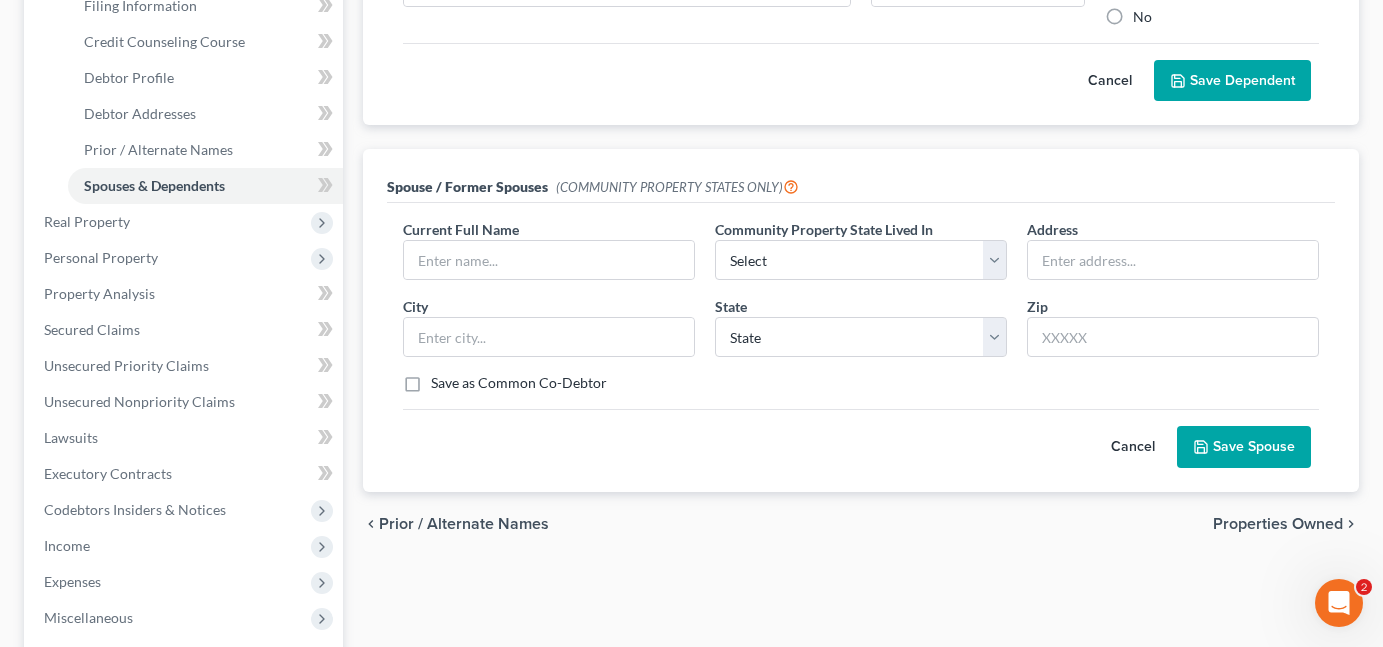 drag, startPoint x: 1132, startPoint y: 407, endPoint x: 1092, endPoint y: 417, distance: 41.231056 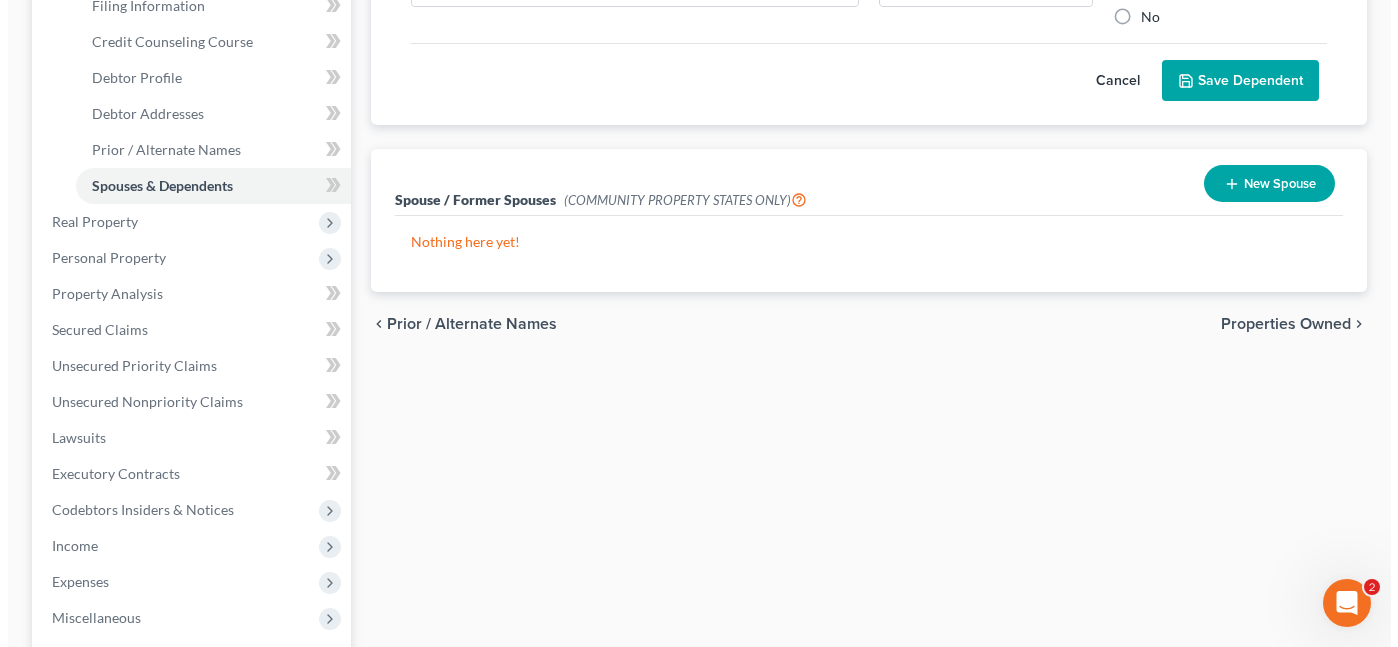 scroll, scrollTop: 100, scrollLeft: 0, axis: vertical 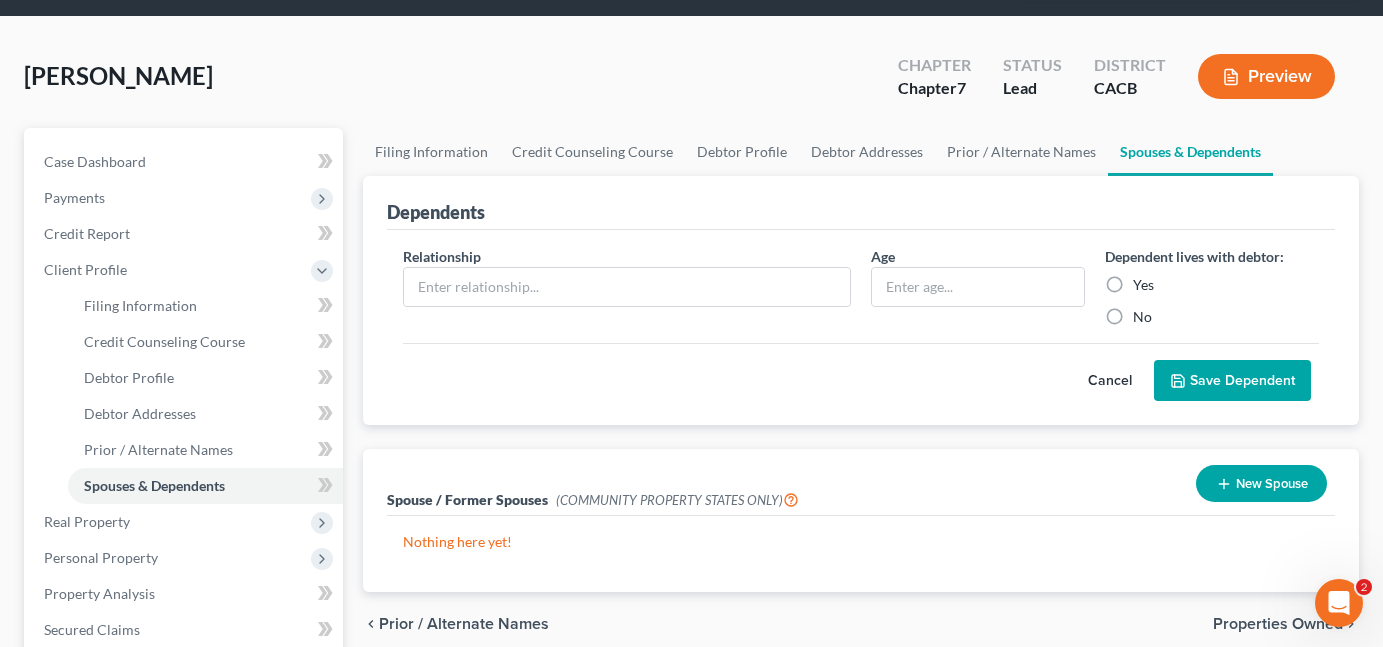 click on "Preview" at bounding box center (1266, 76) 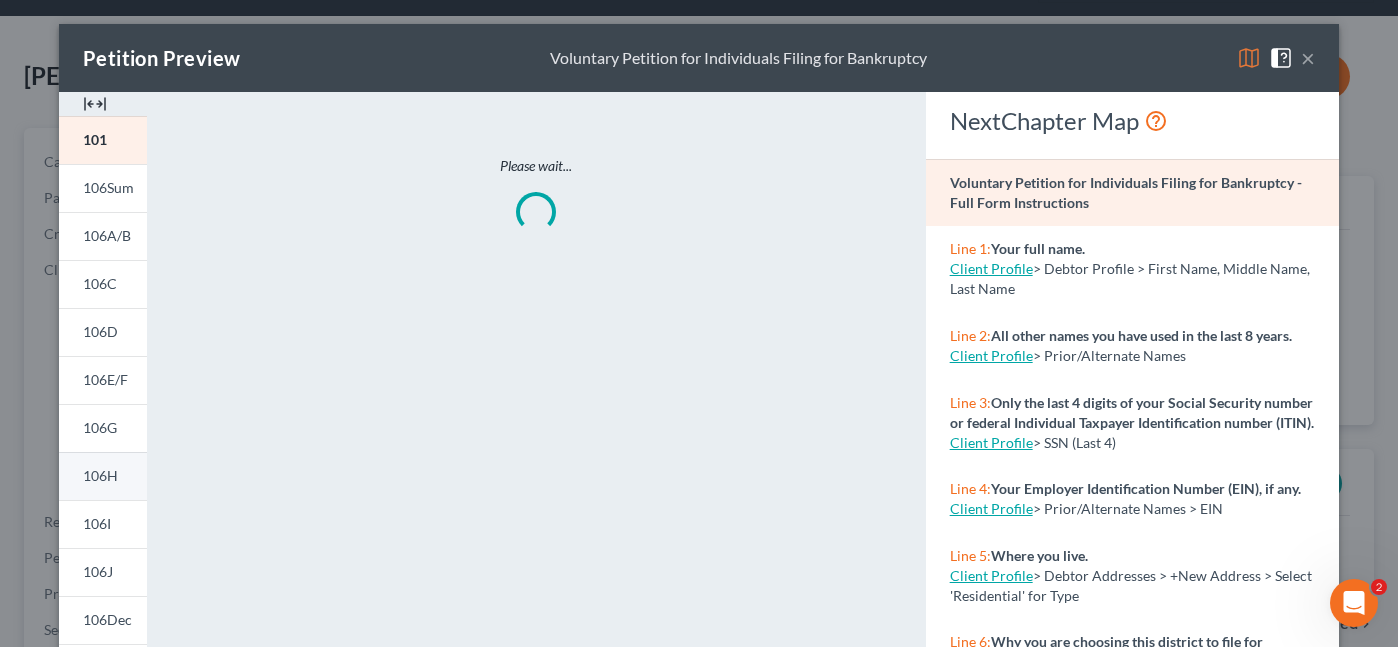 click on "106H" at bounding box center [100, 475] 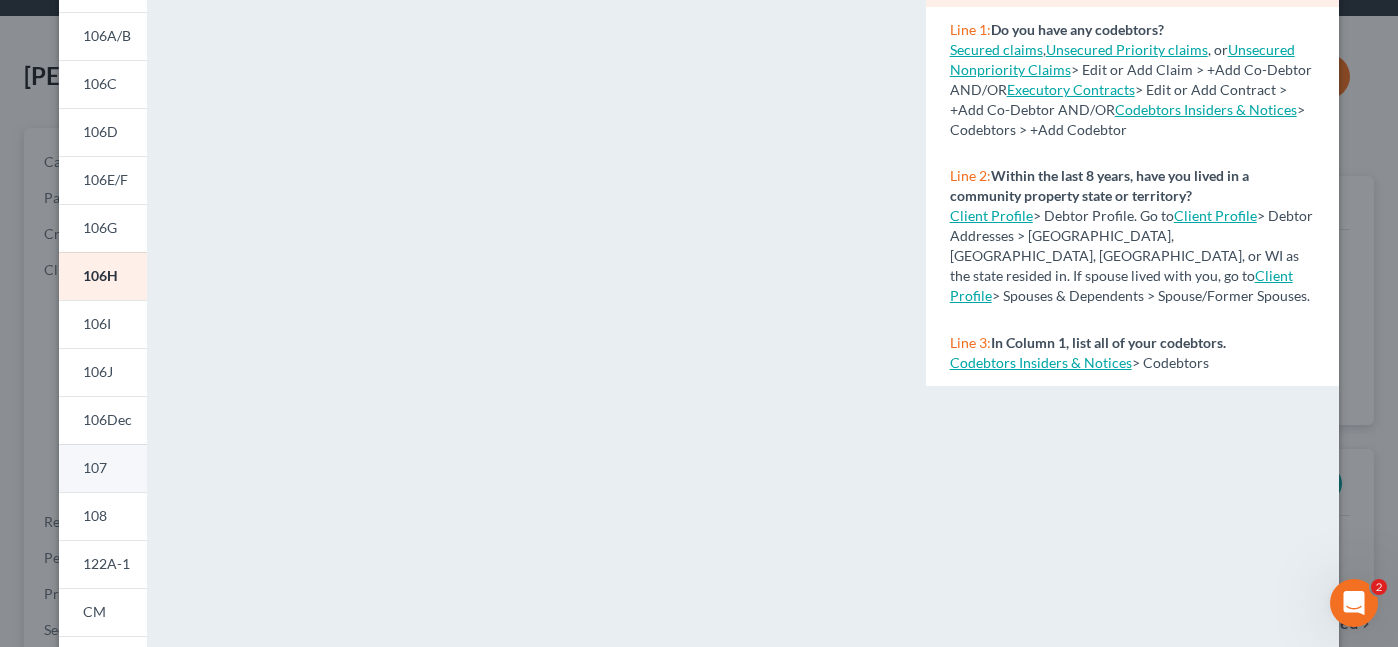 scroll, scrollTop: 164, scrollLeft: 0, axis: vertical 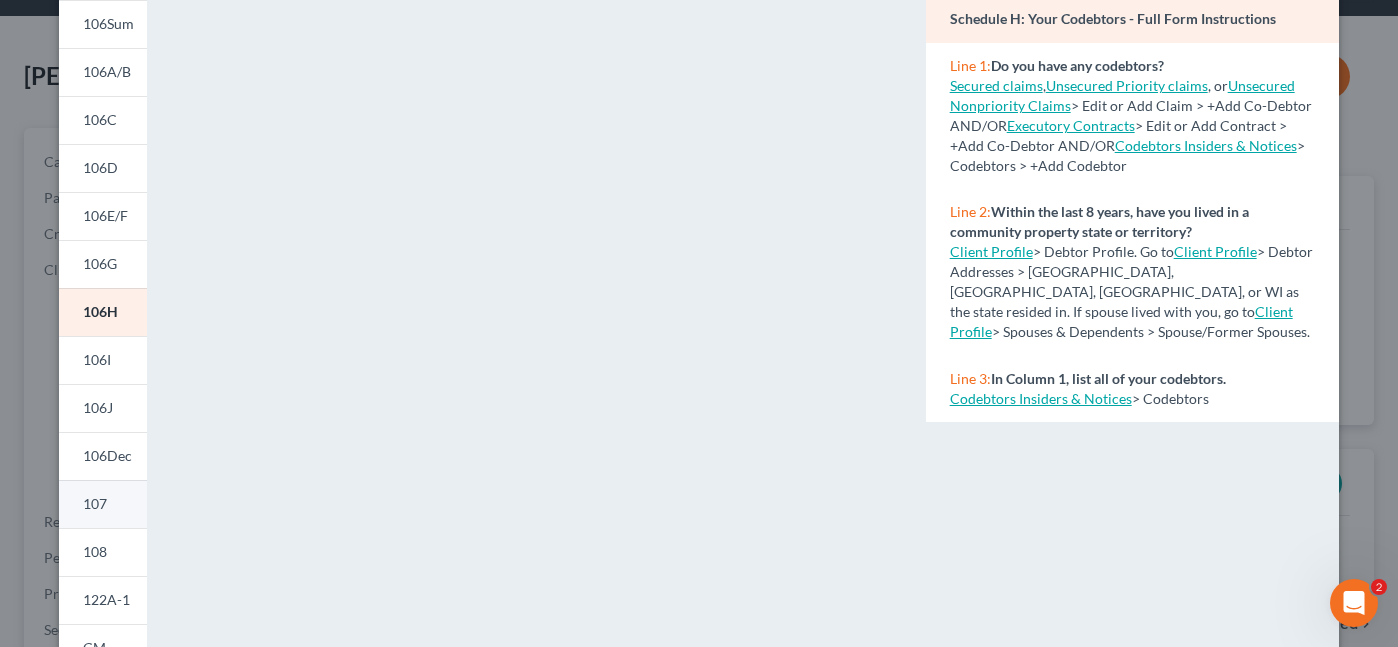 click on "107" at bounding box center (95, 503) 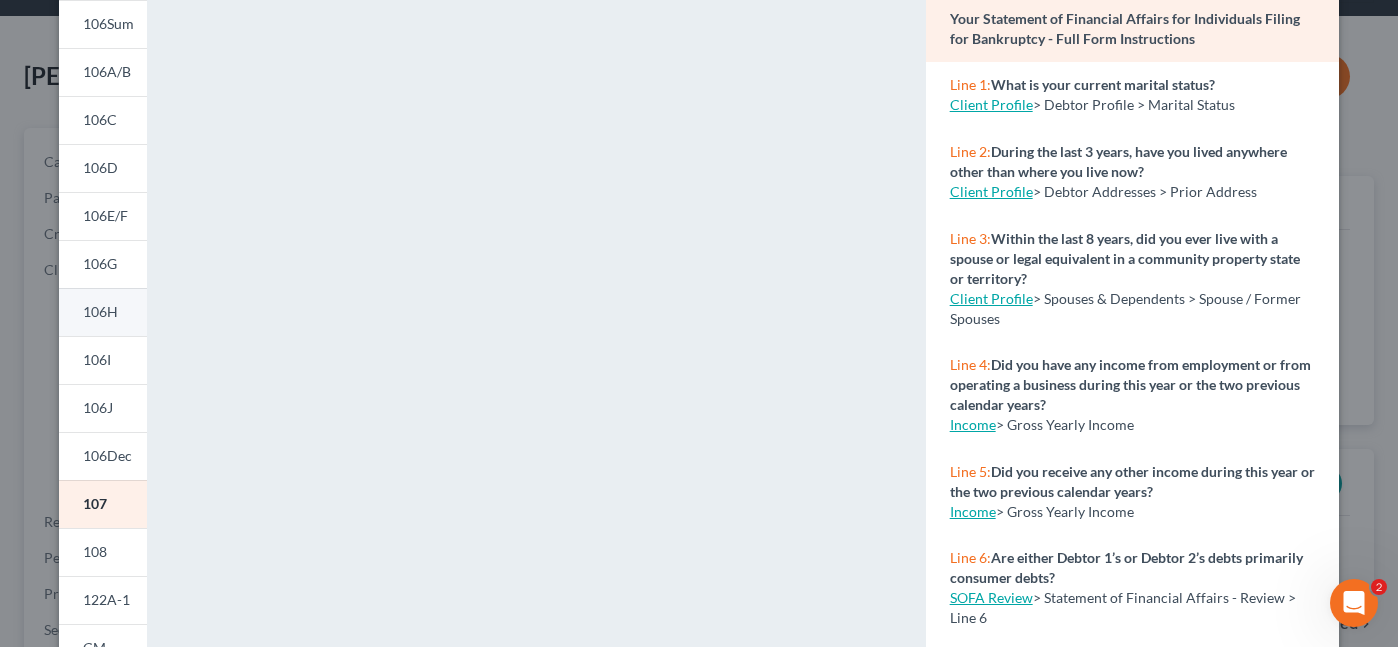 click on "106H" at bounding box center (100, 311) 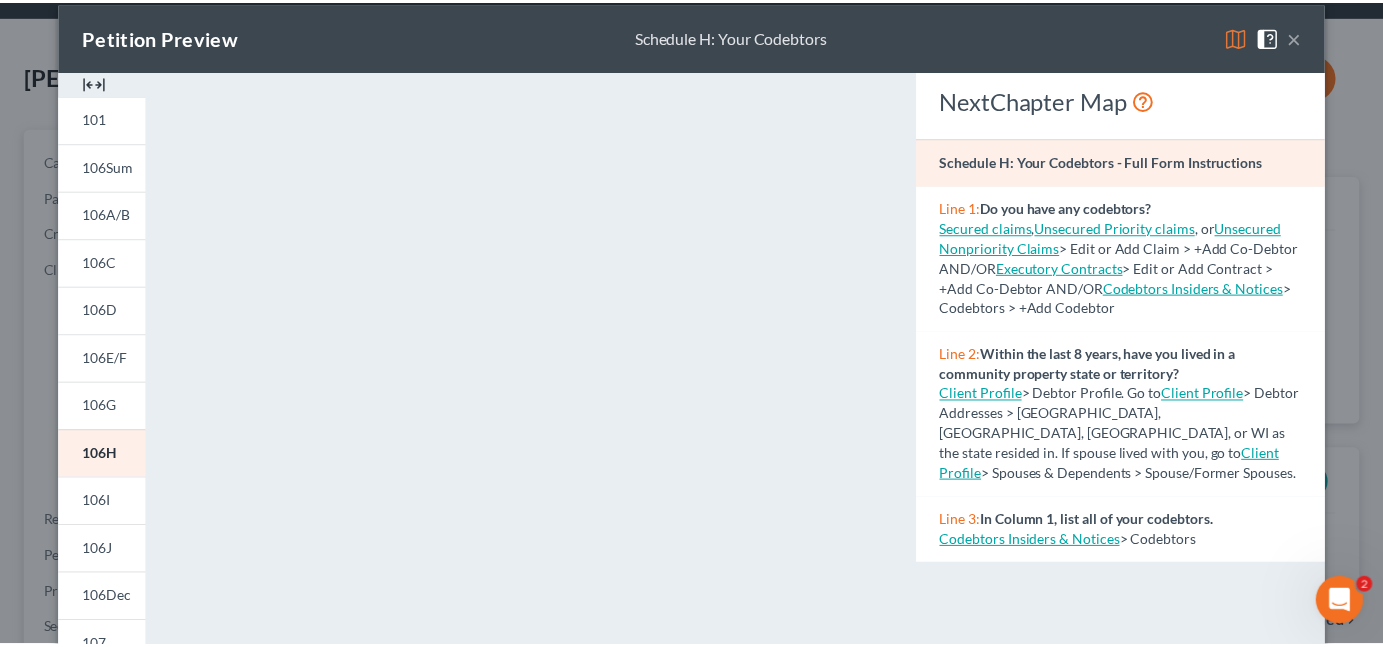 scroll, scrollTop: 0, scrollLeft: 0, axis: both 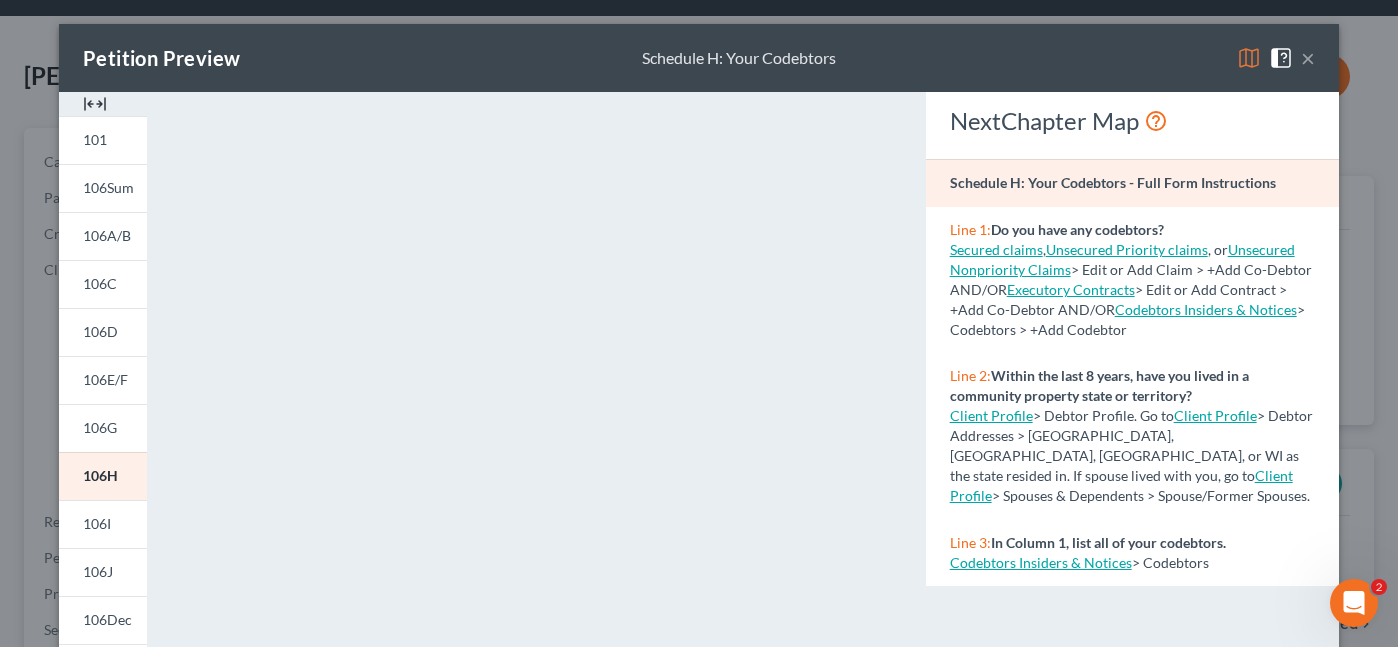 click on "×" at bounding box center [1308, 58] 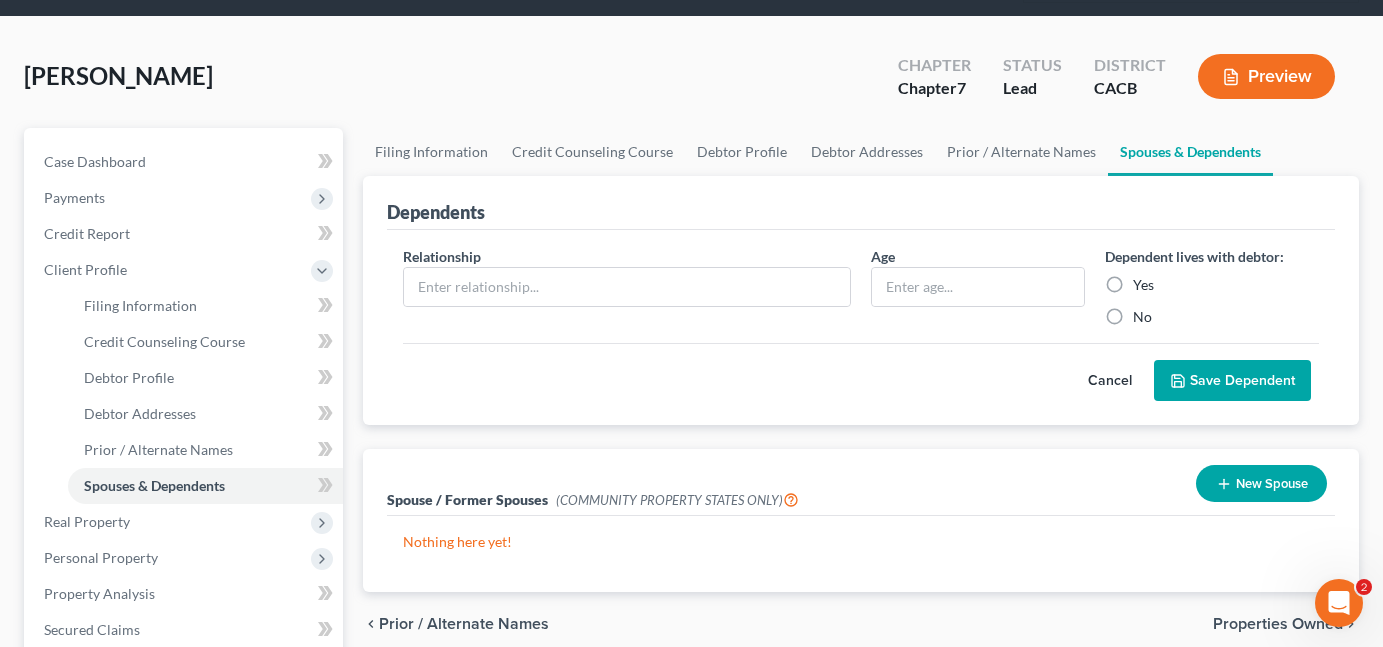 click on "New Spouse" at bounding box center (1261, 483) 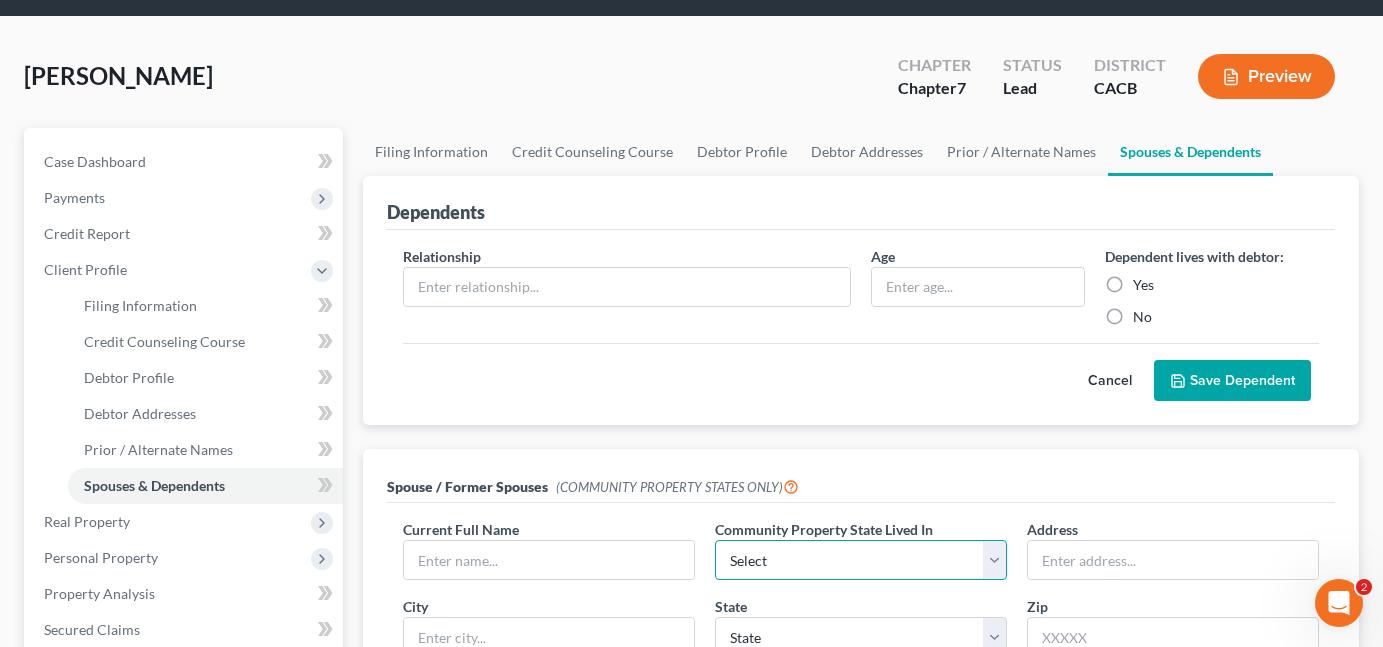 click on "Select AZ CA GU ID LA NV NM PR [GEOGRAPHIC_DATA] [GEOGRAPHIC_DATA] [GEOGRAPHIC_DATA]" at bounding box center (861, 560) 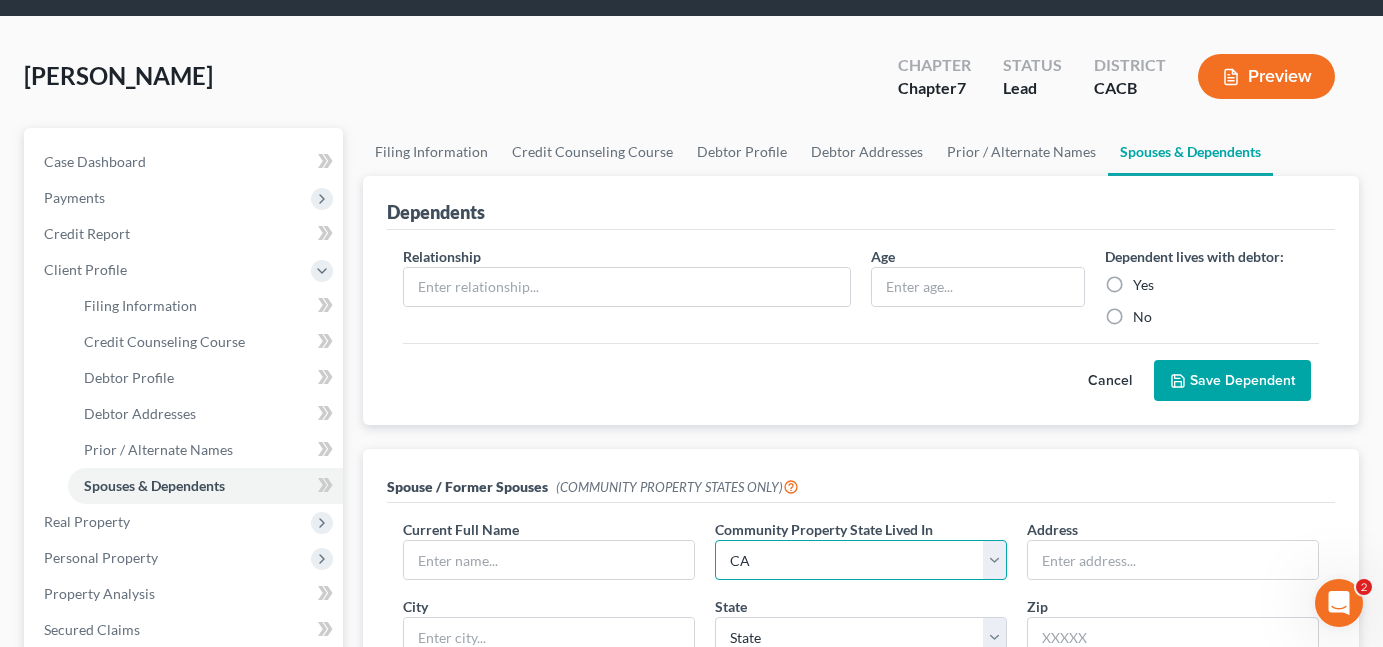 click on "Select AZ CA GU ID LA NV NM PR [GEOGRAPHIC_DATA] [GEOGRAPHIC_DATA] [GEOGRAPHIC_DATA]" at bounding box center [861, 560] 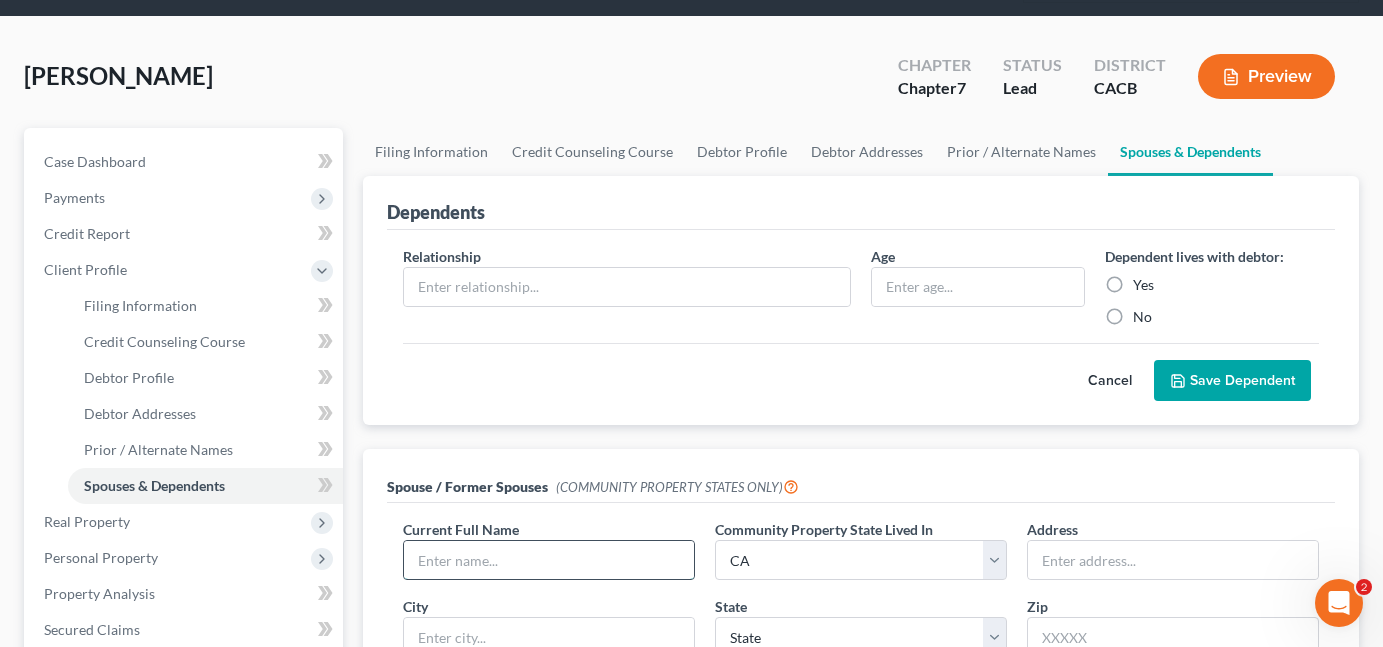 click at bounding box center [549, 560] 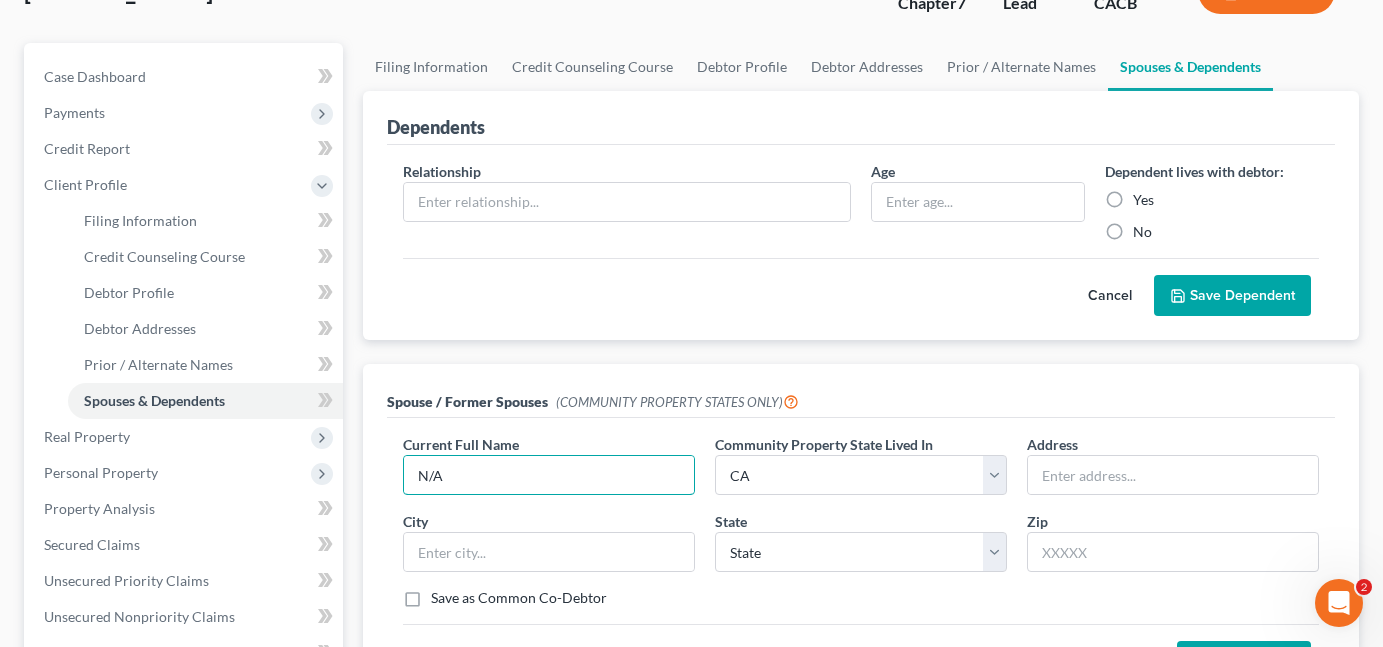 scroll, scrollTop: 300, scrollLeft: 0, axis: vertical 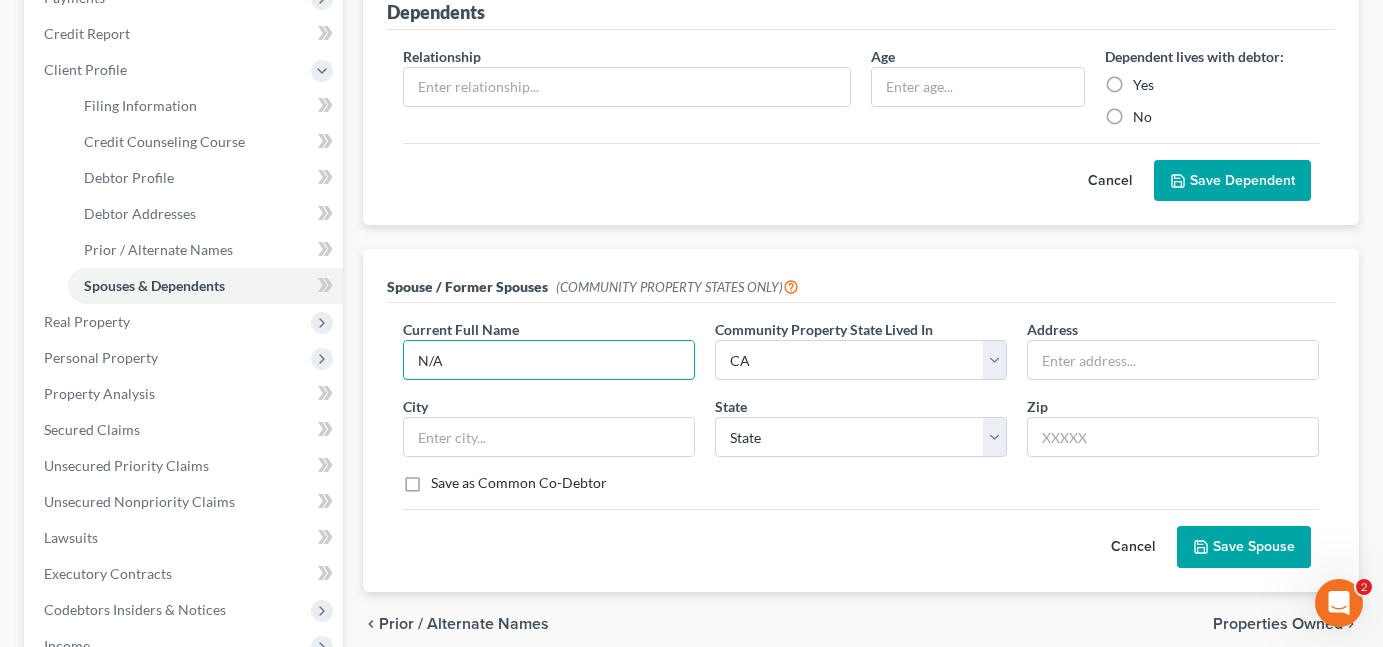 type on "N/A" 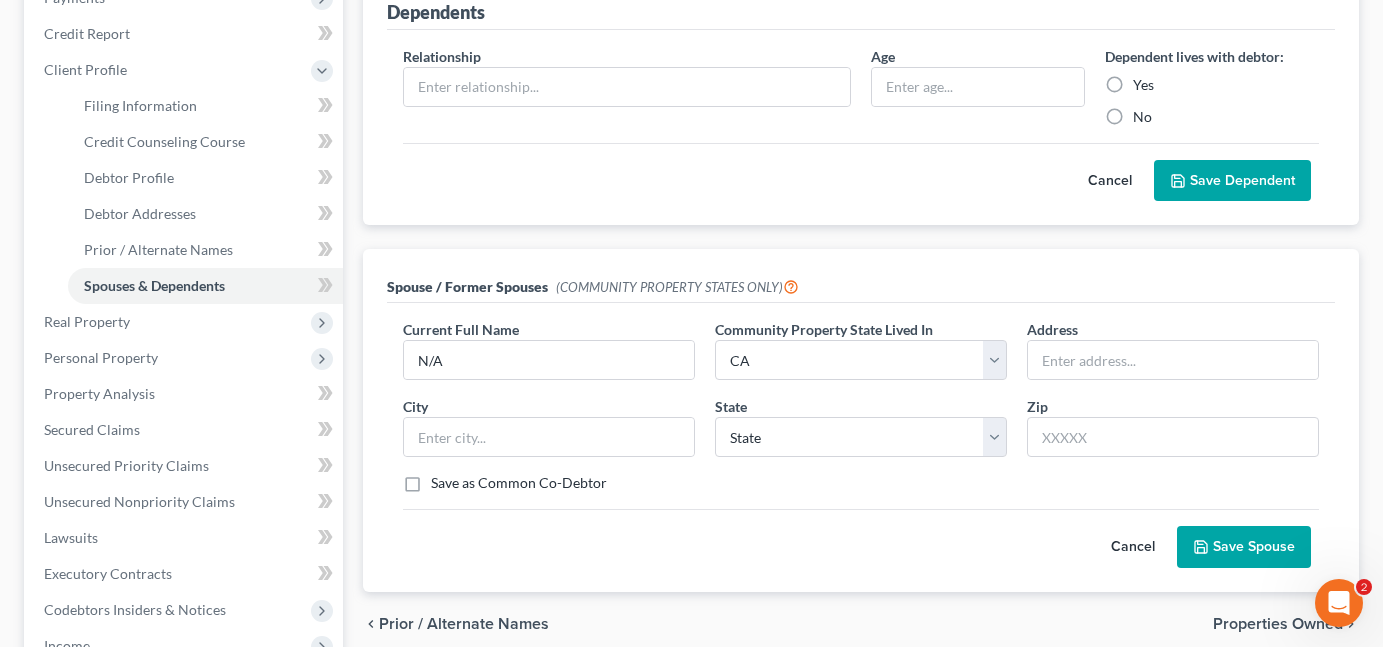 click on "Save Spouse" at bounding box center (1244, 547) 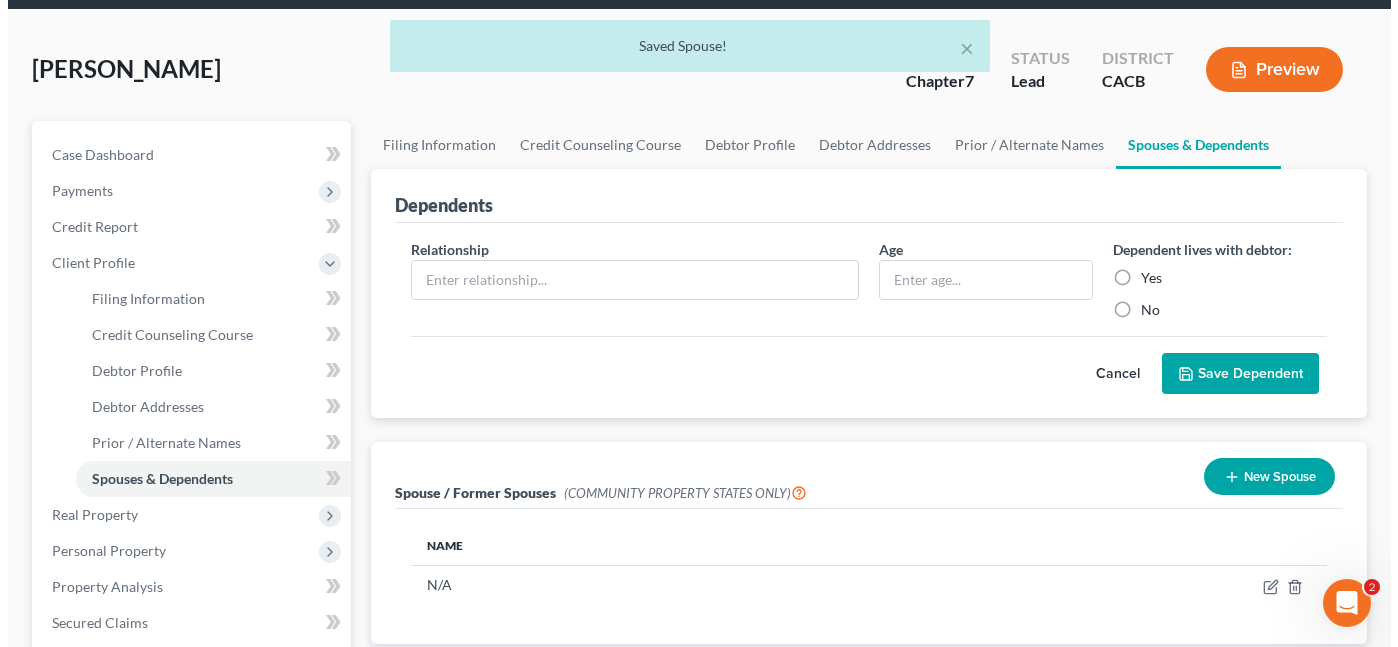 scroll, scrollTop: 100, scrollLeft: 0, axis: vertical 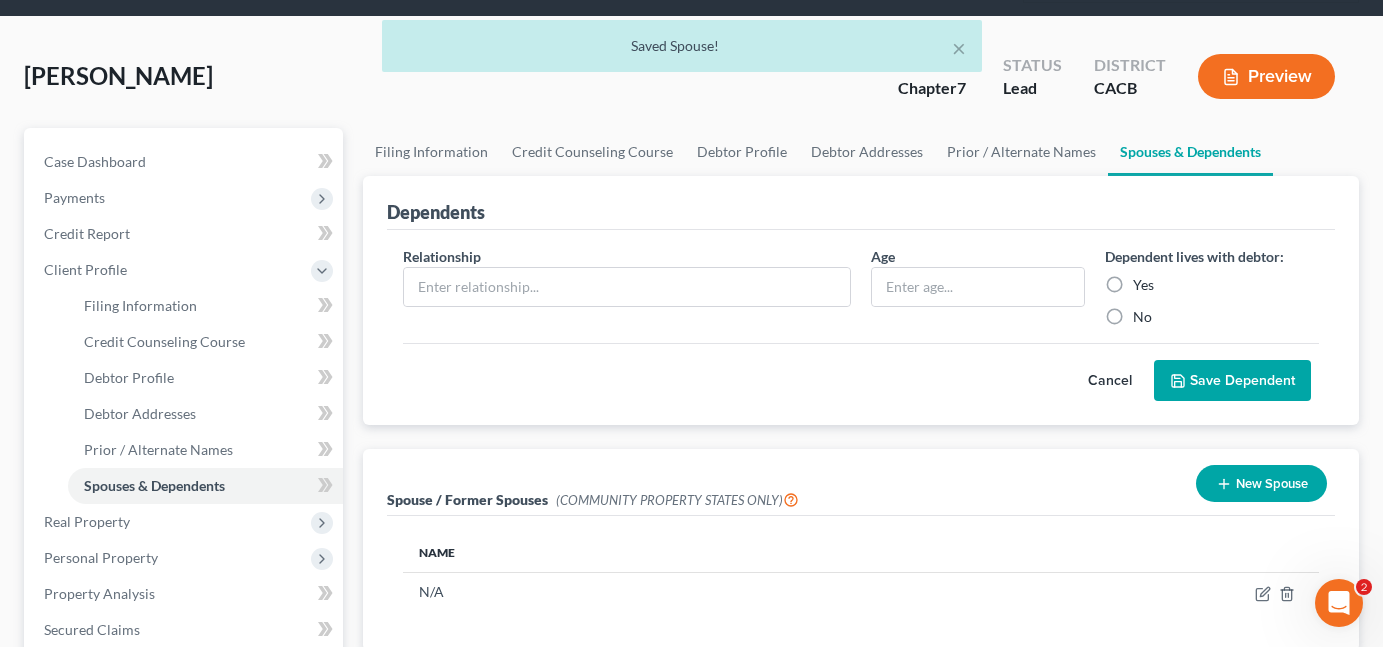 click on "×                     Saved Spouse!" at bounding box center (681, 51) 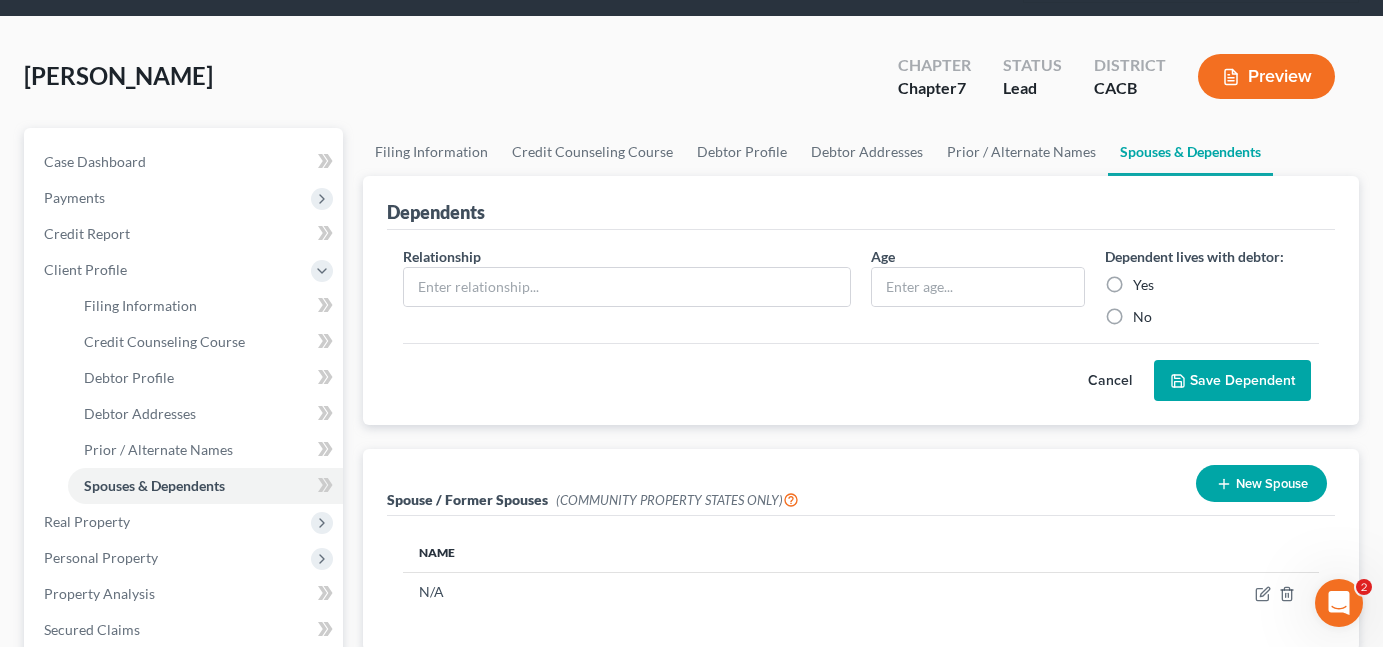 click on "Preview" at bounding box center (1266, 76) 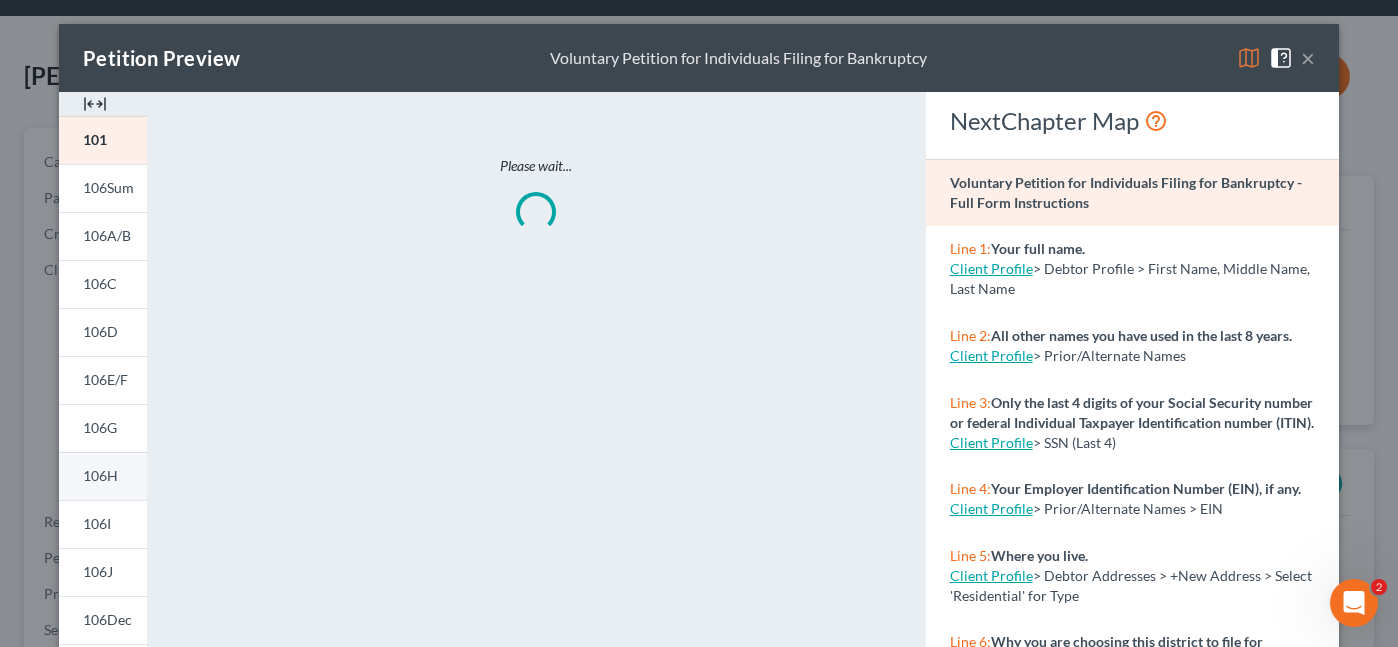 click on "106H" at bounding box center (100, 475) 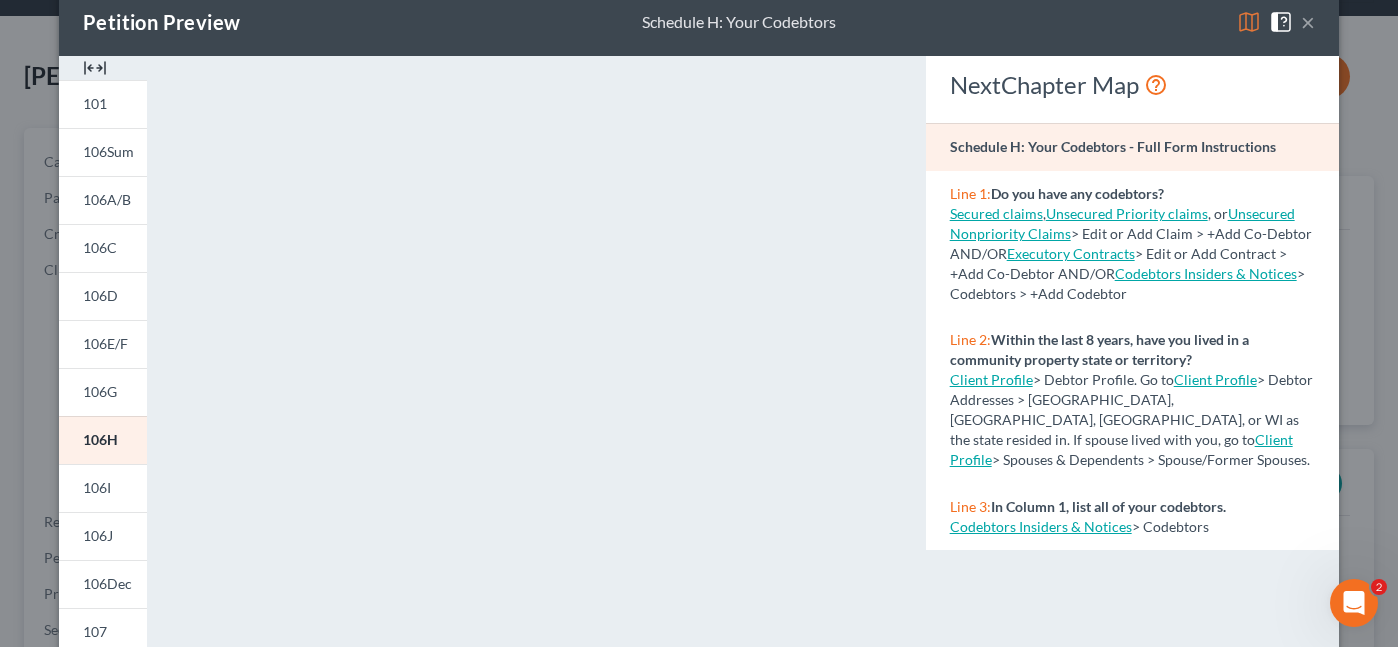 scroll, scrollTop: 0, scrollLeft: 0, axis: both 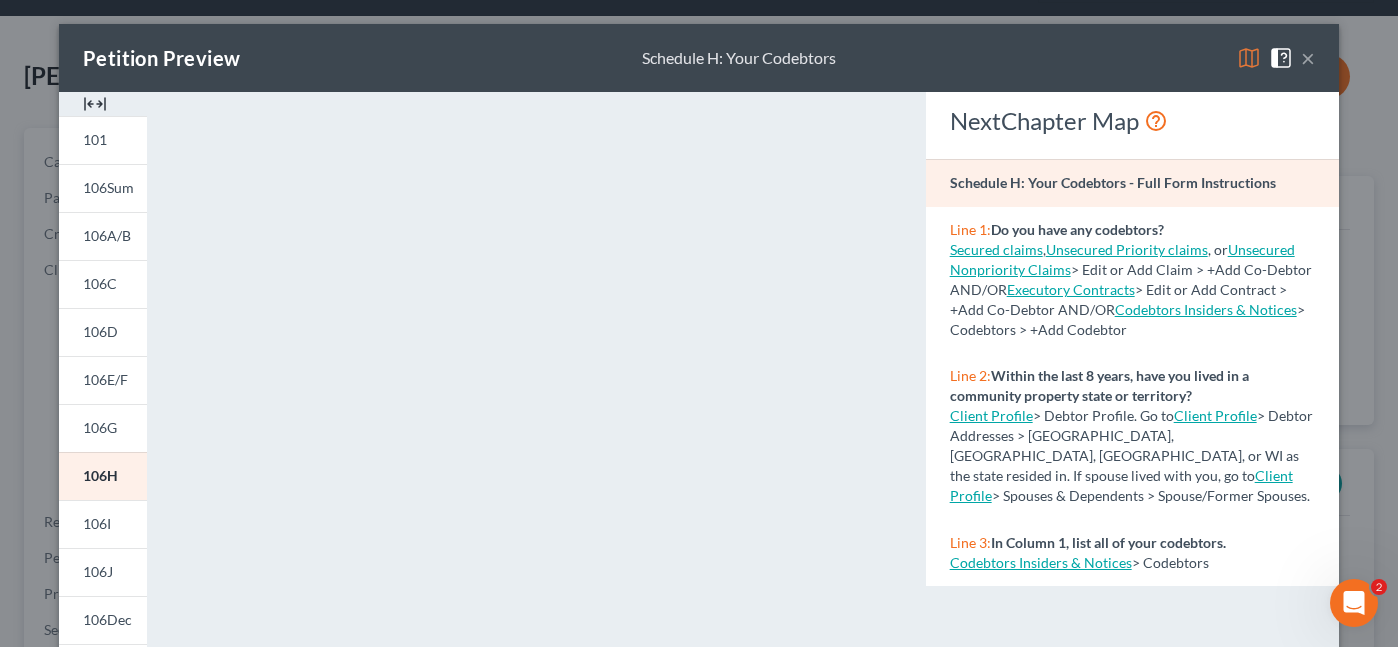 click on "×" at bounding box center (1308, 58) 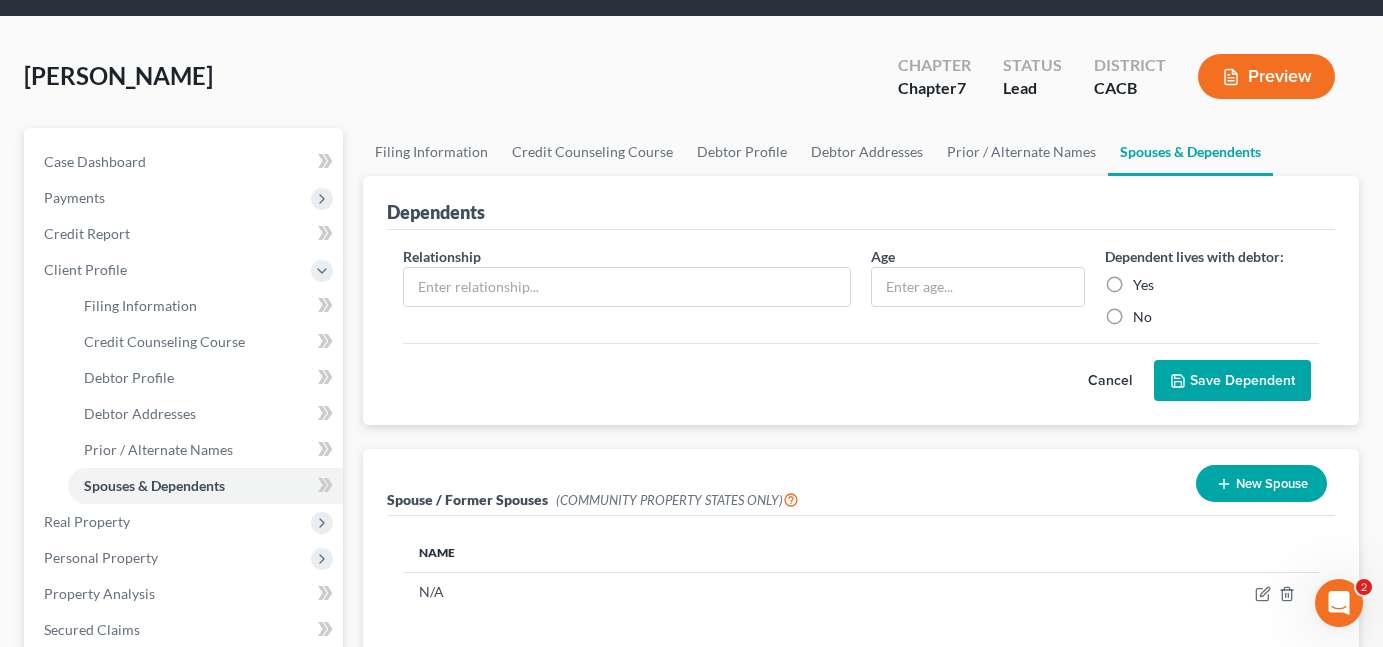 click on "Preview" at bounding box center [1266, 76] 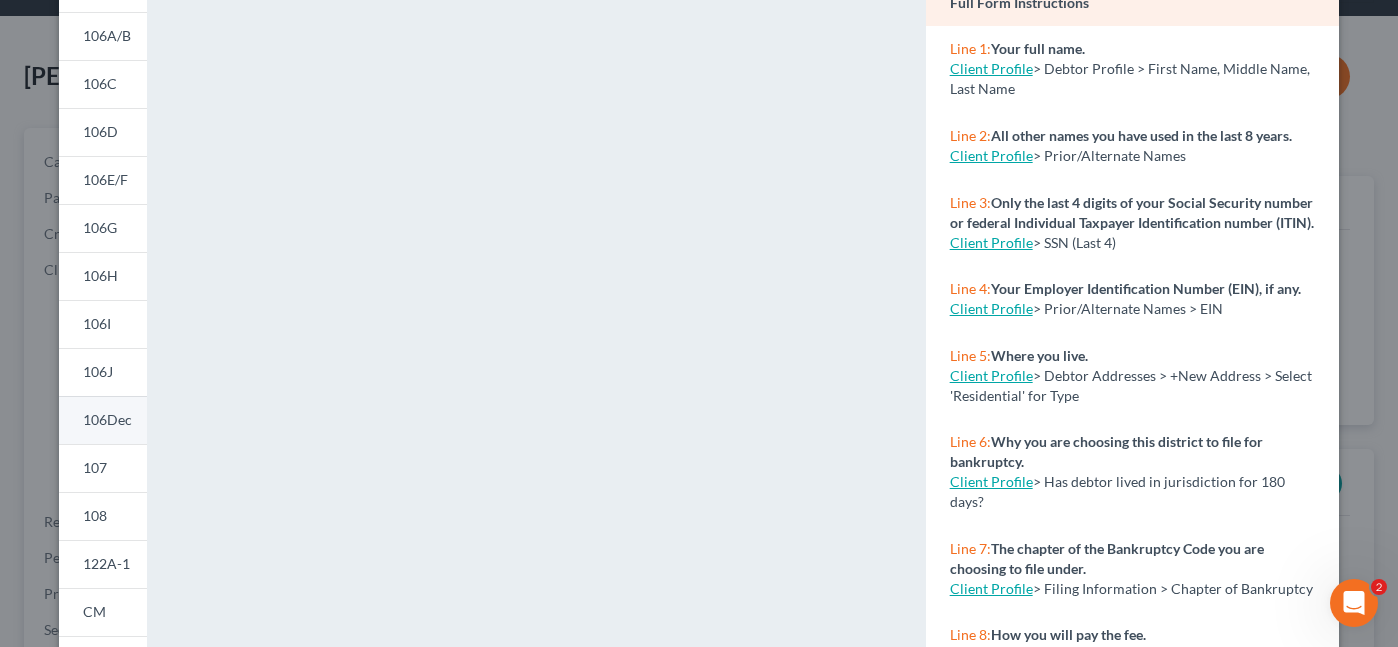 scroll, scrollTop: 164, scrollLeft: 0, axis: vertical 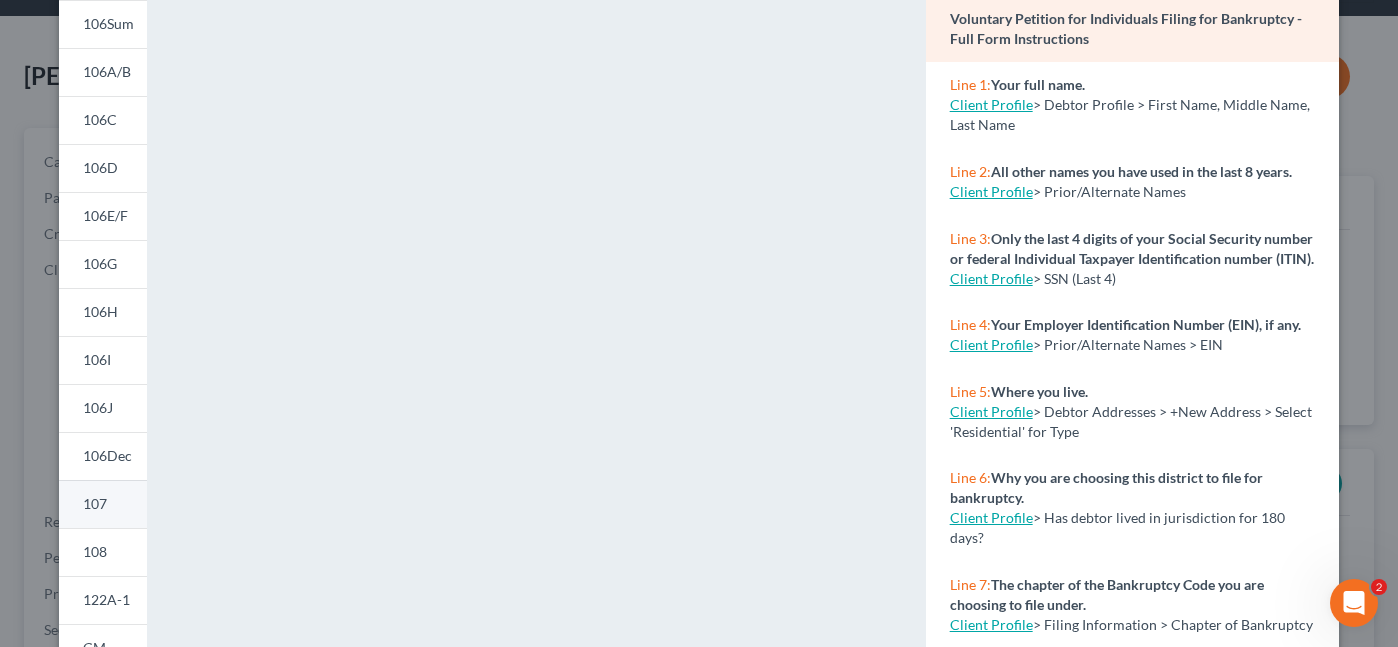 click on "107" at bounding box center [95, 503] 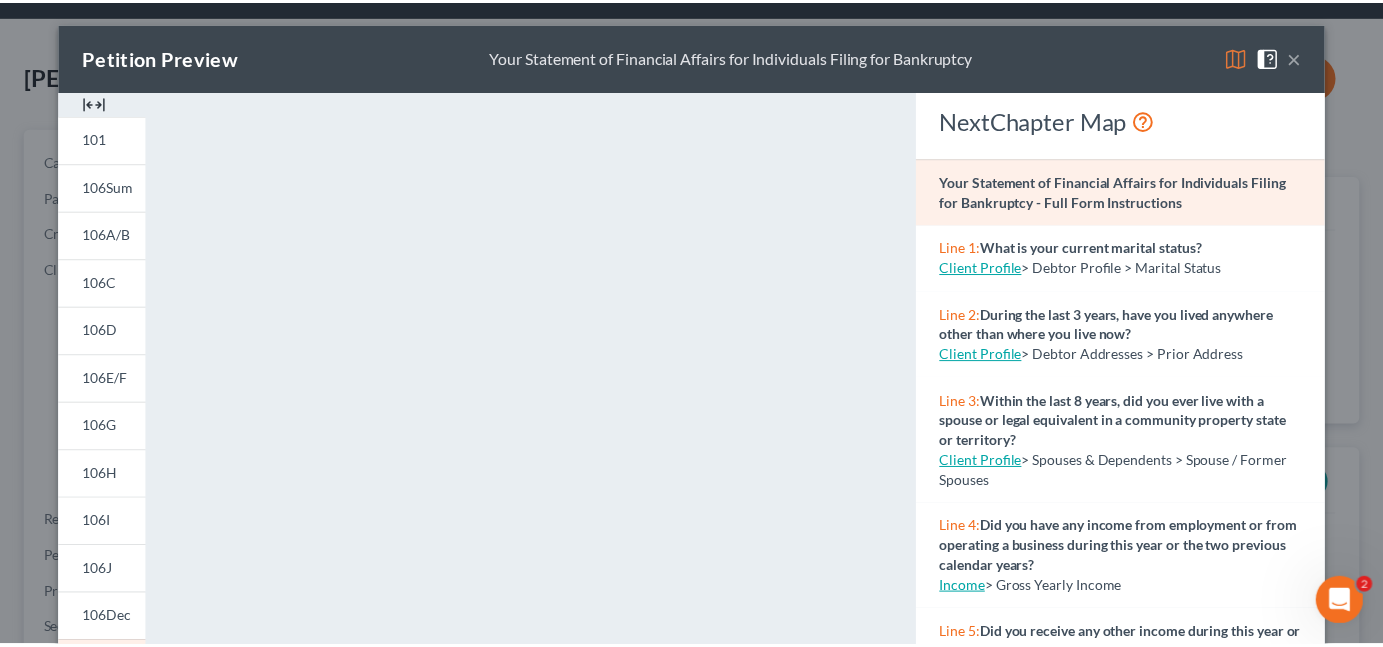 scroll, scrollTop: 0, scrollLeft: 0, axis: both 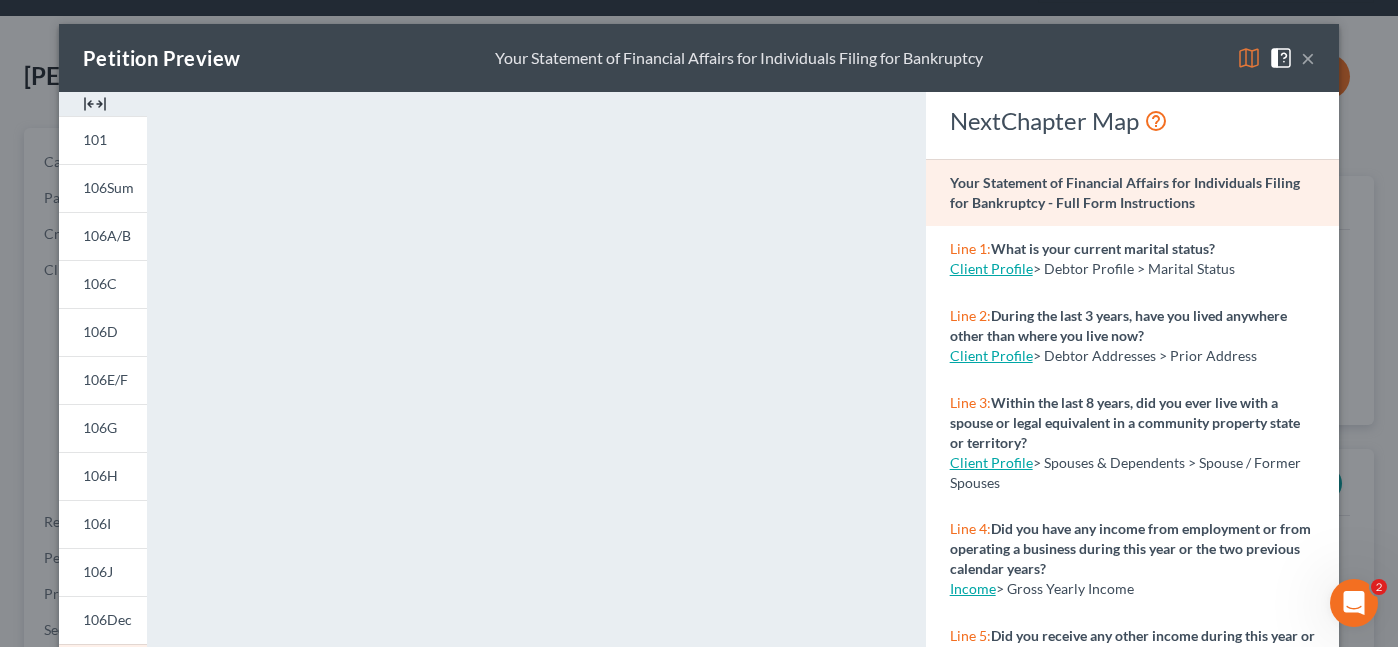 click on "×" at bounding box center [1308, 58] 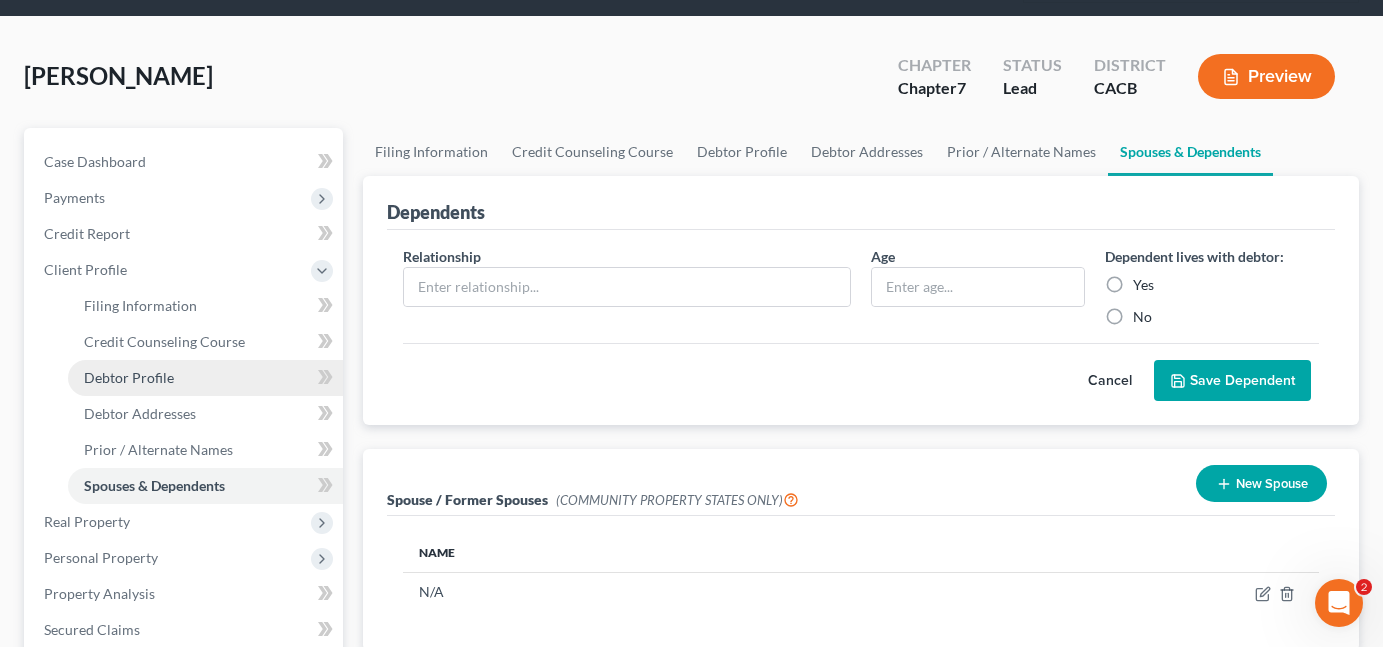 click on "Debtor Profile" at bounding box center (129, 377) 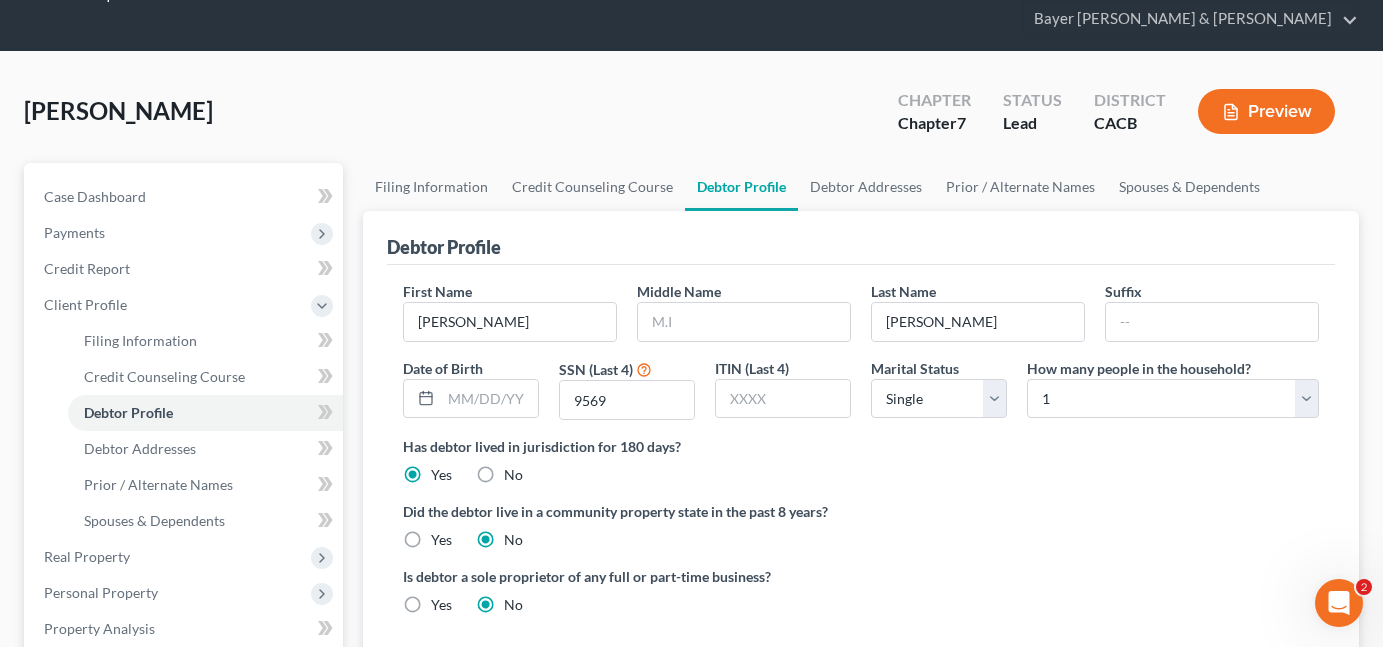 scroll, scrollTop: 100, scrollLeft: 0, axis: vertical 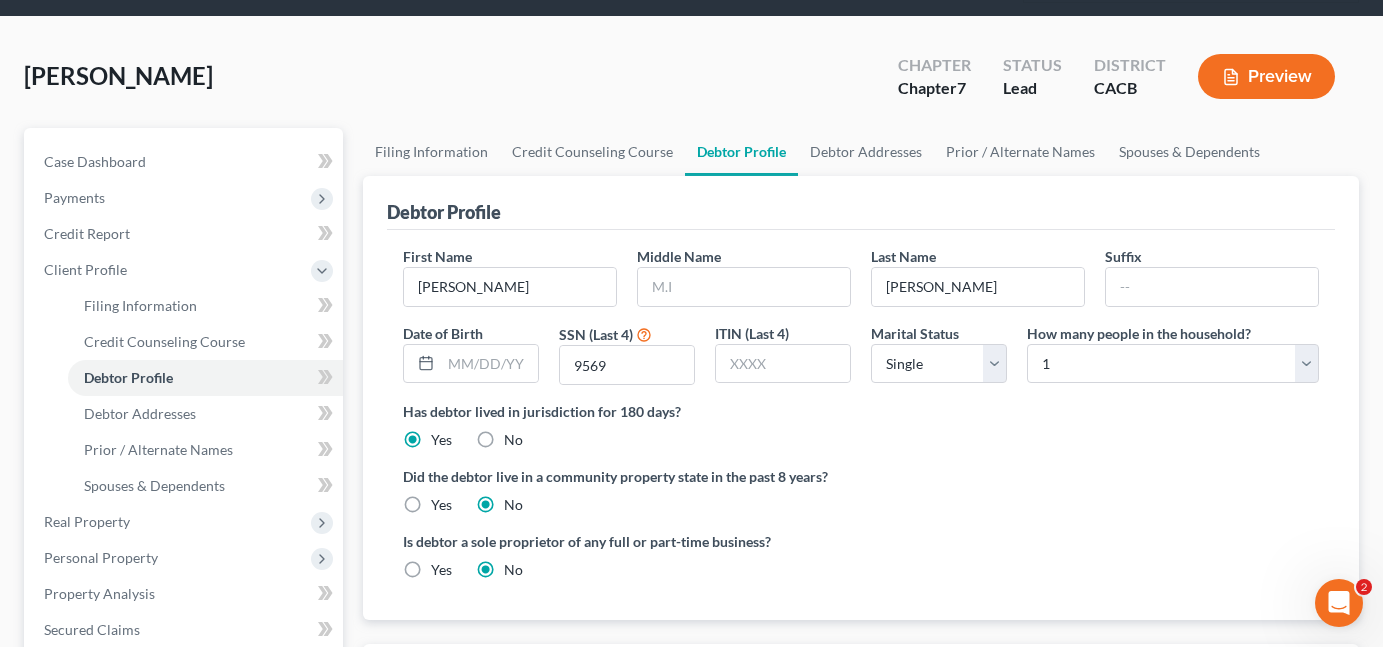 click on "No" at bounding box center (513, 505) 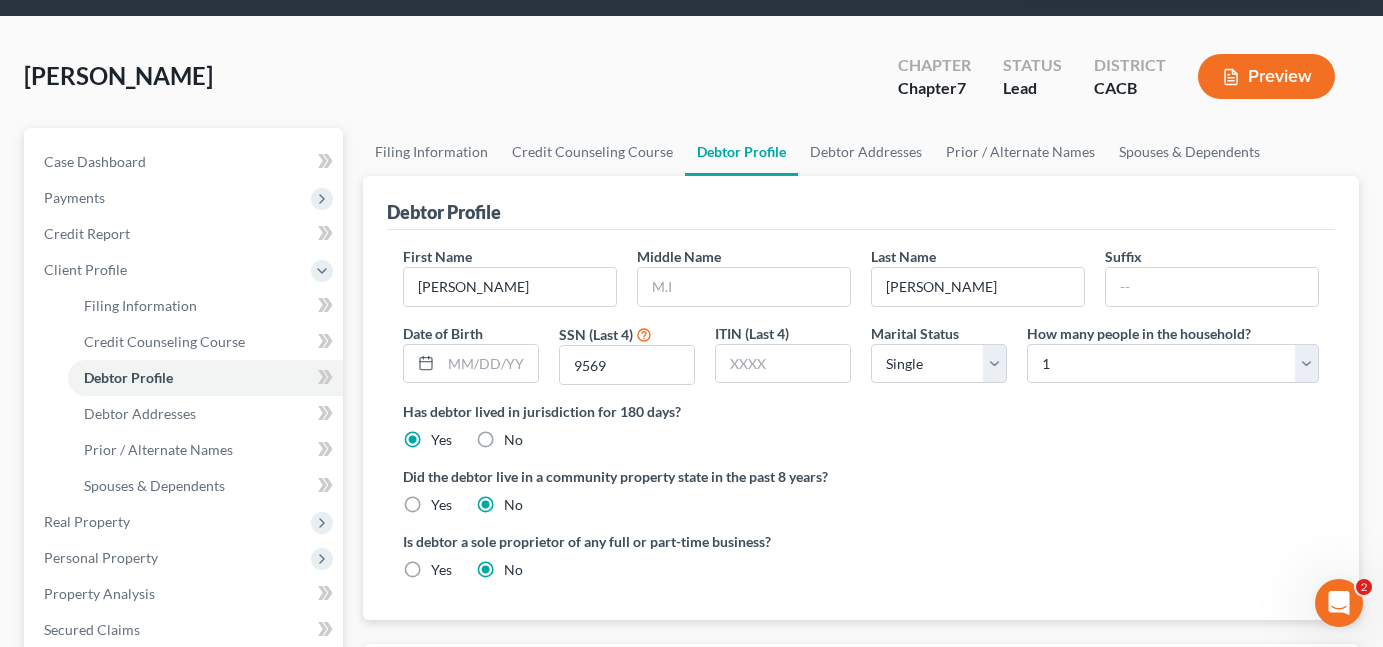 click on "No" at bounding box center (518, 501) 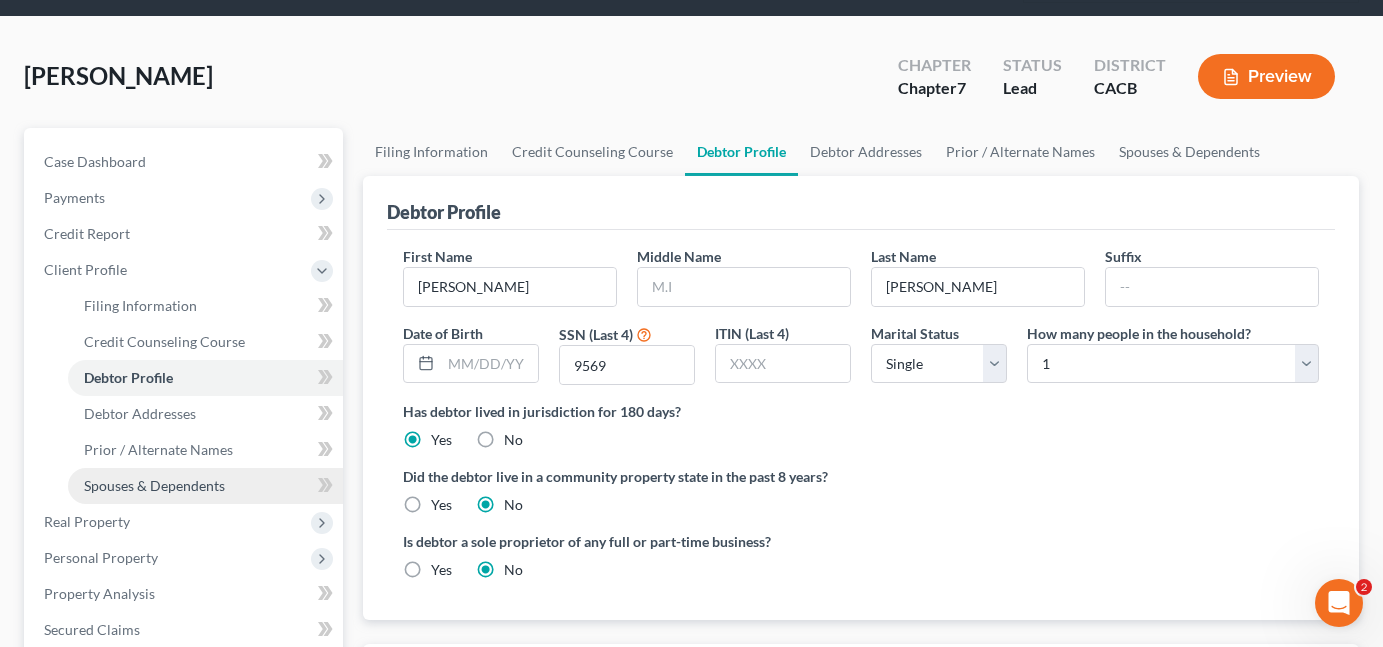click on "Spouses & Dependents" at bounding box center (205, 486) 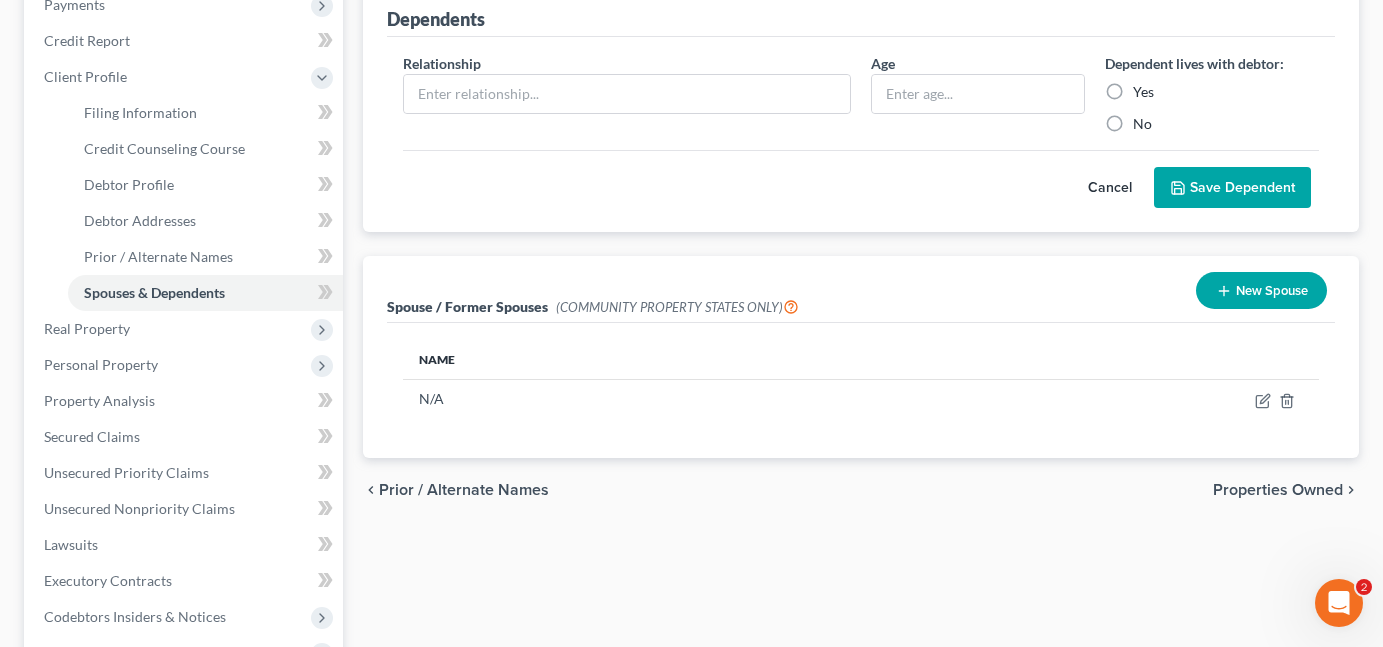 scroll, scrollTop: 300, scrollLeft: 0, axis: vertical 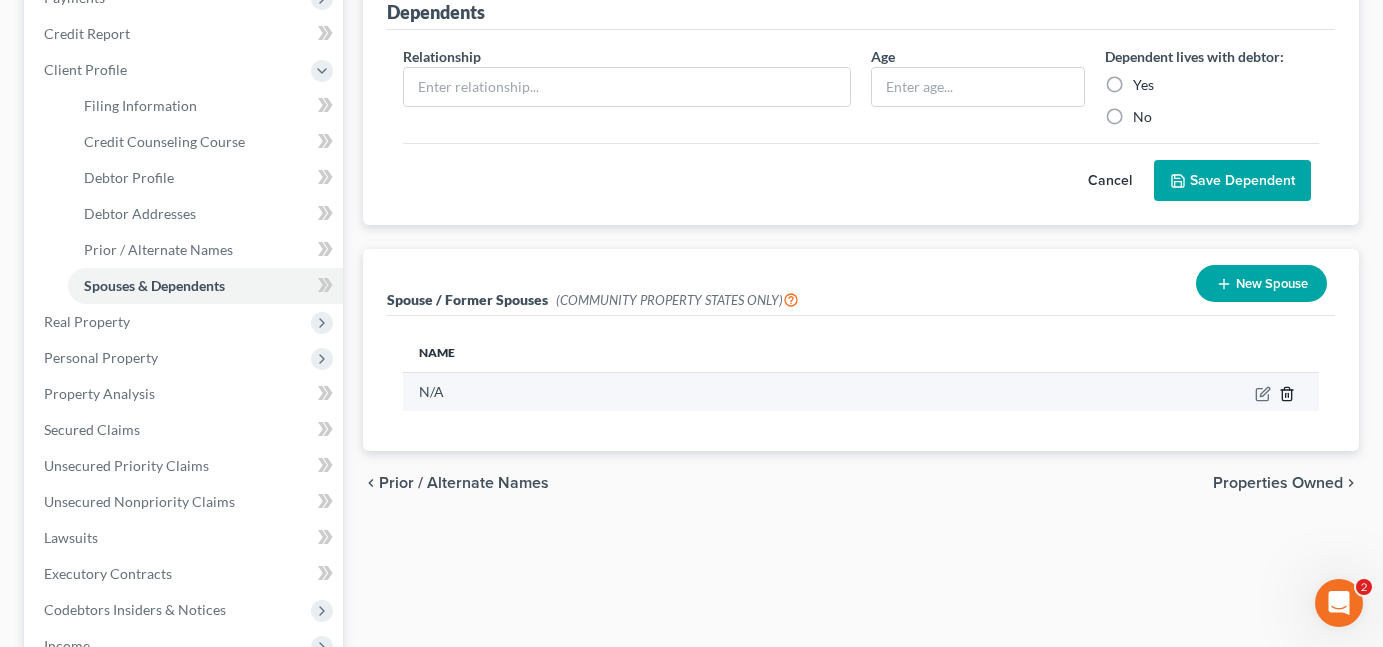 click 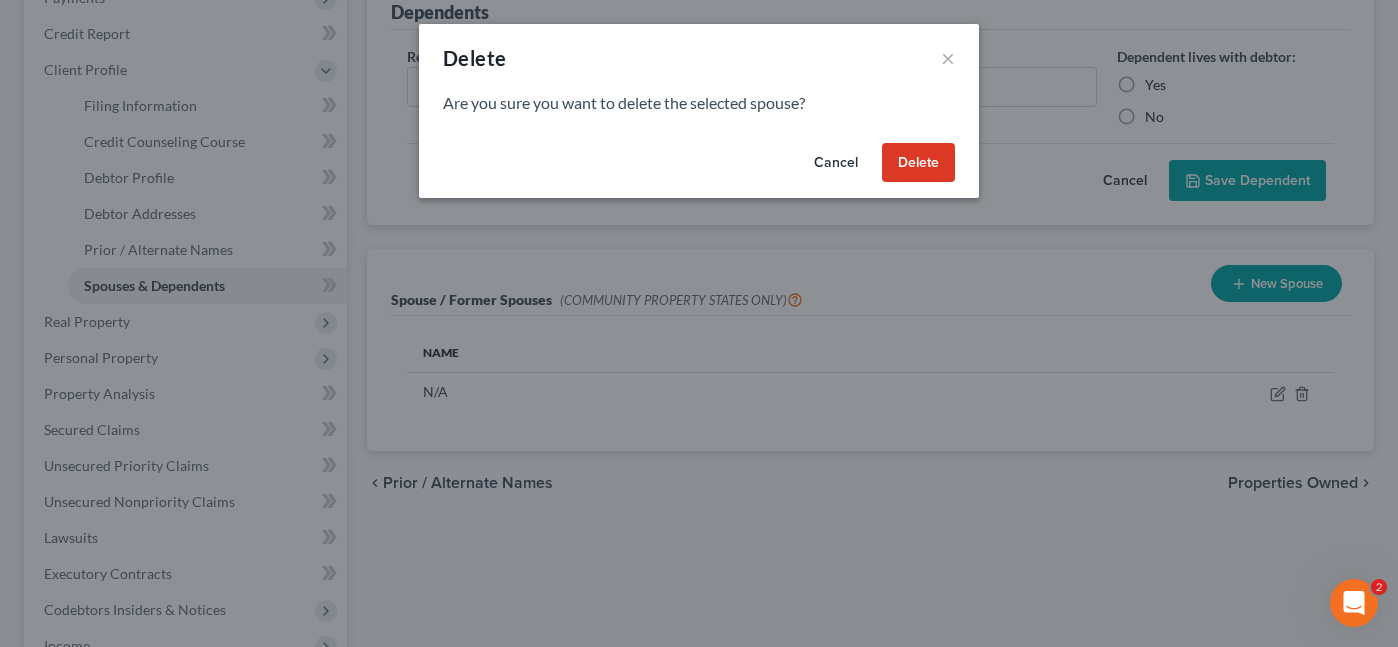 click on "Delete" at bounding box center (918, 163) 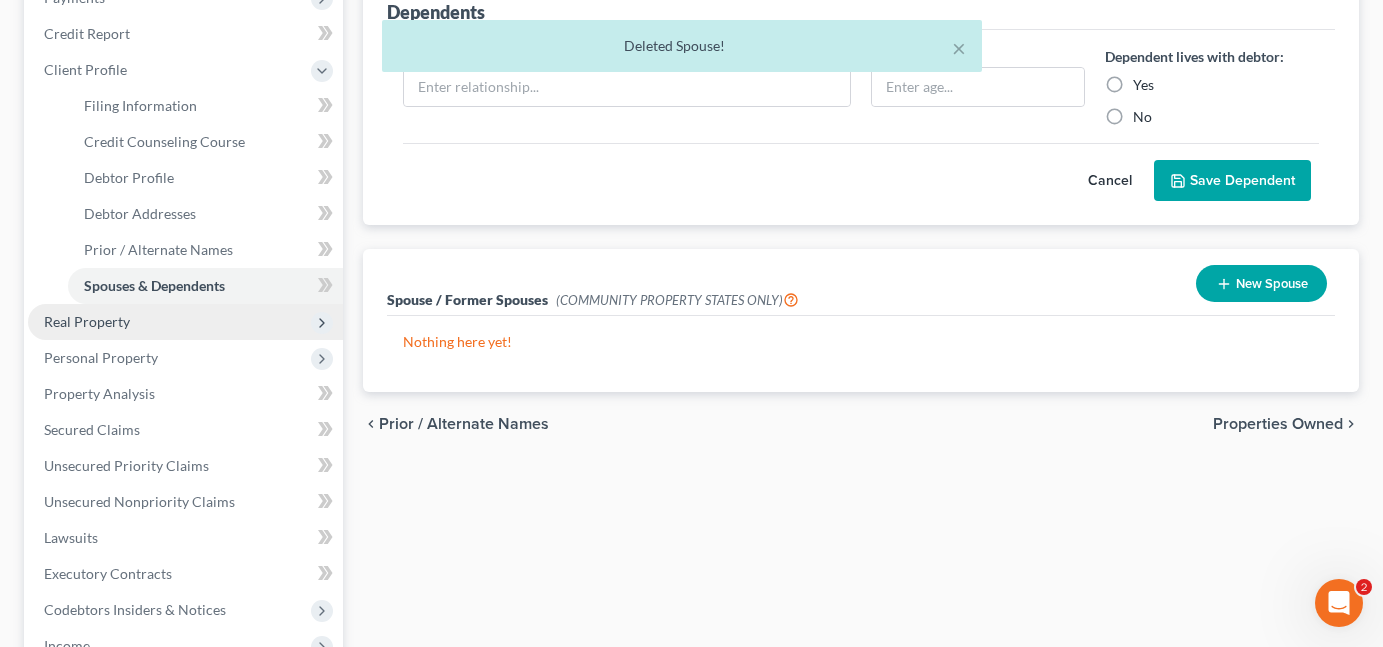 click on "Real Property" at bounding box center (185, 322) 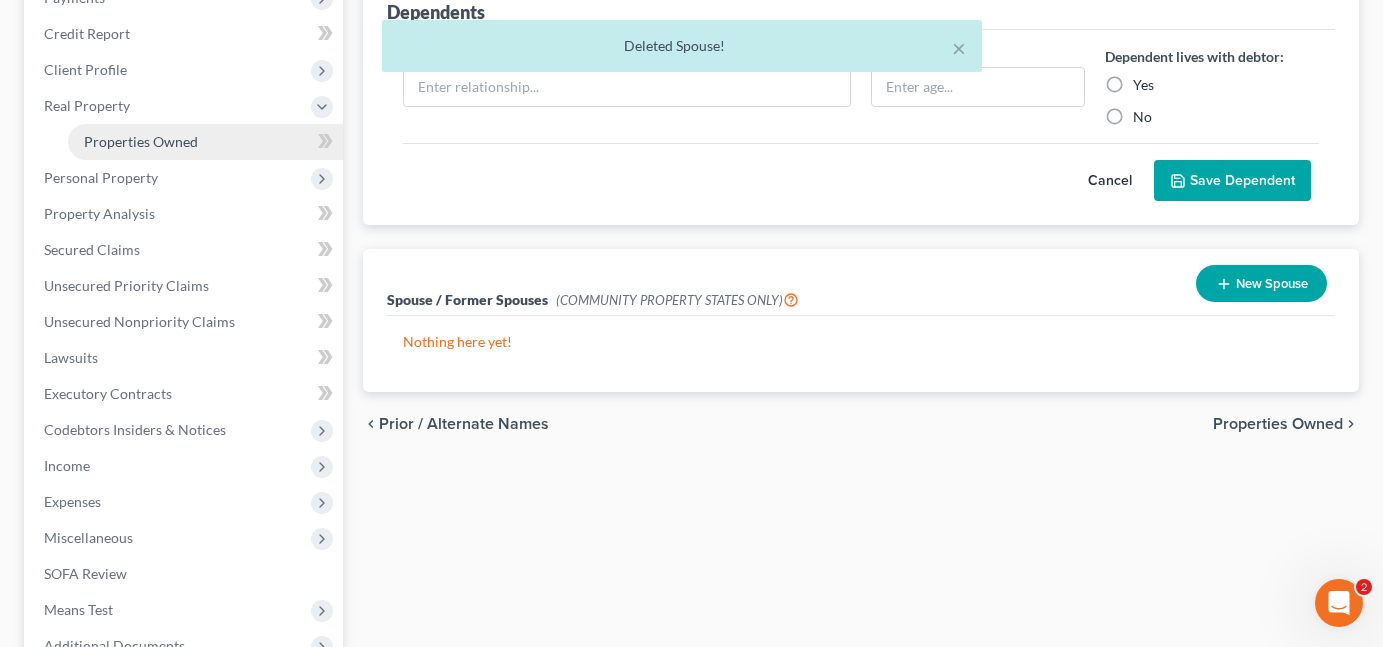 click on "Properties Owned" at bounding box center (141, 141) 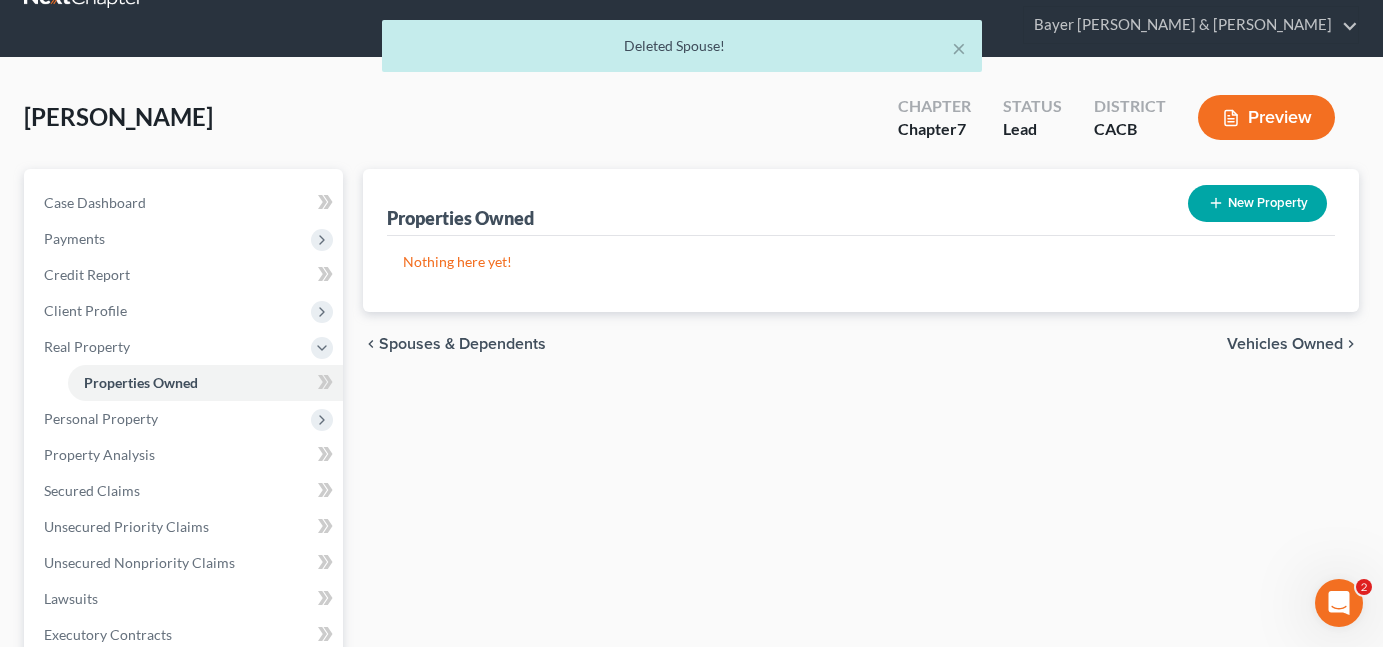 scroll, scrollTop: 0, scrollLeft: 0, axis: both 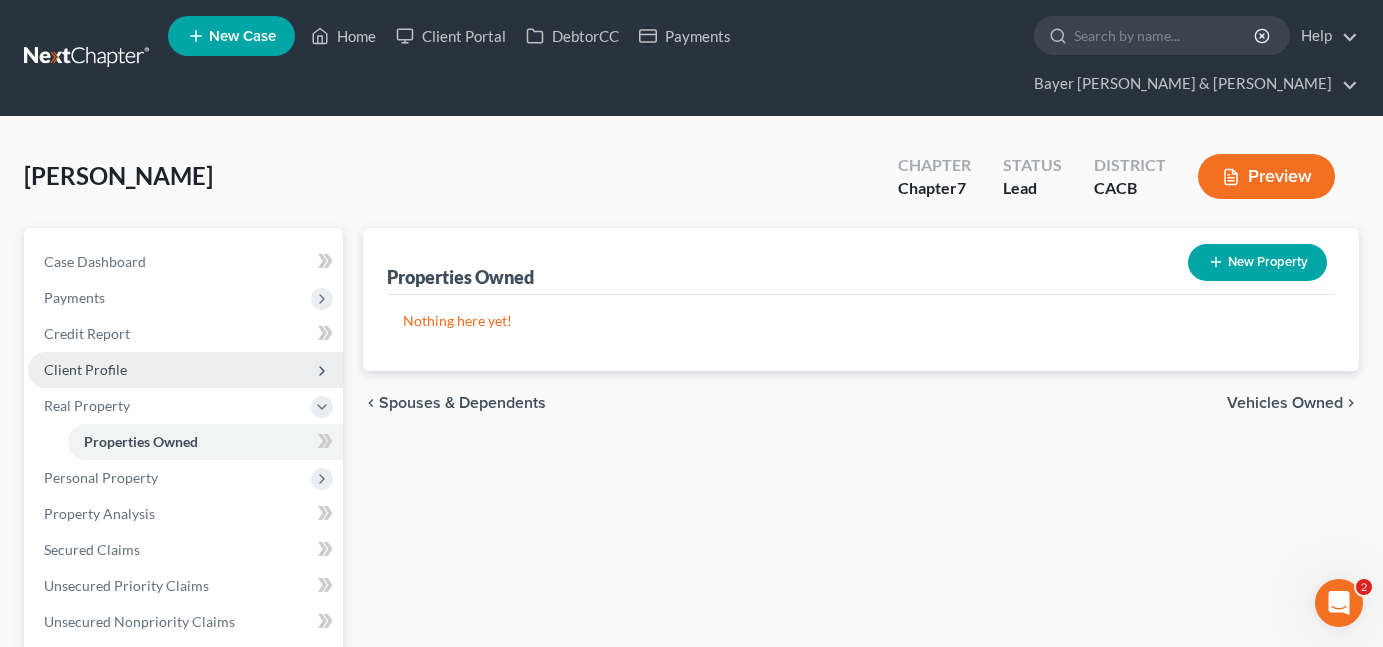 click on "Client Profile" at bounding box center [185, 370] 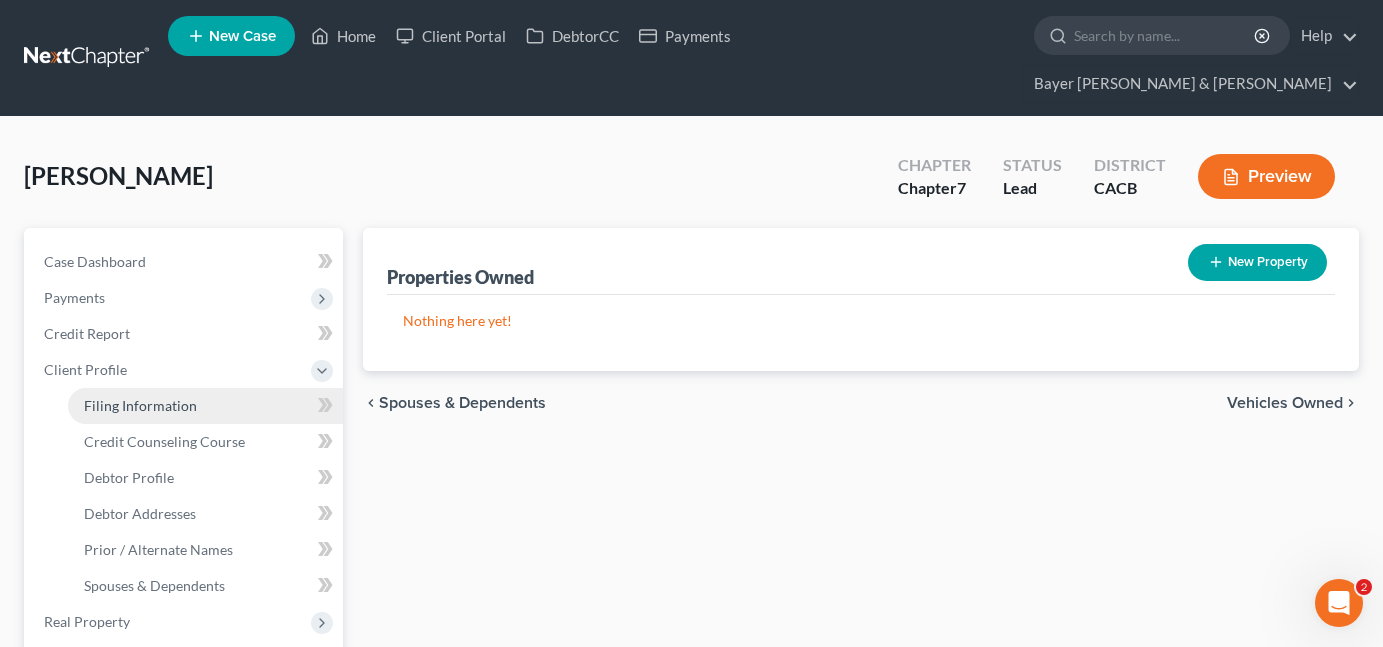 click on "Filing Information" at bounding box center (140, 405) 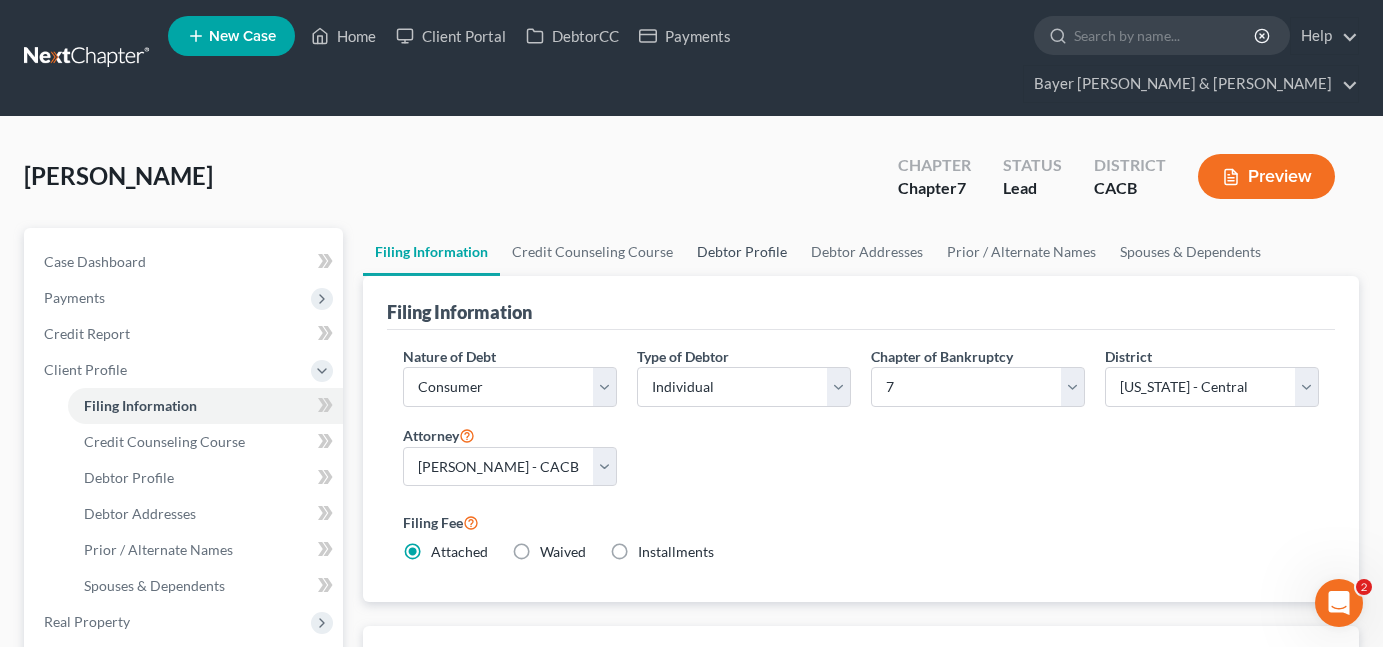 click on "Debtor Profile" at bounding box center [742, 252] 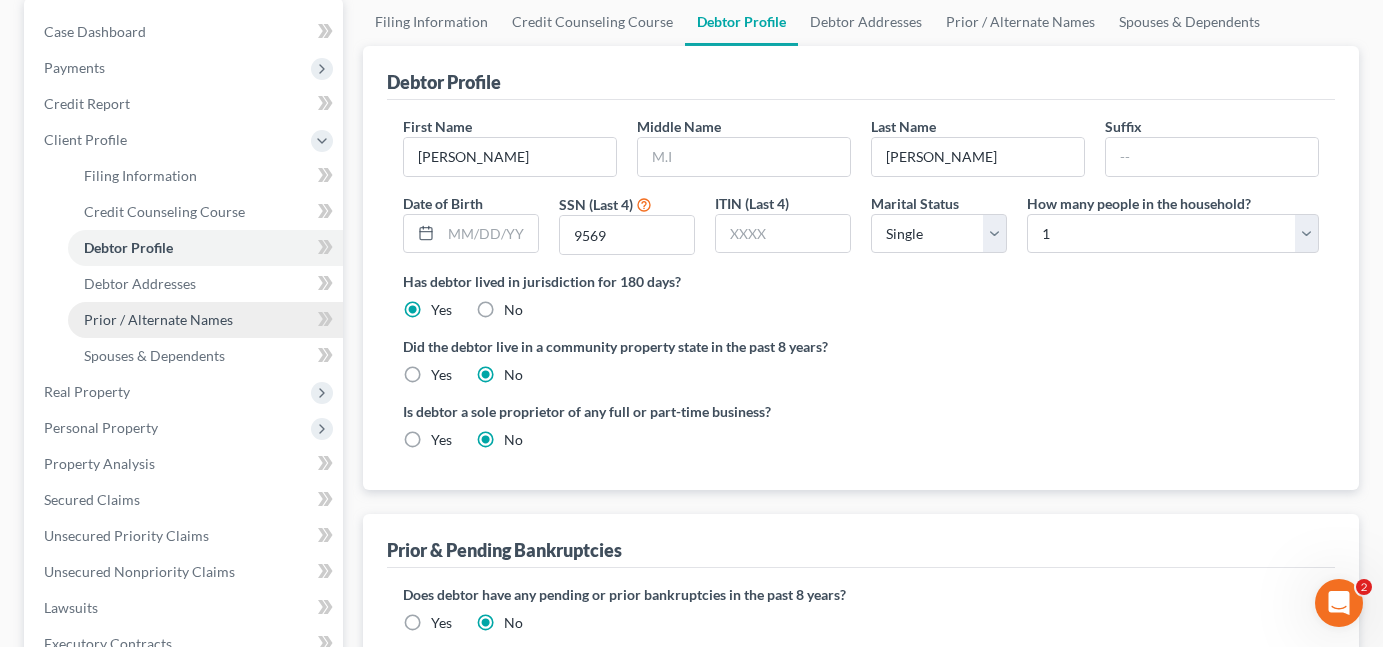 scroll, scrollTop: 300, scrollLeft: 0, axis: vertical 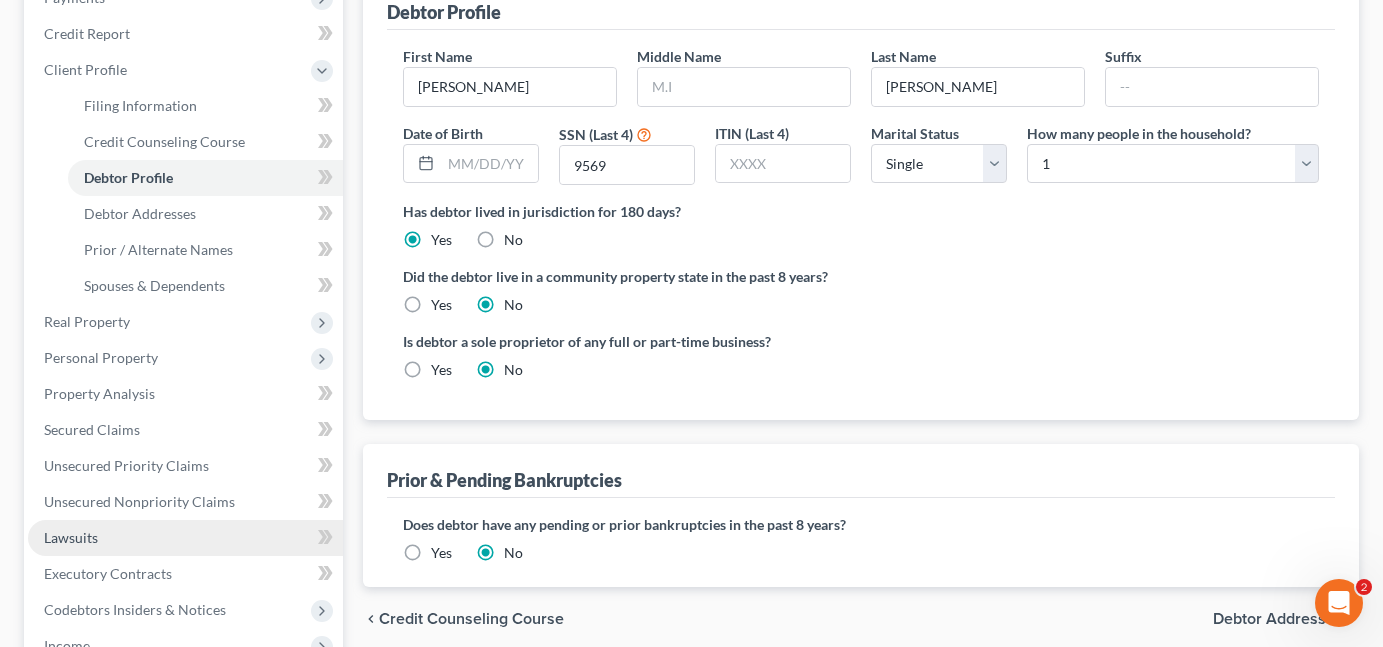 click on "Lawsuits" at bounding box center [185, 538] 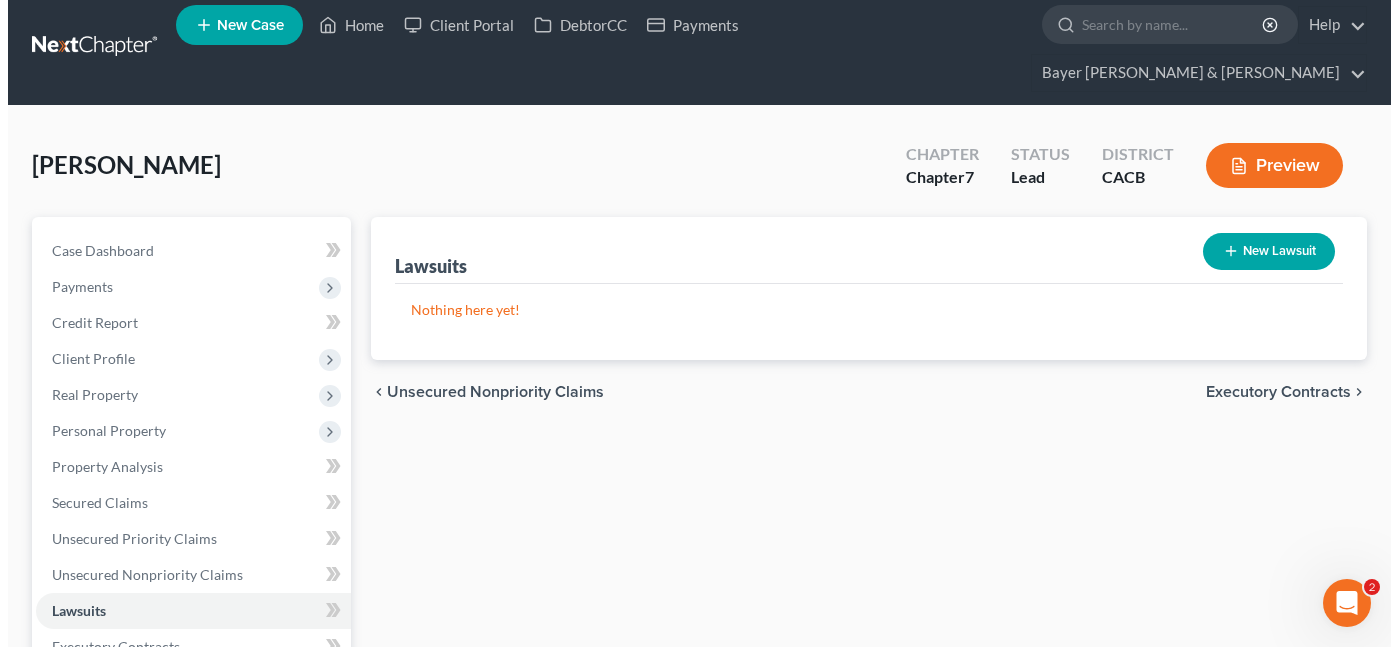 scroll, scrollTop: 0, scrollLeft: 0, axis: both 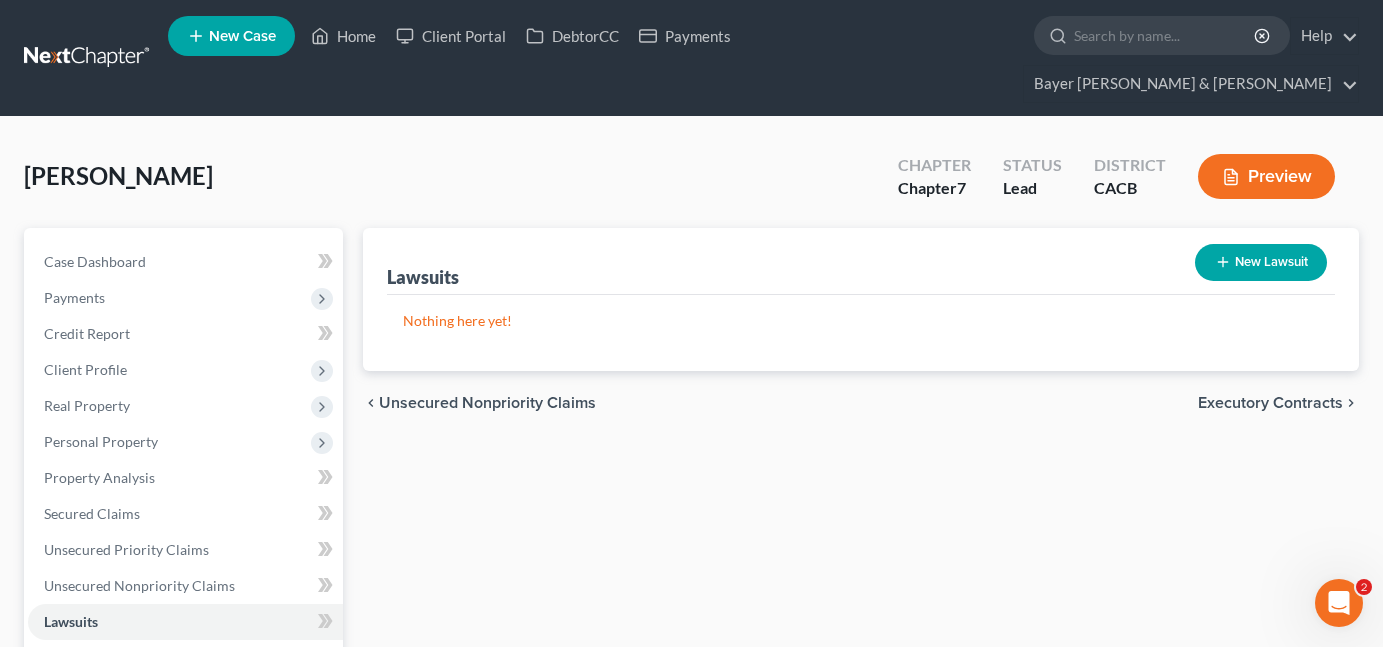 click 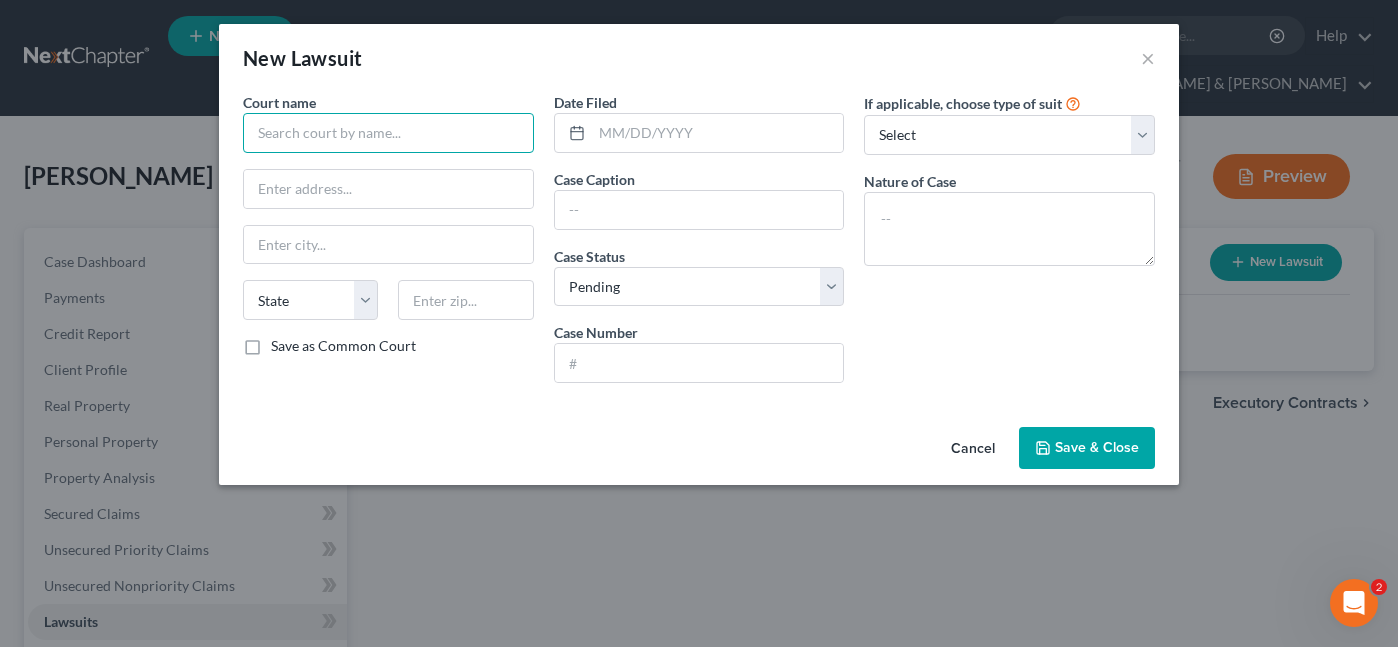click at bounding box center (388, 133) 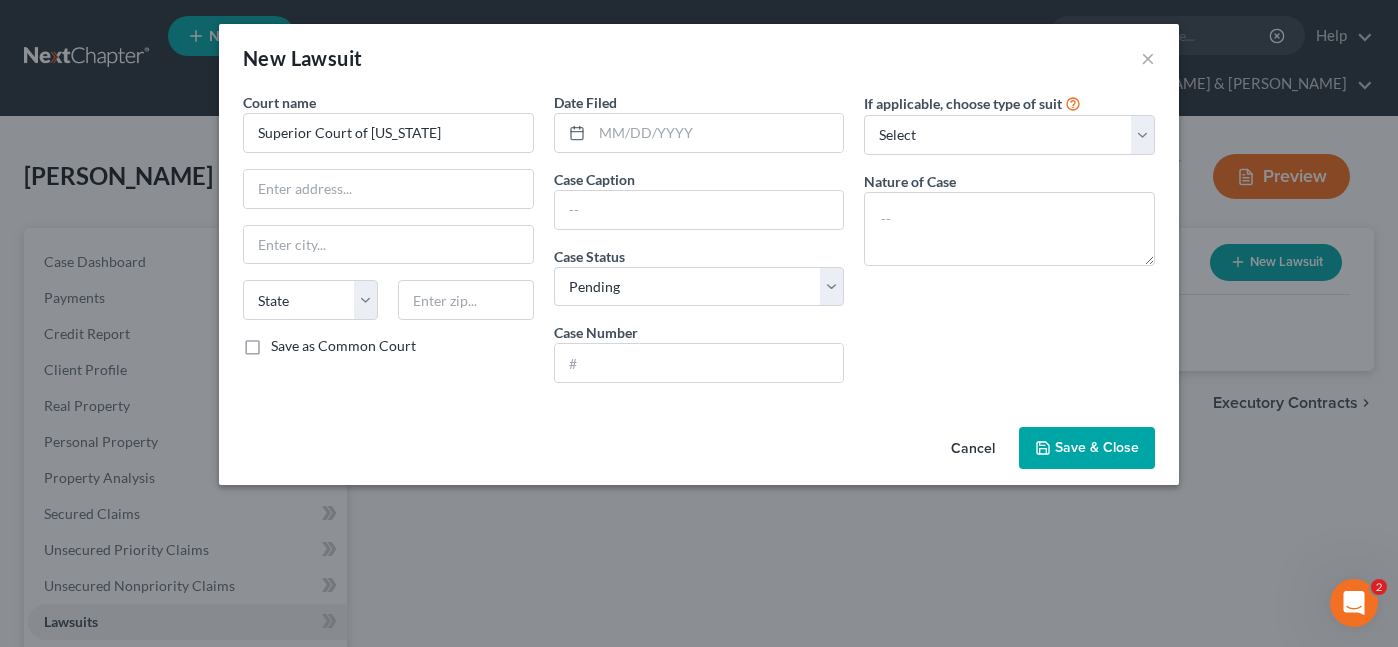 click on "Cancel Save & Close" at bounding box center (699, 452) 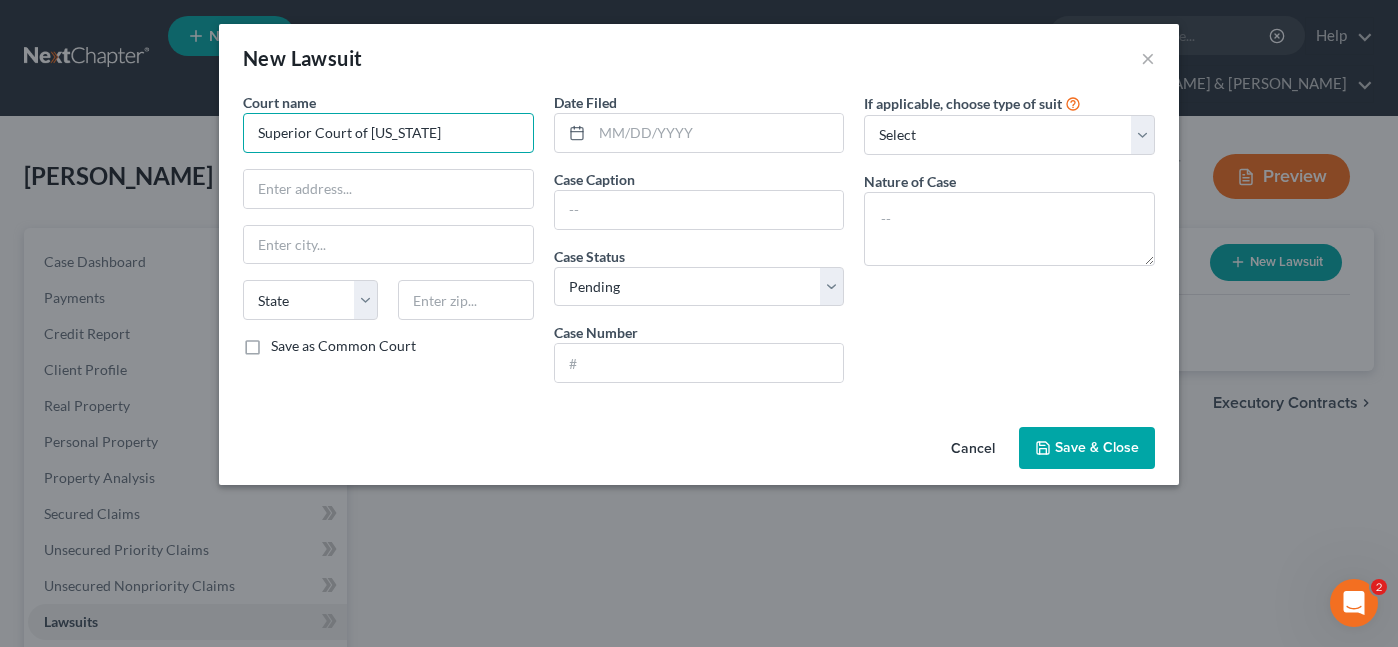 click on "Superior Court of [US_STATE]" at bounding box center [388, 133] 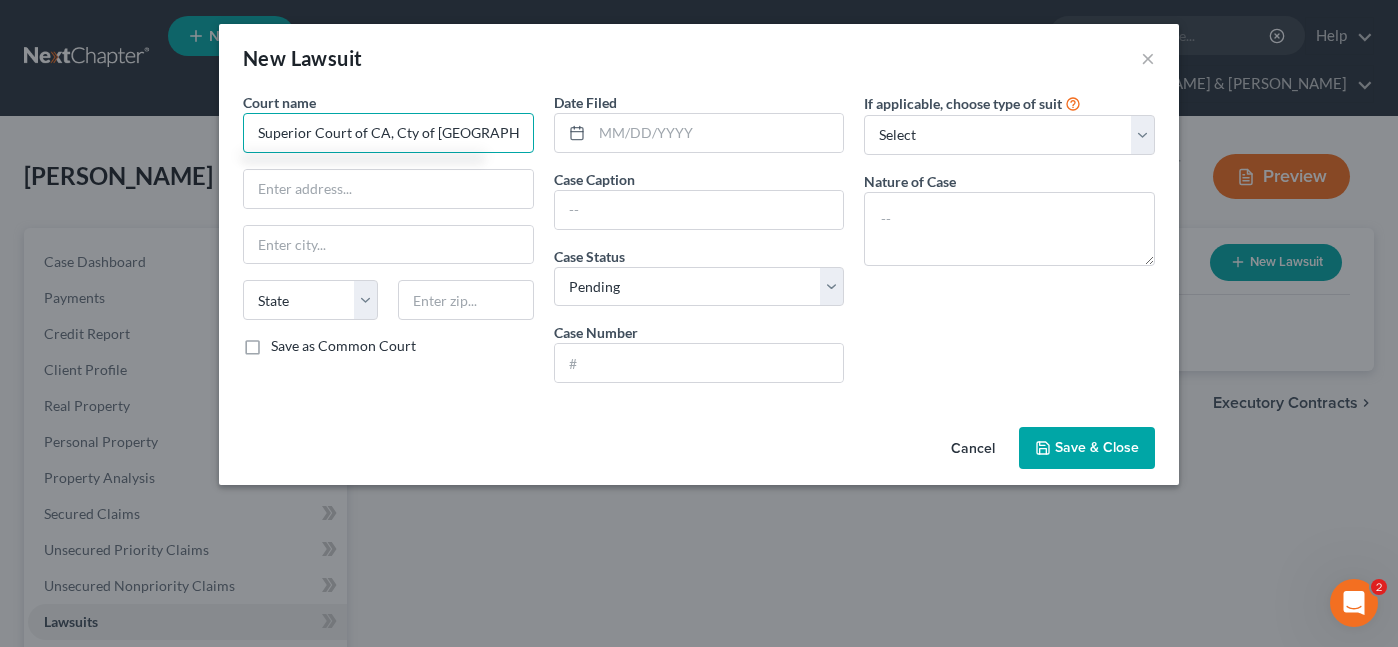 type on "Superior Court of CA, Cty of [GEOGRAPHIC_DATA]" 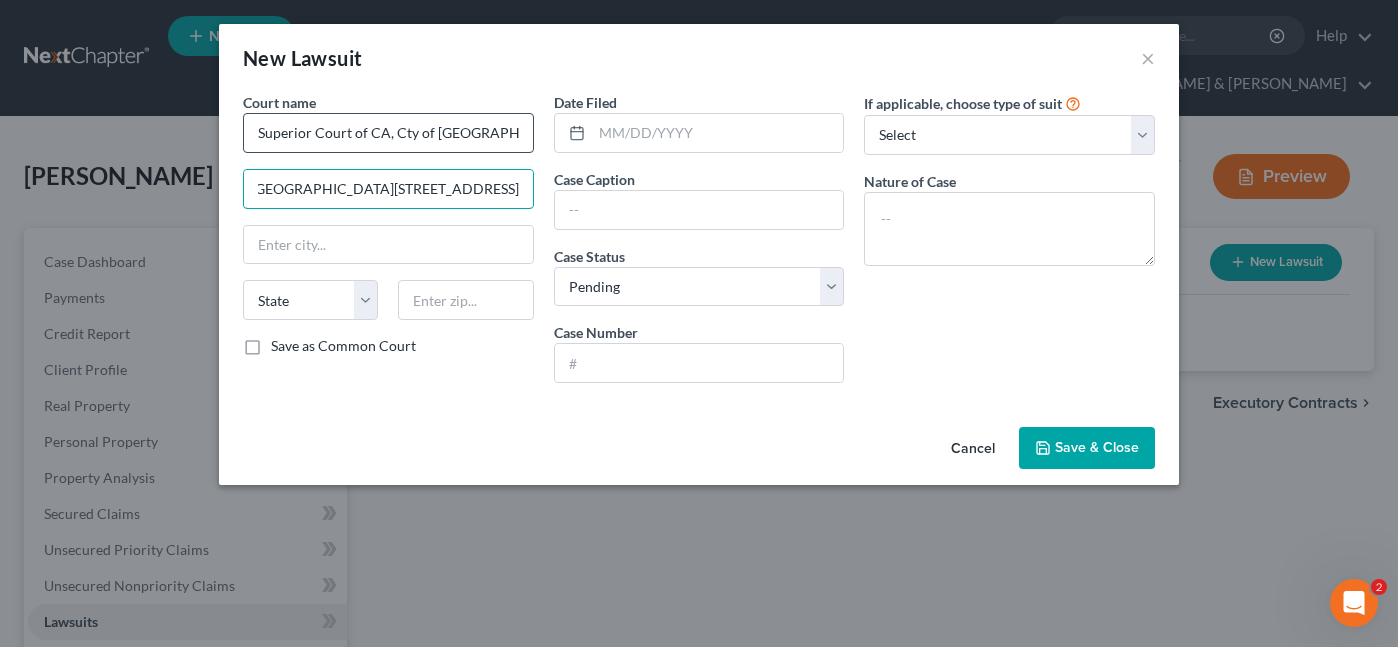 scroll, scrollTop: 0, scrollLeft: 50, axis: horizontal 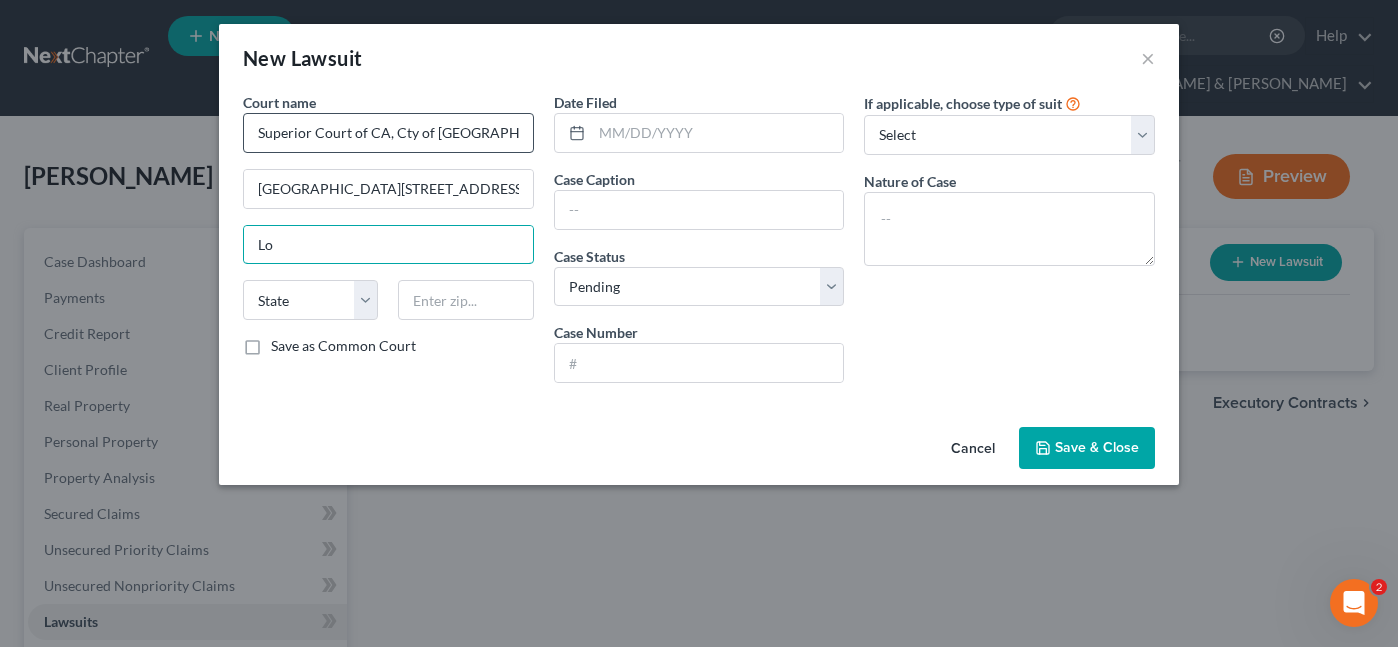 type on "L" 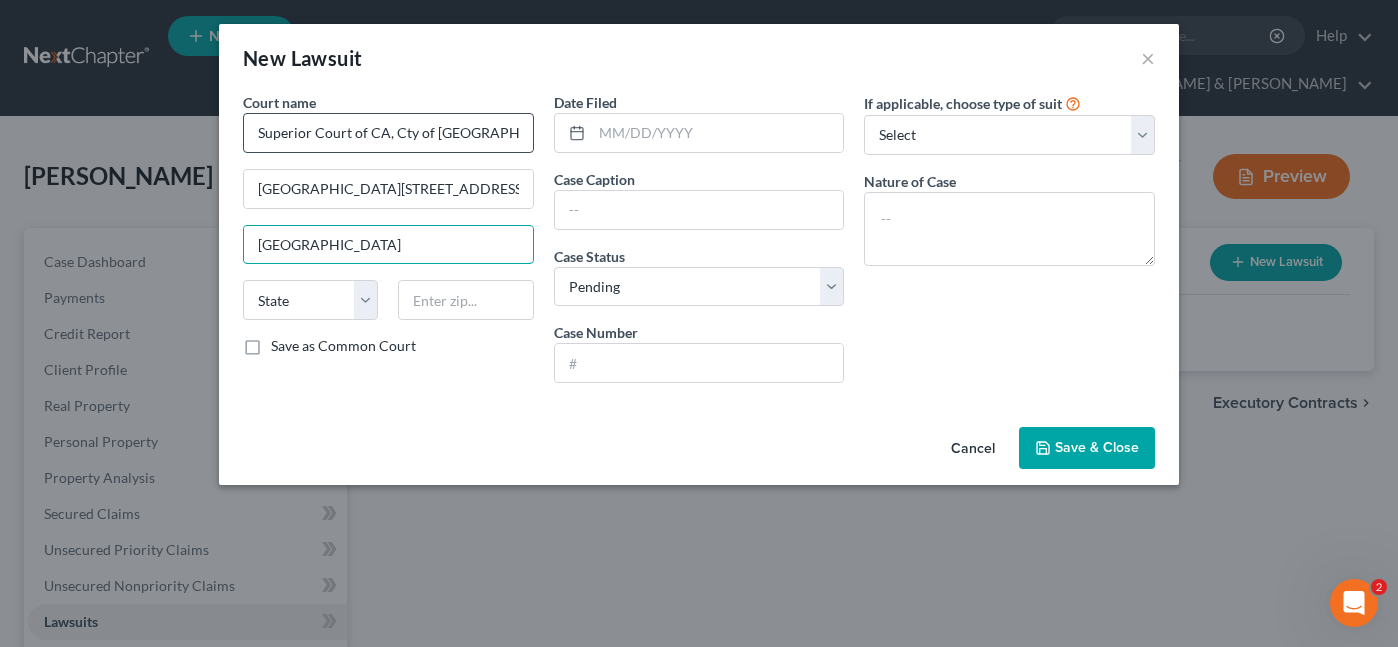 type on "[GEOGRAPHIC_DATA]" 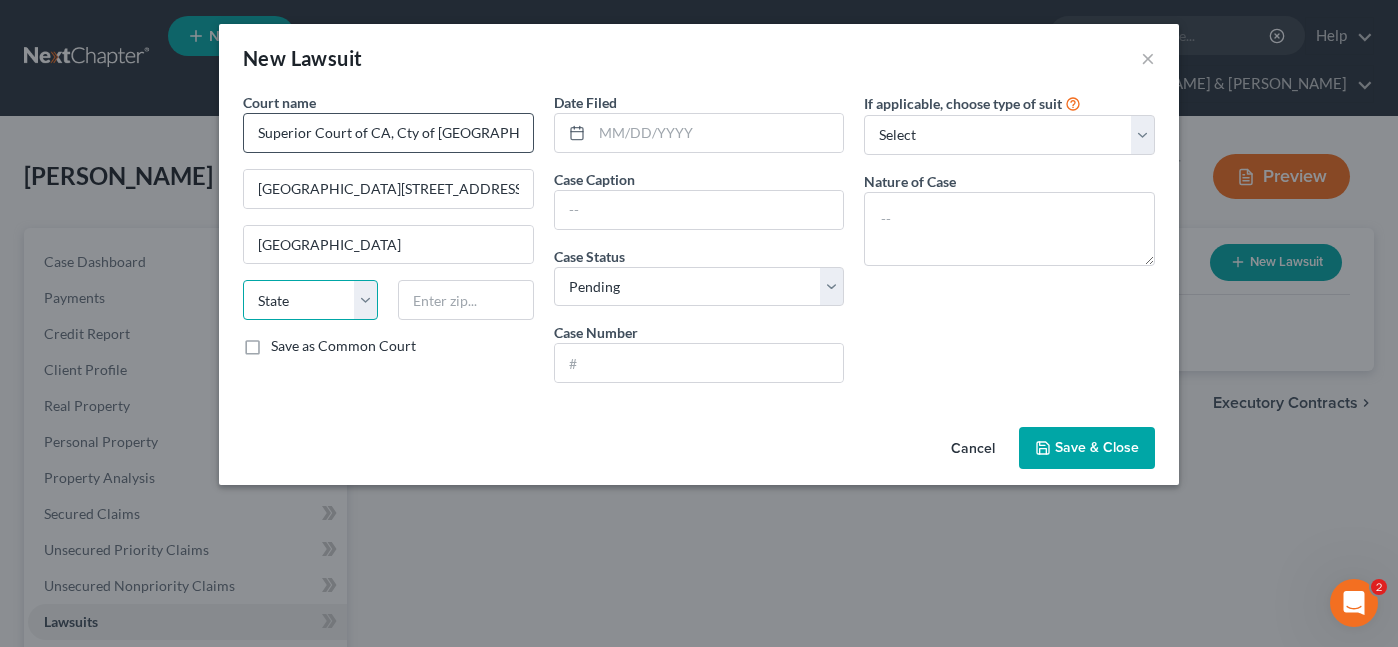 select on "4" 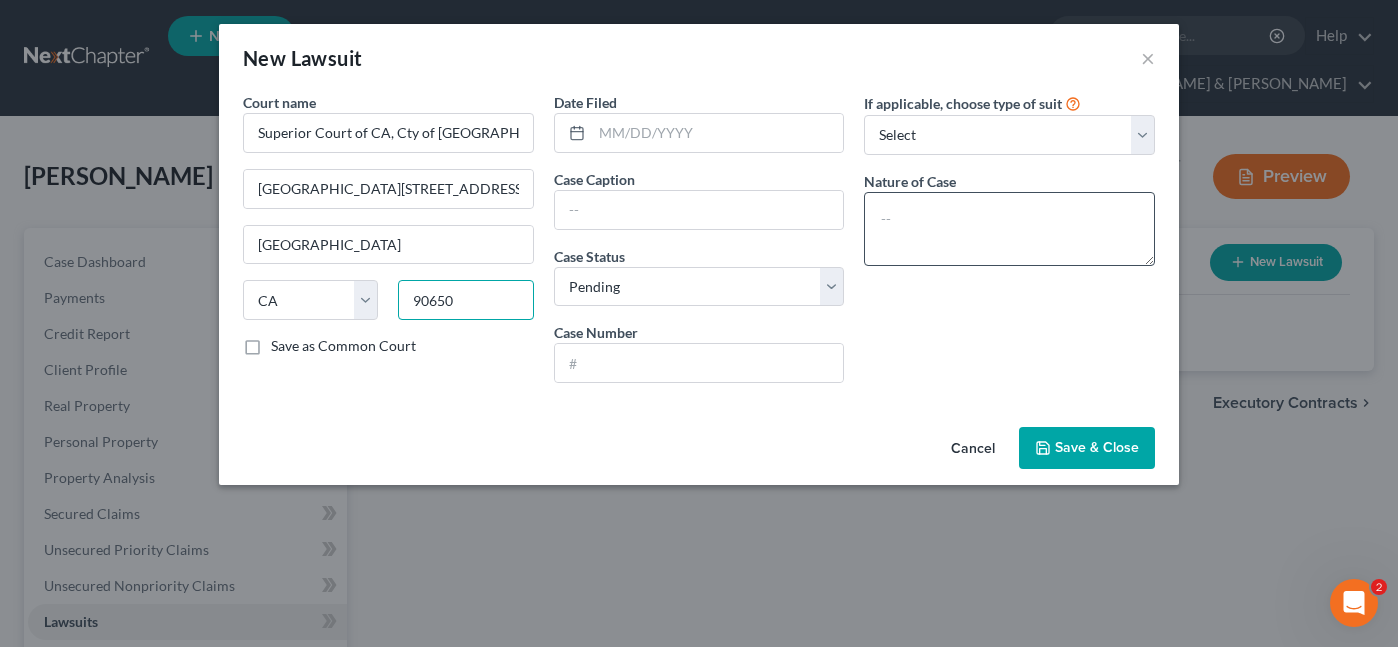 type on "90650" 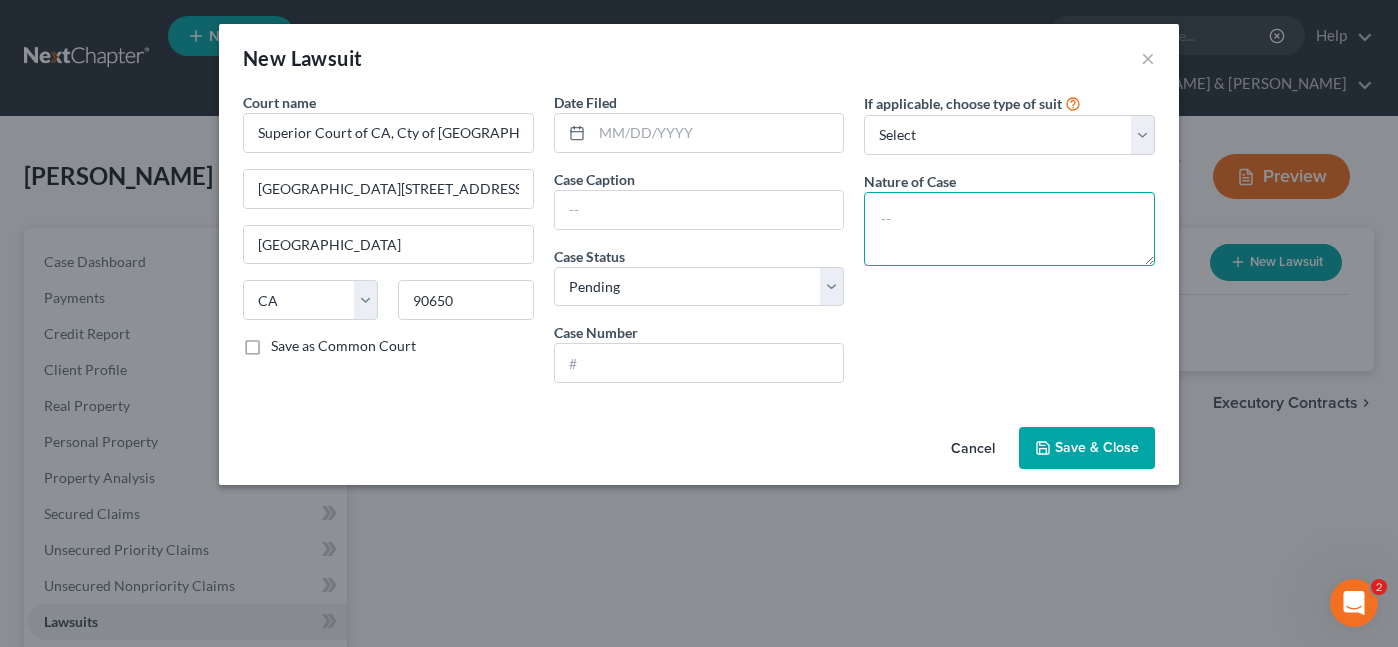 click at bounding box center (1009, 229) 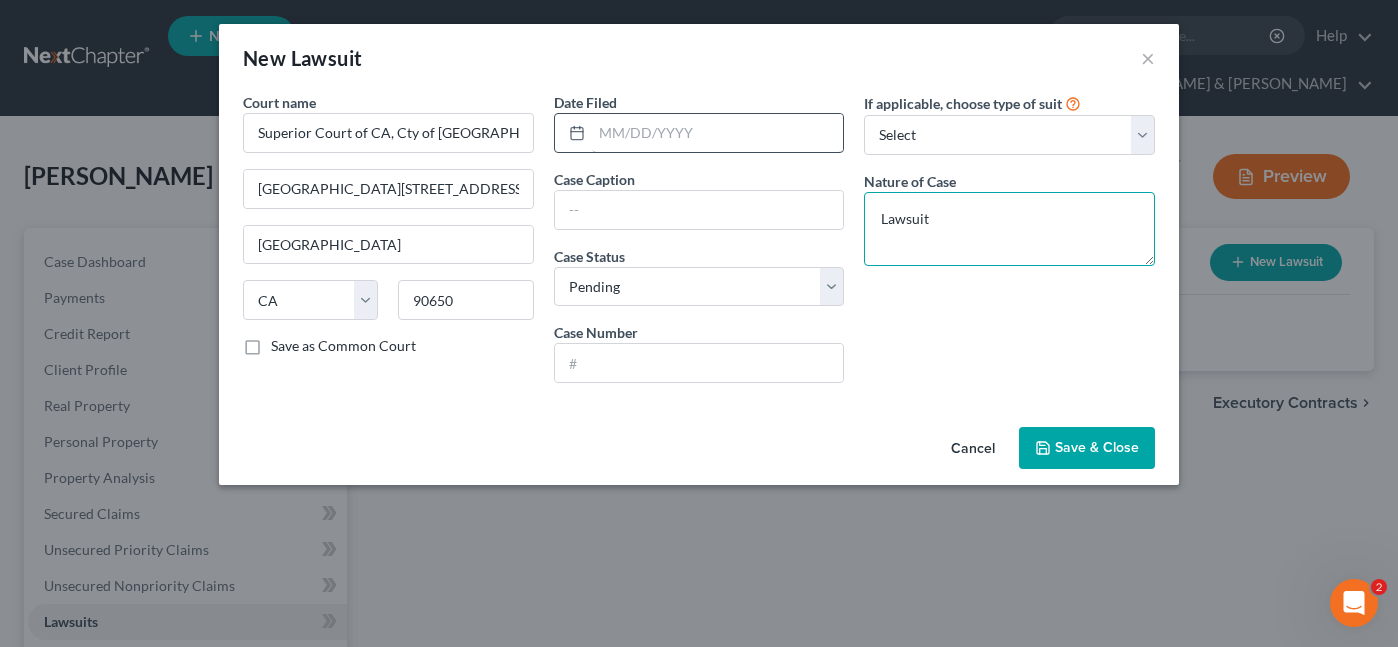 type on "Lawsuit" 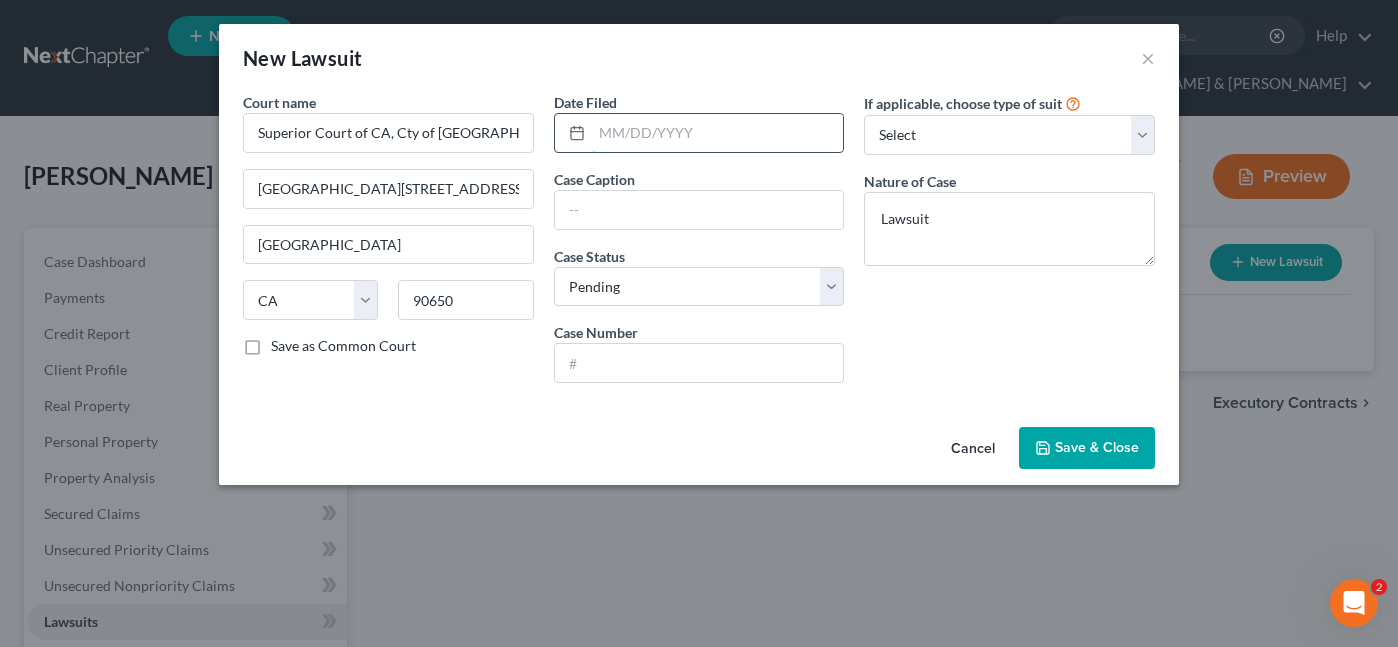 click at bounding box center [718, 133] 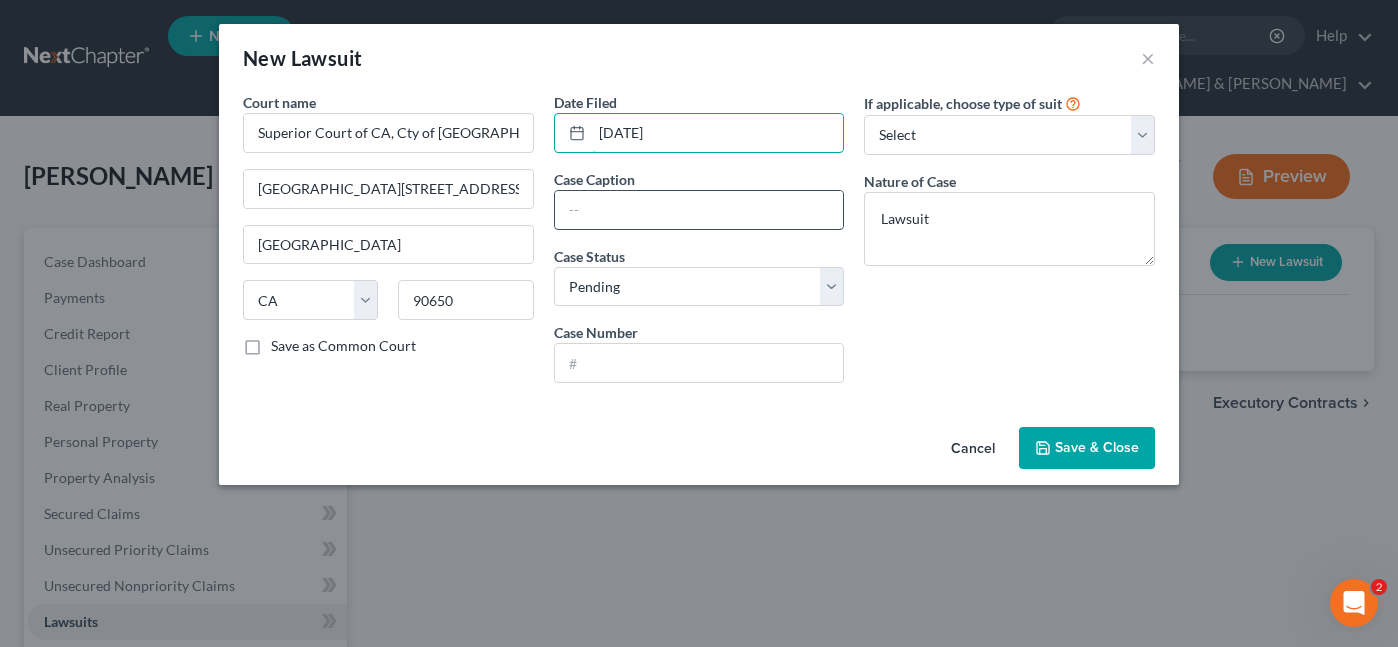 type on "[DATE]" 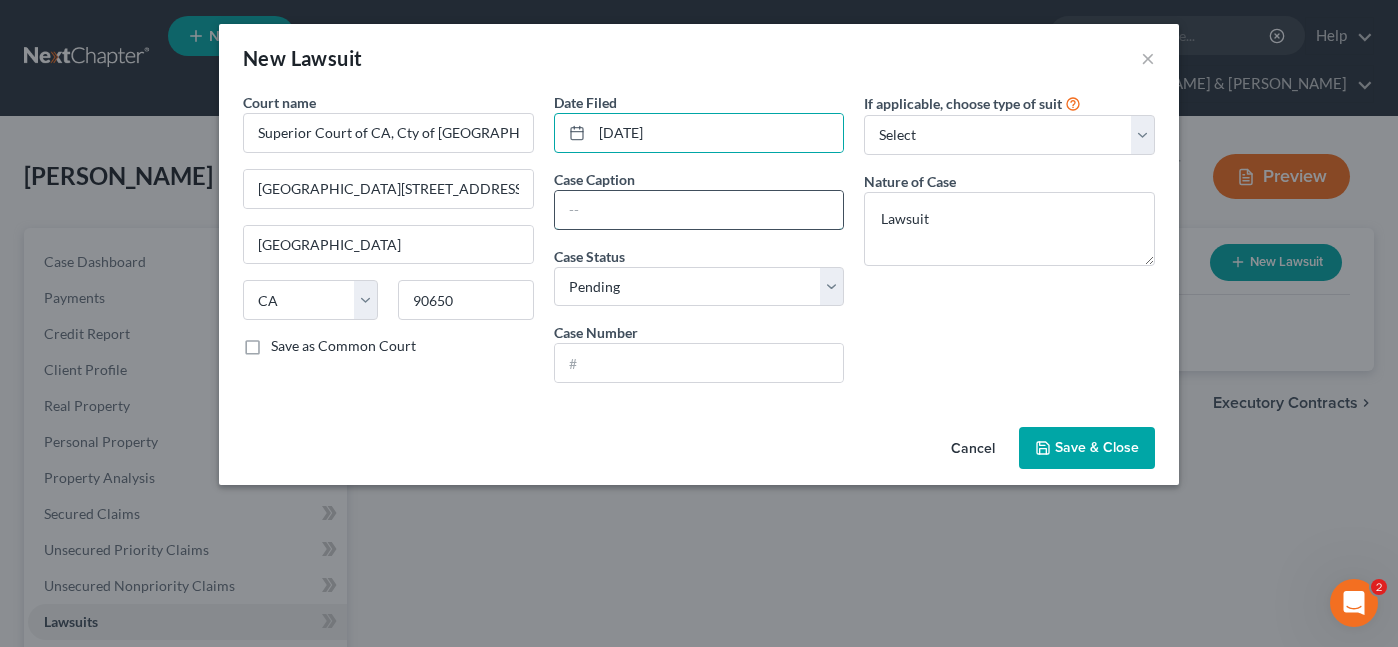 click at bounding box center [699, 210] 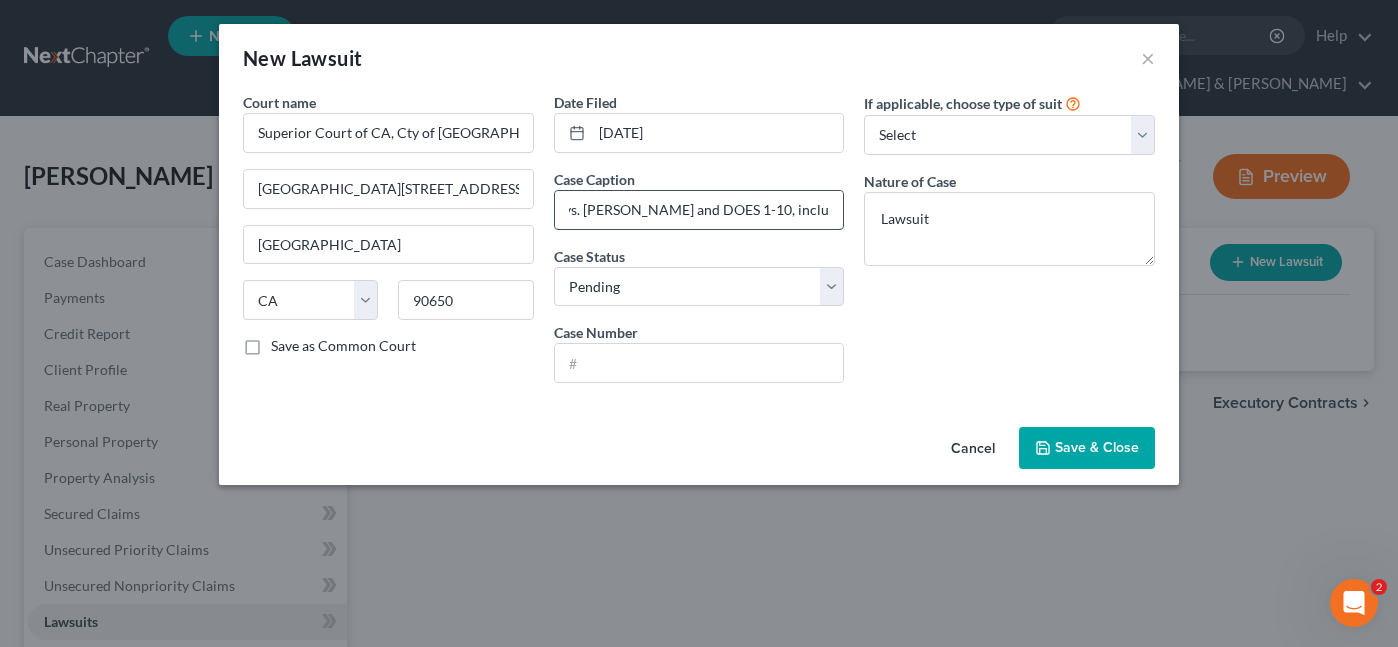 scroll, scrollTop: 0, scrollLeft: 216, axis: horizontal 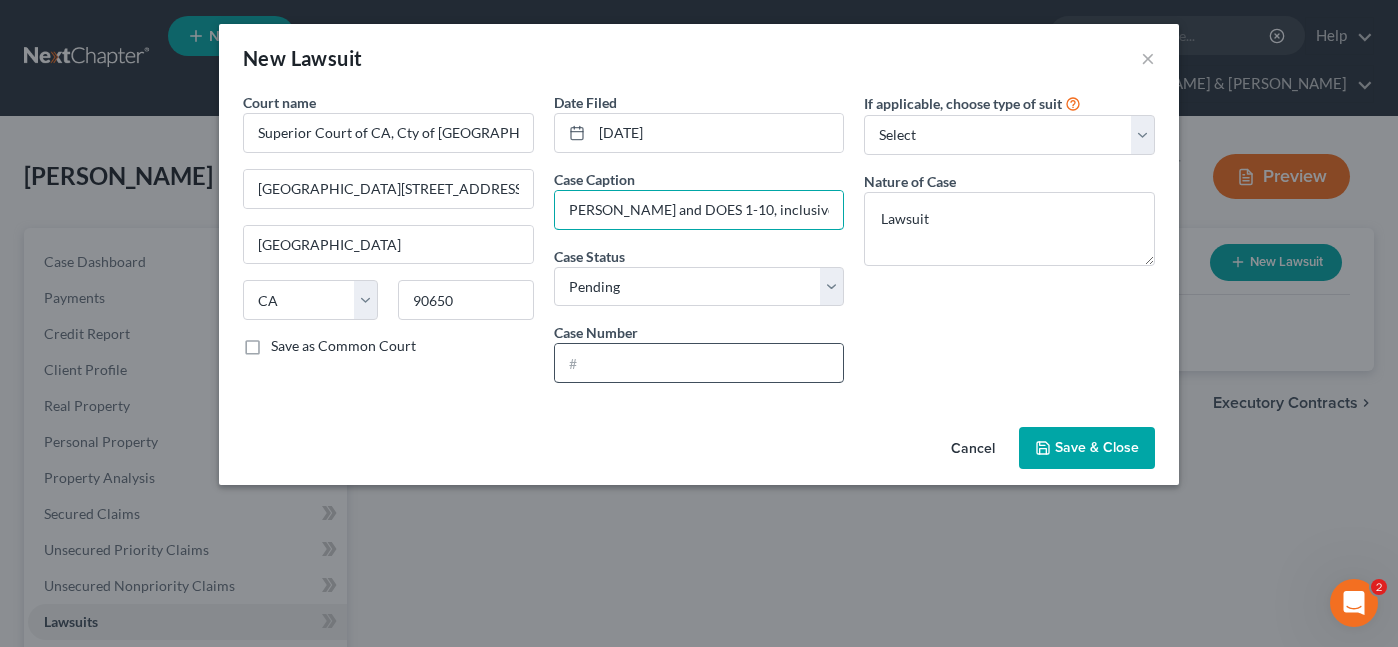 type on "U.S. Bank National Association vs. [PERSON_NAME] and DOES 1-10, inclusive" 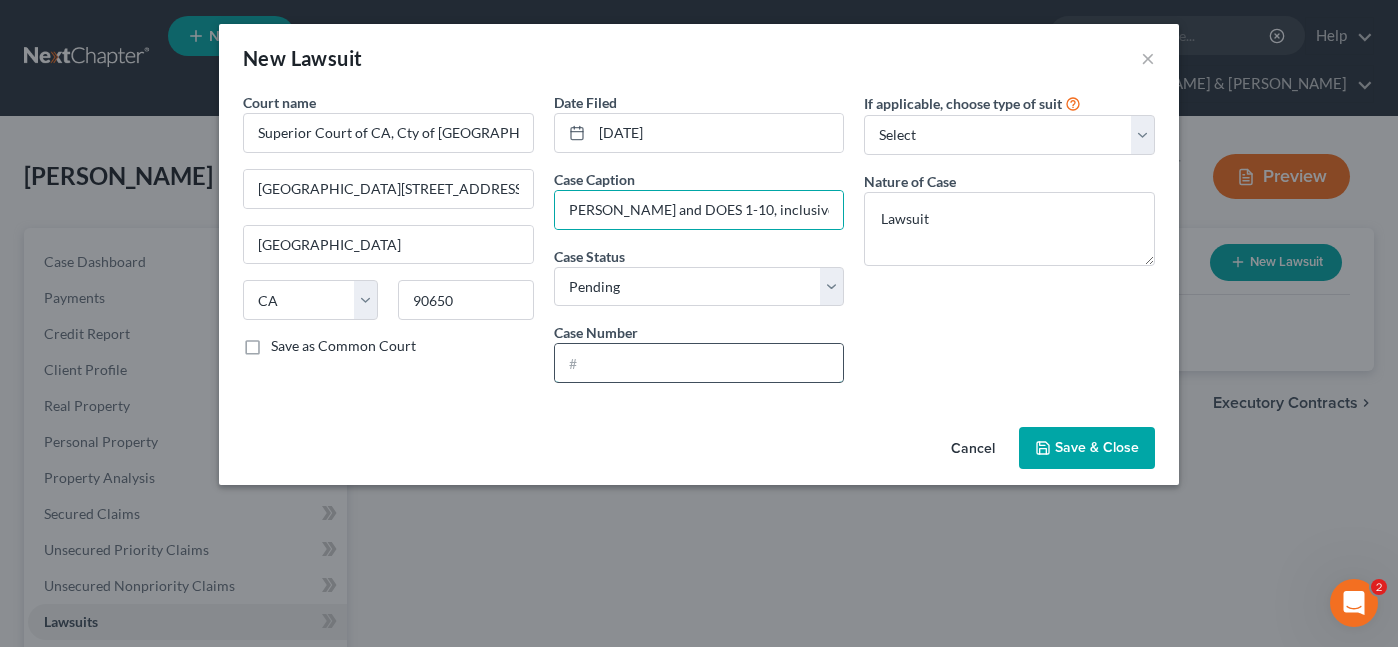 click at bounding box center (699, 363) 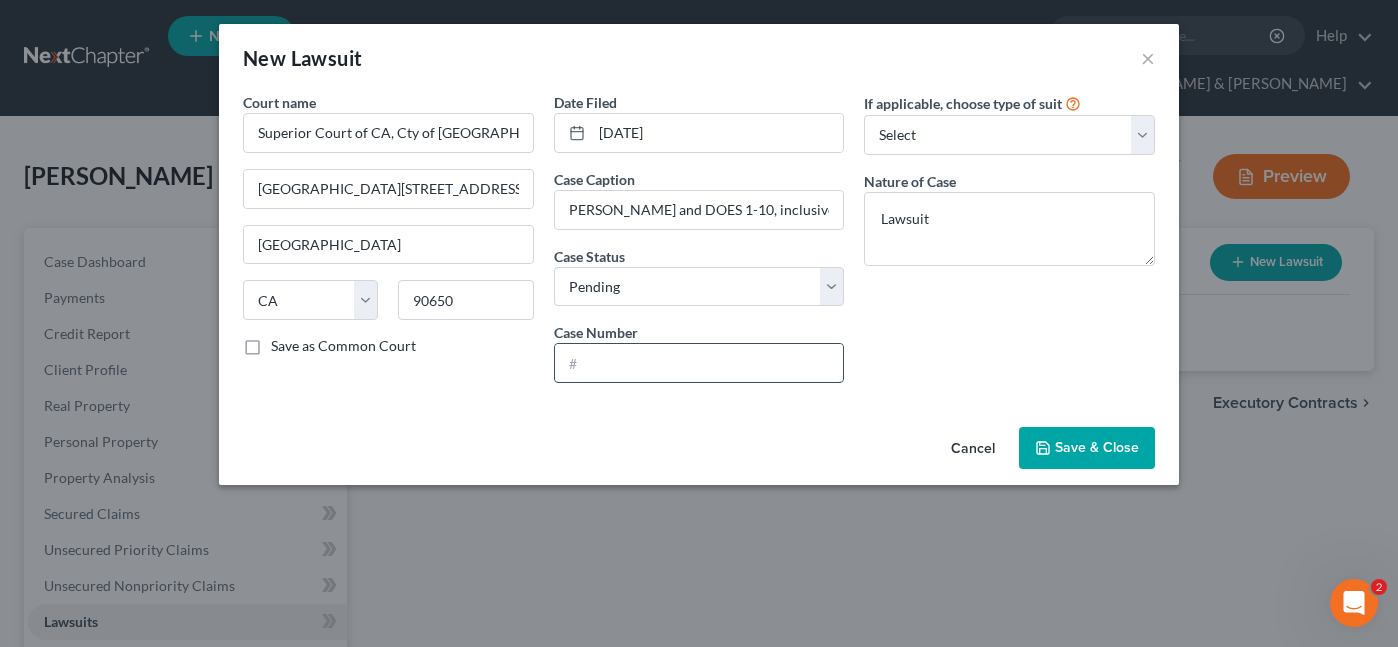scroll, scrollTop: 0, scrollLeft: 0, axis: both 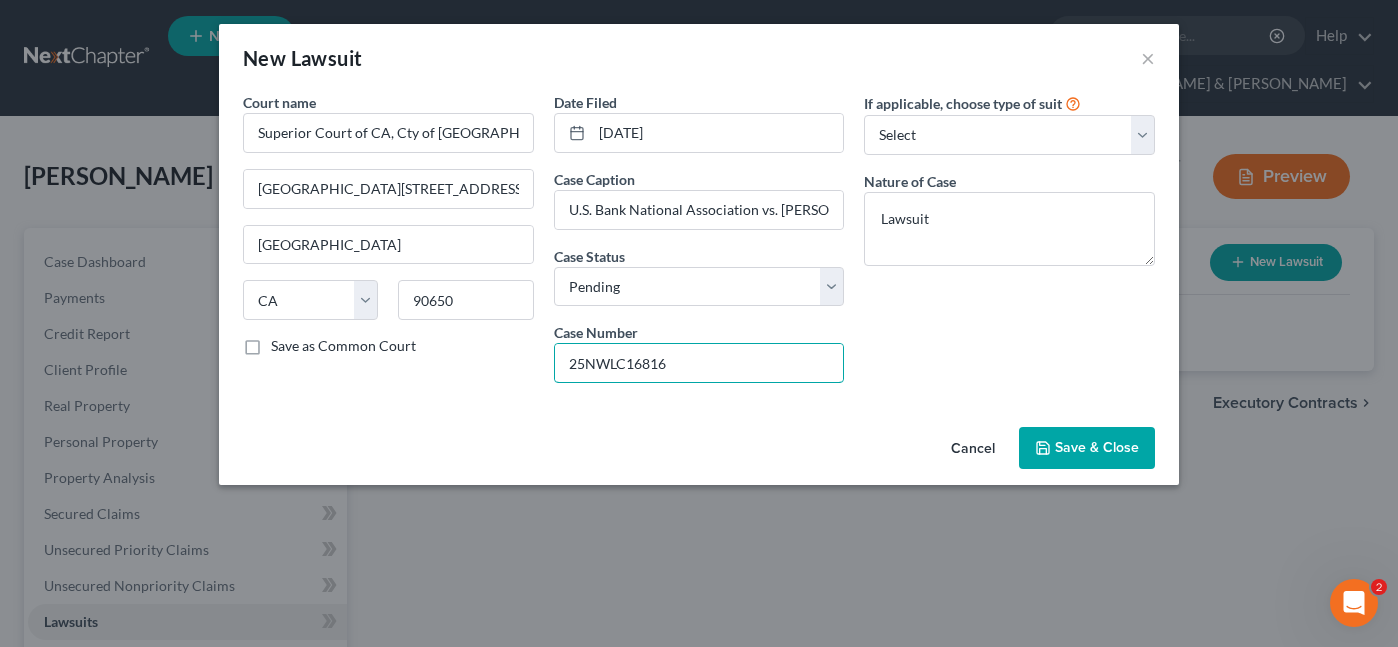 type on "25NWLC16816" 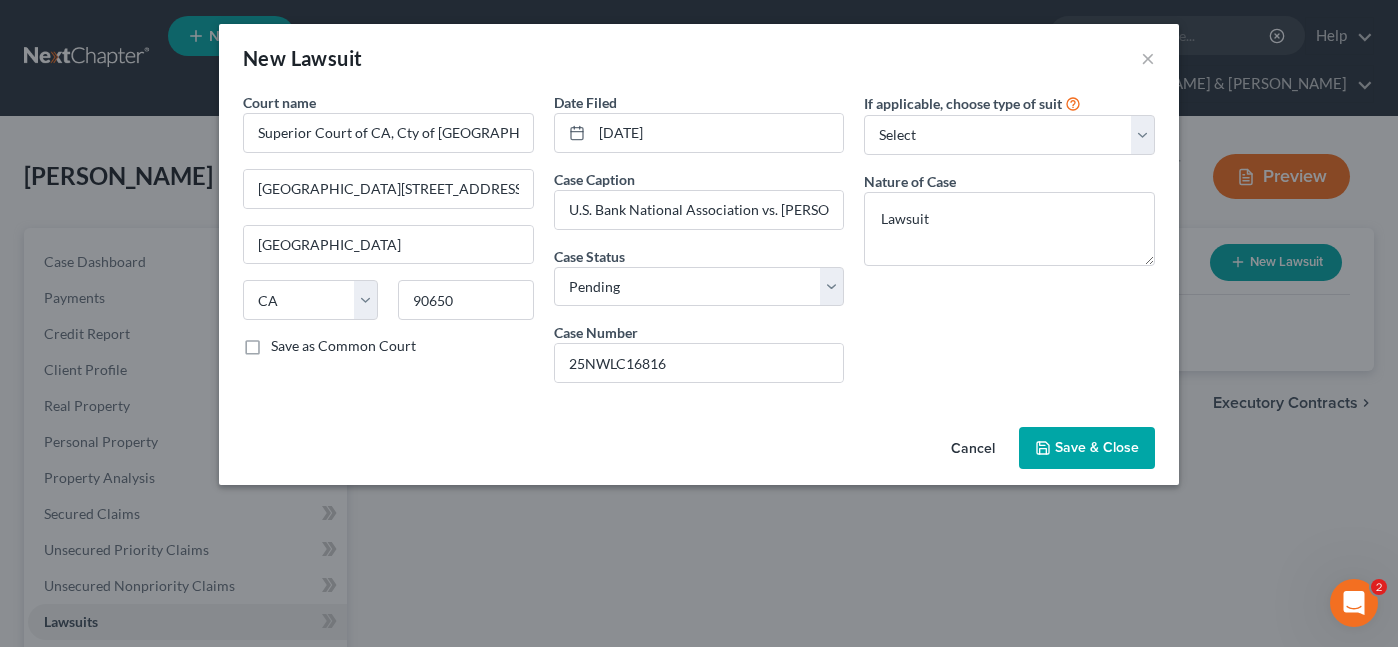 click on "Save & Close" at bounding box center [1087, 448] 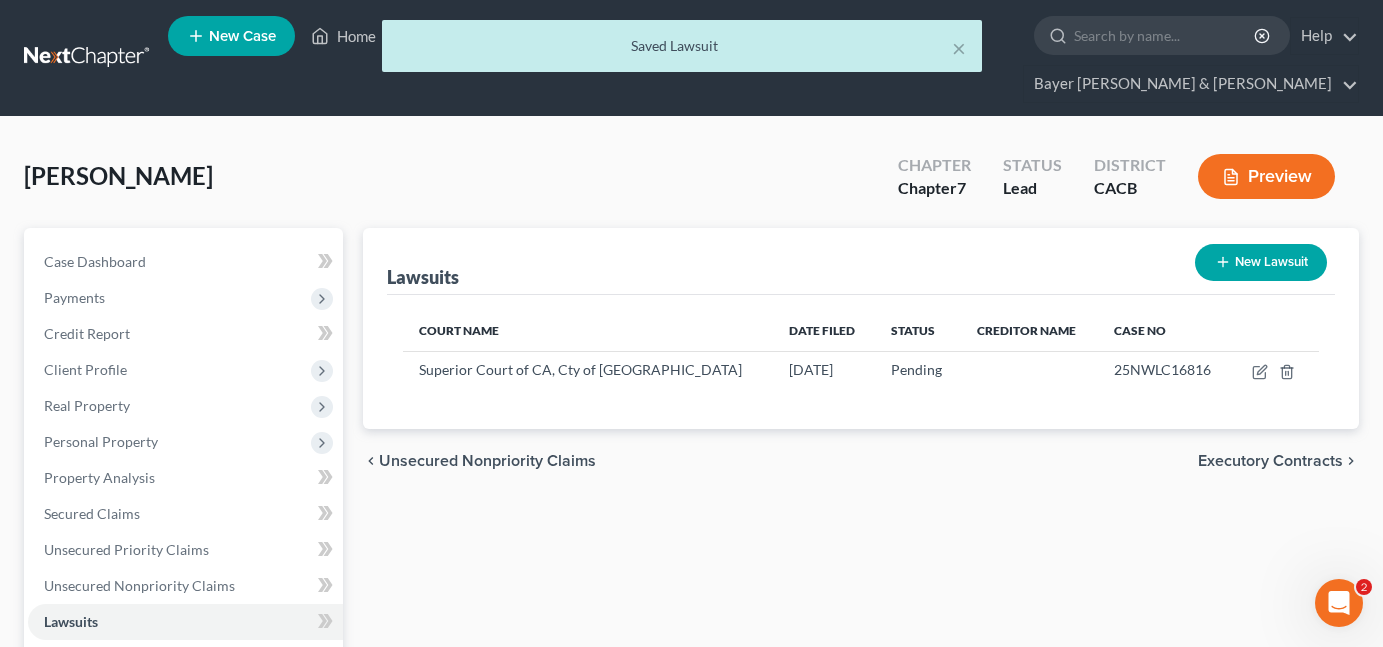 click on "Preview" at bounding box center (1266, 176) 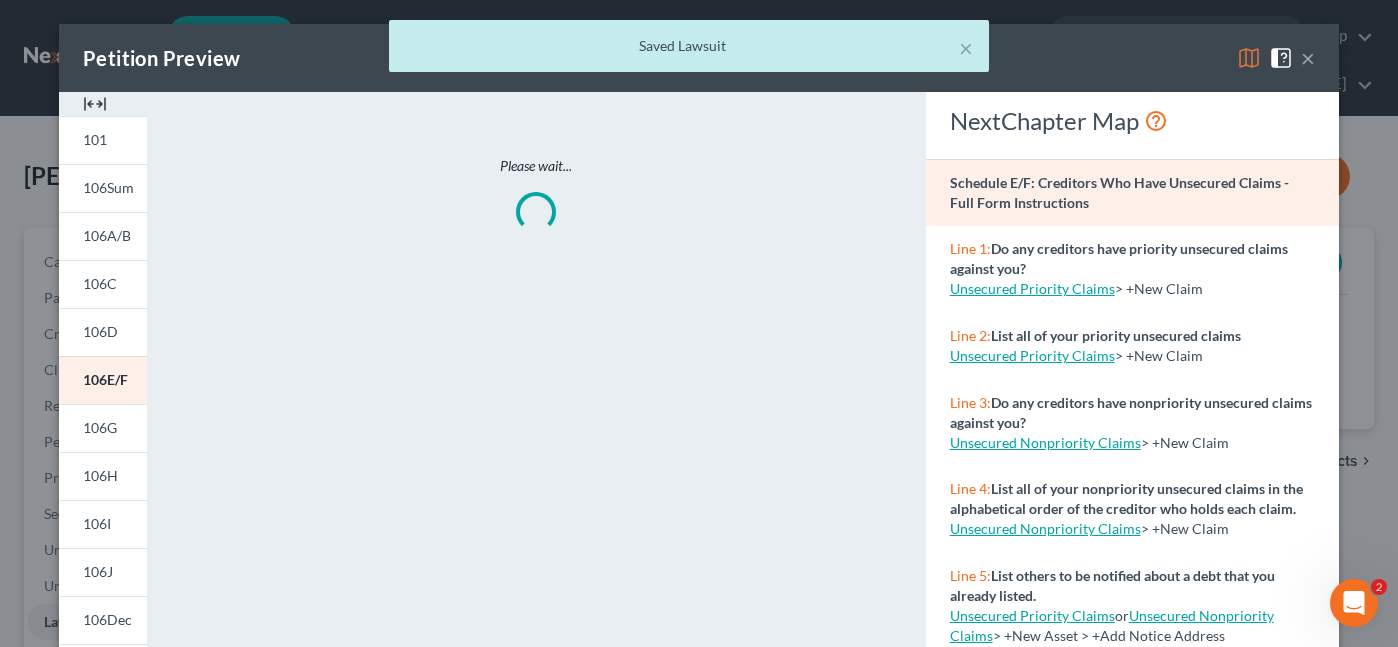 scroll, scrollTop: 200, scrollLeft: 0, axis: vertical 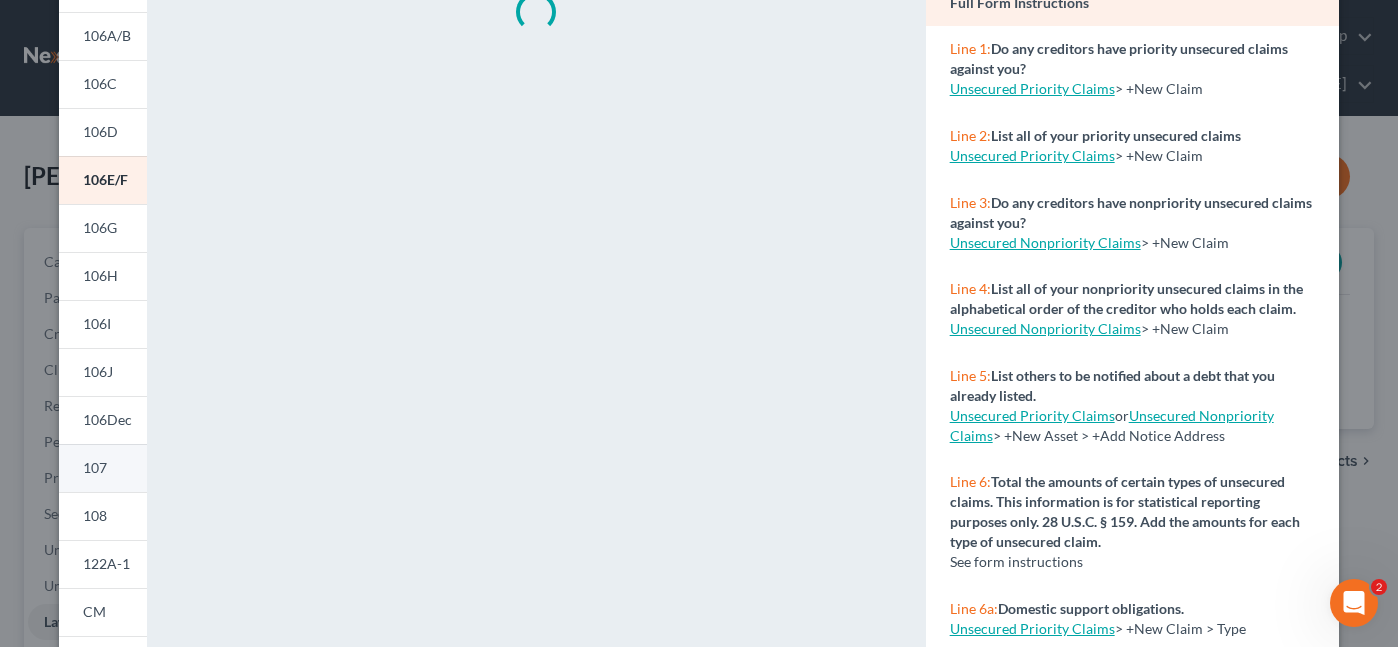 click on "107" at bounding box center [103, 468] 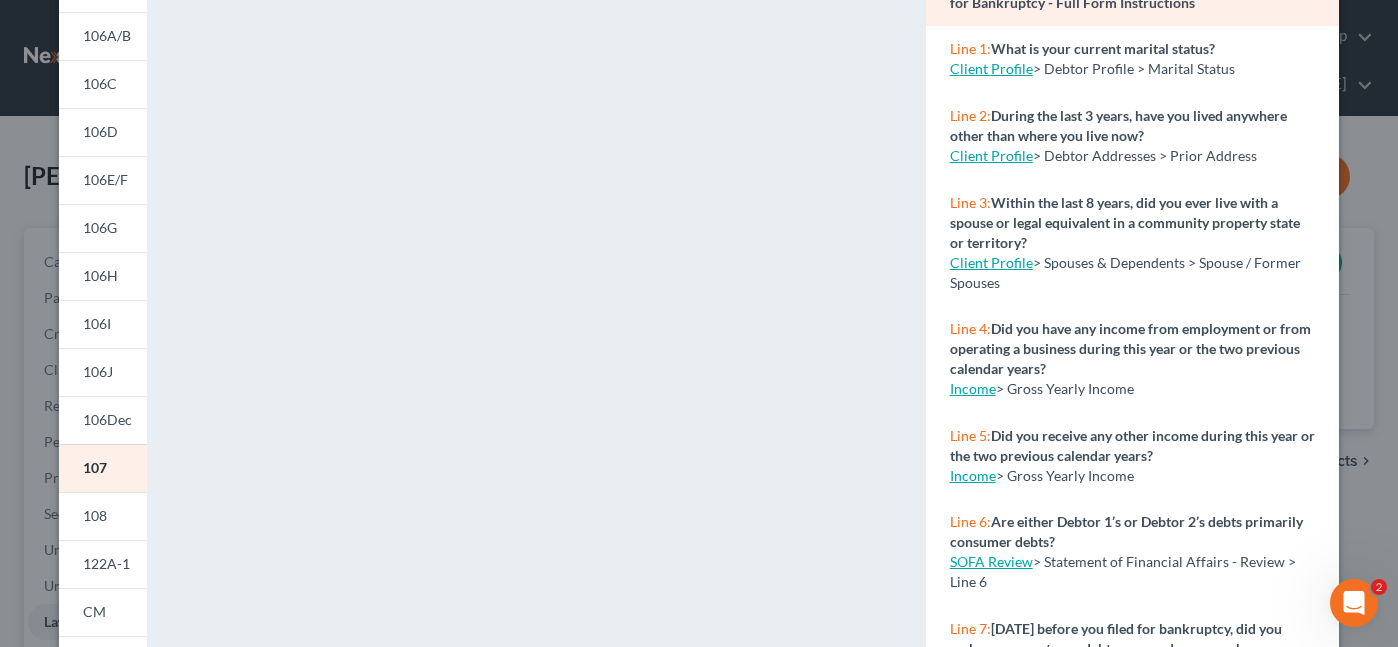 scroll, scrollTop: 164, scrollLeft: 0, axis: vertical 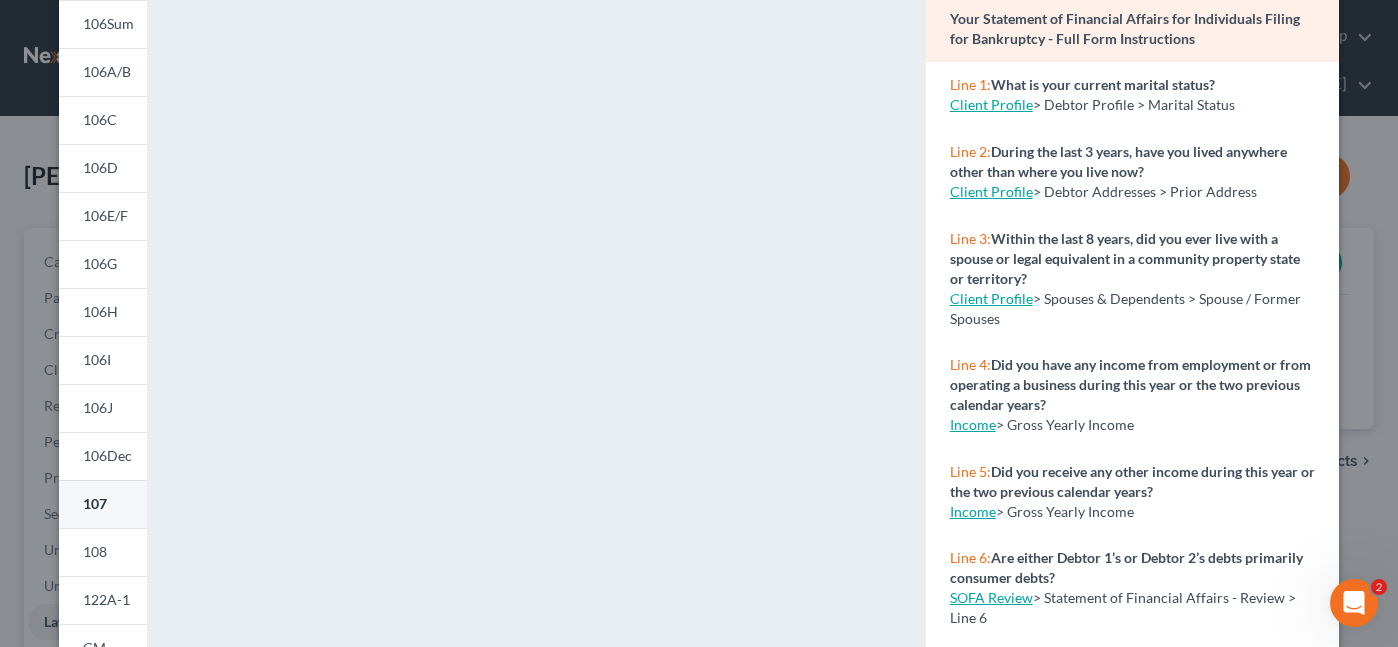 click on "107" at bounding box center [103, 504] 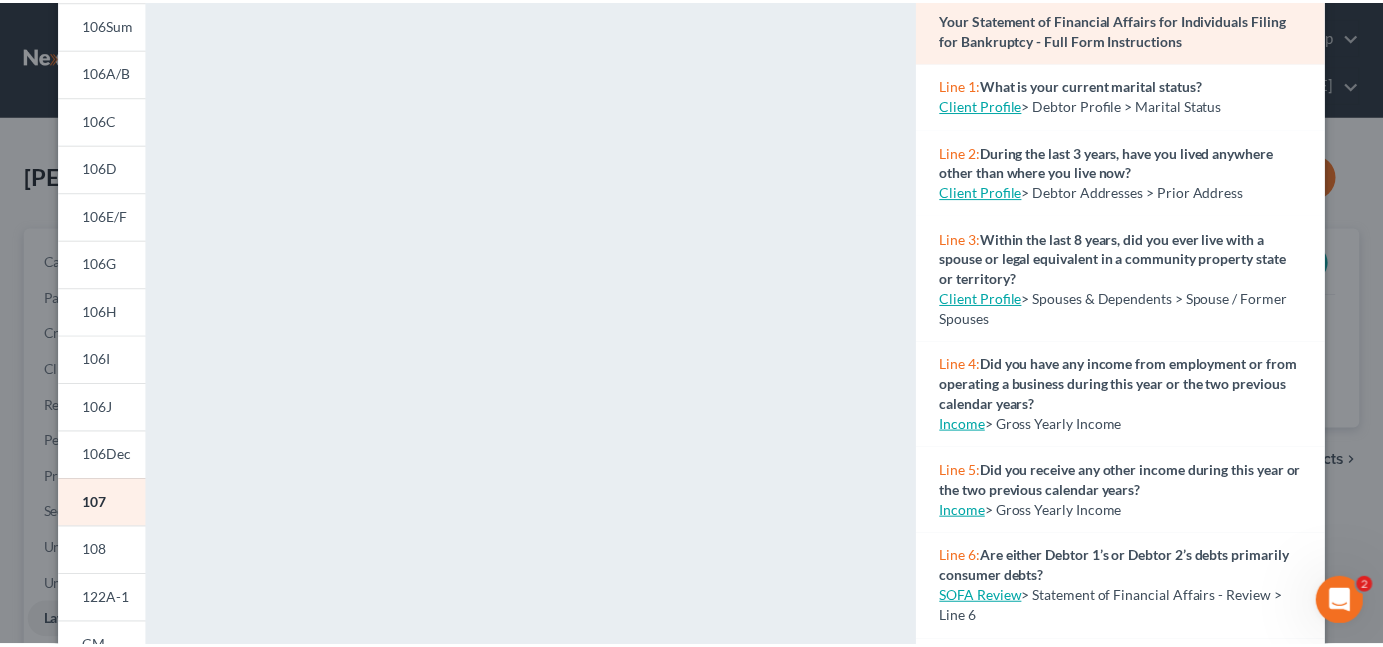 scroll, scrollTop: 0, scrollLeft: 0, axis: both 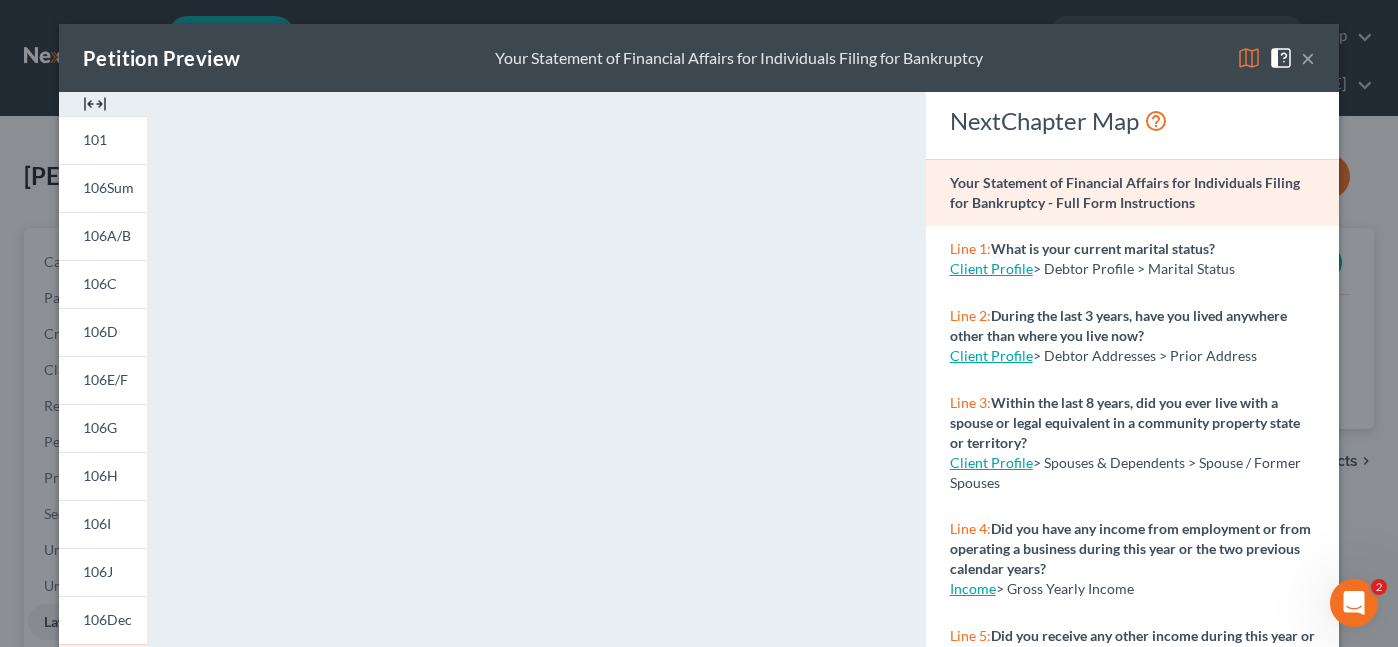 click on "×" at bounding box center (1308, 58) 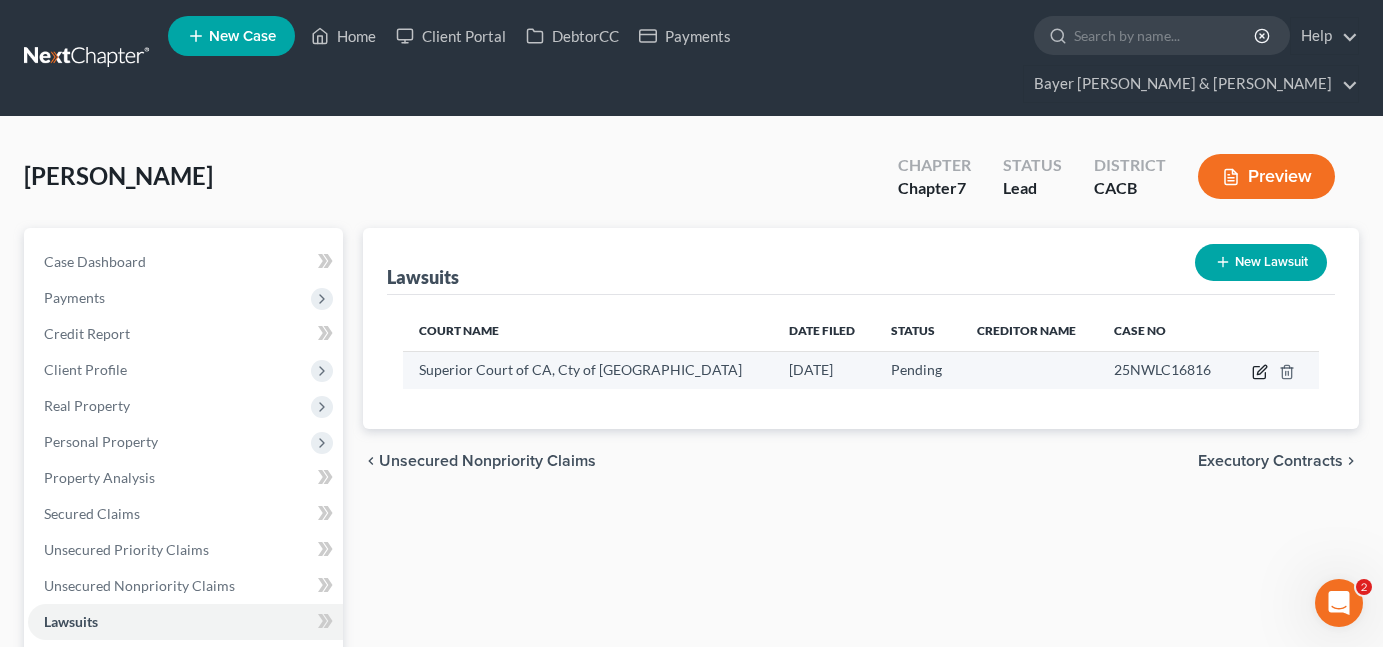 click 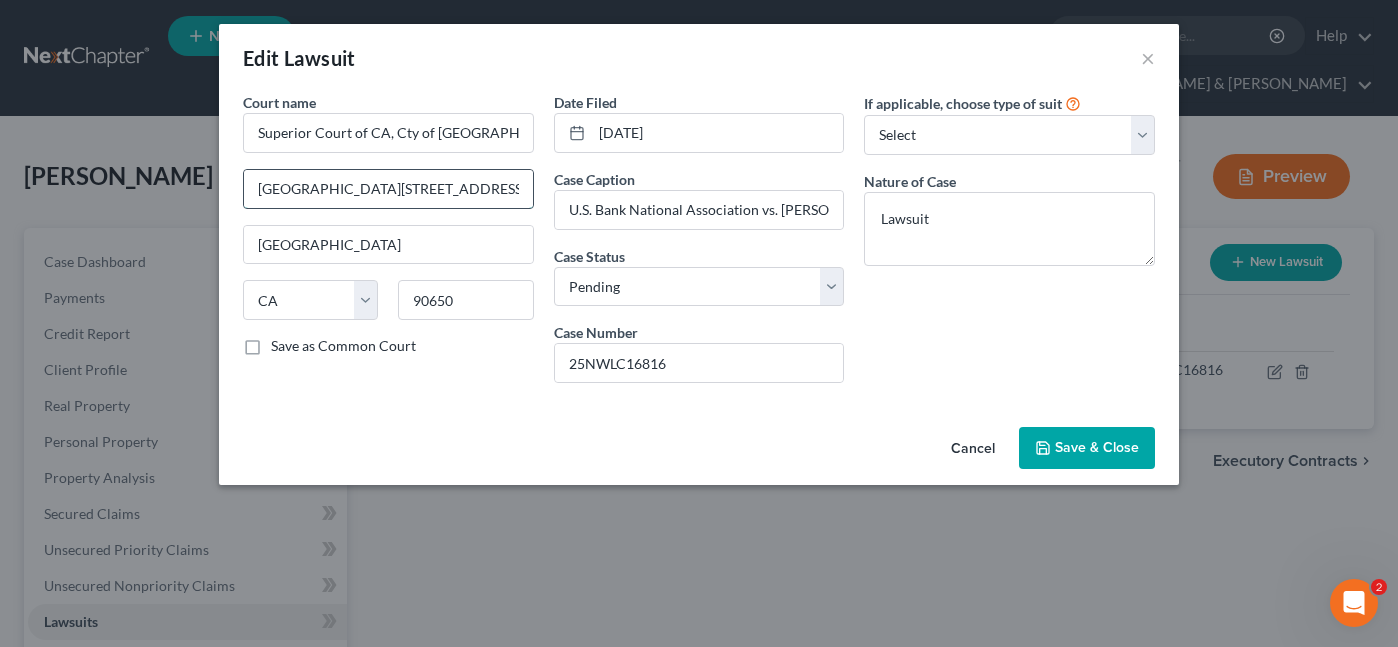 click on "[GEOGRAPHIC_DATA][STREET_ADDRESS]" at bounding box center [388, 189] 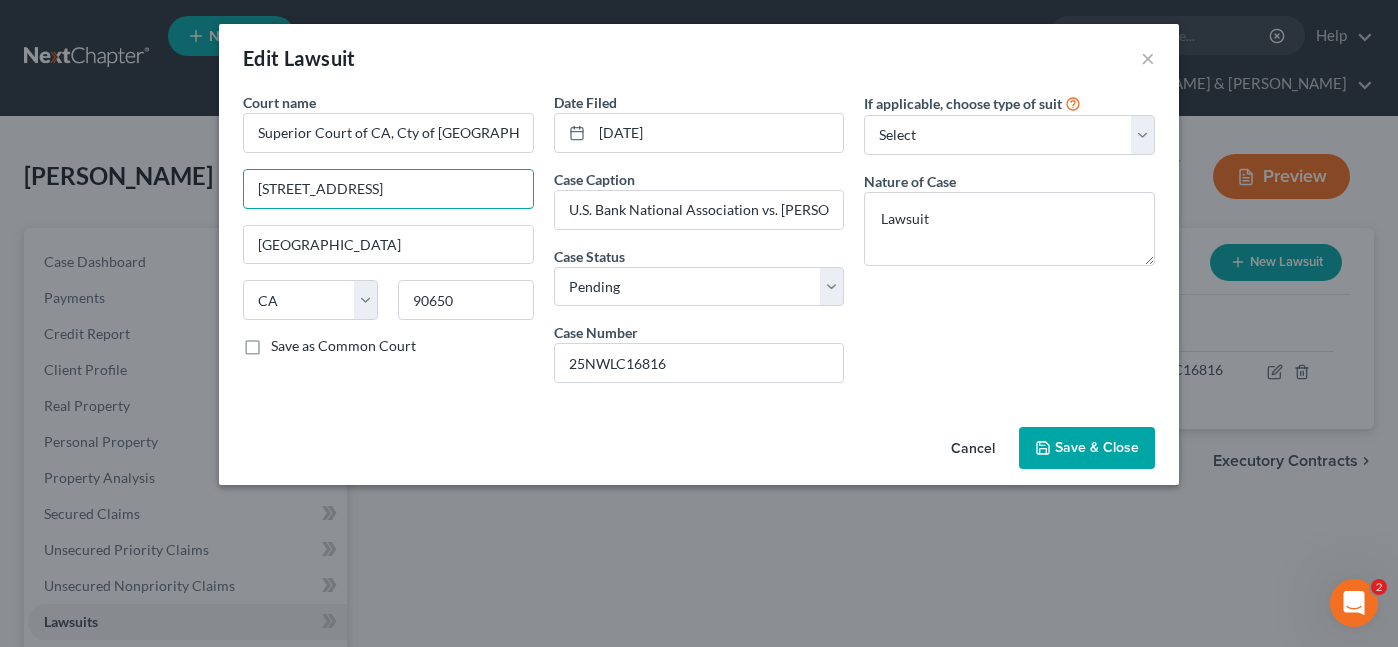 type on "[STREET_ADDRESS]" 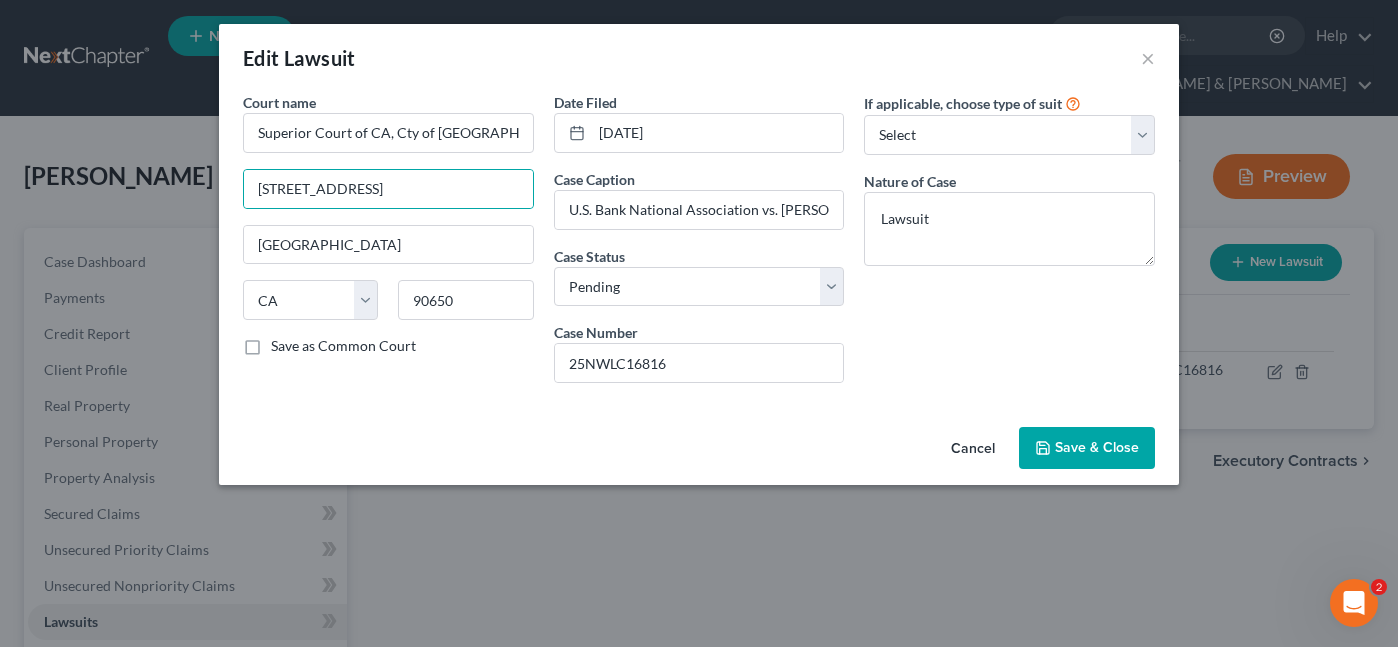 click on "Save & Close" at bounding box center (1097, 447) 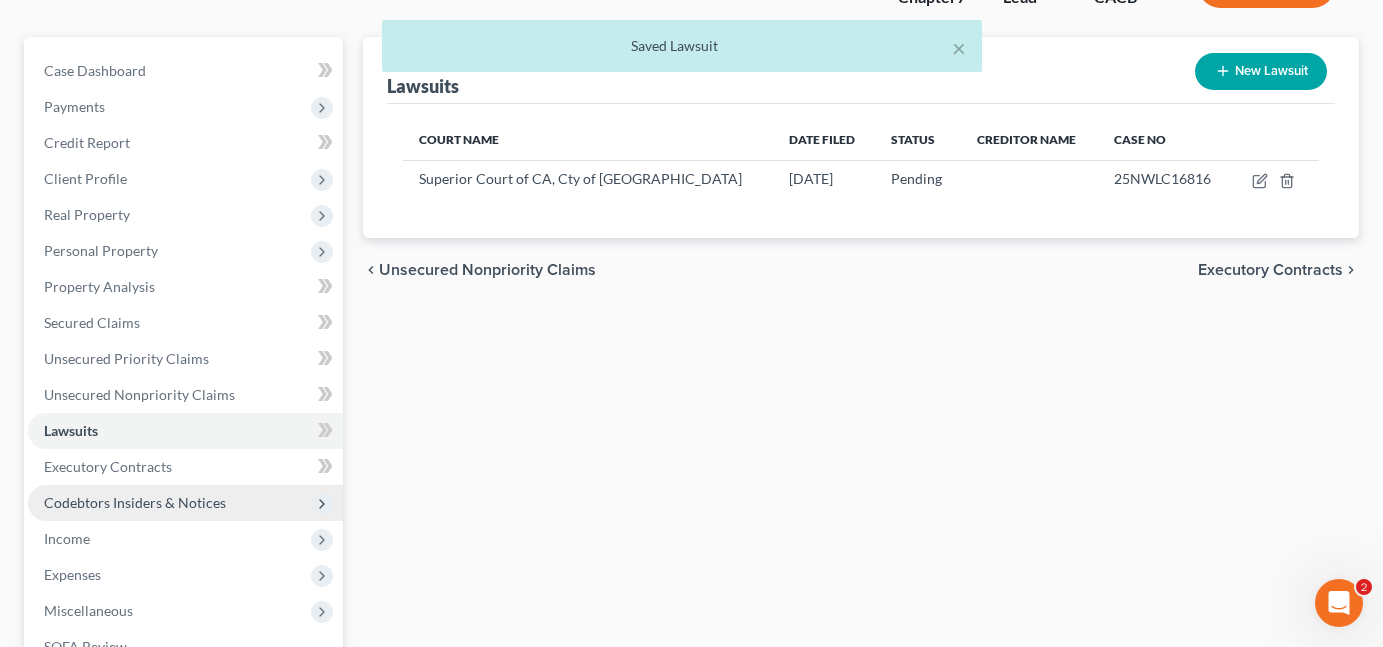 scroll, scrollTop: 200, scrollLeft: 0, axis: vertical 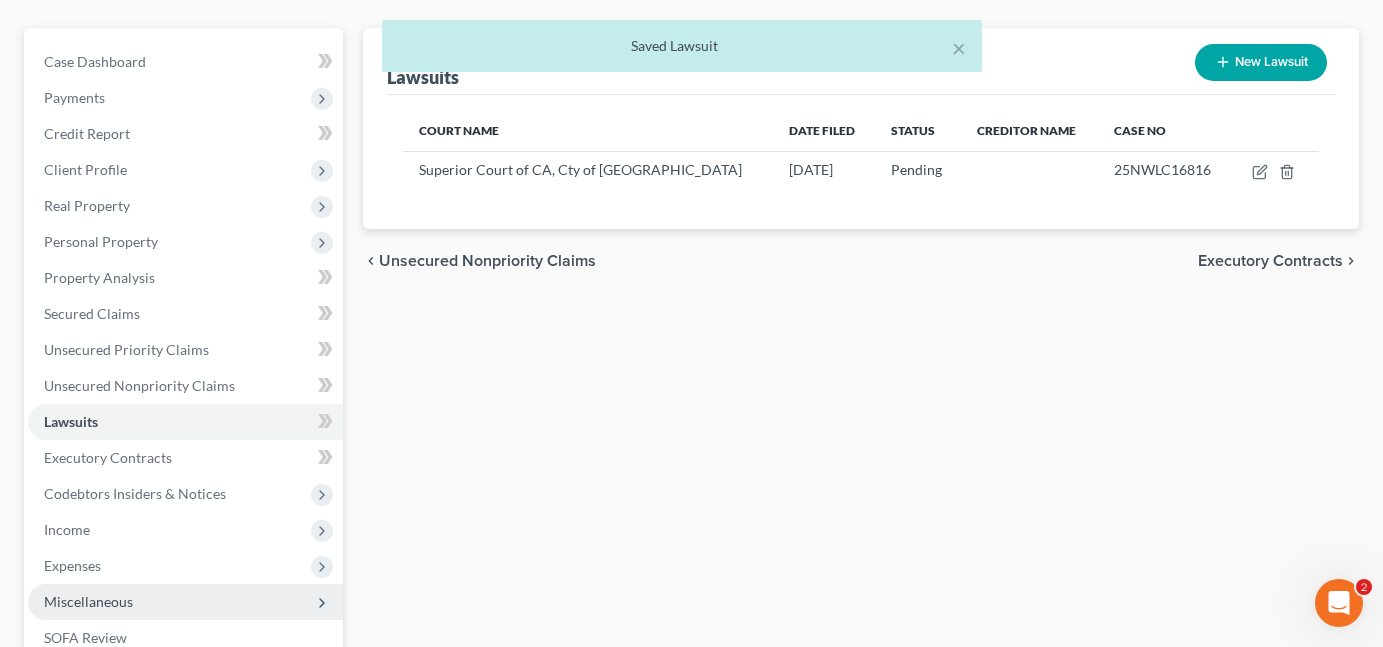click on "Miscellaneous" at bounding box center [88, 601] 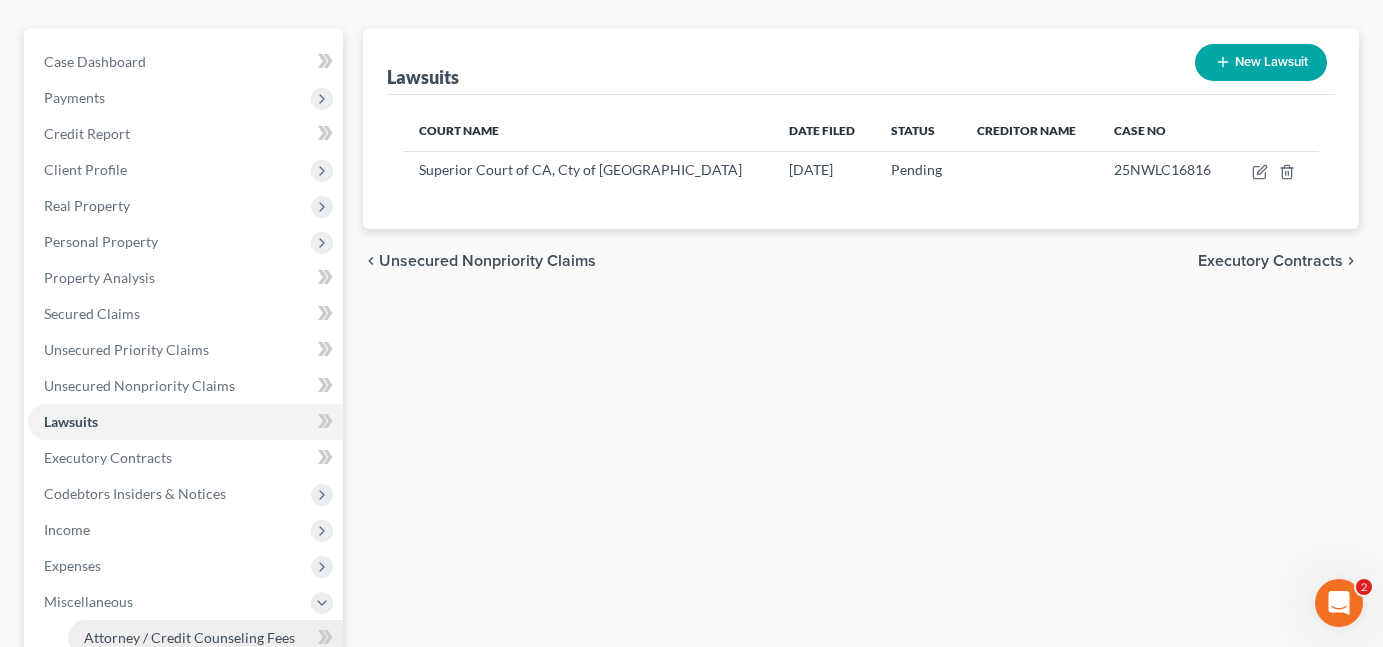 click on "Attorney / Credit Counseling Fees" at bounding box center [189, 637] 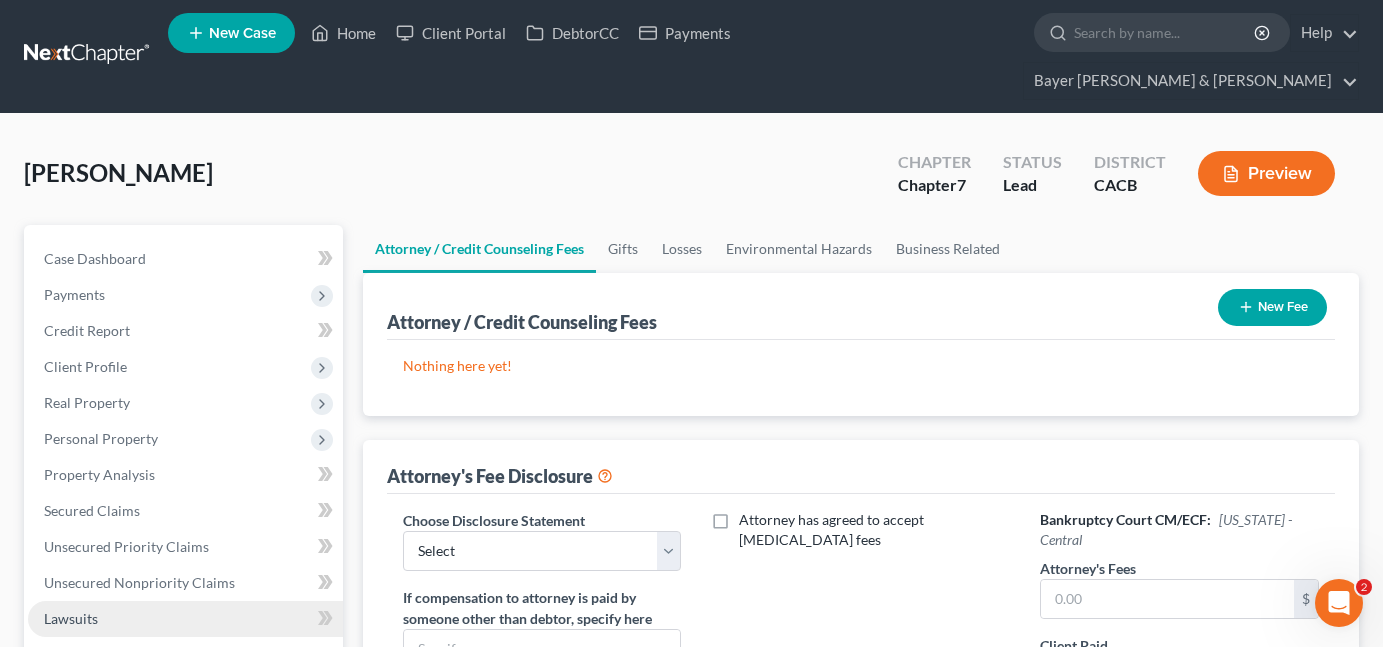 scroll, scrollTop: 0, scrollLeft: 0, axis: both 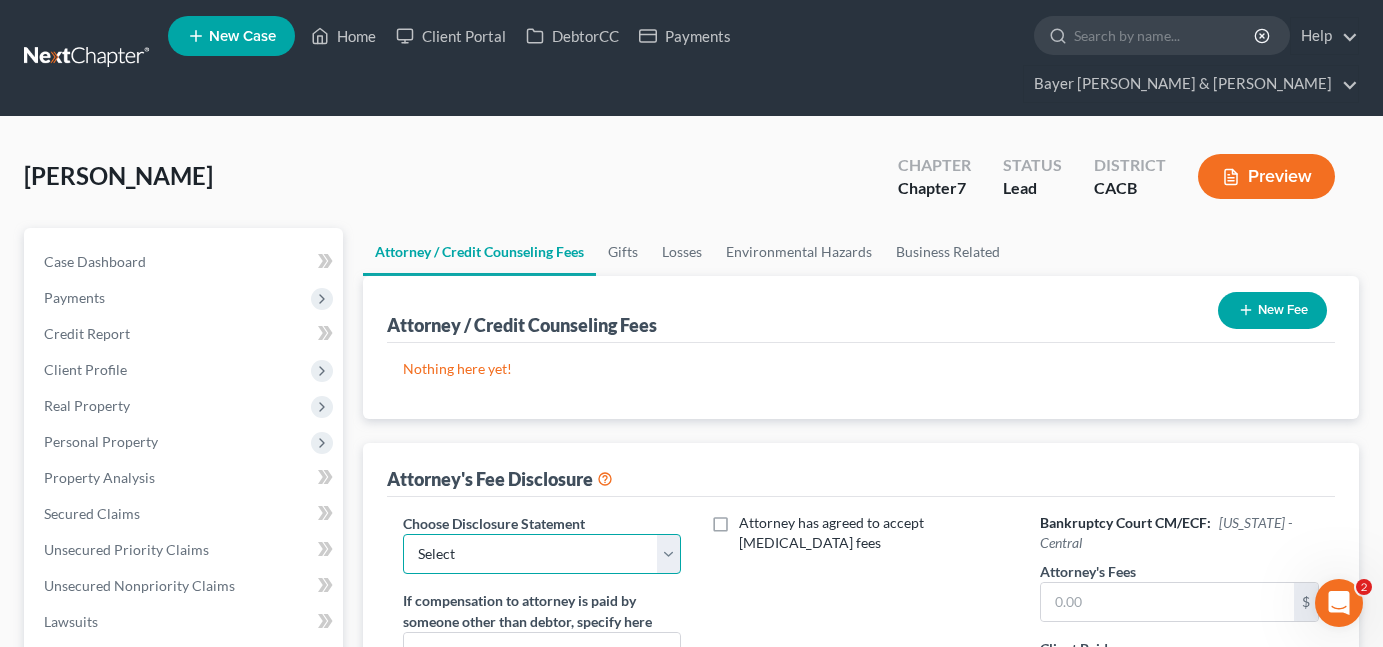 click on "Select Substitution in Ch 7 (when UST requests docs) Chapter 11 Standard Ch7 Fee Disclosure Business-Non Discharge cases" at bounding box center [542, 554] 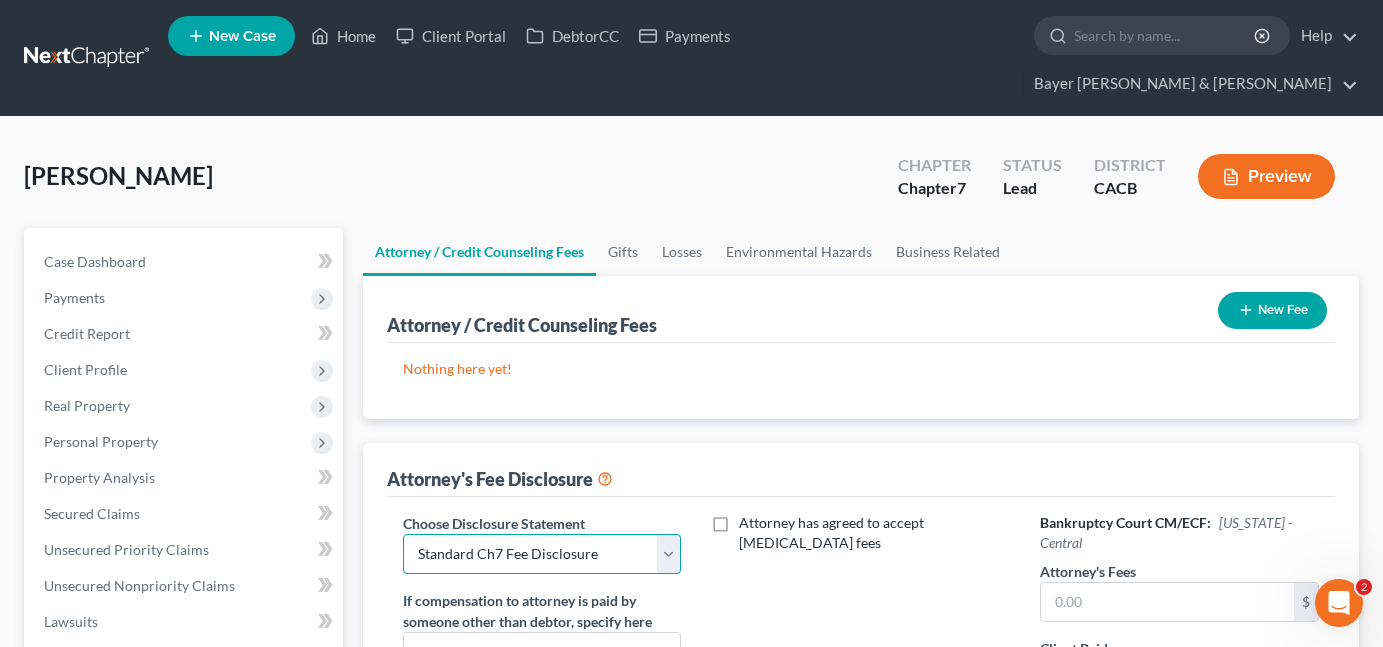 click on "Select Substitution in Ch 7 (when UST requests docs) Chapter 11 Standard Ch7 Fee Disclosure Business-Non Discharge cases" at bounding box center (542, 554) 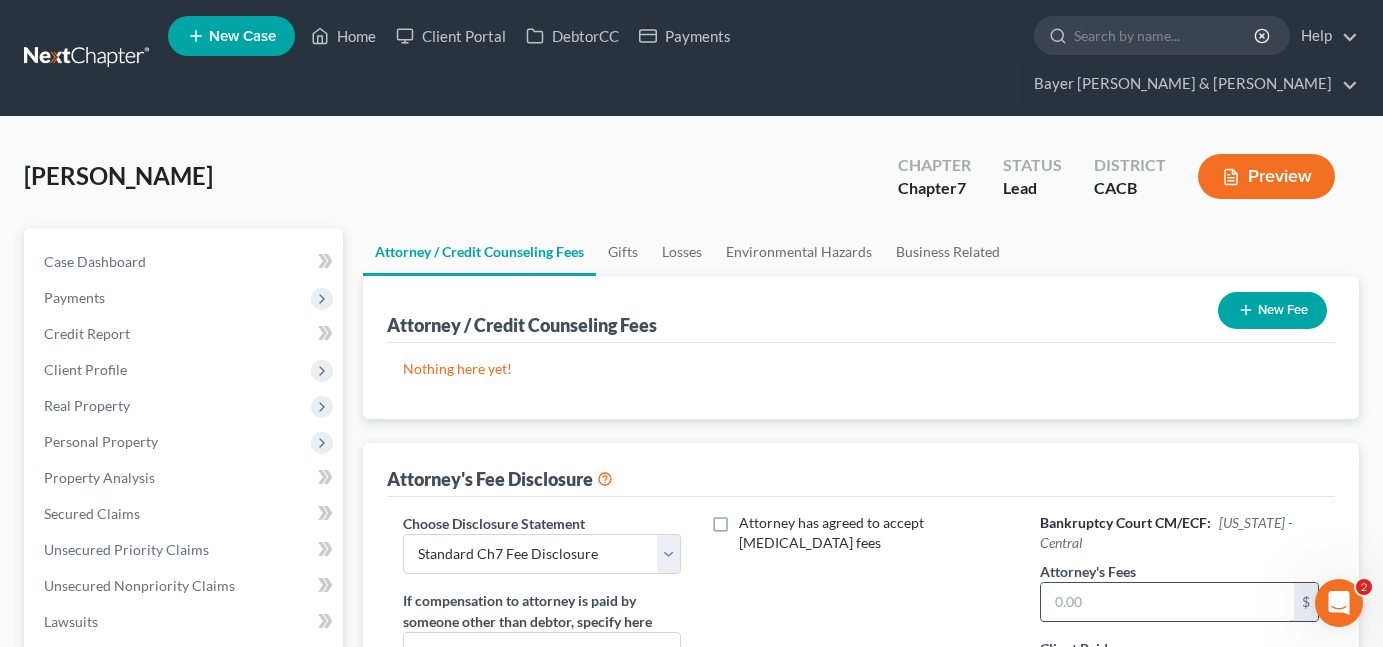 click at bounding box center (1167, 602) 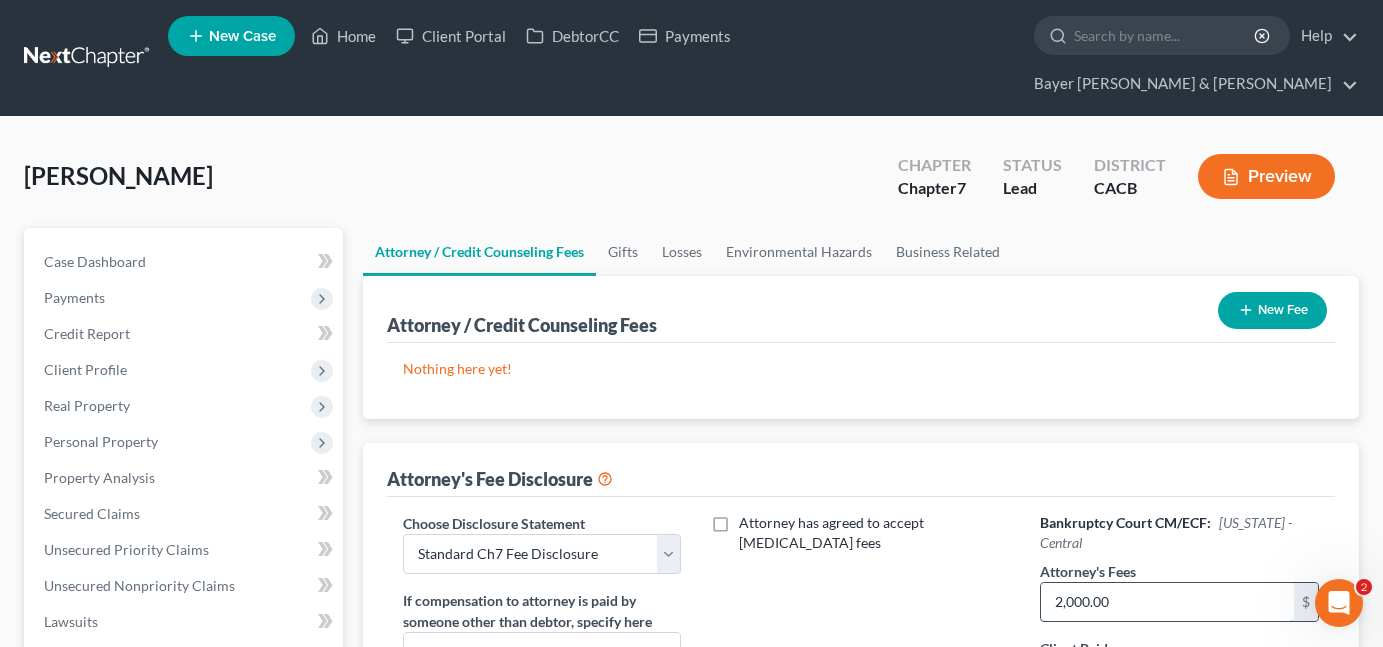 type on "2,000.00" 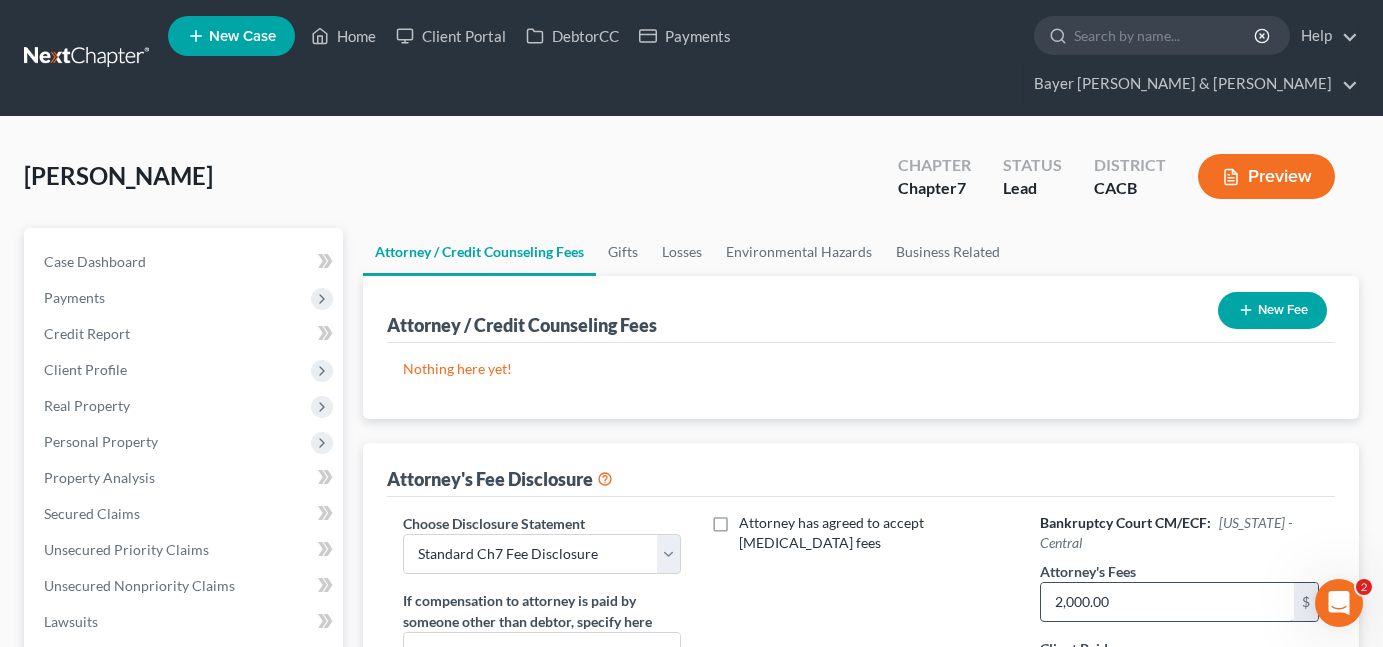 scroll, scrollTop: 14, scrollLeft: 0, axis: vertical 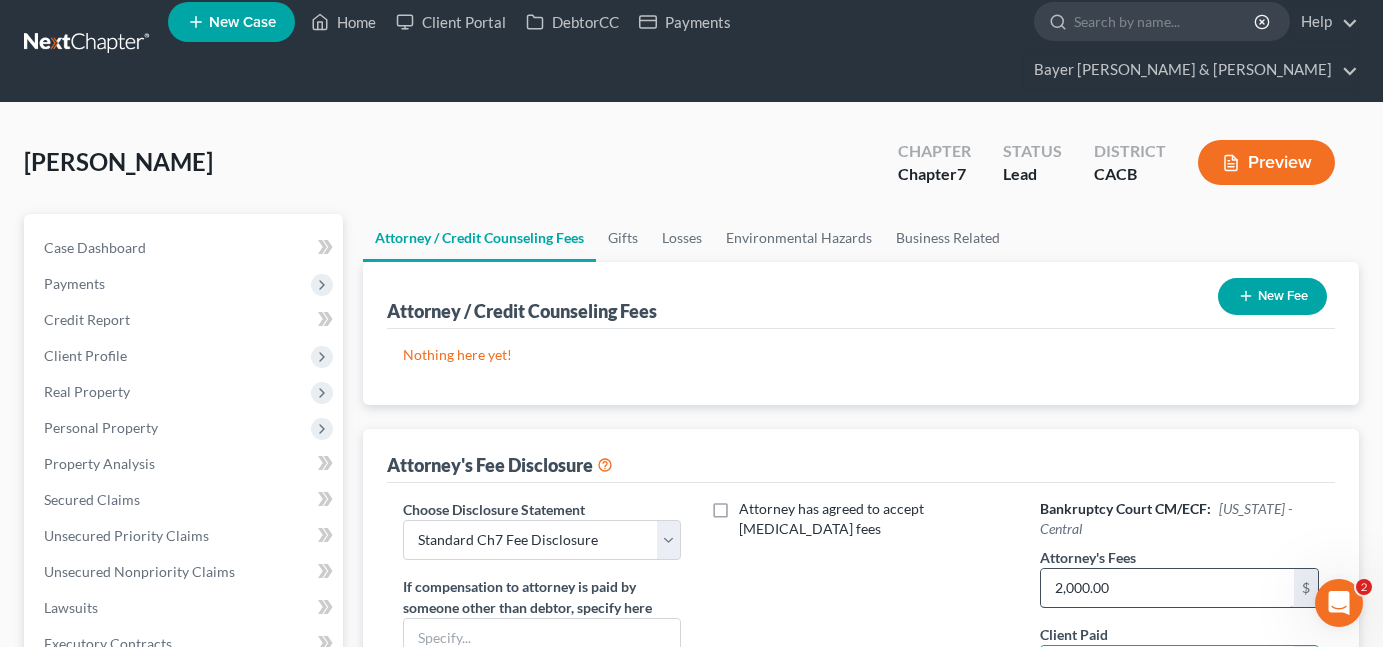 type on "2,000.00" 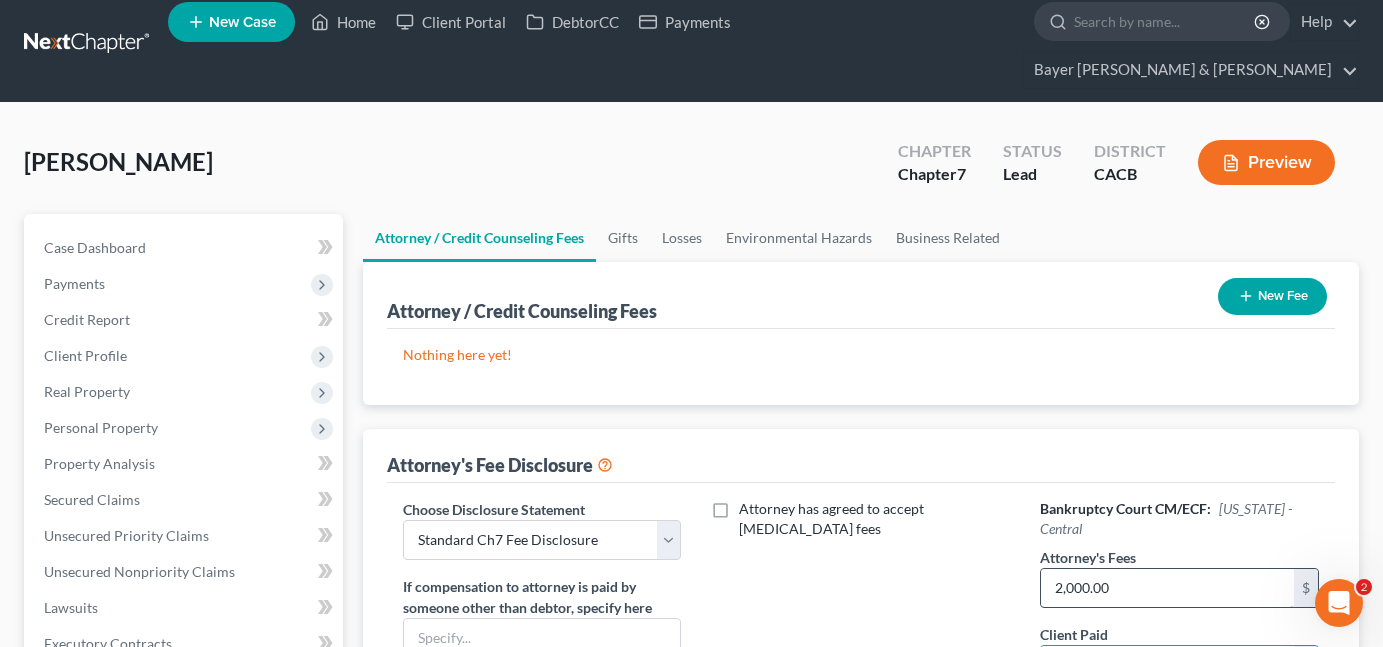 type 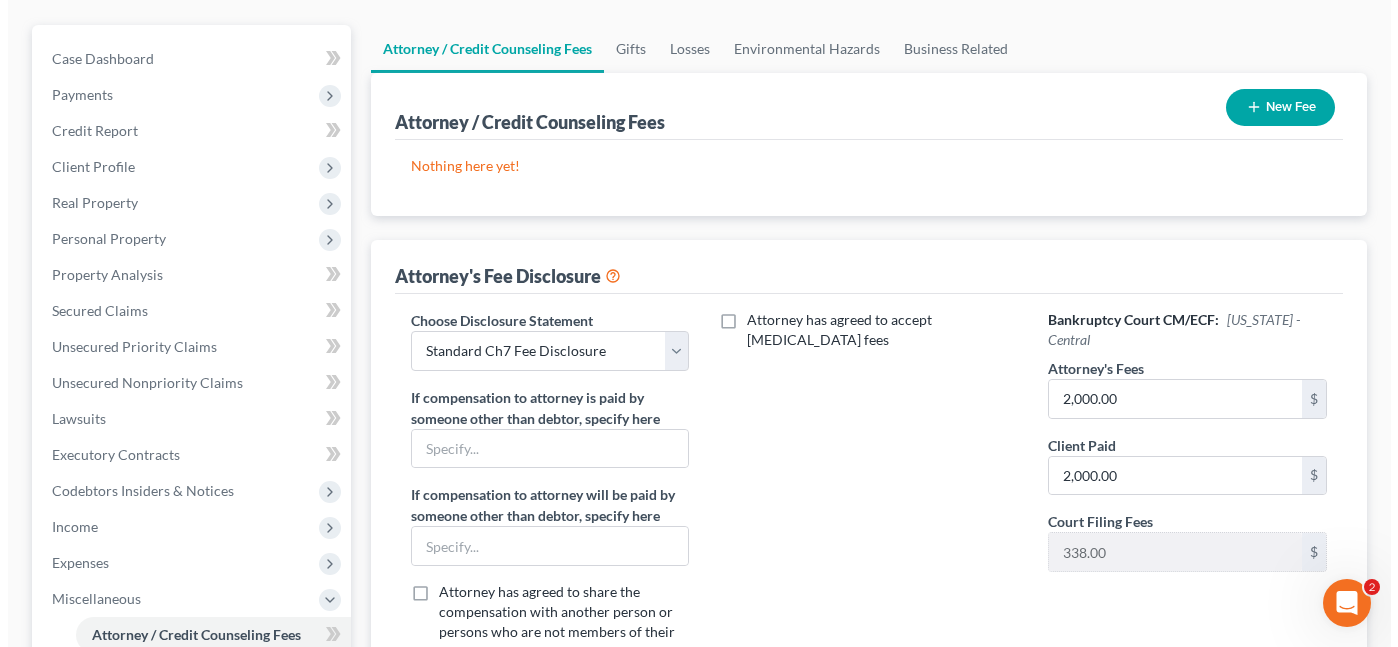 scroll, scrollTop: 180, scrollLeft: 0, axis: vertical 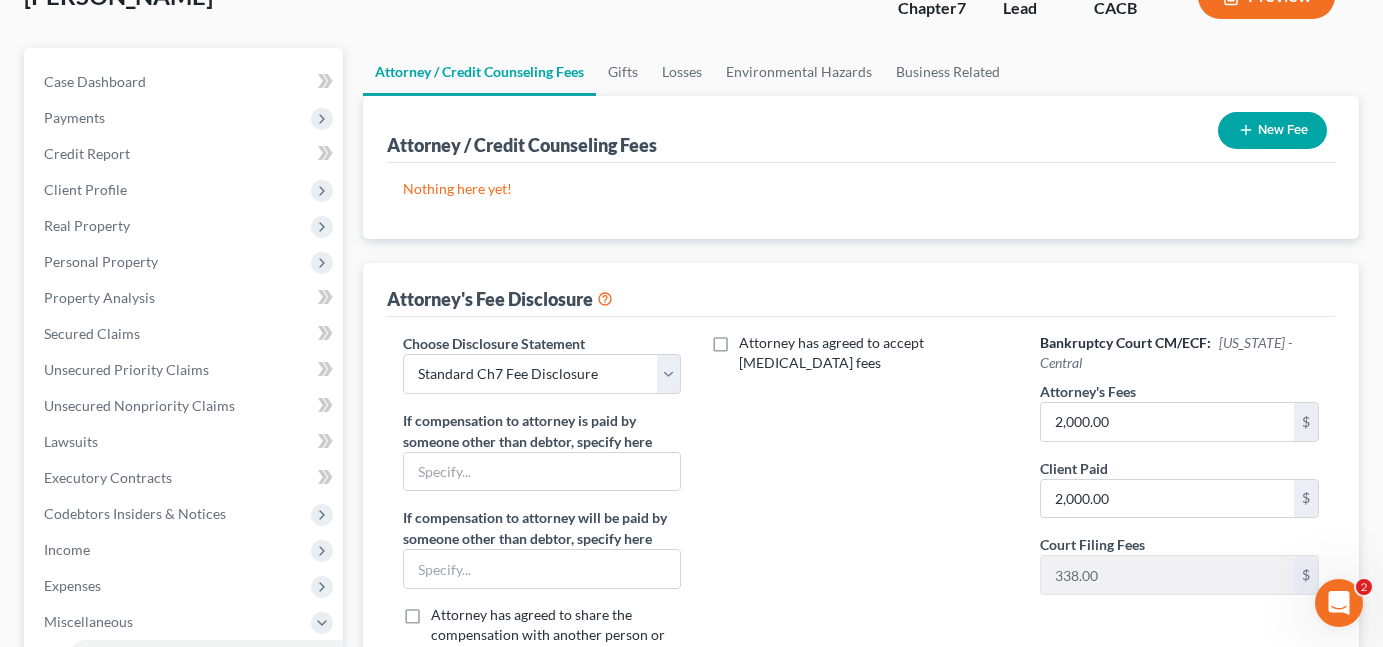 click on "New Fee" at bounding box center [1272, 130] 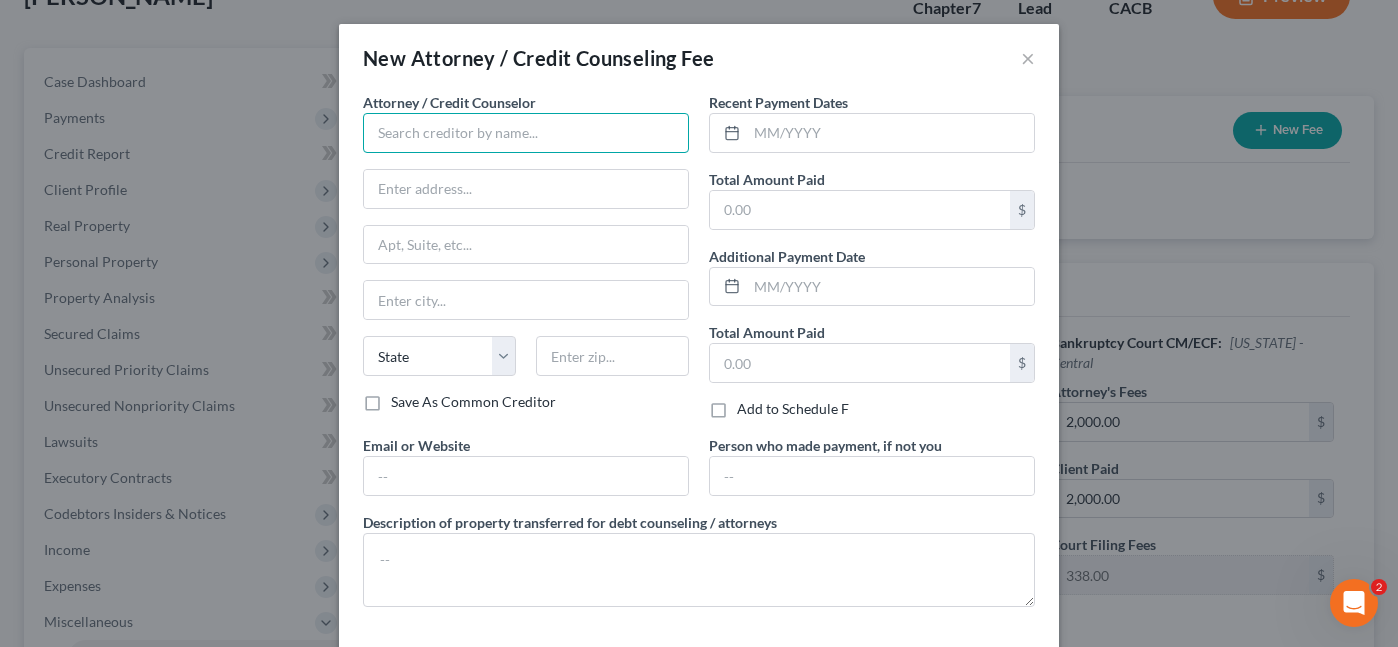 click at bounding box center [526, 133] 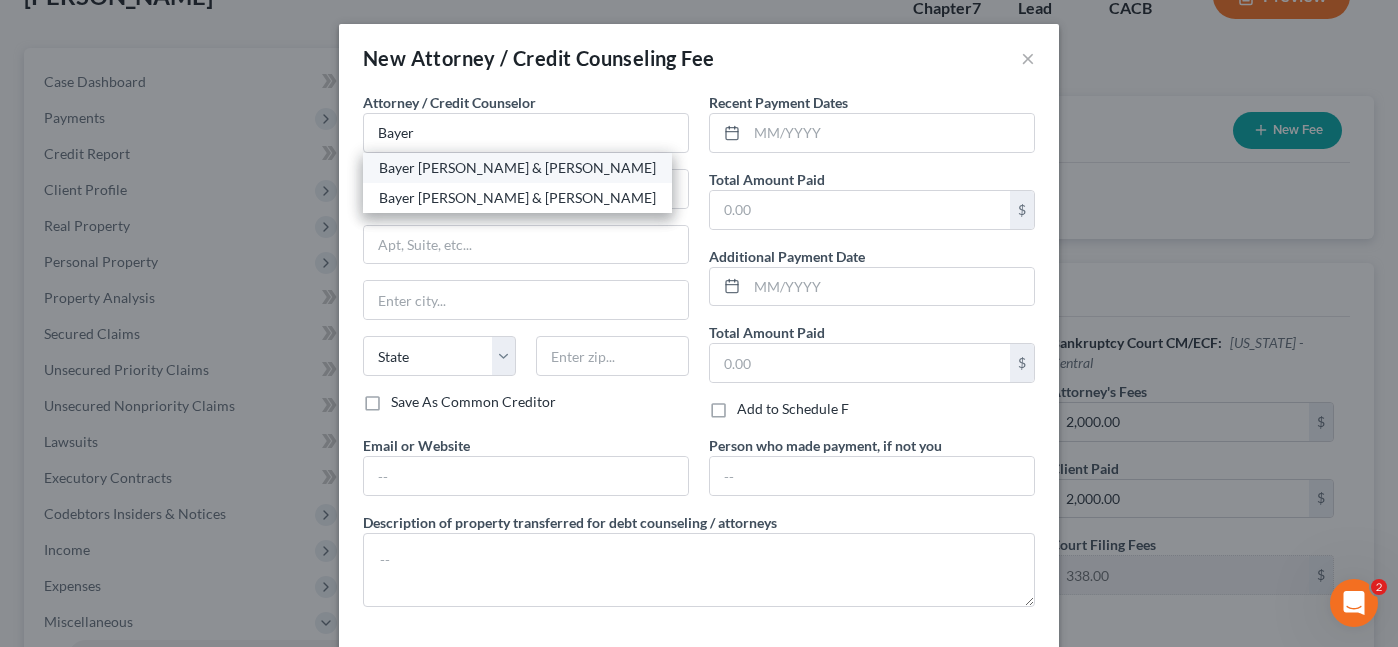 click on "Bayer [PERSON_NAME] & [PERSON_NAME]" at bounding box center (517, 168) 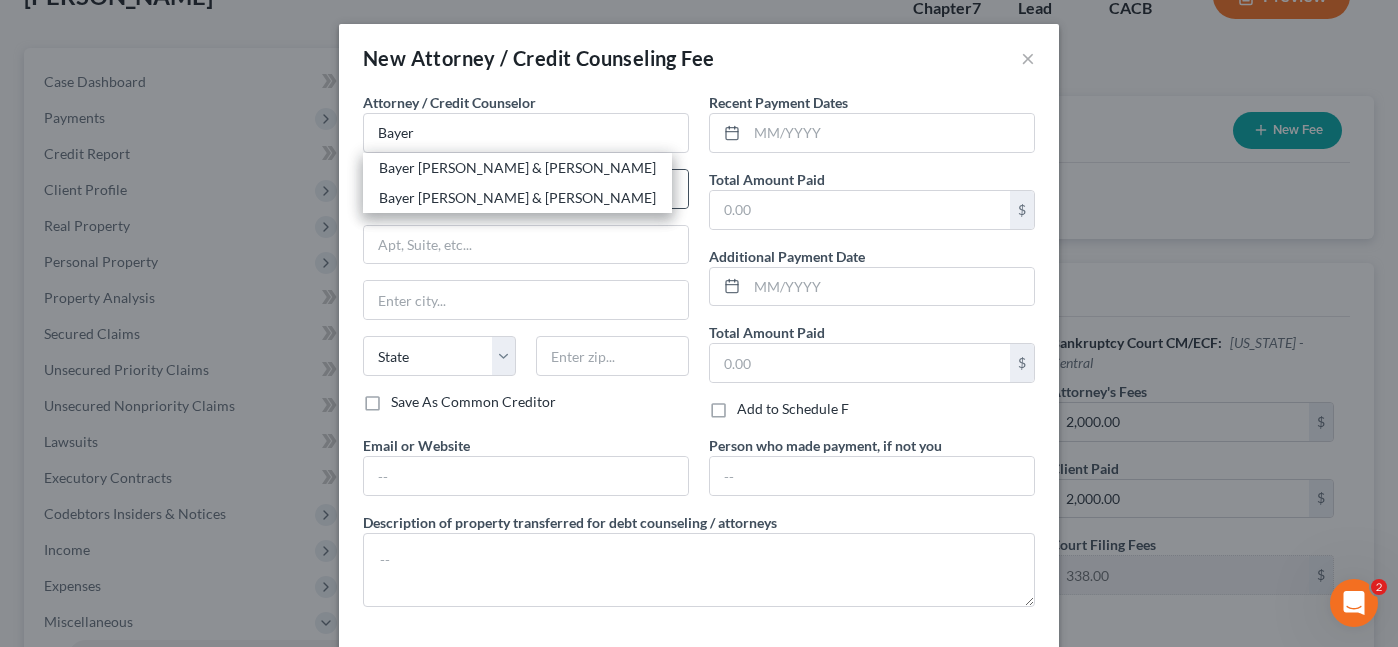 type on "Bayer [PERSON_NAME] & [PERSON_NAME]" 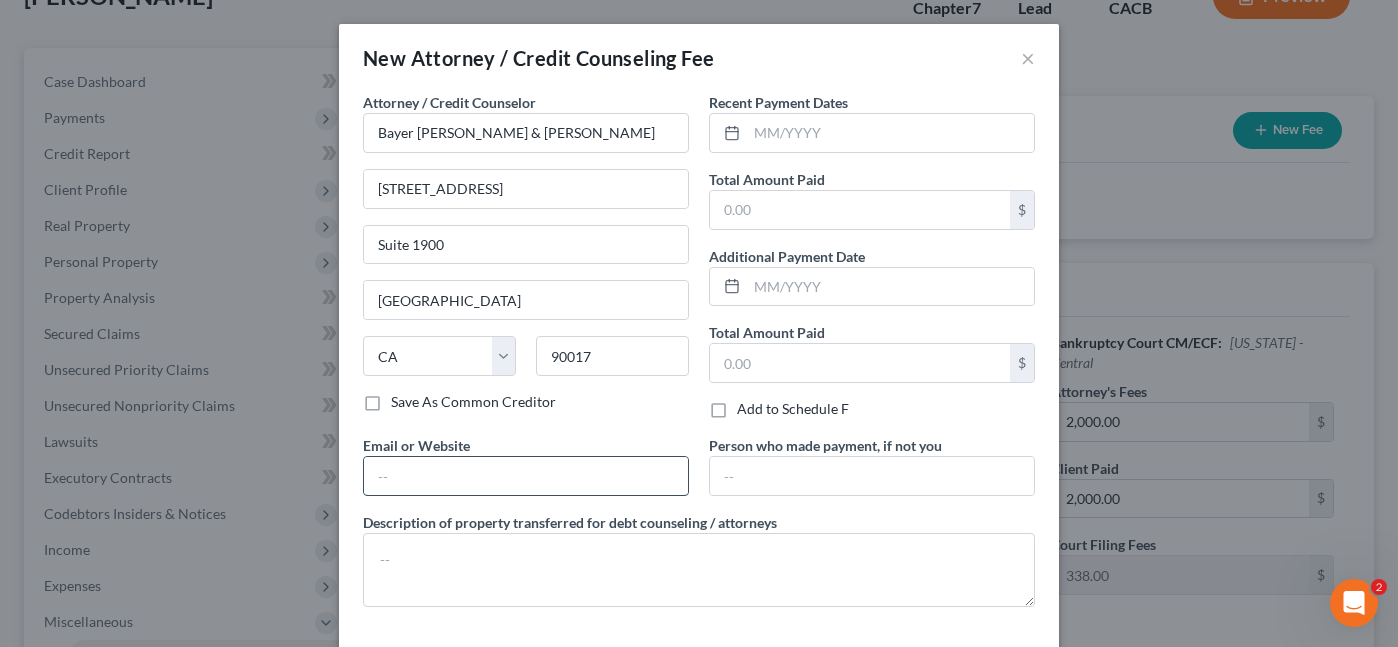click at bounding box center (526, 476) 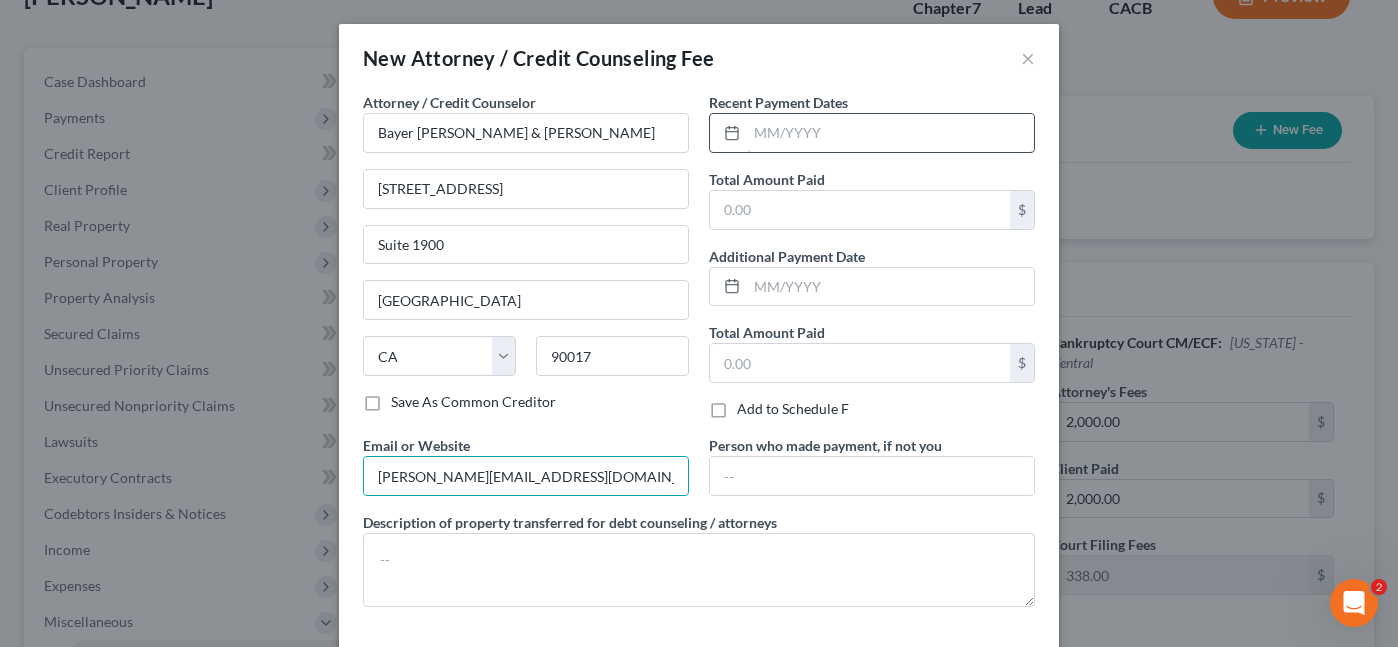 click at bounding box center (890, 133) 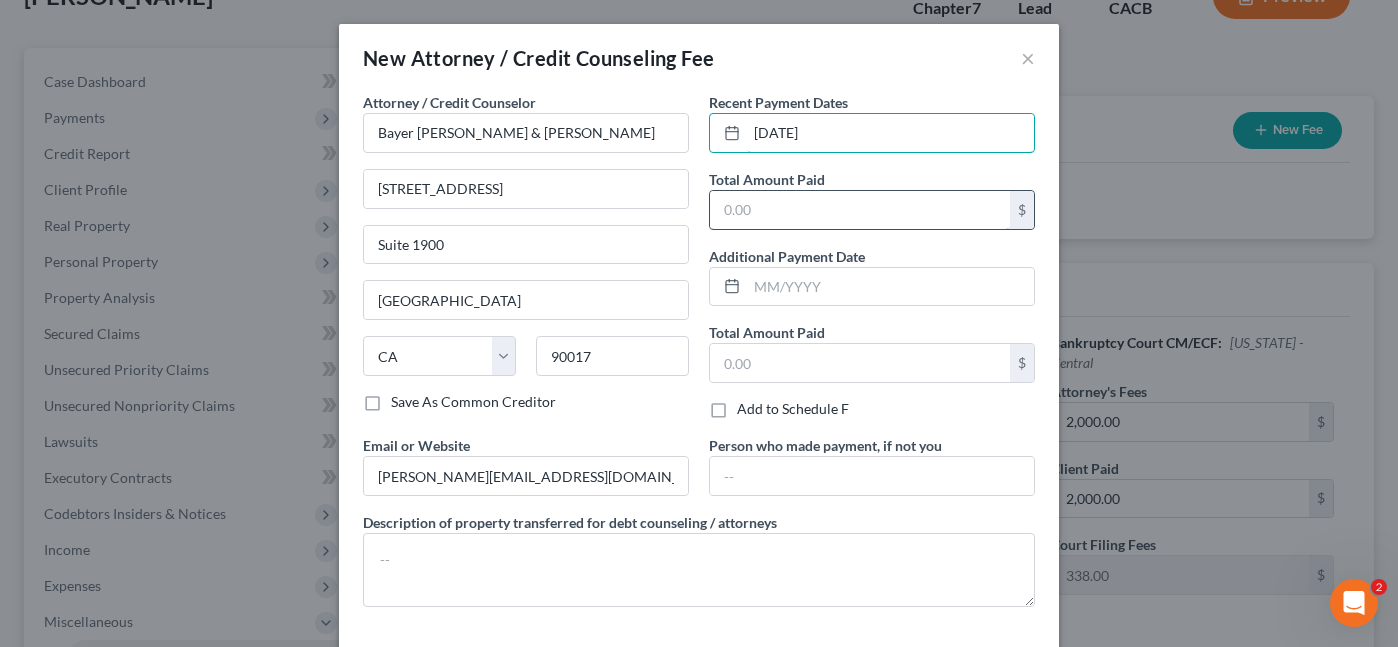 type on "[DATE]" 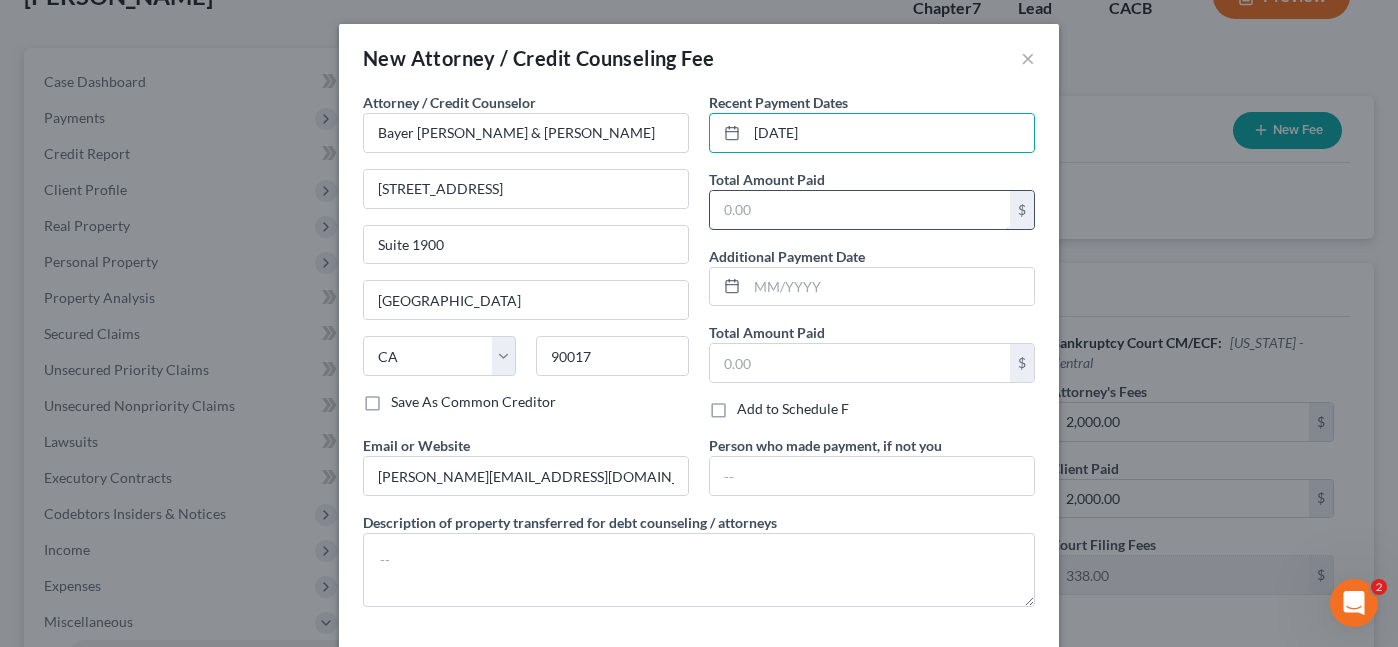 click at bounding box center (860, 210) 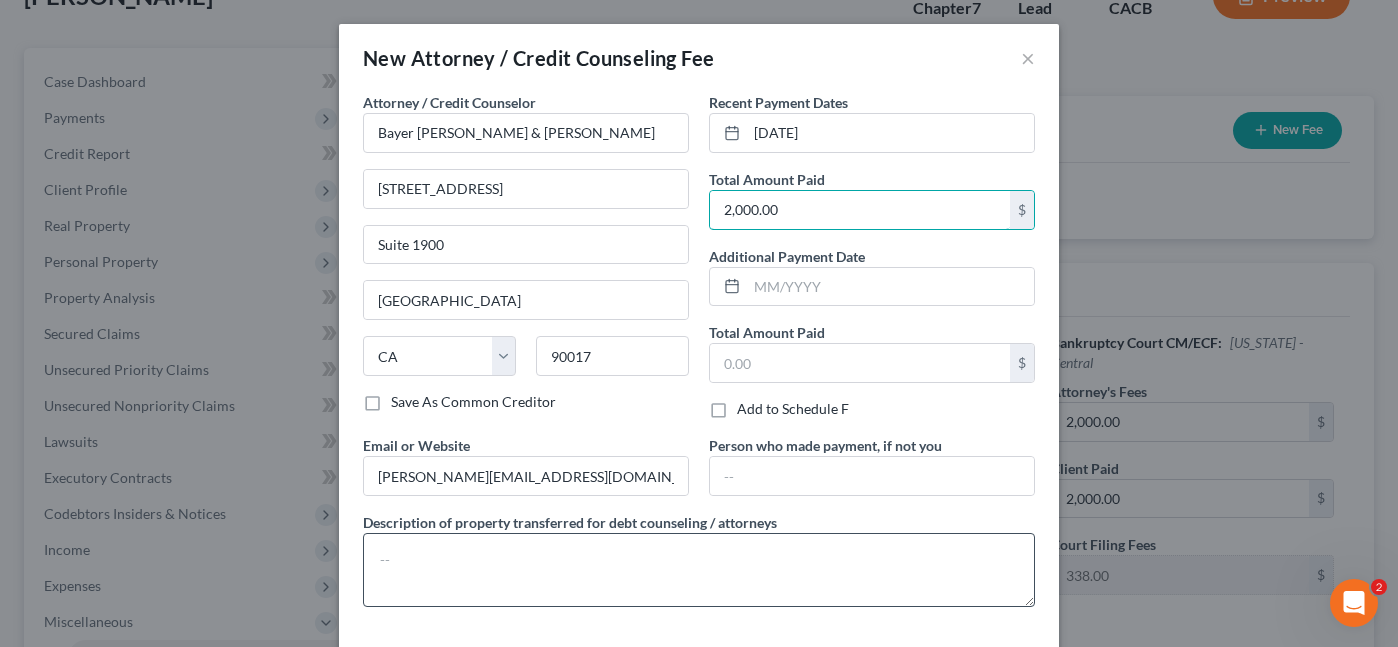 type on "2,000.00" 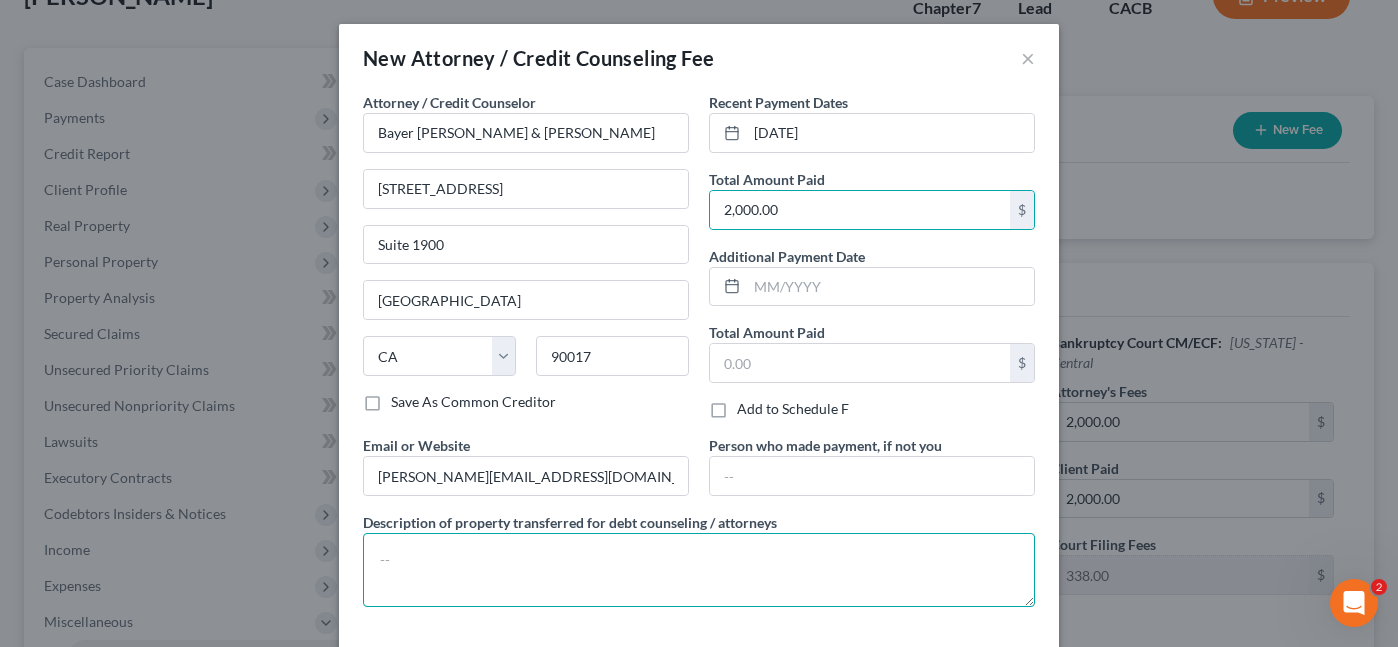 click at bounding box center [699, 570] 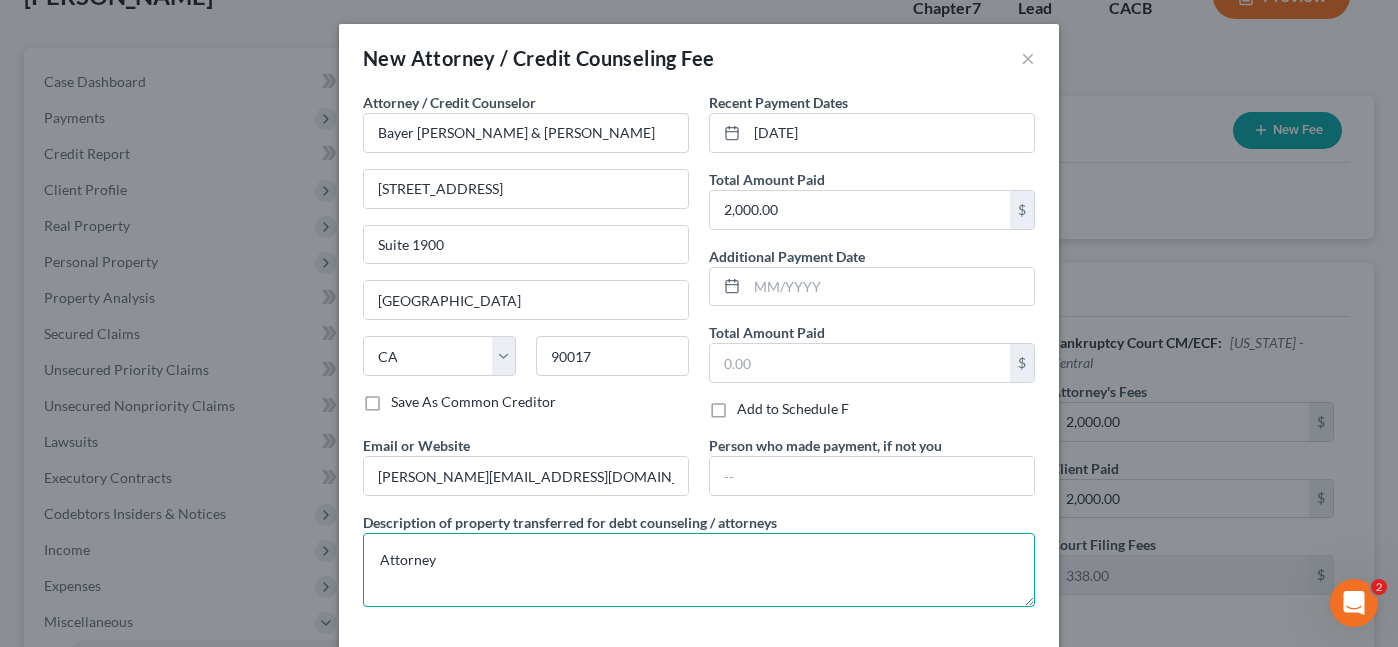 click on "Attorney" at bounding box center [699, 570] 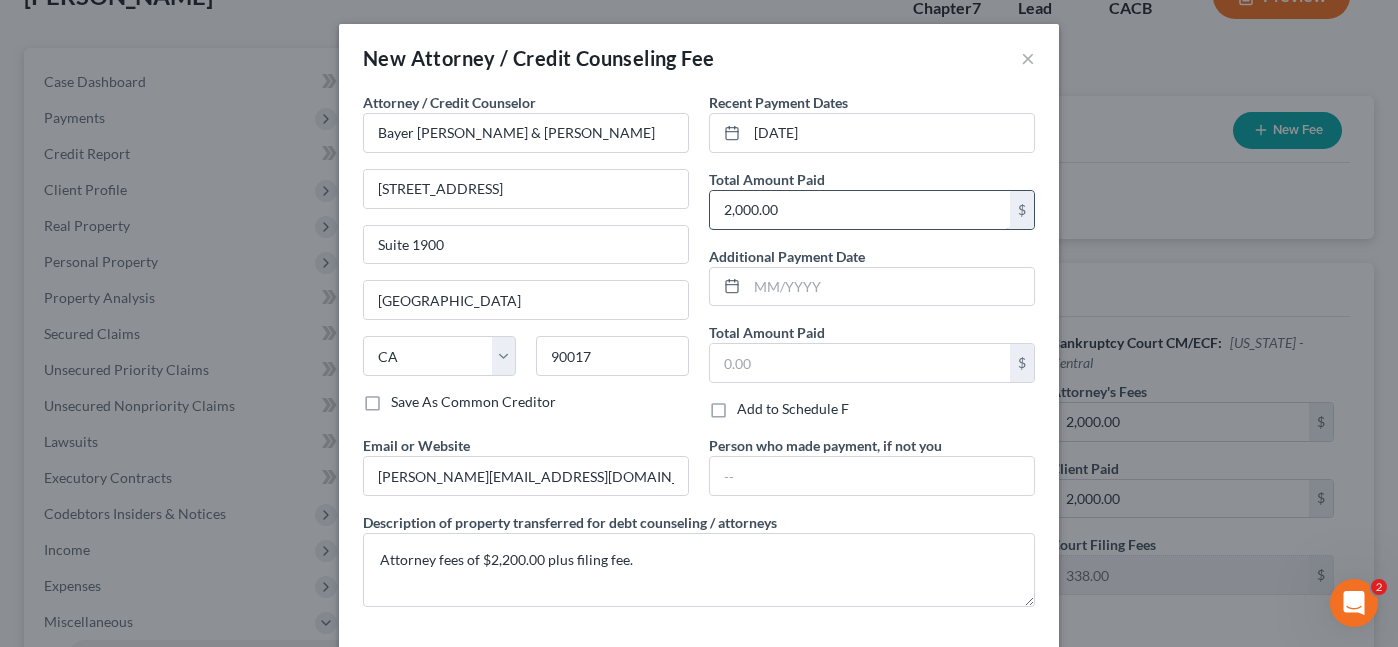 click on "2,000.00" at bounding box center [860, 210] 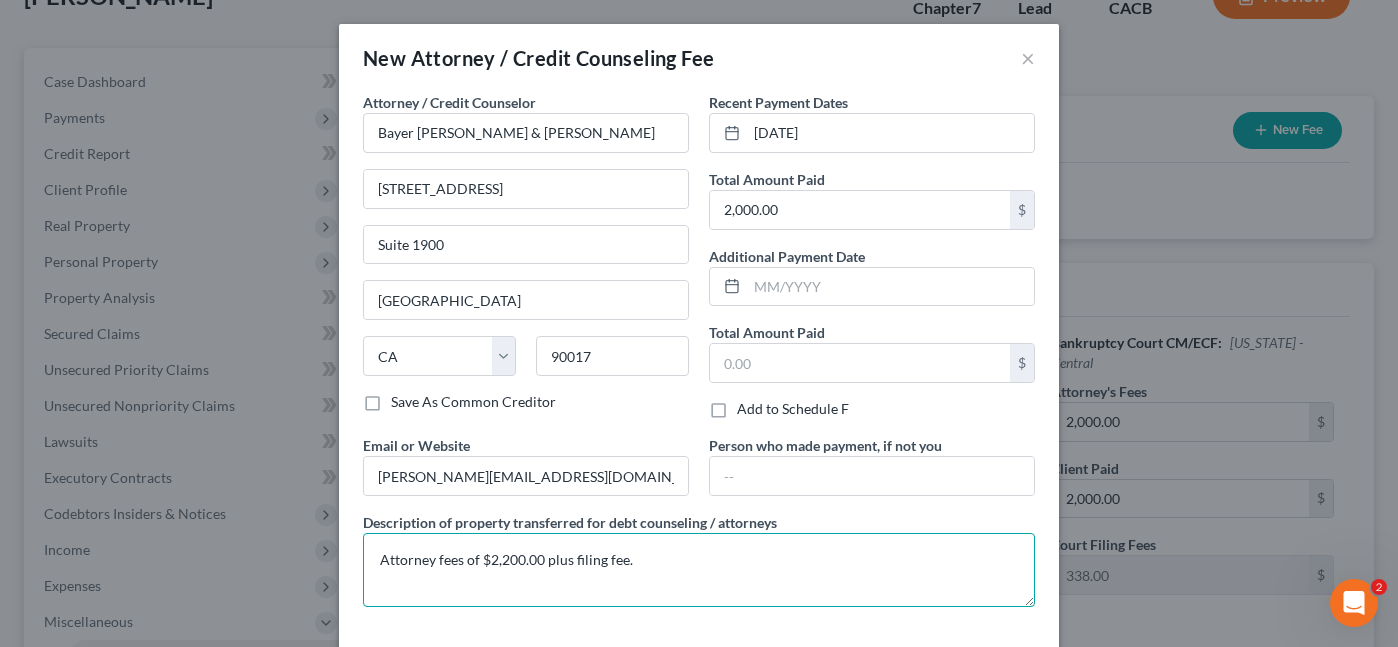 click on "Attorney fees of $2,200.00 plus filing fee." at bounding box center [699, 570] 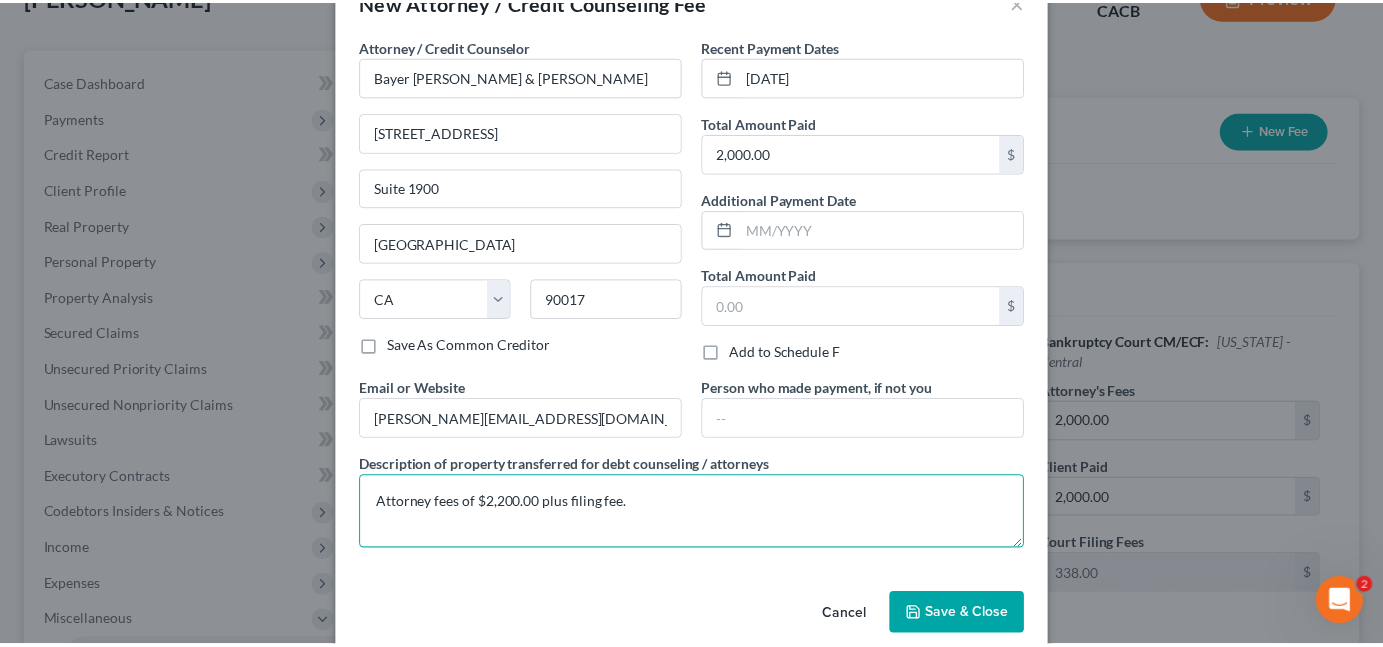 scroll, scrollTop: 86, scrollLeft: 0, axis: vertical 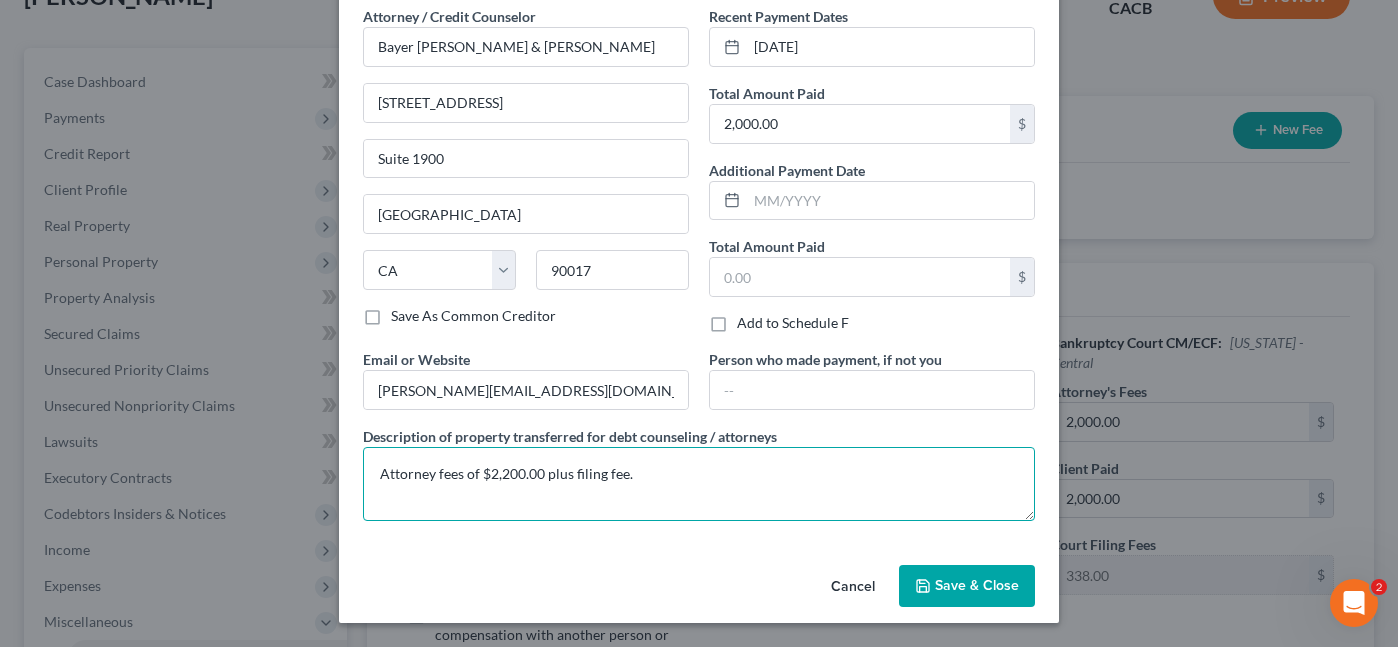 click on "Attorney fees of $2,200.00 plus filing fee." at bounding box center (699, 484) 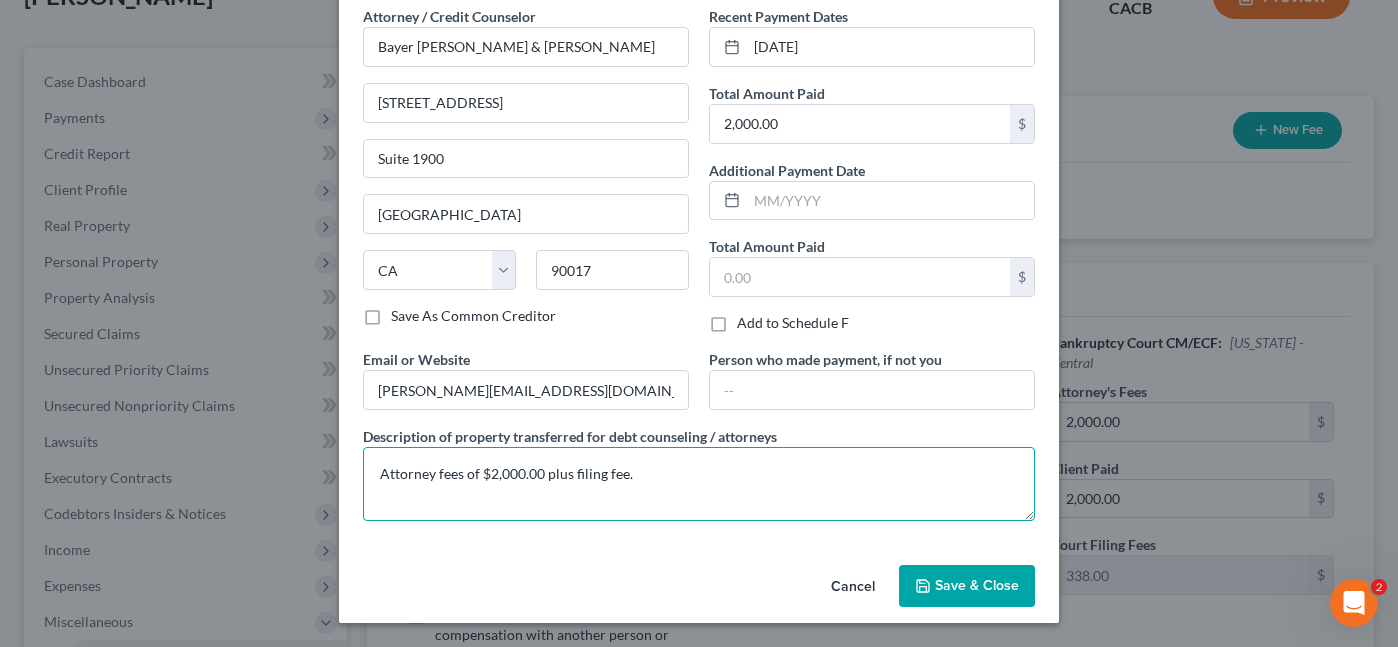 click on "Attorney fees of $2,000.00 plus filing fee." at bounding box center [699, 484] 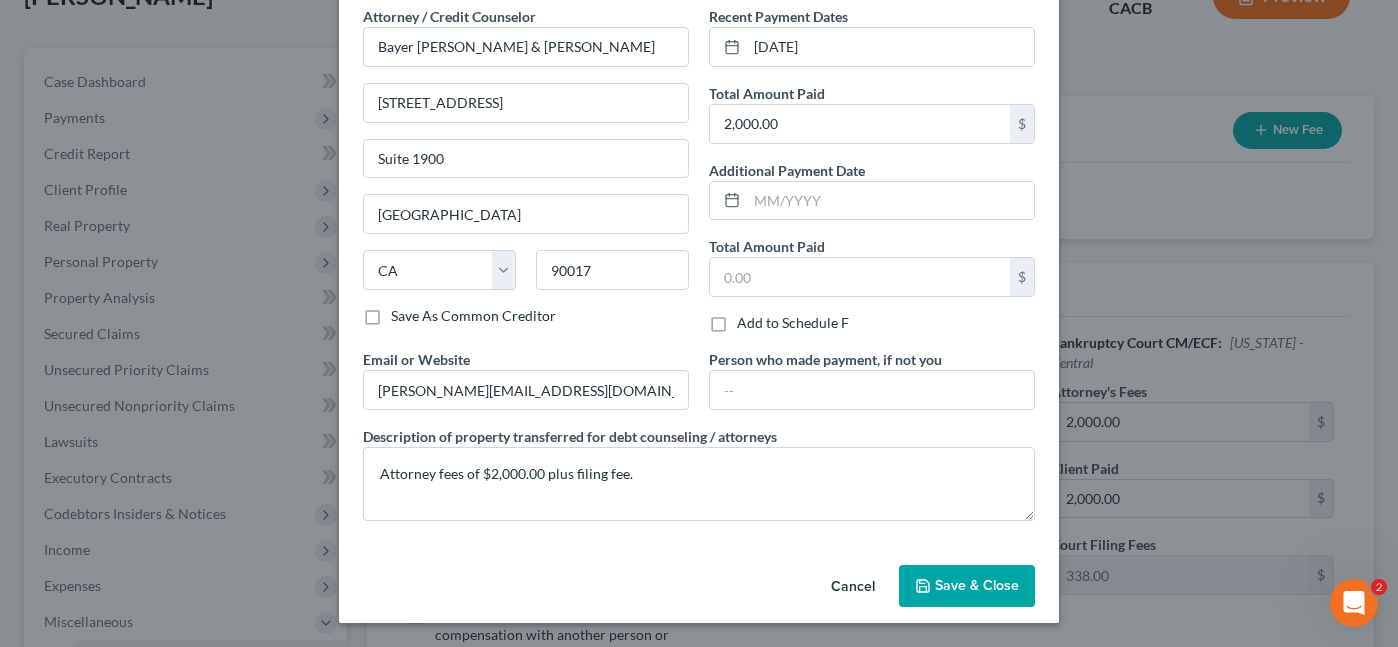 click on "Save & Close" at bounding box center [967, 586] 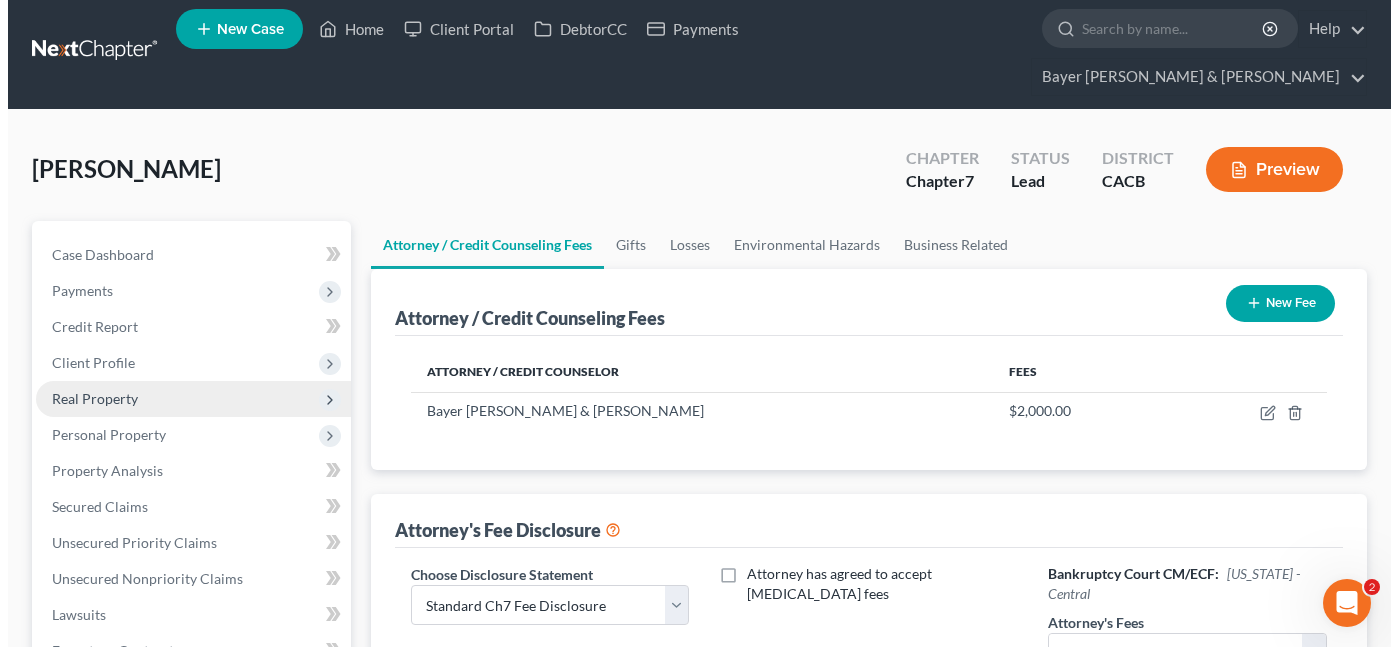 scroll, scrollTop: 0, scrollLeft: 0, axis: both 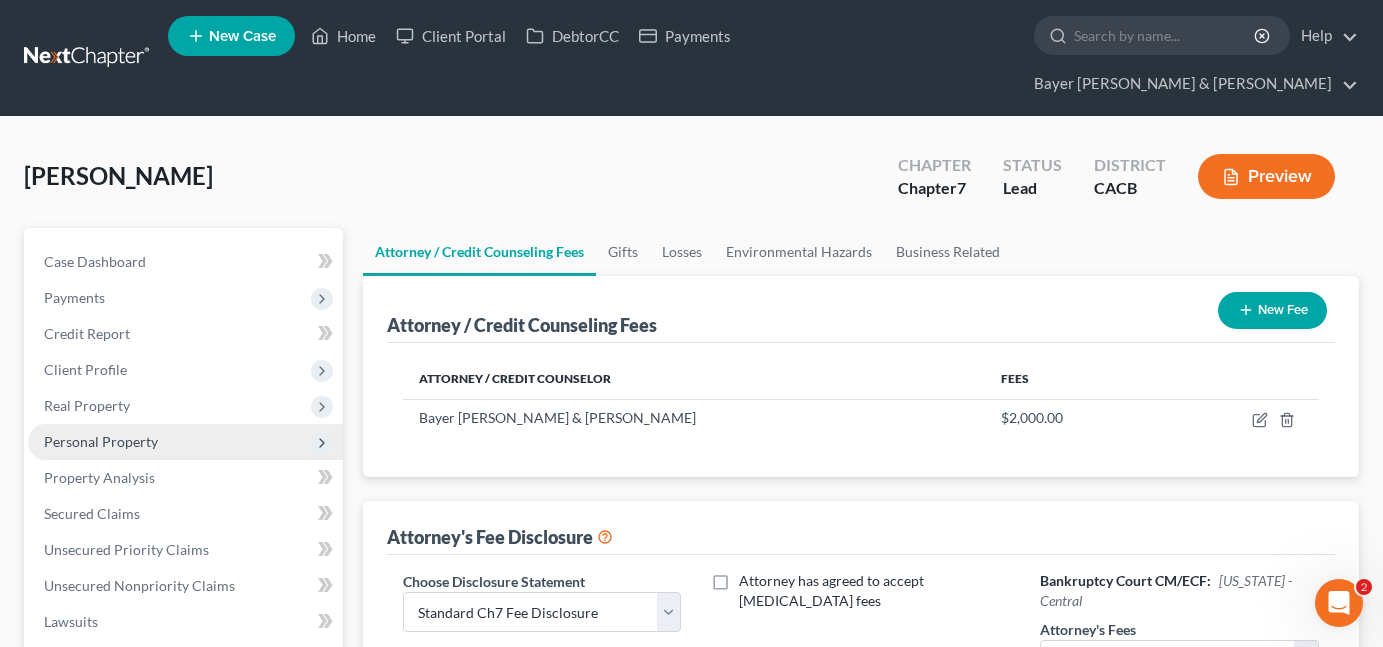 click on "Personal Property" at bounding box center (185, 442) 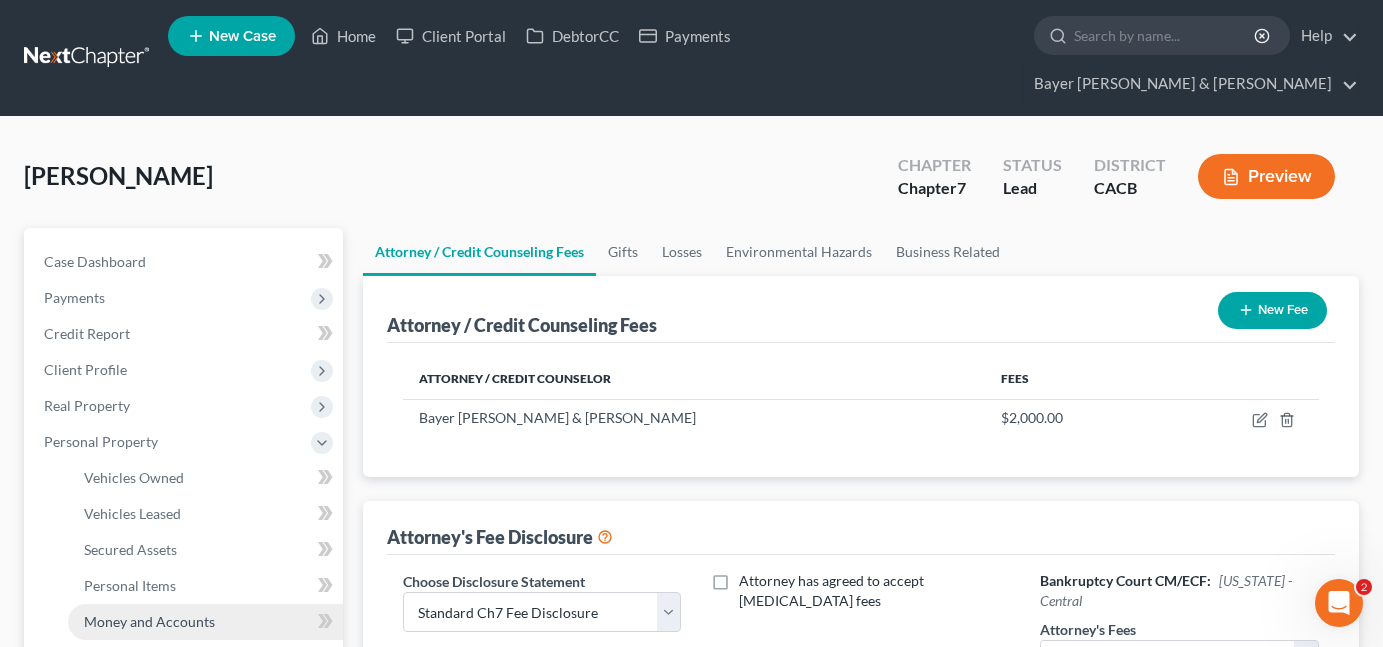 click on "Money and Accounts" at bounding box center (149, 621) 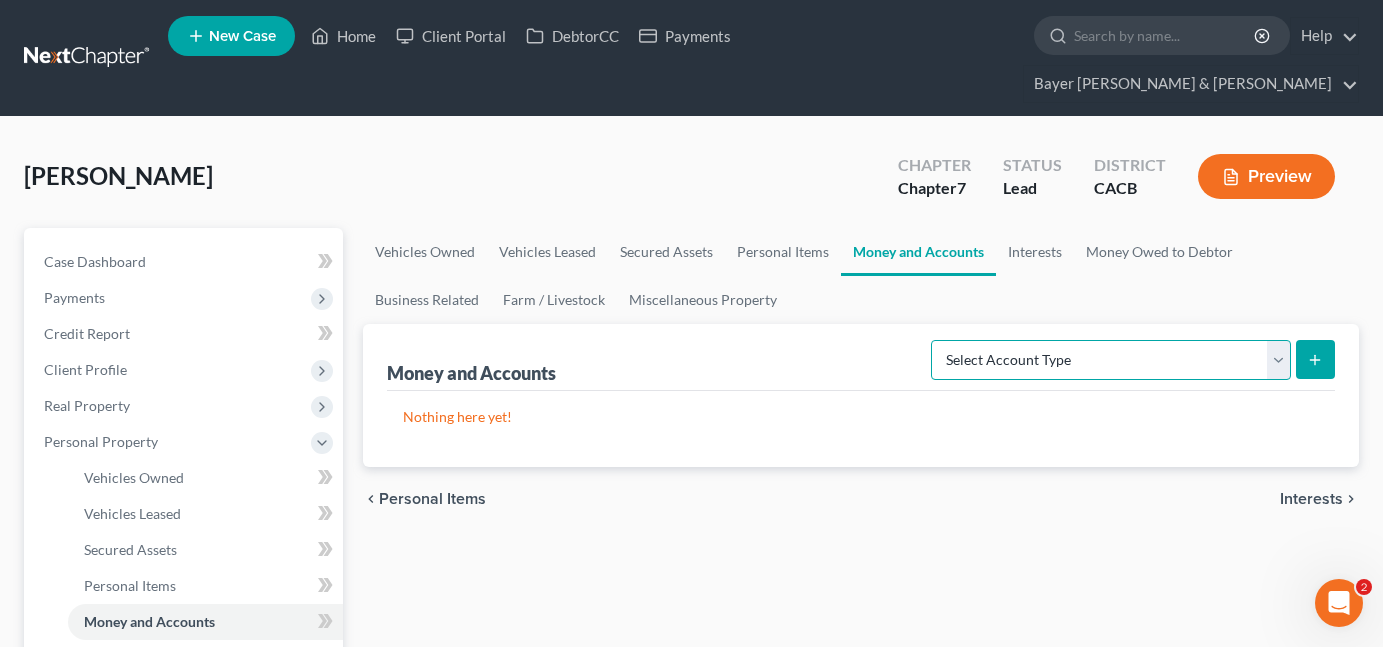 click on "Select Account Type Brokerage Cash on Hand Certificates of Deposit Checking Account Money Market Other (Credit Union, Health Savings Account, etc) Safe Deposit Box Savings Account Security Deposits or Prepayments" at bounding box center (1111, 360) 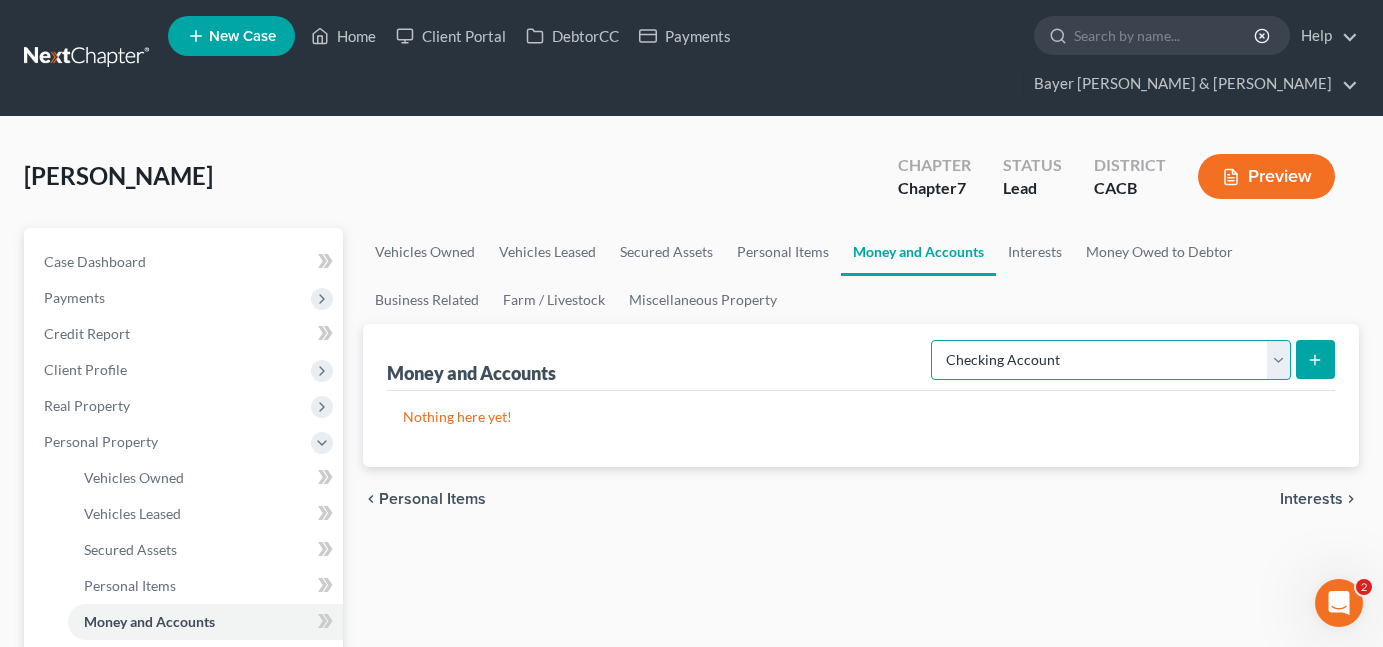 click on "Select Account Type Brokerage Cash on Hand Certificates of Deposit Checking Account Money Market Other (Credit Union, Health Savings Account, etc) Safe Deposit Box Savings Account Security Deposits or Prepayments" at bounding box center [1111, 360] 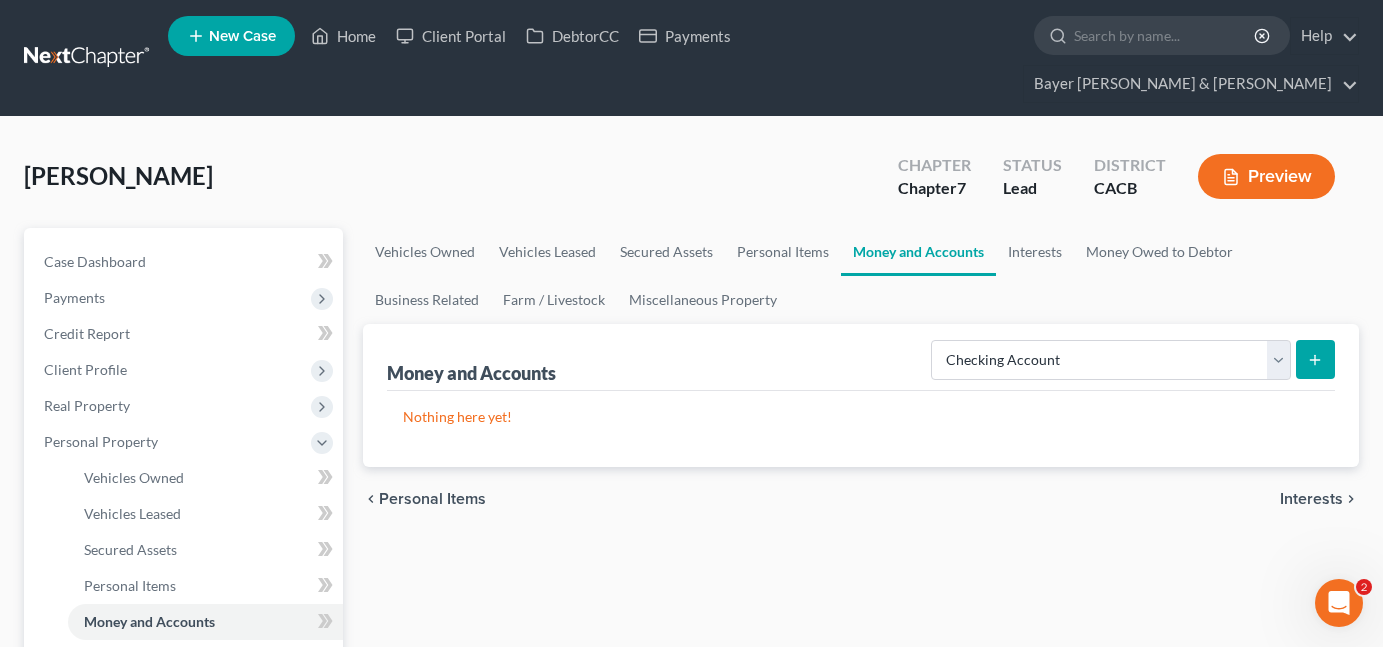 click 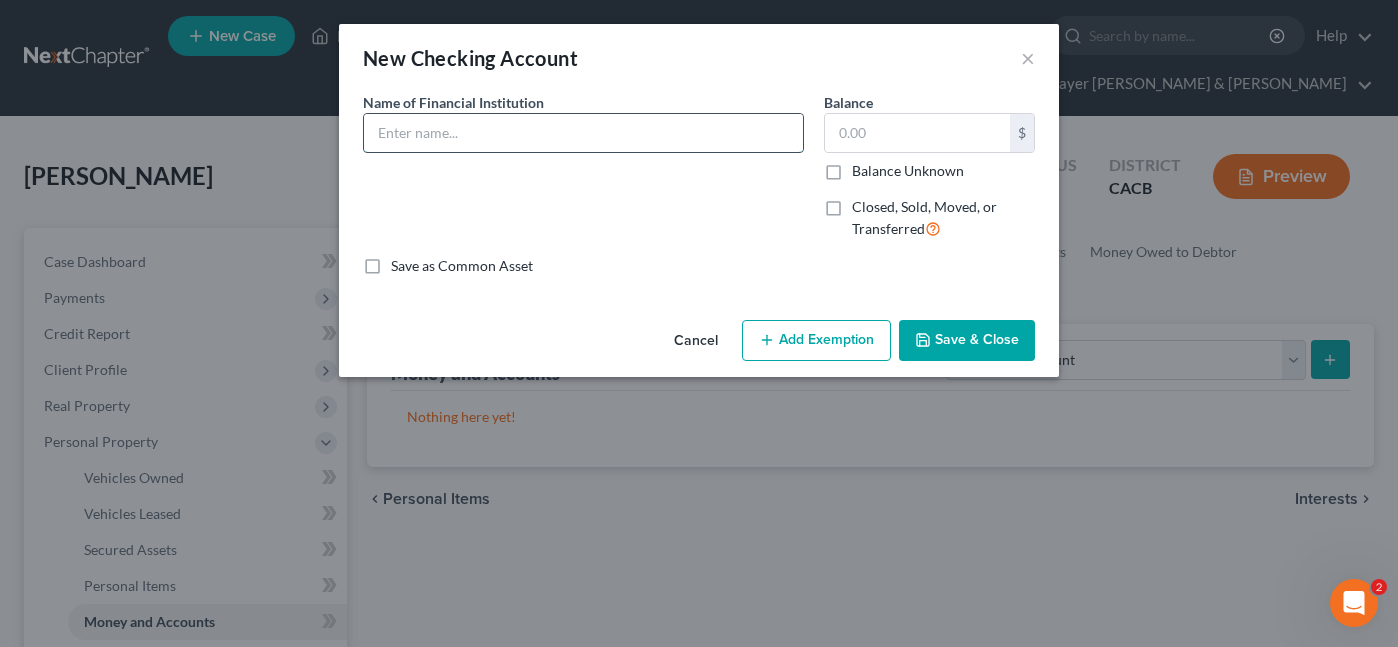 click at bounding box center [583, 133] 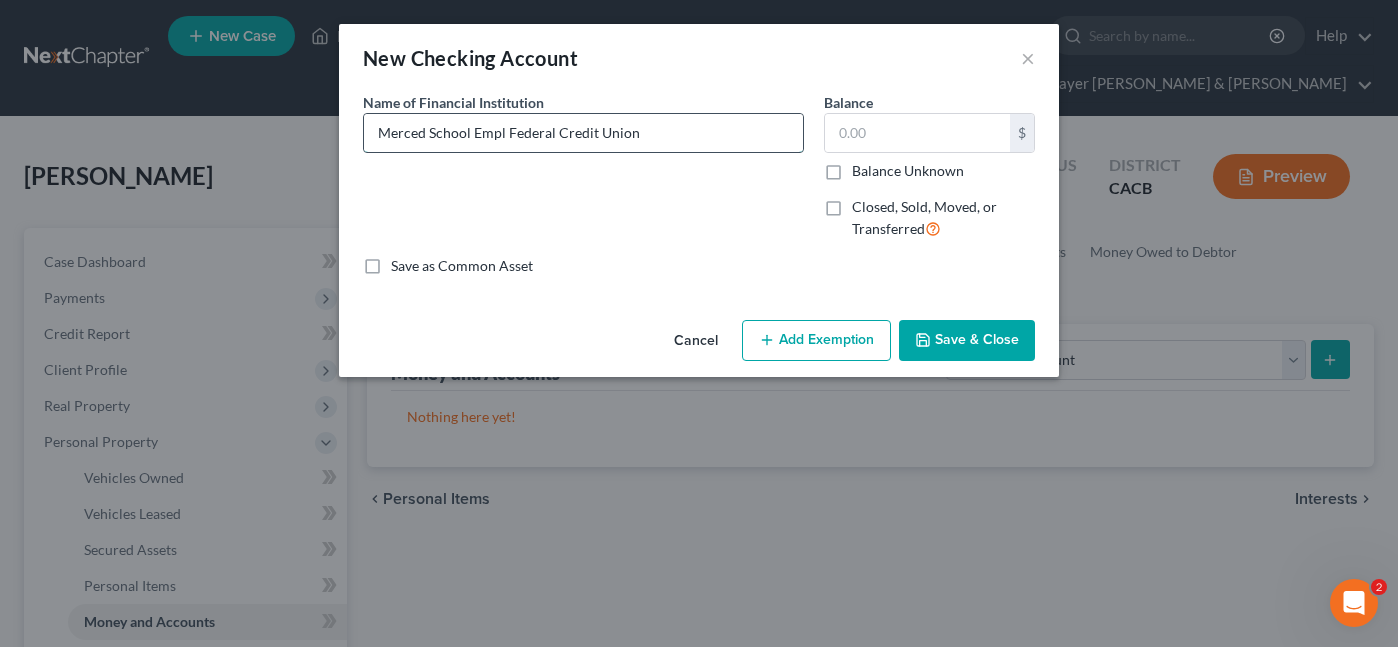 type on "Merced School Empl Federal Credit Union" 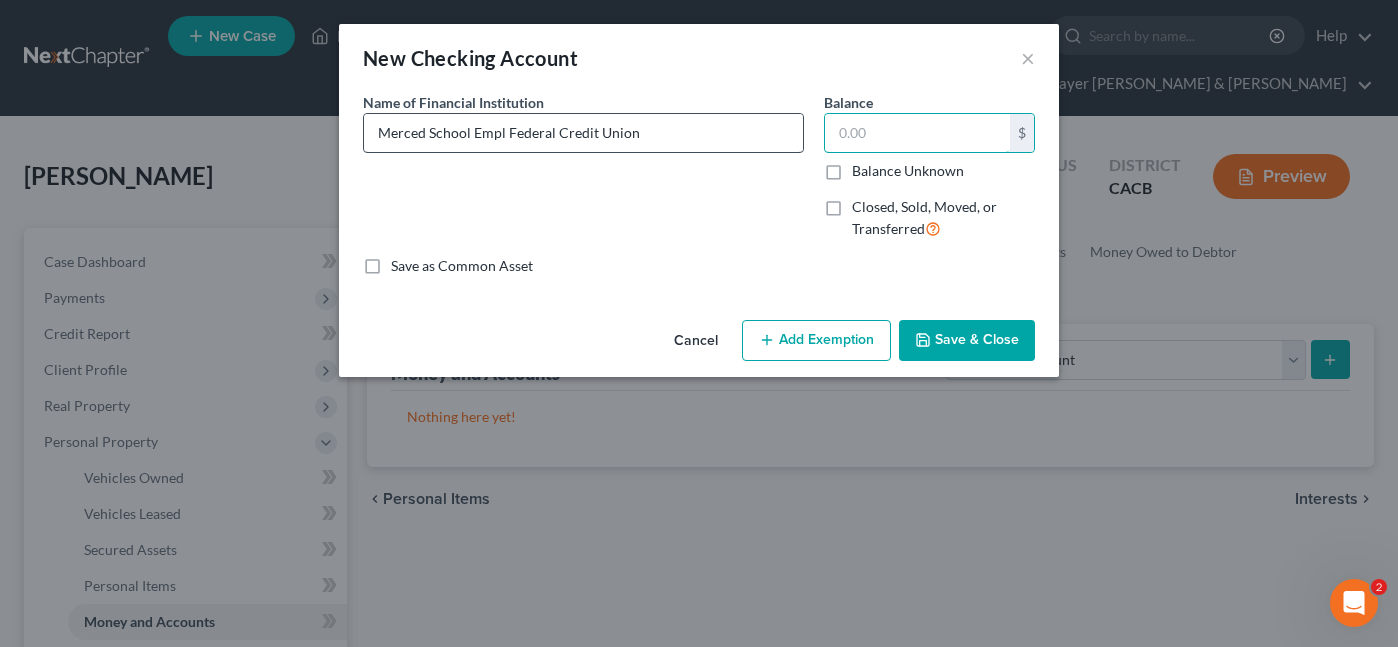 type on "0" 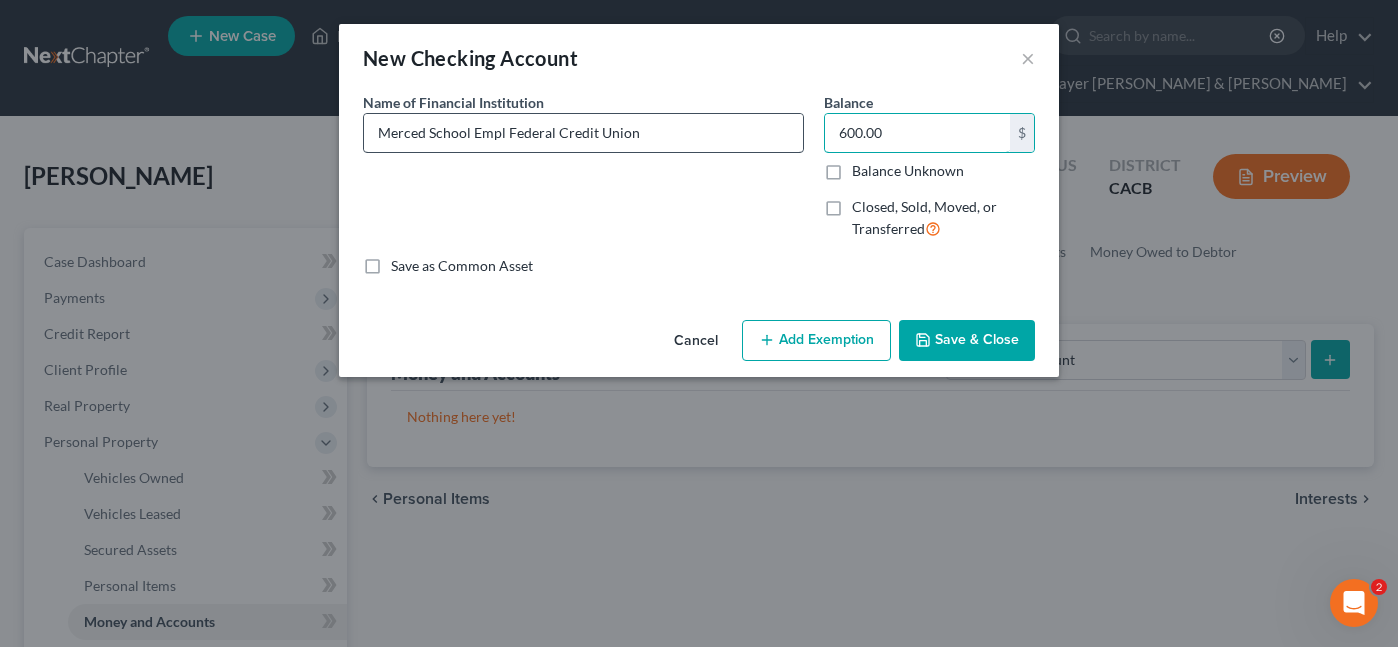type on "600.00" 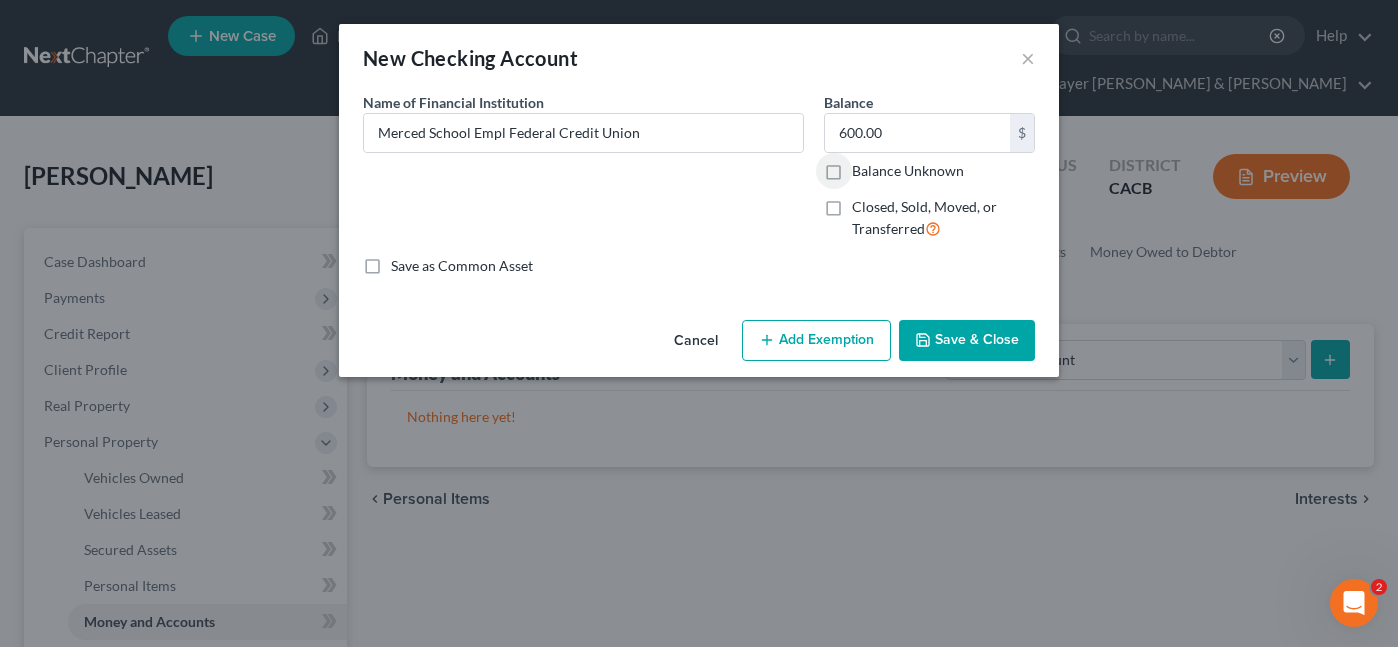 click on "Add Exemption" at bounding box center (816, 341) 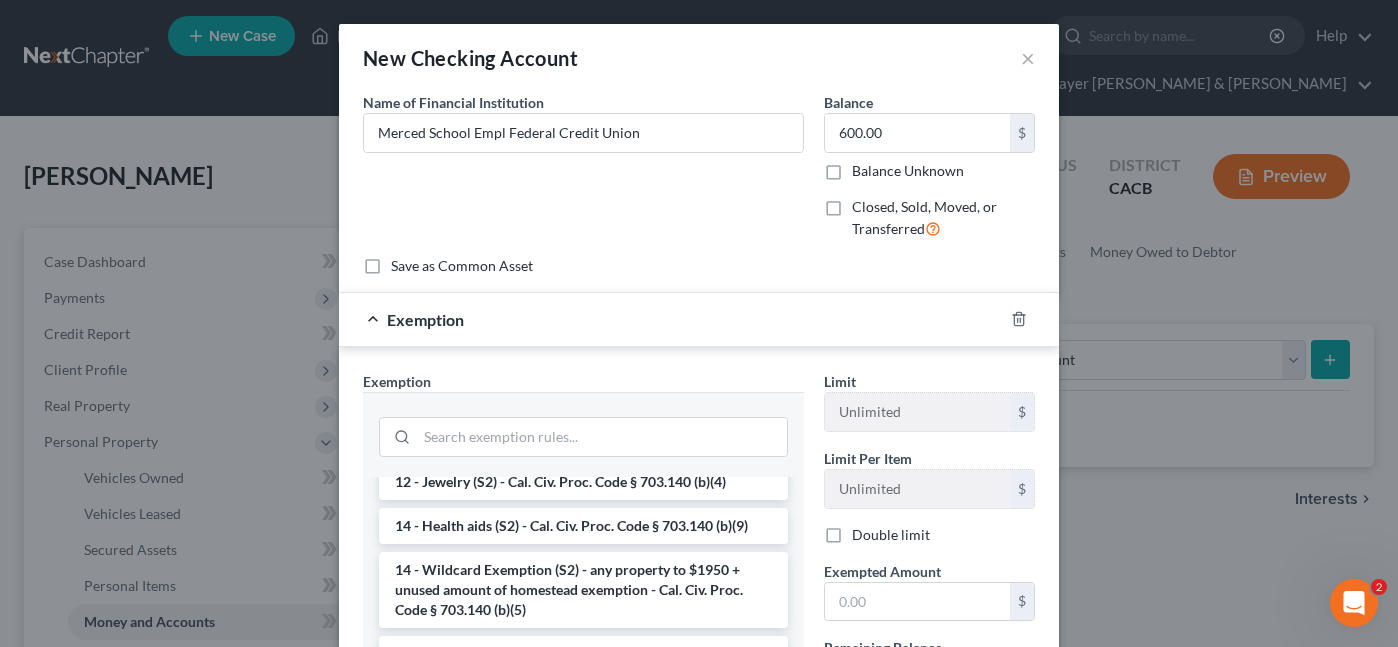 scroll, scrollTop: 400, scrollLeft: 0, axis: vertical 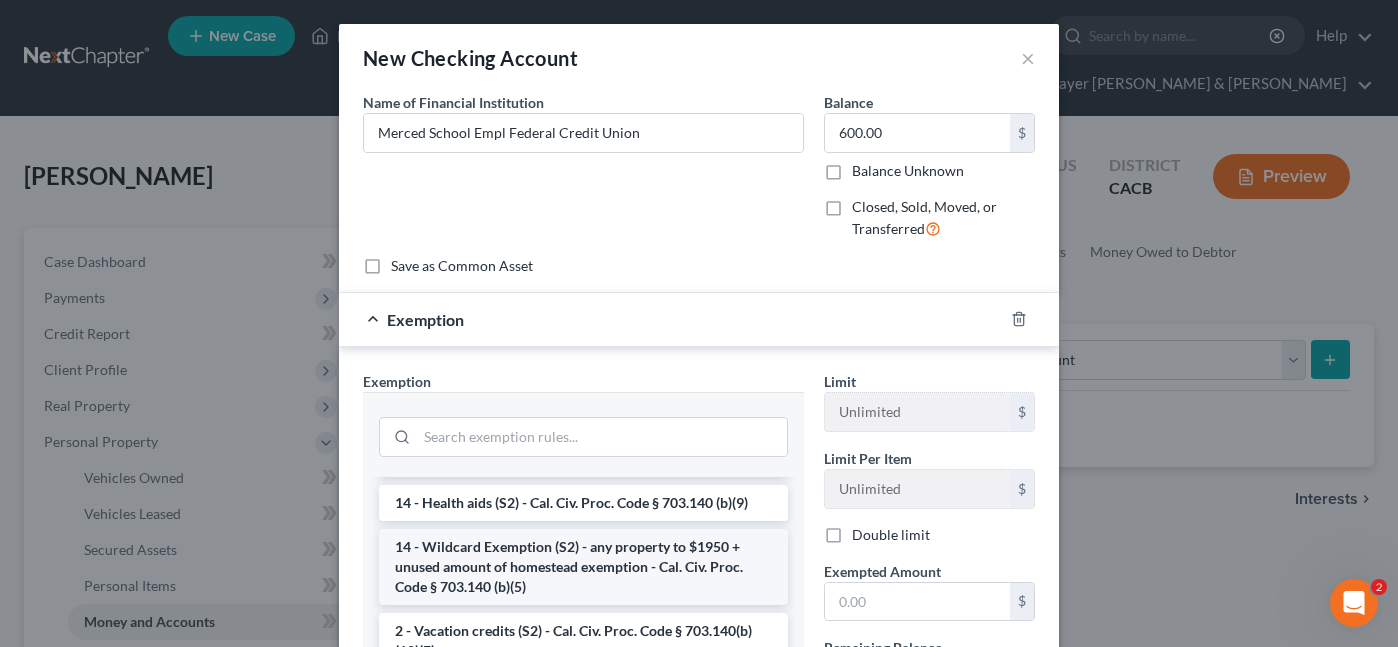 click on "14 - Wildcard Exemption (S2) - any property to $1950 + unused amount of homestead exemption  - Cal. Civ. Proc. Code § 703.140 (b)(5)" at bounding box center [583, 567] 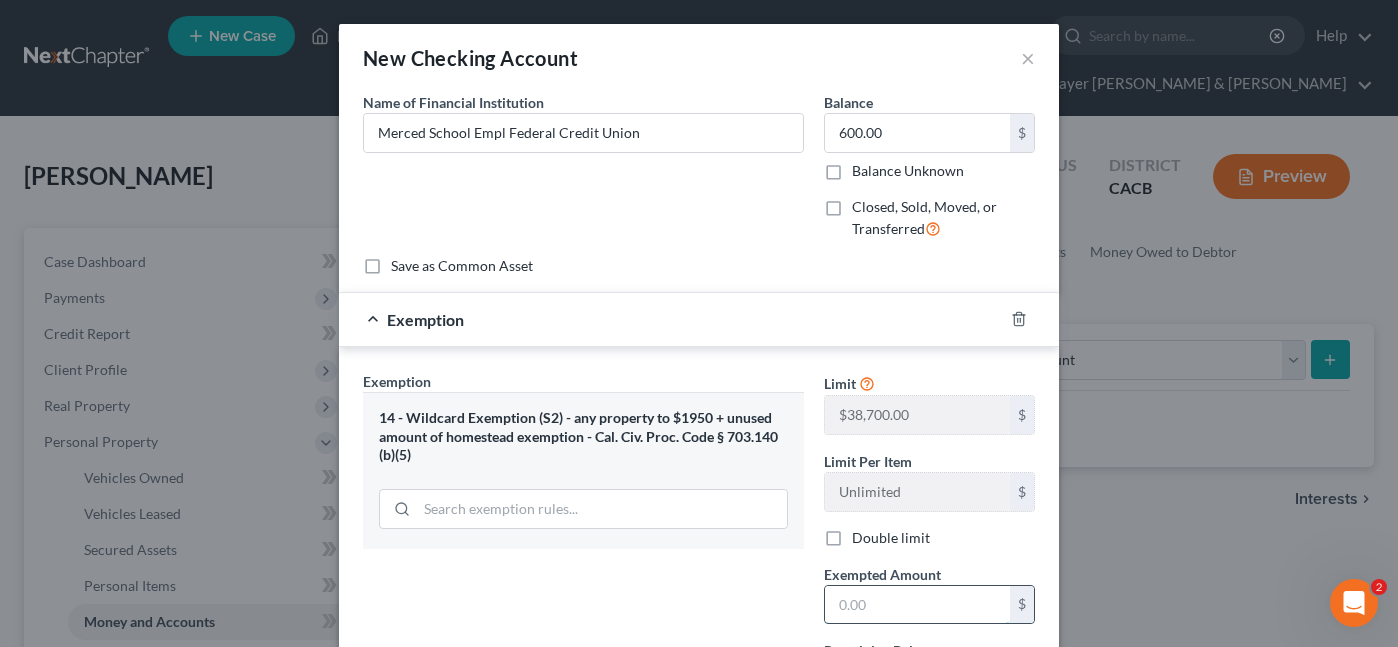 click at bounding box center (917, 605) 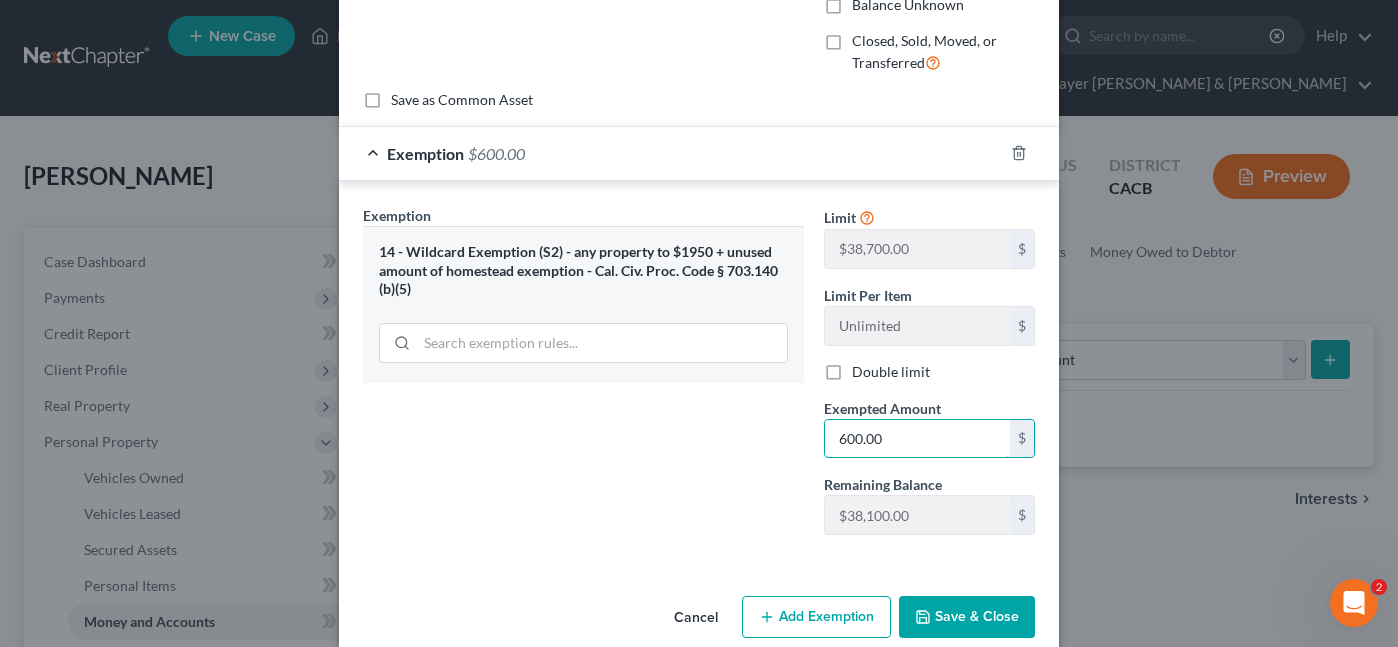 scroll, scrollTop: 197, scrollLeft: 0, axis: vertical 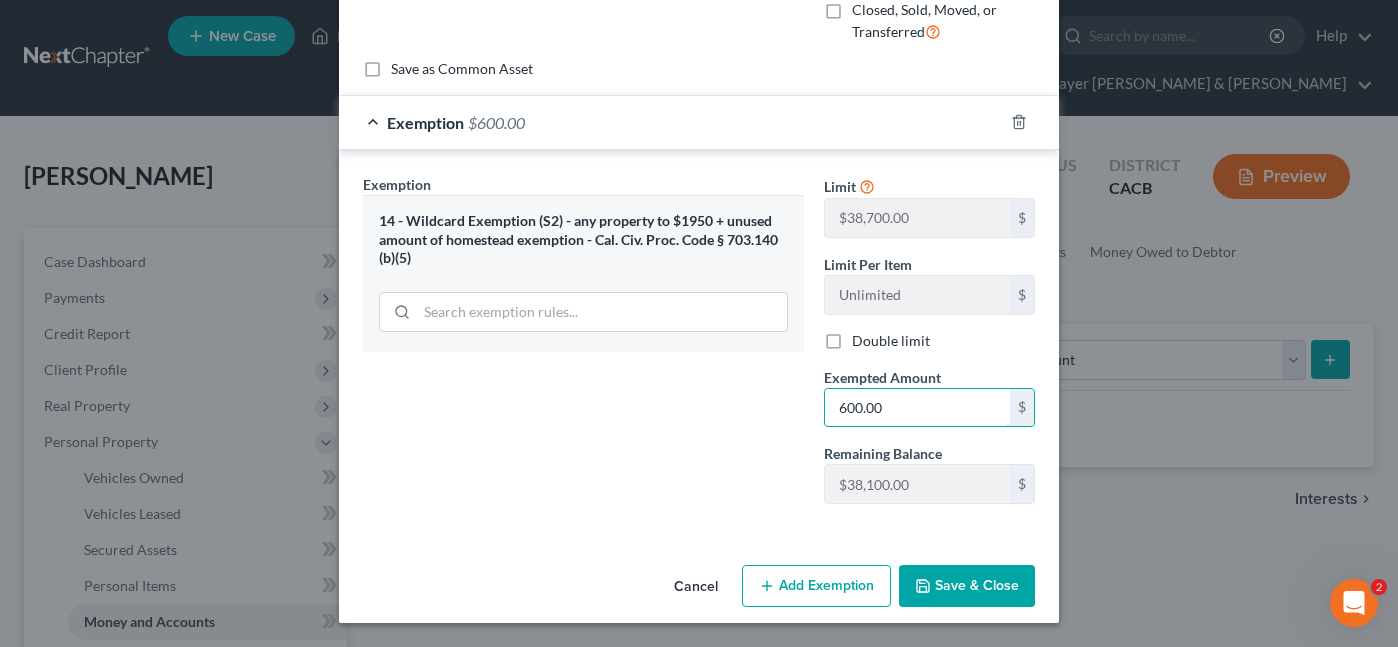 type on "600.00" 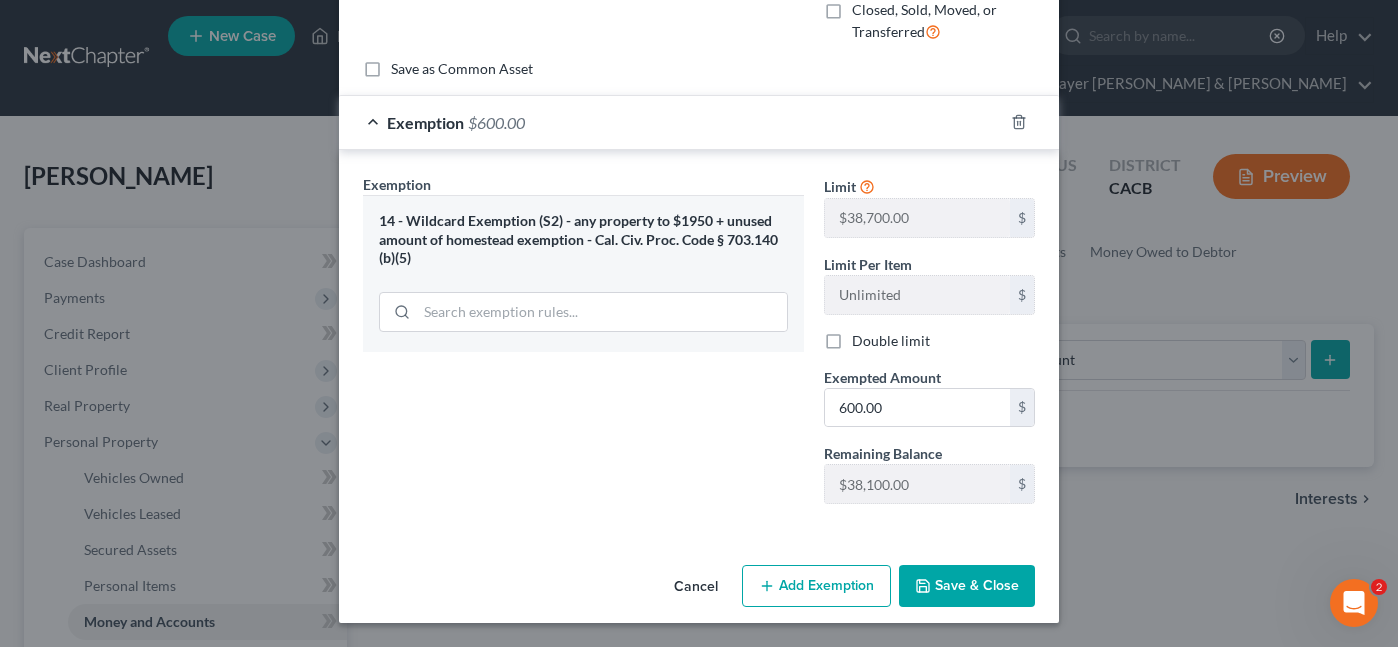 click on "Save & Close" at bounding box center [967, 586] 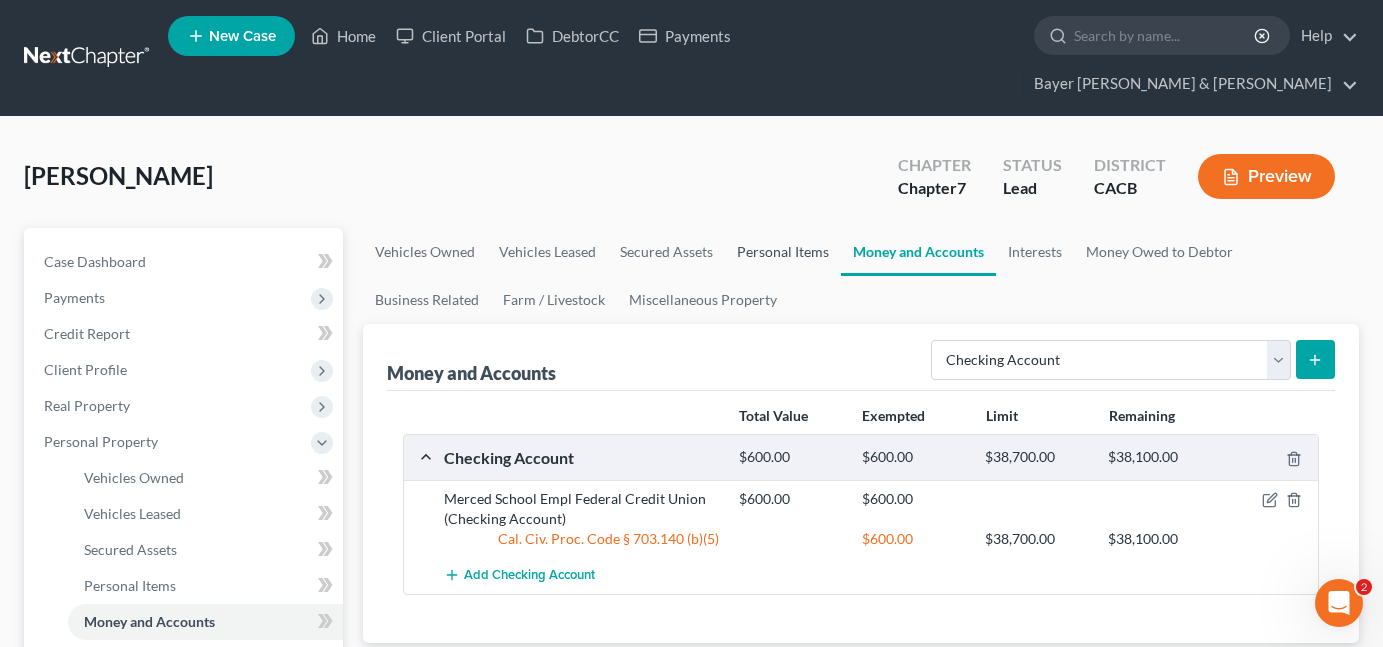 click on "Personal Items" at bounding box center (783, 252) 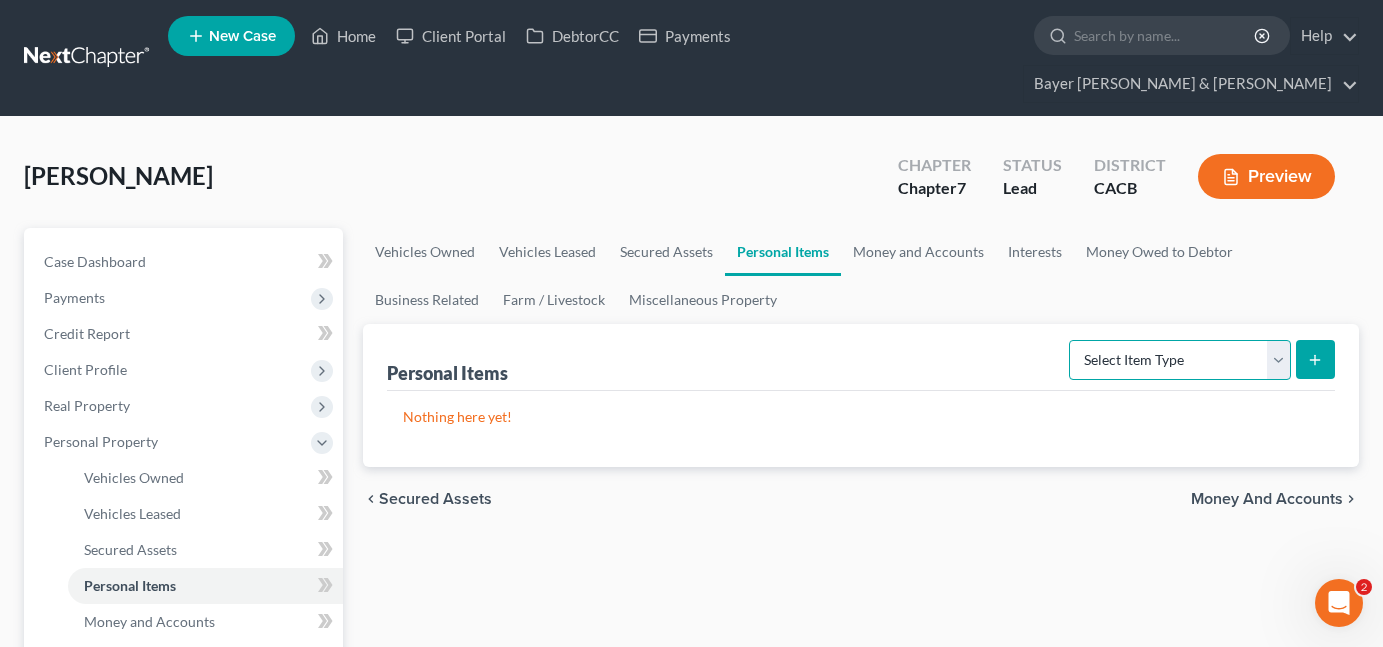 click on "Select Item Type Clothing Collectibles Of Value Electronics Firearms Household Goods Jewelry Other Pet(s) Sports & Hobby Equipment" at bounding box center [1180, 360] 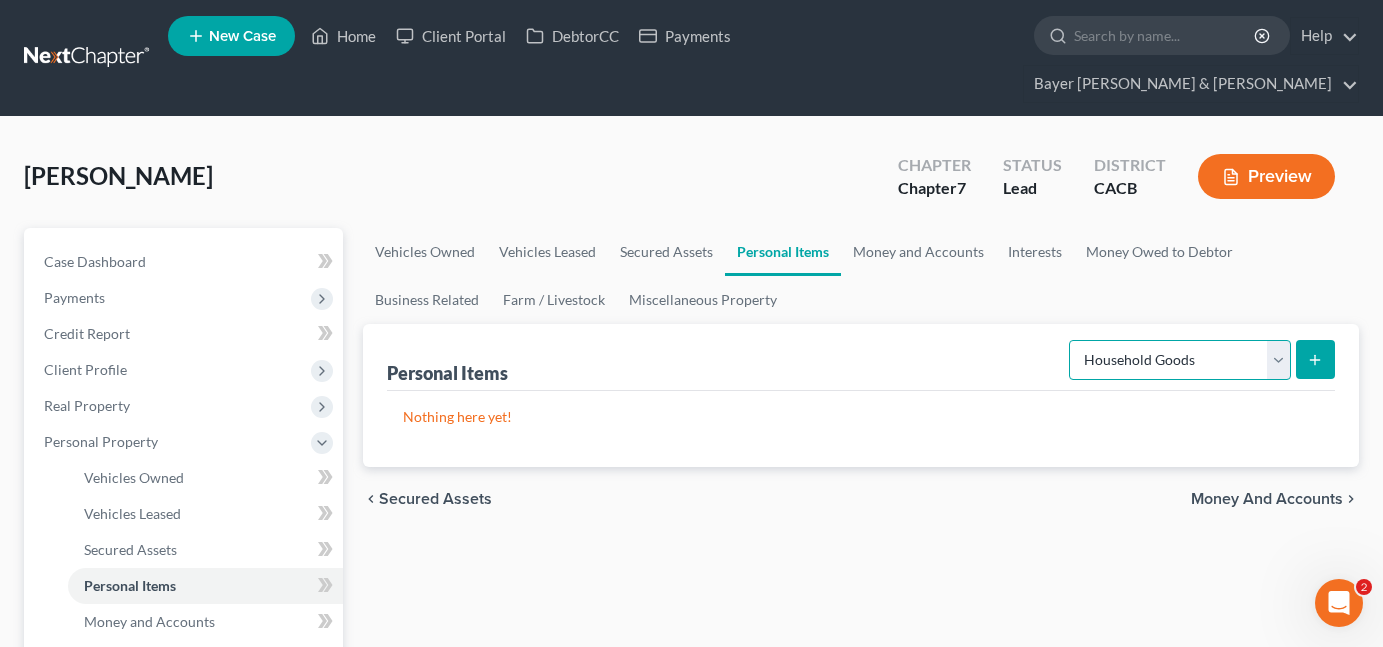 click on "Select Item Type Clothing Collectibles Of Value Electronics Firearms Household Goods Jewelry Other Pet(s) Sports & Hobby Equipment" at bounding box center (1180, 360) 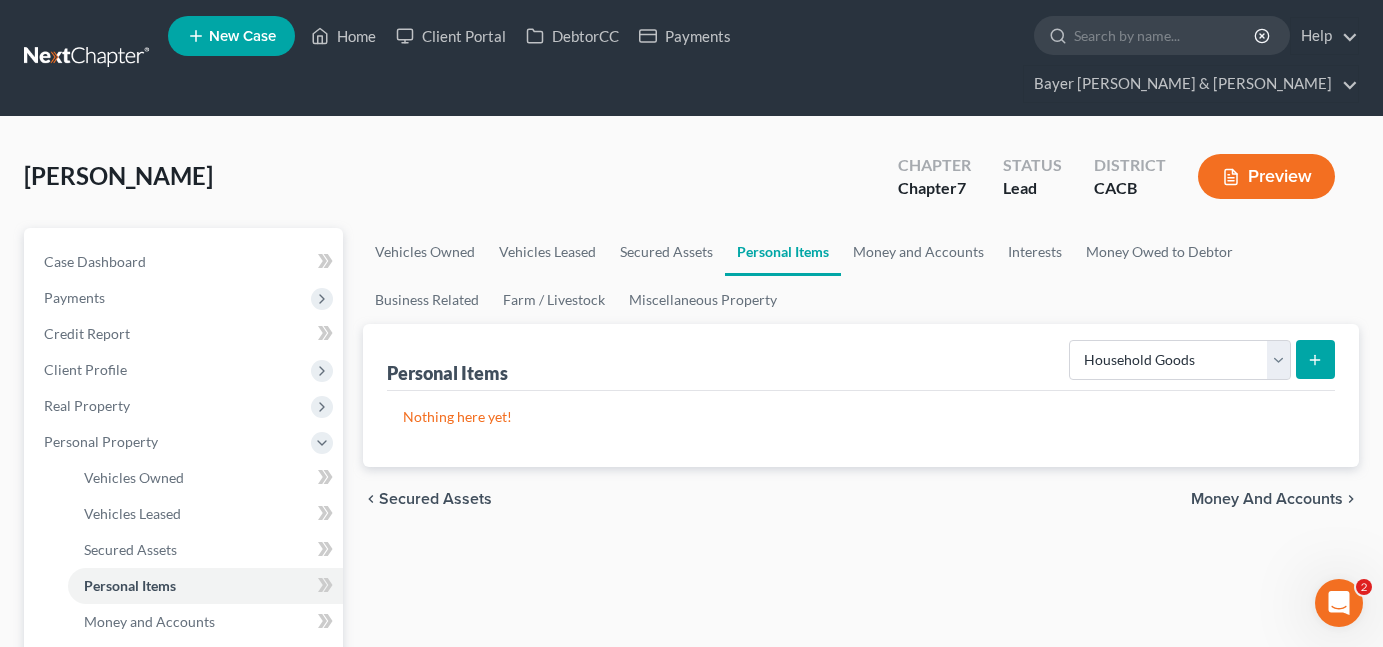 click 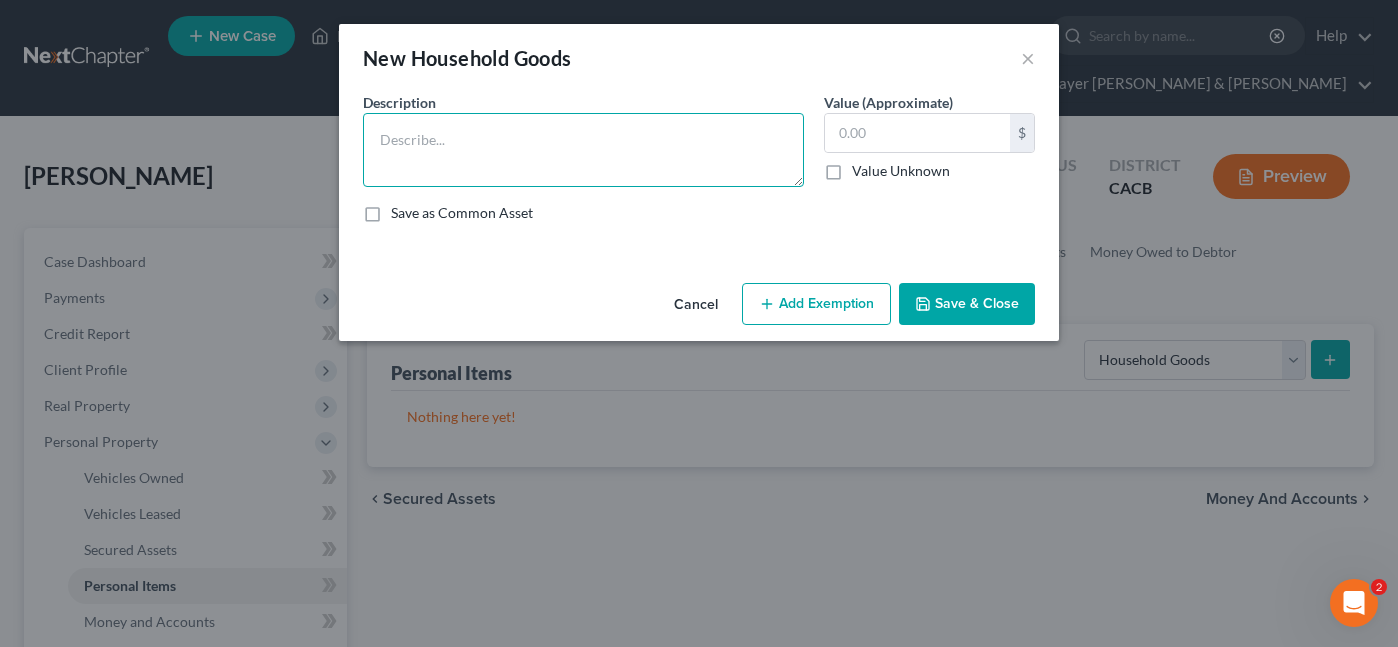 click at bounding box center (583, 150) 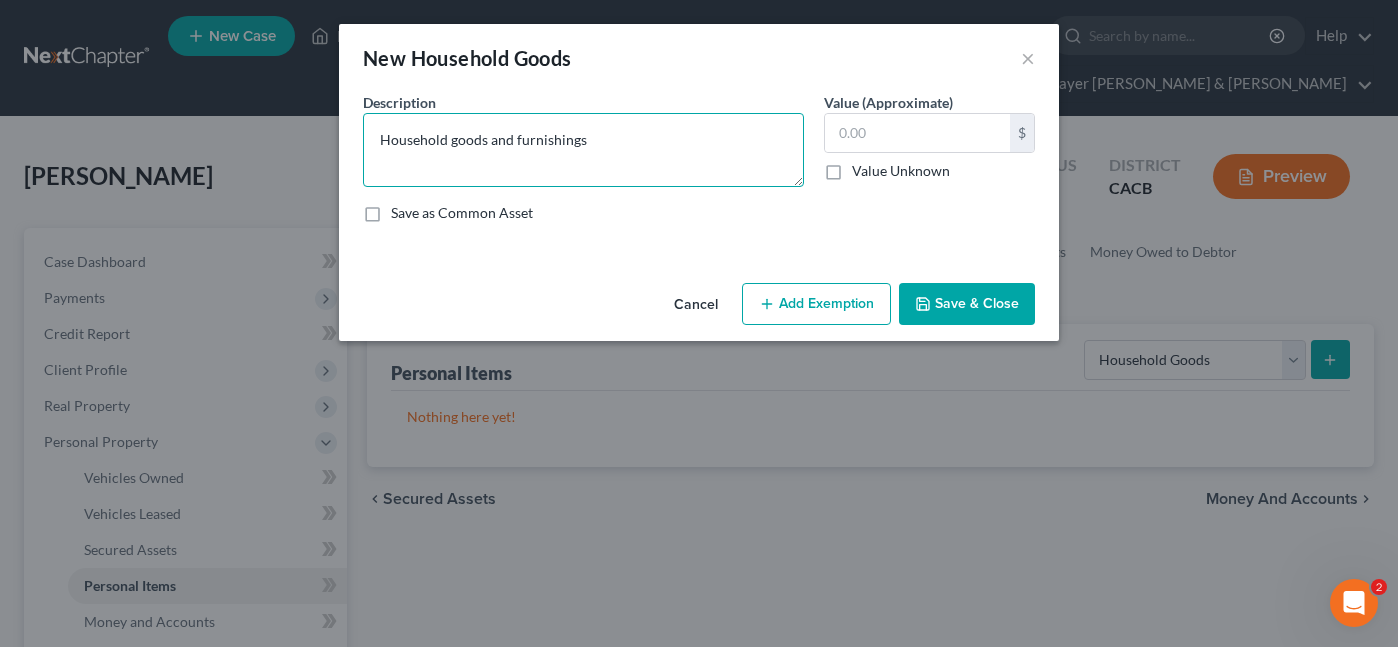 type on "Household goods and furnishings" 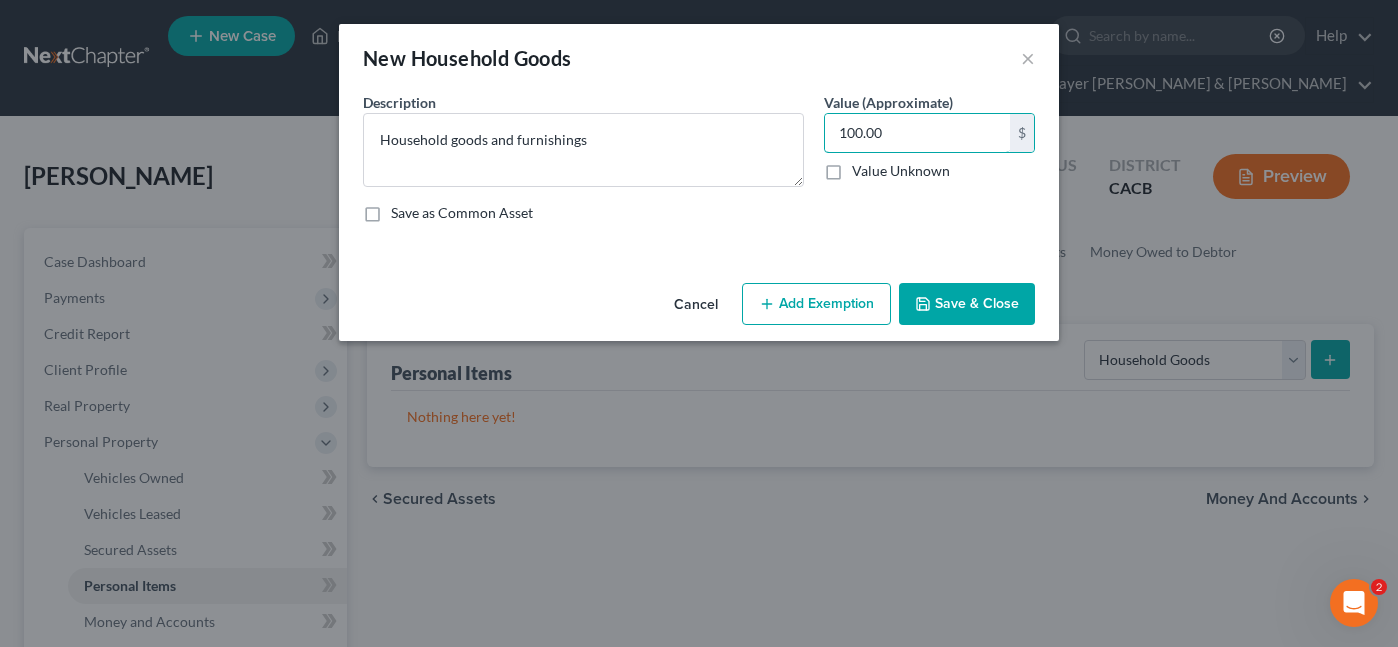 type on "100.00" 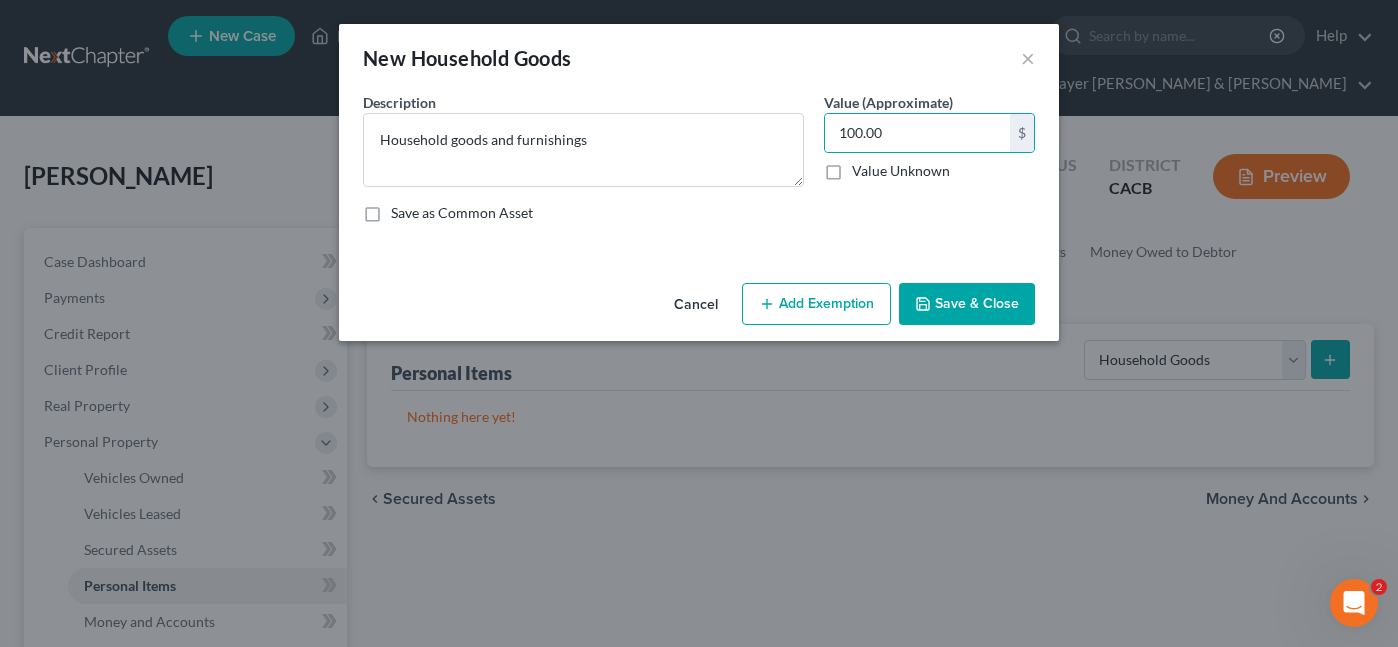 click on "Add Exemption" at bounding box center [816, 304] 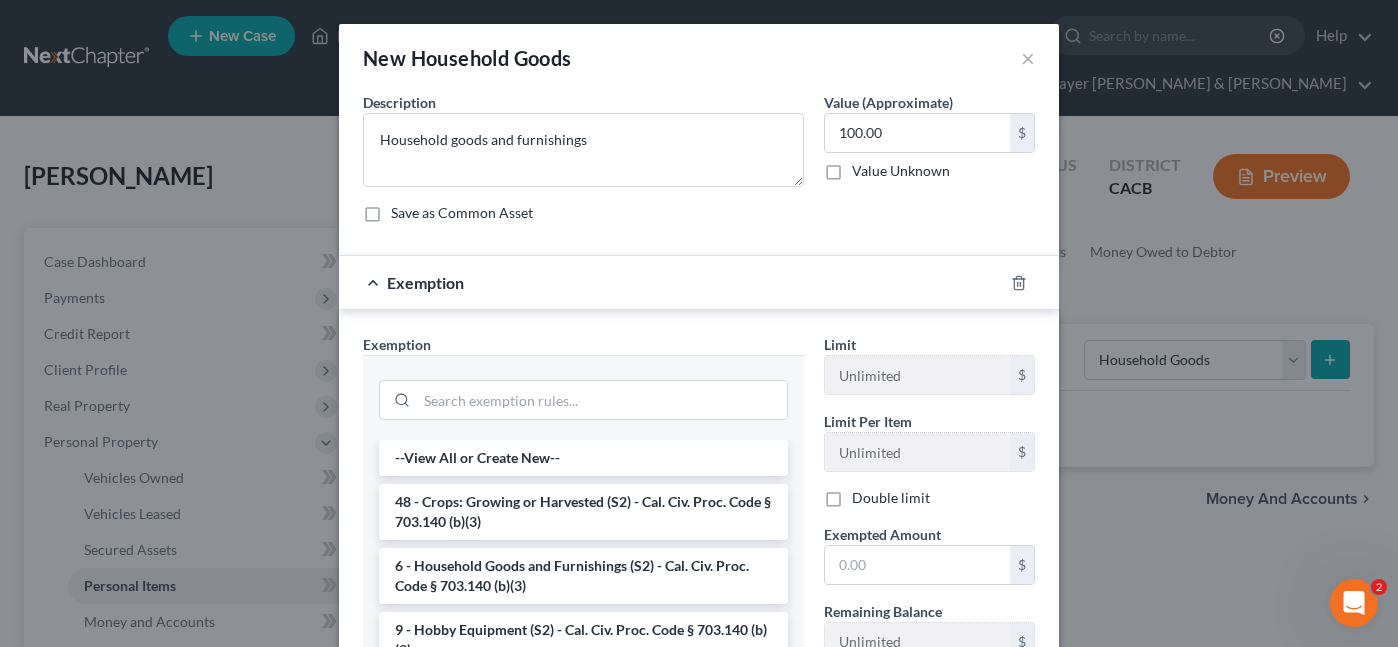 scroll, scrollTop: 200, scrollLeft: 0, axis: vertical 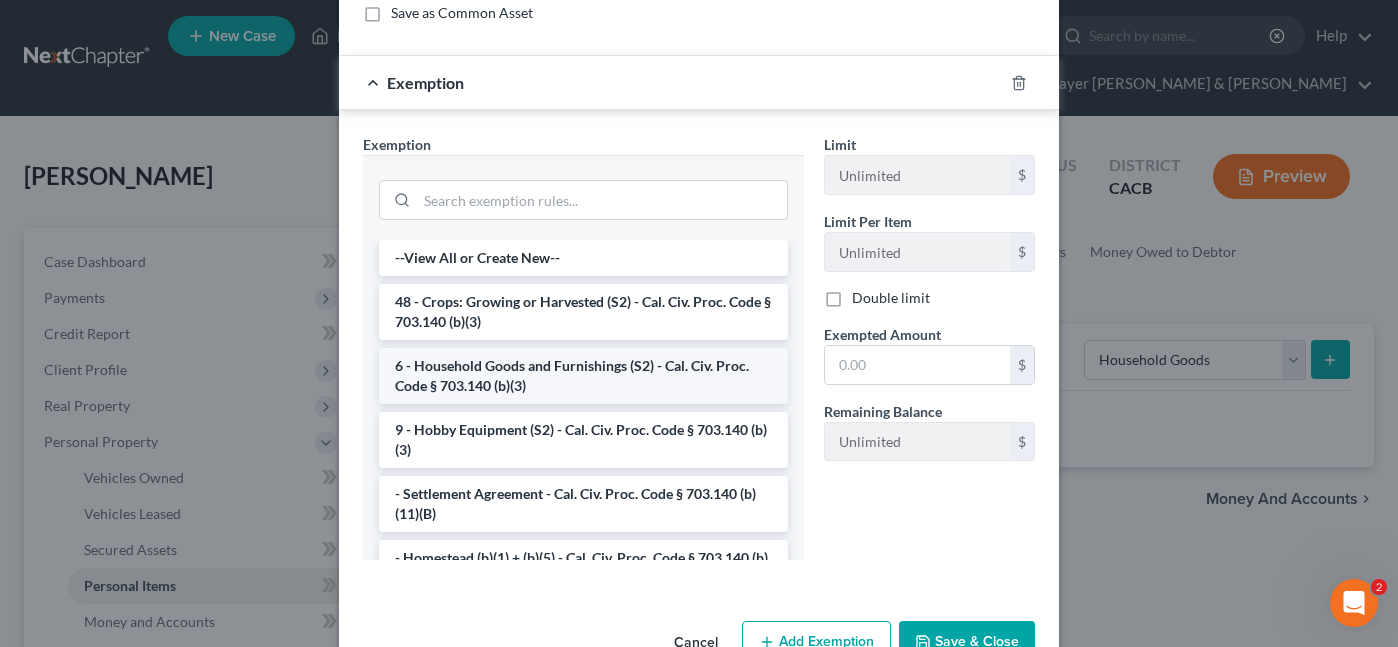 click on "6 - Household Goods and Furnishings (S2) - Cal. Civ. Proc. Code § 703.140 (b)(3)" at bounding box center [583, 376] 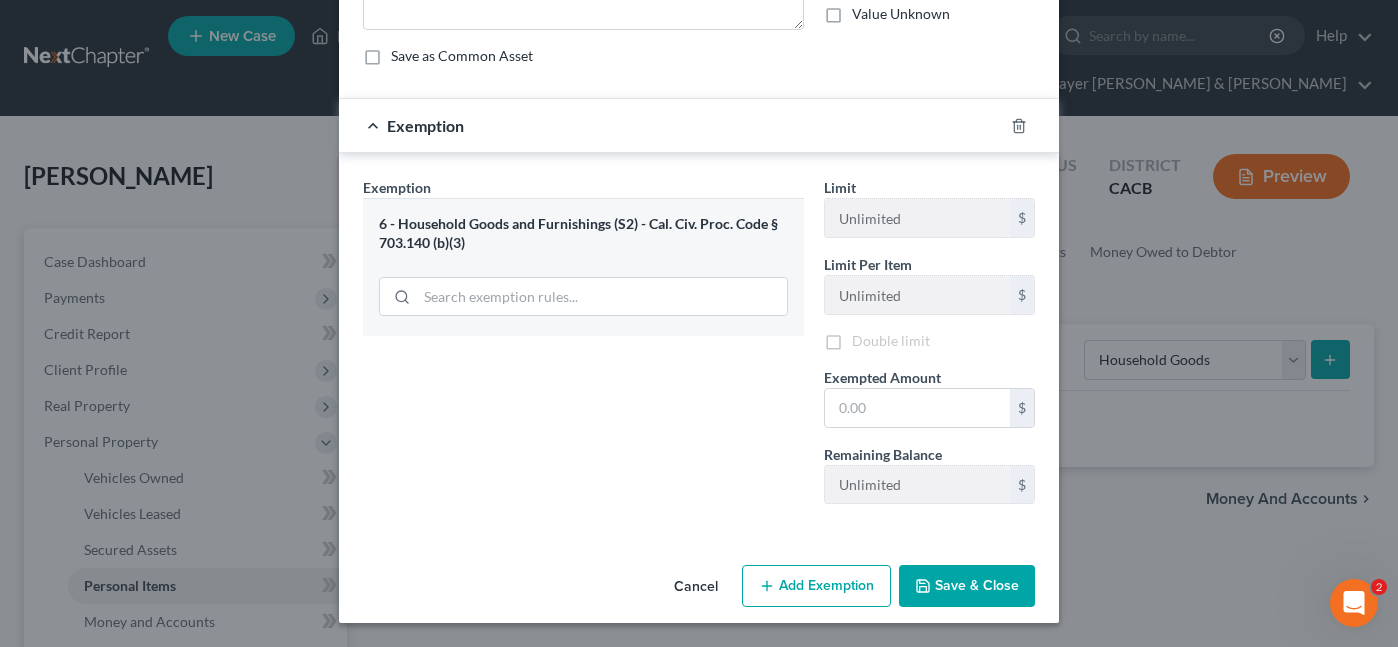scroll, scrollTop: 160, scrollLeft: 0, axis: vertical 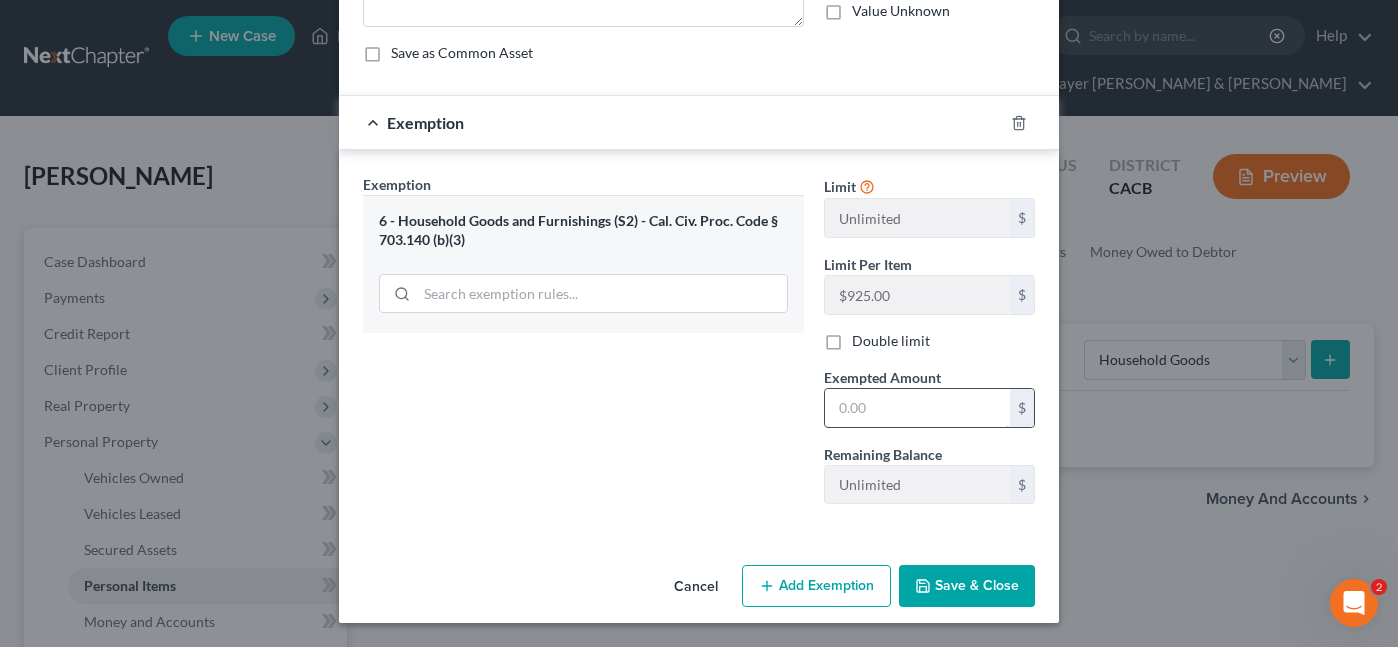 click at bounding box center (917, 408) 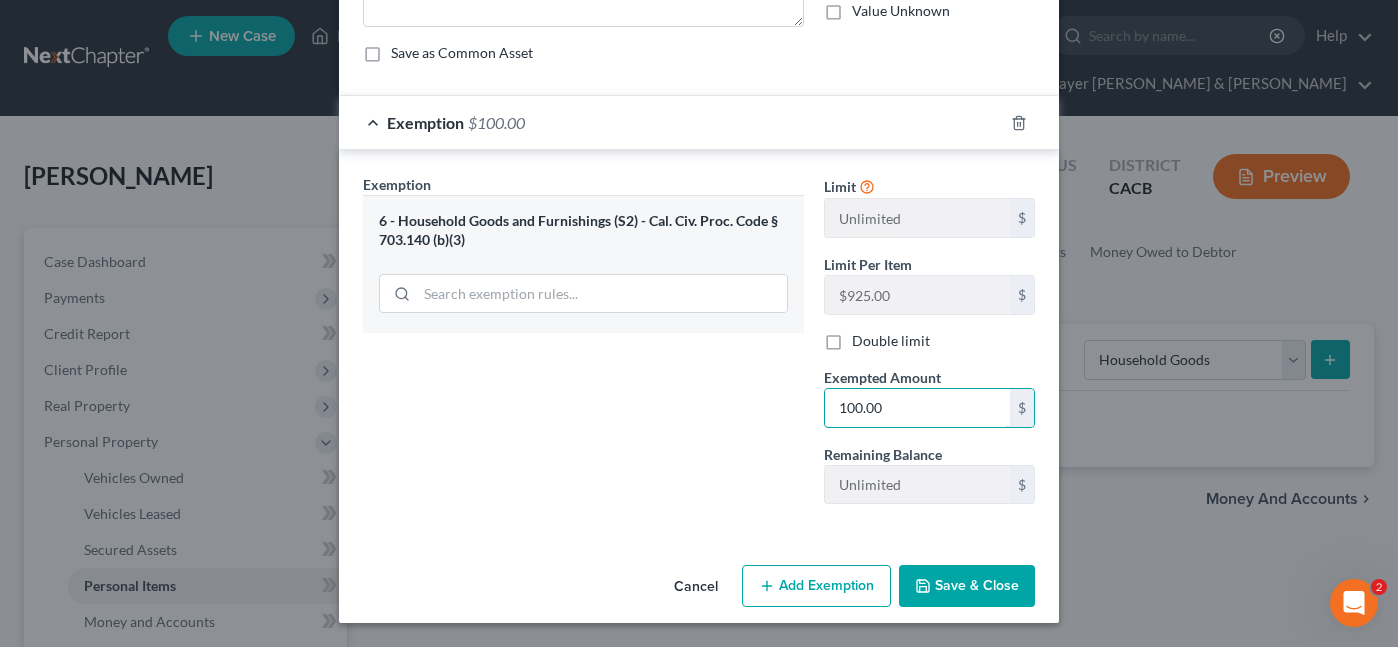 type on "100.00" 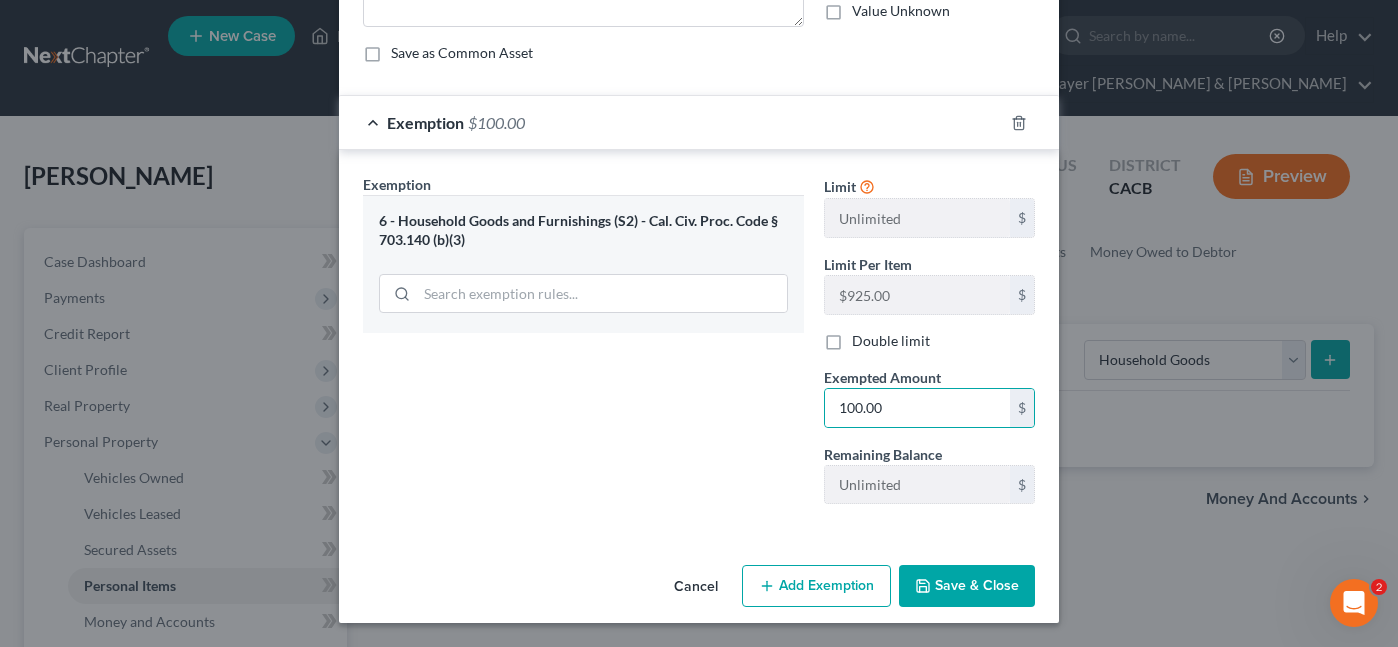 drag, startPoint x: 981, startPoint y: 576, endPoint x: 945, endPoint y: 574, distance: 36.05551 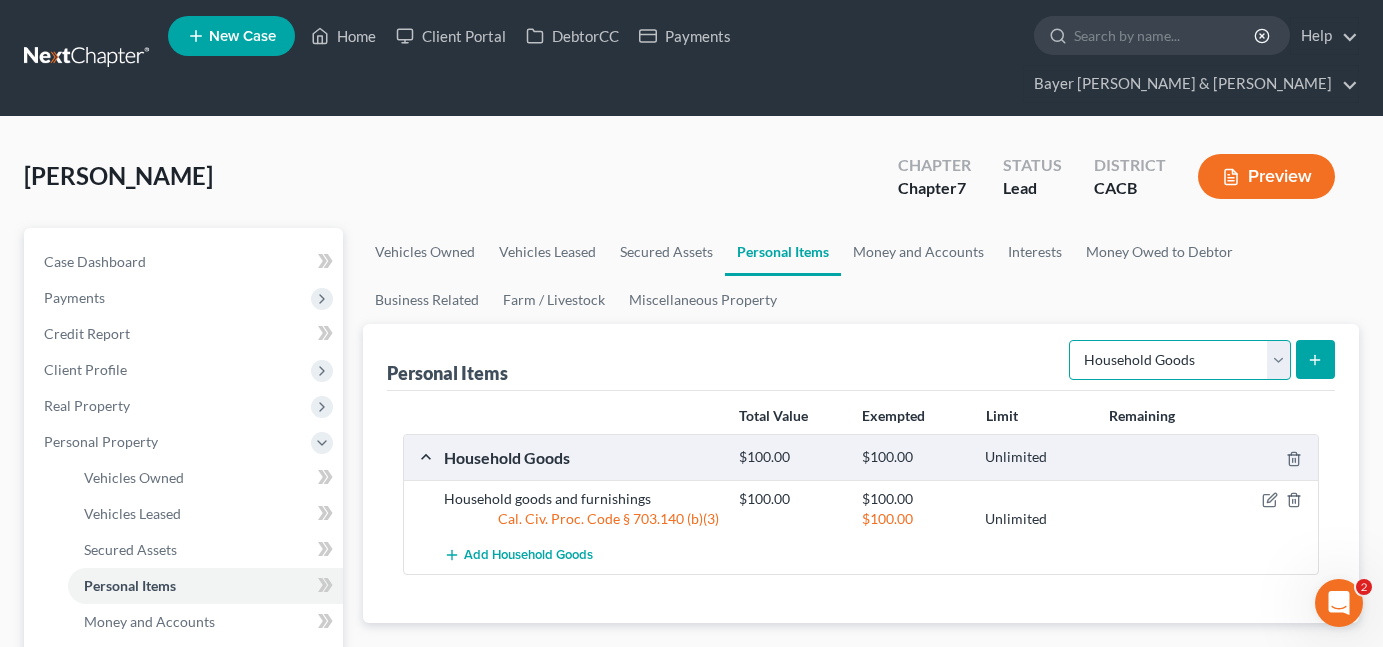 click on "Select Item Type Clothing Collectibles Of Value Electronics Firearms Household Goods Jewelry Other Pet(s) Sports & Hobby Equipment" at bounding box center (1180, 360) 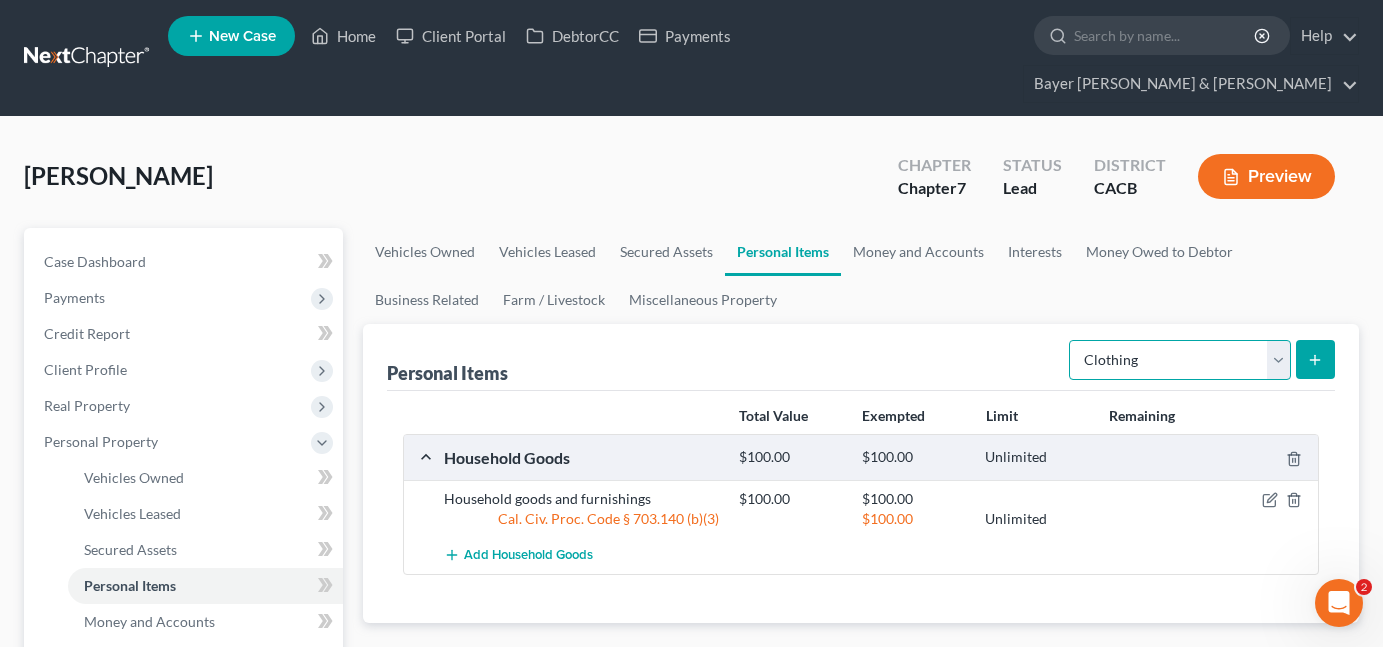 click on "Select Item Type Clothing Collectibles Of Value Electronics Firearms Household Goods Jewelry Other Pet(s) Sports & Hobby Equipment" at bounding box center [1180, 360] 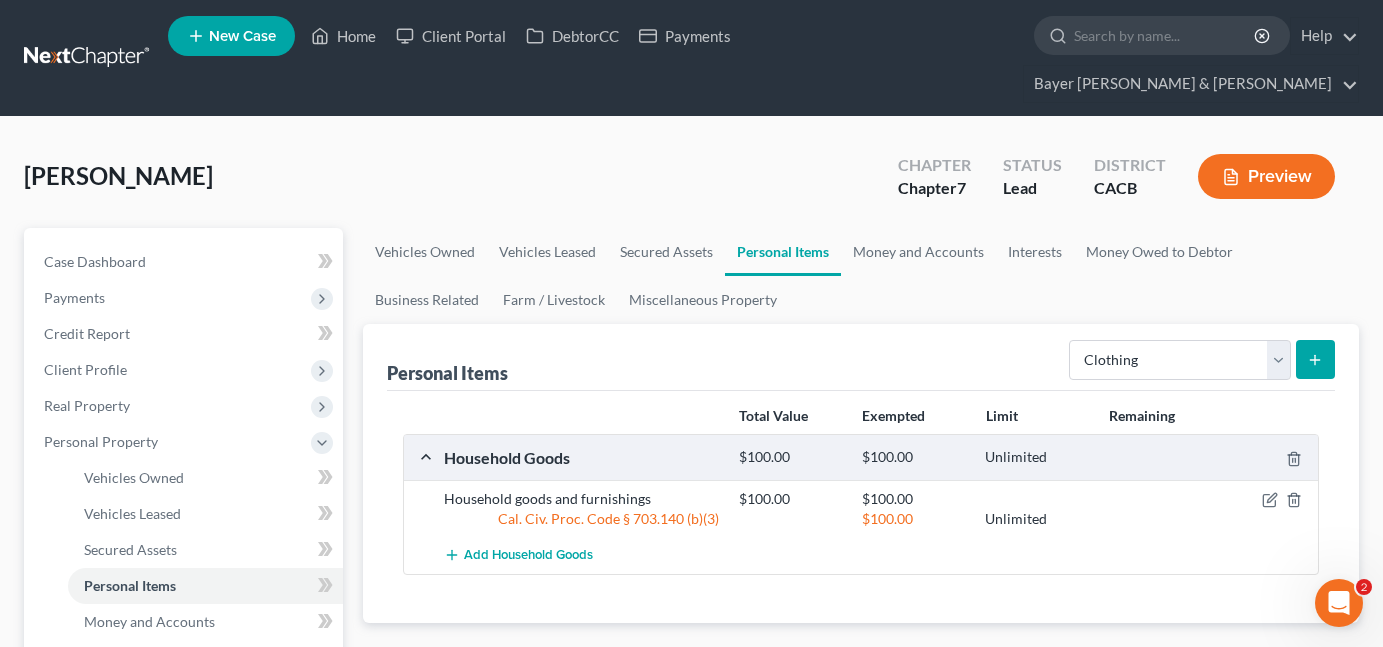 click at bounding box center [1315, 359] 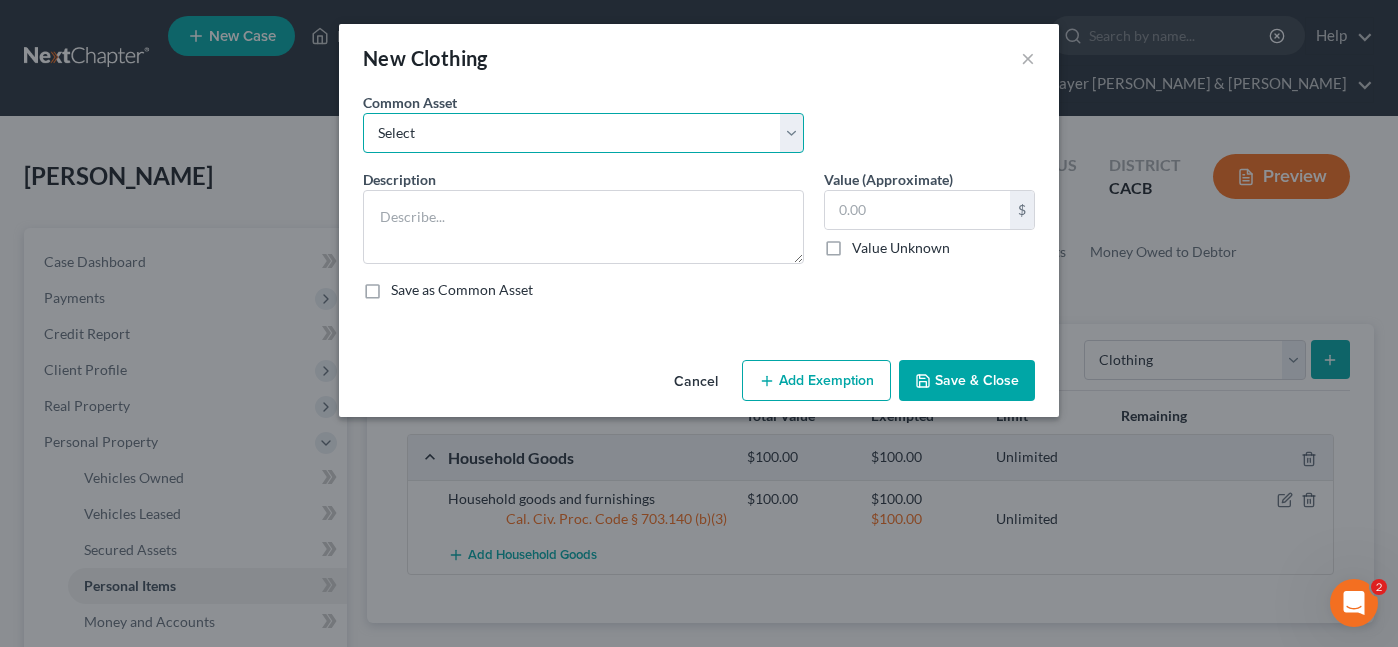 click on "Select Clothing" at bounding box center [583, 133] 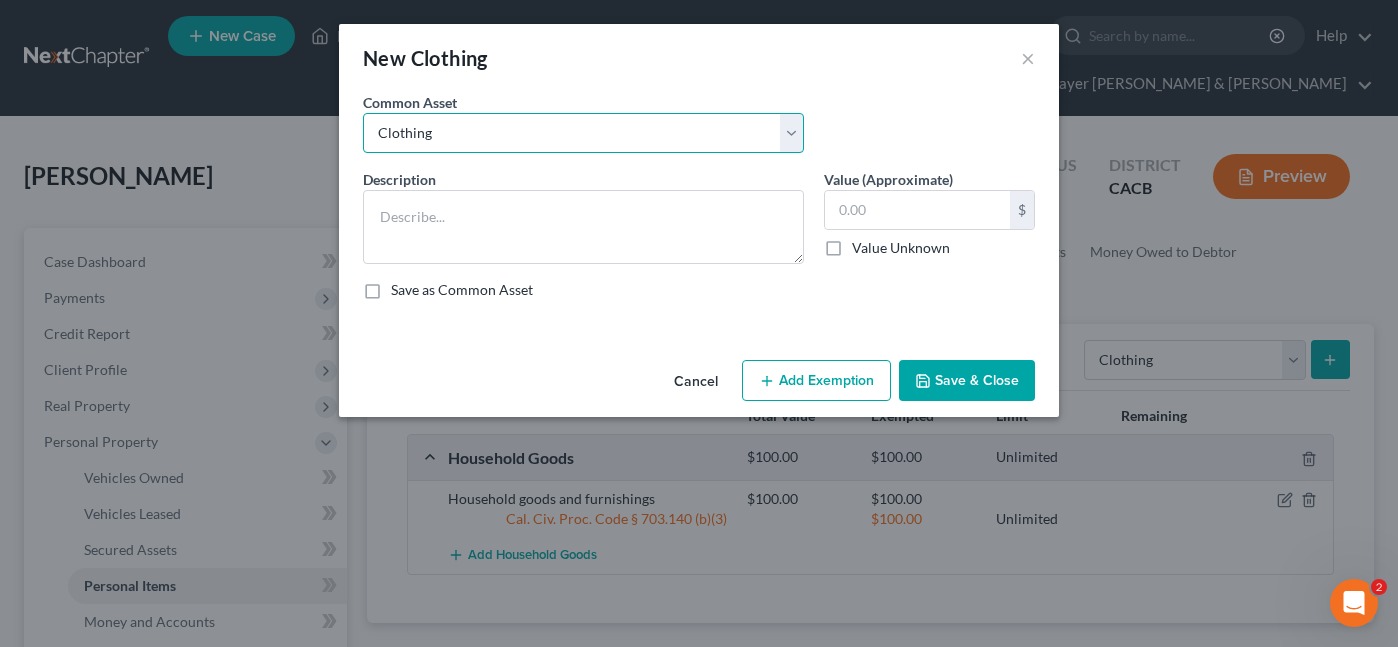 click on "Select Clothing" at bounding box center [583, 133] 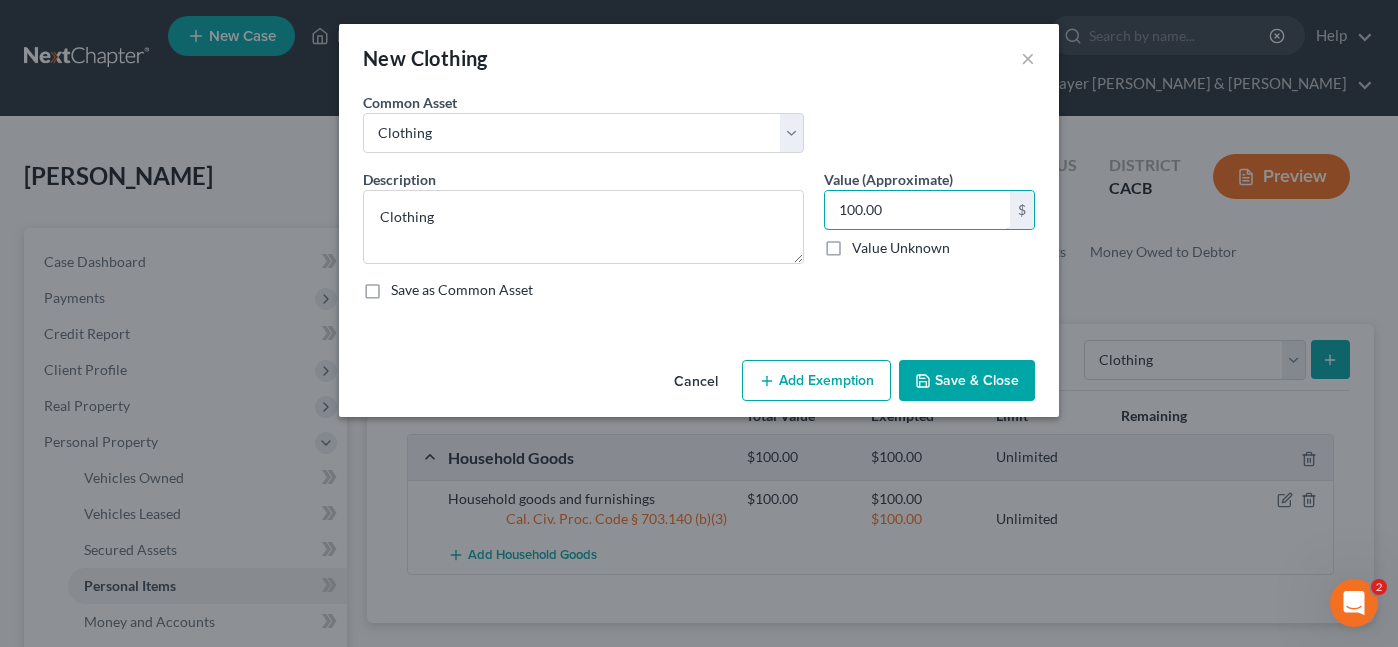 type on "100.00" 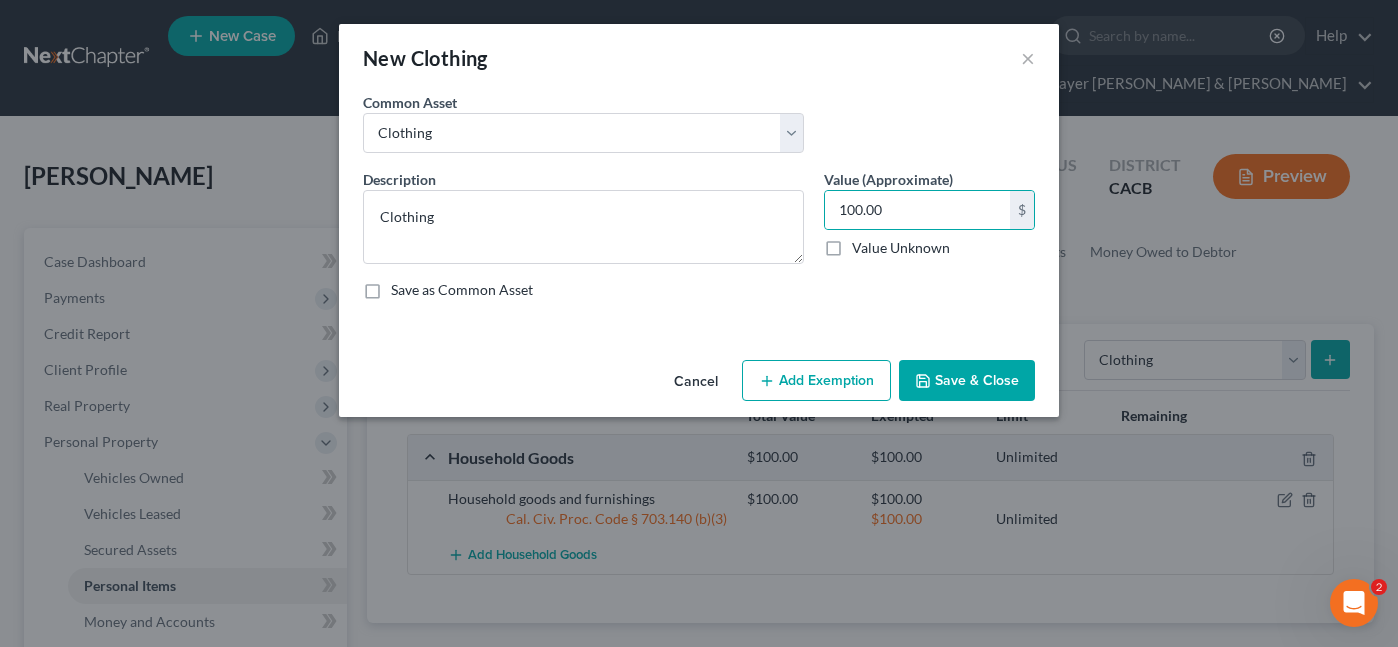 click on "Add Exemption" at bounding box center (816, 381) 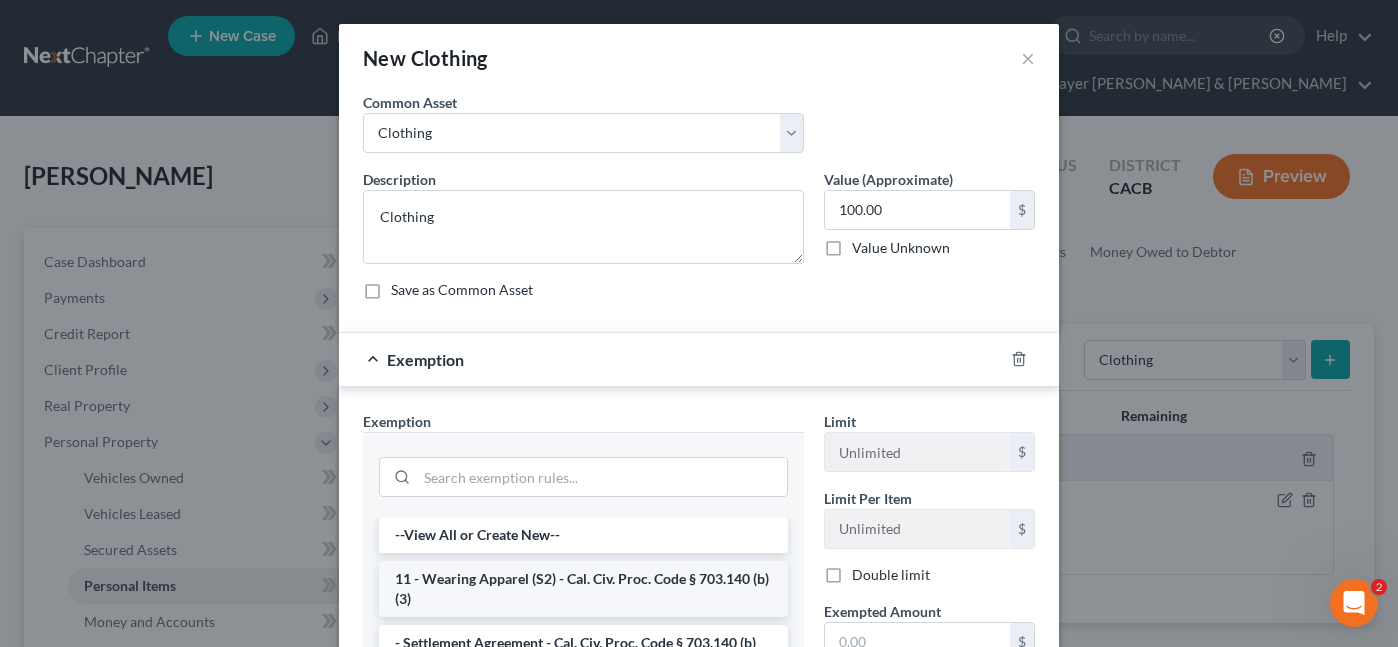 click on "11 - Wearing Apparel (S2)  - Cal. Civ. Proc. Code § 703.140 (b)(3)" at bounding box center (583, 589) 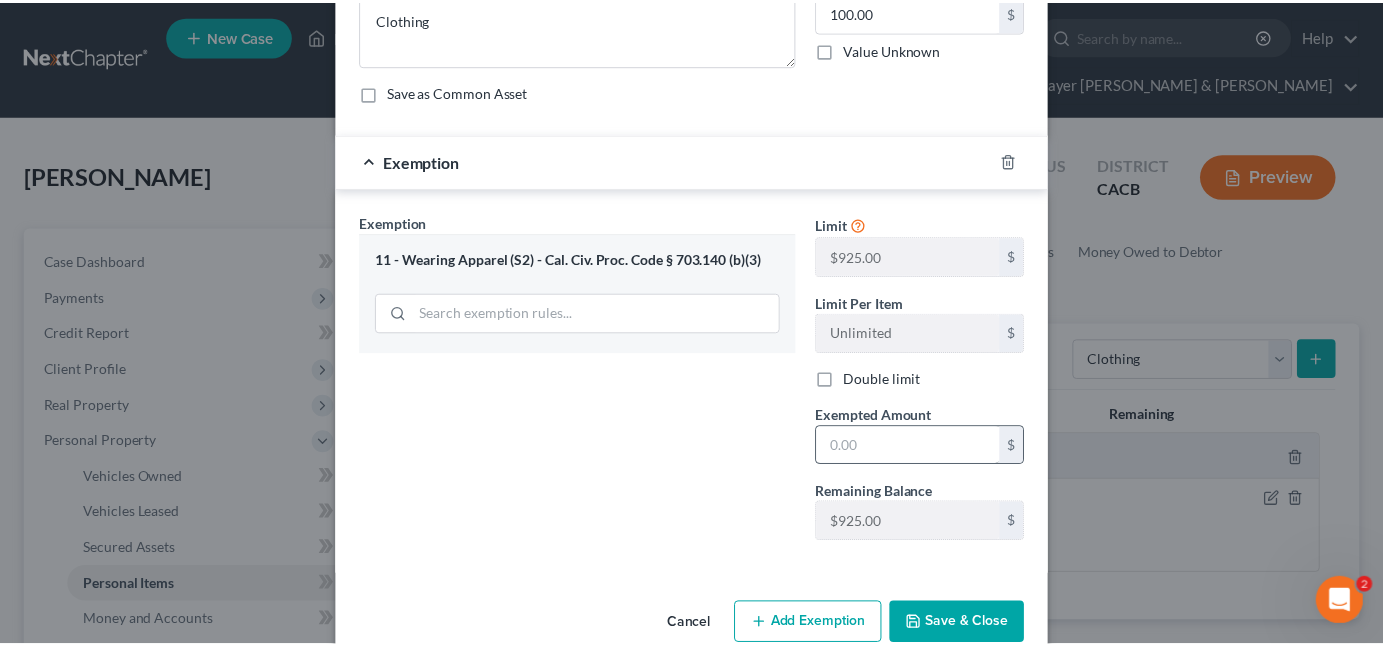 scroll, scrollTop: 200, scrollLeft: 0, axis: vertical 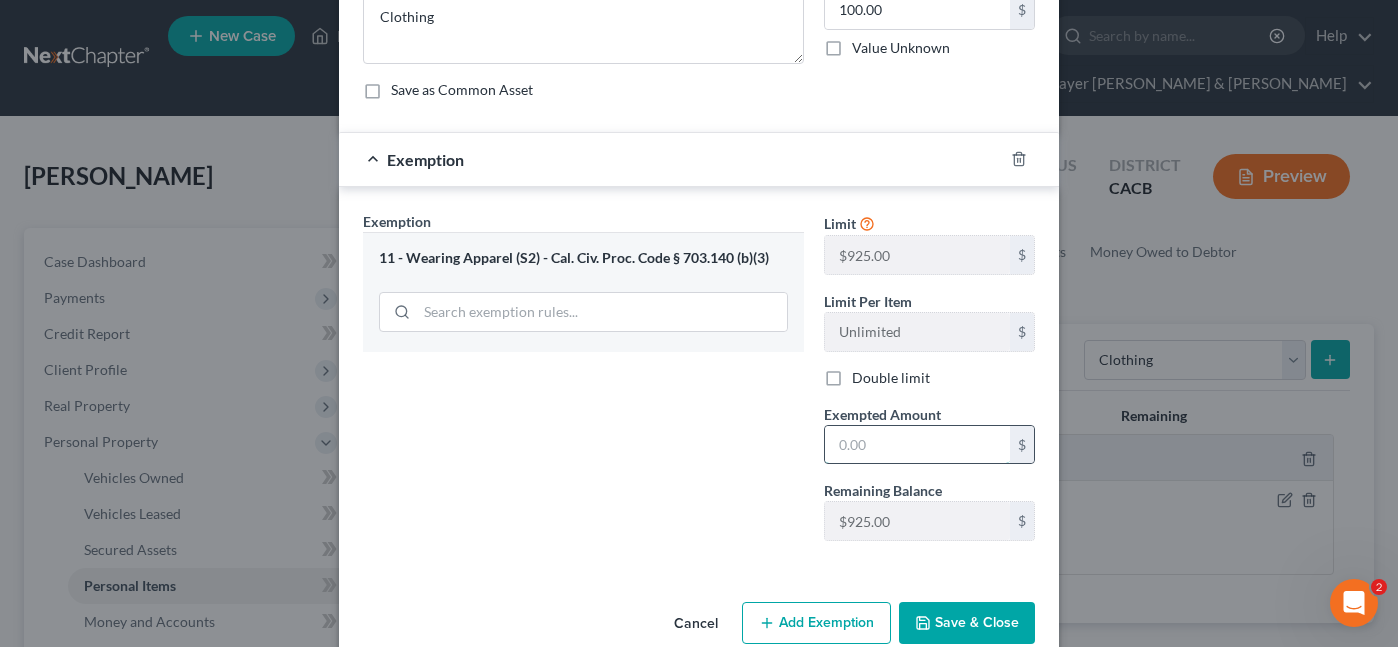 click at bounding box center [917, 445] 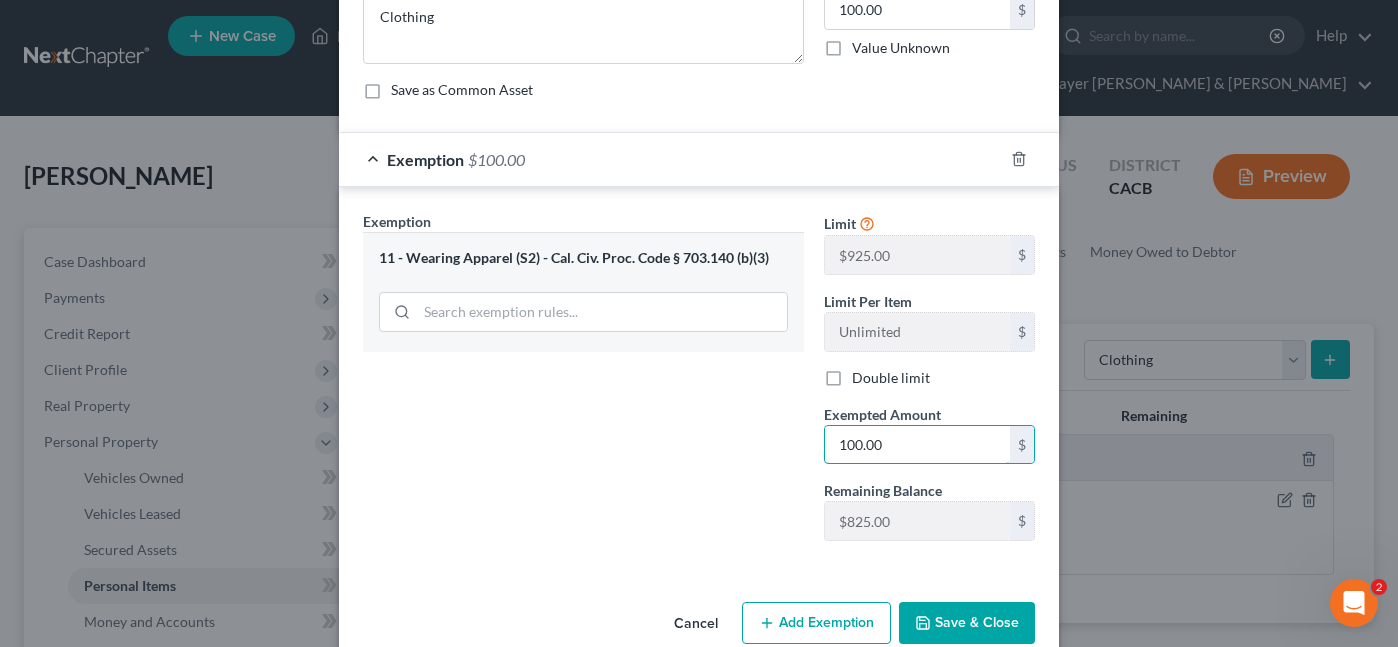 type on "100.00" 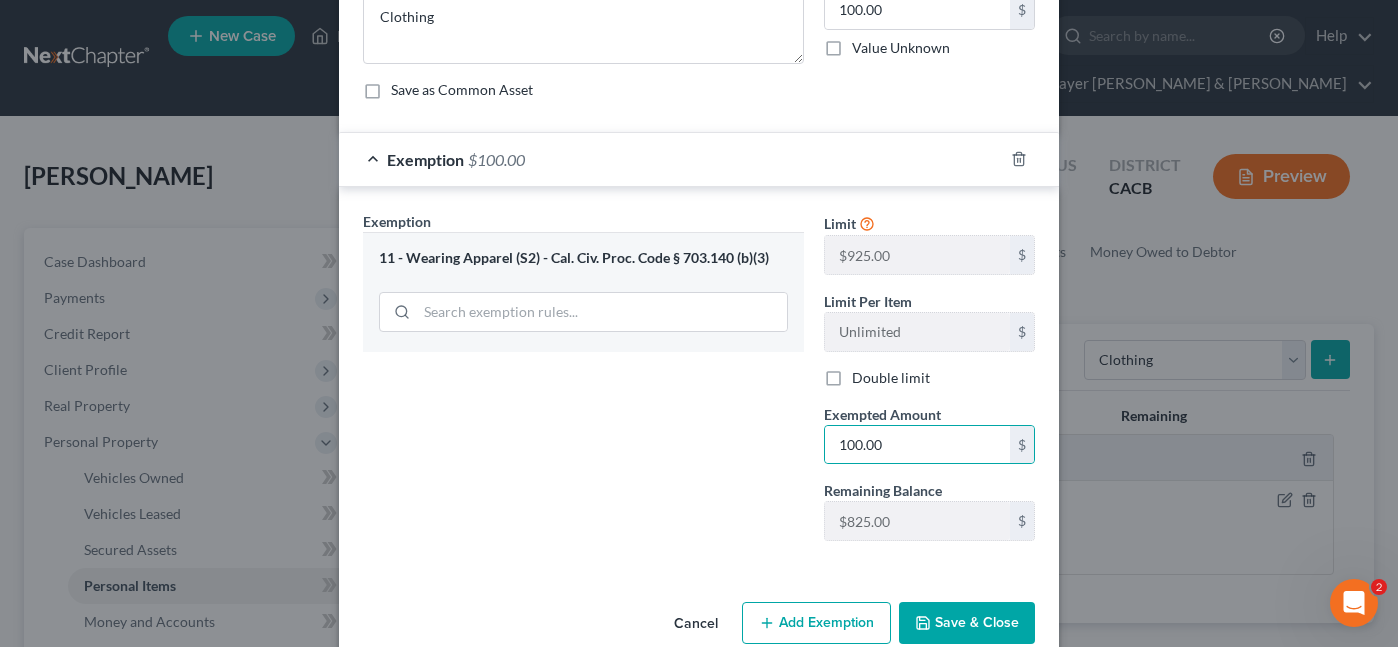 click on "Save & Close" at bounding box center [967, 623] 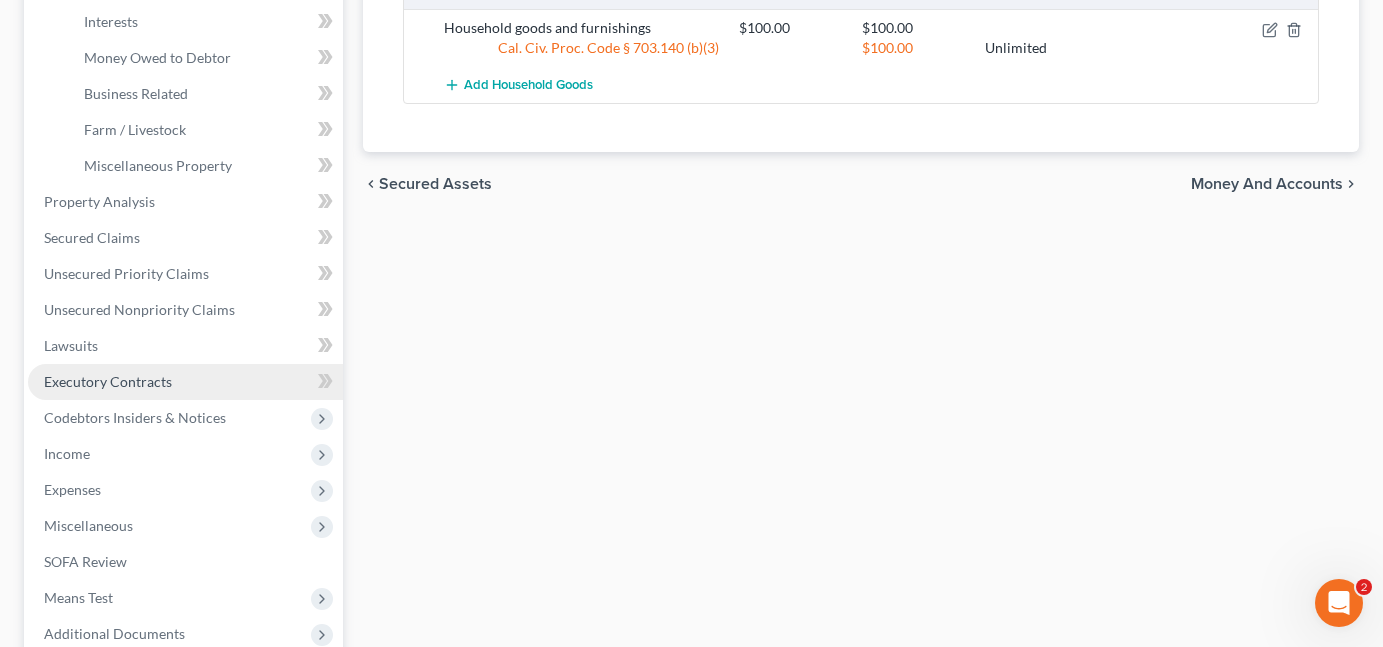 scroll, scrollTop: 600, scrollLeft: 0, axis: vertical 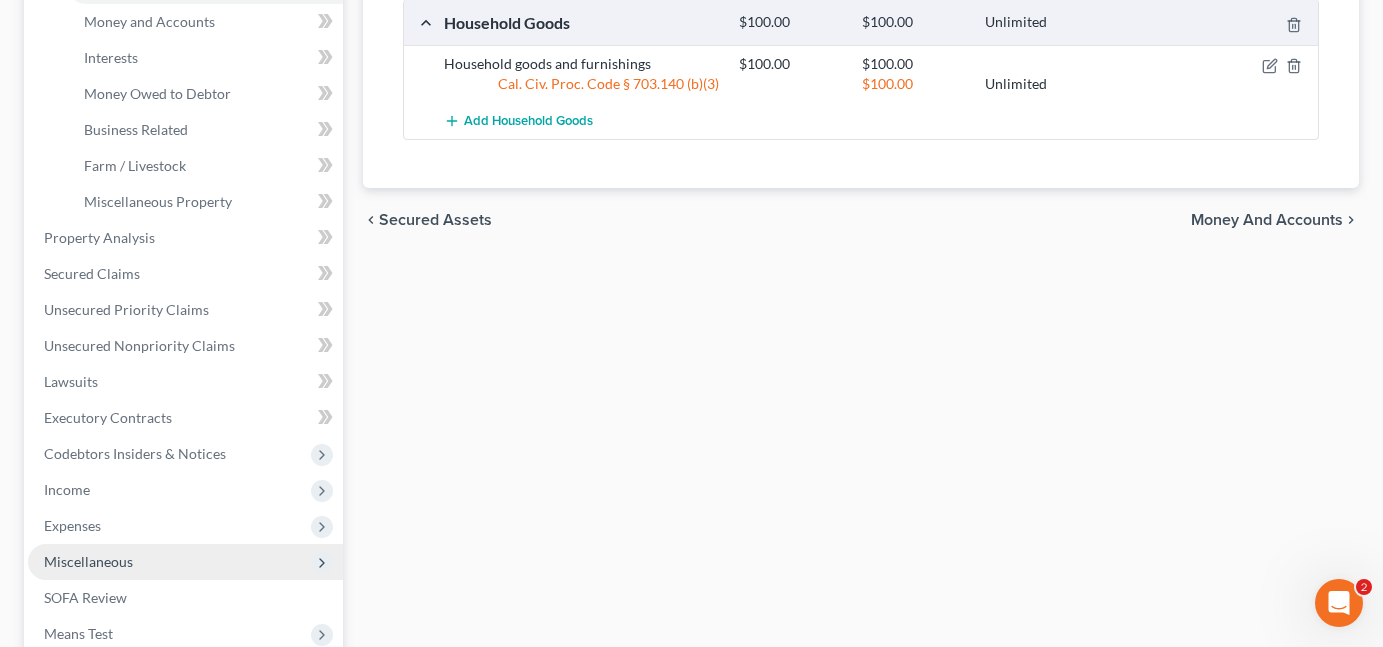 click on "Miscellaneous" at bounding box center [185, 562] 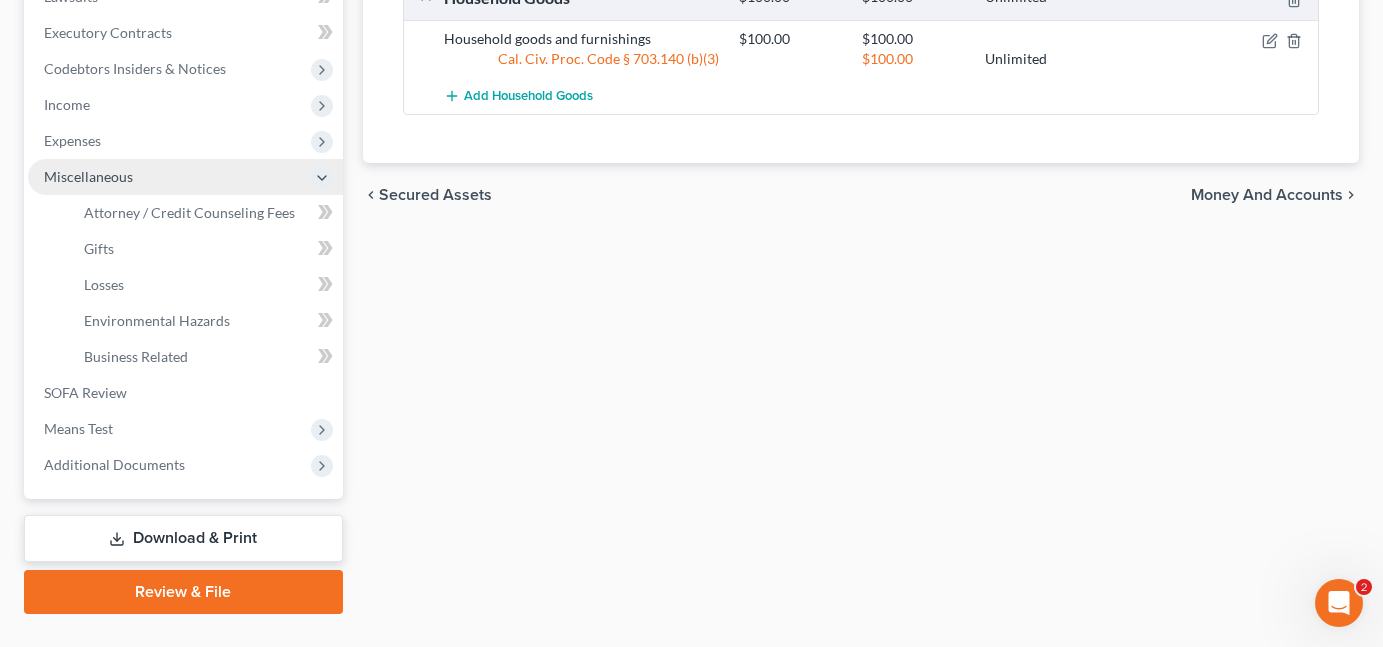 scroll, scrollTop: 632, scrollLeft: 0, axis: vertical 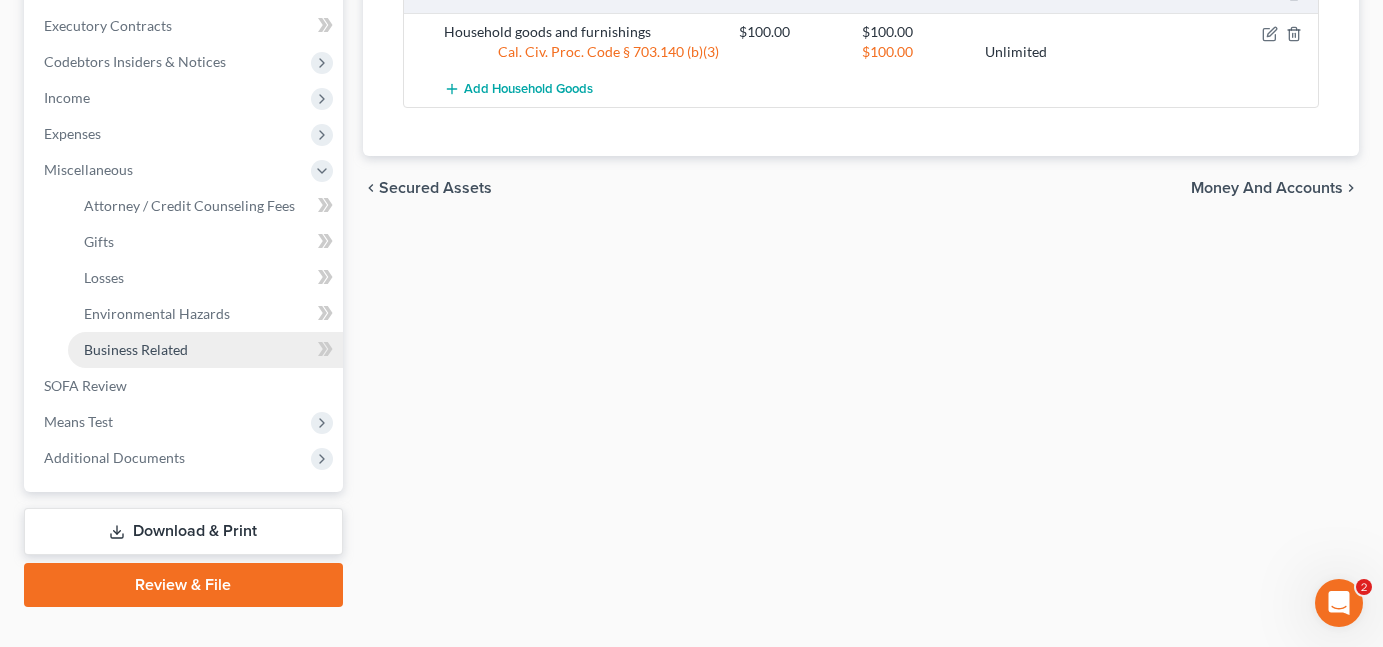 click on "Business Related" at bounding box center (205, 350) 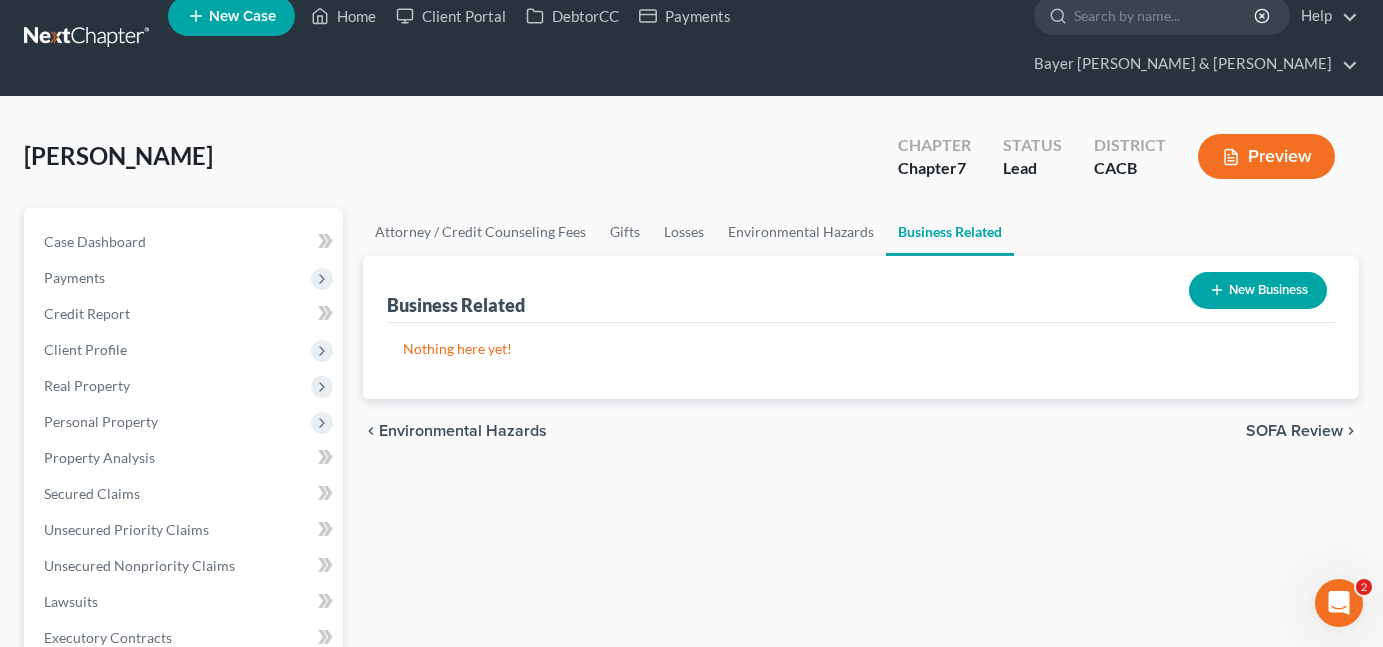 scroll, scrollTop: 0, scrollLeft: 0, axis: both 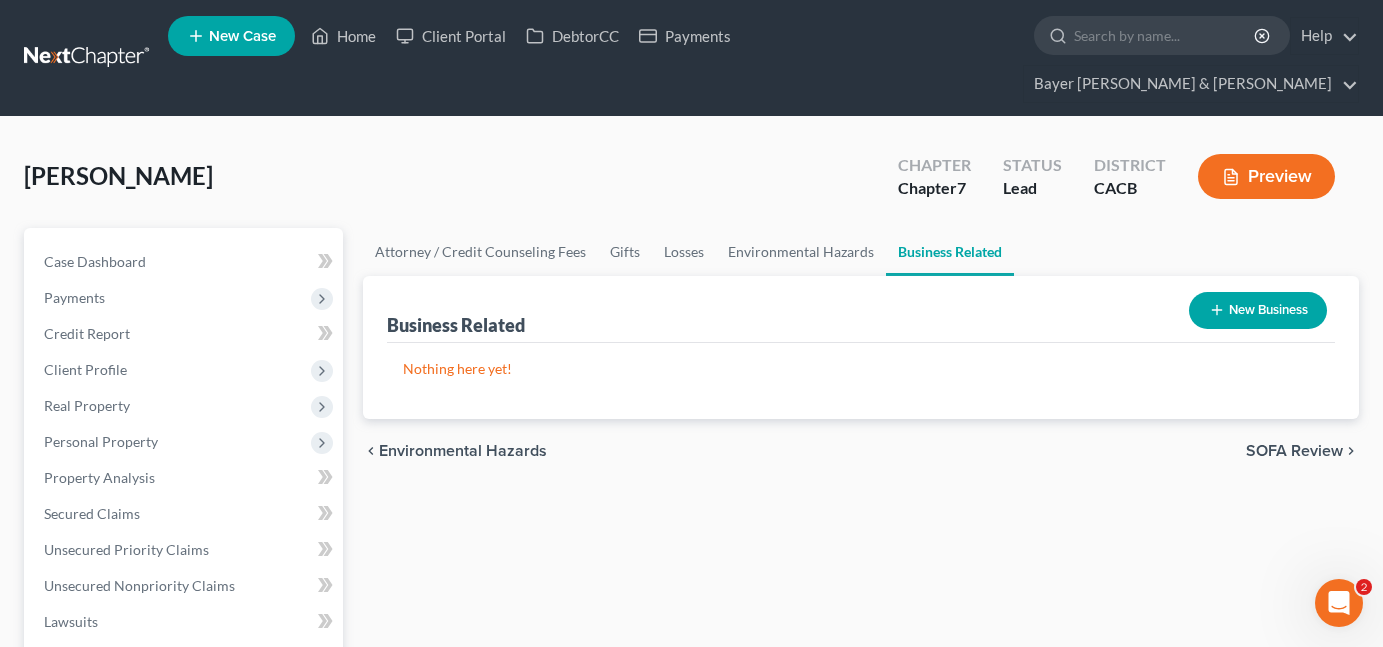 click 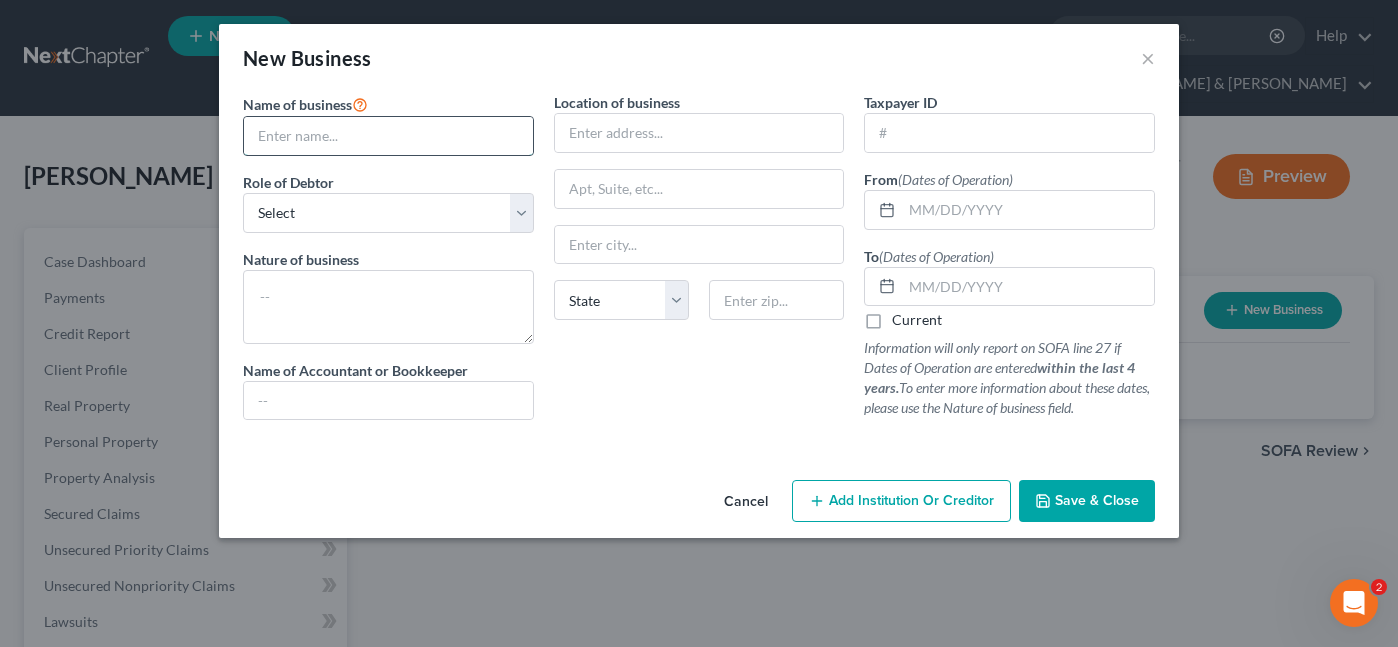 click at bounding box center [388, 136] 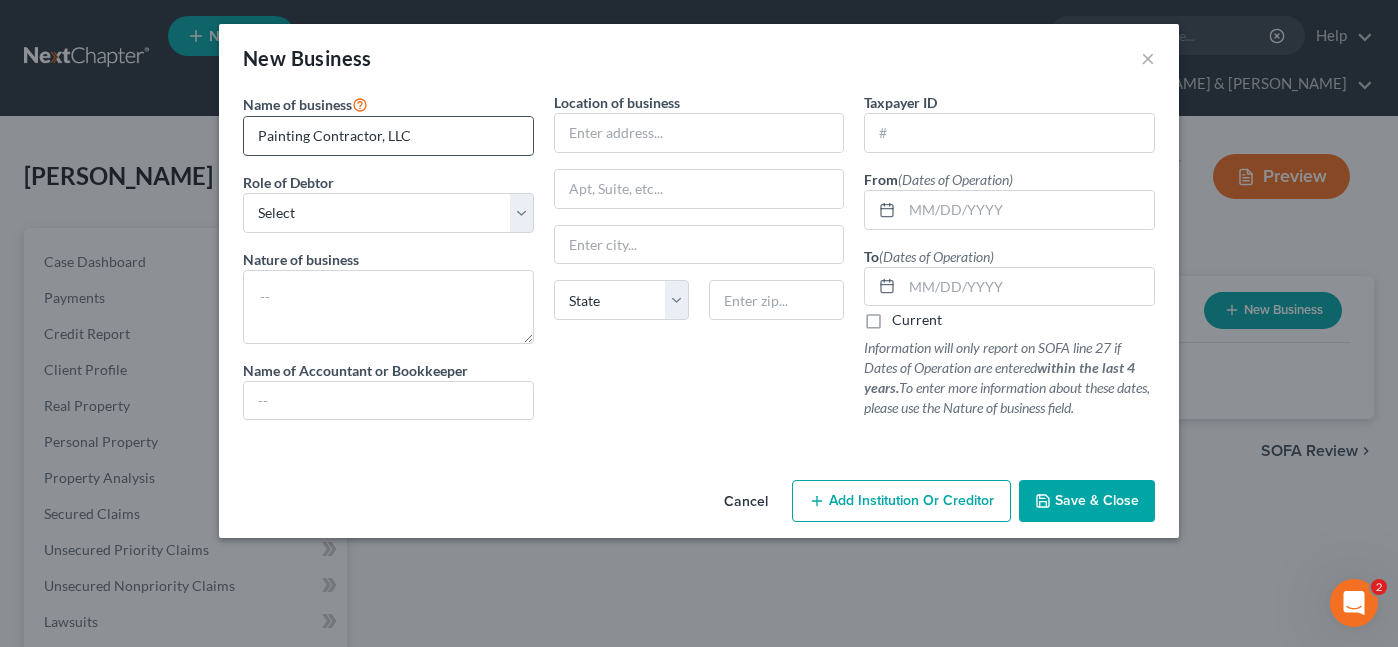 click on "Painting Contractor, LLC" at bounding box center (388, 136) 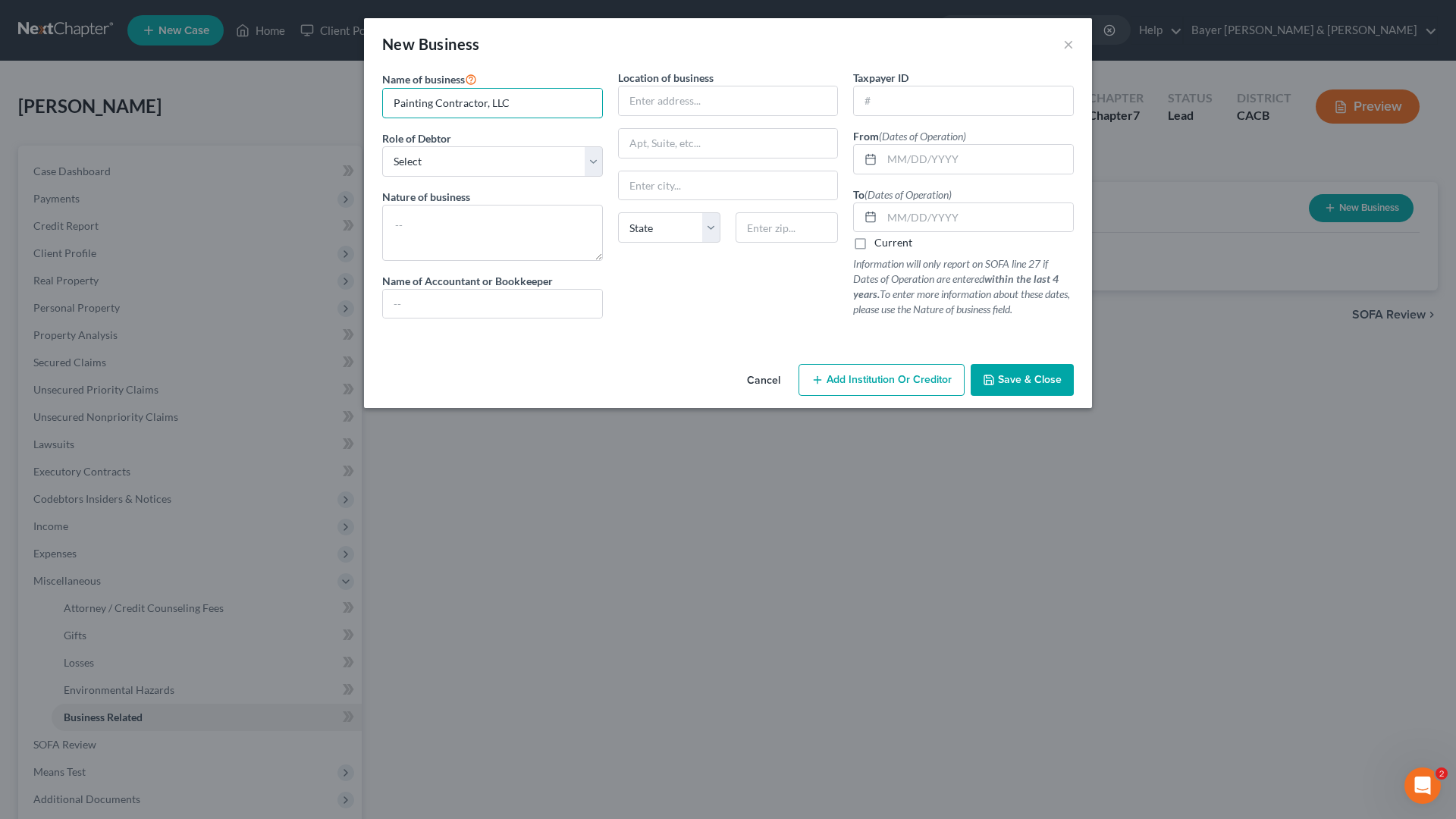 type on "Painting Contractor, LLC" 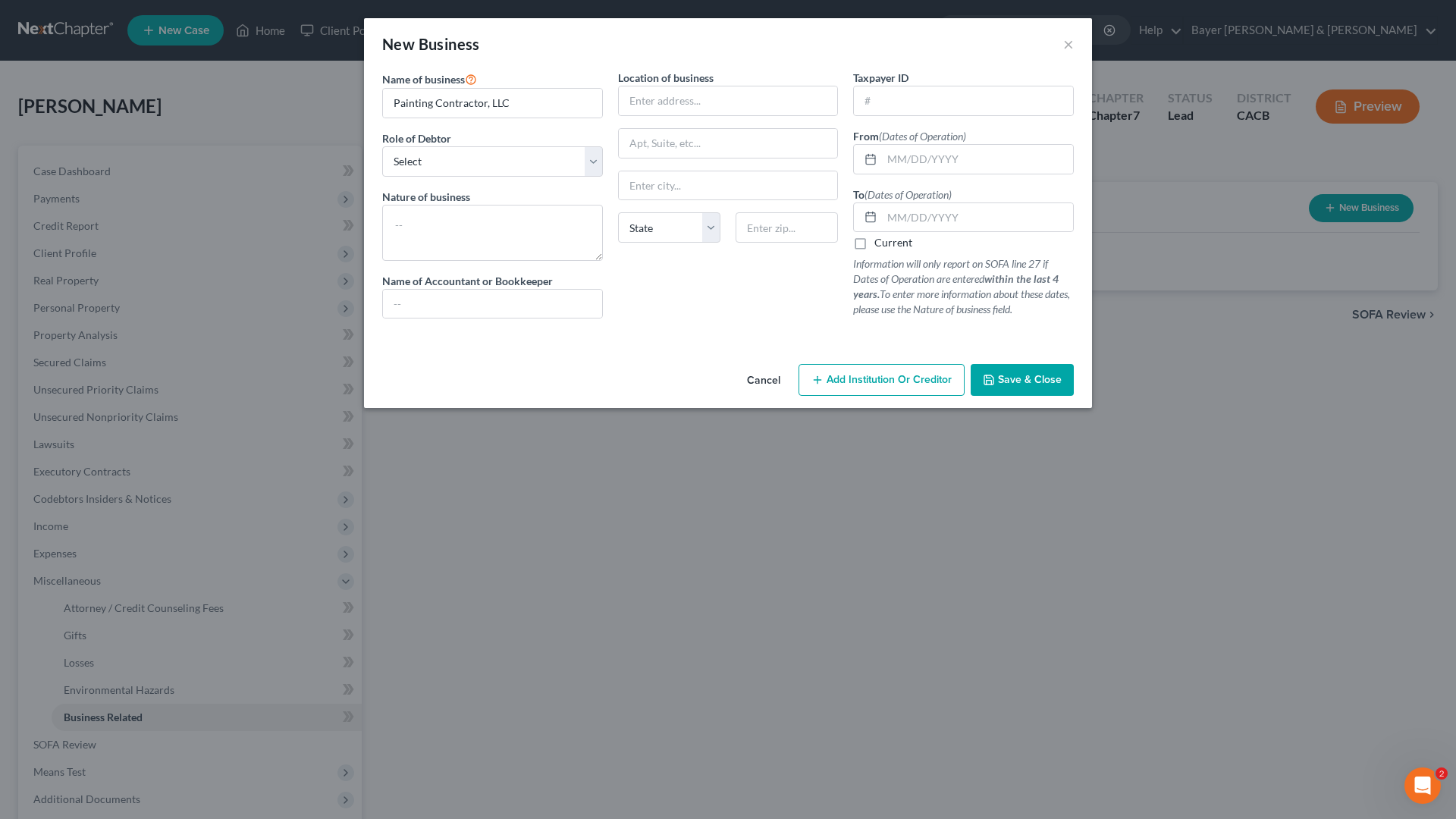 click on "Cancel" at bounding box center (764, 381) 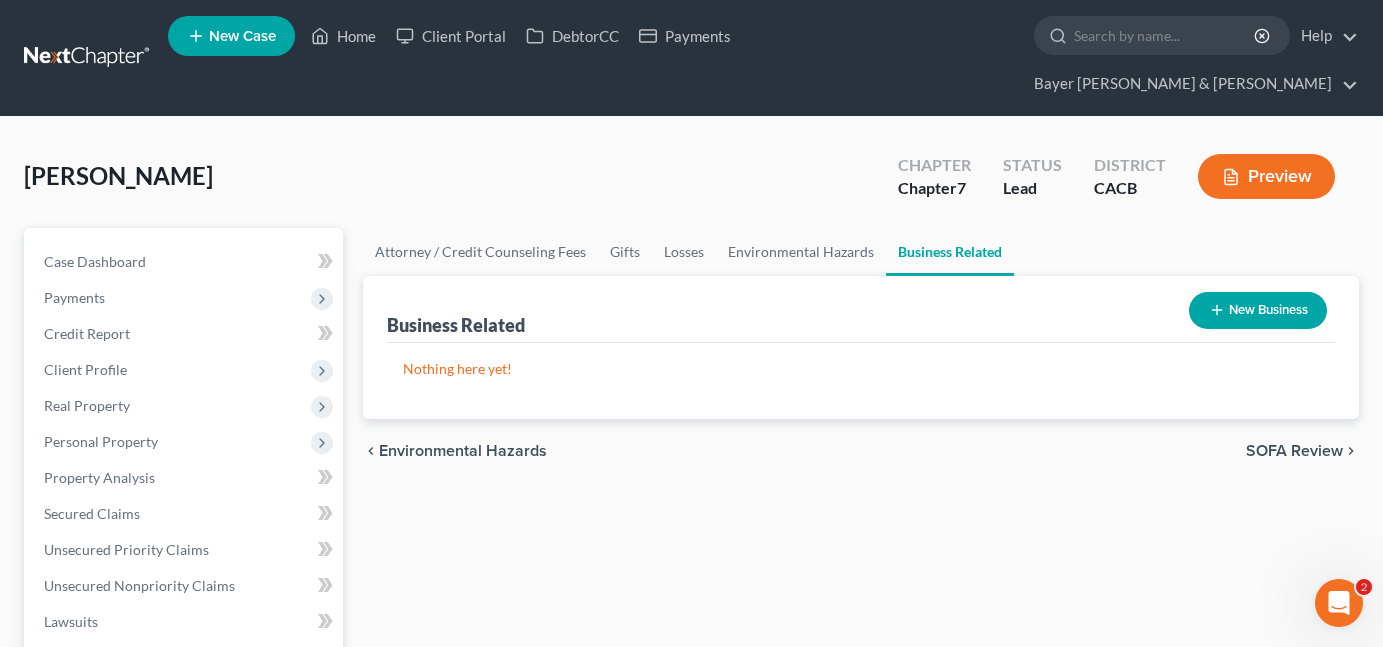 click on "New Business" at bounding box center [1258, 310] 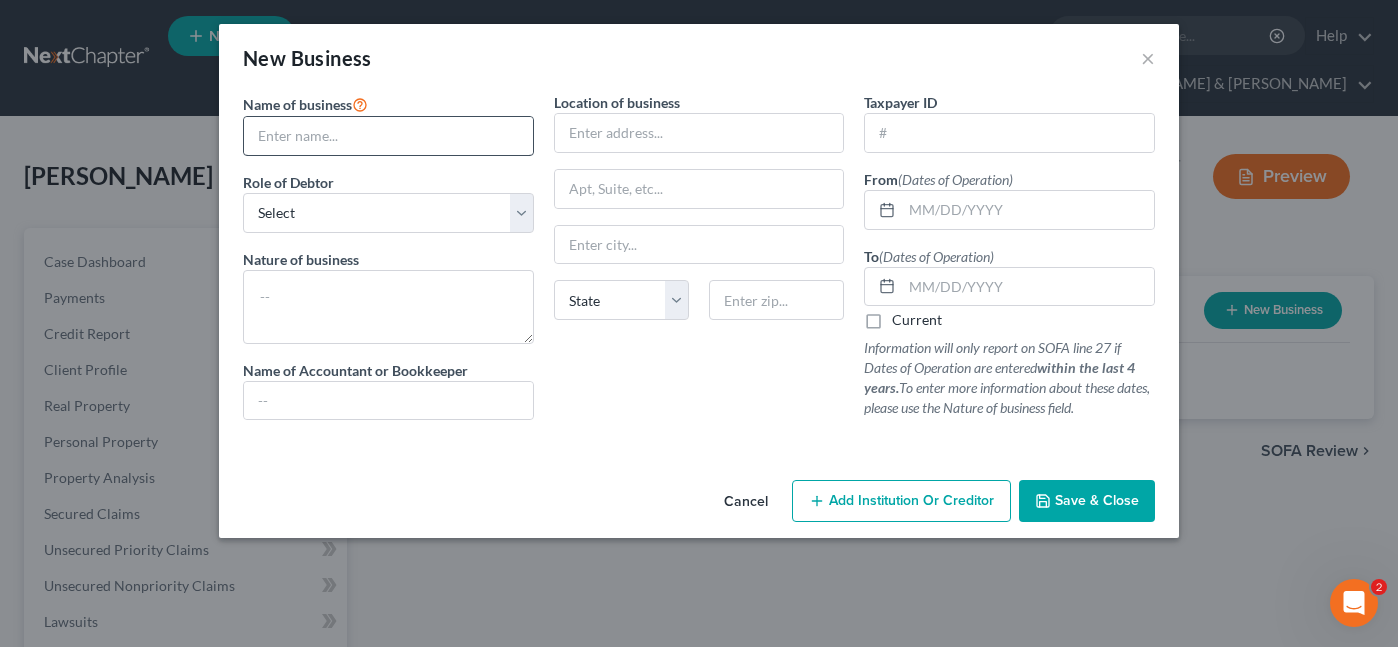 drag, startPoint x: 390, startPoint y: 115, endPoint x: 379, endPoint y: 139, distance: 26.400757 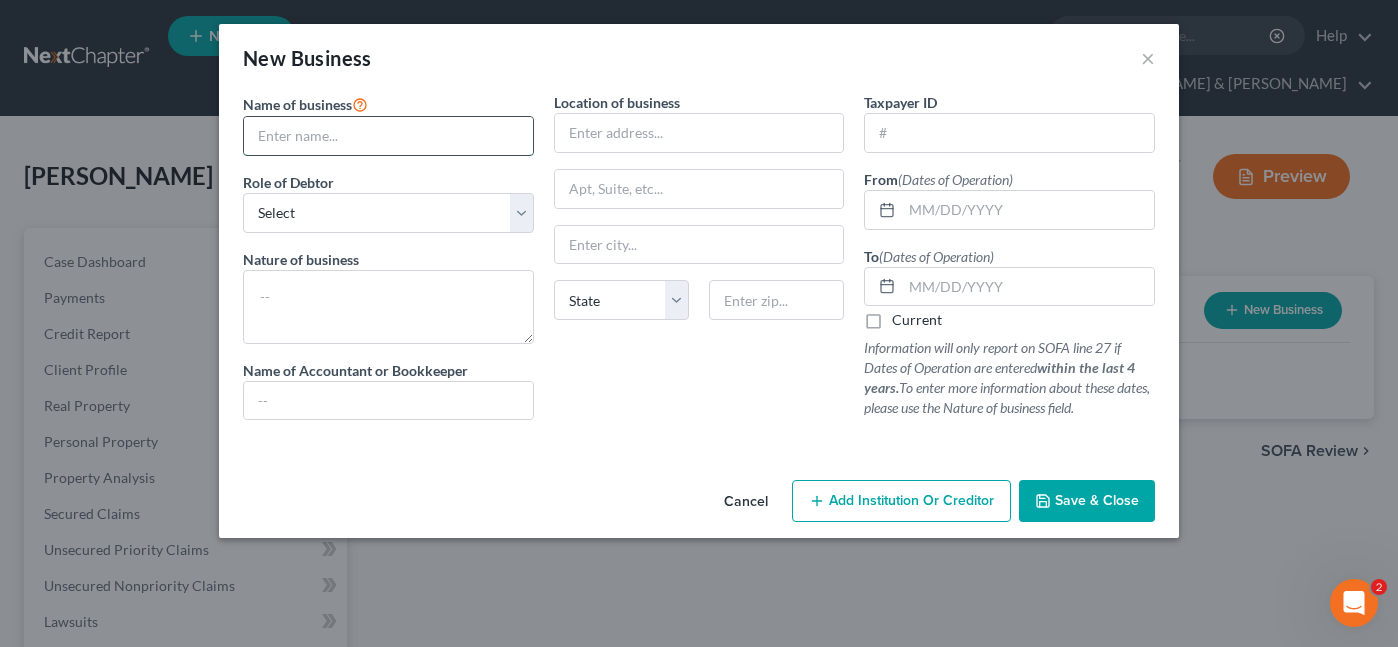click at bounding box center (388, 136) 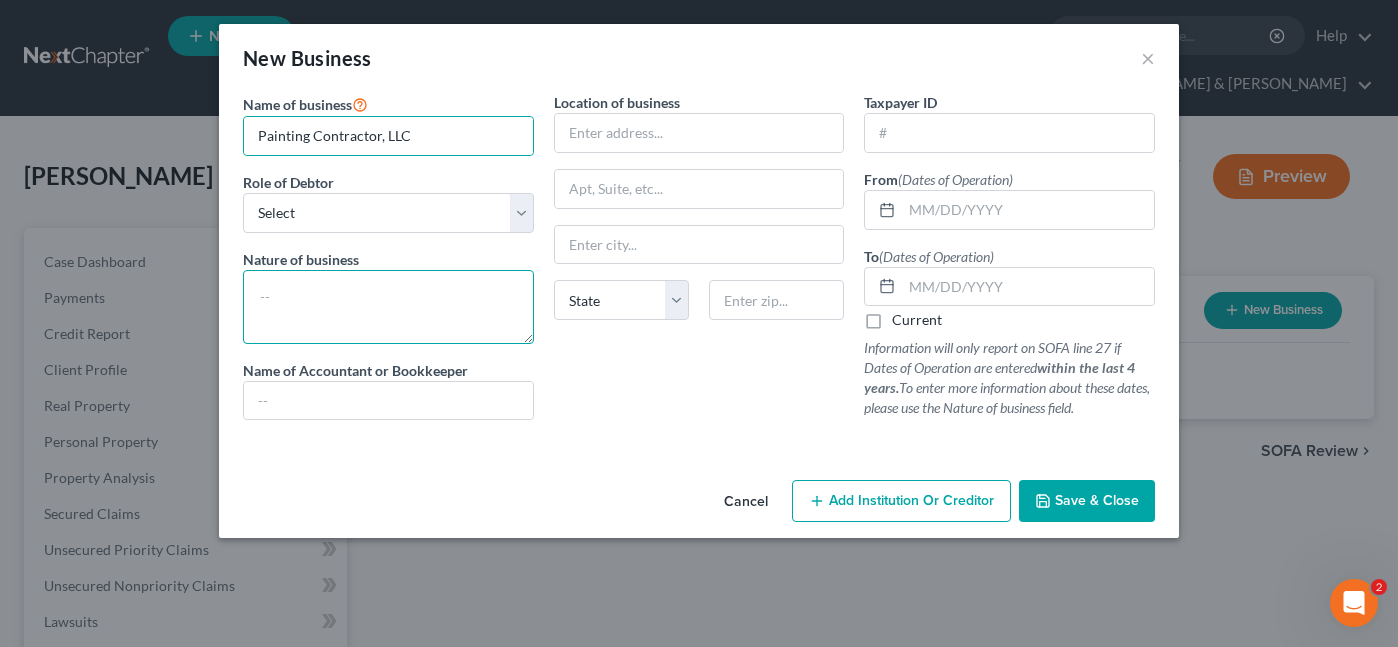 click at bounding box center (388, 307) 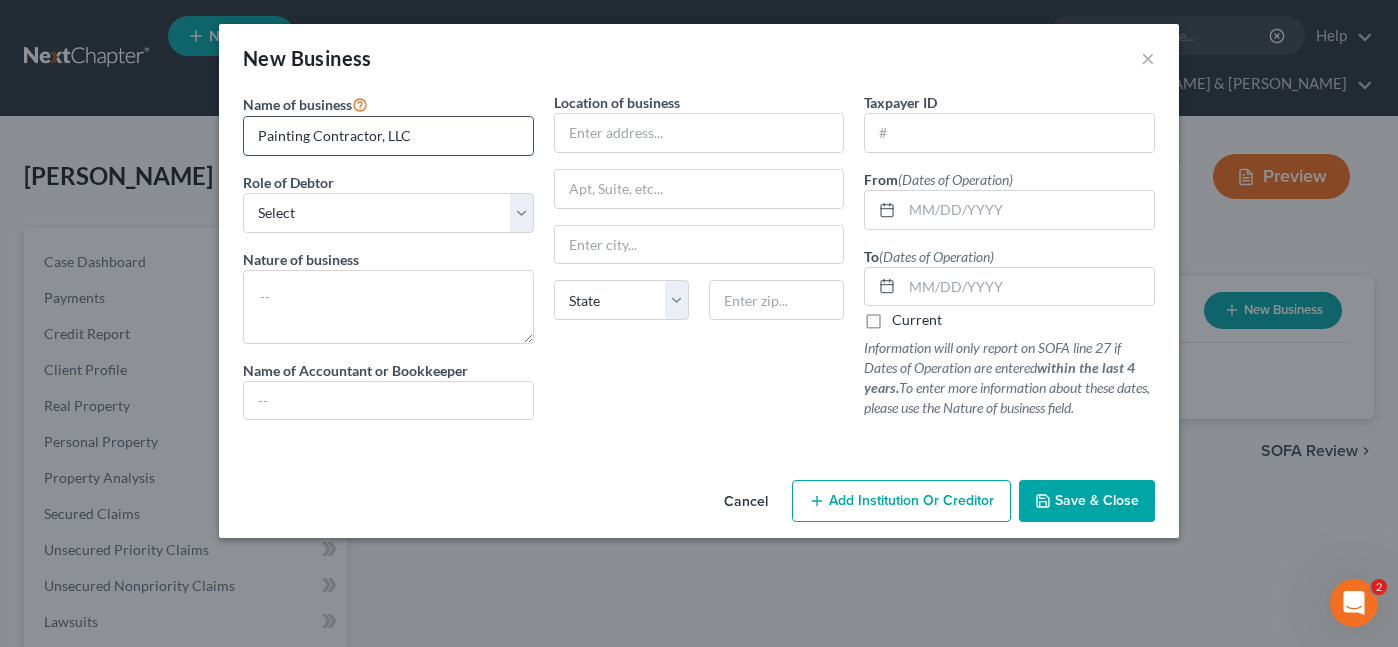 click on "Painting Contractor, LLC" at bounding box center (388, 136) 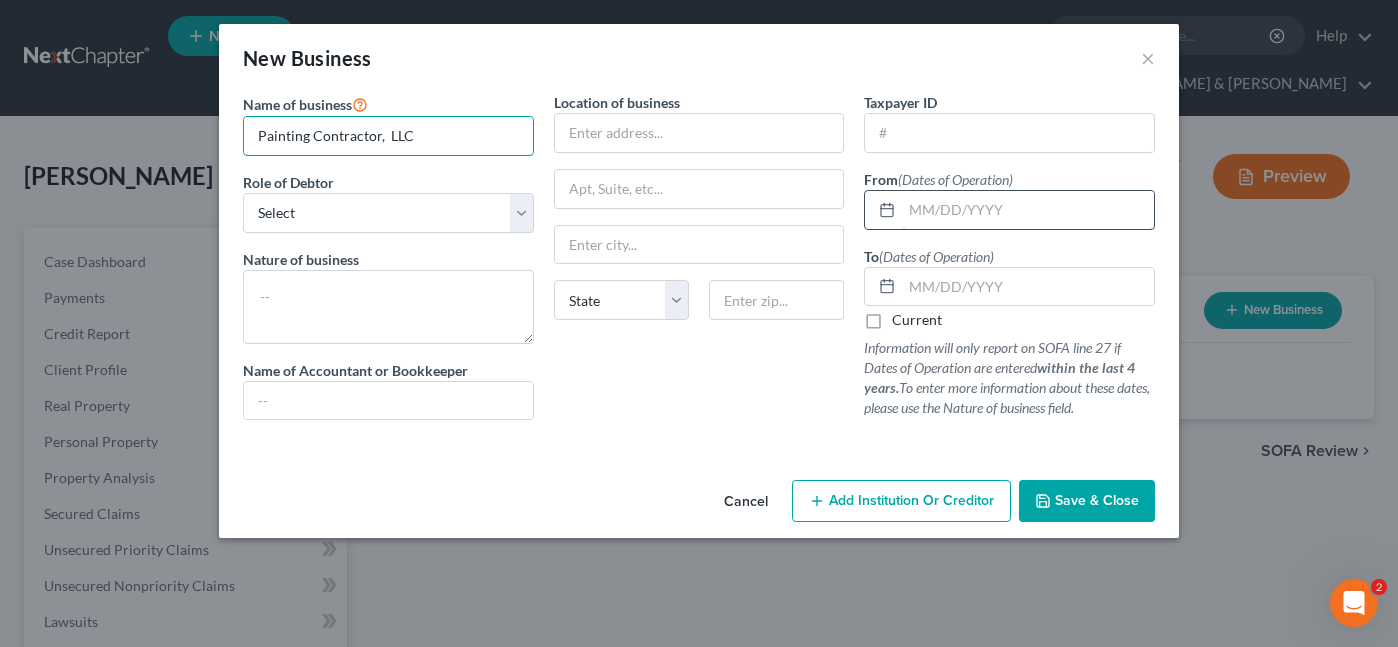 type on "Painting Contractor,  LLC" 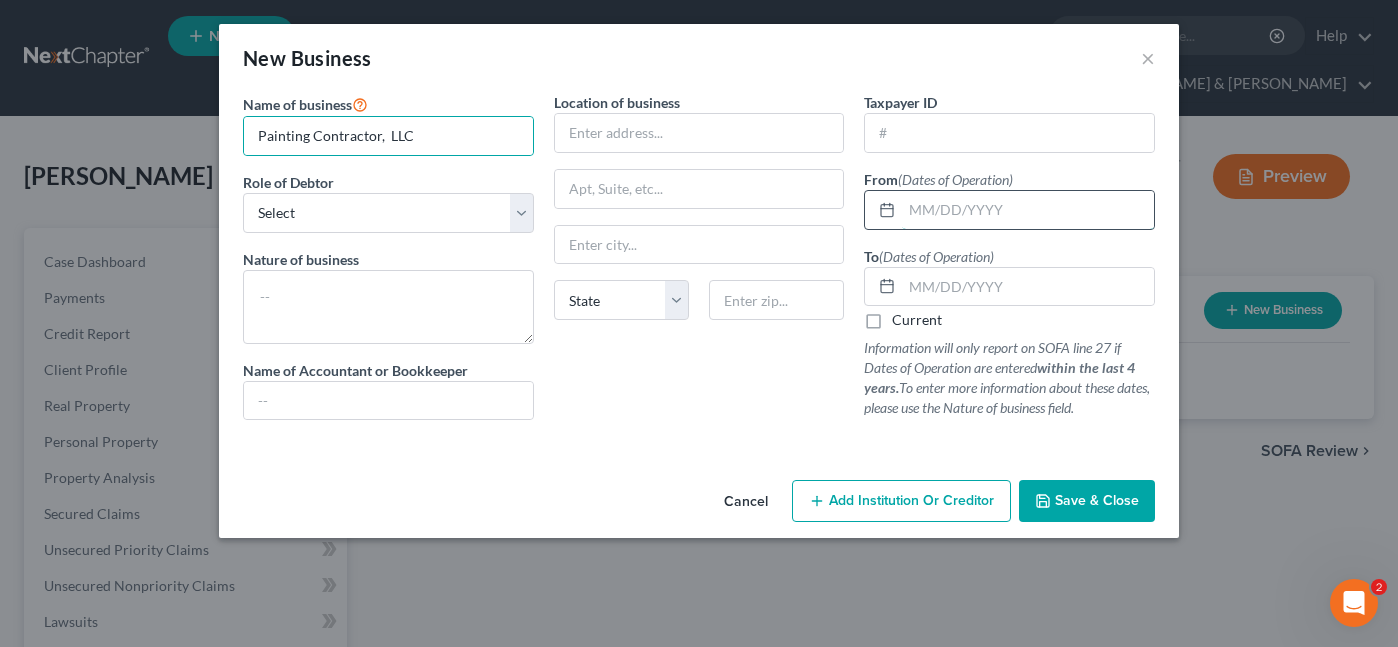 click at bounding box center [1028, 210] 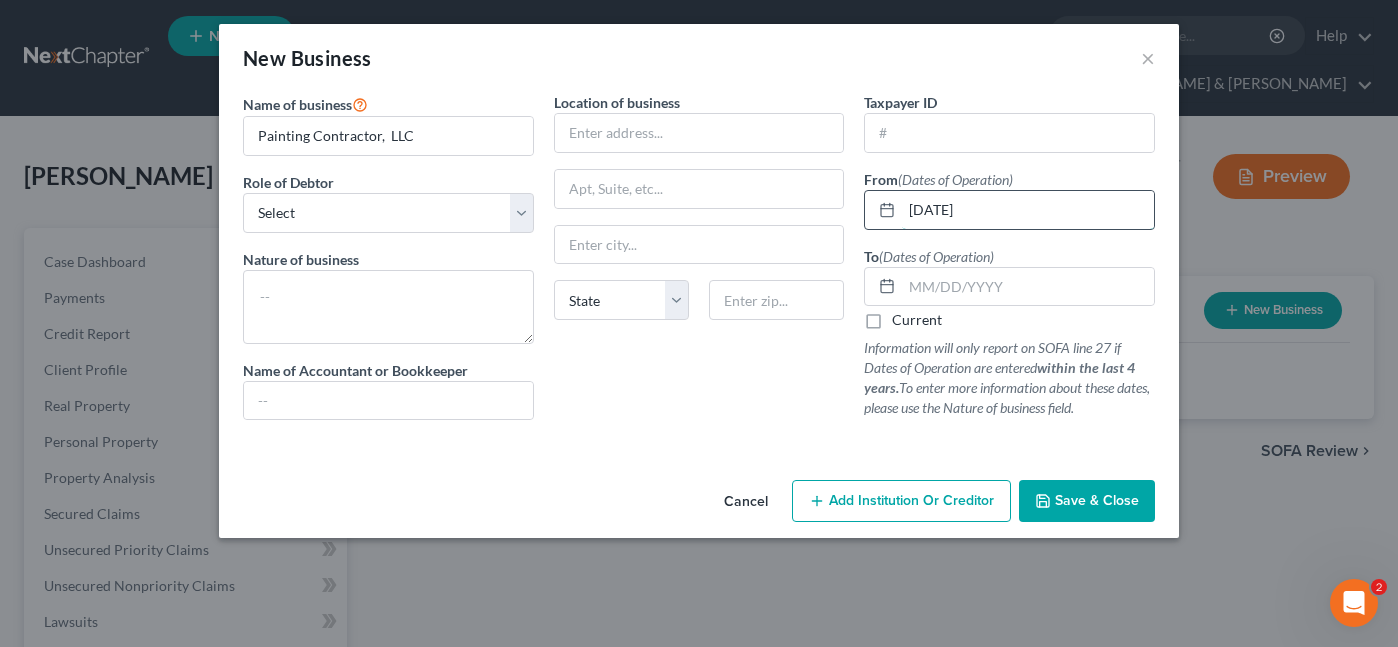 type on "[DATE]" 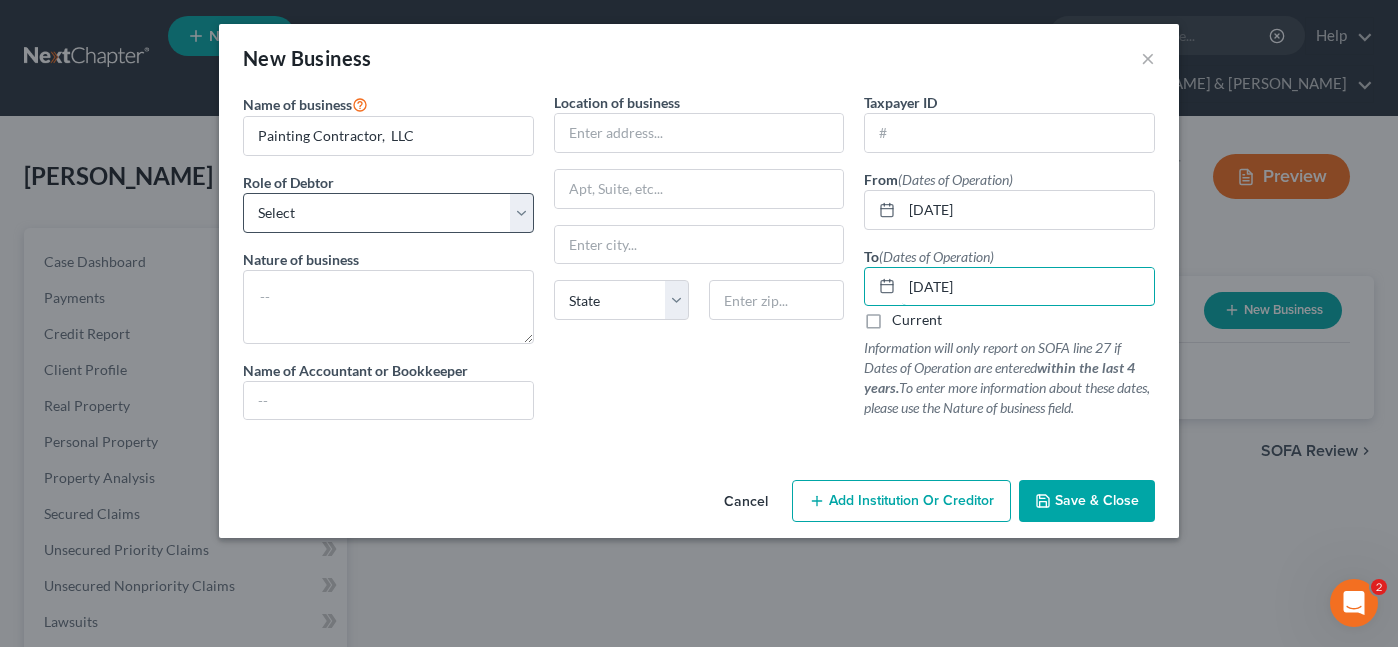 type on "[DATE]" 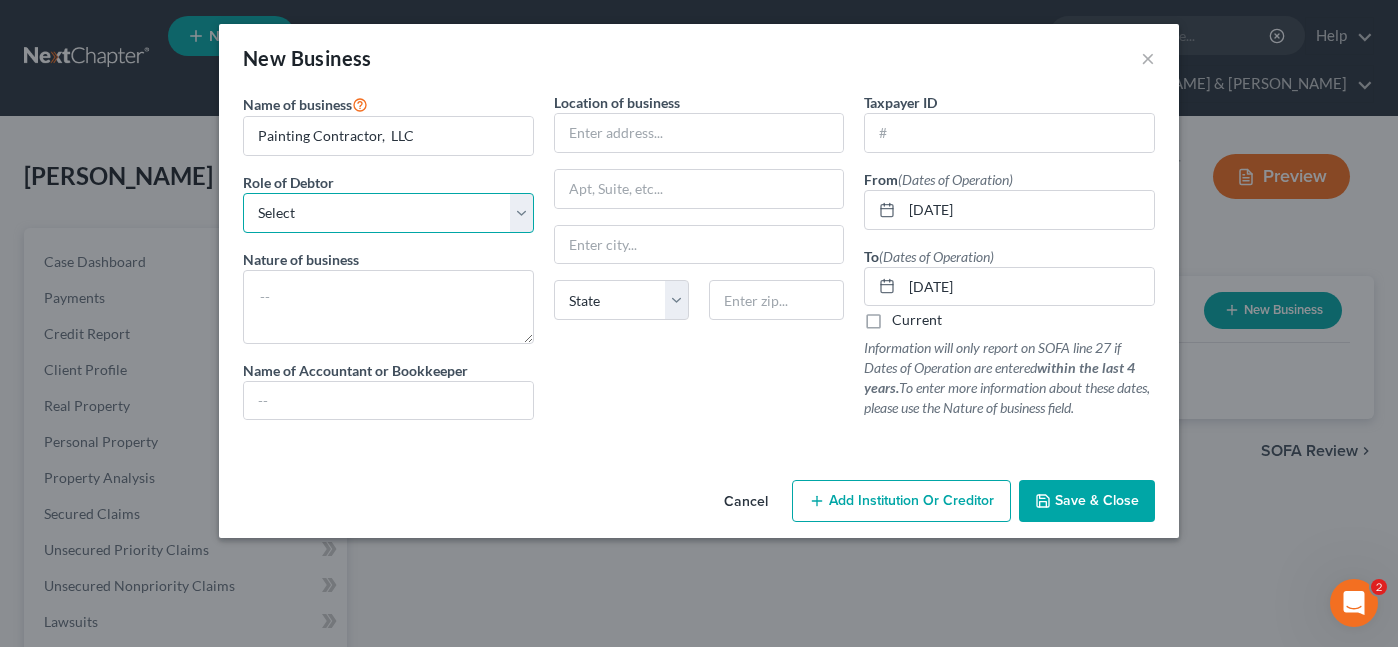click on "Select A member of a limited liability company (LLC) or limited liability partnership (LLP) An officer, director, or managing executive of a corporation An owner of at least 5% of the voting or equity securities of a corporation A partner in a partnership A sole proprietor or self-employed in a trade, profession, or [MEDICAL_DATA], either full-time or part-time" at bounding box center (388, 213) 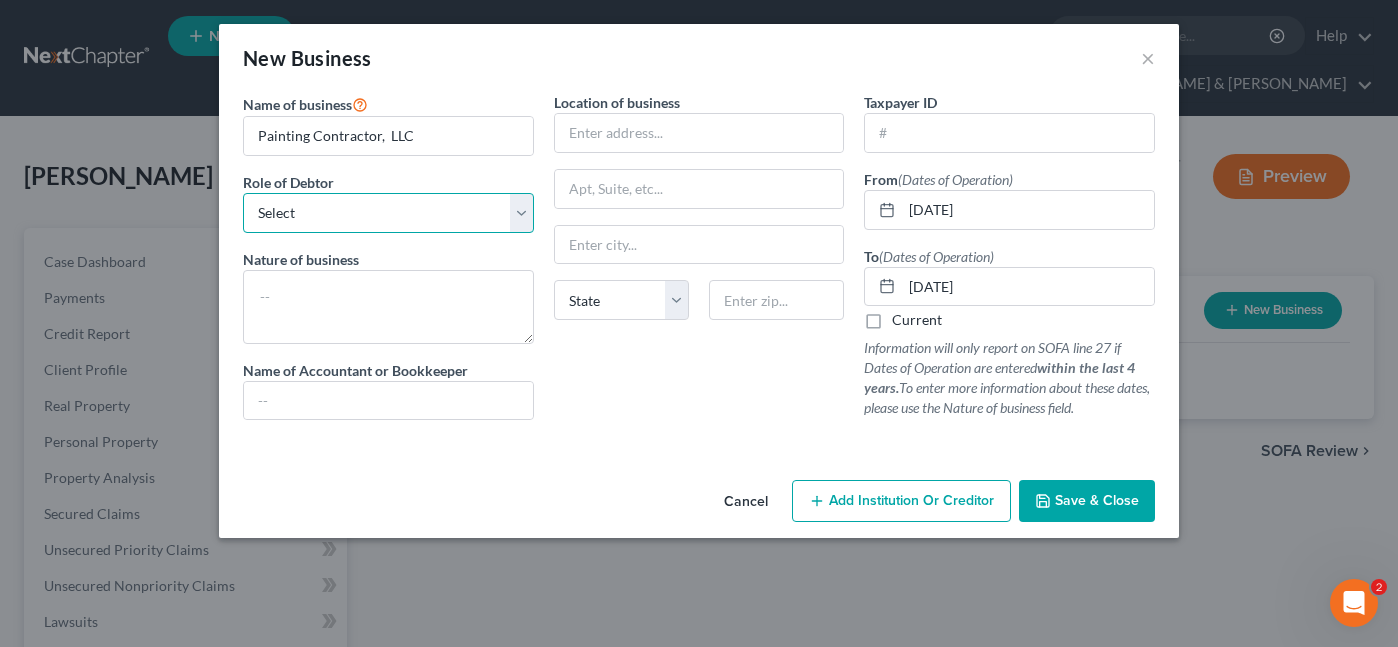 select on "member" 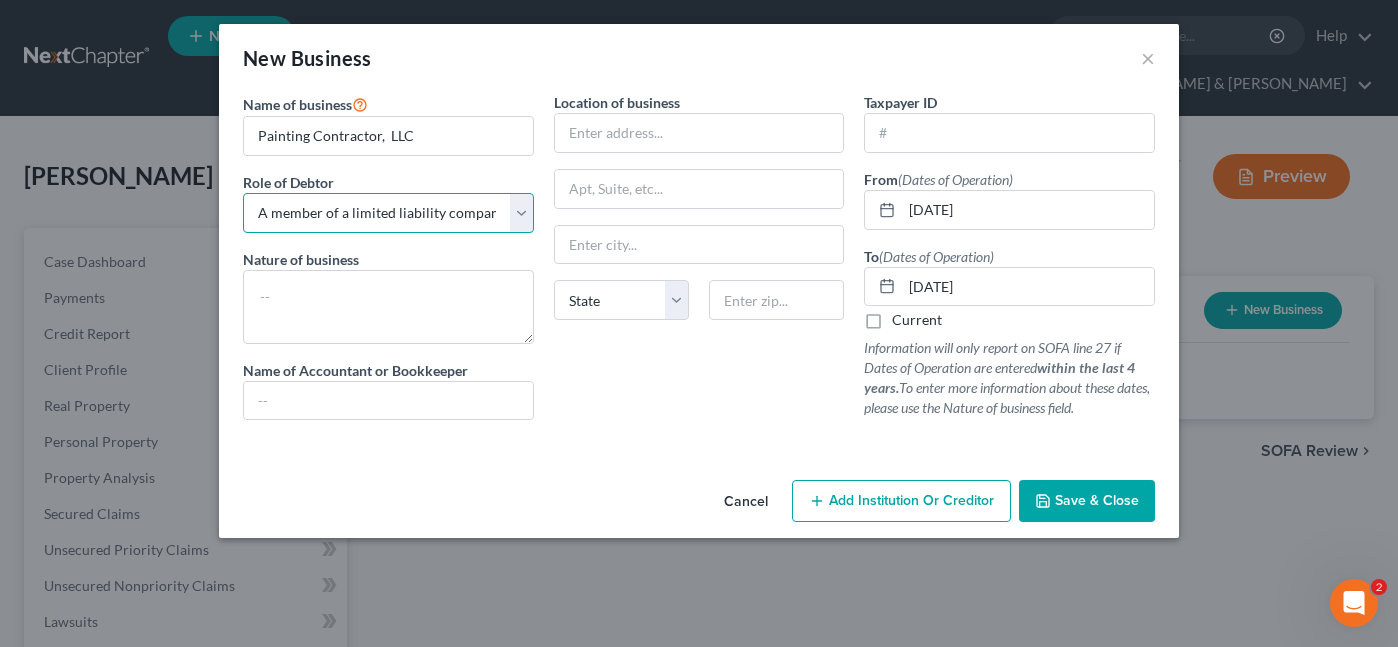 click on "Select A member of a limited liability company (LLC) or limited liability partnership (LLP) An officer, director, or managing executive of a corporation An owner of at least 5% of the voting or equity securities of a corporation A partner in a partnership A sole proprietor or self-employed in a trade, profession, or [MEDICAL_DATA], either full-time or part-time" at bounding box center (388, 213) 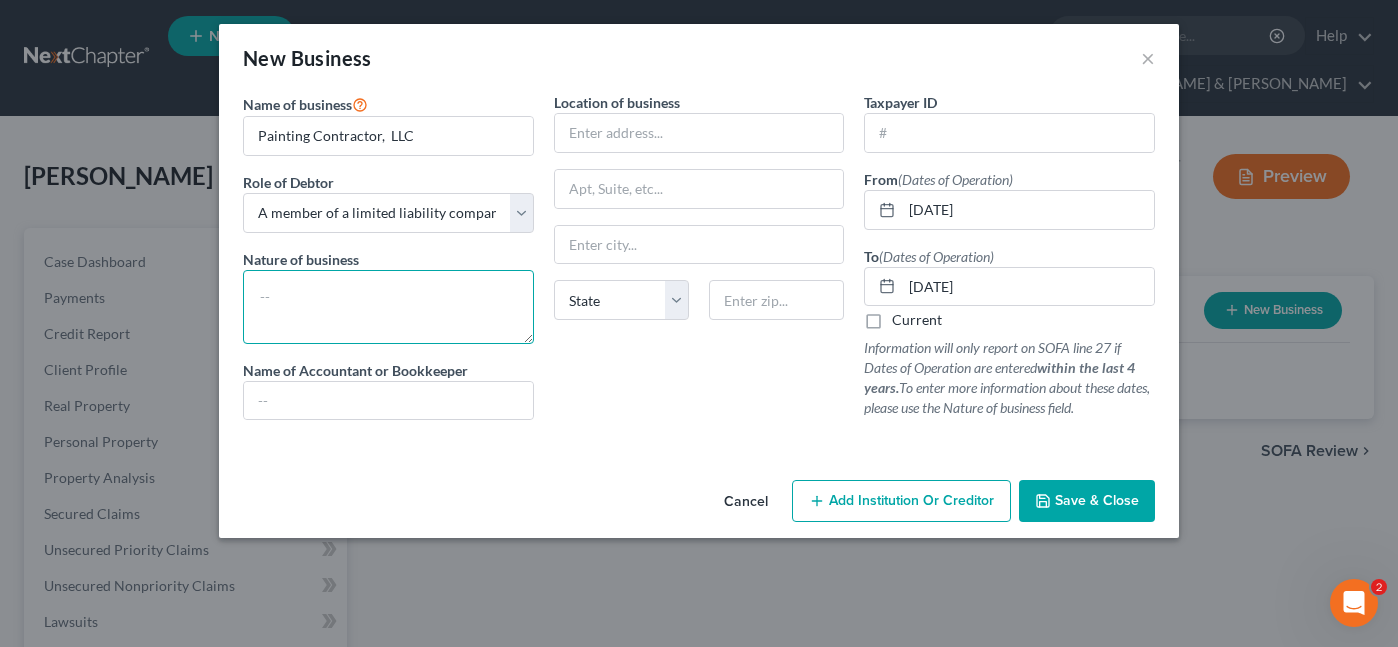 click at bounding box center [388, 307] 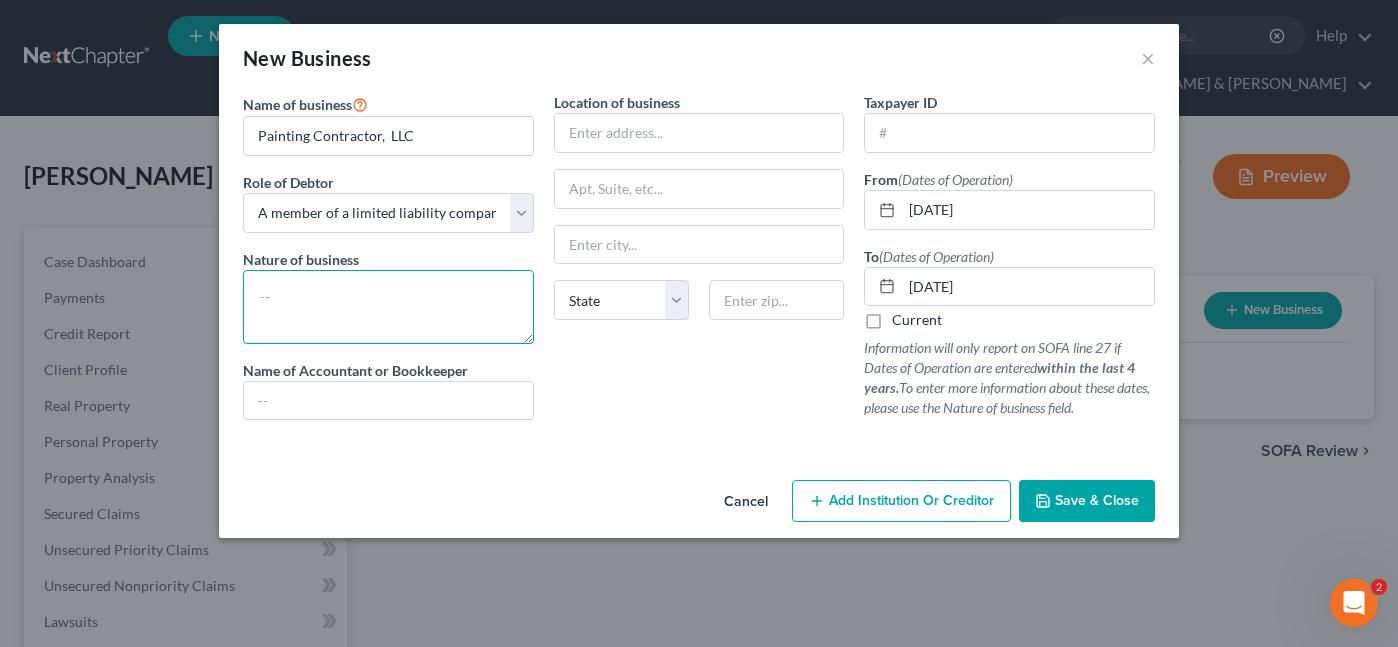 click at bounding box center (388, 307) 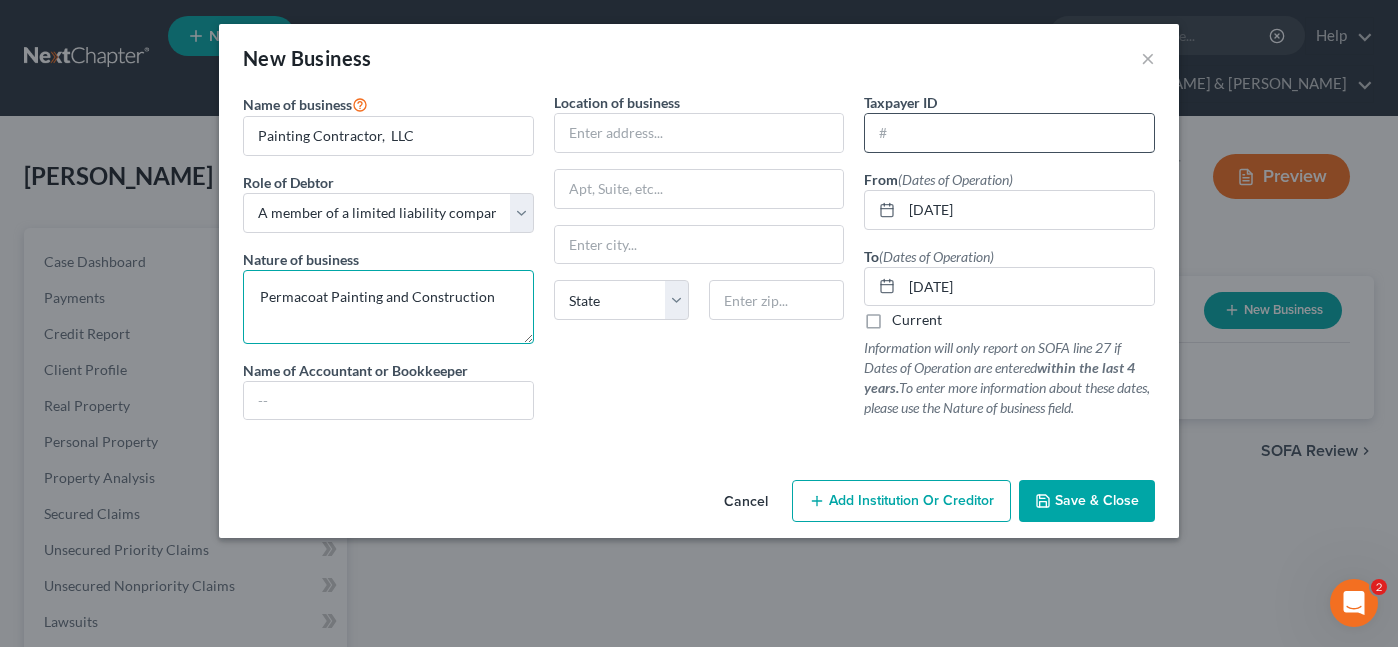 type on "Permacoat Painting and Construction" 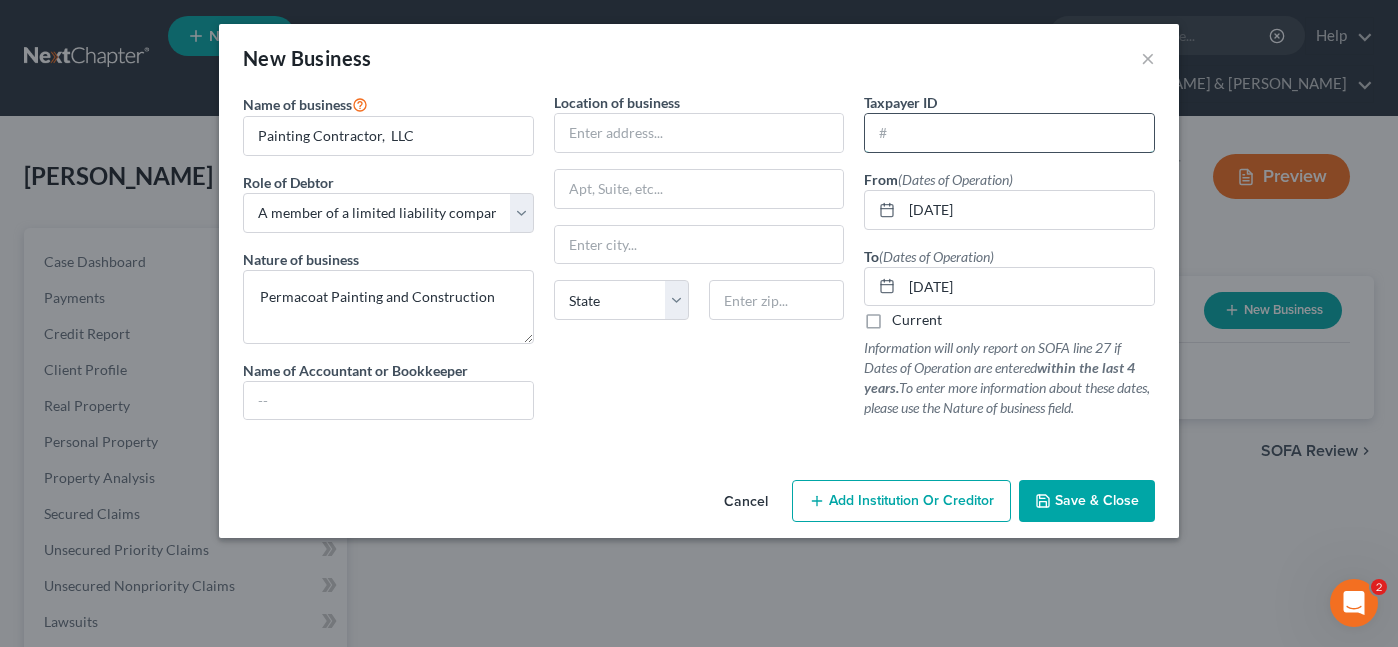 click at bounding box center [1009, 133] 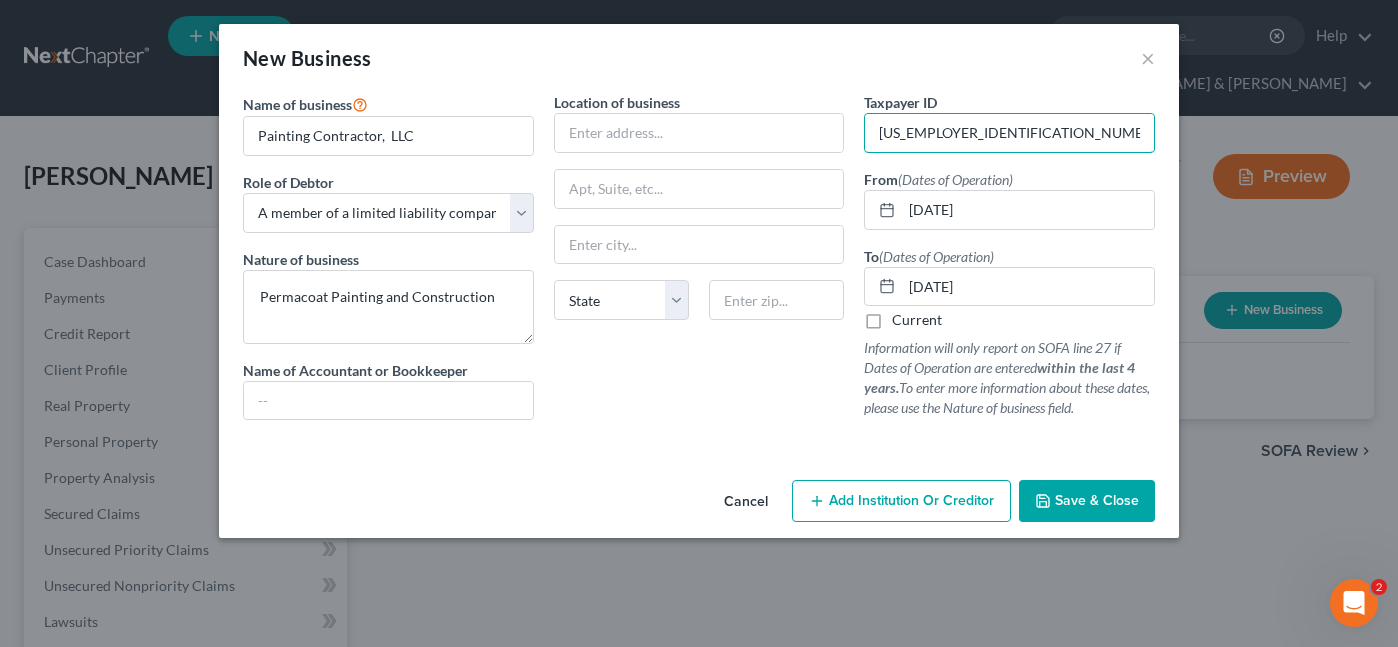 type on "[US_EMPLOYER_IDENTIFICATION_NUMBER]" 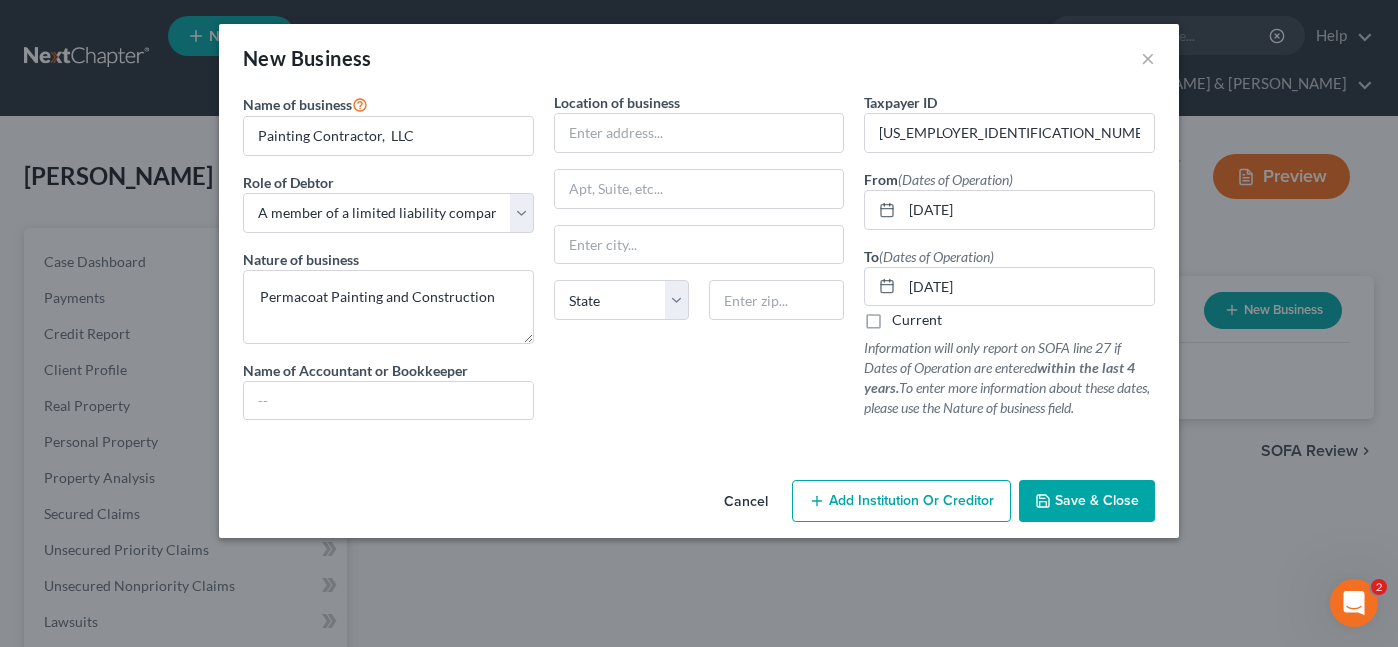 click on "Name of Accountant or Bookkeeper" at bounding box center (355, 370) 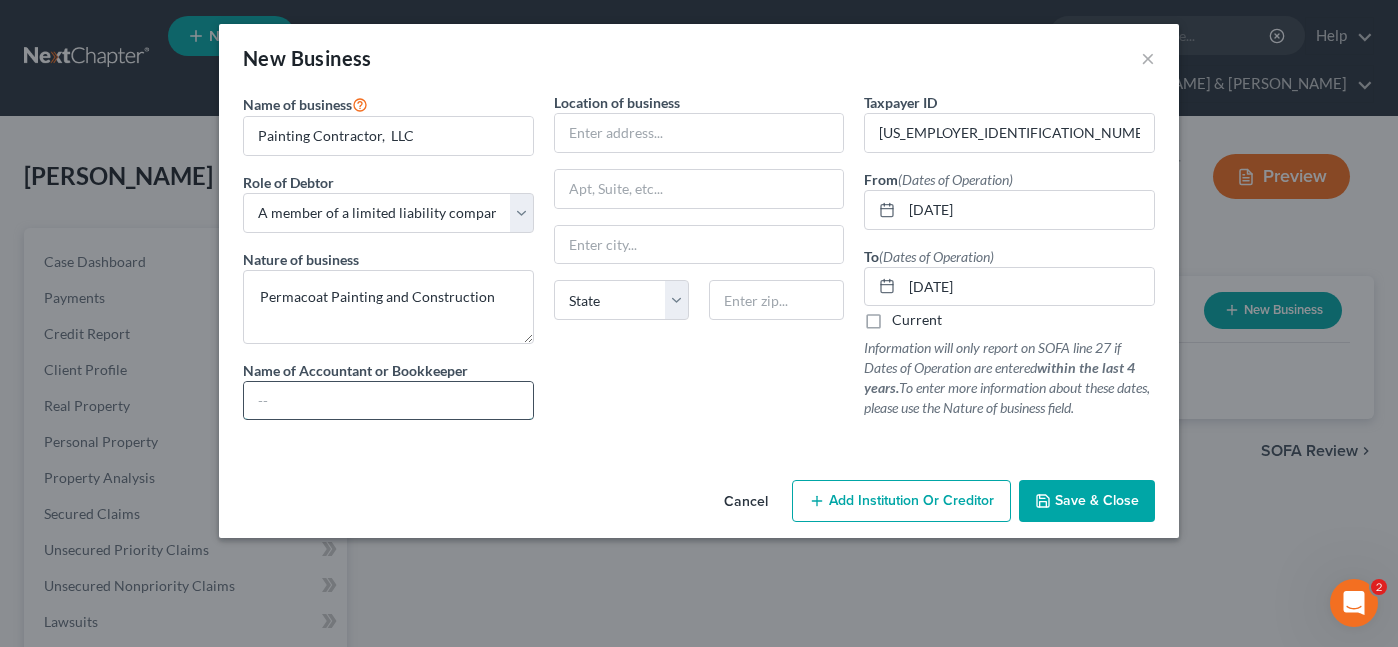 click at bounding box center (388, 401) 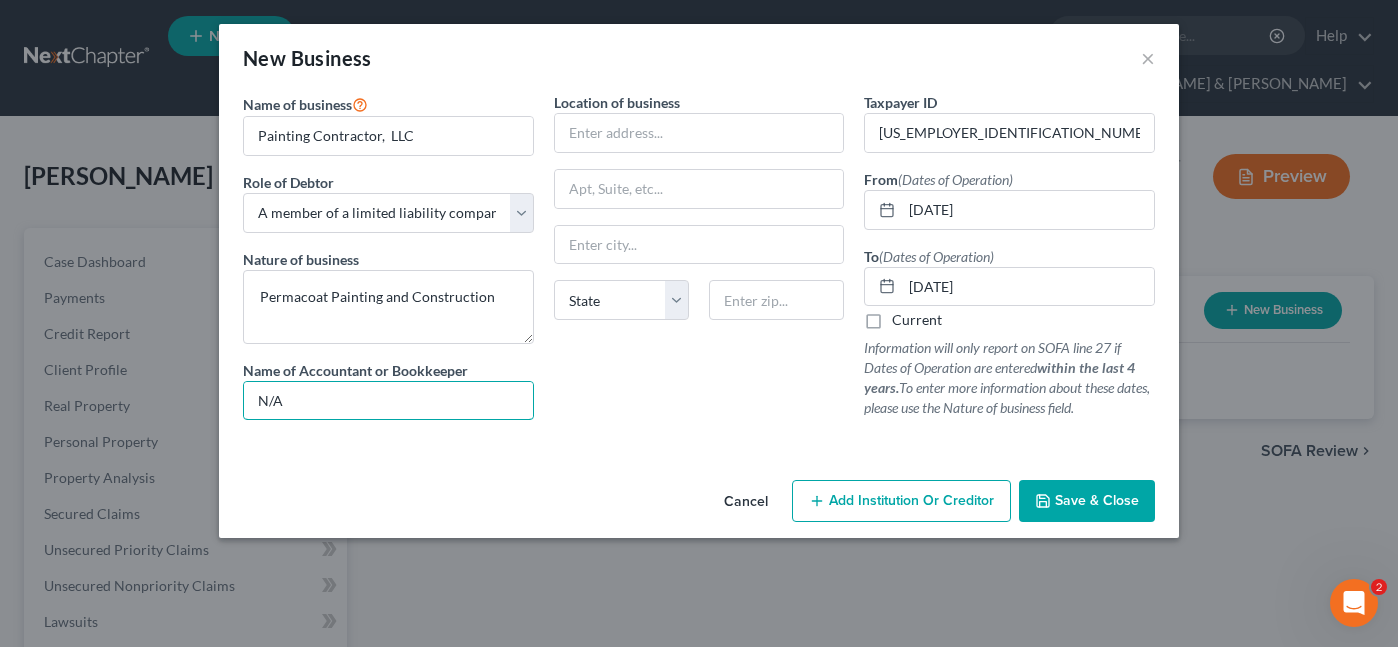 type on "N/A" 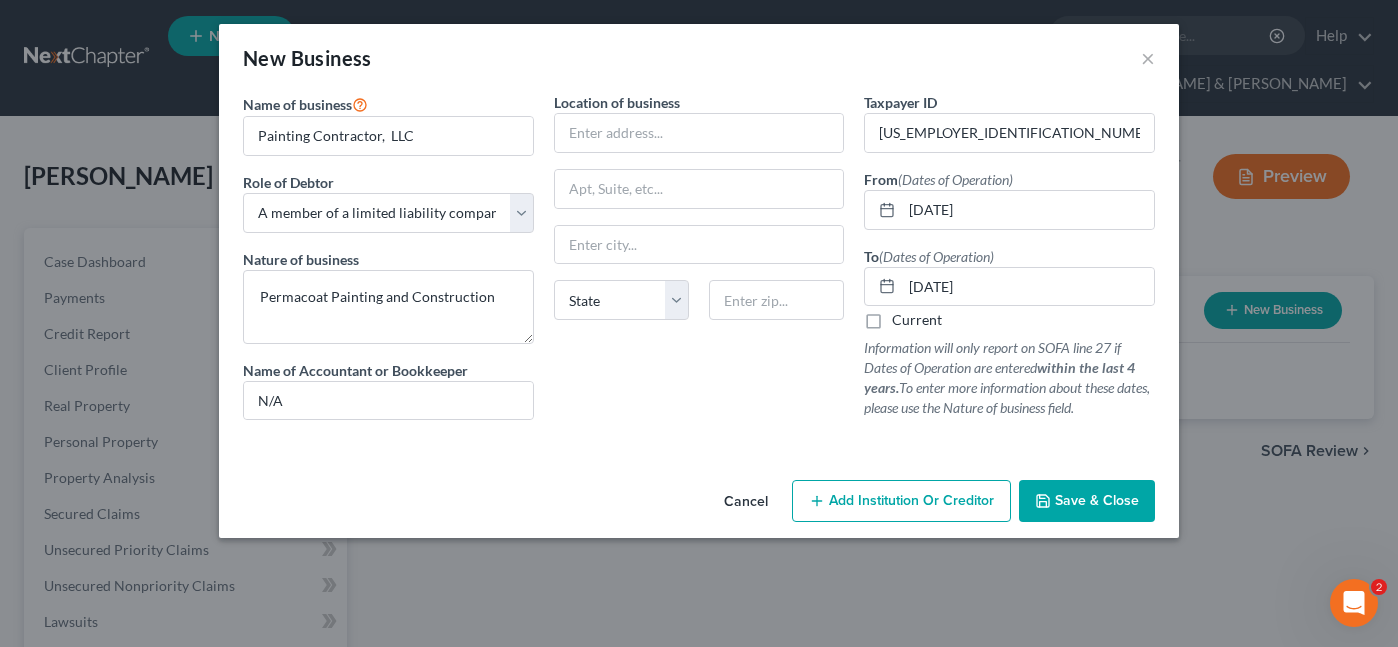click on "Save & Close" at bounding box center [1087, 501] 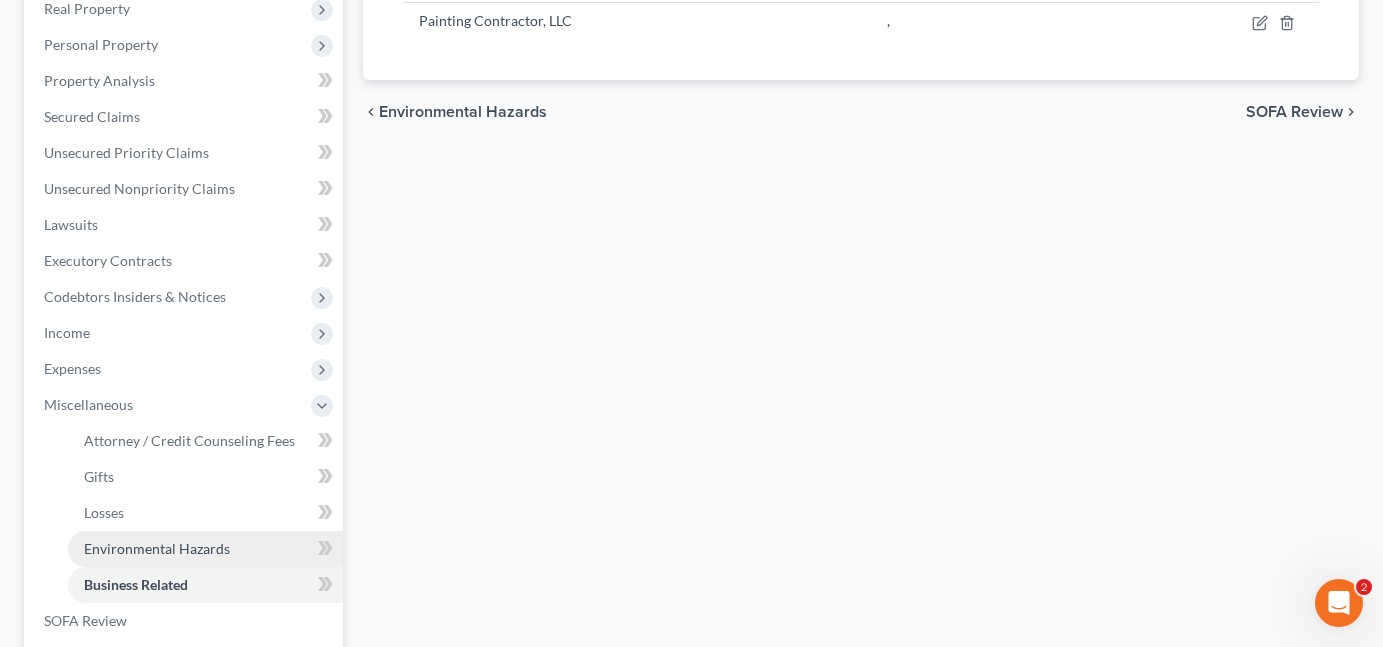 scroll, scrollTop: 400, scrollLeft: 0, axis: vertical 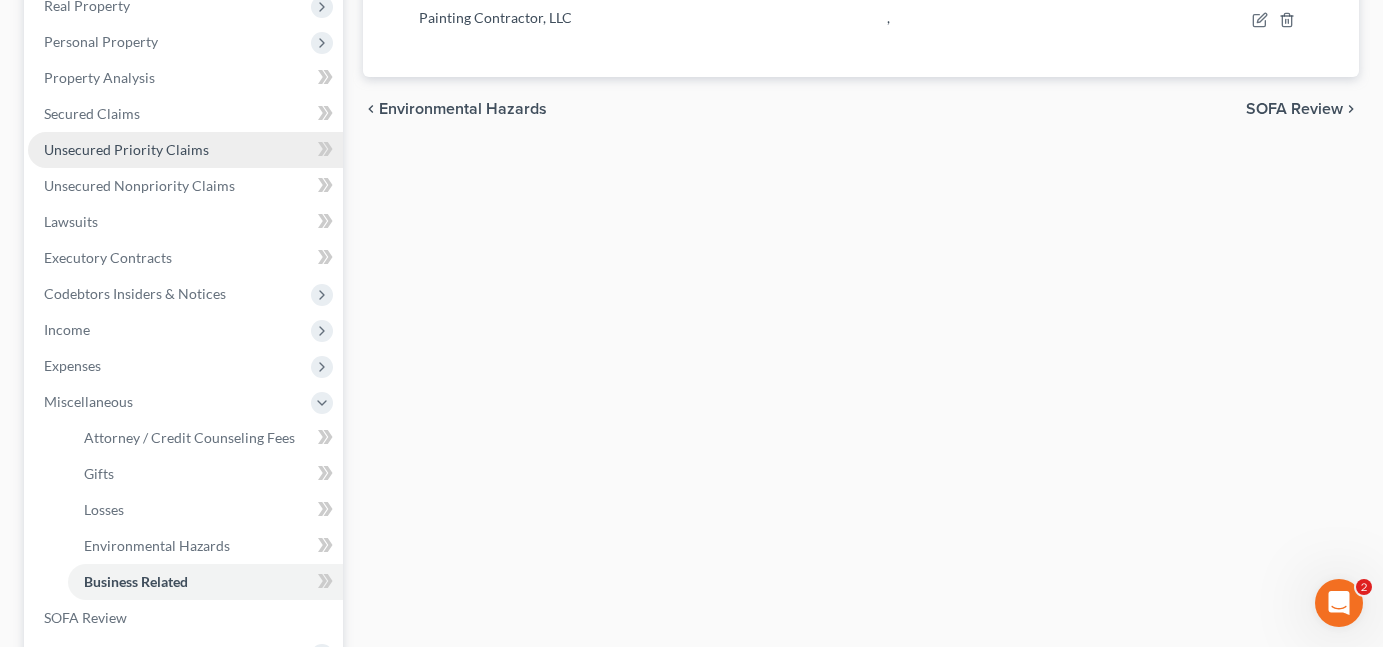 click on "Unsecured Priority Claims" at bounding box center (126, 149) 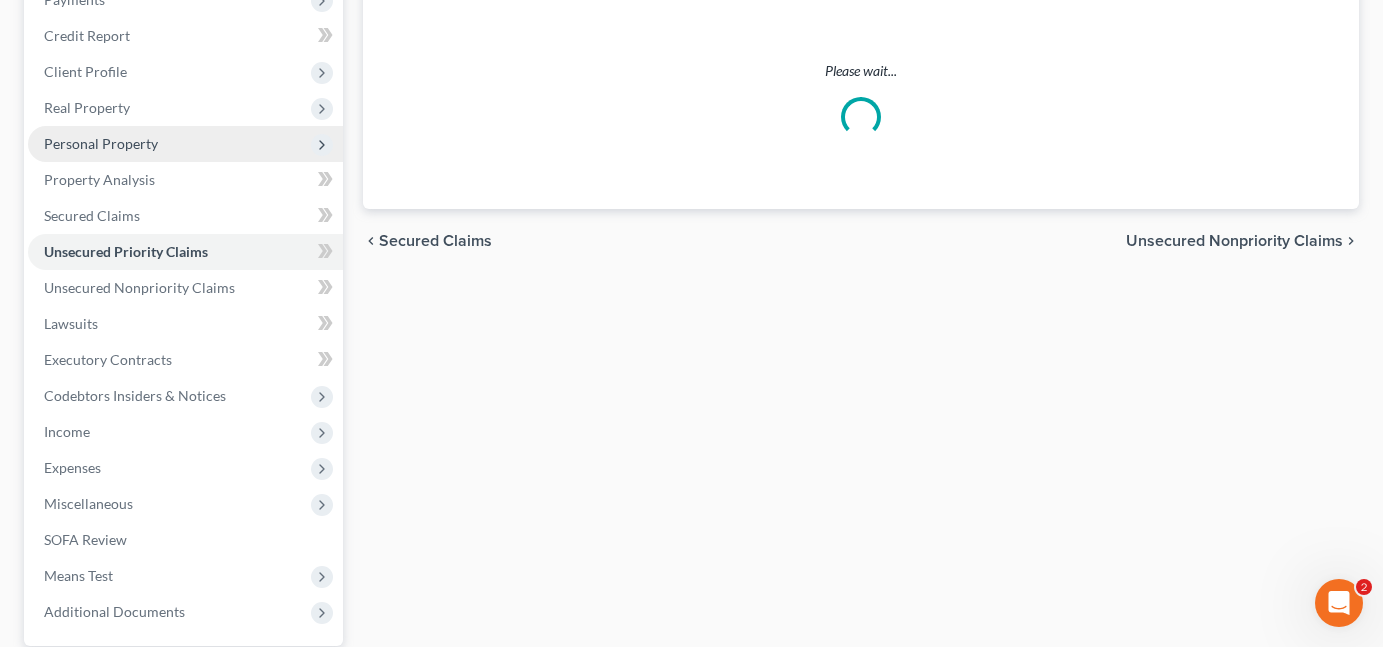 scroll, scrollTop: 0, scrollLeft: 0, axis: both 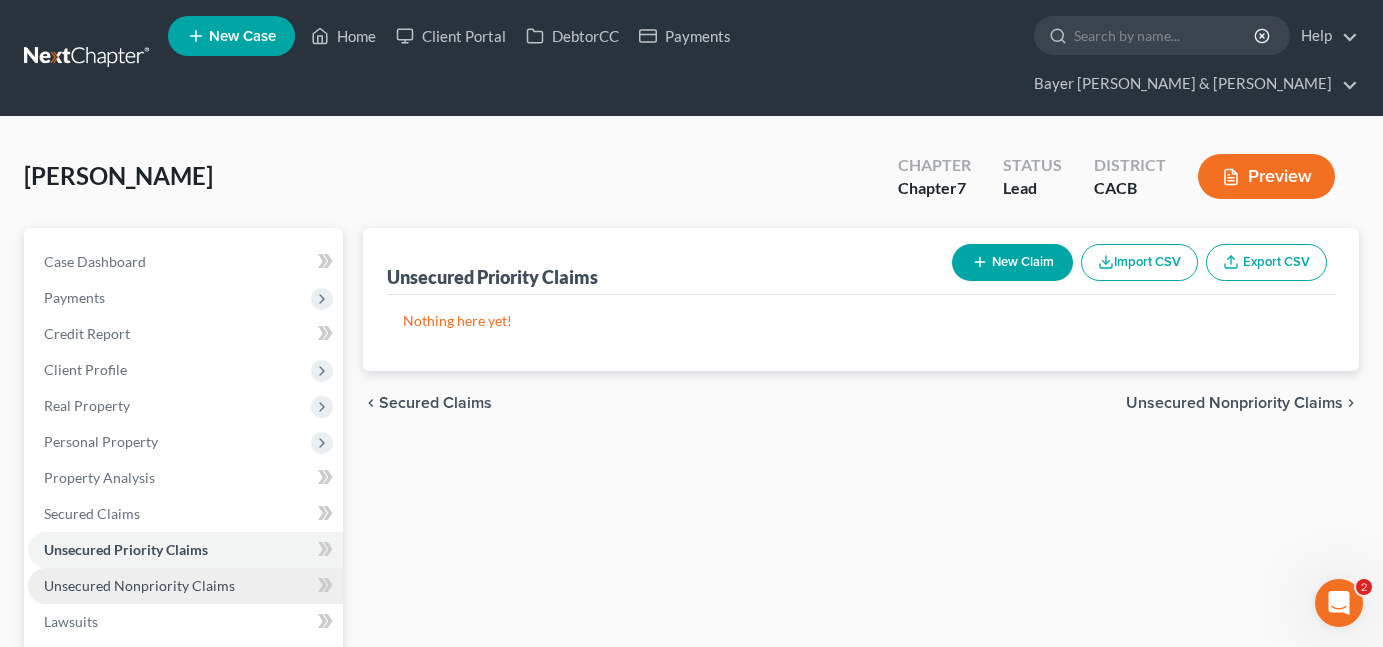 click on "Unsecured Nonpriority Claims" at bounding box center [139, 585] 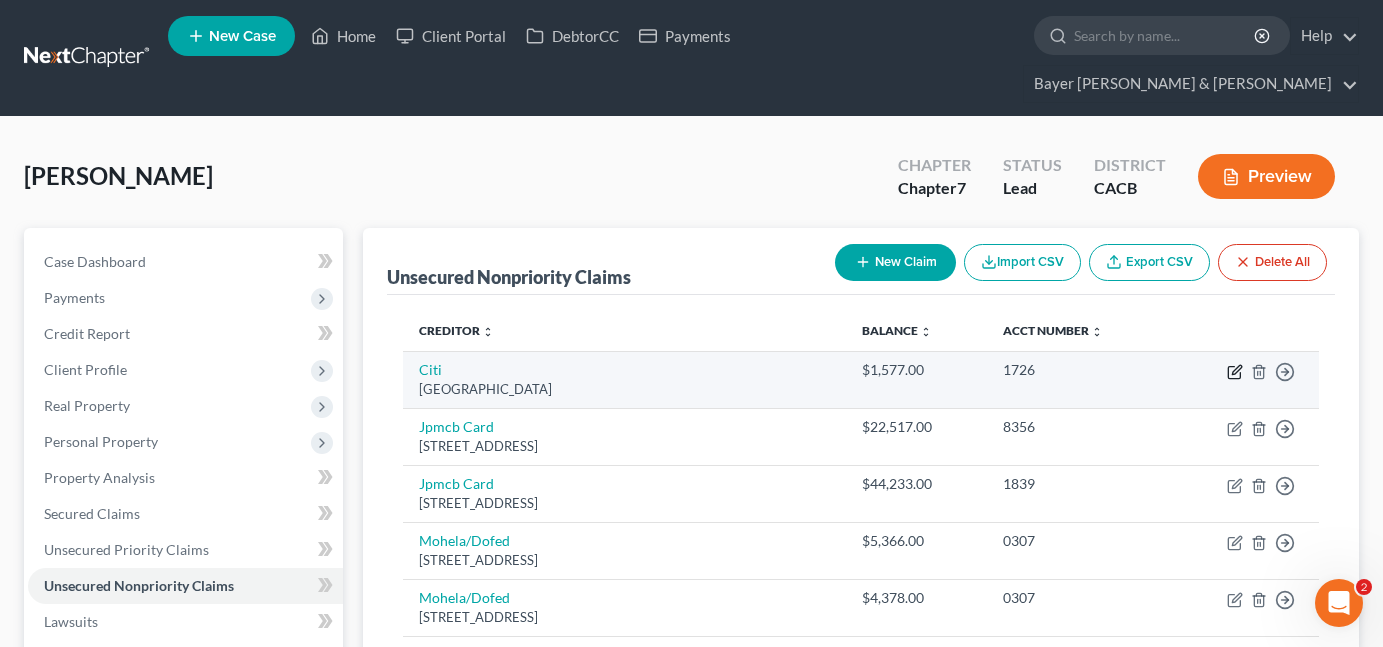 click 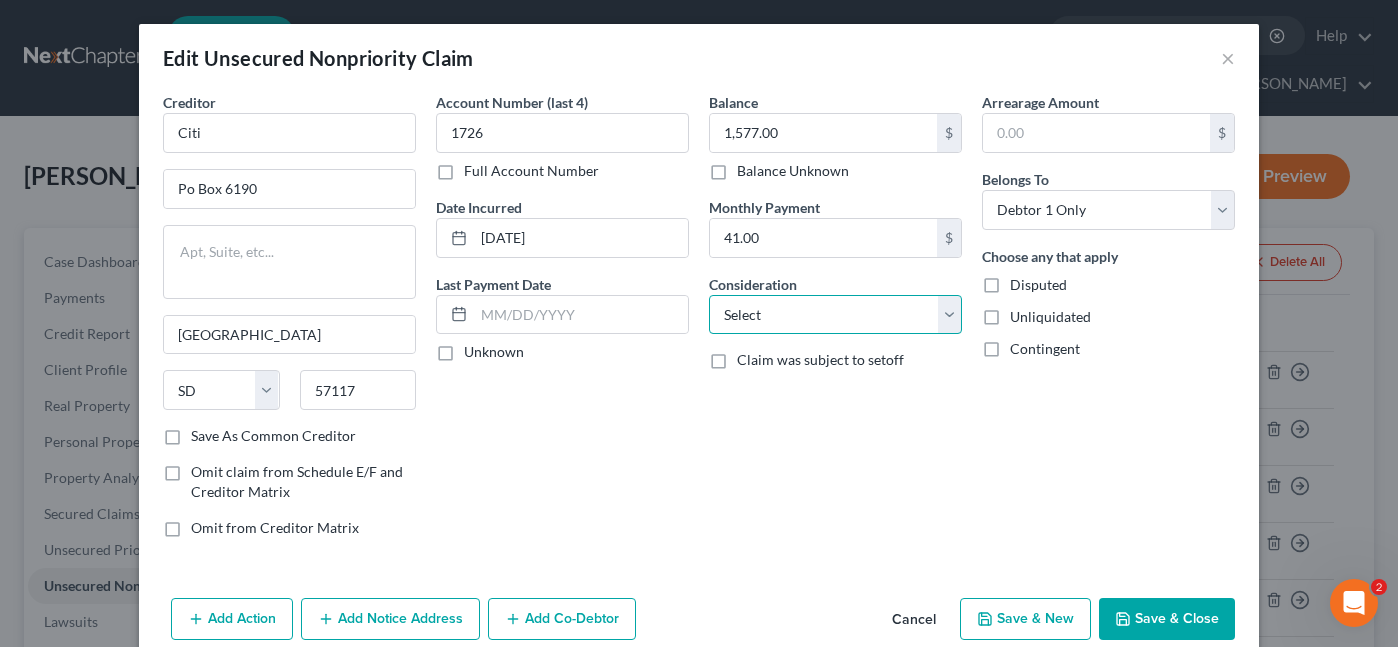 drag, startPoint x: 814, startPoint y: 314, endPoint x: 818, endPoint y: 326, distance: 12.649111 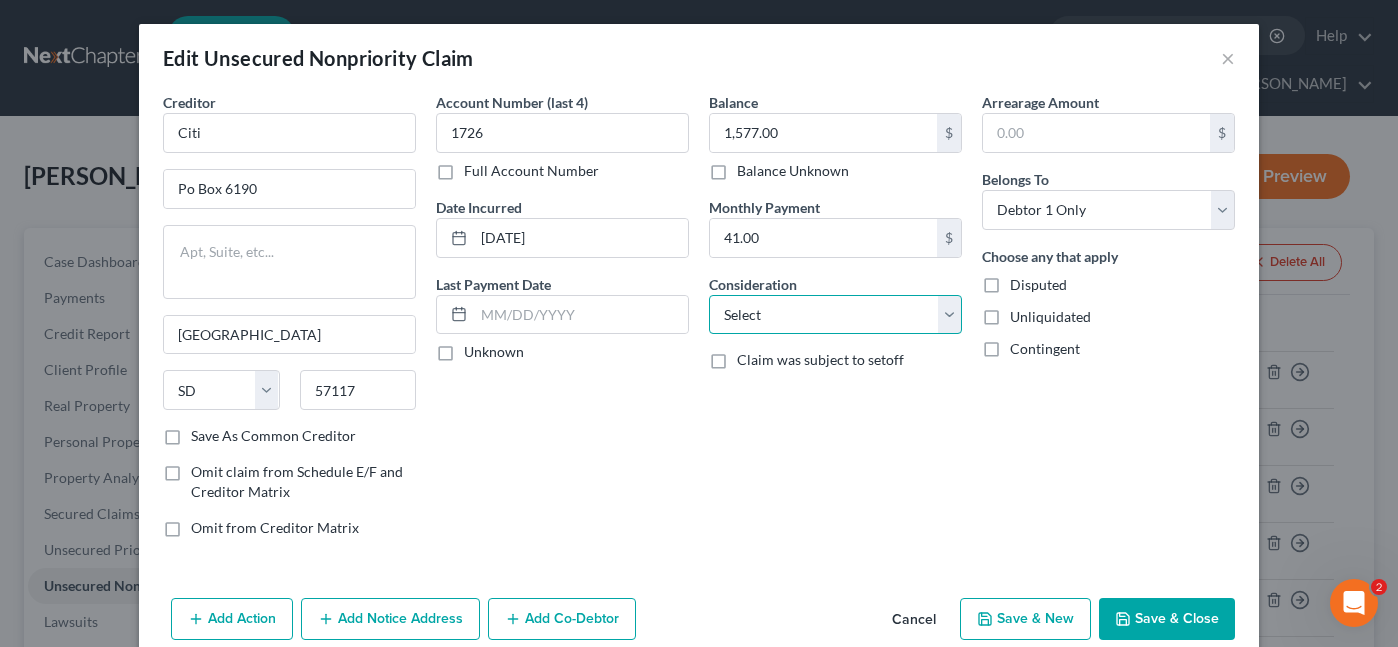 select on "2" 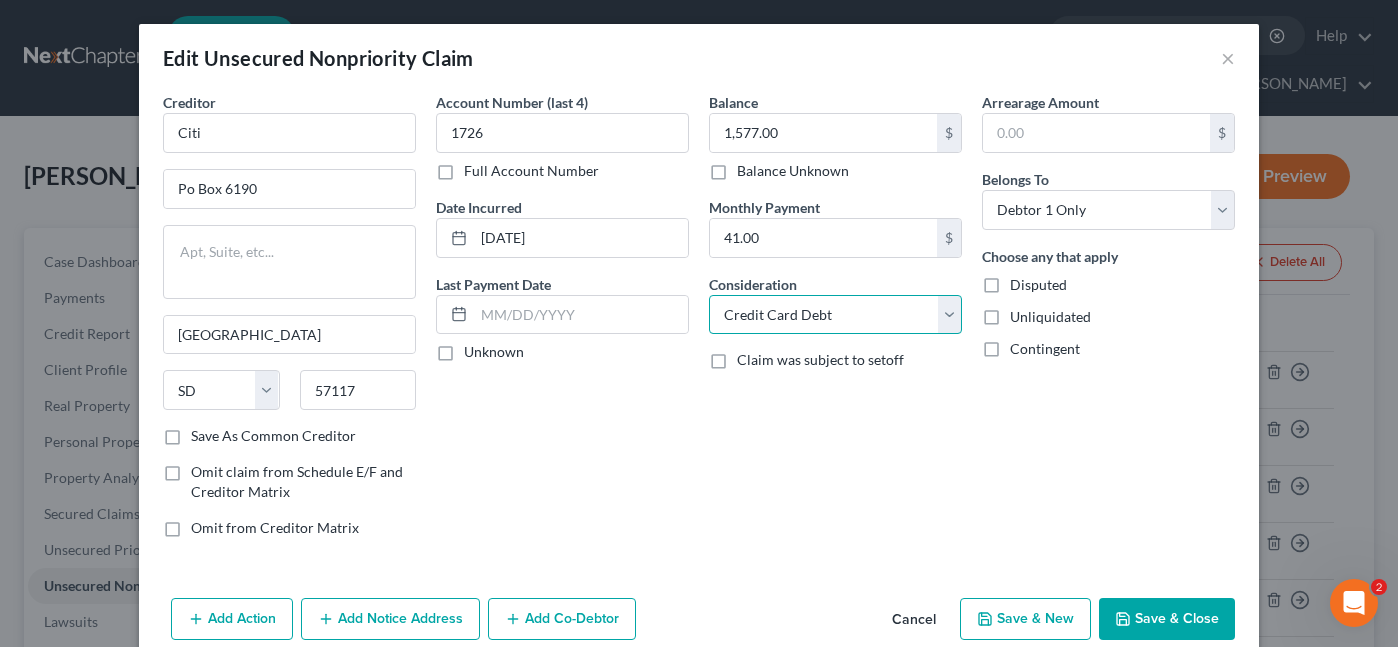 click on "Select Cable / Satellite Services Collection Agency Credit Card Debt Debt Counseling / Attorneys Deficiency Balance Domestic Support Obligations Home / Car Repairs Income Taxes Judgment Liens Medical Services Monies Loaned / Advanced Mortgage Obligation From Divorce Or Separation Obligation To Pensions Other Overdrawn Bank Account Promised To Help Pay Creditors Student Loans Suppliers And Vendors Telephone / Internet Services Utility Services" at bounding box center [835, 315] 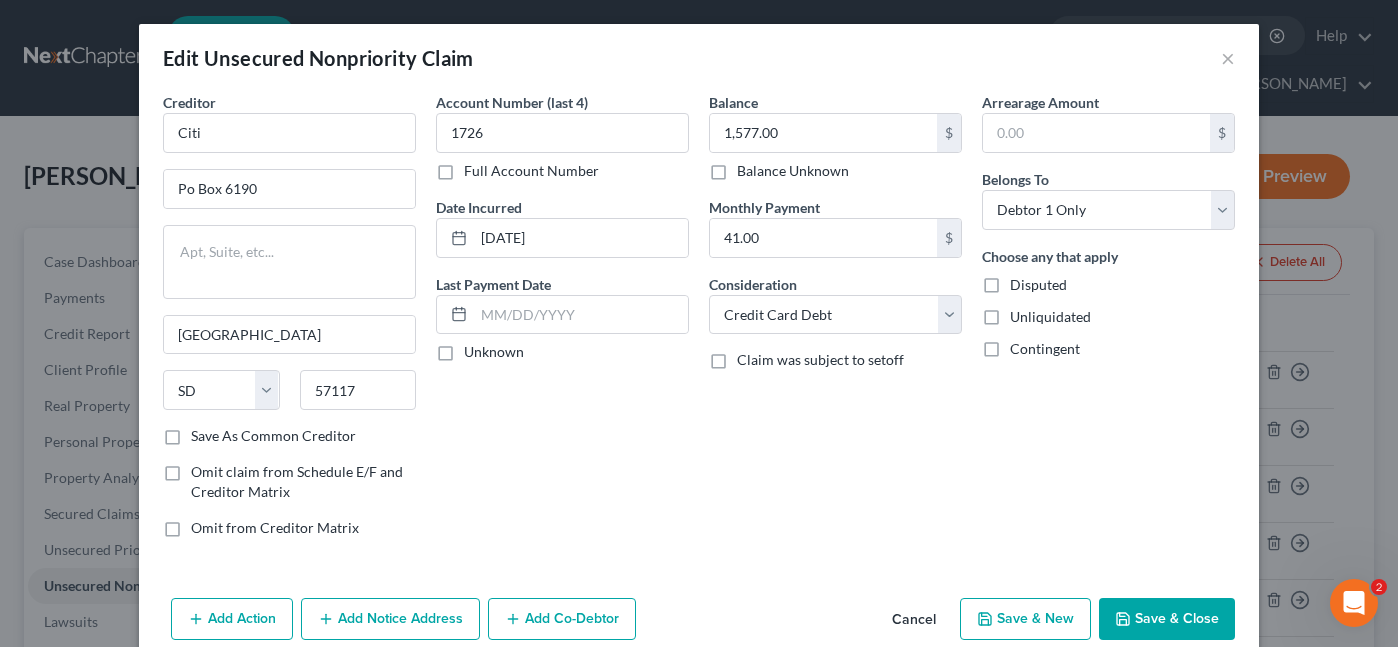 click on "Save & Close" at bounding box center [1167, 619] 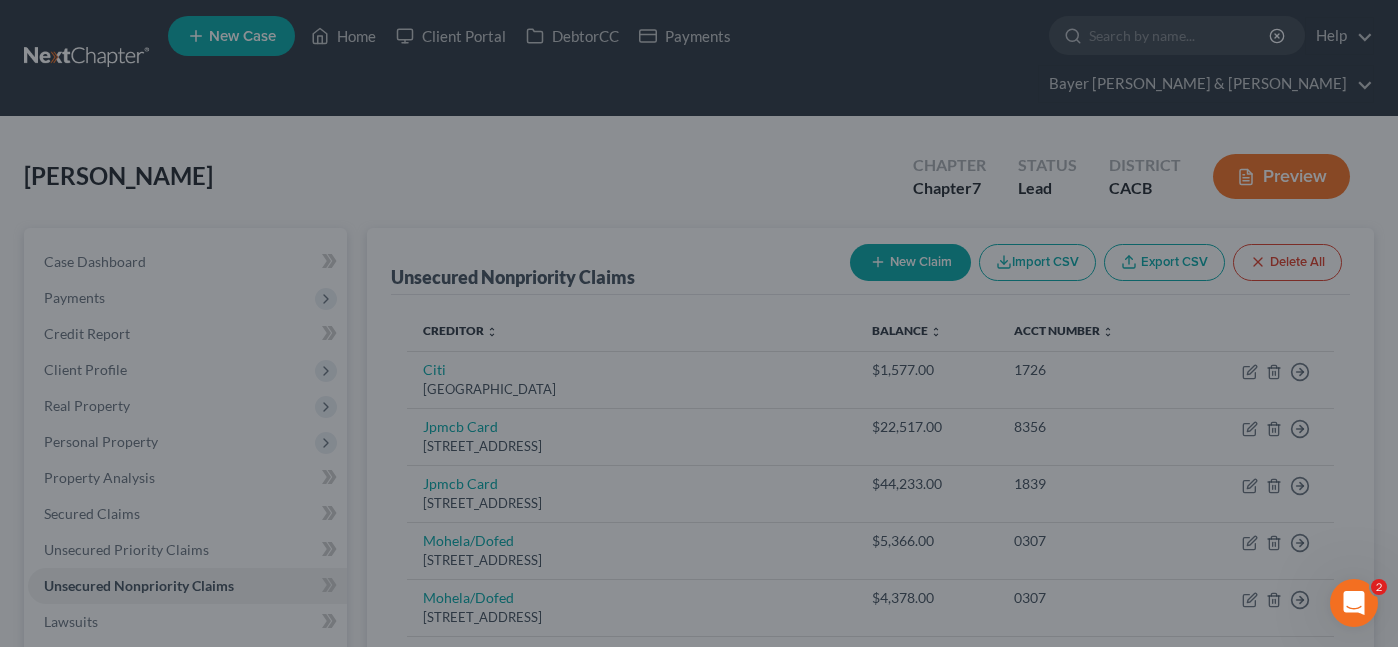 type on "0" 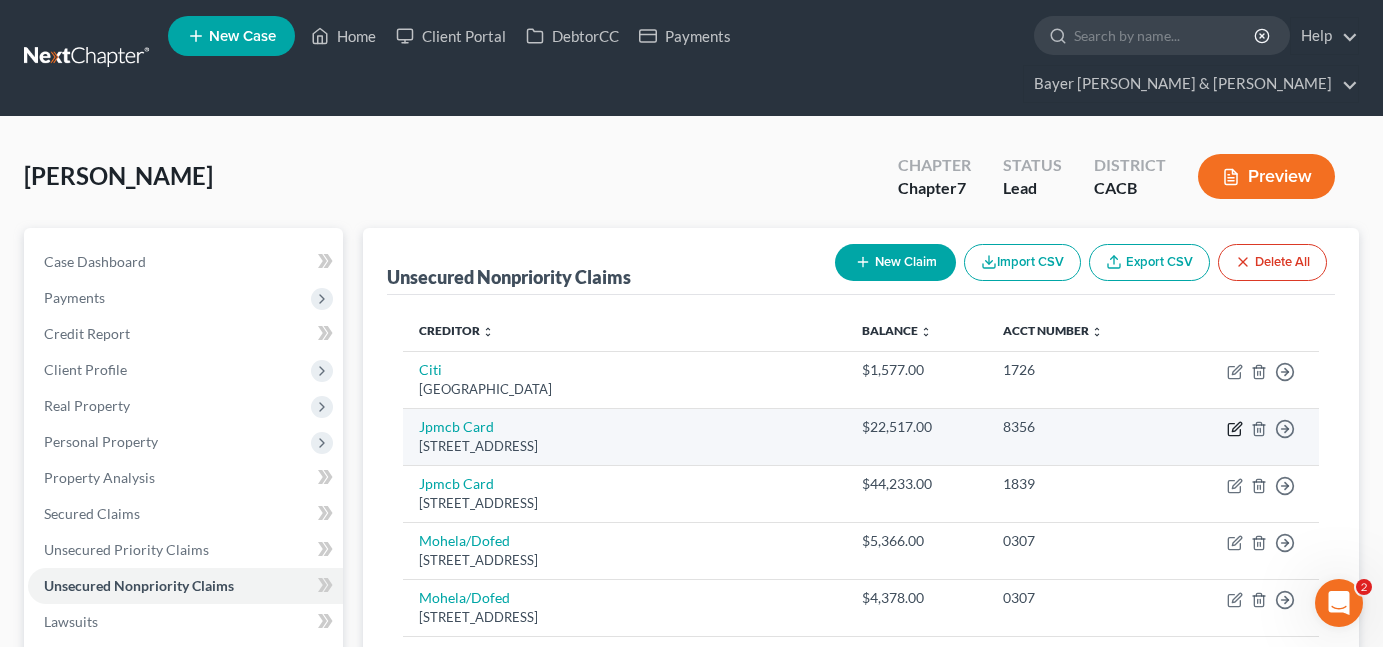 click 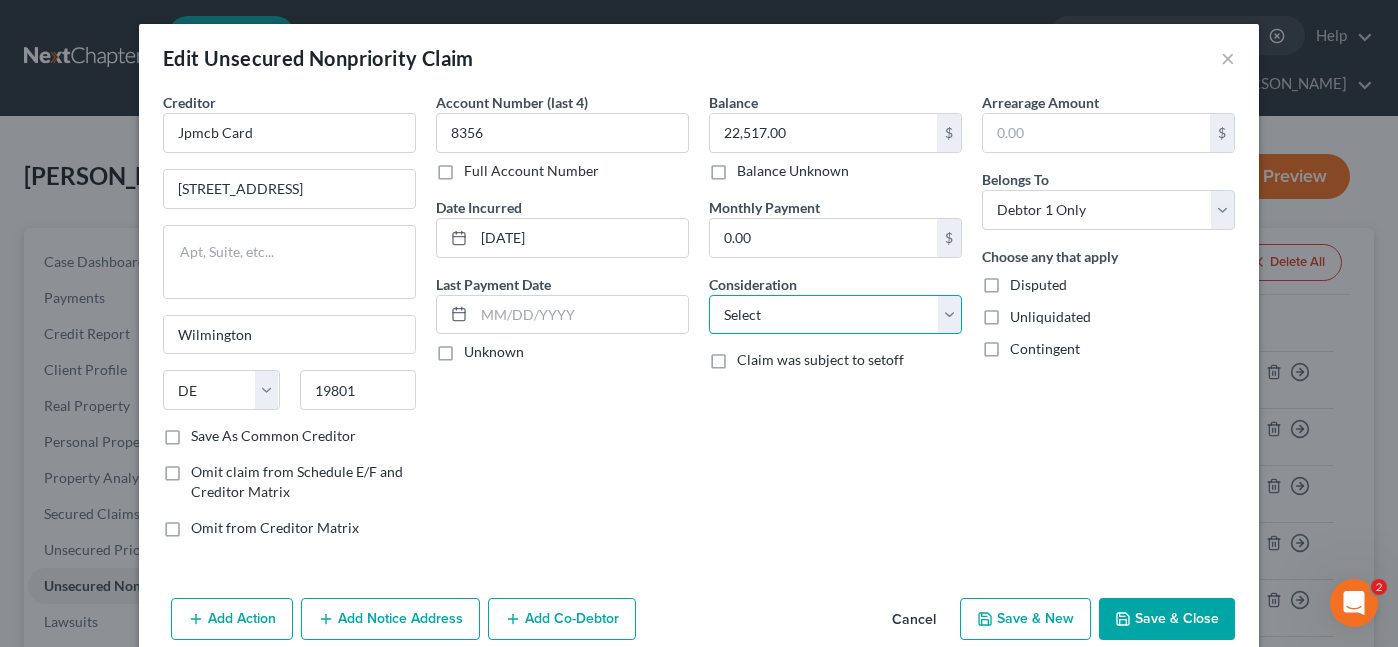 click on "Select Cable / Satellite Services Collection Agency Credit Card Debt Debt Counseling / Attorneys Deficiency Balance Domestic Support Obligations Home / Car Repairs Income Taxes Judgment Liens Medical Services Monies Loaned / Advanced Mortgage Obligation From Divorce Or Separation Obligation To Pensions Other Overdrawn Bank Account Promised To Help Pay Creditors Student Loans Suppliers And Vendors Telephone / Internet Services Utility Services" at bounding box center [835, 315] 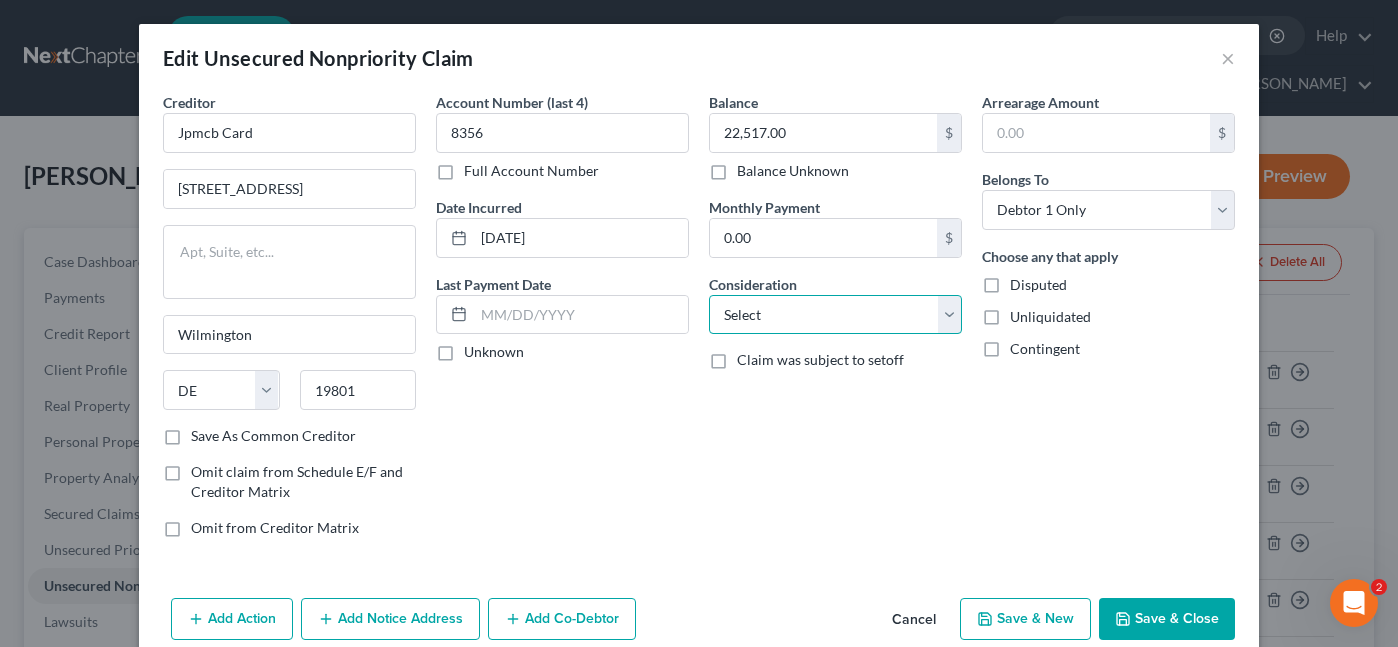 select on "2" 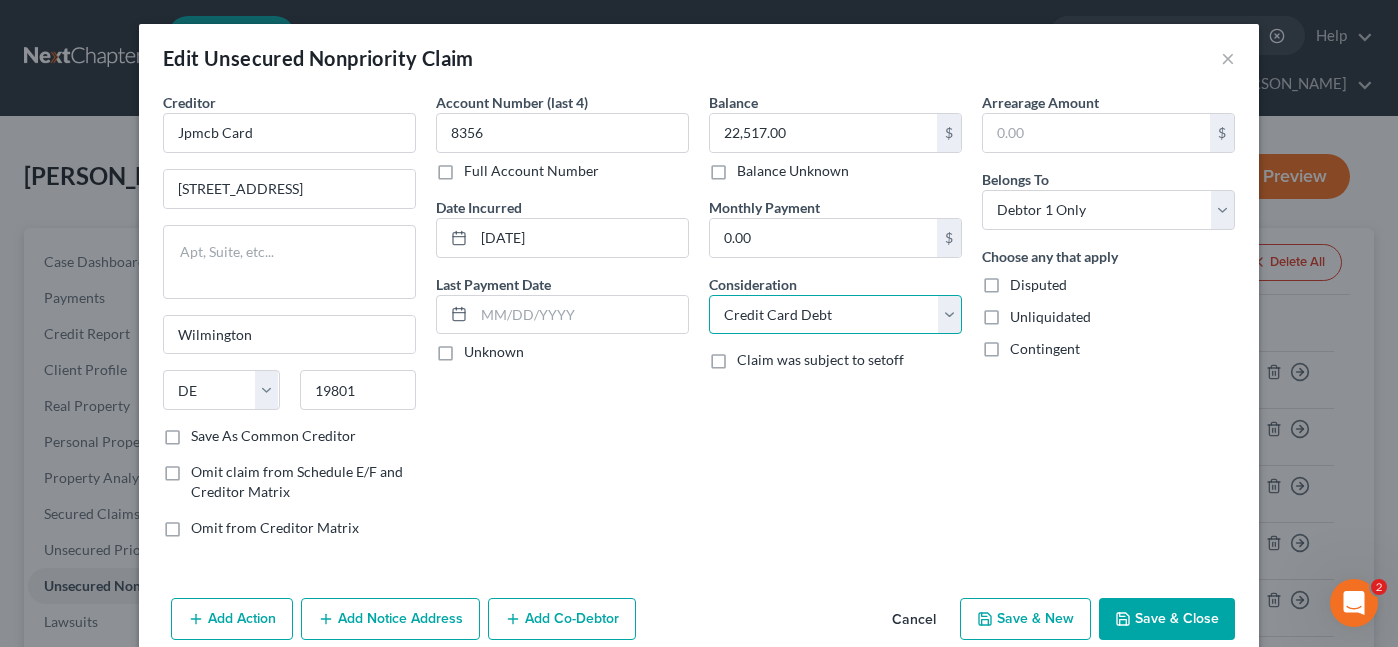 click on "Select Cable / Satellite Services Collection Agency Credit Card Debt Debt Counseling / Attorneys Deficiency Balance Domestic Support Obligations Home / Car Repairs Income Taxes Judgment Liens Medical Services Monies Loaned / Advanced Mortgage Obligation From Divorce Or Separation Obligation To Pensions Other Overdrawn Bank Account Promised To Help Pay Creditors Student Loans Suppliers And Vendors Telephone / Internet Services Utility Services" at bounding box center (835, 315) 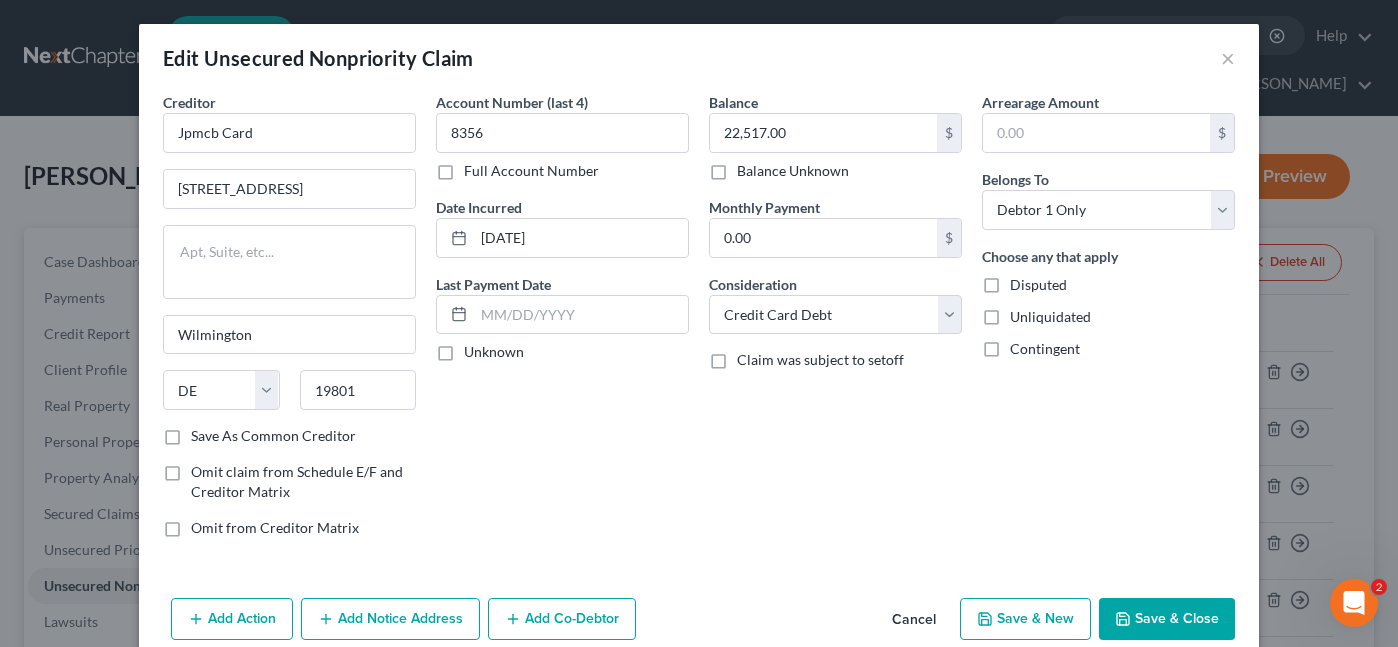 click on "Save & Close" at bounding box center [1167, 619] 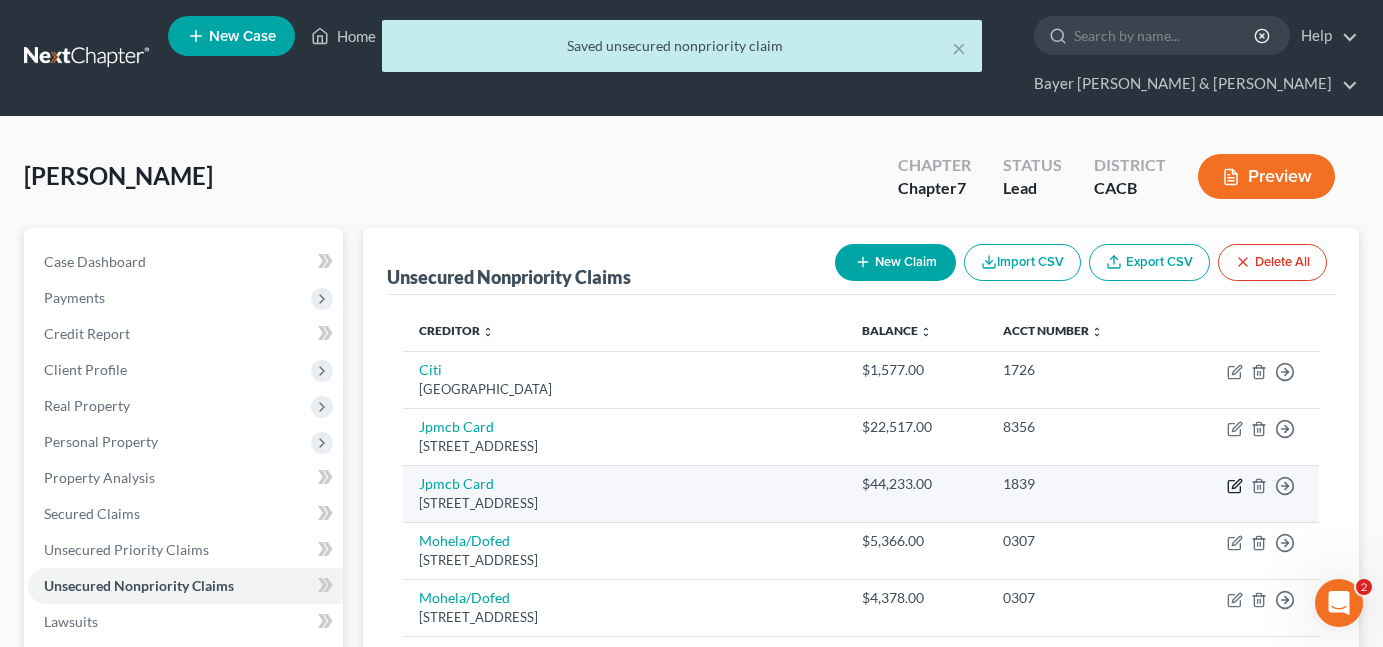 click 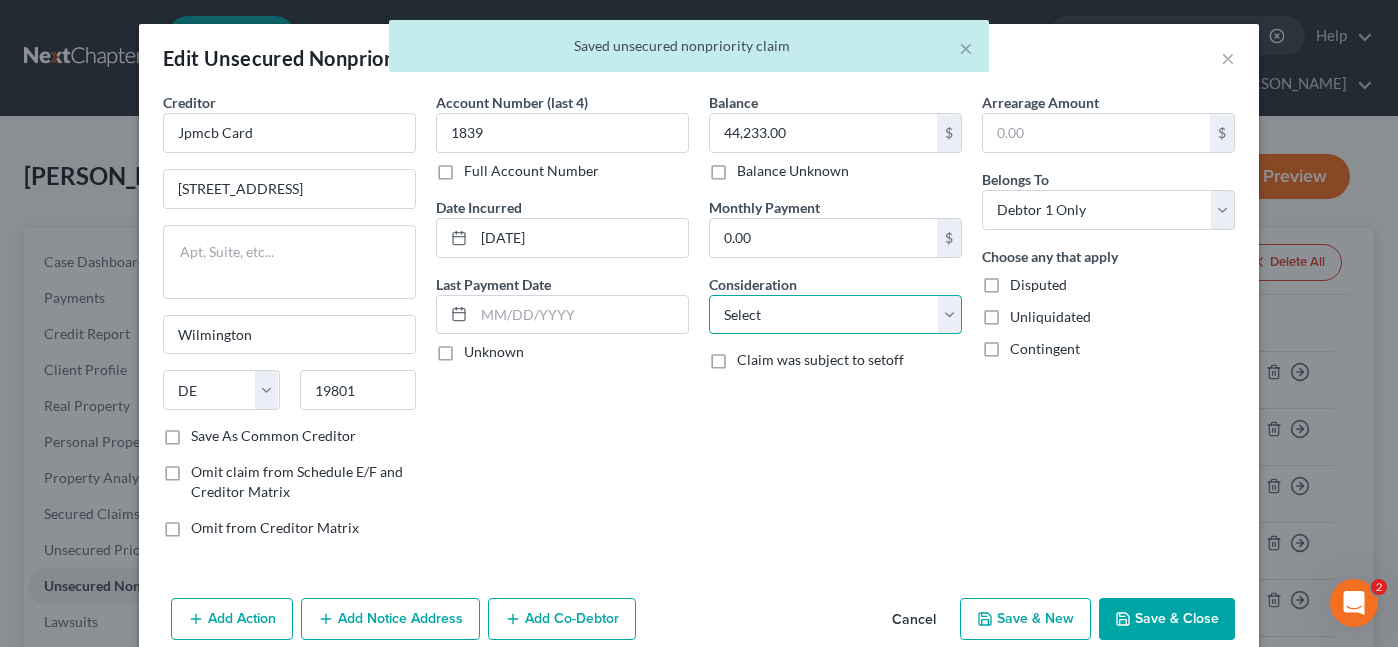 click on "Select Cable / Satellite Services Collection Agency Credit Card Debt Debt Counseling / Attorneys Deficiency Balance Domestic Support Obligations Home / Car Repairs Income Taxes Judgment Liens Medical Services Monies Loaned / Advanced Mortgage Obligation From Divorce Or Separation Obligation To Pensions Other Overdrawn Bank Account Promised To Help Pay Creditors Student Loans Suppliers And Vendors Telephone / Internet Services Utility Services" at bounding box center [835, 315] 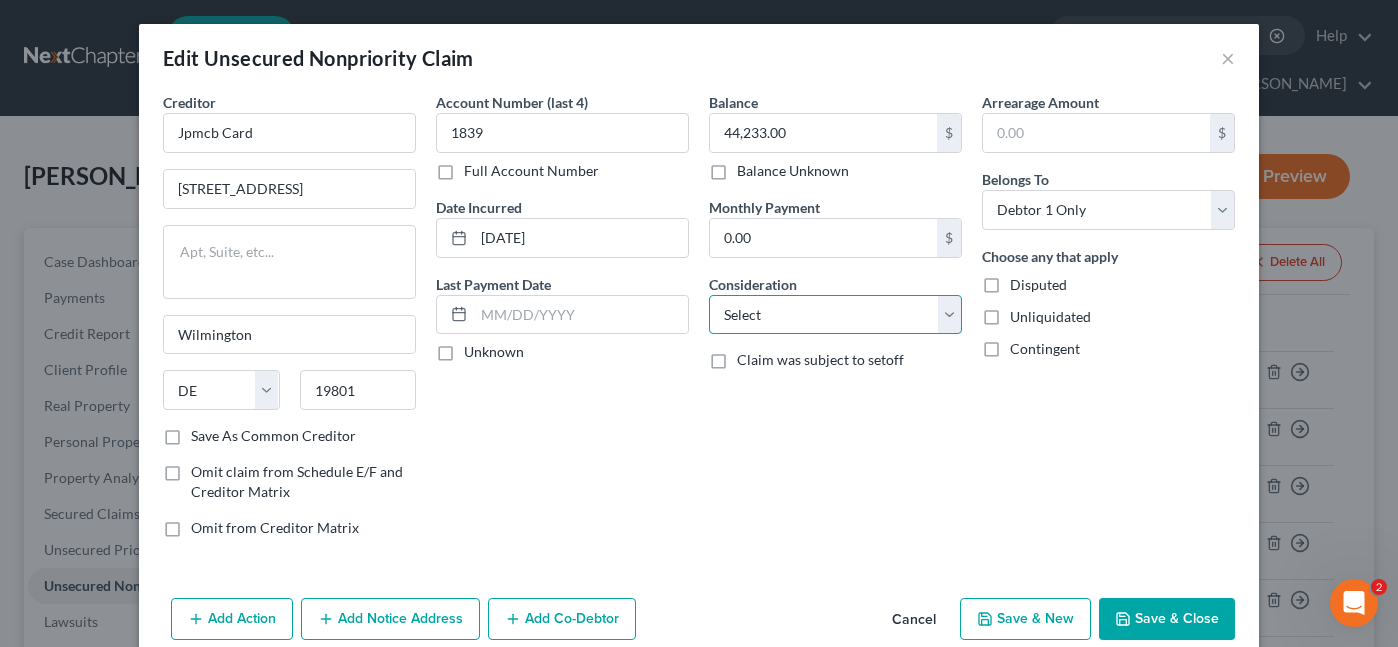 select on "2" 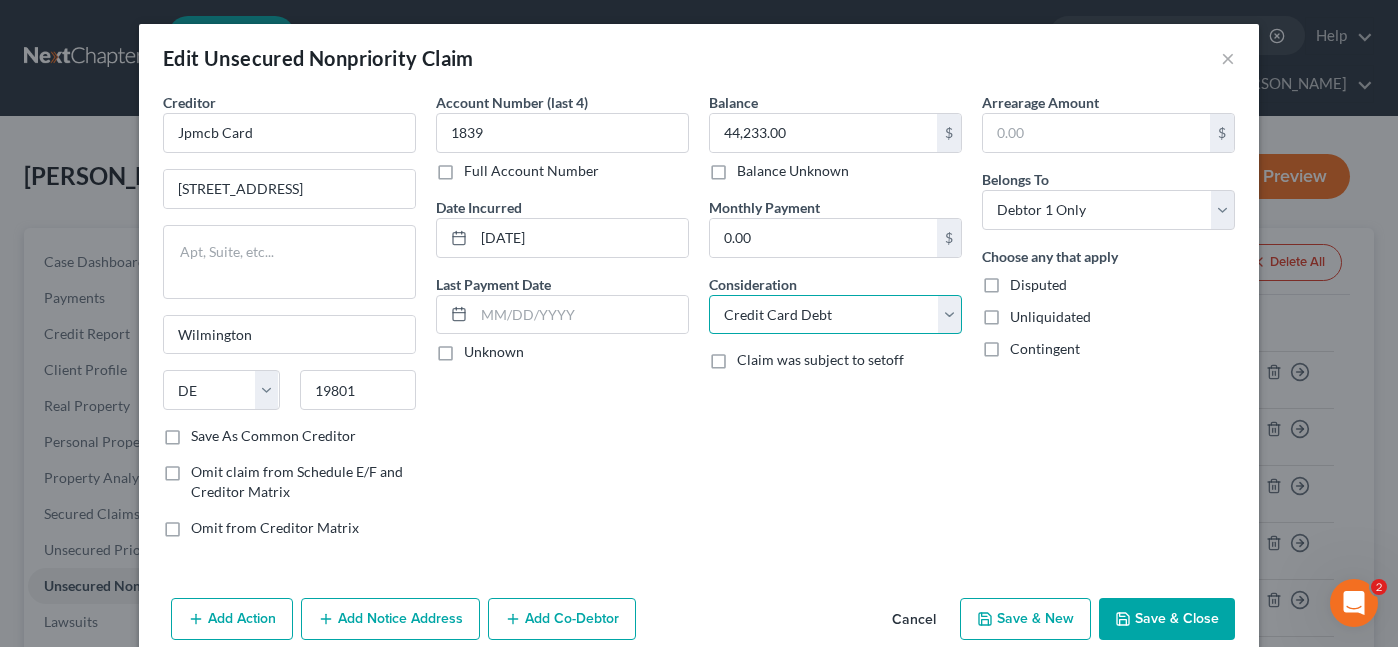 click on "Select Cable / Satellite Services Collection Agency Credit Card Debt Debt Counseling / Attorneys Deficiency Balance Domestic Support Obligations Home / Car Repairs Income Taxes Judgment Liens Medical Services Monies Loaned / Advanced Mortgage Obligation From Divorce Or Separation Obligation To Pensions Other Overdrawn Bank Account Promised To Help Pay Creditors Student Loans Suppliers And Vendors Telephone / Internet Services Utility Services" at bounding box center [835, 315] 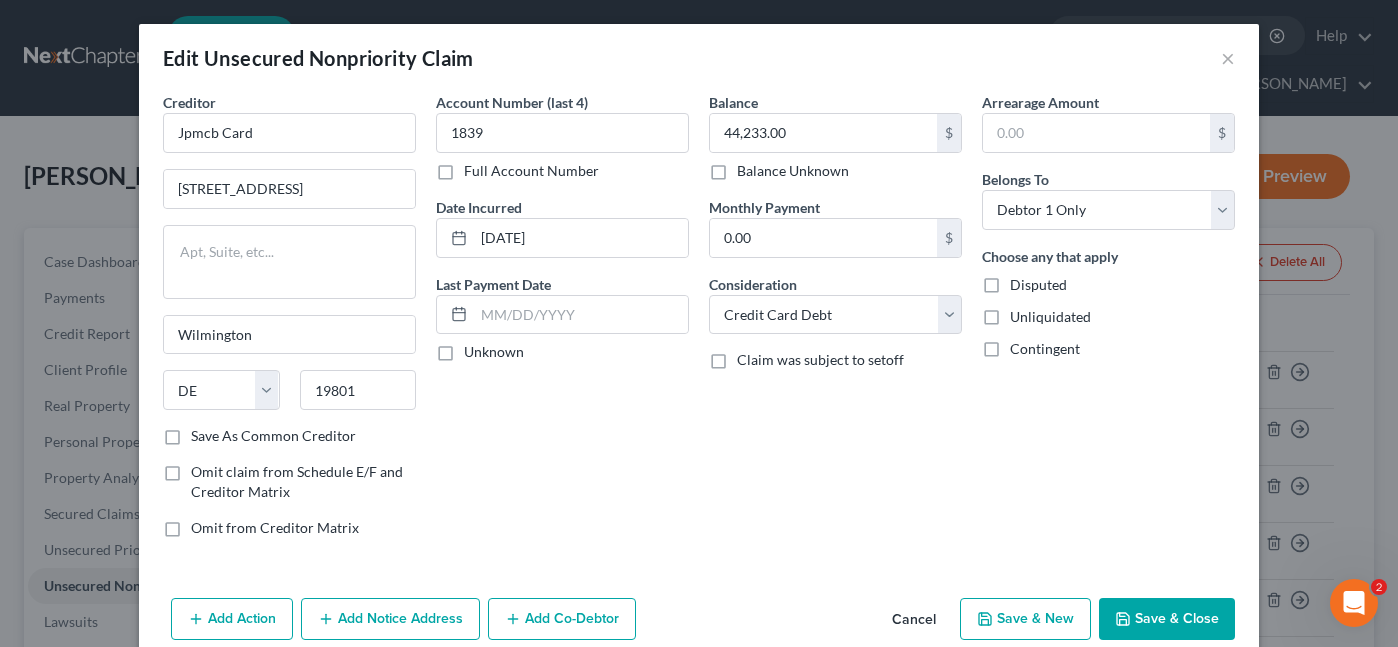 click on "Save & Close" at bounding box center (1167, 619) 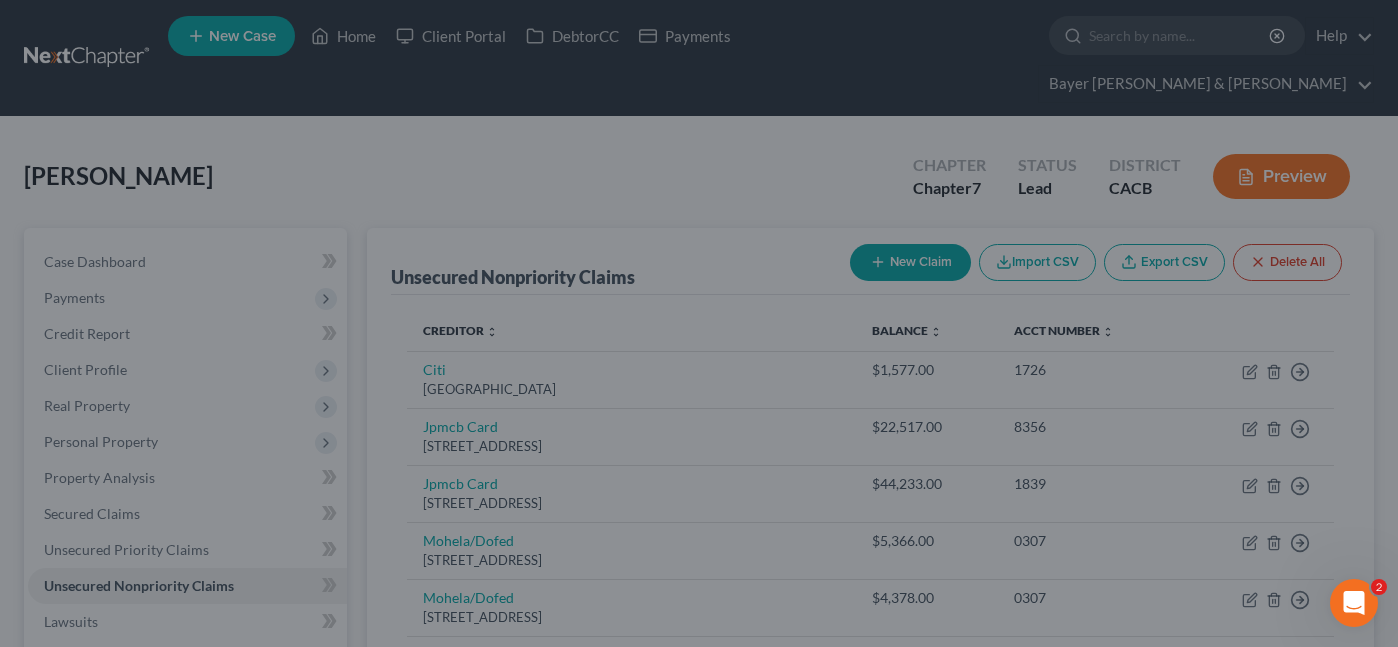 type on "0" 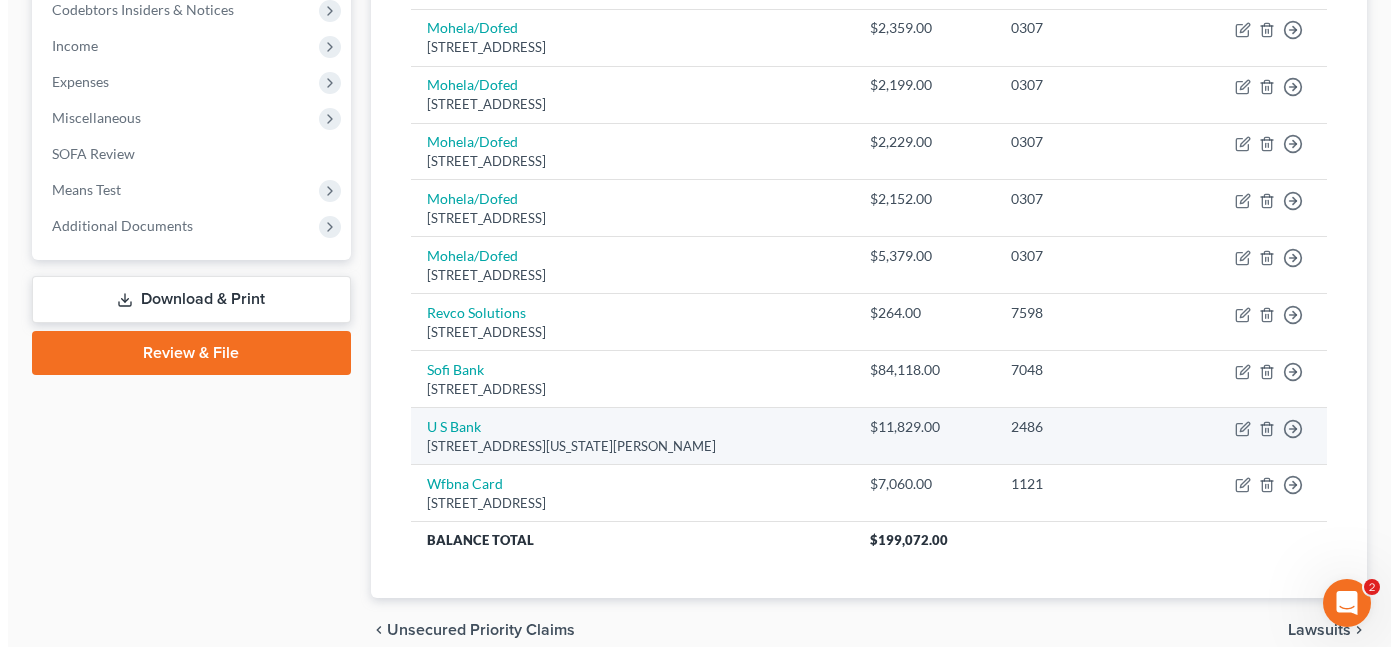 scroll, scrollTop: 700, scrollLeft: 0, axis: vertical 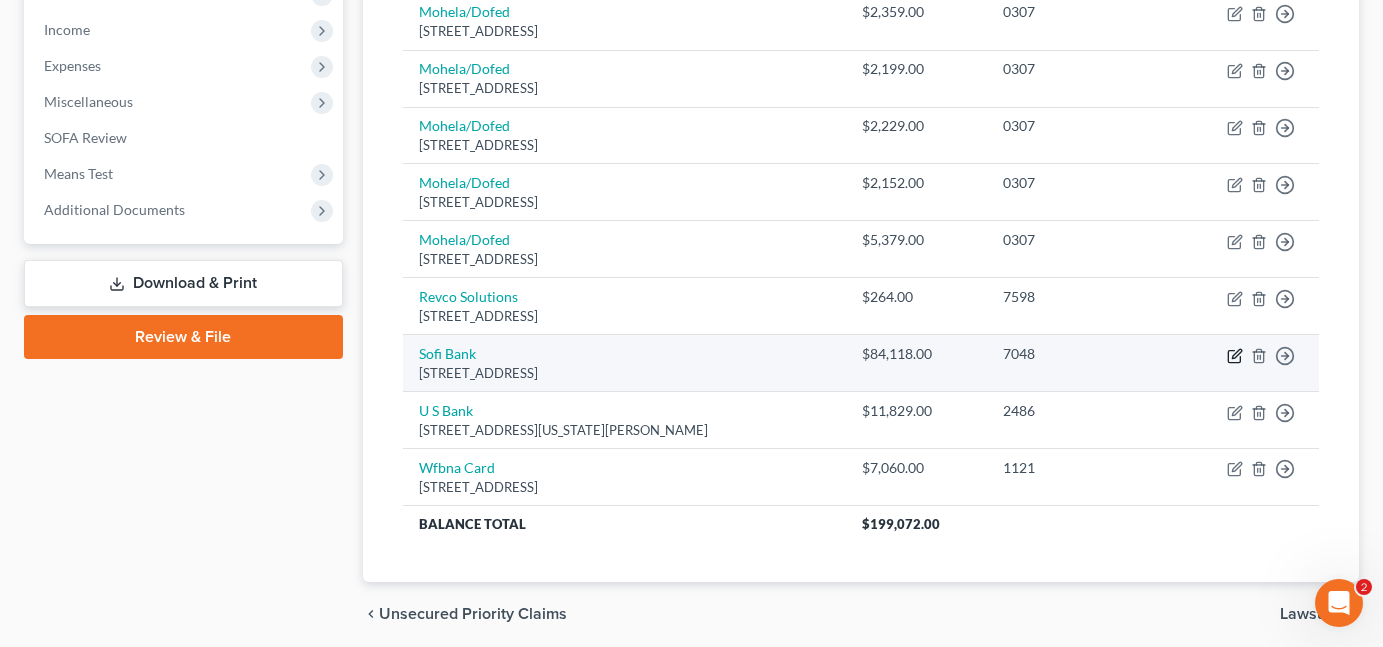 click 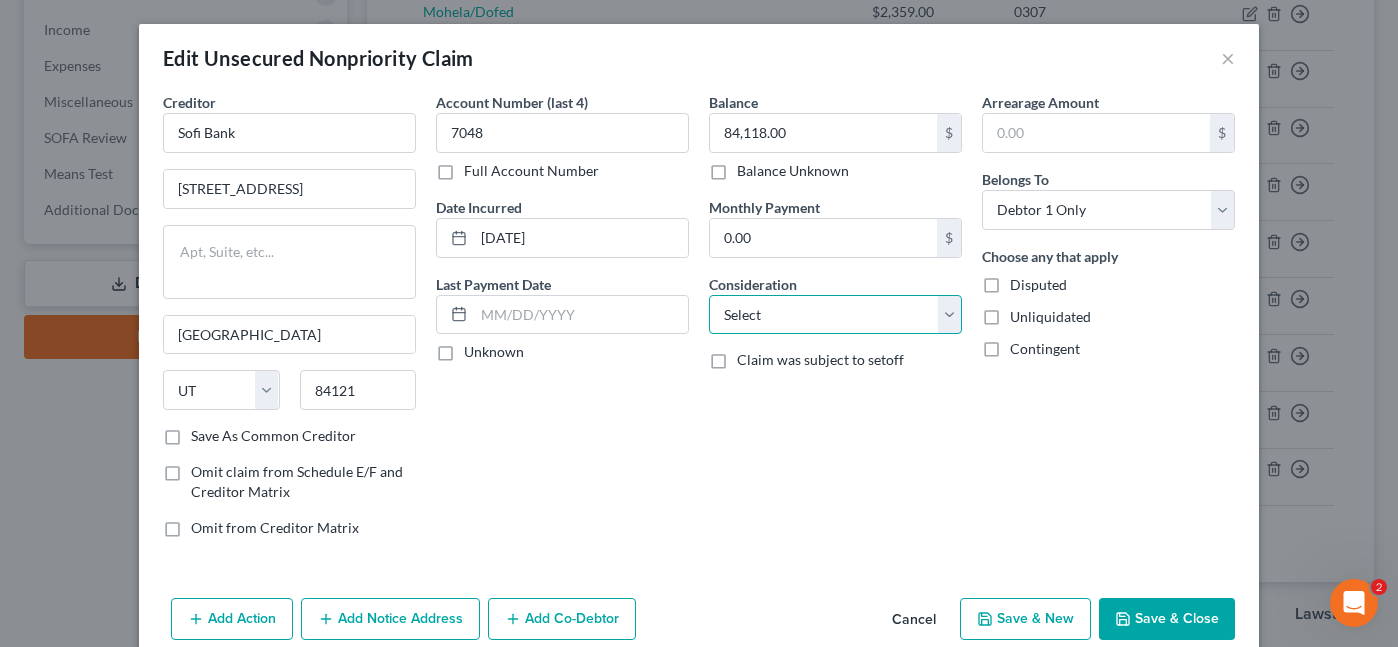 drag, startPoint x: 886, startPoint y: 306, endPoint x: 881, endPoint y: 315, distance: 10.29563 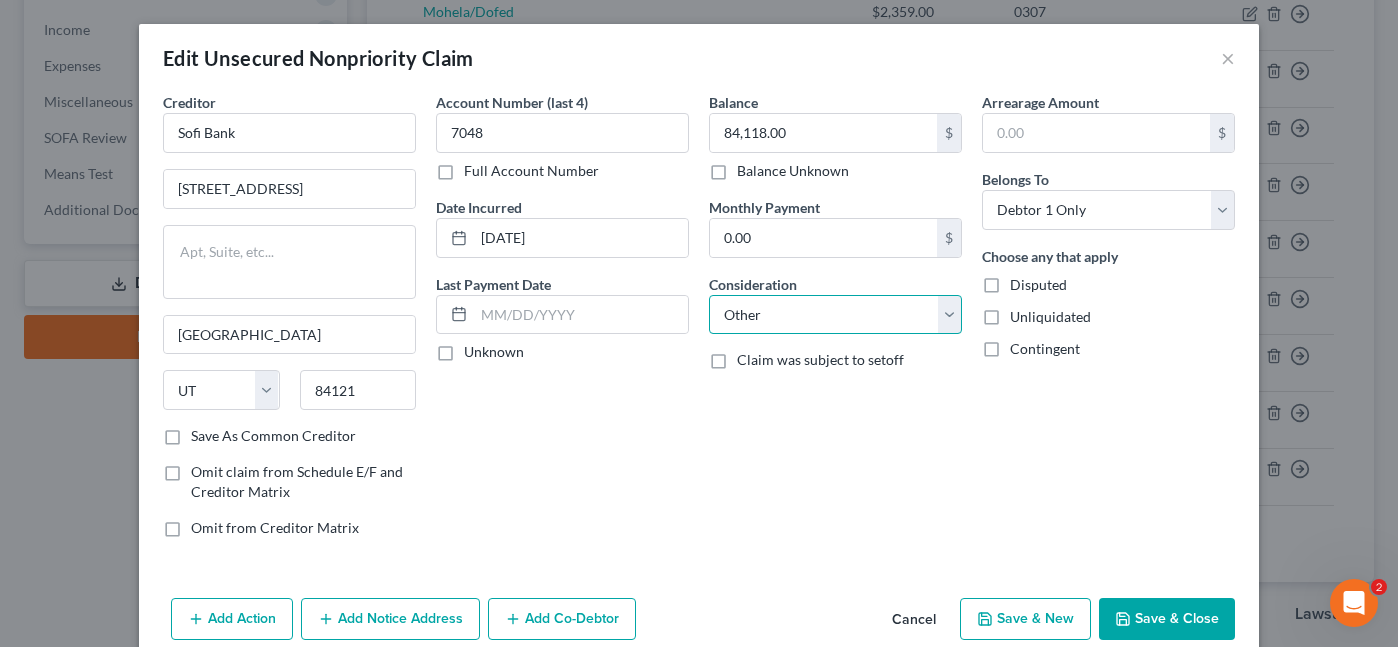 click on "Select Cable / Satellite Services Collection Agency Credit Card Debt Debt Counseling / Attorneys Deficiency Balance Domestic Support Obligations Home / Car Repairs Income Taxes Judgment Liens Medical Services Monies Loaned / Advanced Mortgage Obligation From Divorce Or Separation Obligation To Pensions Other Overdrawn Bank Account Promised To Help Pay Creditors Student Loans Suppliers And Vendors Telephone / Internet Services Utility Services" at bounding box center [835, 315] 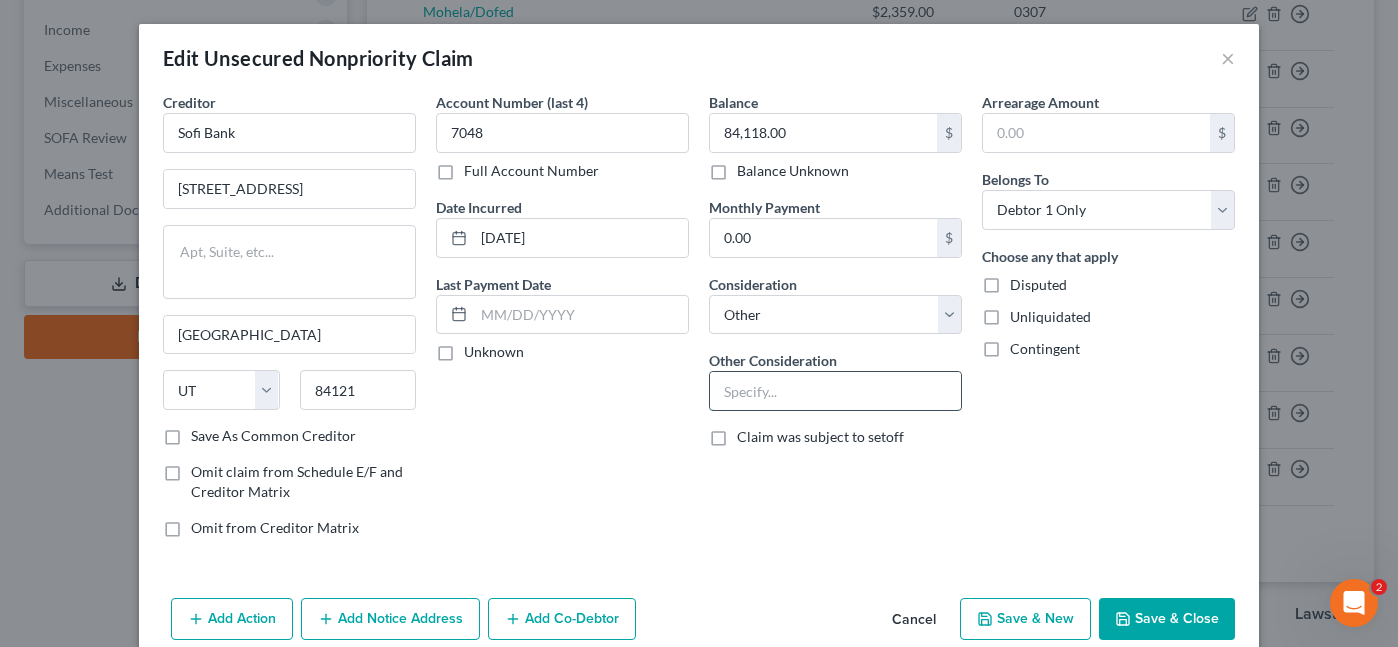 click at bounding box center (835, 391) 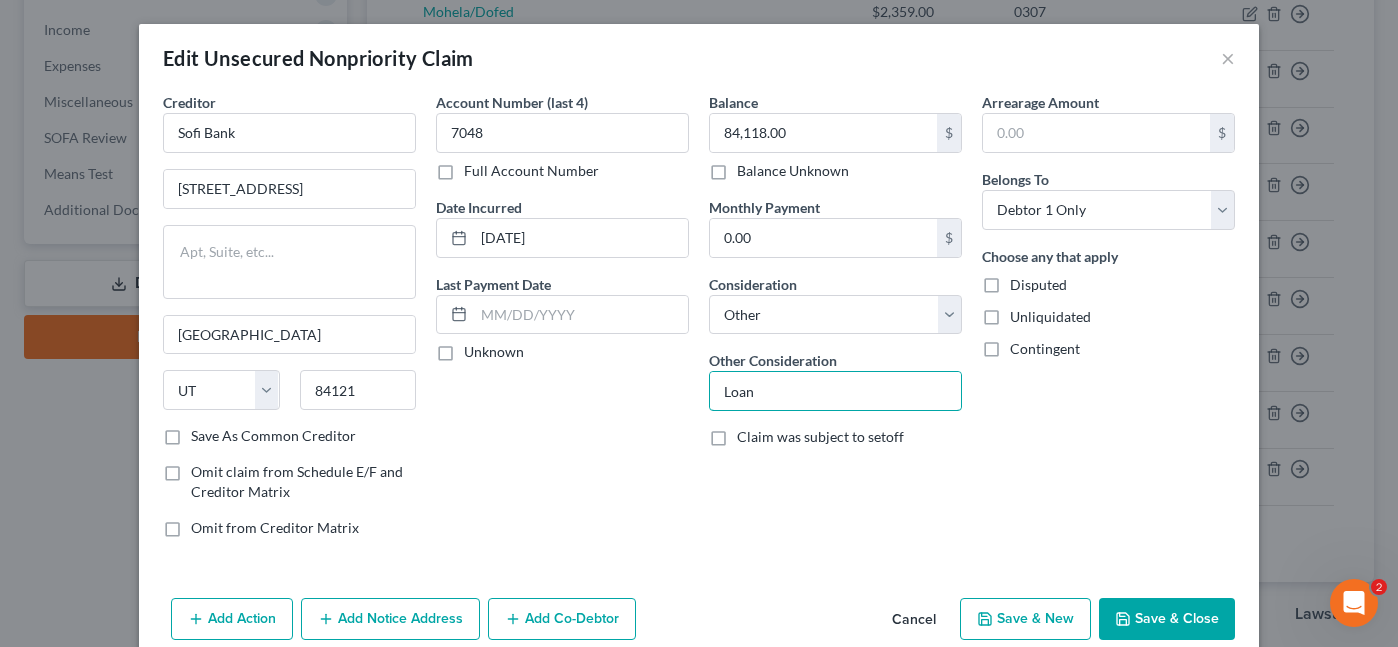 type on "Loan" 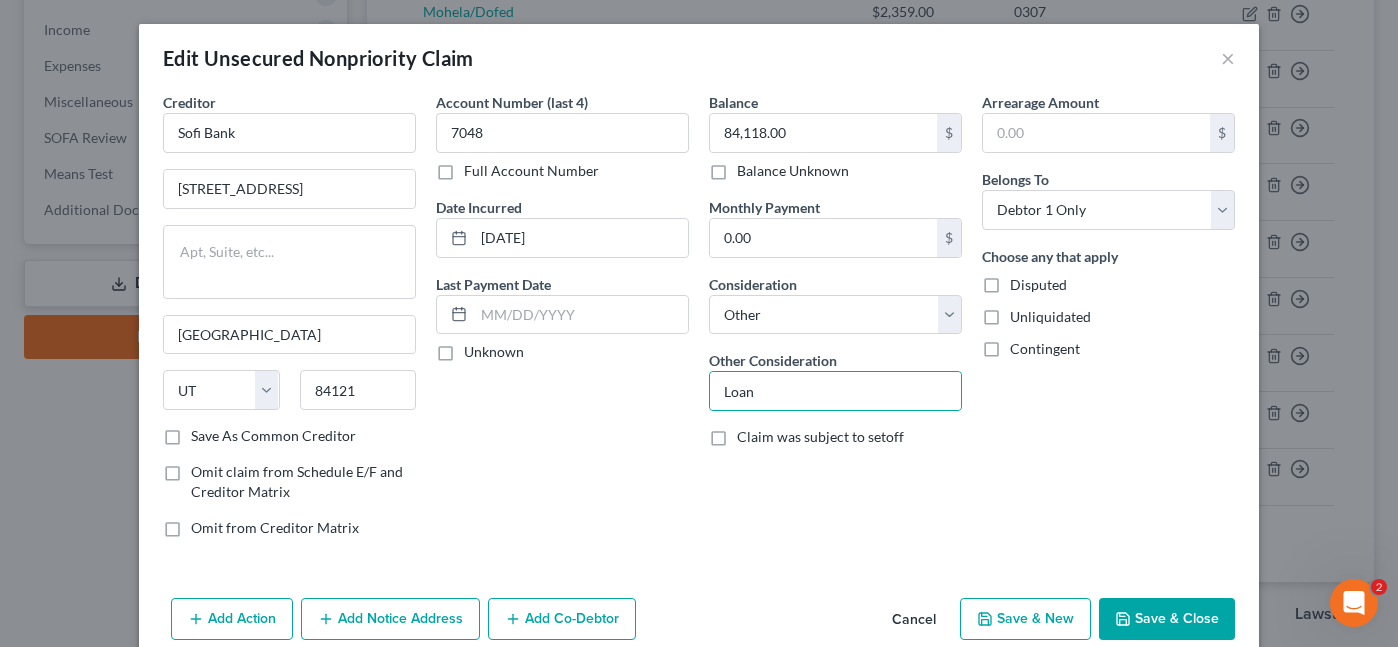 click on "Save & Close" at bounding box center [1167, 619] 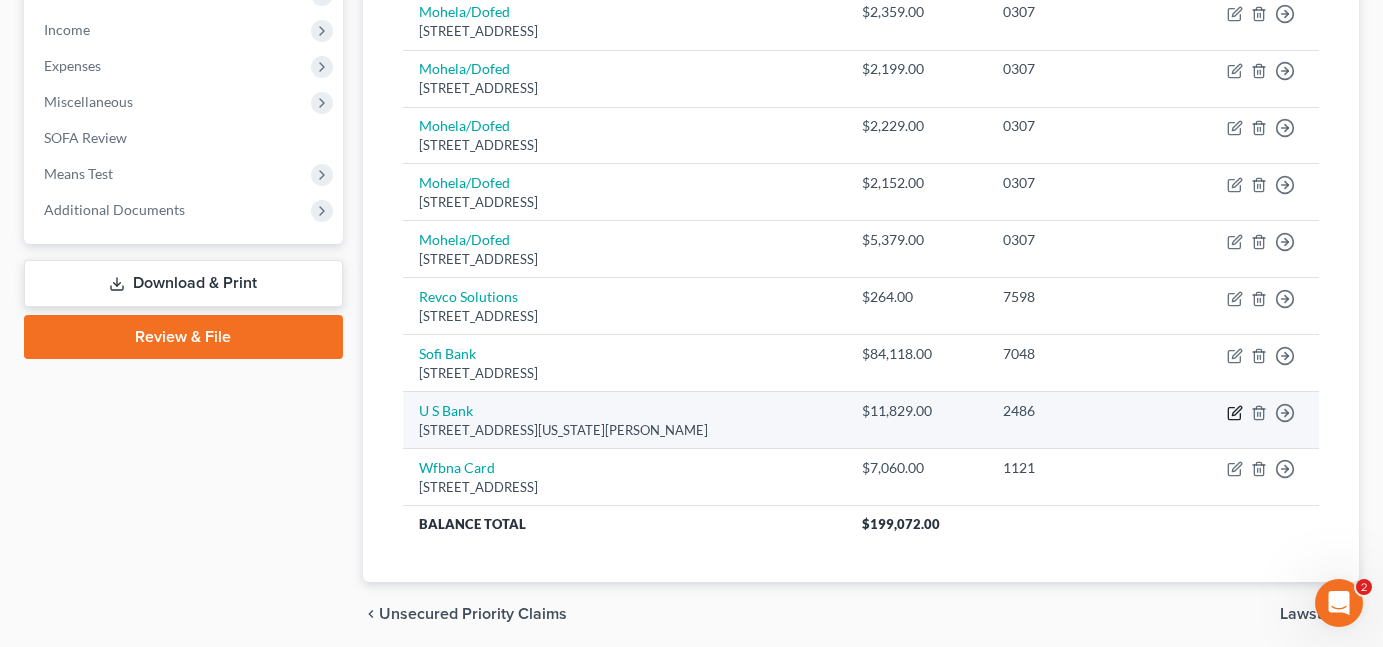 click 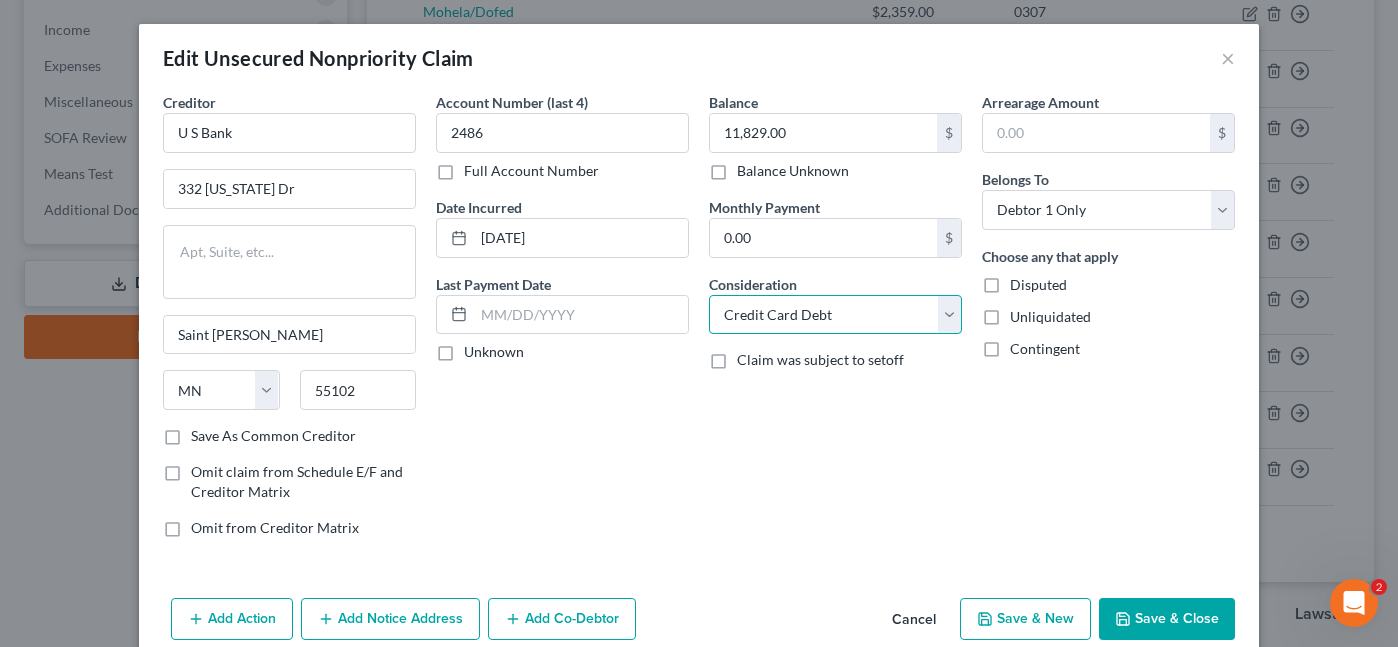 click on "Select Cable / Satellite Services Collection Agency Credit Card Debt Debt Counseling / Attorneys Deficiency Balance Domestic Support Obligations Home / Car Repairs Income Taxes Judgment Liens Medical Services Monies Loaned / Advanced Mortgage Obligation From Divorce Or Separation Obligation To Pensions Other Overdrawn Bank Account Promised To Help Pay Creditors Student Loans Suppliers And Vendors Telephone / Internet Services Utility Services" at bounding box center [835, 315] 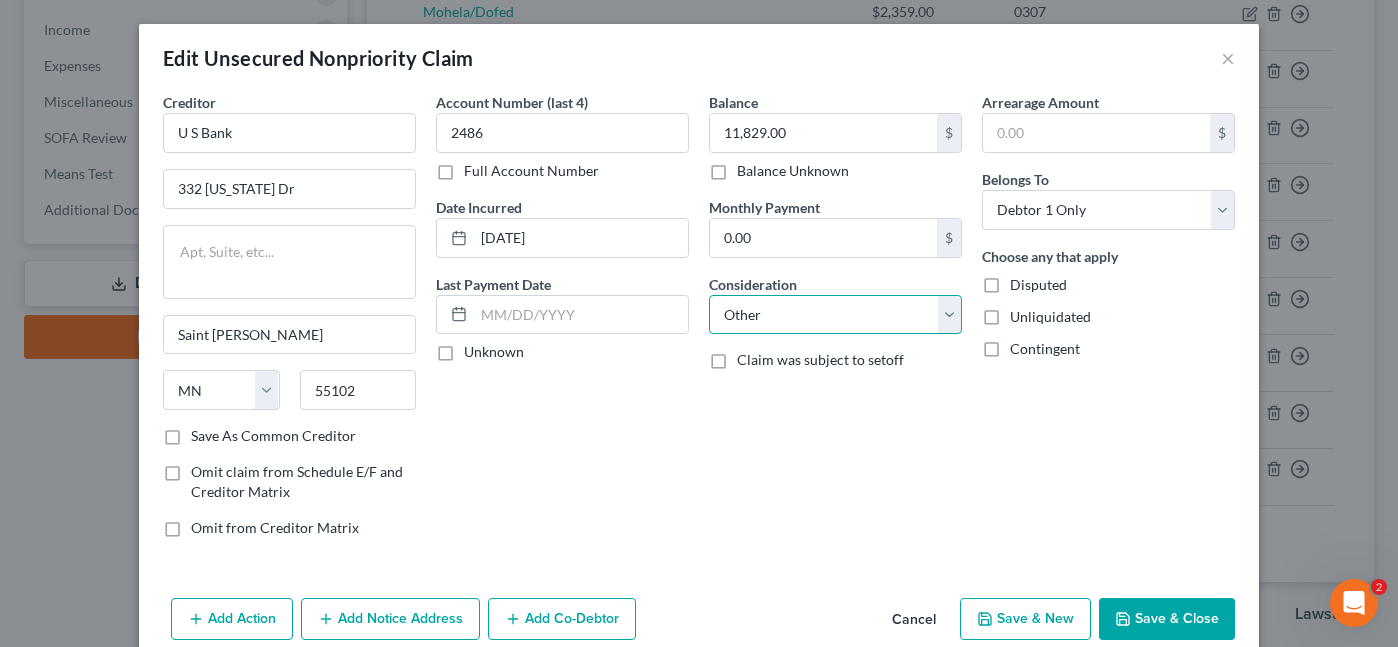 click on "Select Cable / Satellite Services Collection Agency Credit Card Debt Debt Counseling / Attorneys Deficiency Balance Domestic Support Obligations Home / Car Repairs Income Taxes Judgment Liens Medical Services Monies Loaned / Advanced Mortgage Obligation From Divorce Or Separation Obligation To Pensions Other Overdrawn Bank Account Promised To Help Pay Creditors Student Loans Suppliers And Vendors Telephone / Internet Services Utility Services" at bounding box center (835, 315) 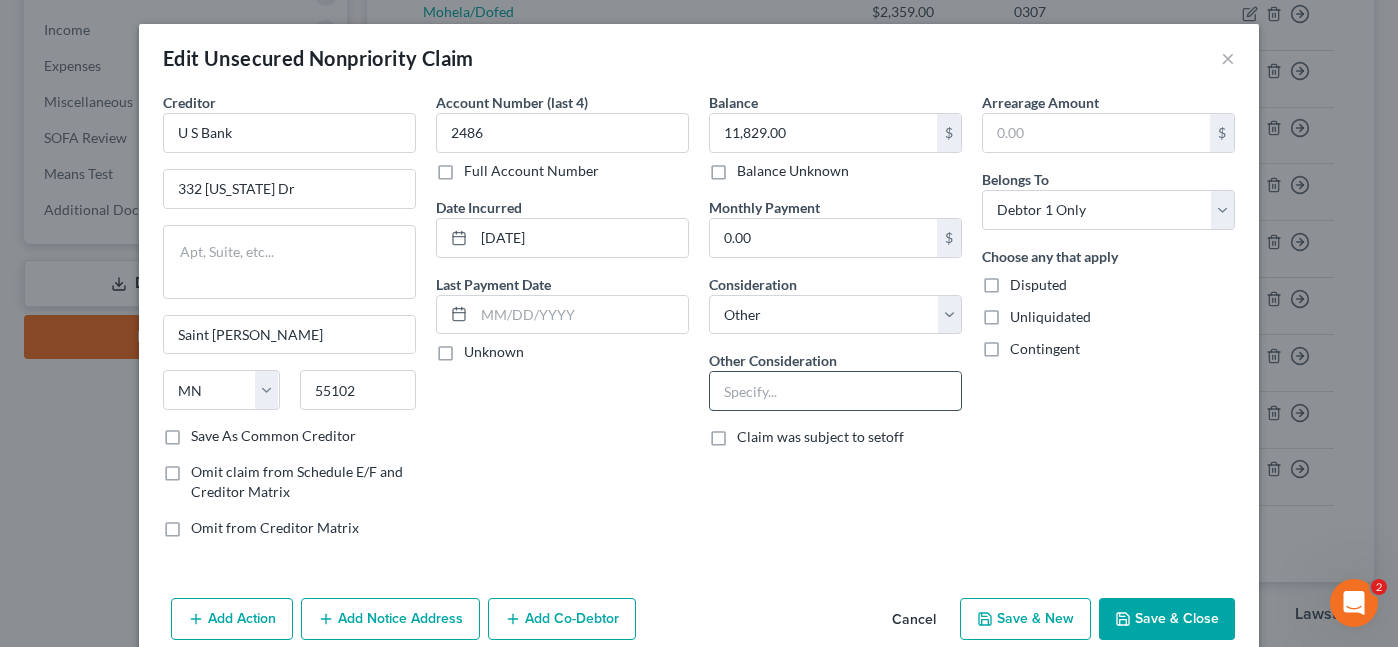 click at bounding box center (835, 391) 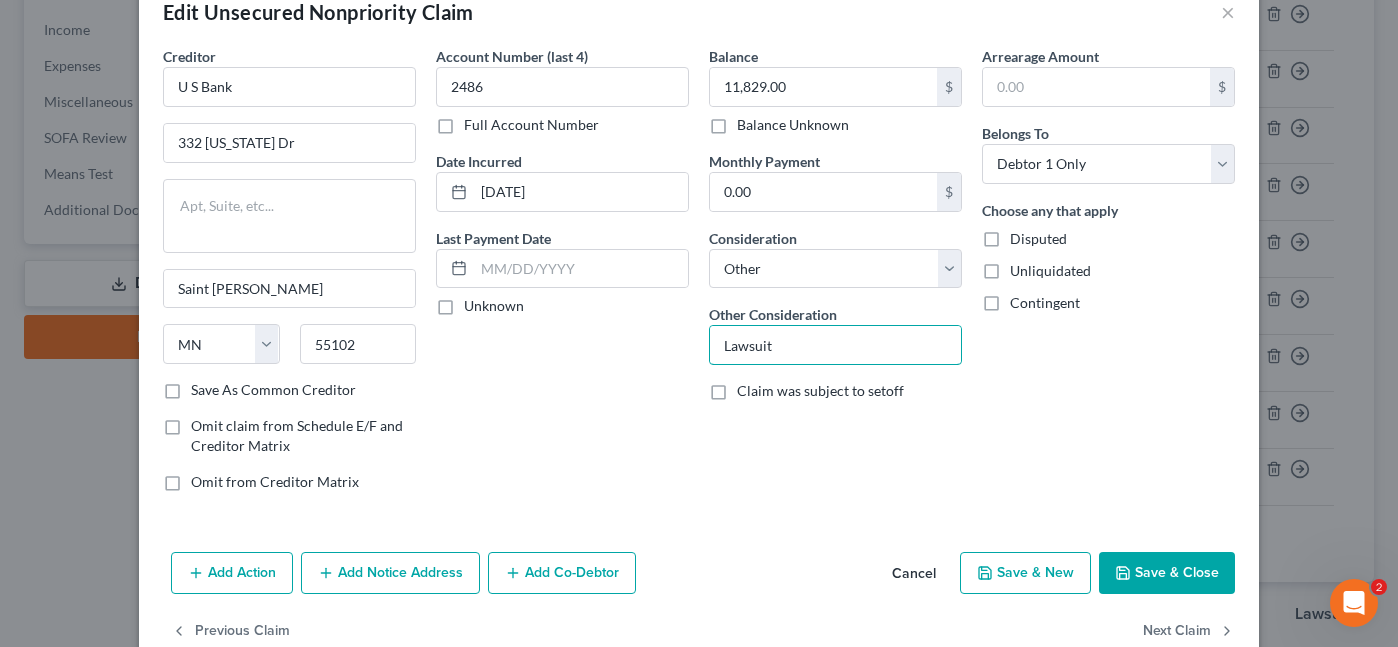 scroll, scrollTop: 90, scrollLeft: 0, axis: vertical 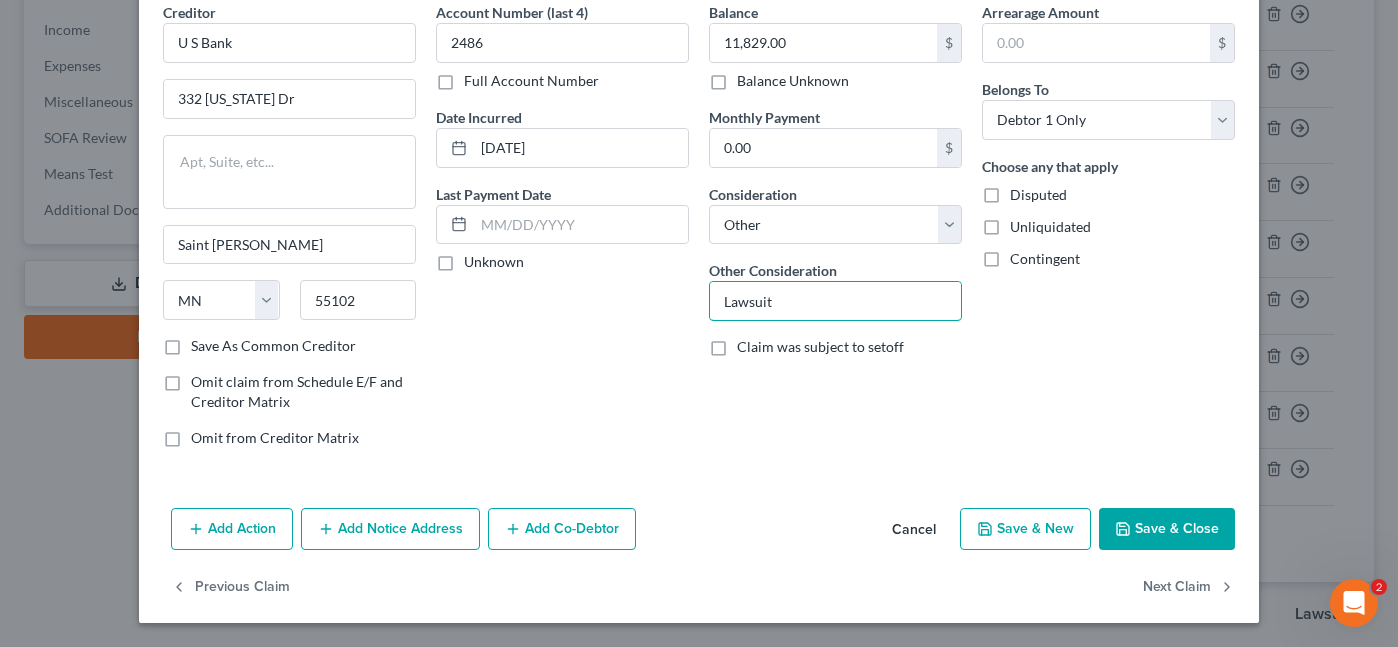 type on "Lawsuit" 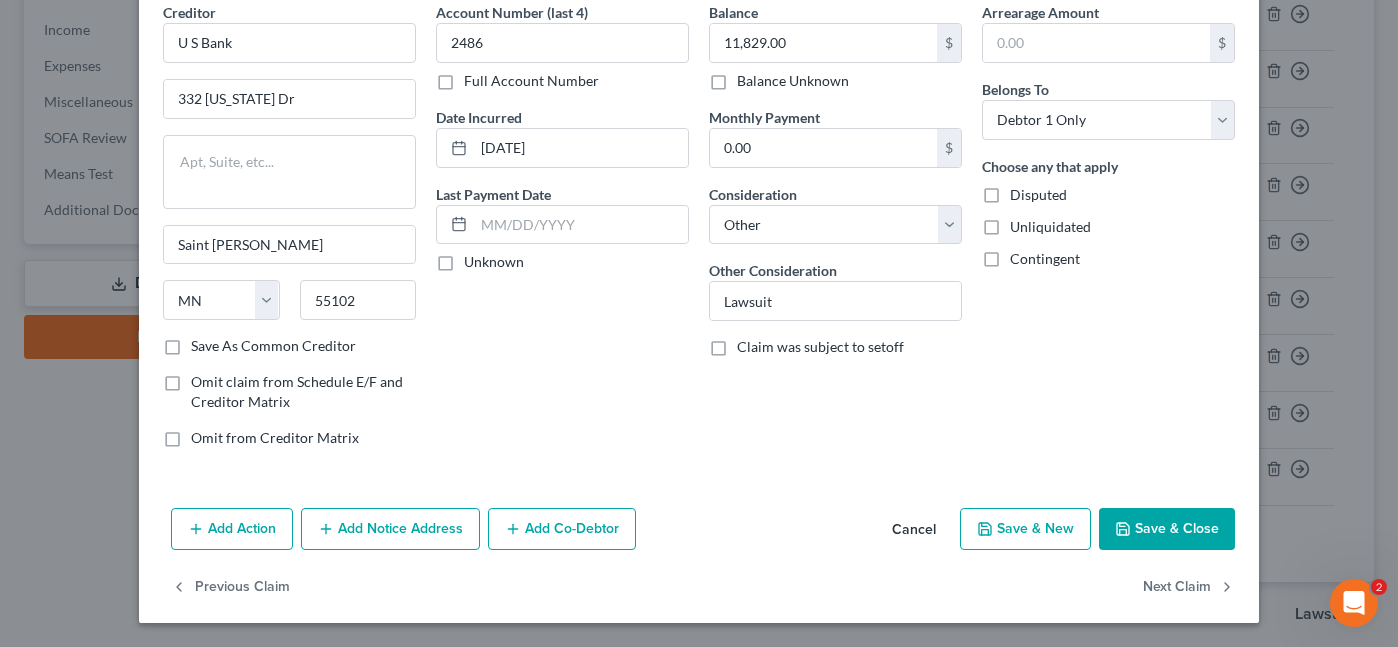 click on "Add Notice Address" at bounding box center [390, 529] 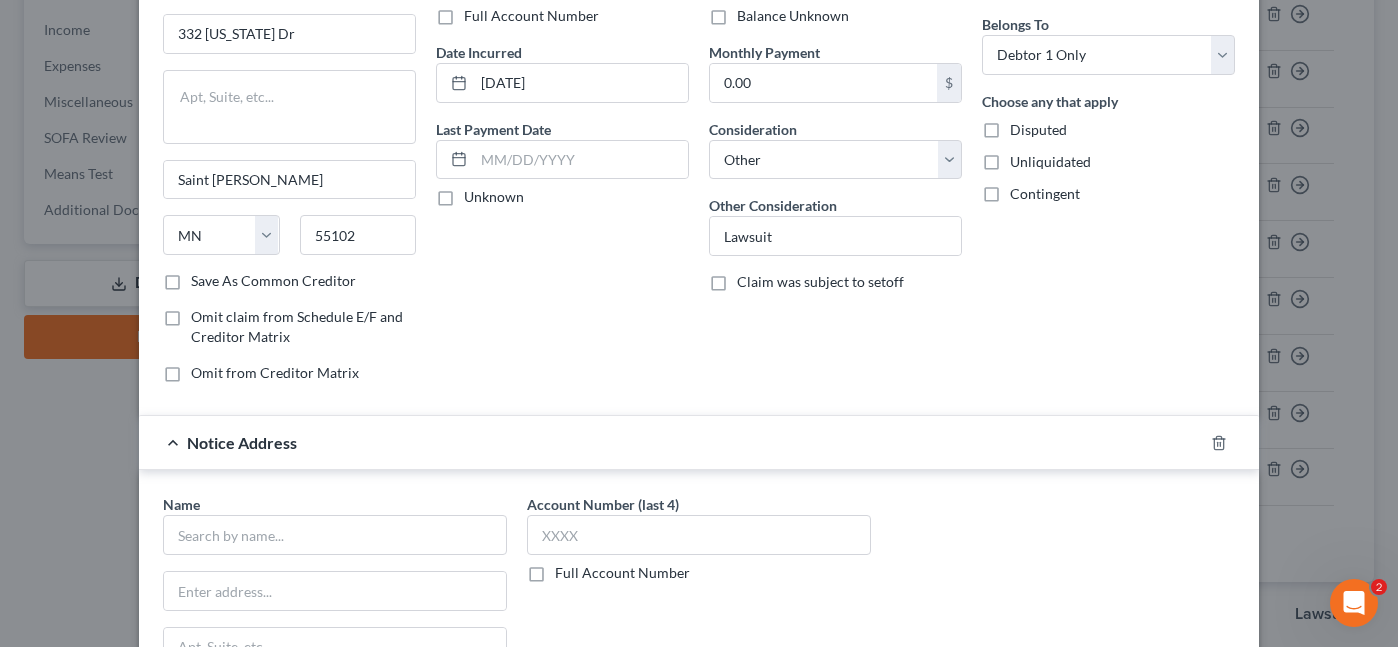 scroll, scrollTop: 190, scrollLeft: 0, axis: vertical 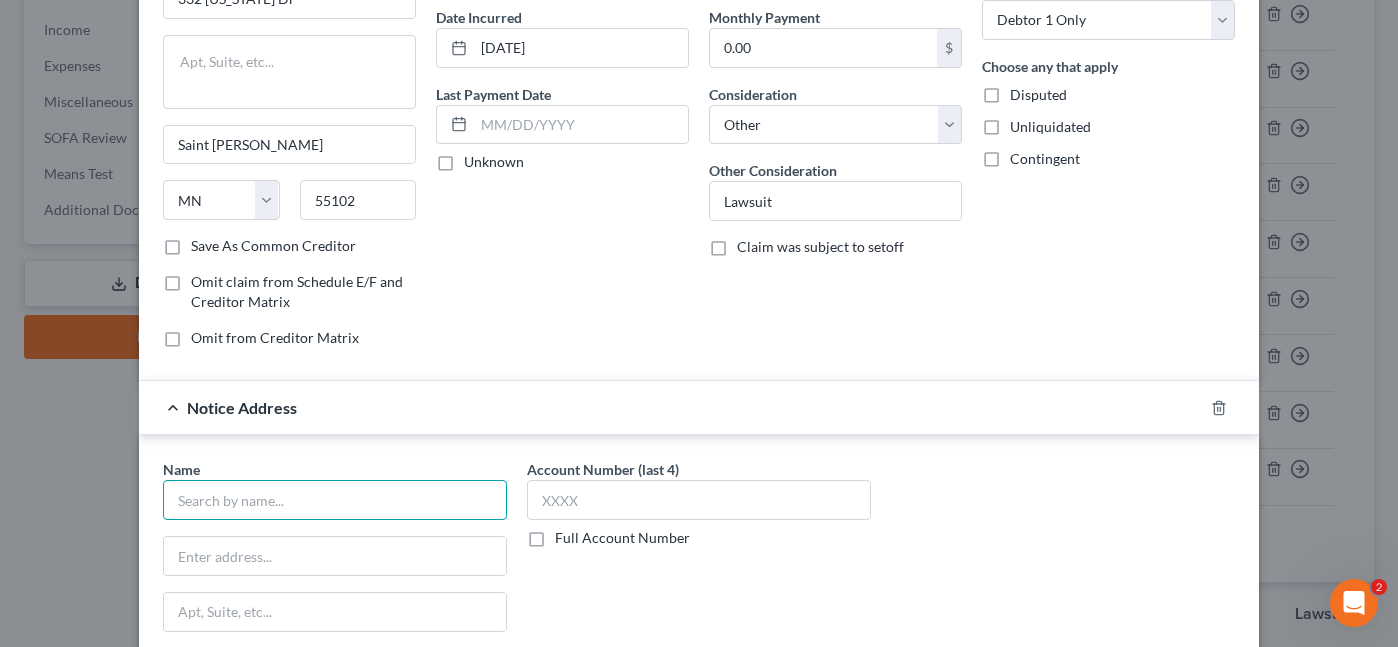 click at bounding box center (335, 500) 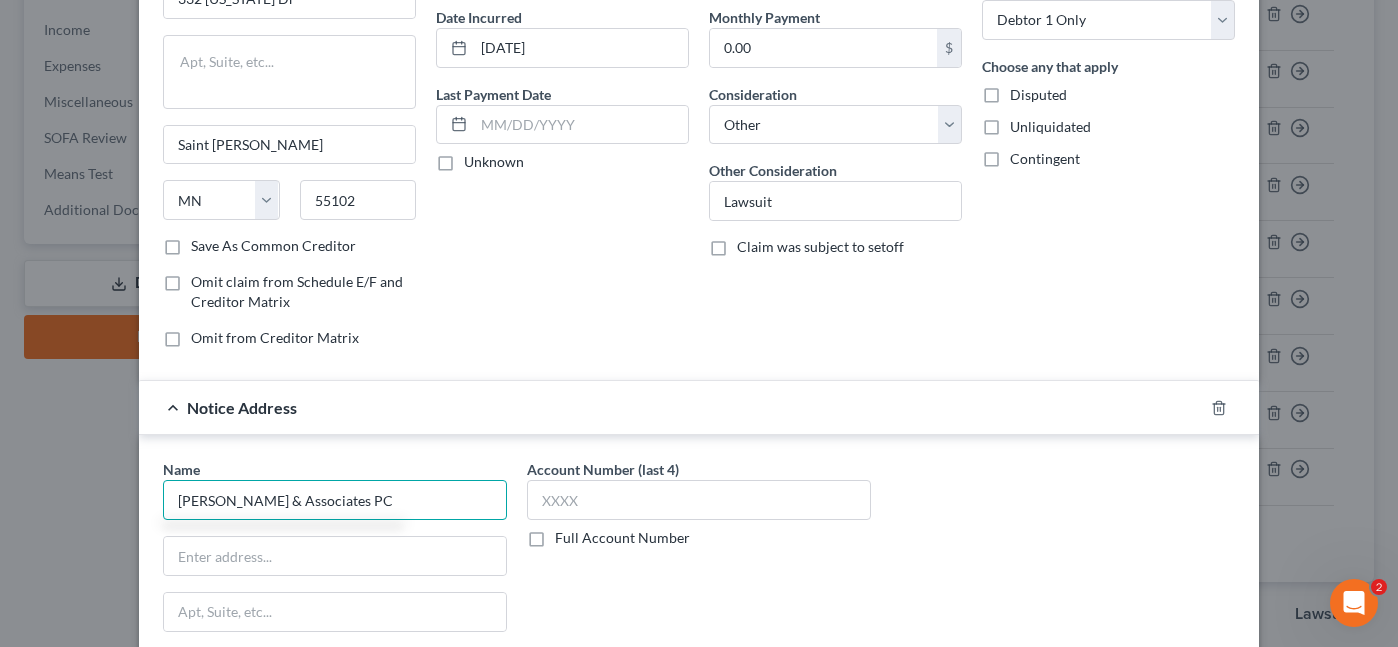 type on "[PERSON_NAME] & Associates PC" 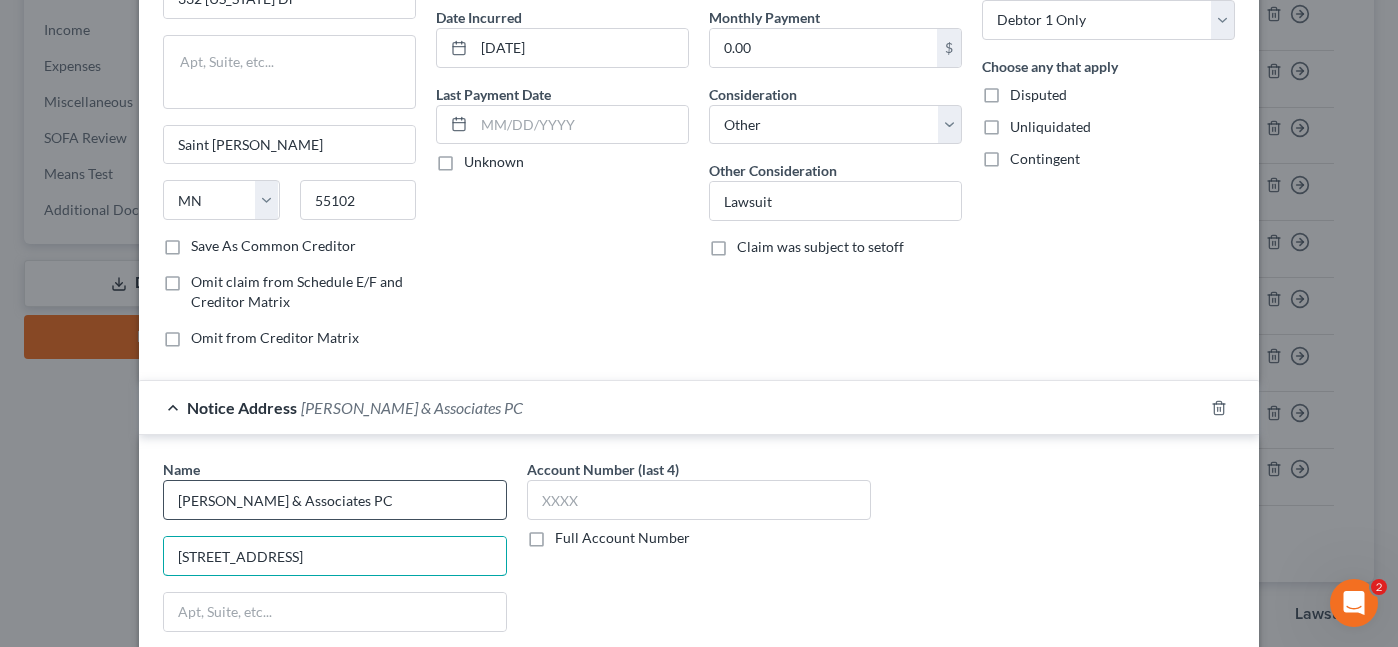 type on "[STREET_ADDRESS]" 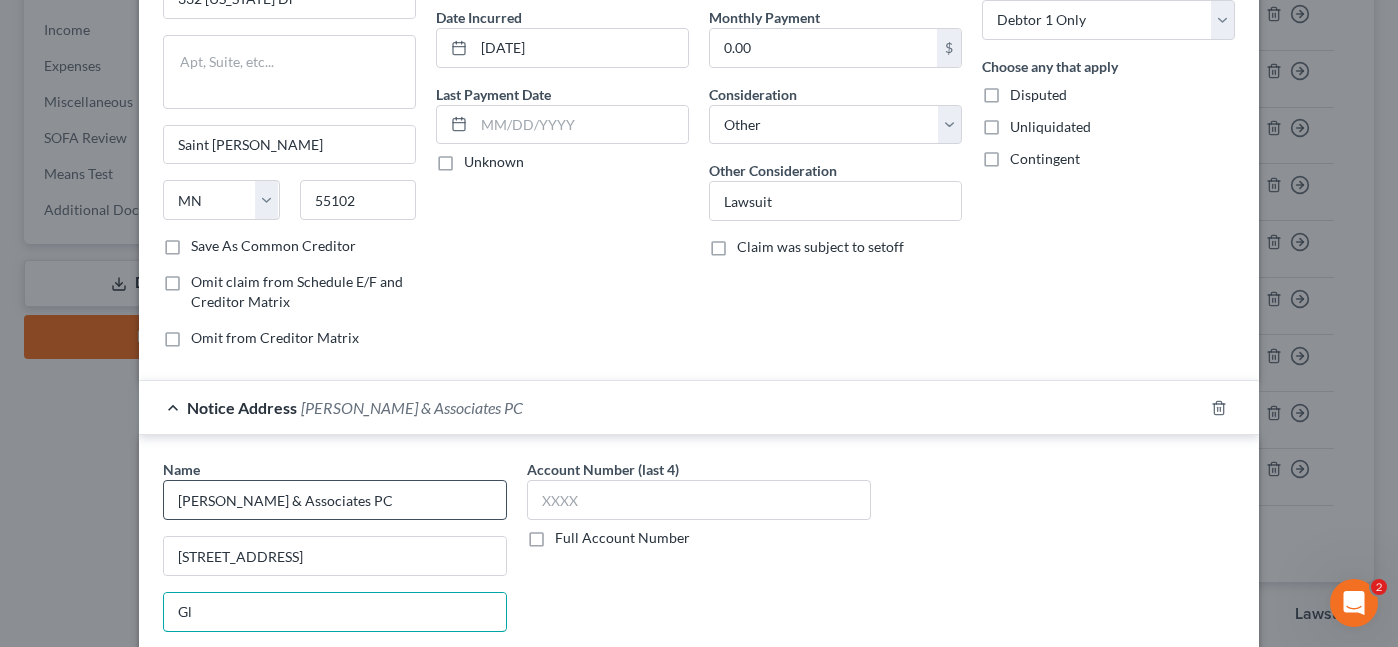 type on "G" 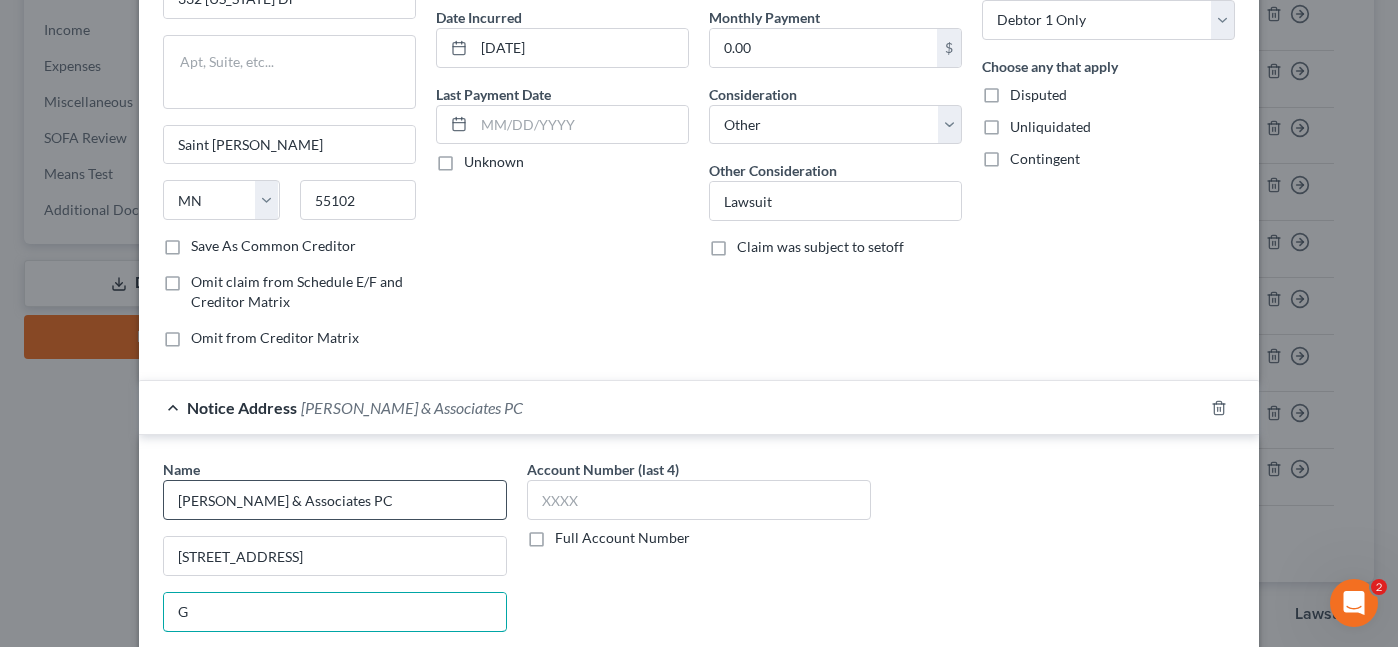 type 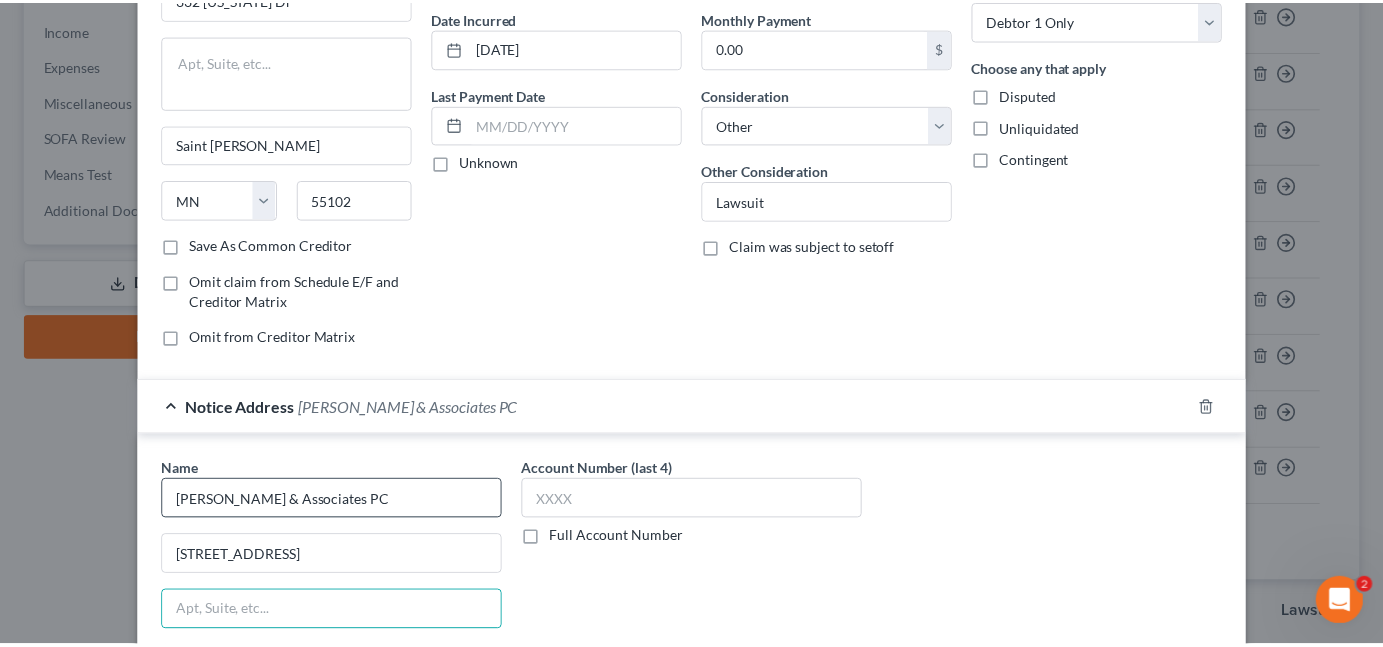 scroll, scrollTop: 522, scrollLeft: 0, axis: vertical 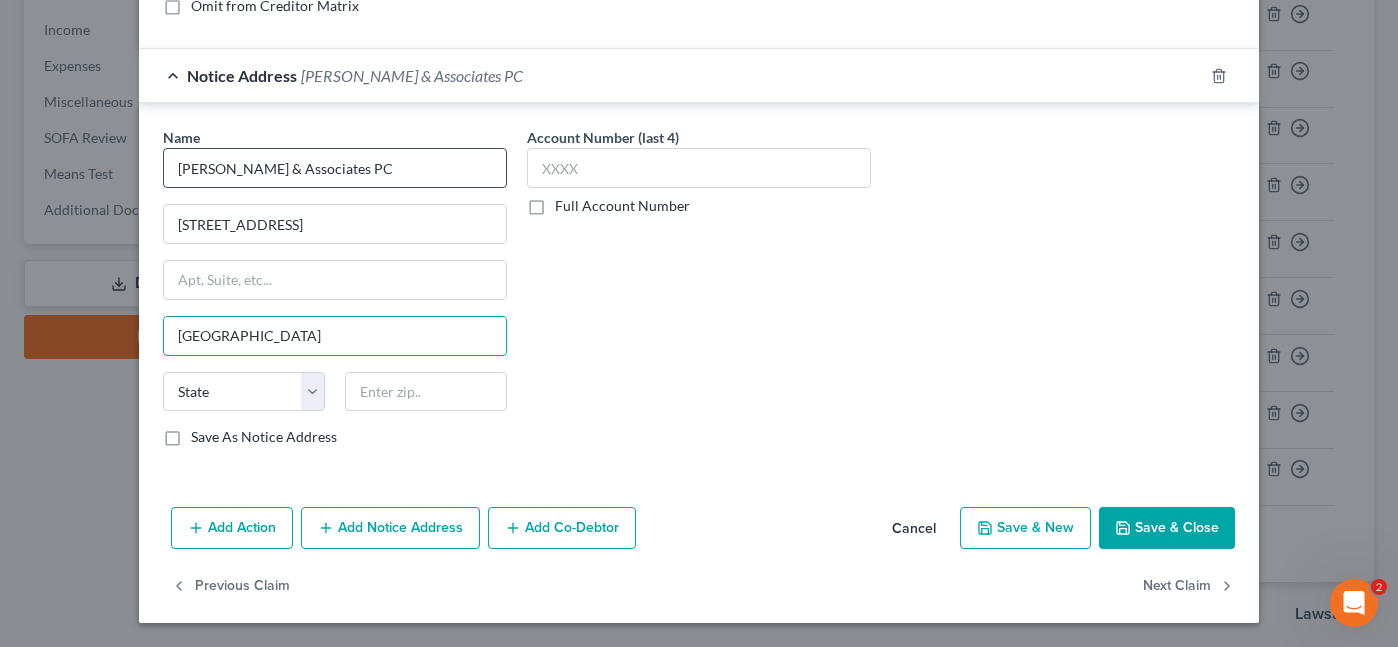 type on "[GEOGRAPHIC_DATA]" 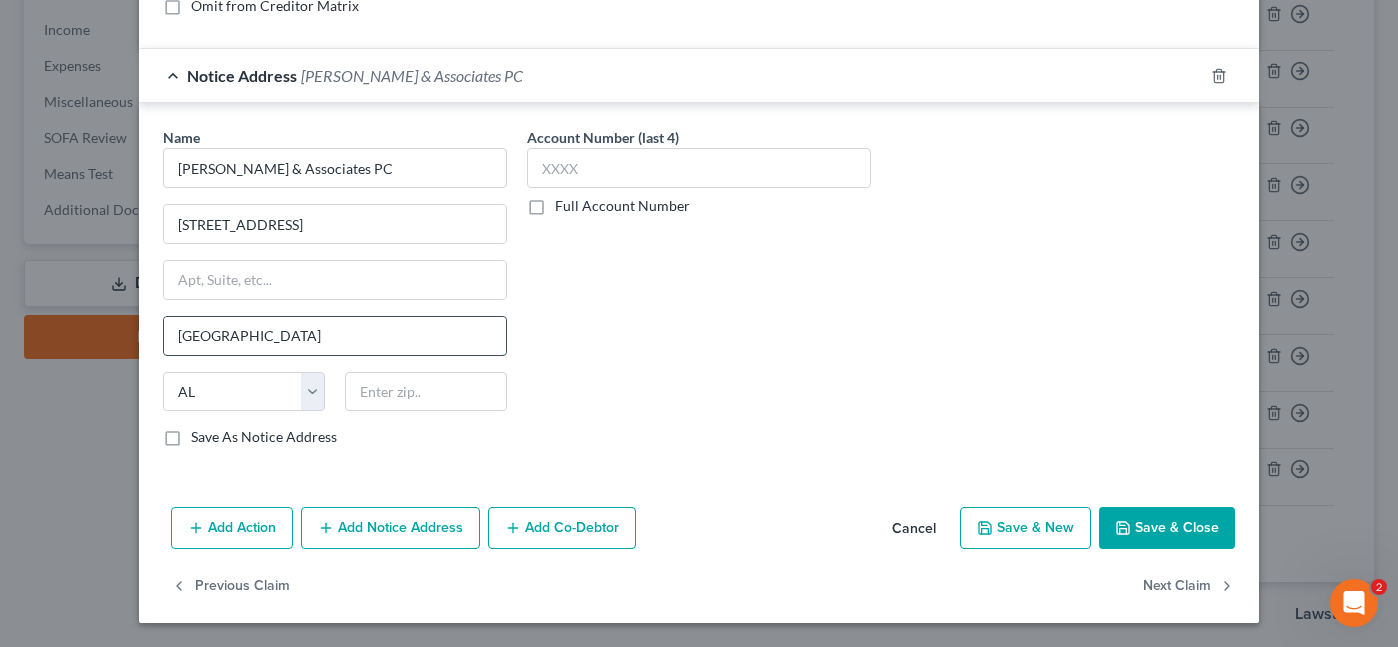 click on "[GEOGRAPHIC_DATA]" at bounding box center (335, 336) 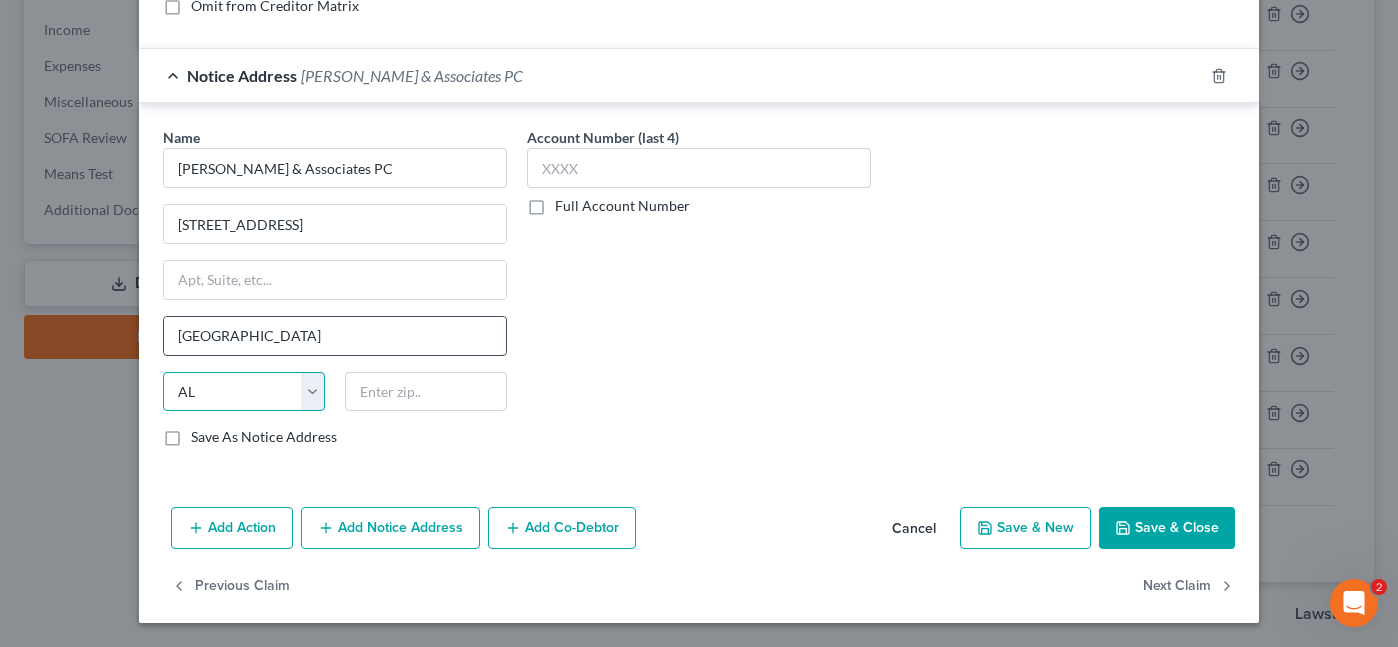 select on "4" 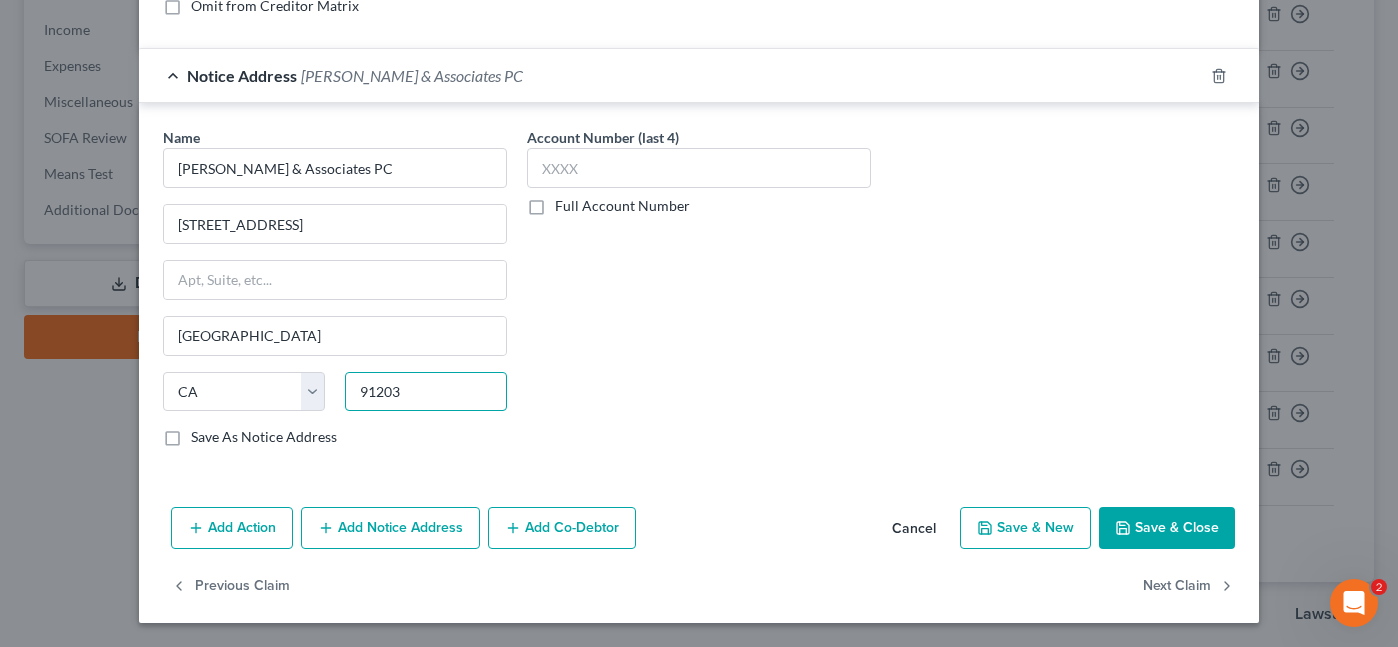type on "91203" 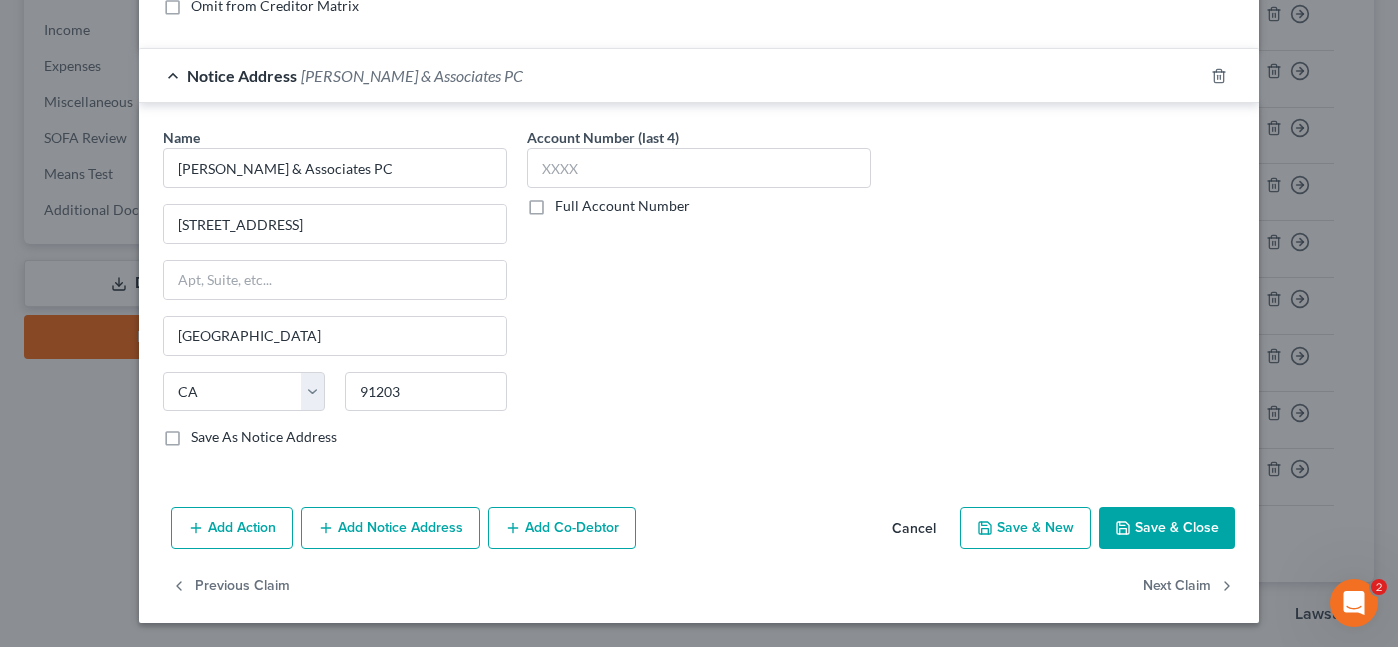click on "Save & Close" at bounding box center (1167, 528) 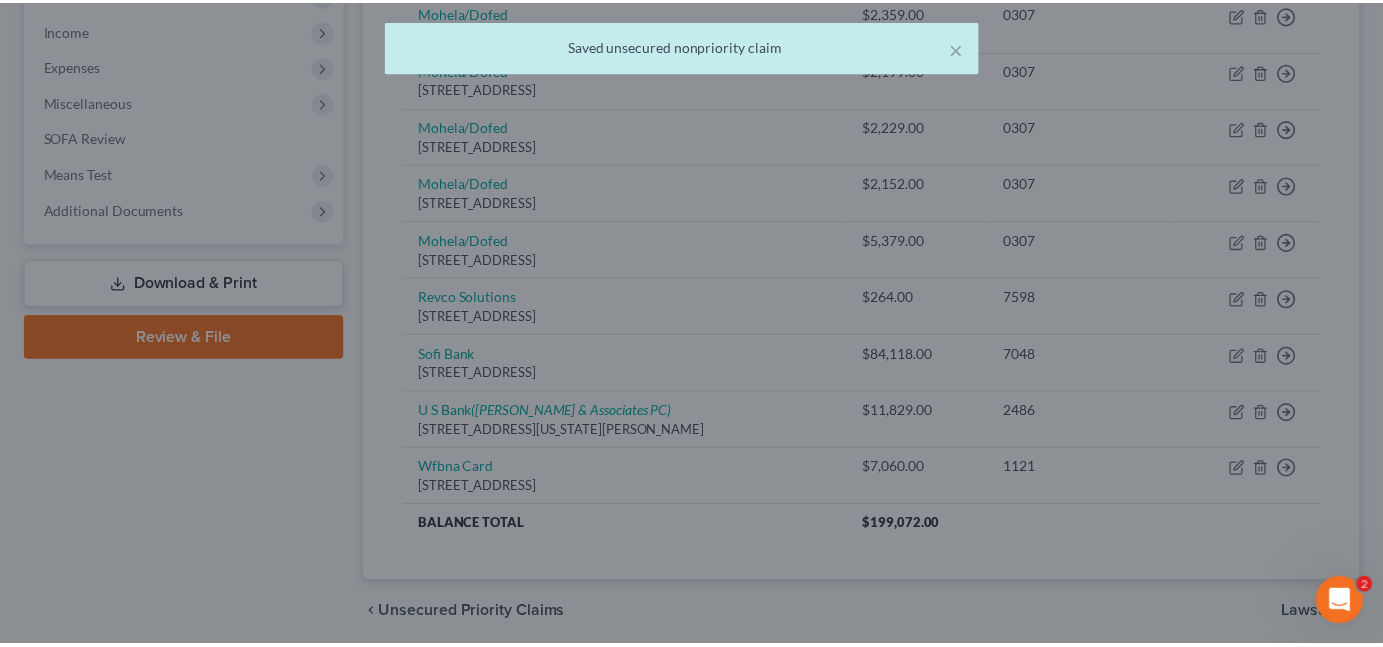 scroll, scrollTop: 0, scrollLeft: 0, axis: both 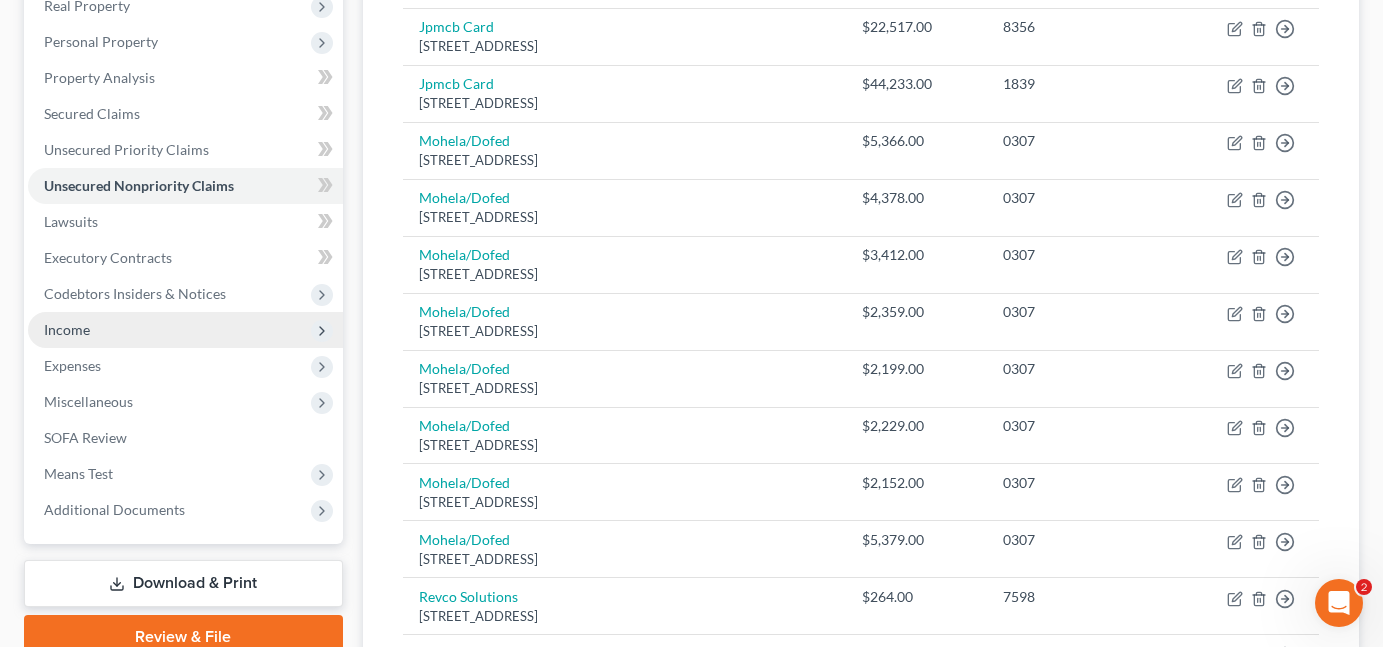 click on "Income" at bounding box center (185, 330) 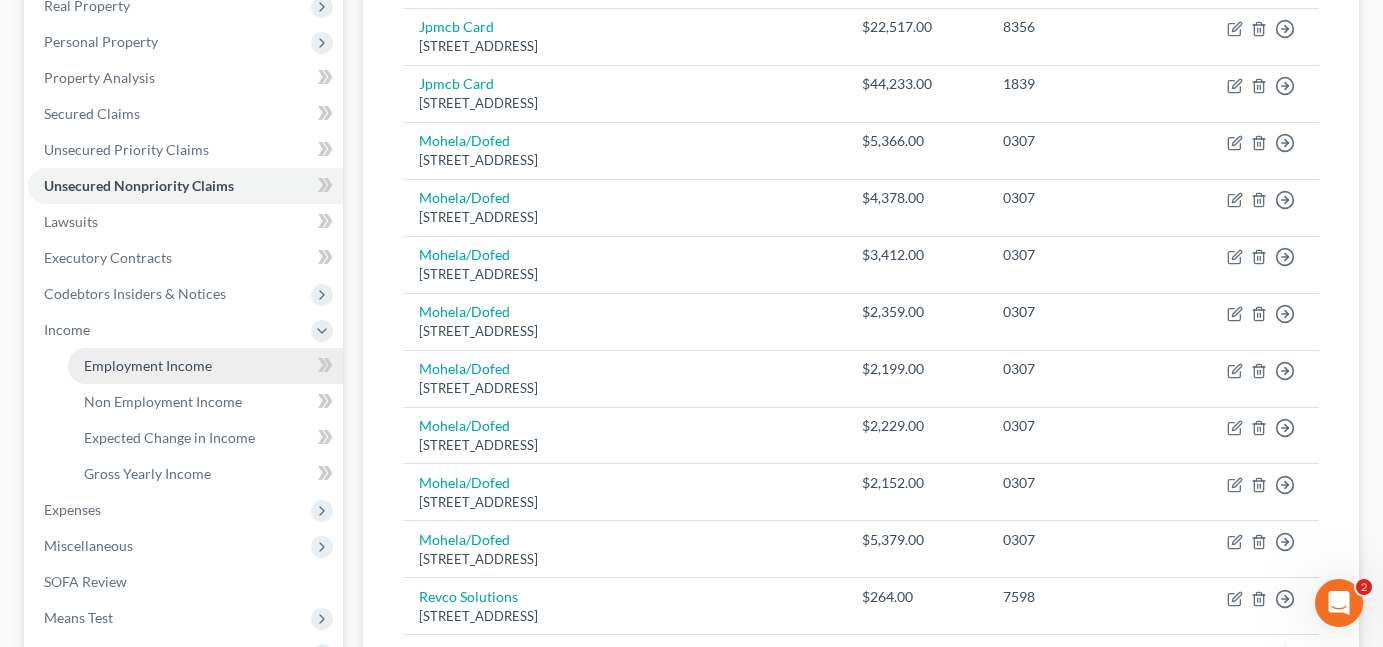 drag, startPoint x: 170, startPoint y: 330, endPoint x: 155, endPoint y: 332, distance: 15.132746 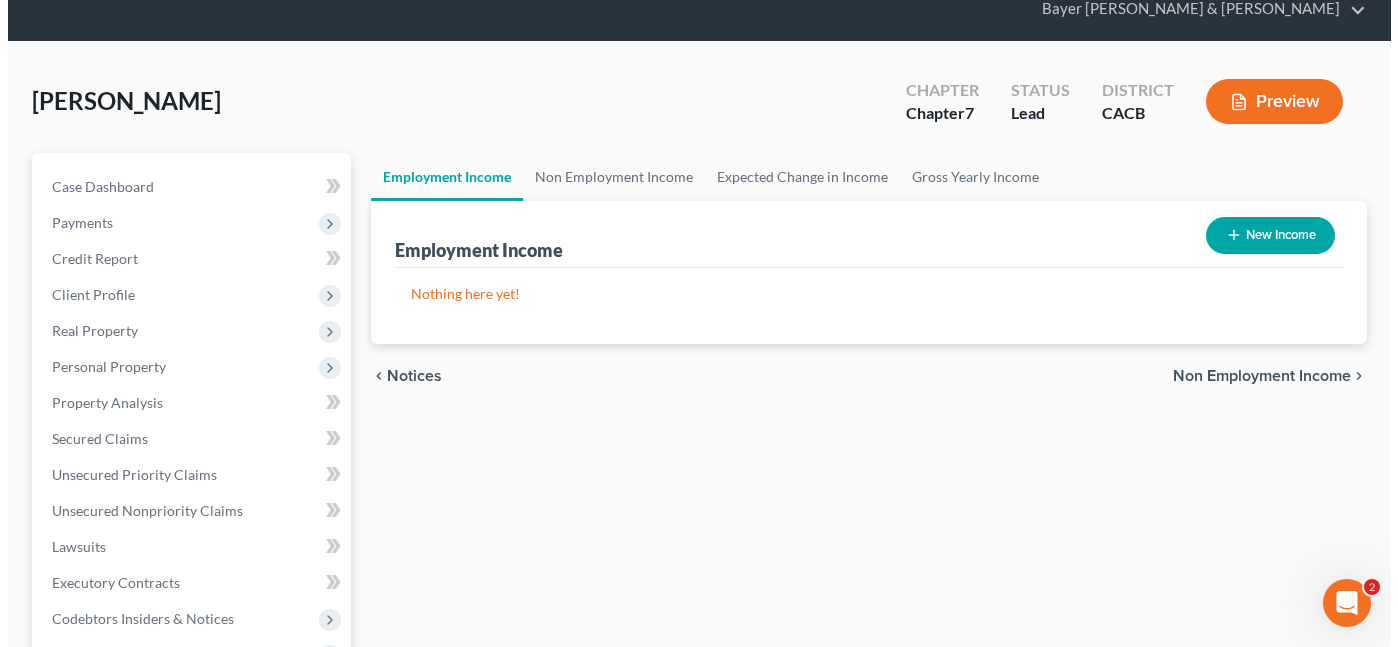 scroll, scrollTop: 0, scrollLeft: 0, axis: both 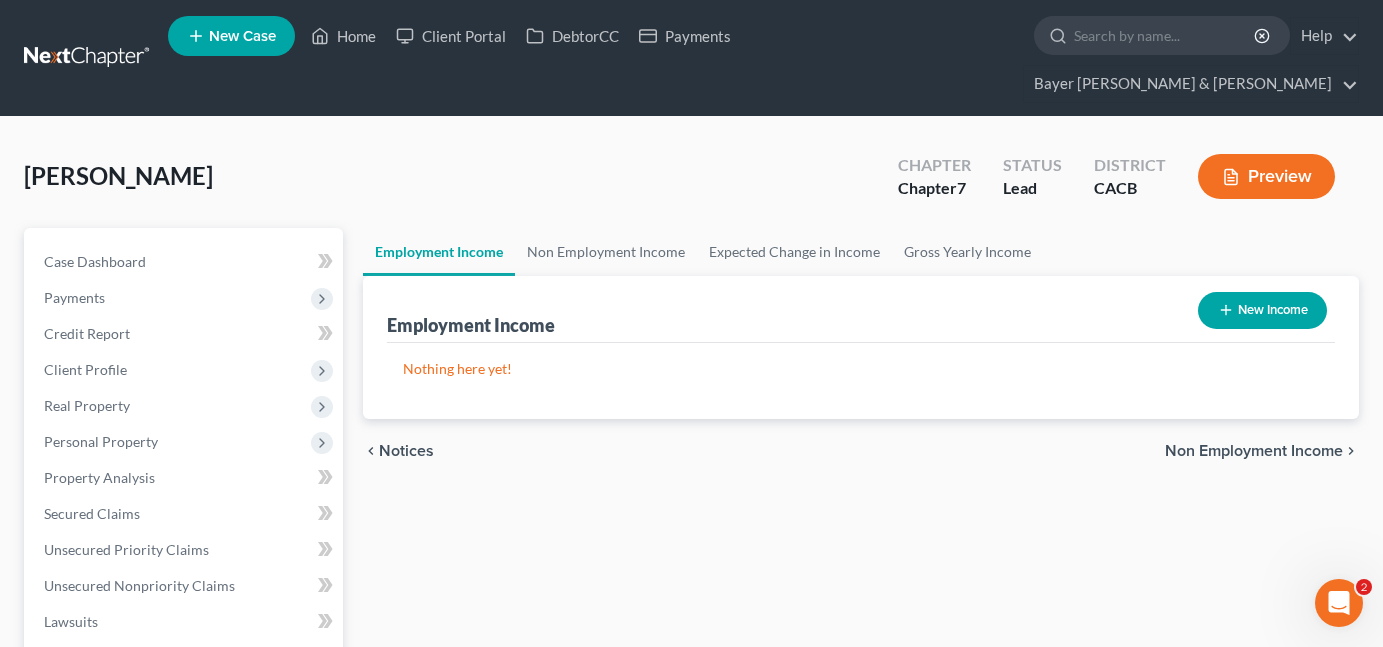 click on "New Income" at bounding box center (1262, 310) 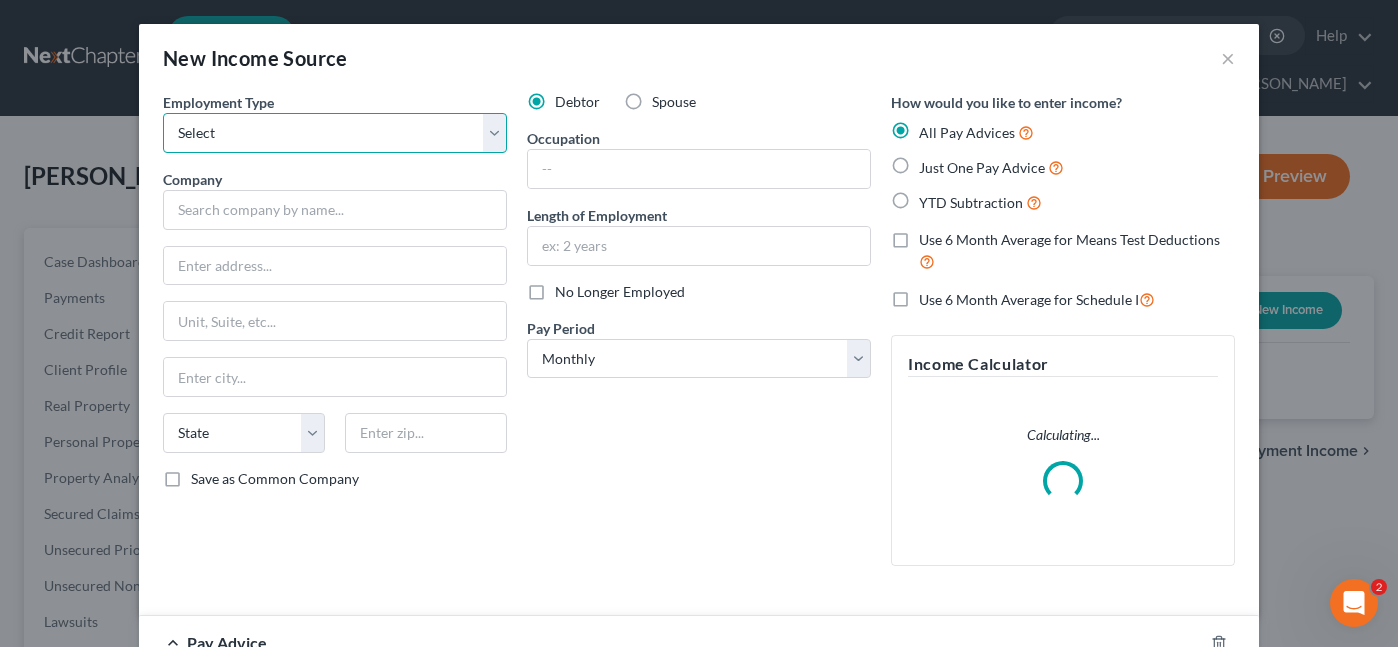 click on "Select Full or [DEMOGRAPHIC_DATA] Employment Self Employment" at bounding box center [335, 133] 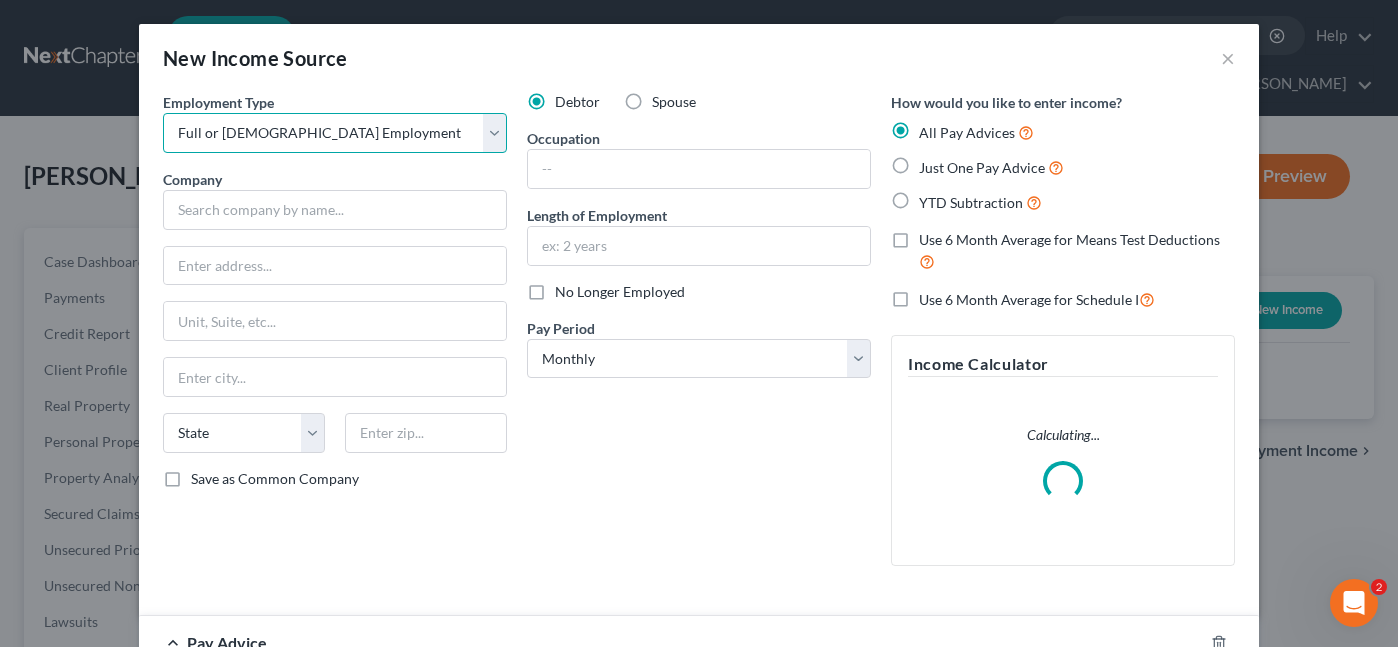 click on "Select Full or [DEMOGRAPHIC_DATA] Employment Self Employment" at bounding box center [335, 133] 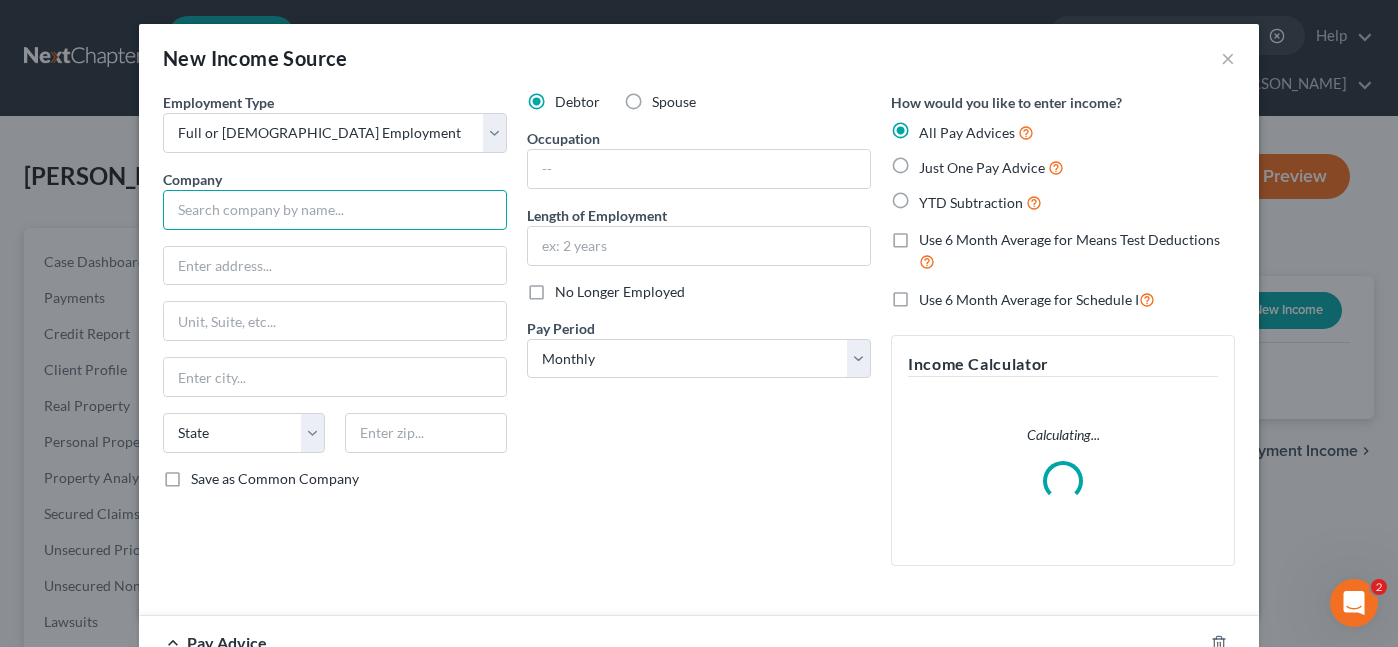 click at bounding box center [335, 210] 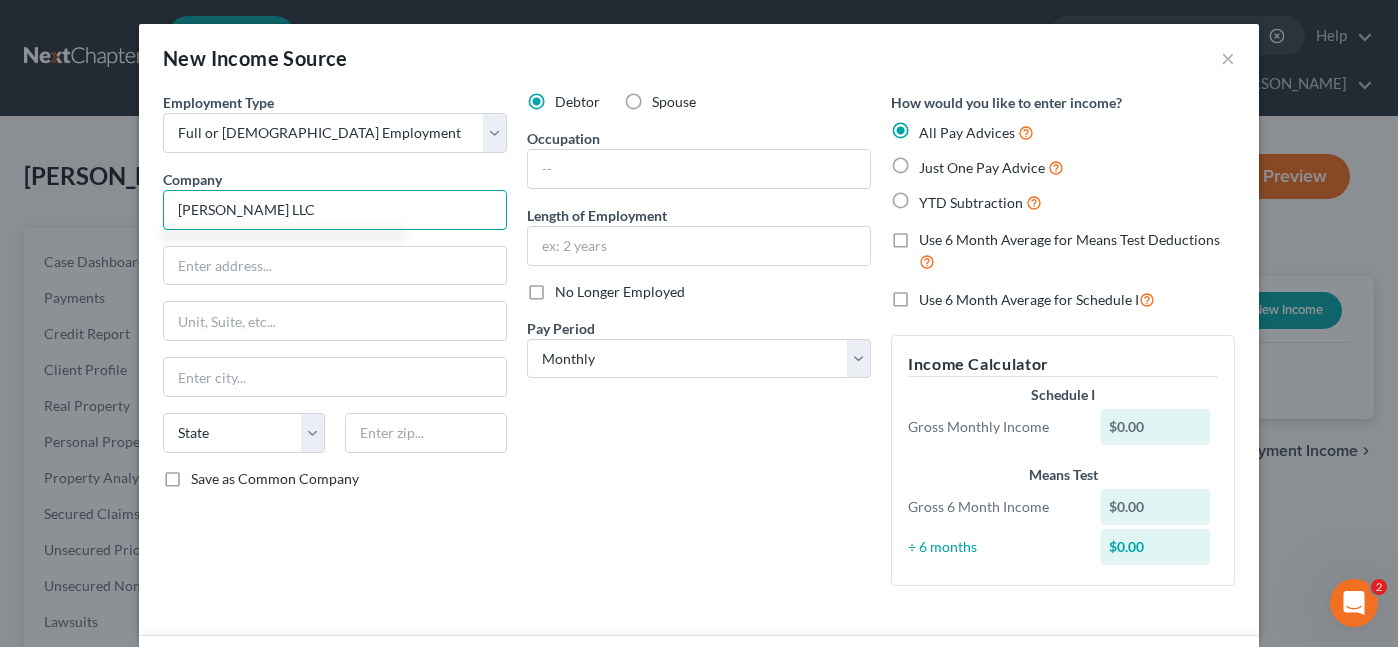 type on "[PERSON_NAME] LLC" 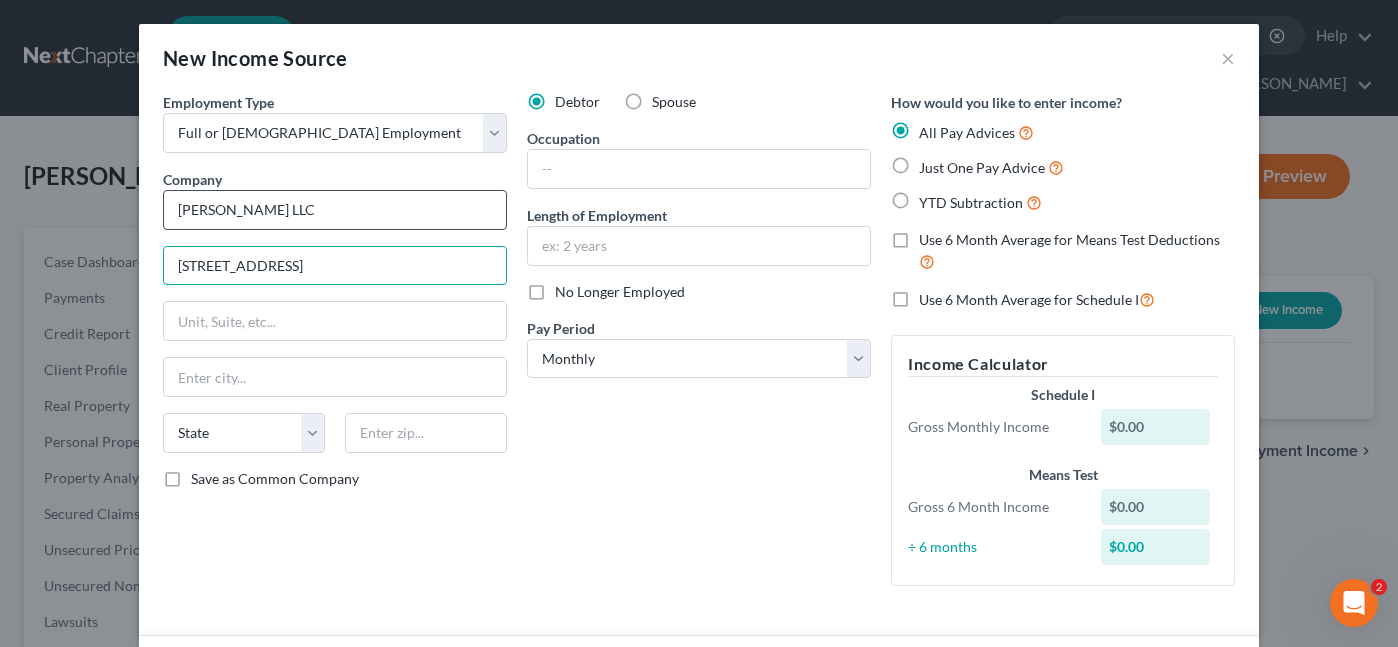 type on "[STREET_ADDRESS]" 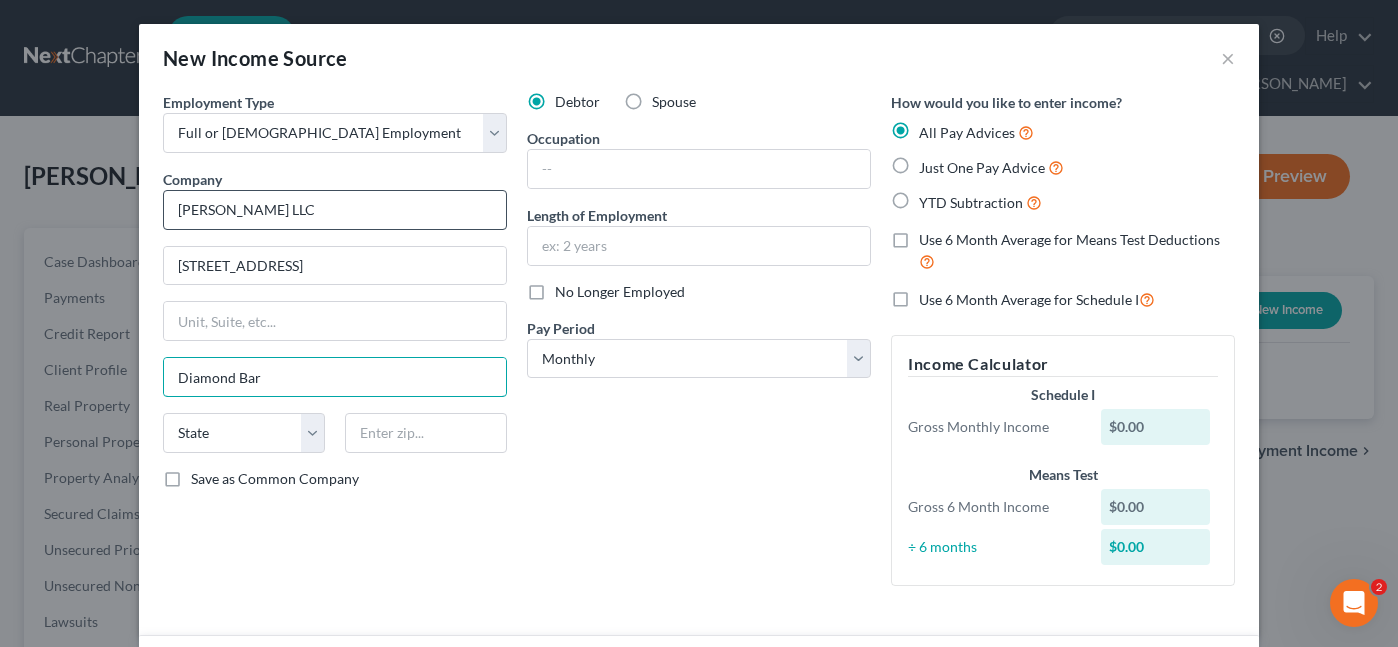 type on "Diamond Bar" 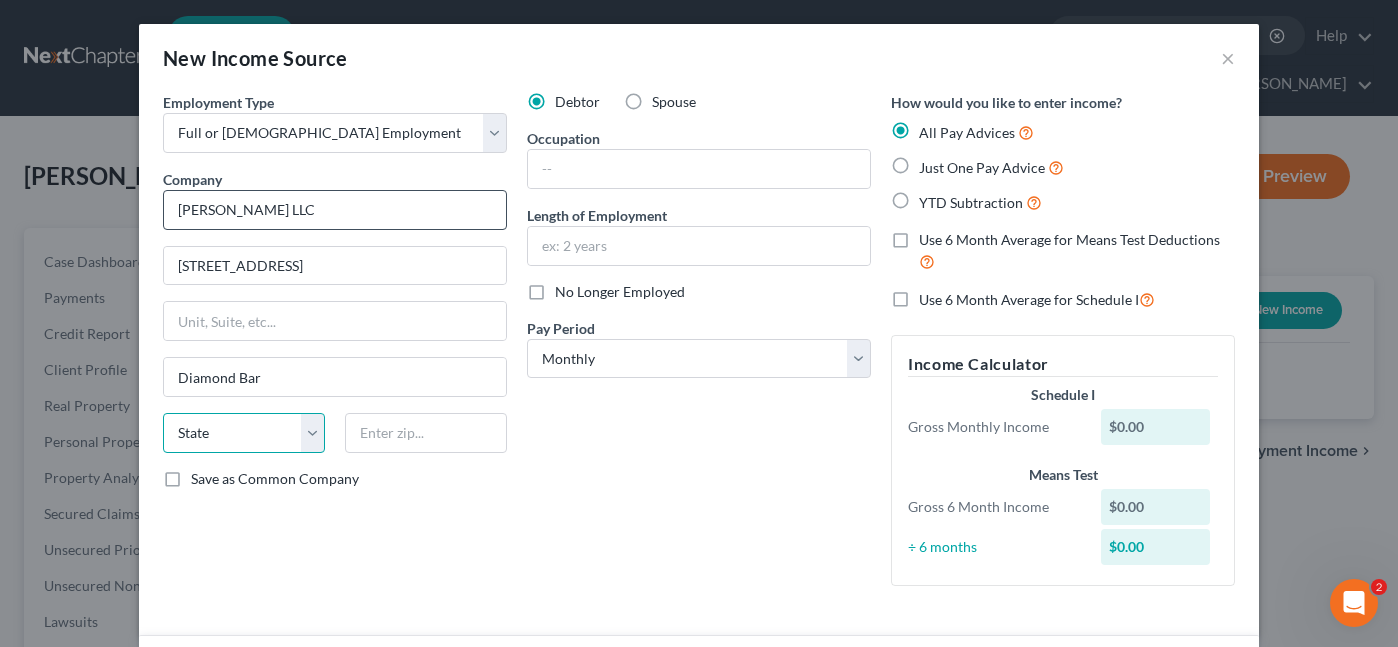 select on "4" 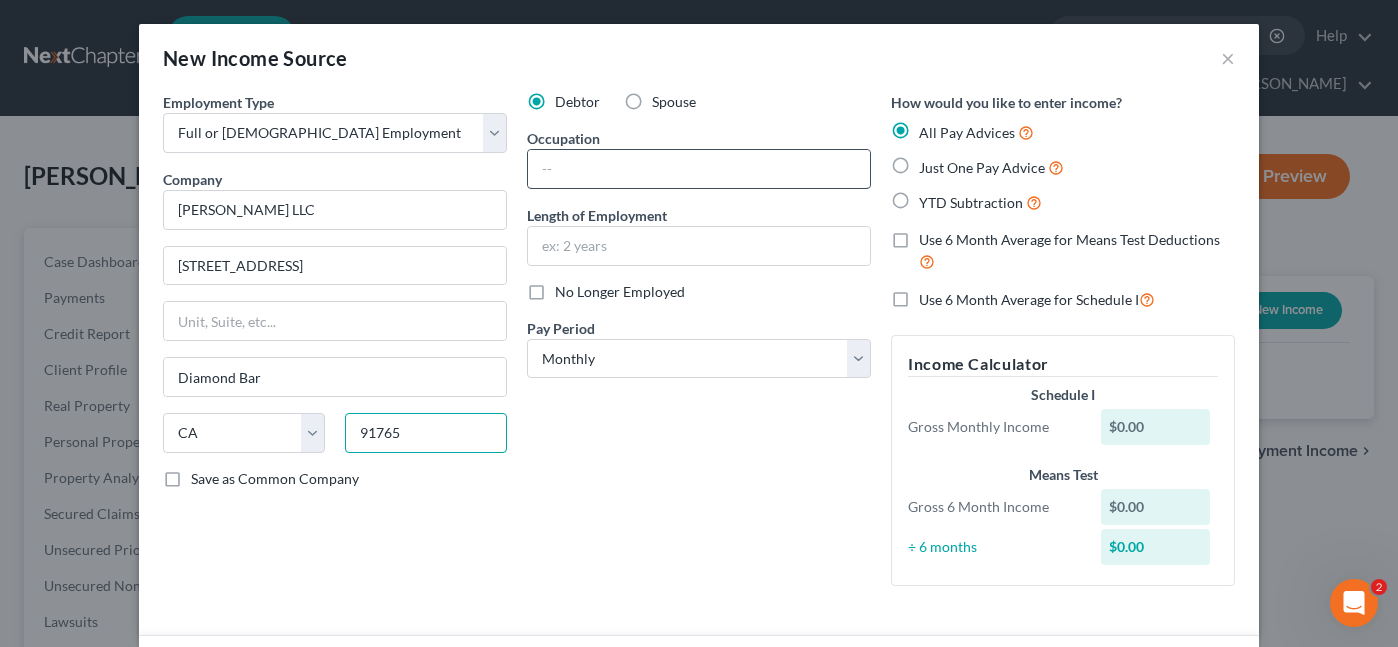 type on "91765" 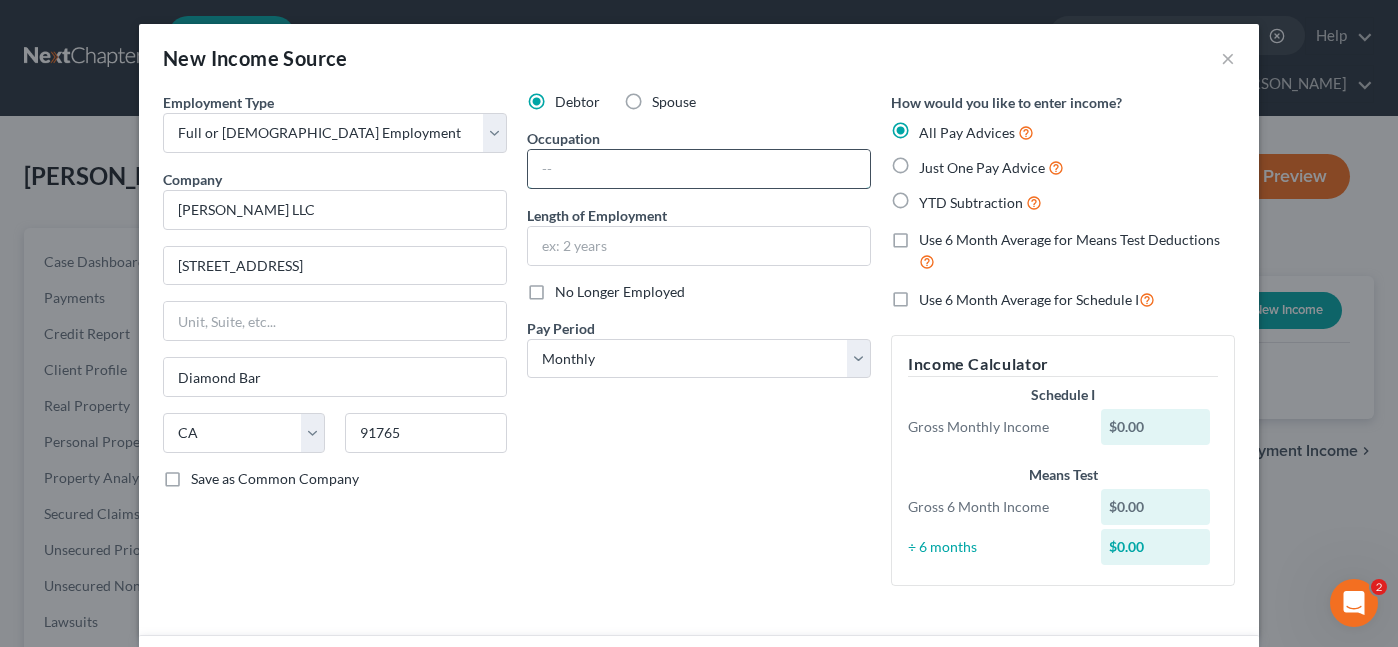 click at bounding box center [699, 169] 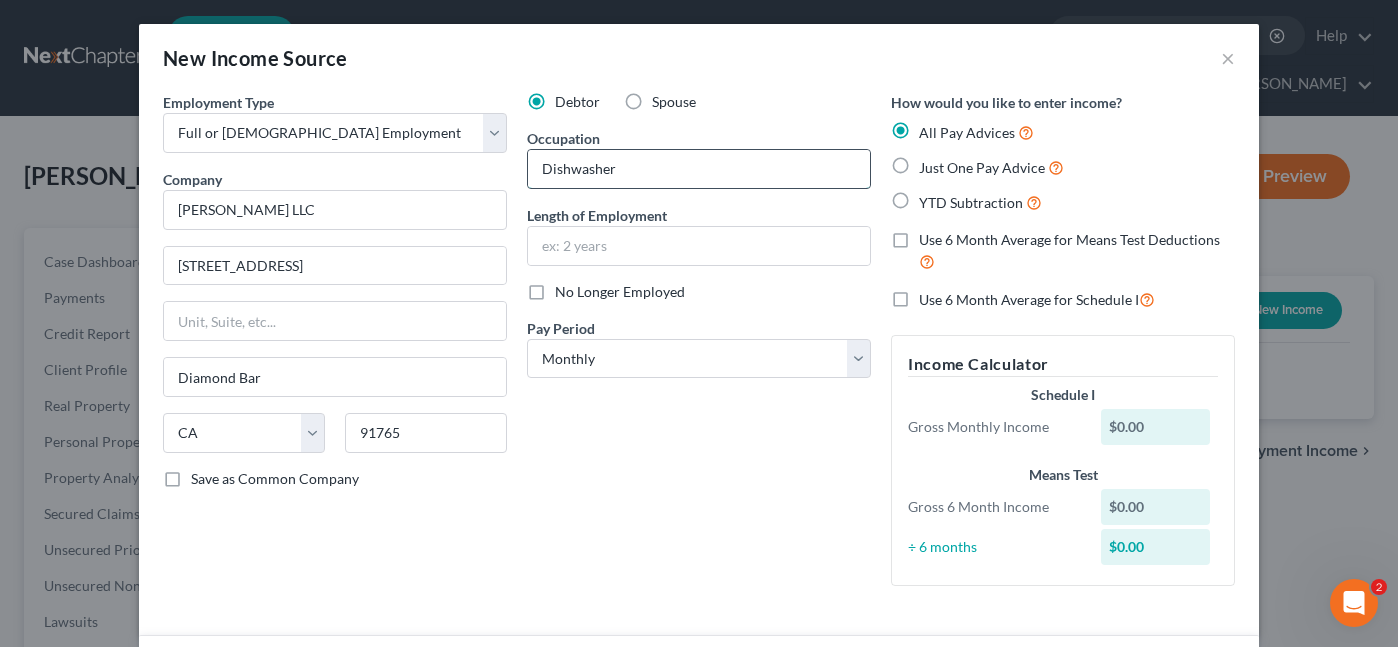 type on "Dishwasher" 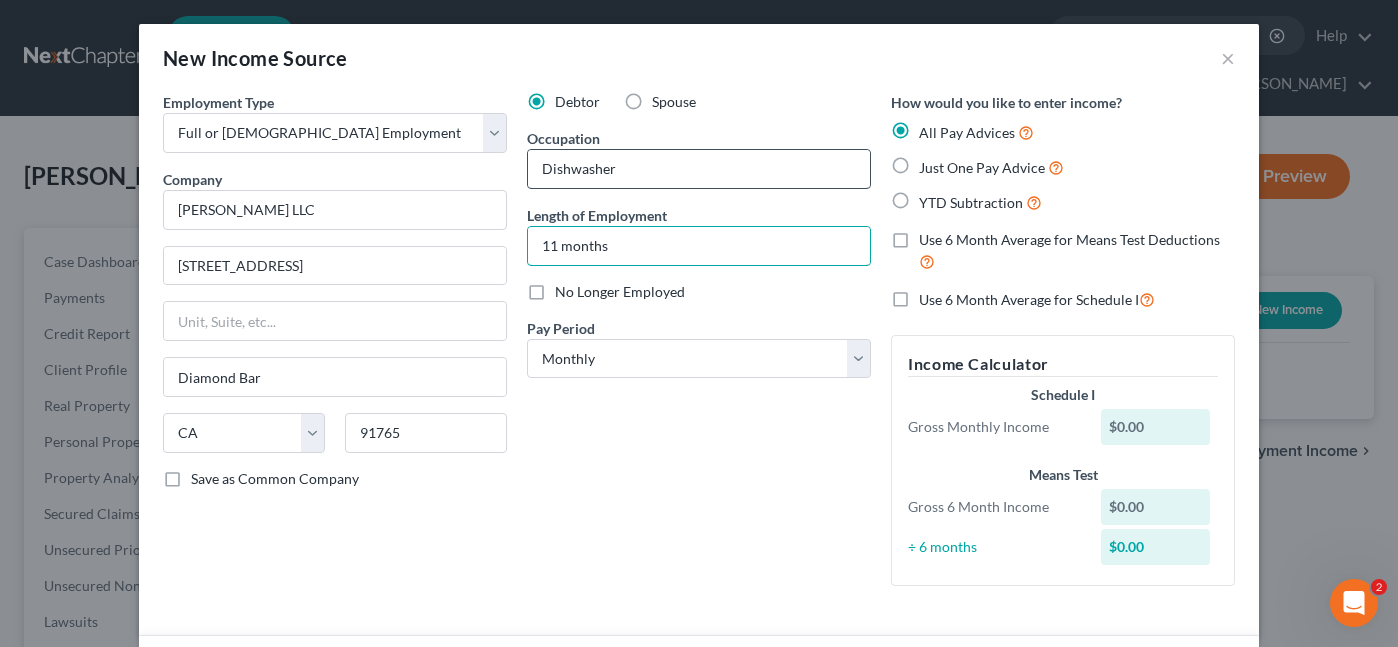 type on "11 months" 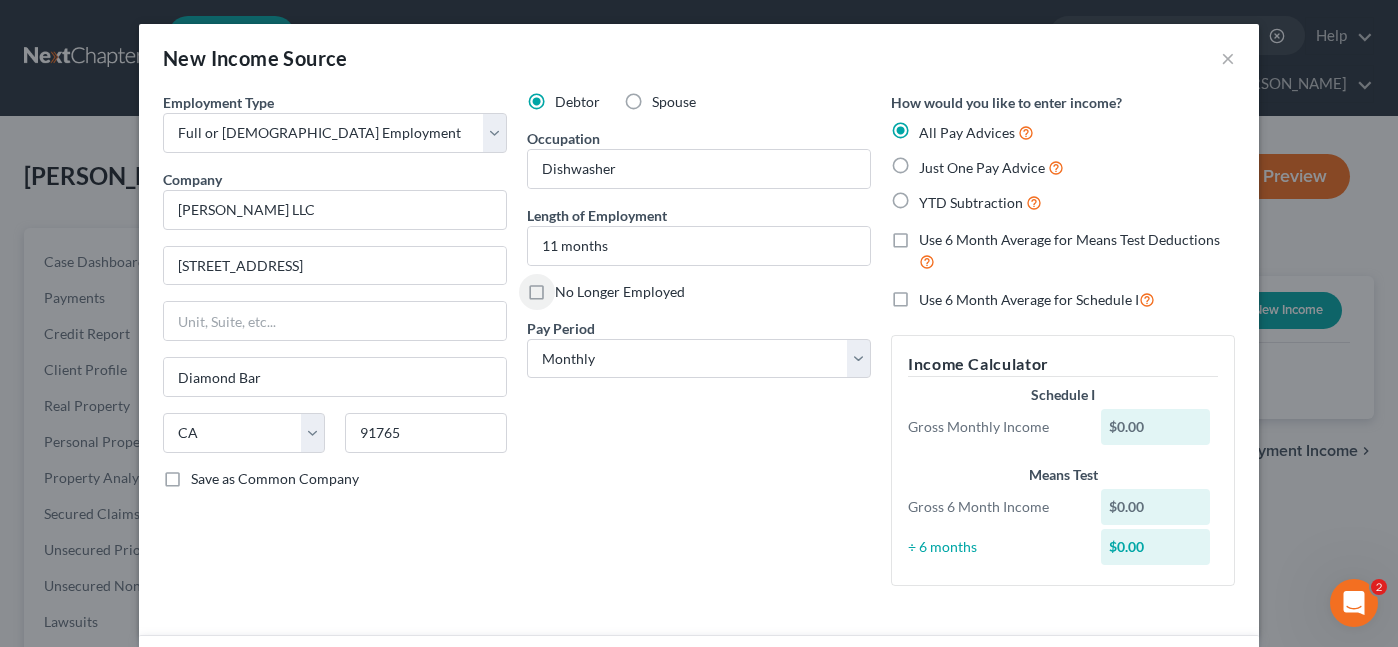 click on "Use 6 Month Average for Means Test Deductions" at bounding box center (1077, 251) 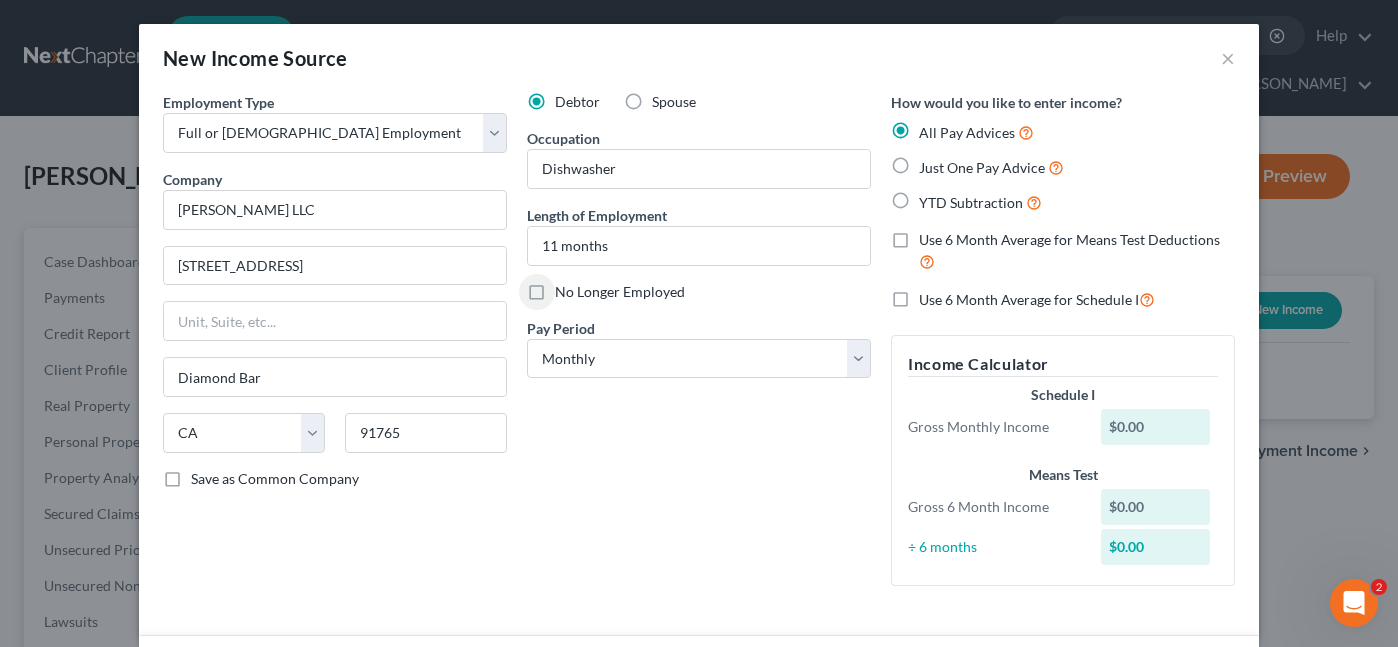 click on "Use 6 Month Average for Means Test Deductions" at bounding box center (933, 236) 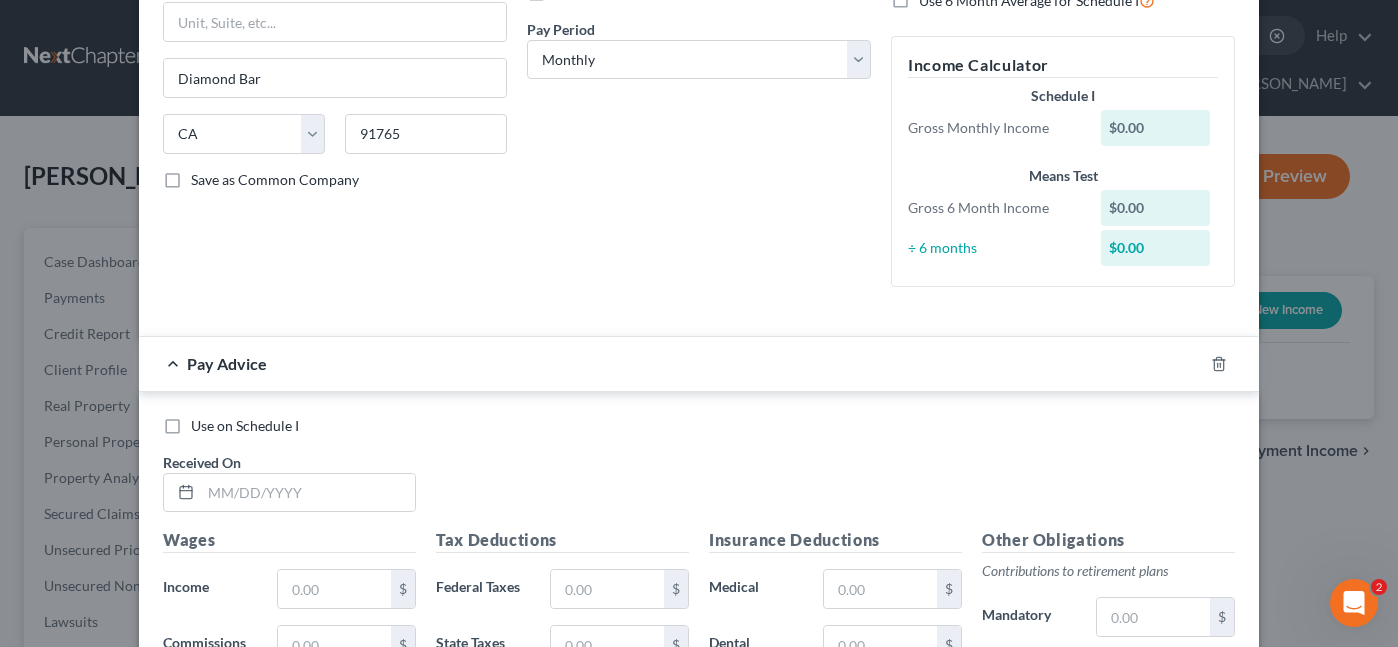 scroll, scrollTop: 300, scrollLeft: 0, axis: vertical 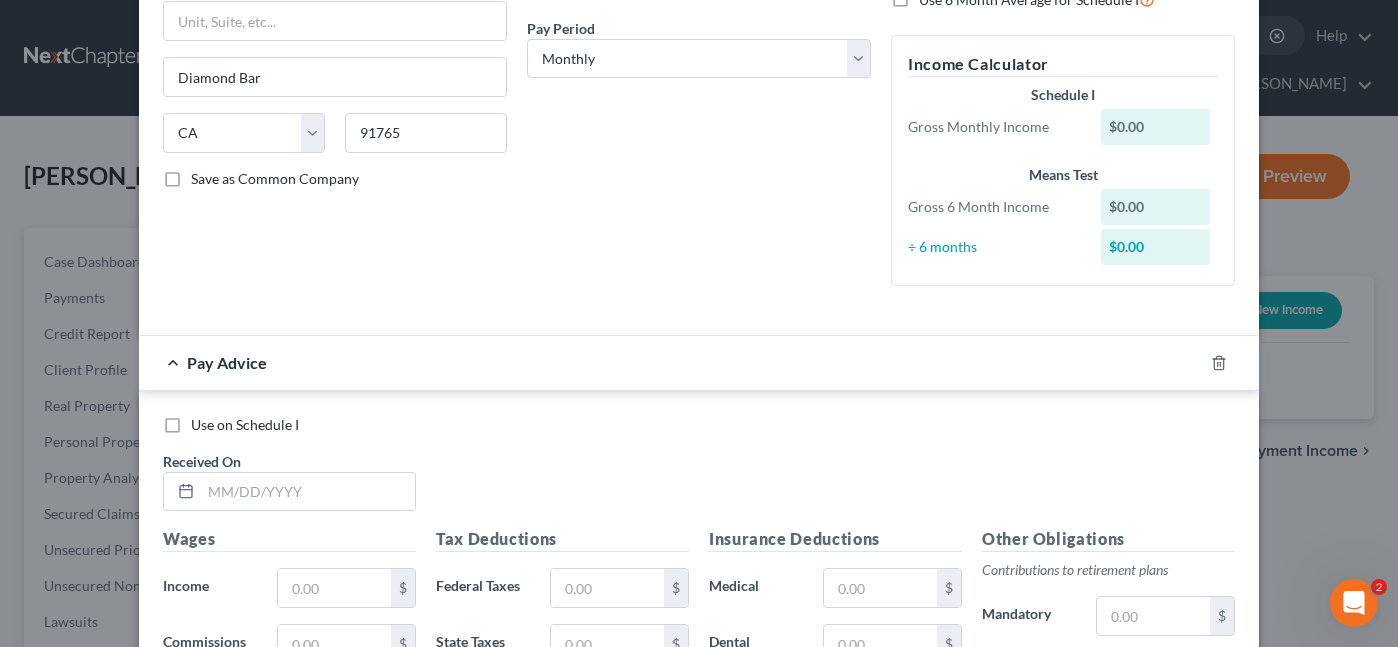 click on "Use on Schedule I" at bounding box center [245, 425] 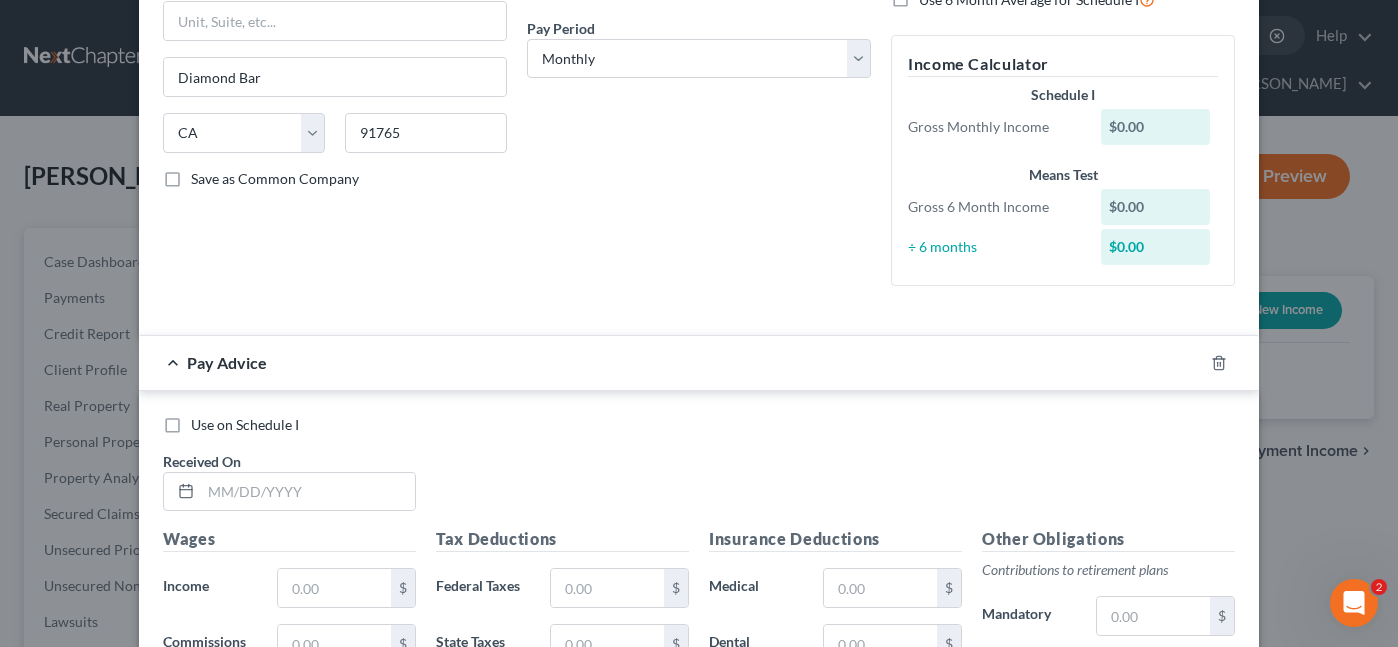 click on "Use on Schedule I" at bounding box center [205, 421] 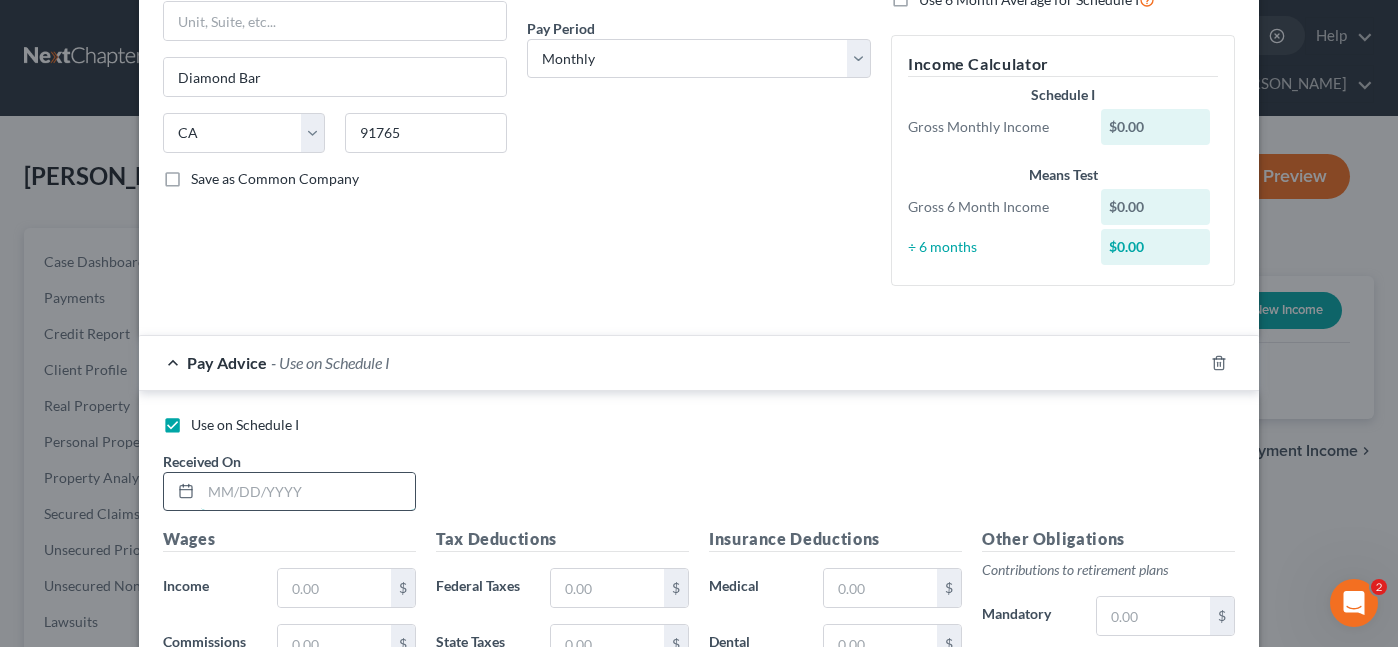 click at bounding box center (308, 492) 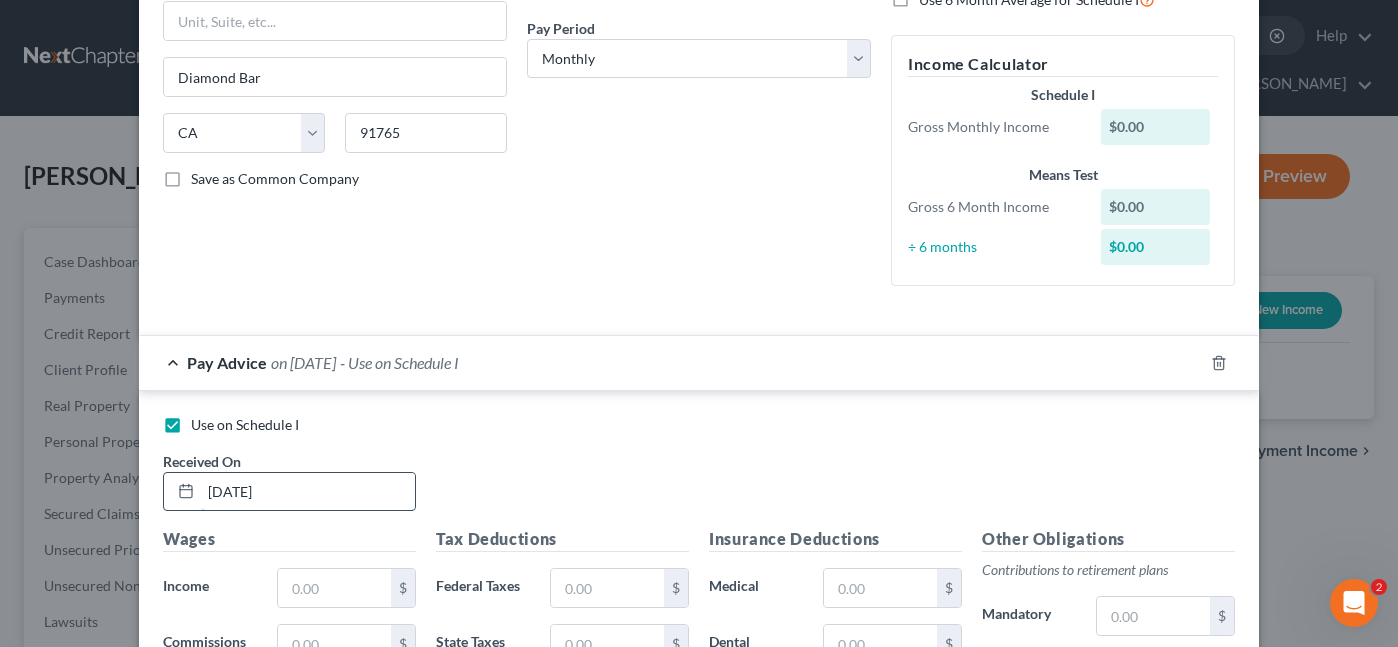 type on "[DATE]" 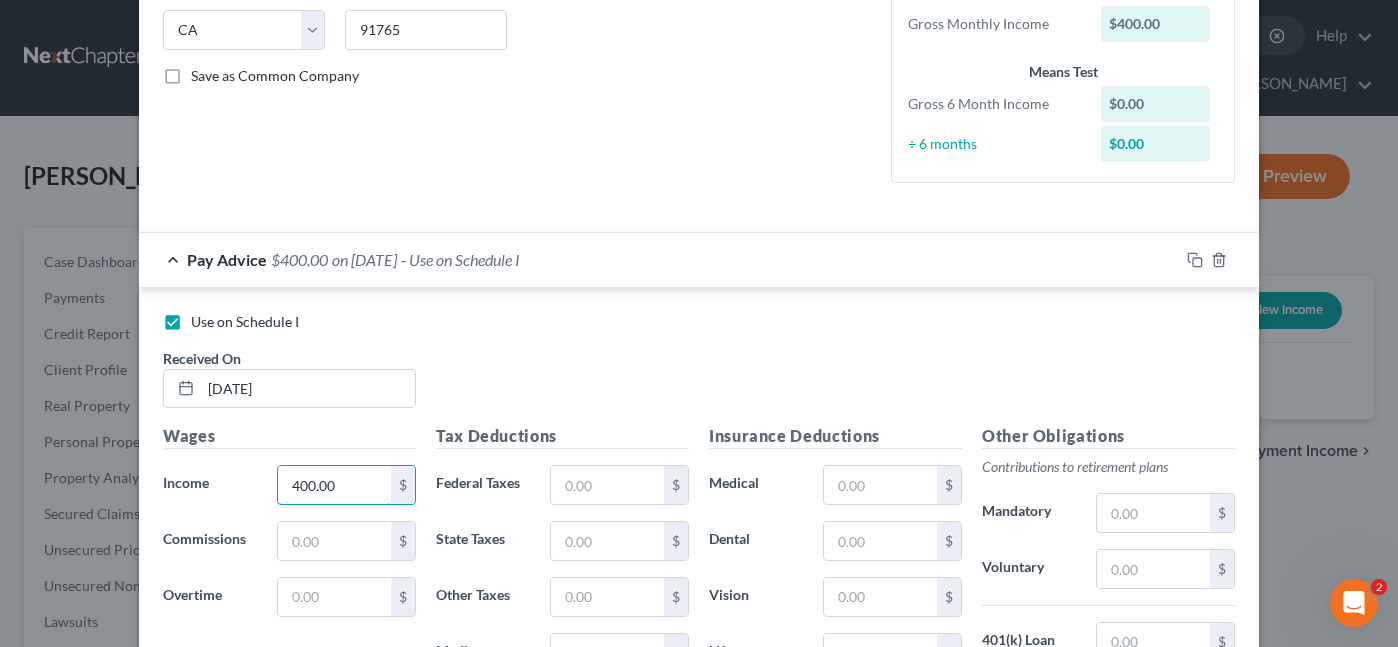 scroll, scrollTop: 500, scrollLeft: 0, axis: vertical 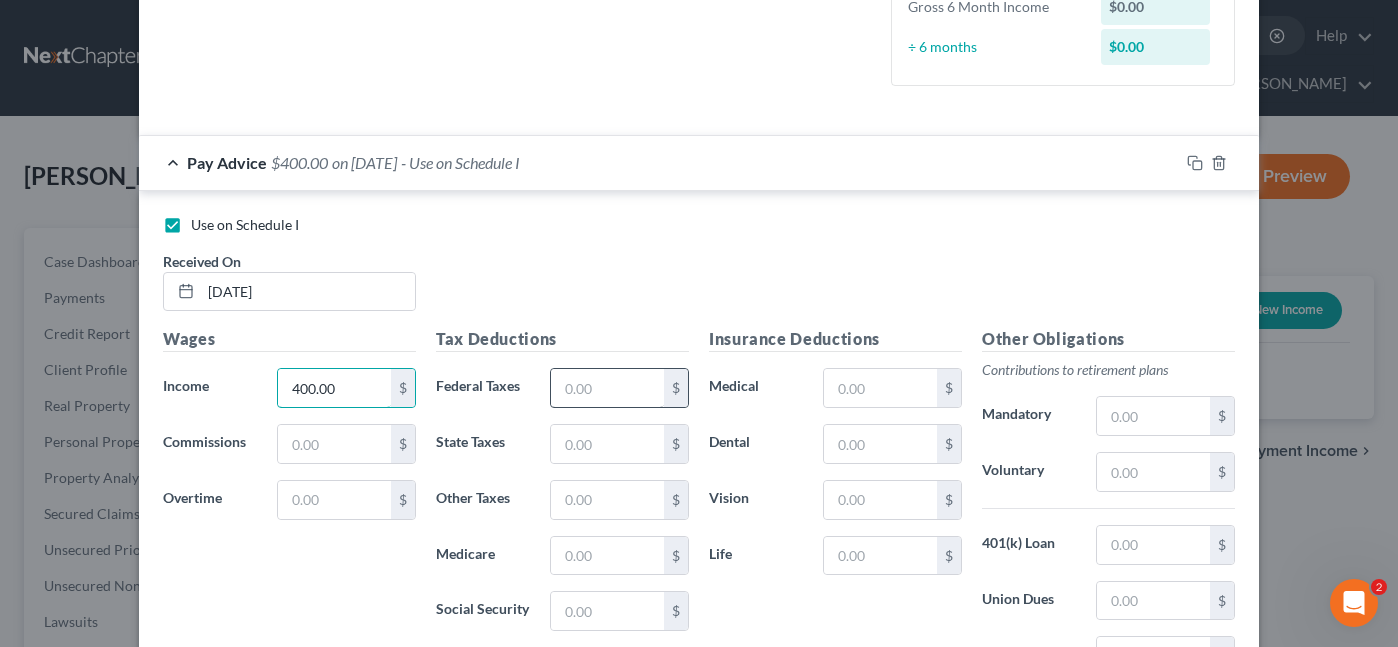 type on "400.00" 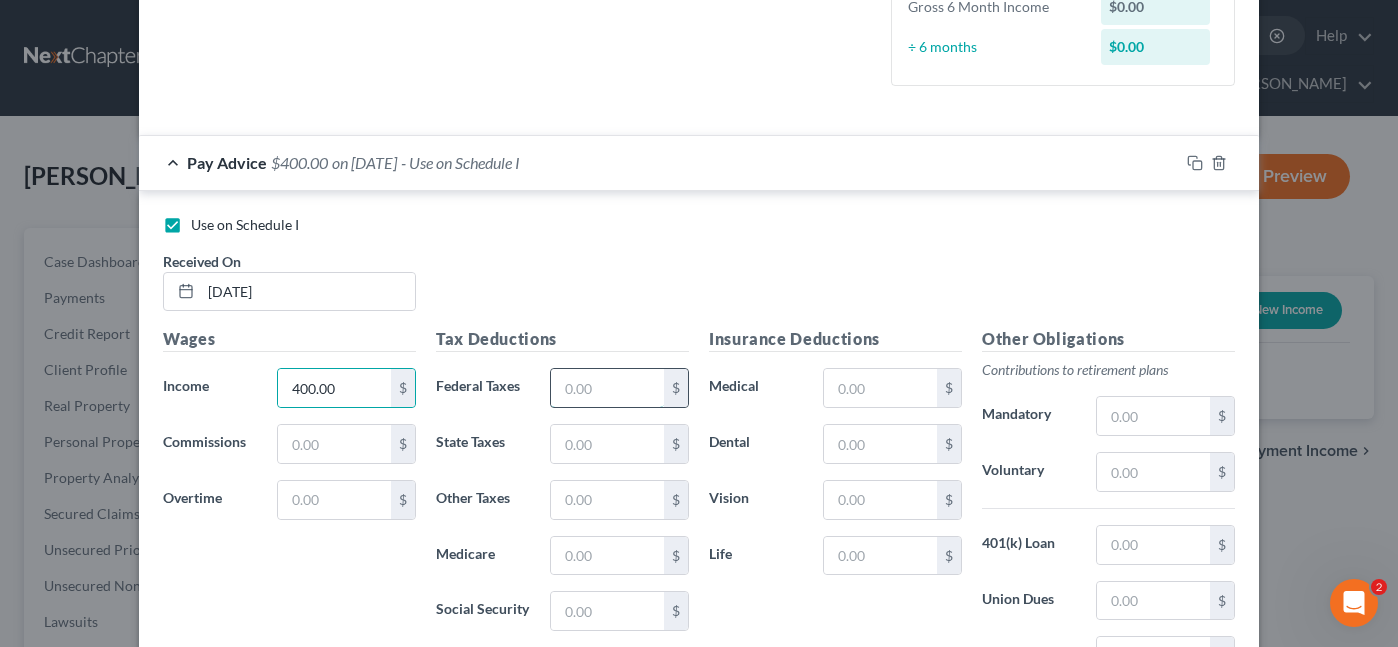click at bounding box center (607, 388) 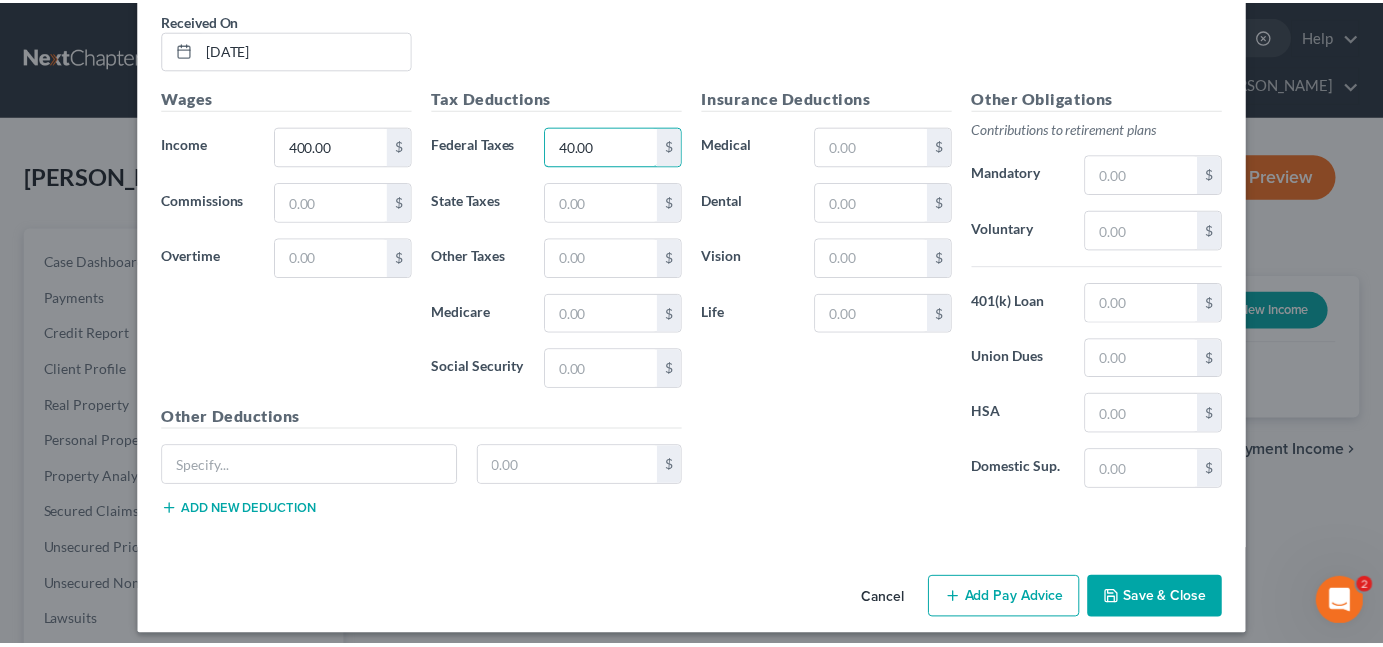 scroll, scrollTop: 755, scrollLeft: 0, axis: vertical 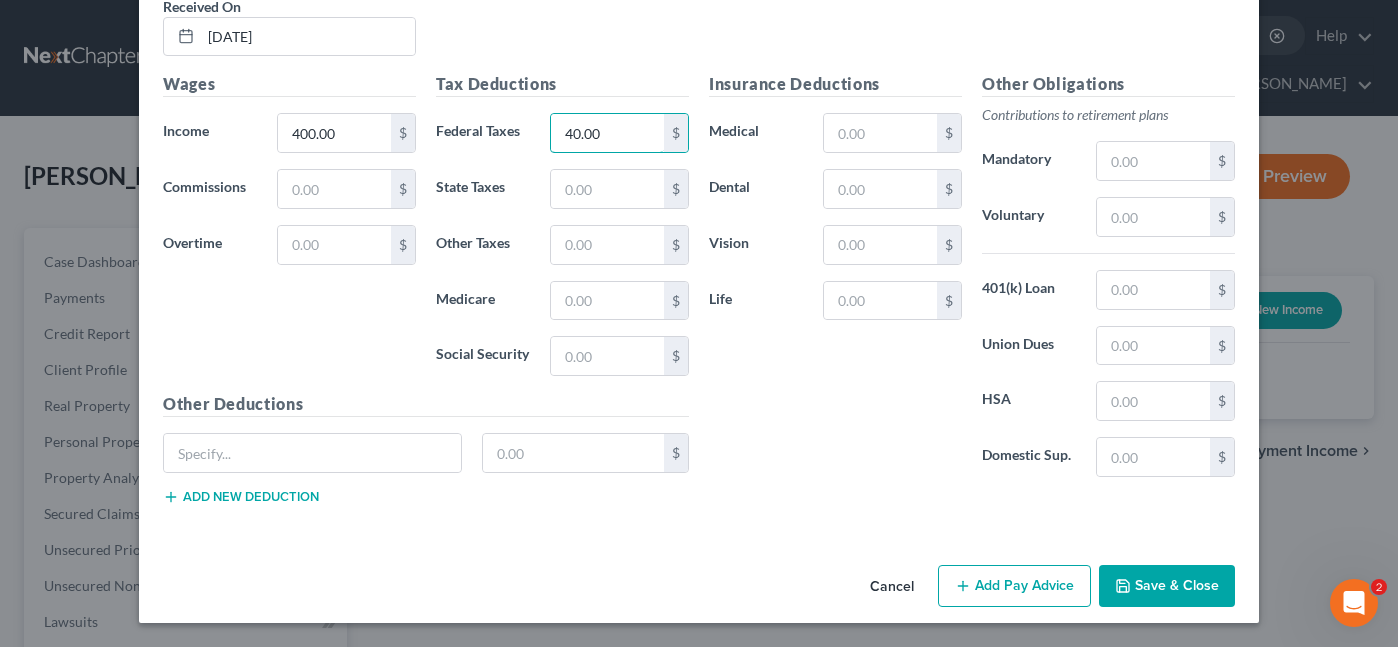 type on "40.00" 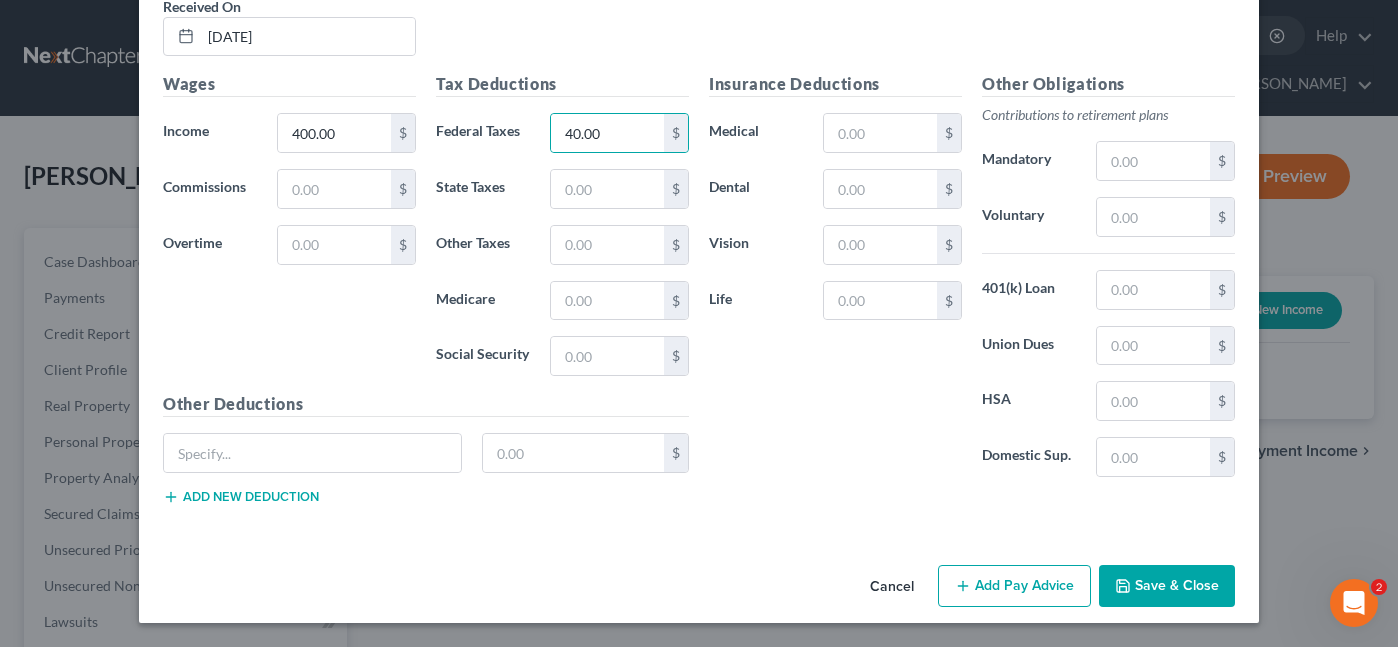 click on "Save & Close" at bounding box center [1167, 586] 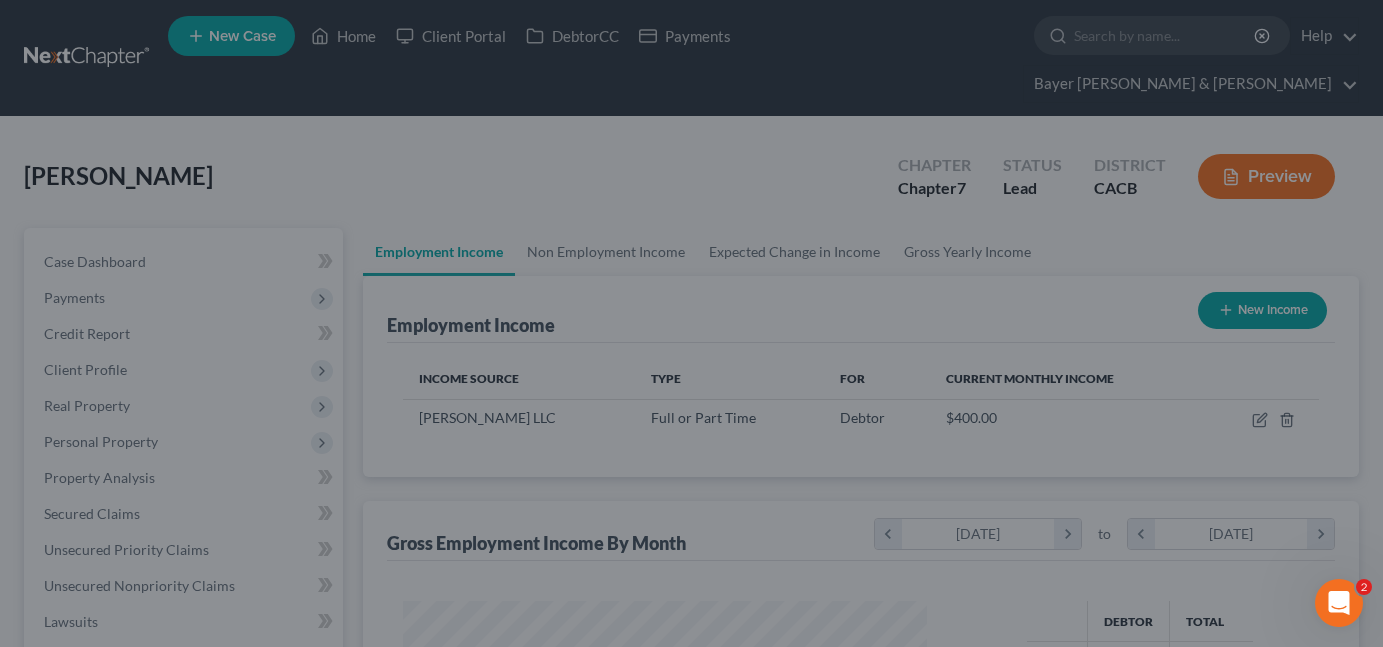 scroll, scrollTop: 359, scrollLeft: 558, axis: both 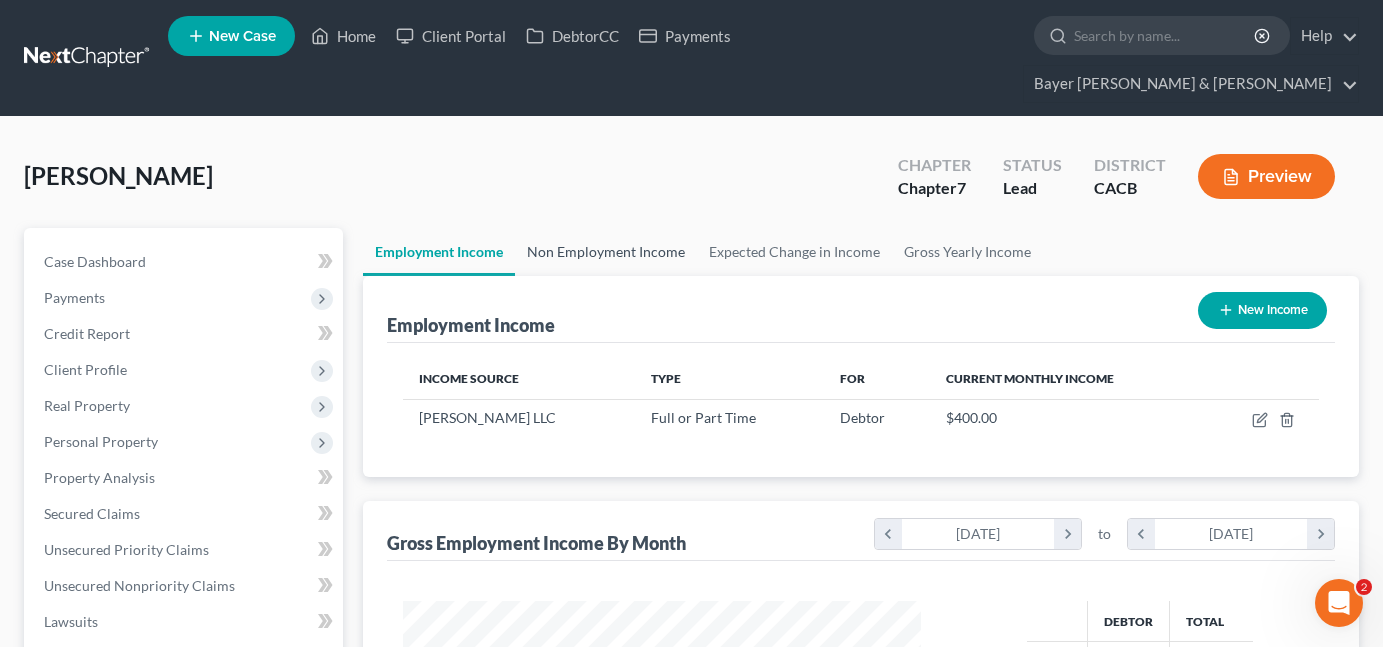 click on "Non Employment Income" at bounding box center [606, 252] 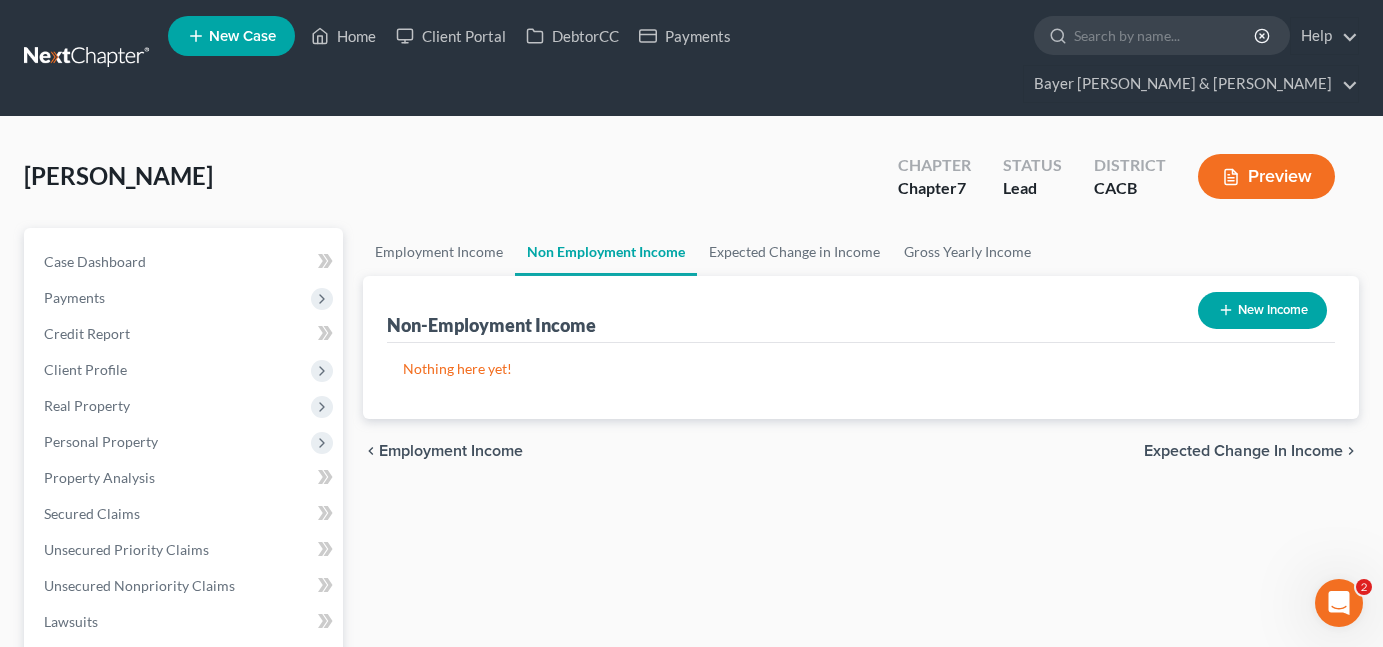 click on "New Income" at bounding box center [1262, 310] 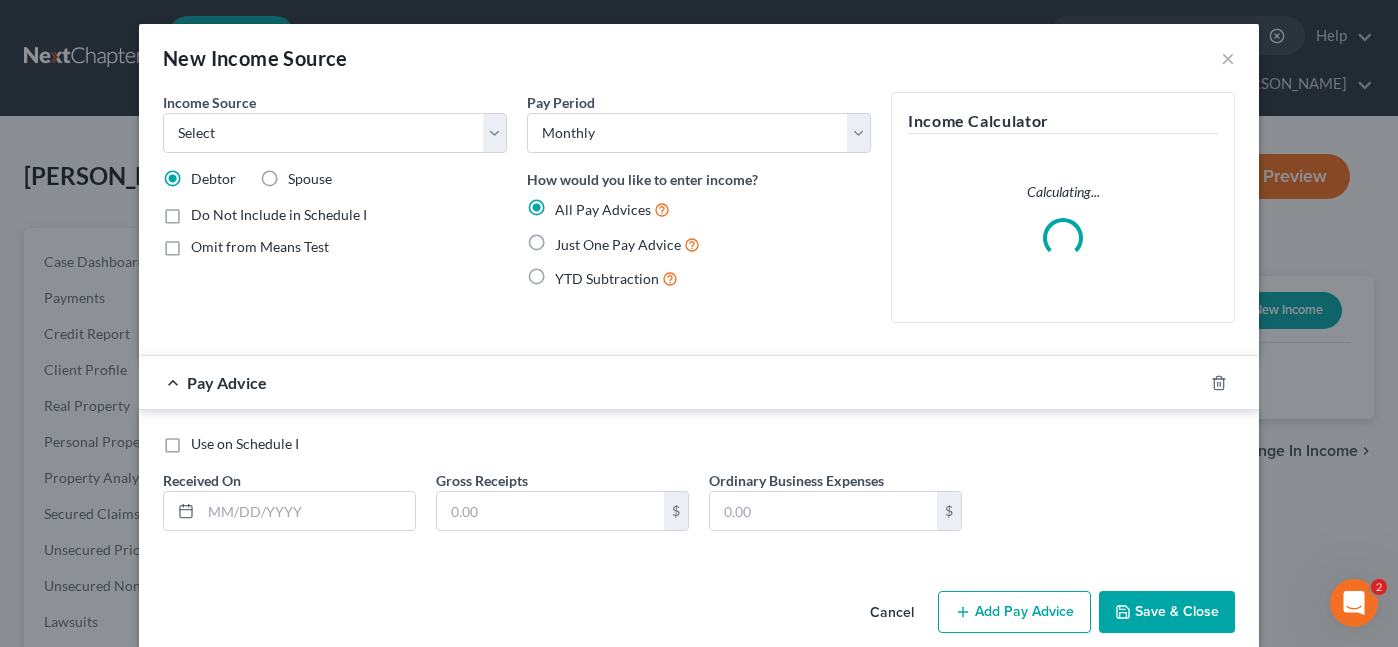 click on "Omit from Means Test" at bounding box center [260, 247] 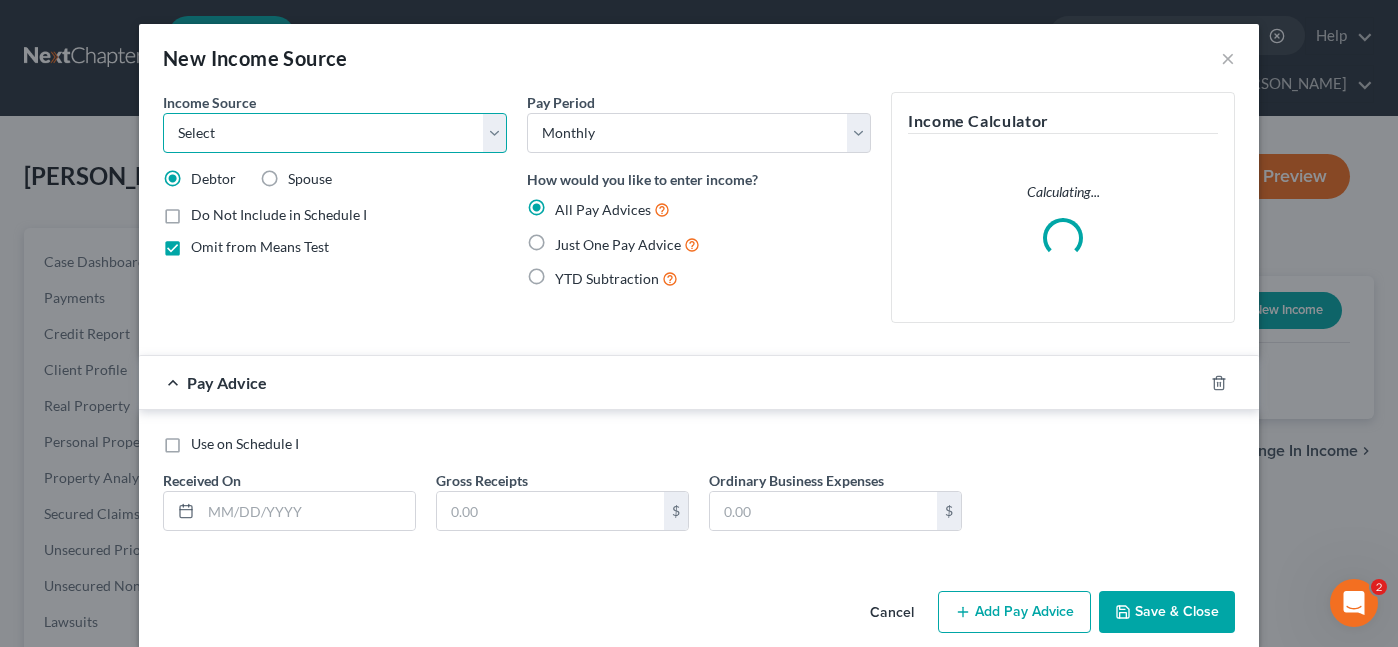 click on "Select Unemployment Disability (from employer) Pension Retirement Social Security / Social Security Disability Other Government Assistance Interests, Dividends or Royalties Child / Family Support Contributions to Household Property / Rental Business, Professional or Farm Alimony / Maintenance Payments Military Disability Benefits Other Monthly Income" at bounding box center (335, 133) 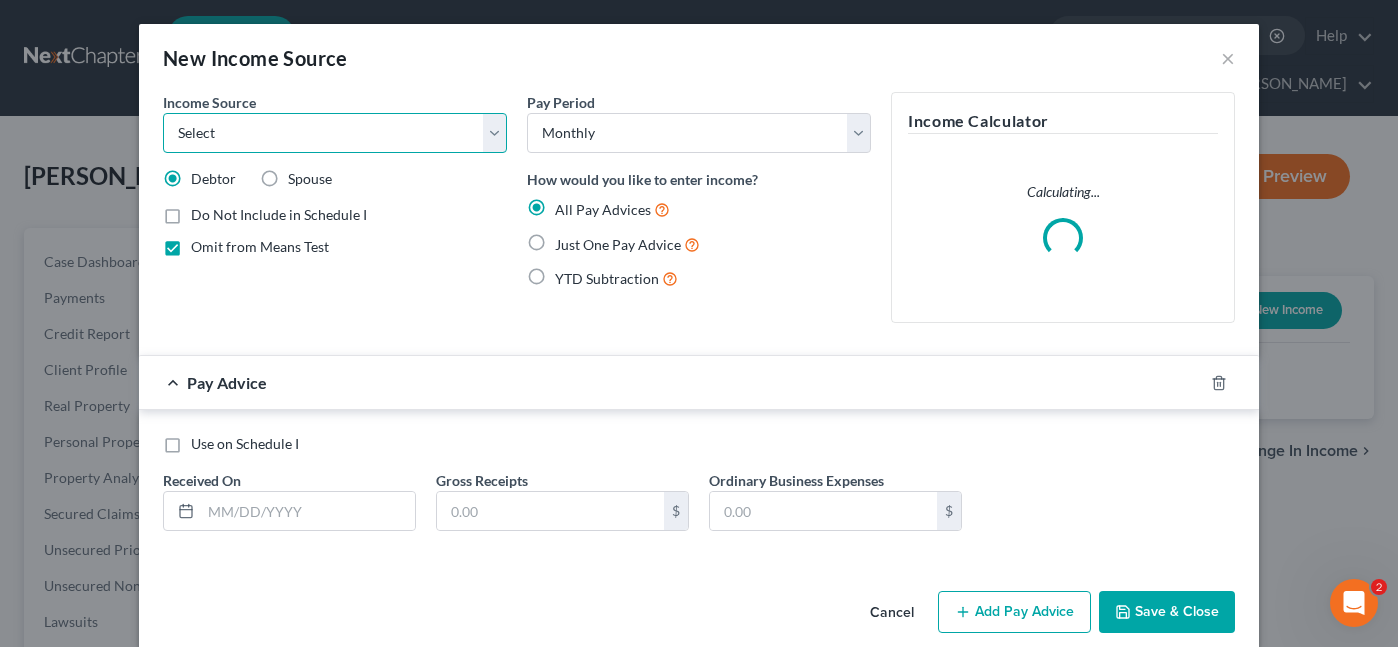 select on "13" 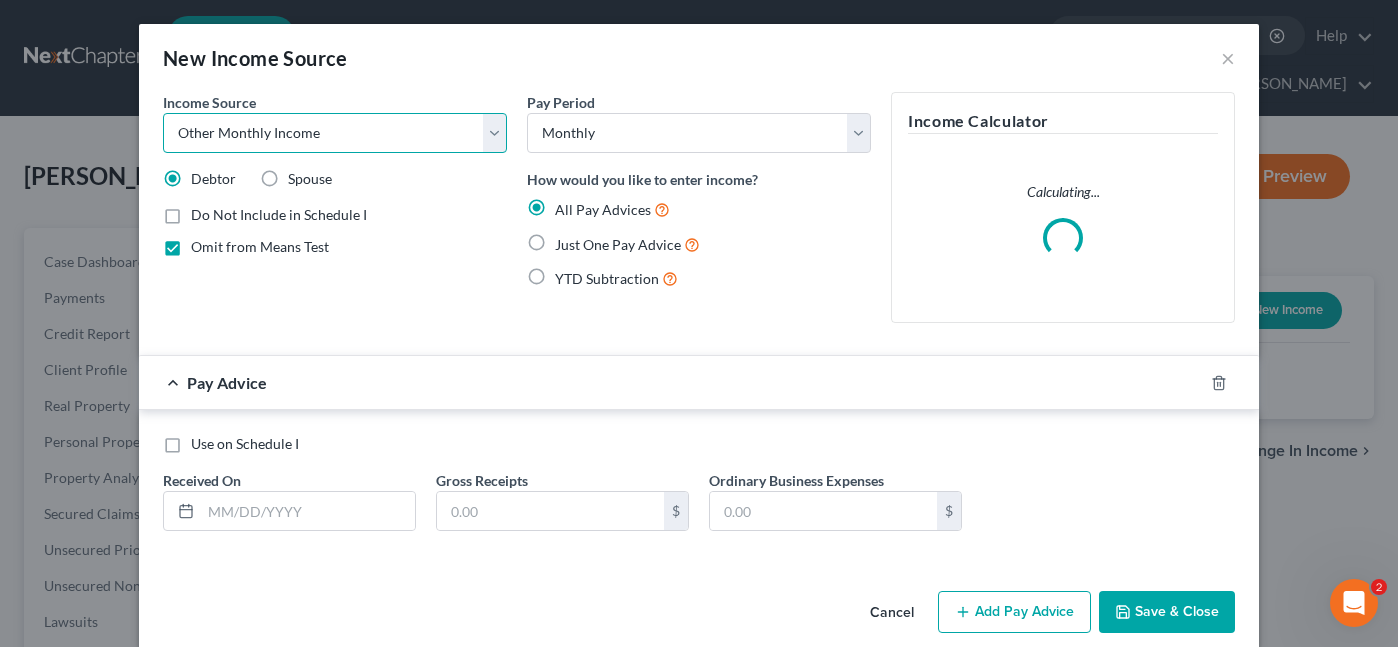 click on "Select Unemployment Disability (from employer) Pension Retirement Social Security / Social Security Disability Other Government Assistance Interests, Dividends or Royalties Child / Family Support Contributions to Household Property / Rental Business, Professional or Farm Alimony / Maintenance Payments Military Disability Benefits Other Monthly Income" at bounding box center [335, 133] 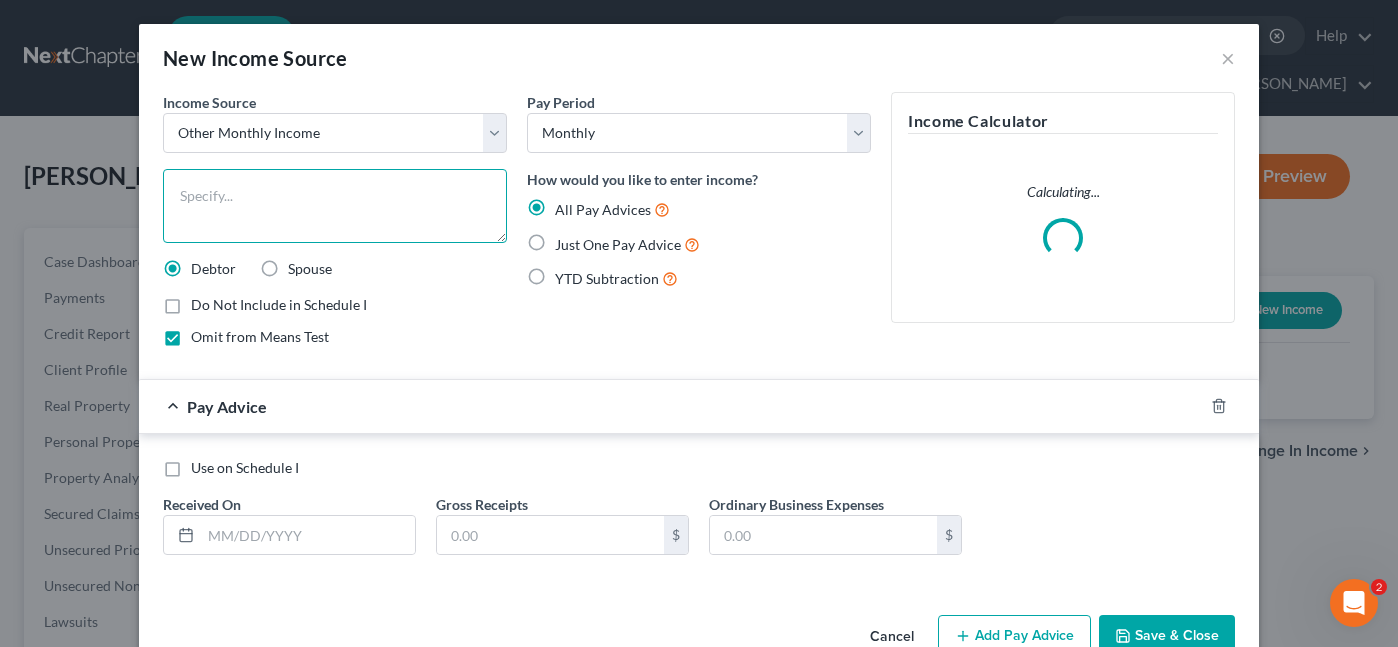 click at bounding box center (335, 206) 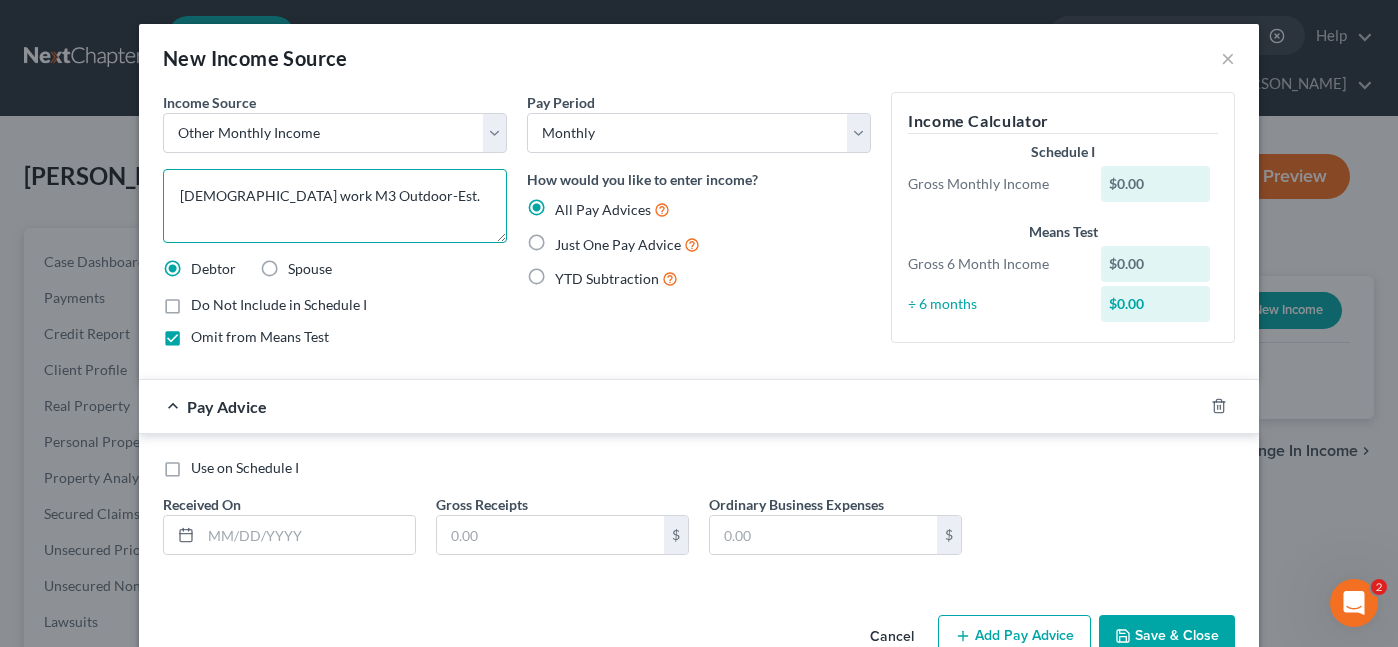 type on "[DEMOGRAPHIC_DATA] work M3 Outdoor-Est." 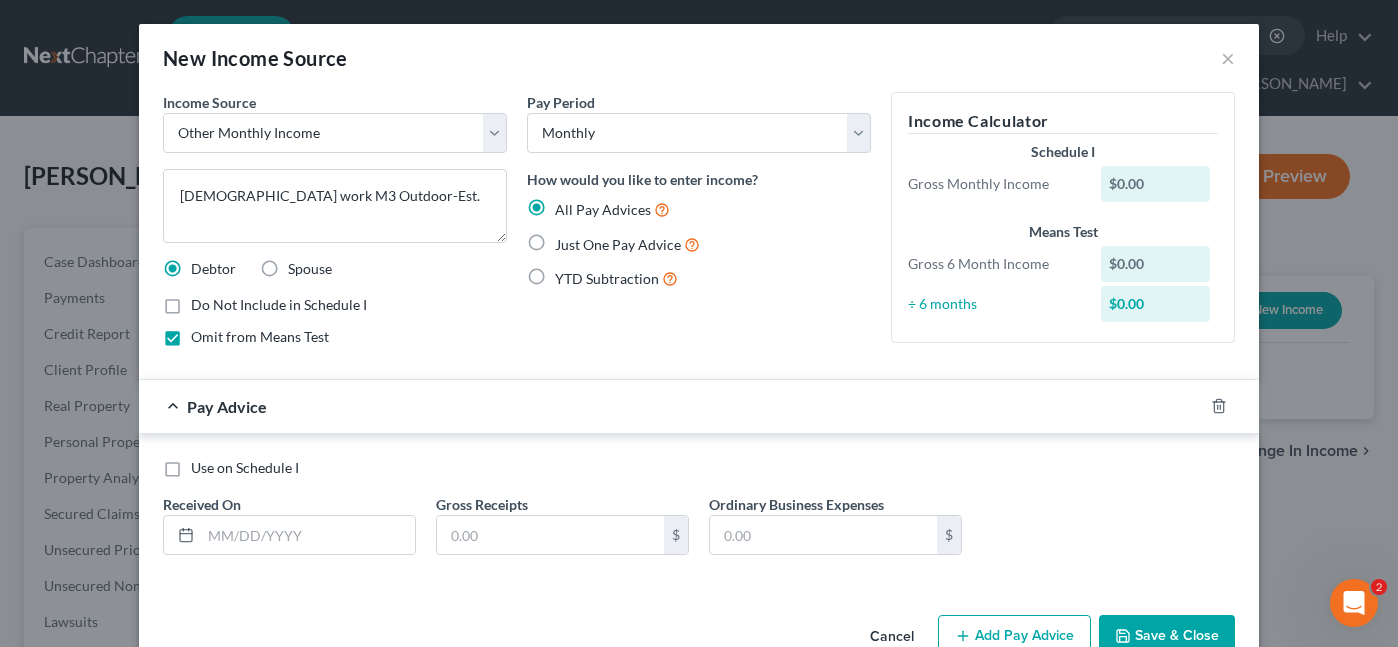 click on "Use on Schedule I" at bounding box center (245, 468) 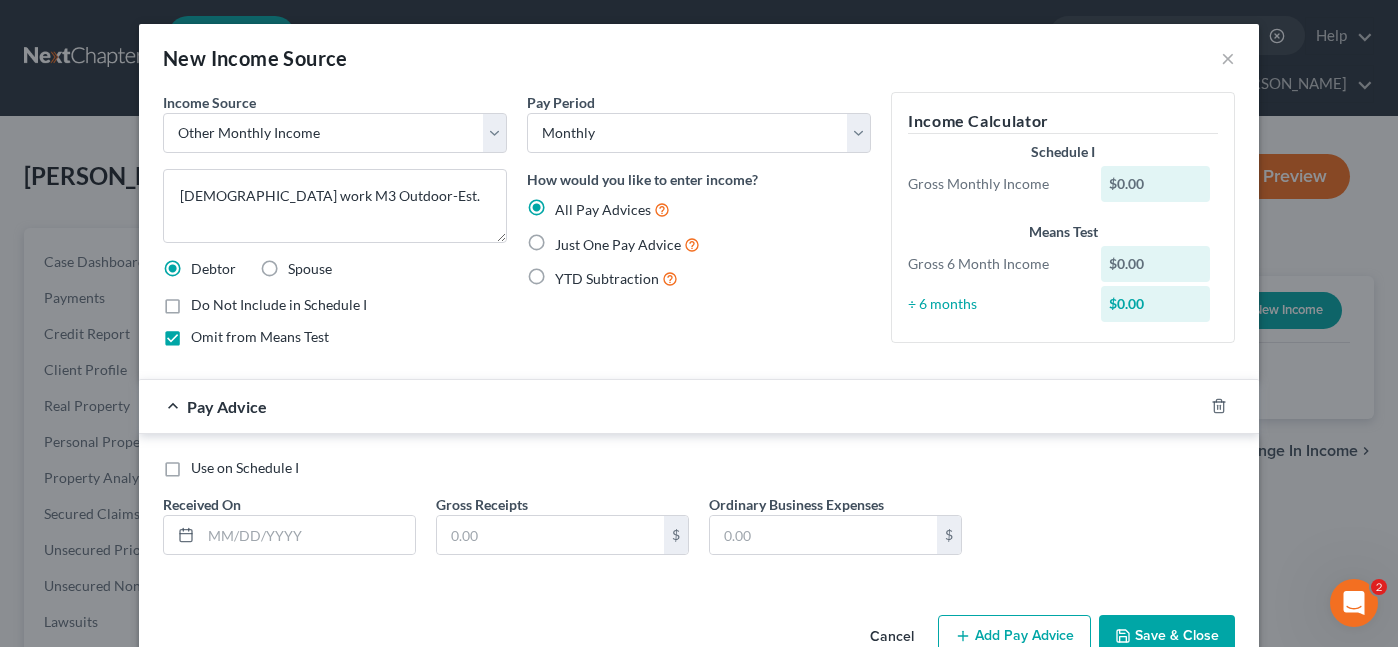 click on "Use on Schedule I" at bounding box center [205, 464] 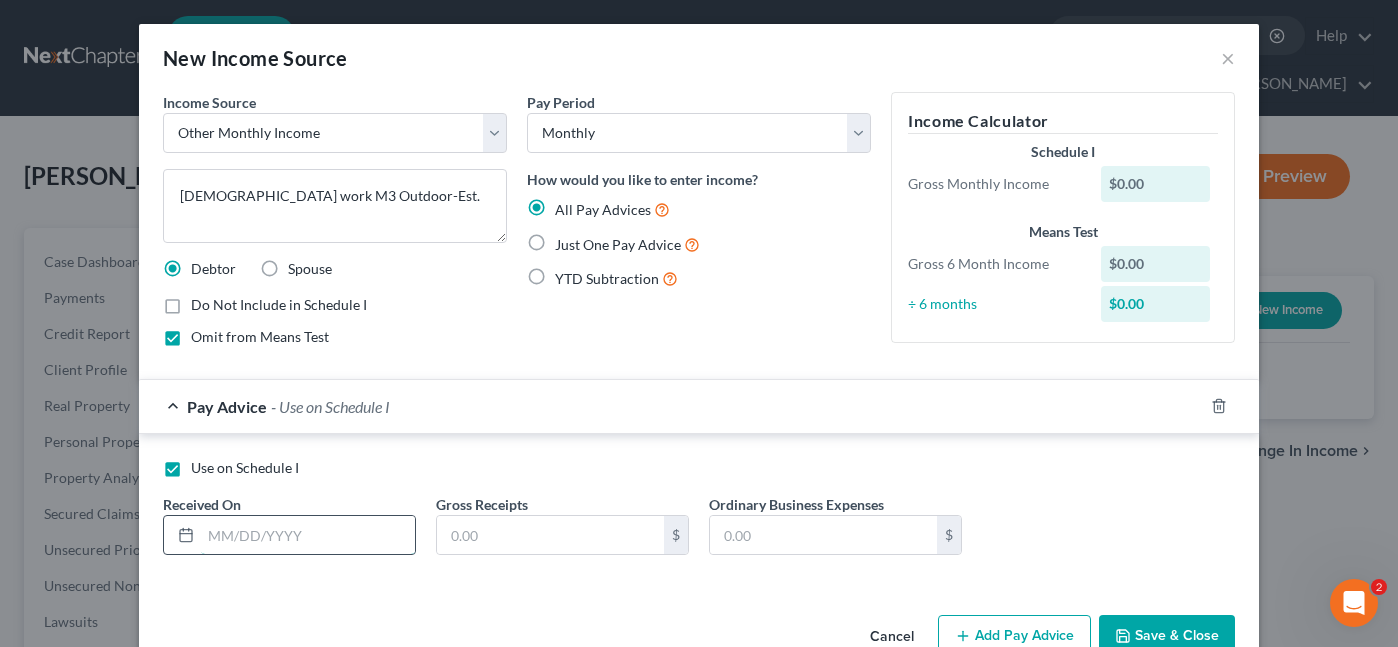 click at bounding box center (308, 535) 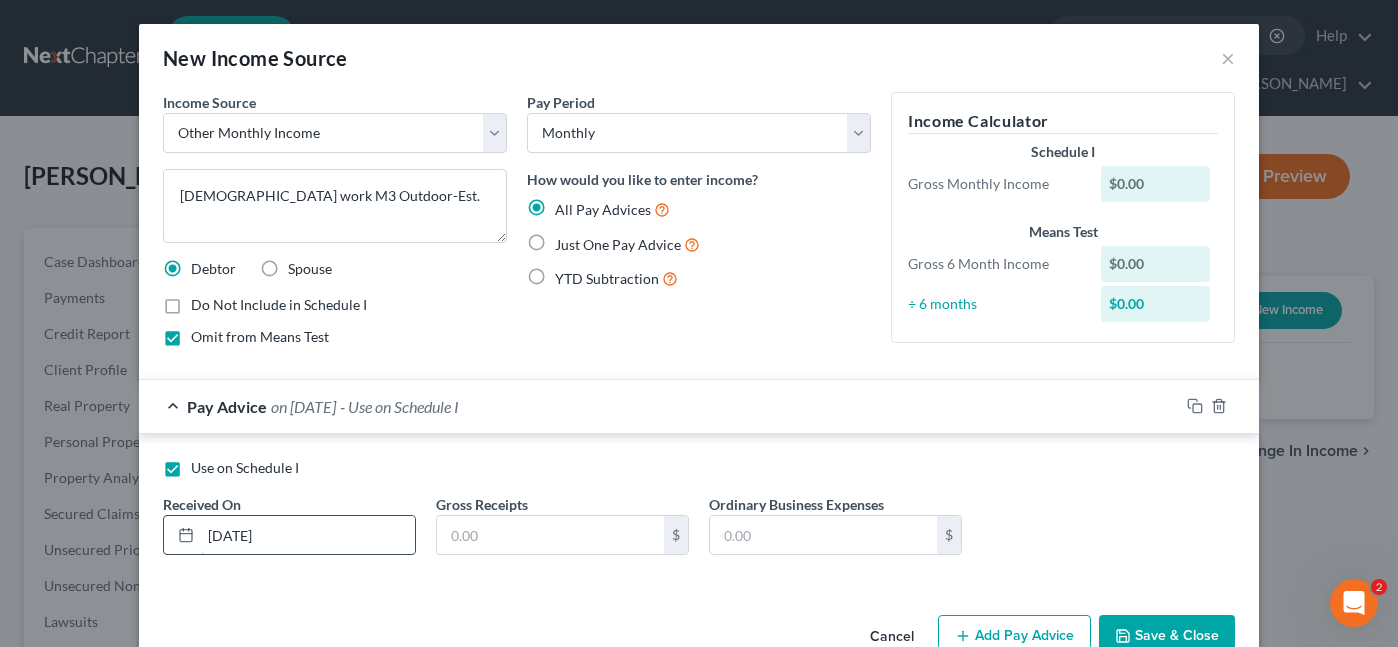 type on "[DATE]" 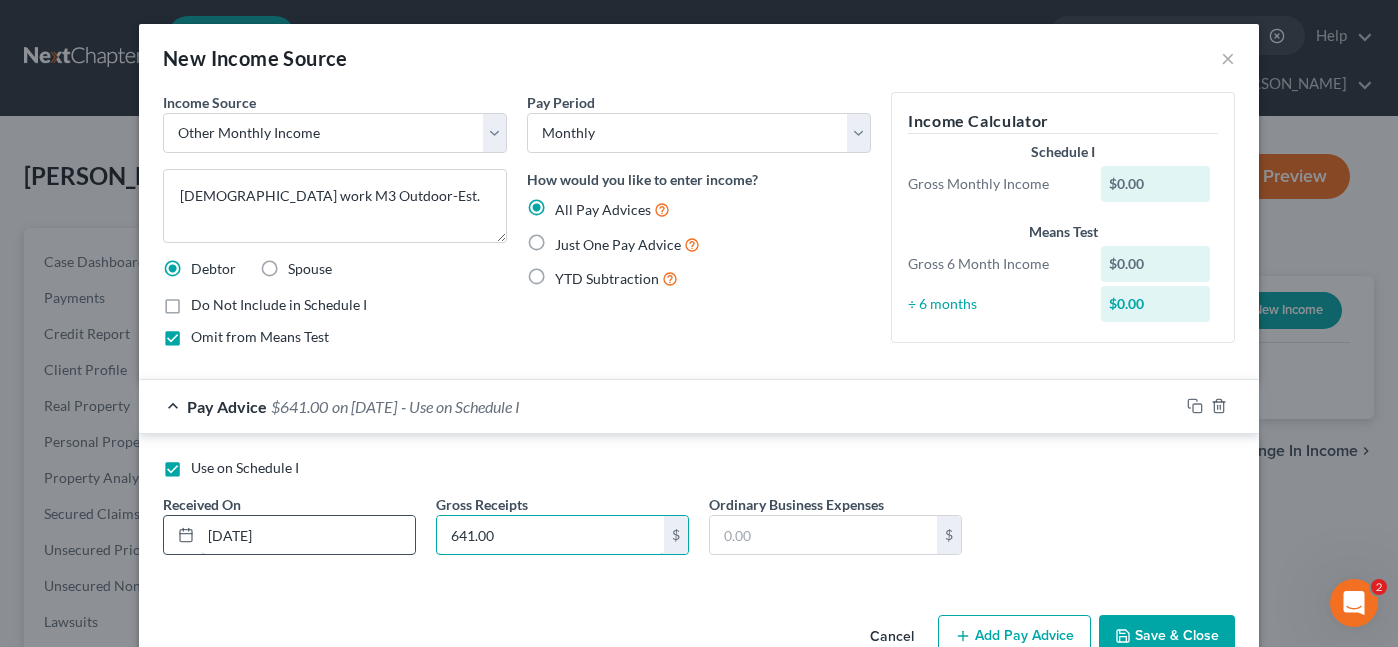 type on "641.00" 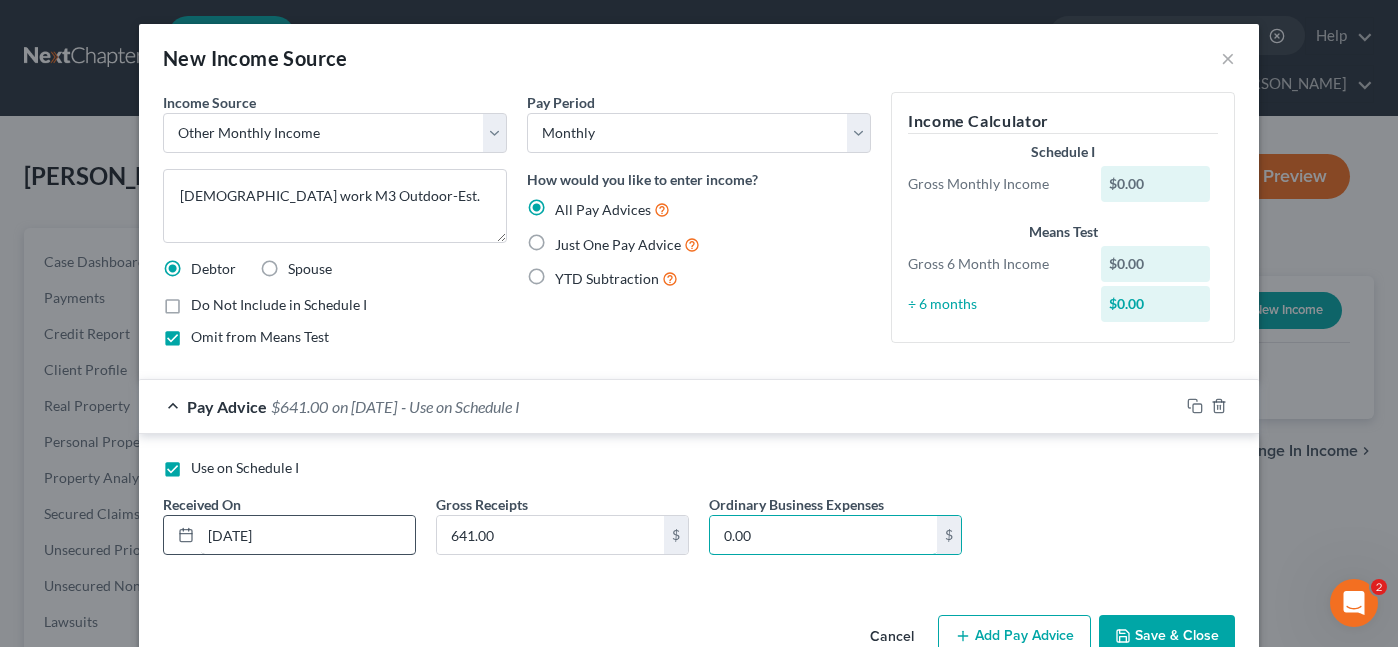 type on "0.00" 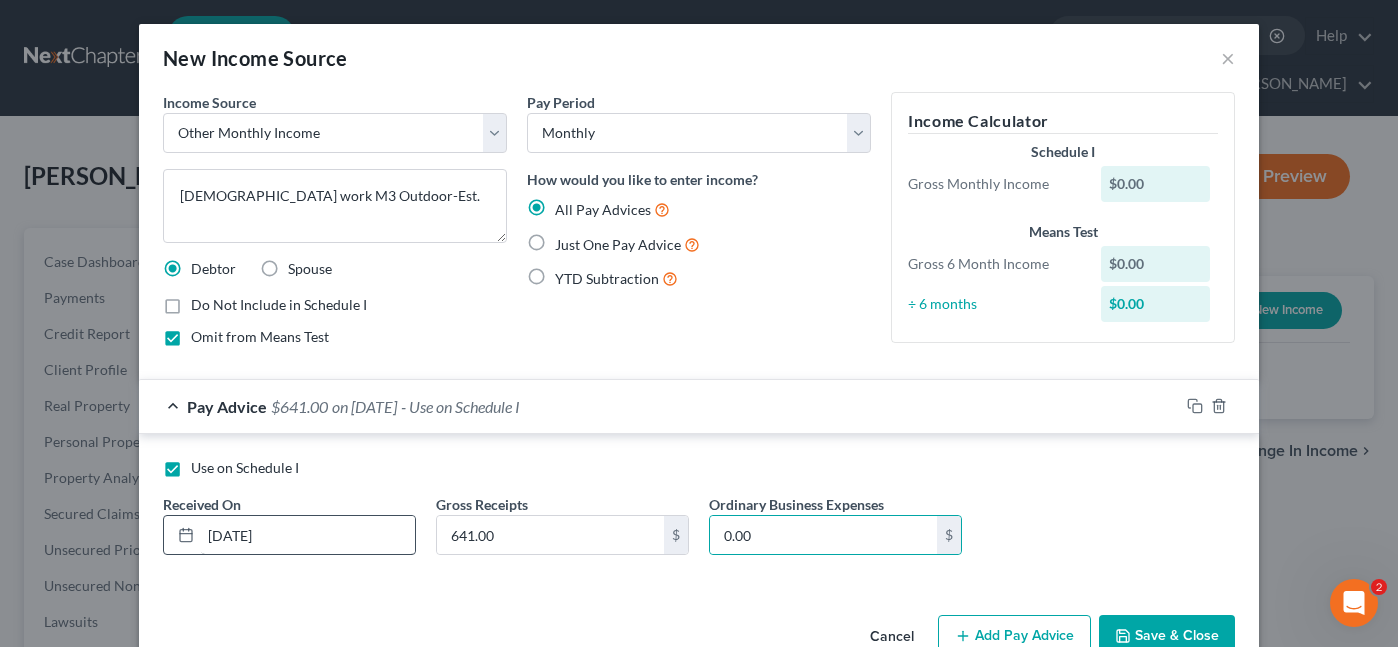 type 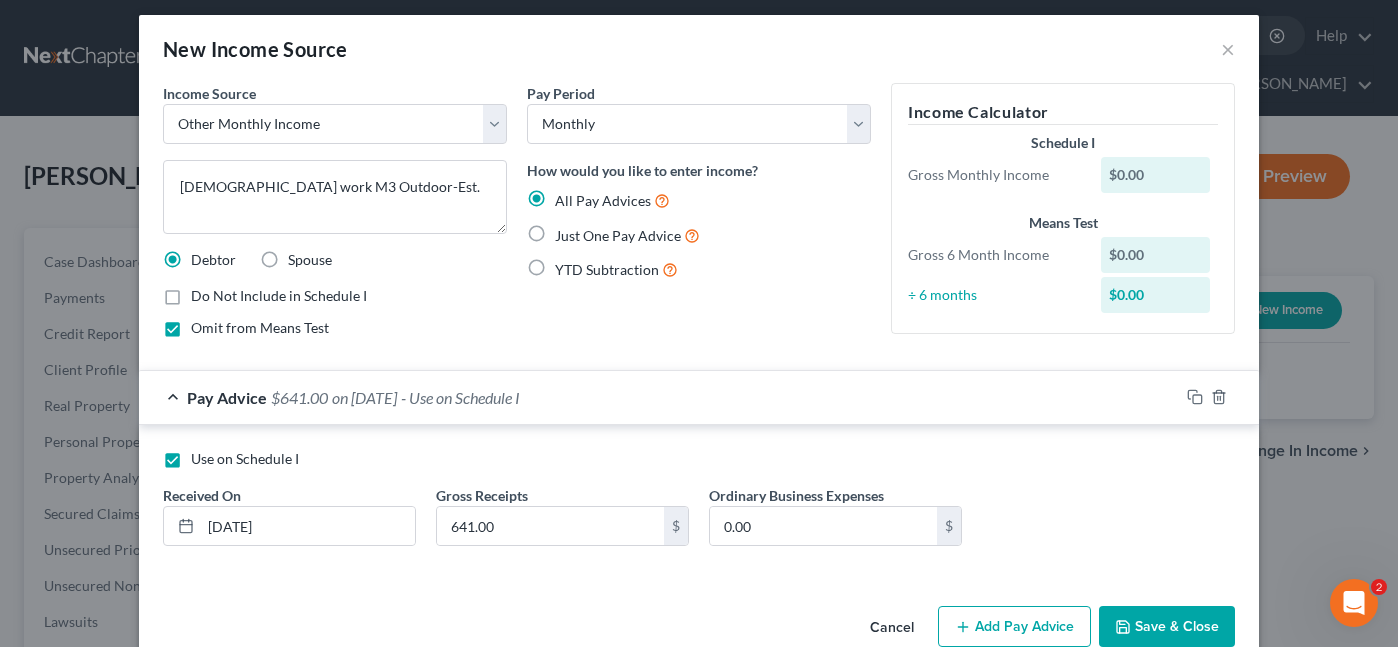 click on "Just One Pay Advice" at bounding box center (627, 235) 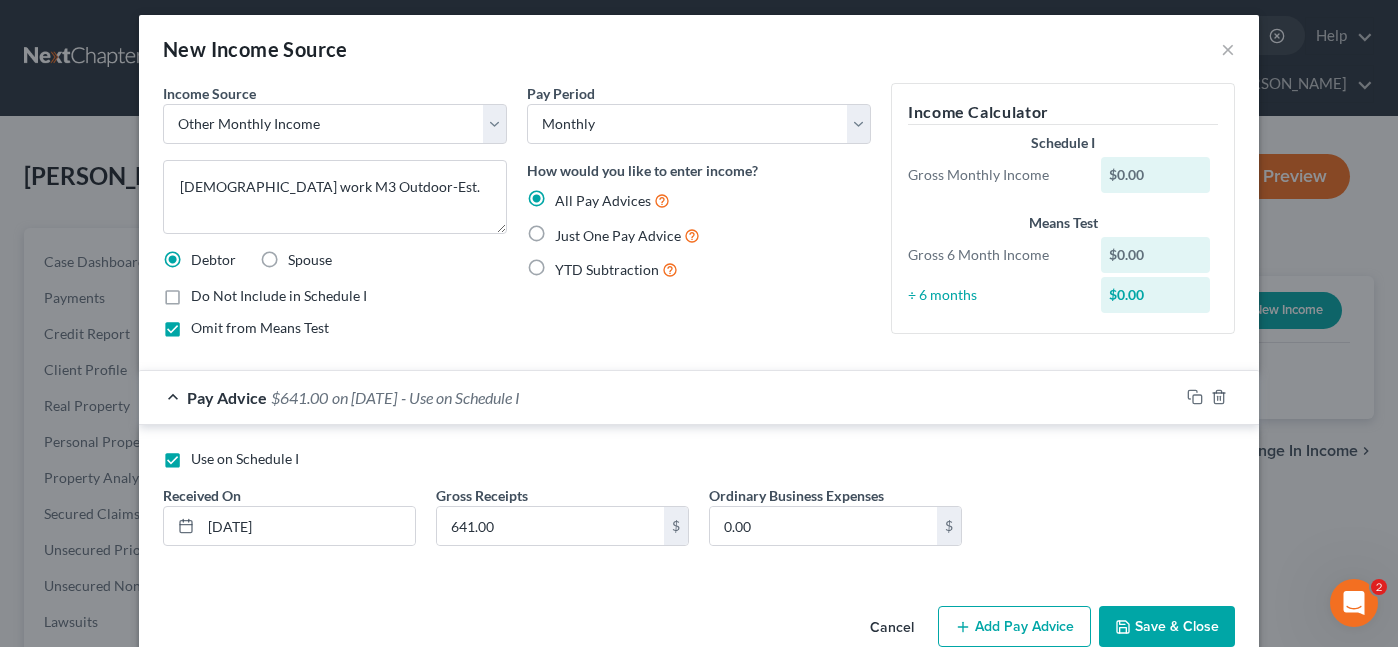 click on "Just One Pay Advice" at bounding box center [569, 230] 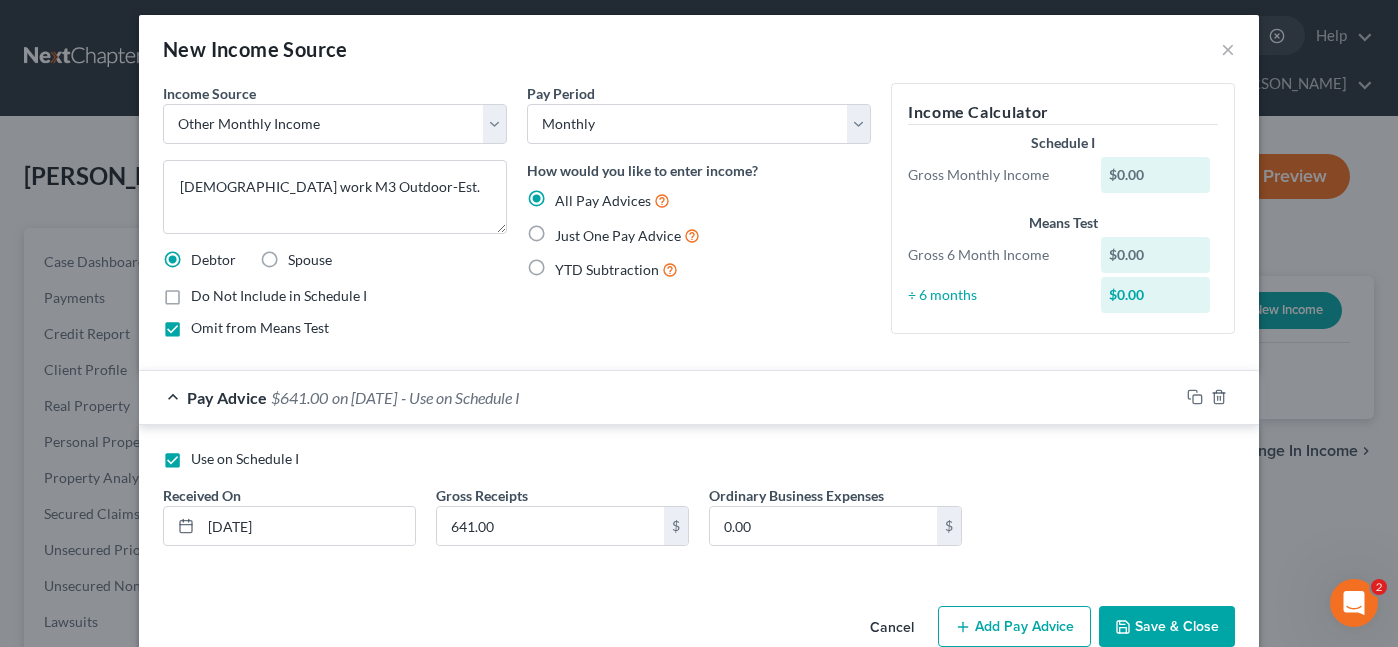 radio on "true" 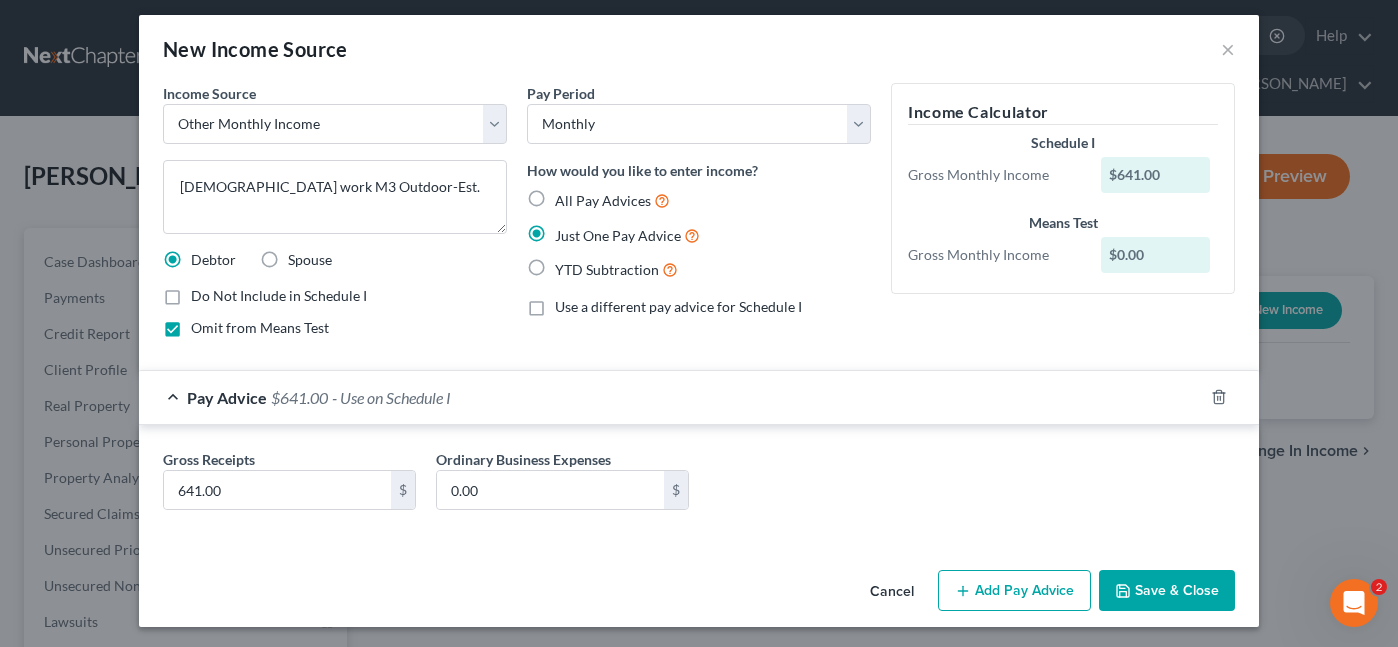 click on "Save & Close" at bounding box center (1167, 591) 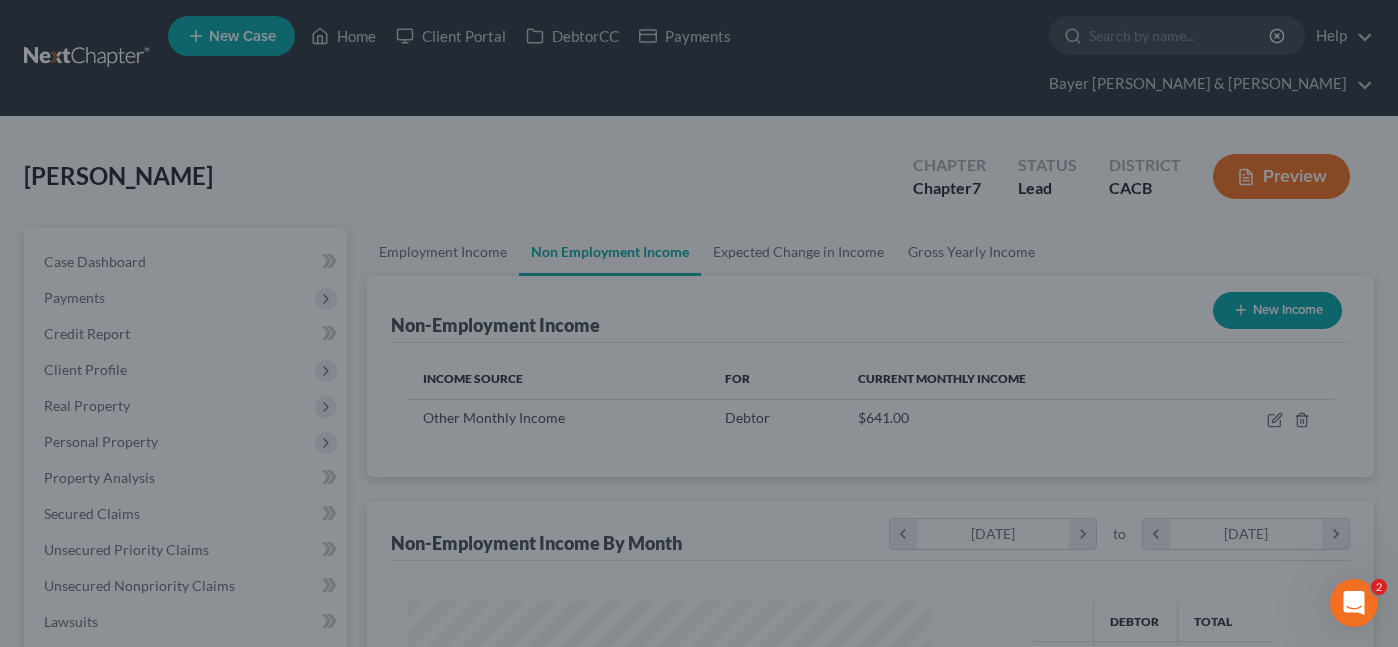 scroll, scrollTop: 999642, scrollLeft: 999442, axis: both 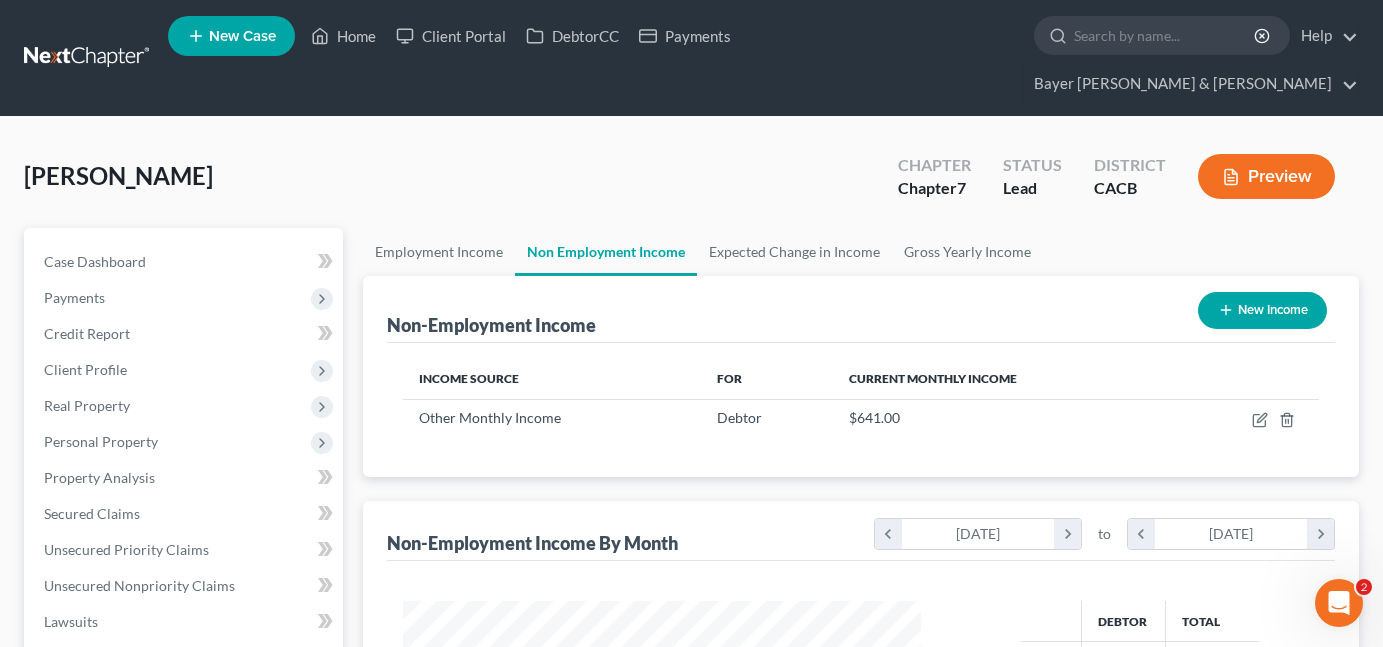 click on "New Income" at bounding box center [1262, 310] 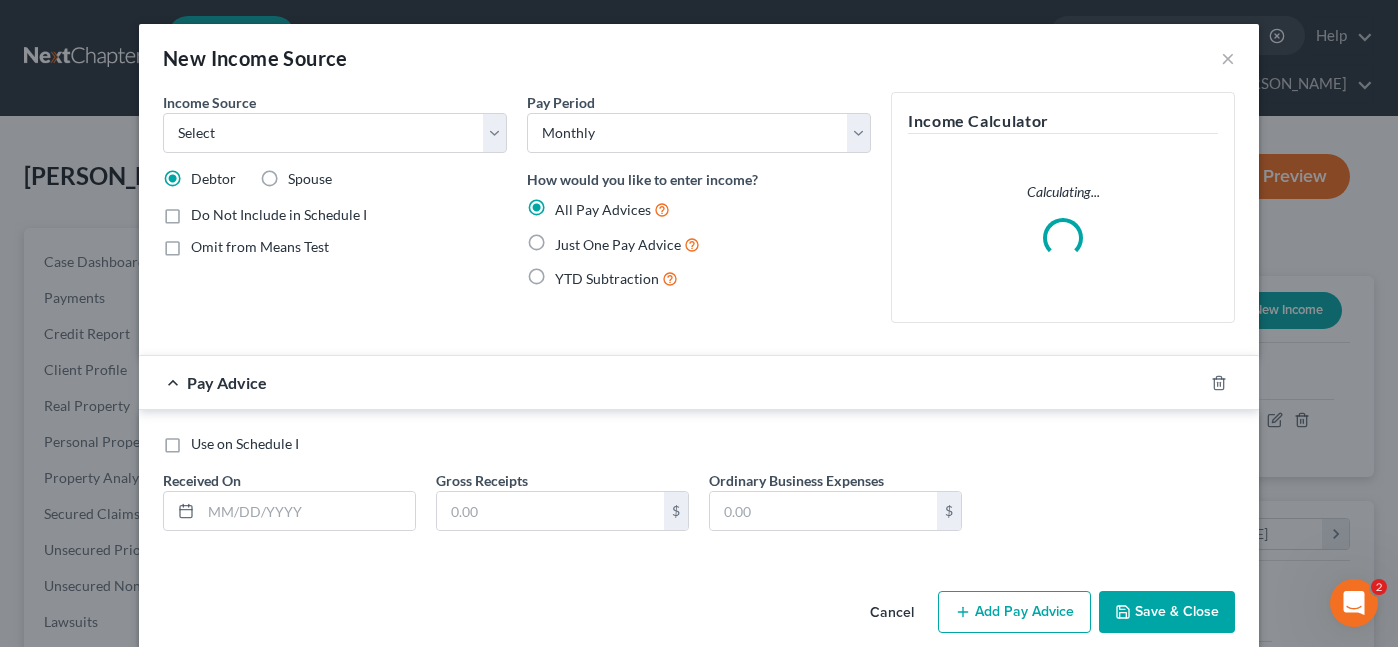 scroll, scrollTop: 999642, scrollLeft: 999436, axis: both 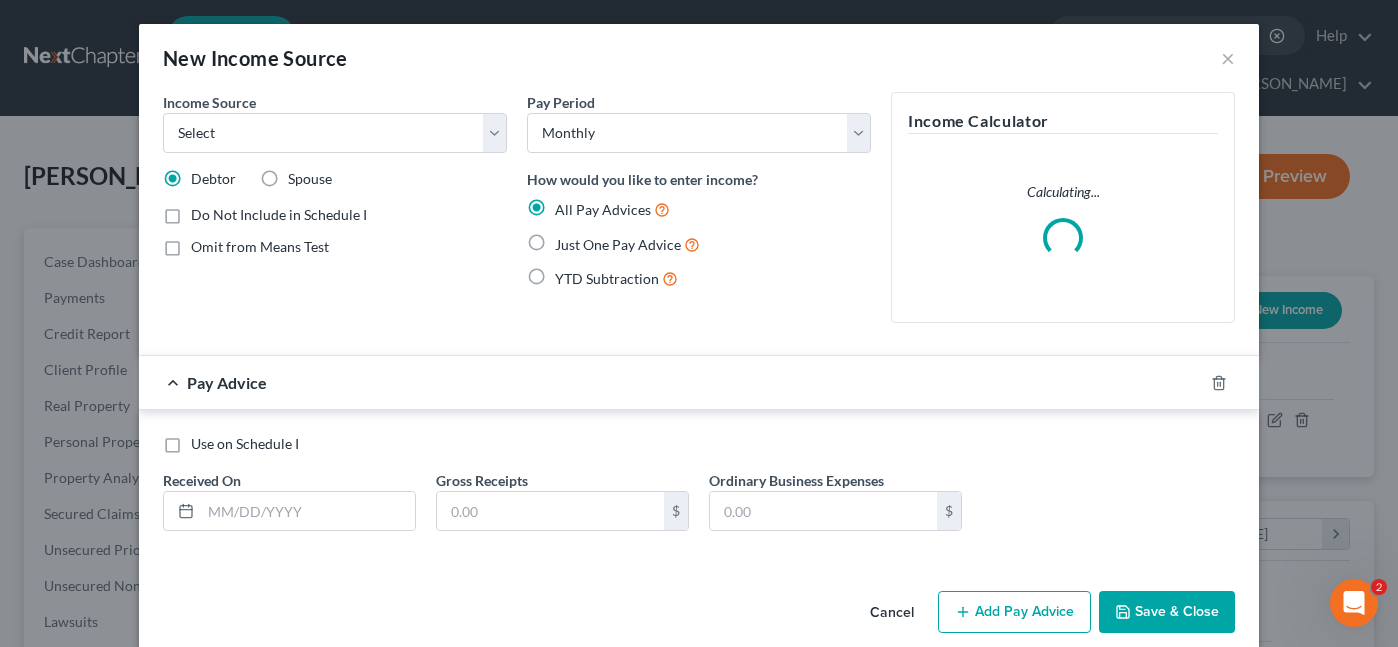 click on "Omit from Means Test" at bounding box center [260, 247] 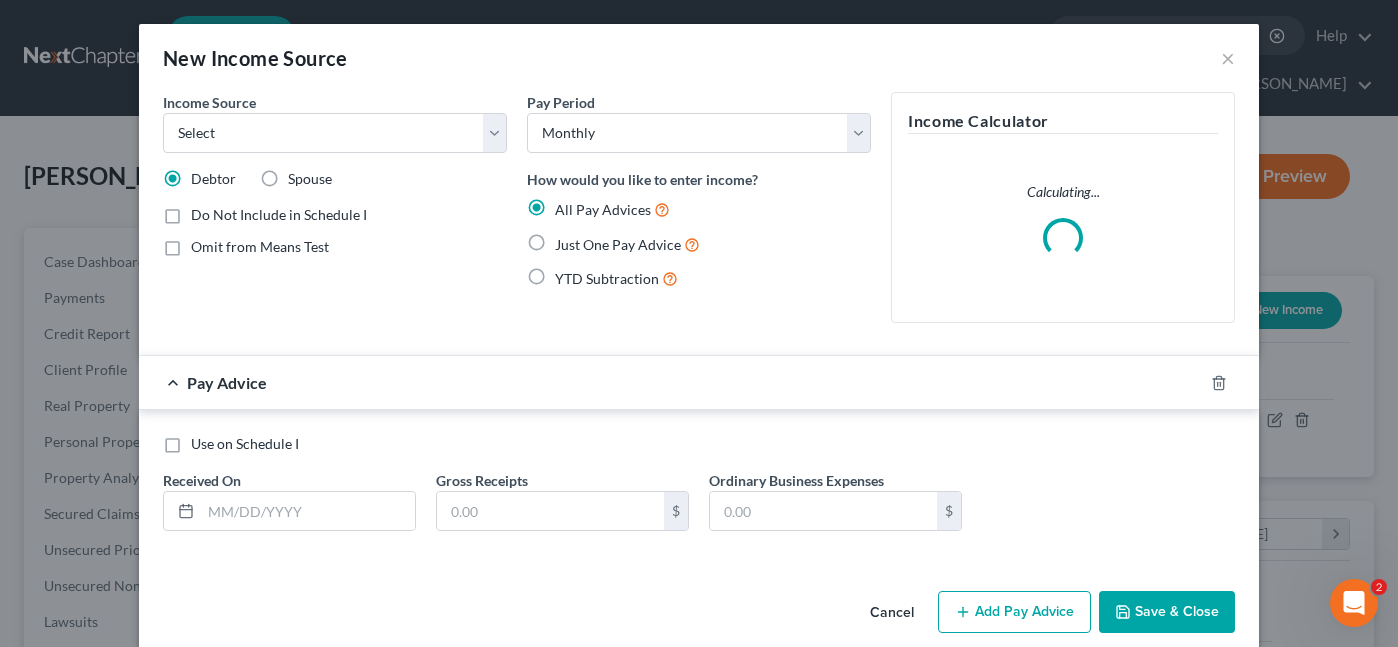 checkbox on "true" 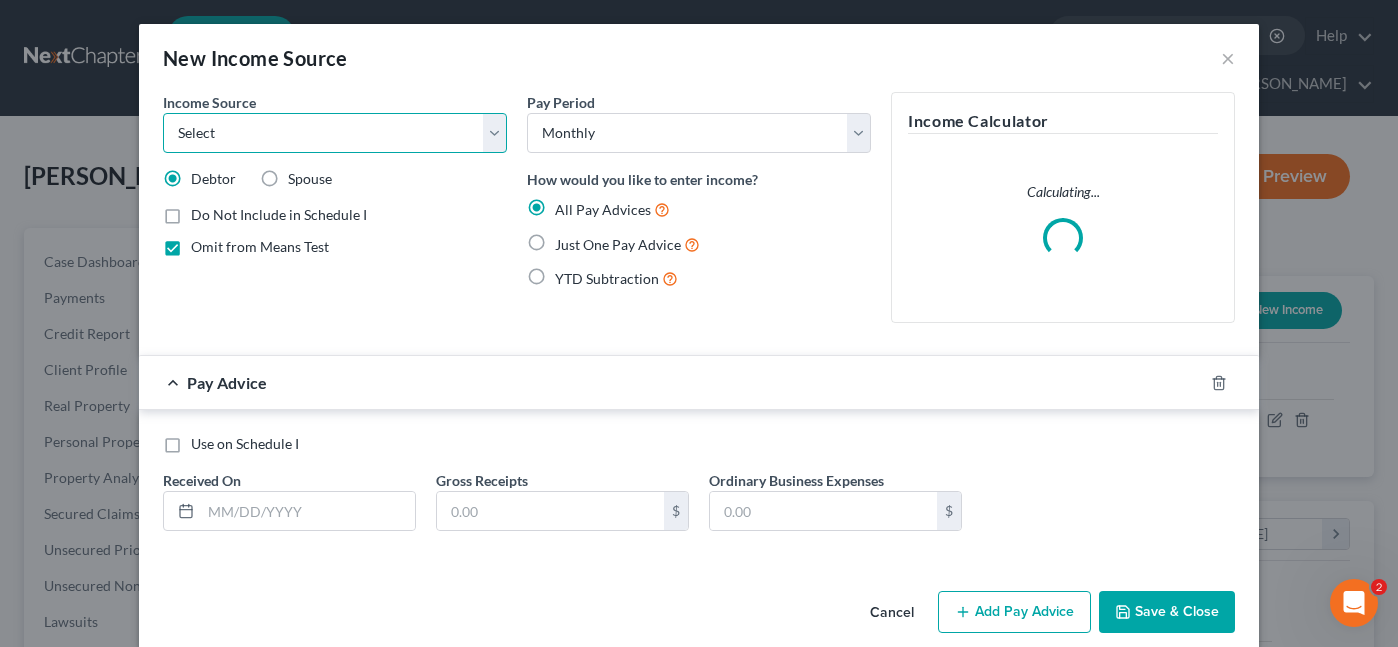 click on "Select Unemployment Disability (from employer) Pension Retirement Social Security / Social Security Disability Other Government Assistance Interests, Dividends or Royalties Child / Family Support Contributions to Household Property / Rental Business, Professional or Farm Alimony / Maintenance Payments Military Disability Benefits Other Monthly Income" at bounding box center [335, 133] 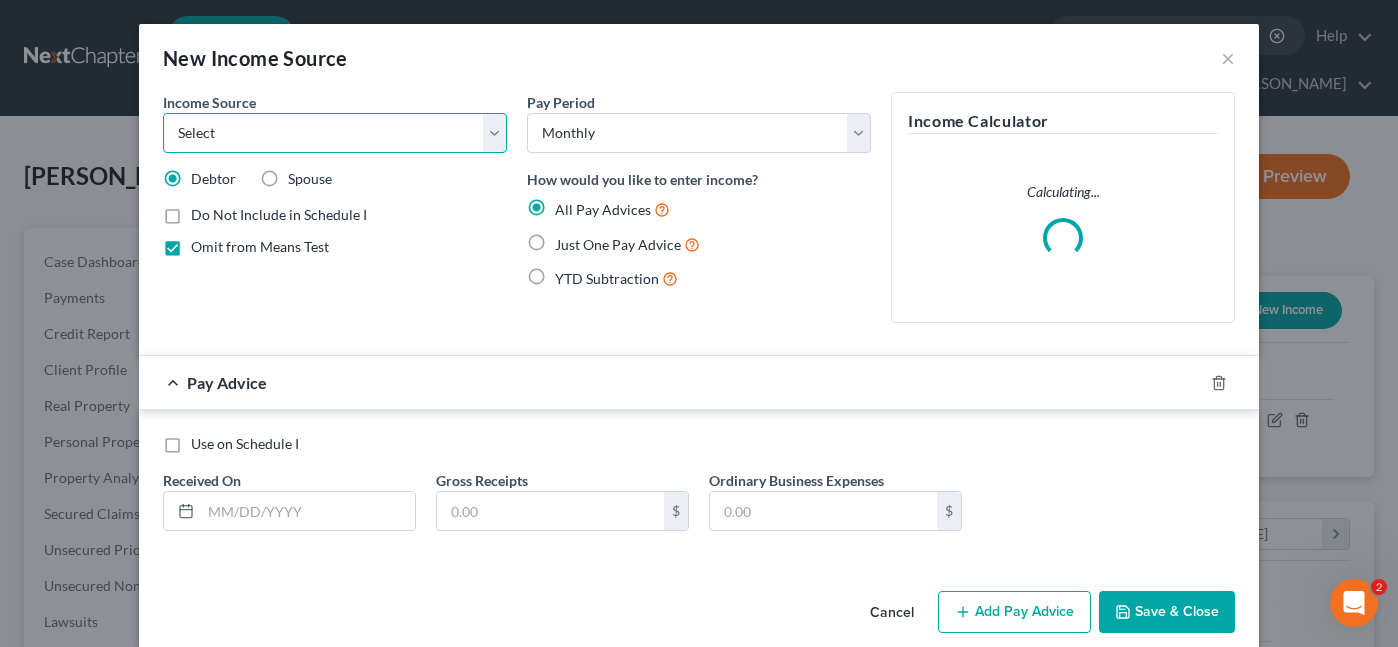 select on "13" 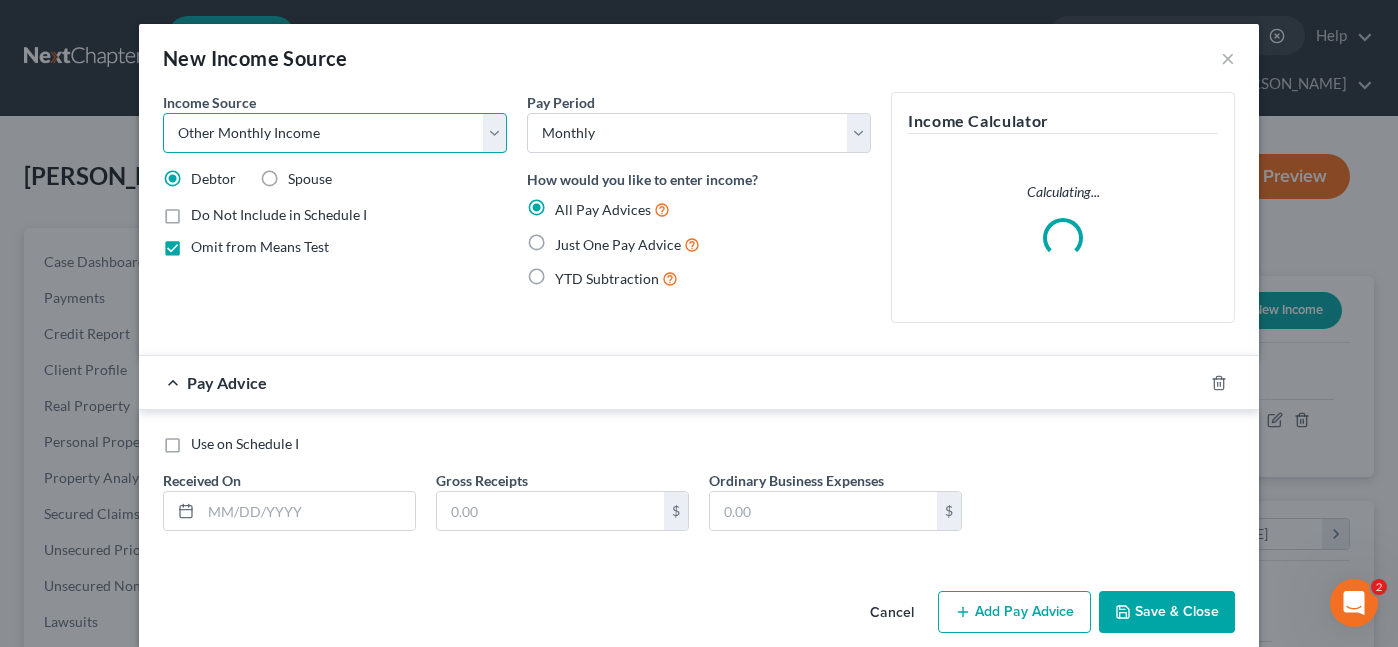 click on "Select Unemployment Disability (from employer) Pension Retirement Social Security / Social Security Disability Other Government Assistance Interests, Dividends or Royalties Child / Family Support Contributions to Household Property / Rental Business, Professional or Farm Alimony / Maintenance Payments Military Disability Benefits Other Monthly Income" at bounding box center (335, 133) 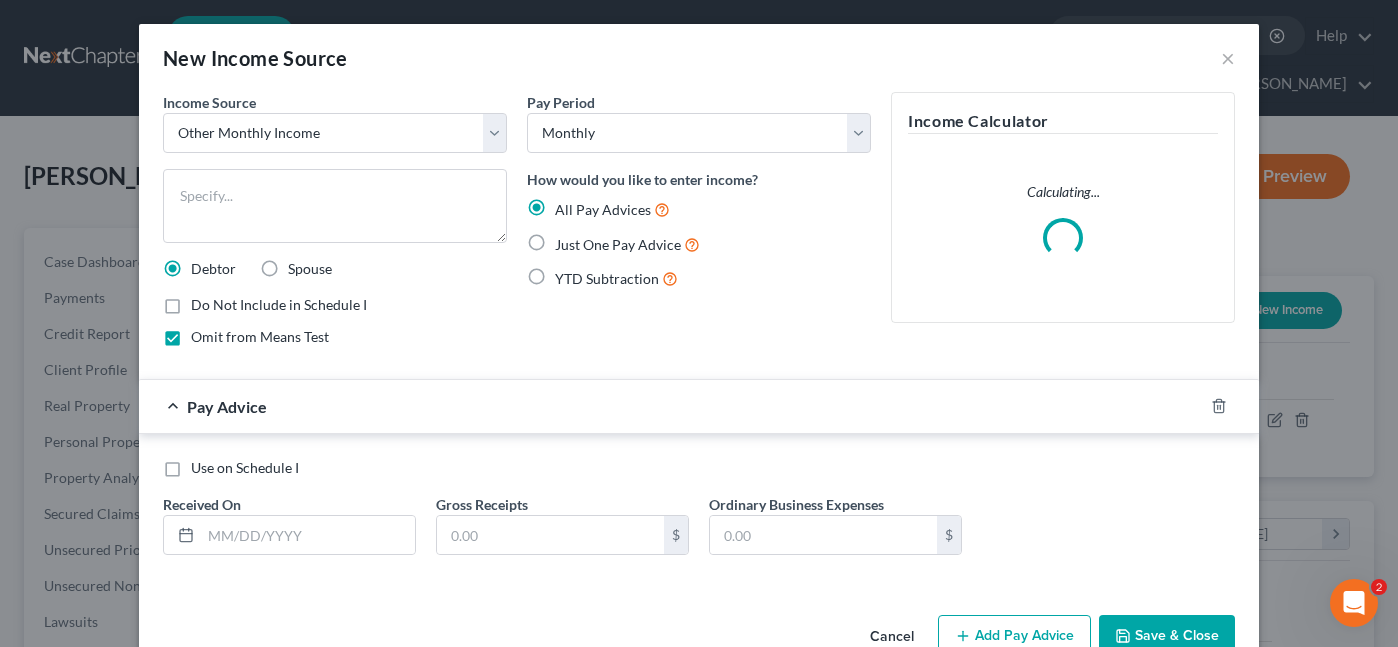 drag, startPoint x: 560, startPoint y: 243, endPoint x: 554, endPoint y: 282, distance: 39.45884 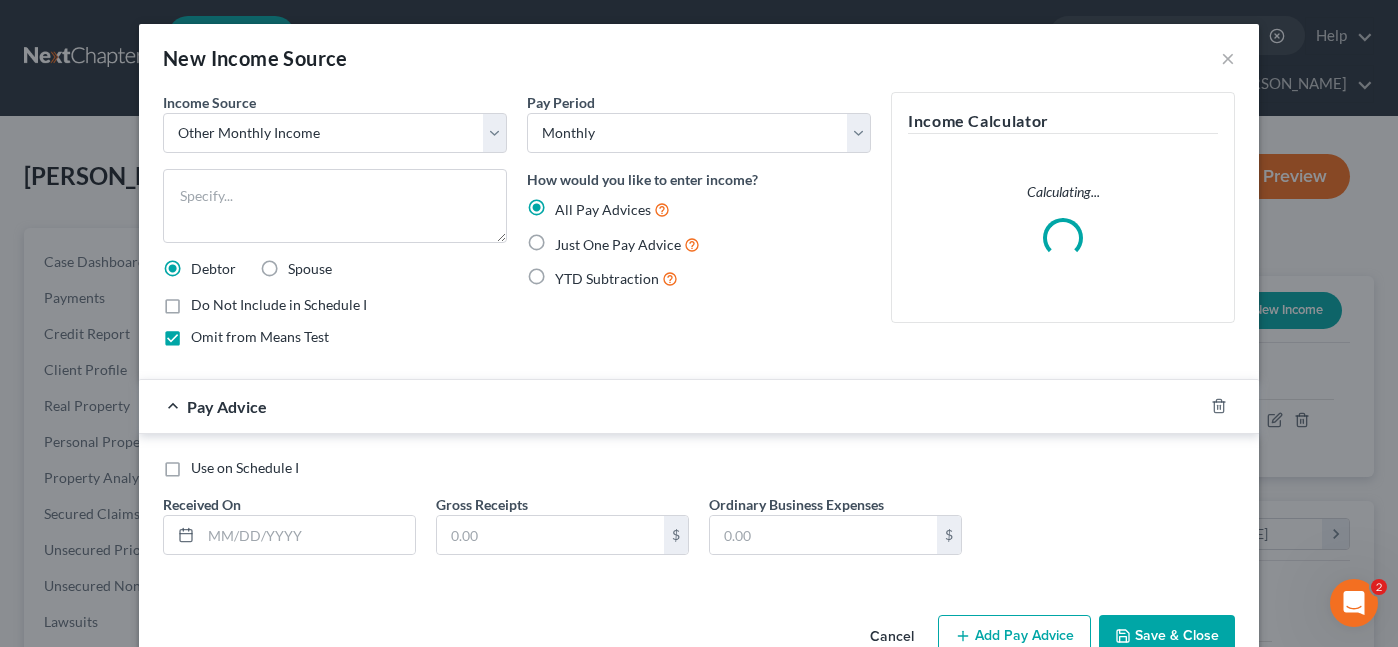 click on "Just One Pay Advice" at bounding box center (569, 239) 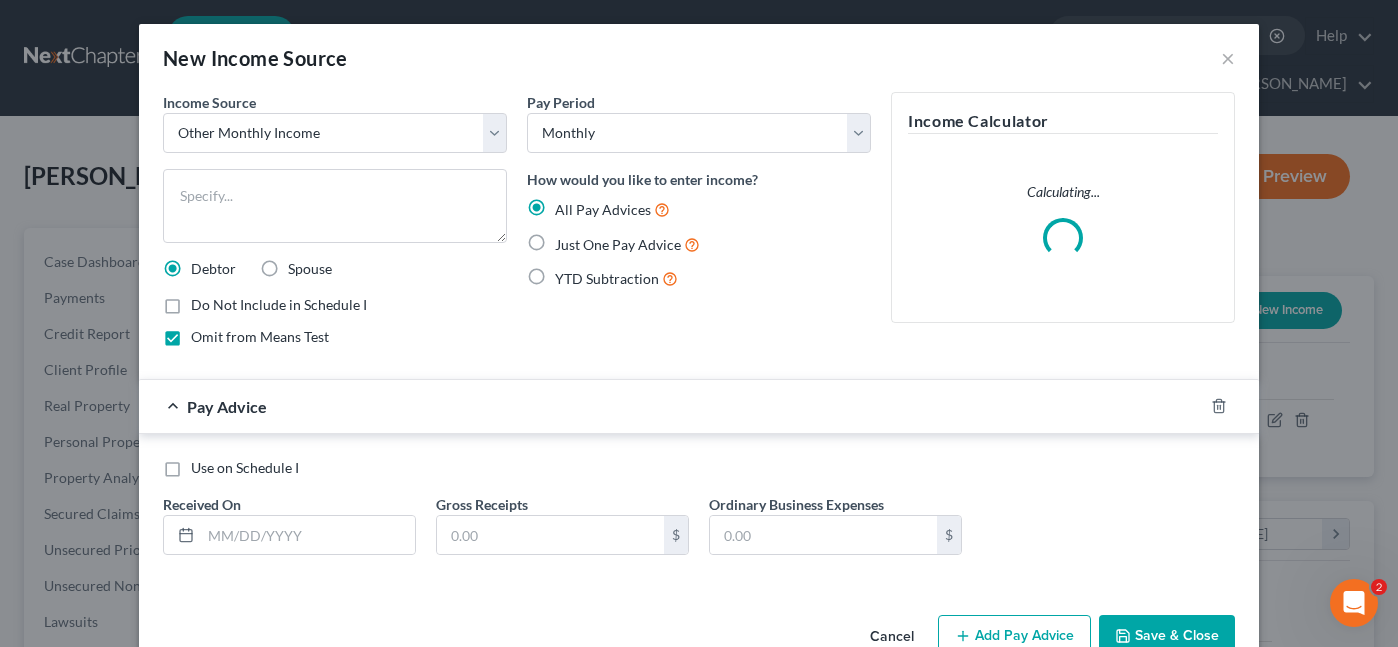 radio on "true" 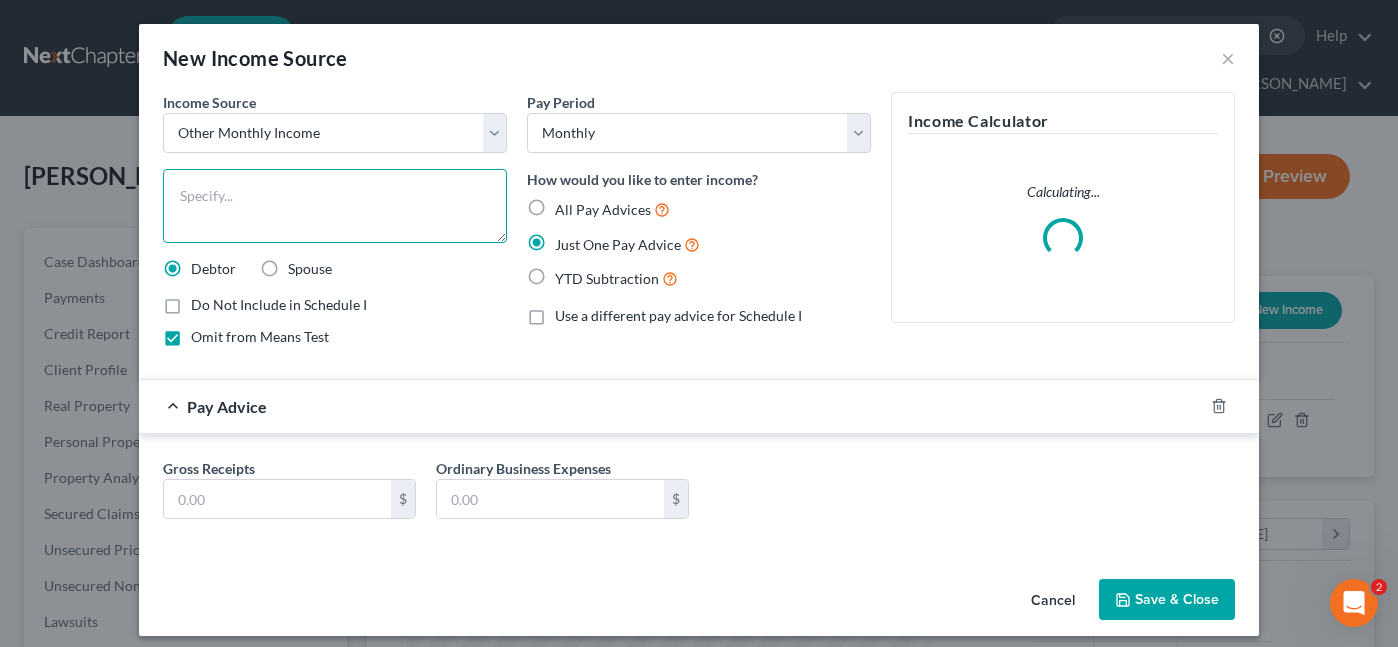 click at bounding box center [335, 206] 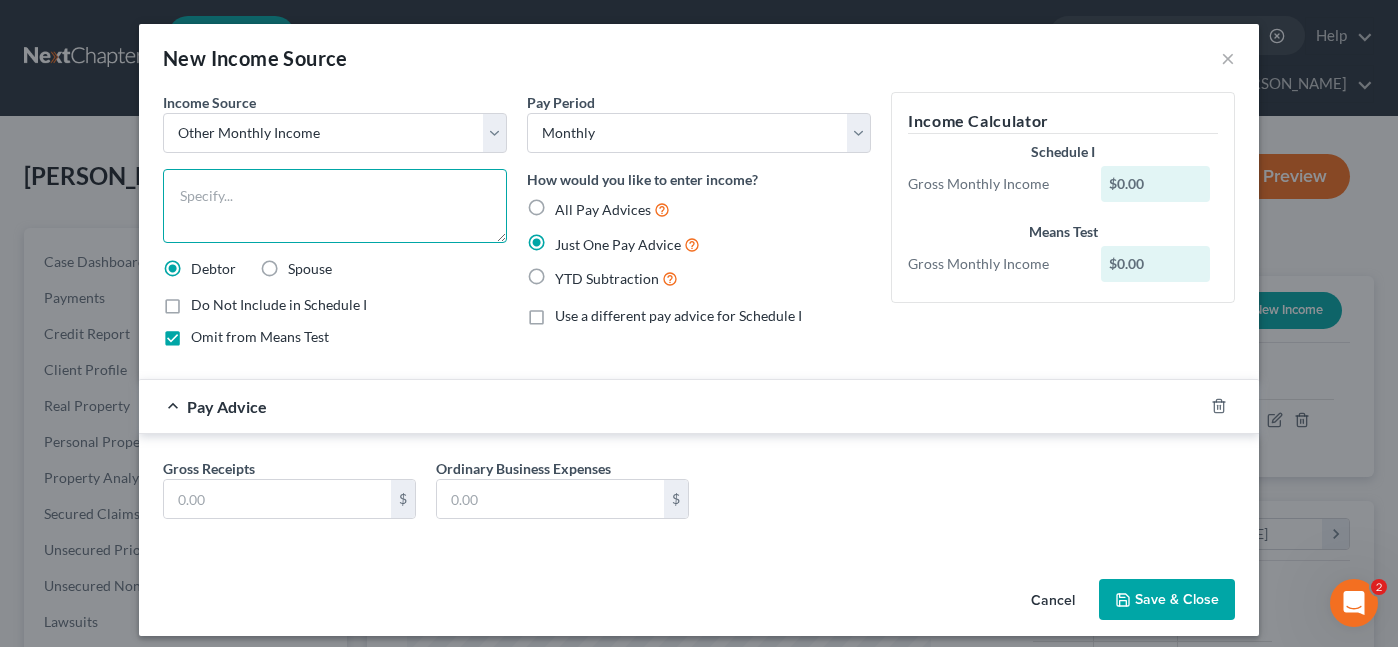 type on "S" 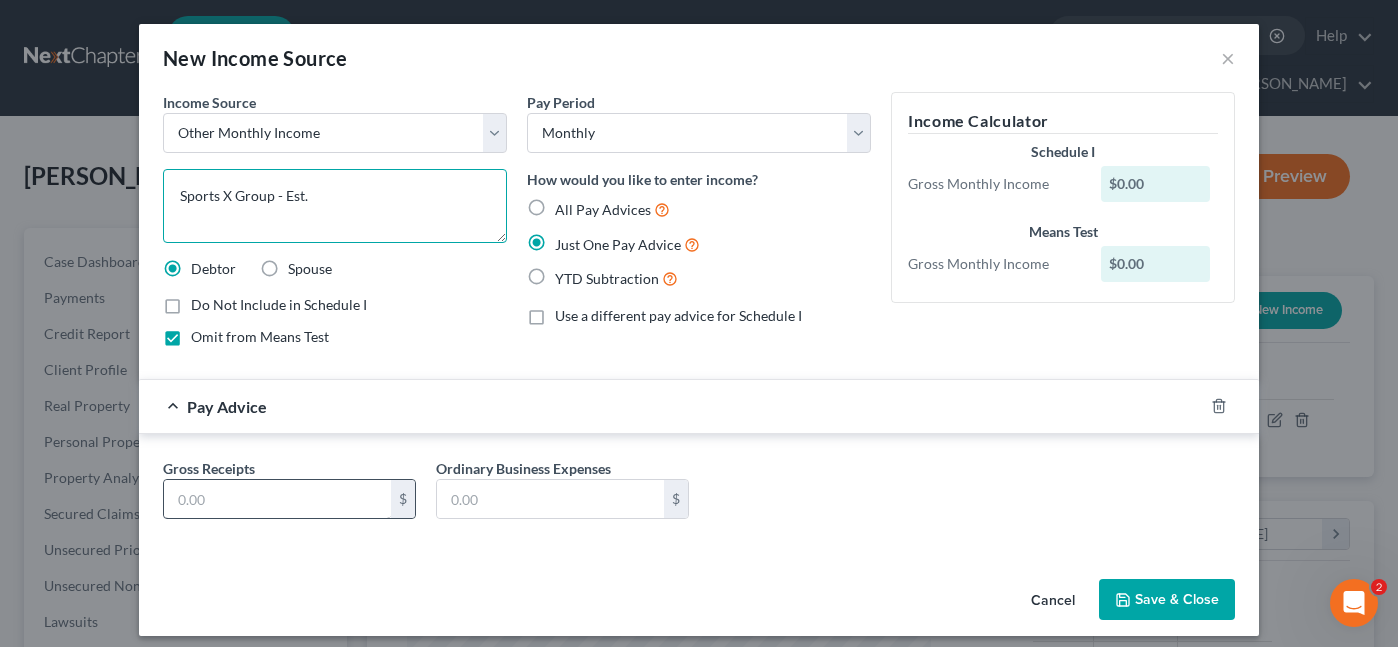 type on "Sports X Group - Est." 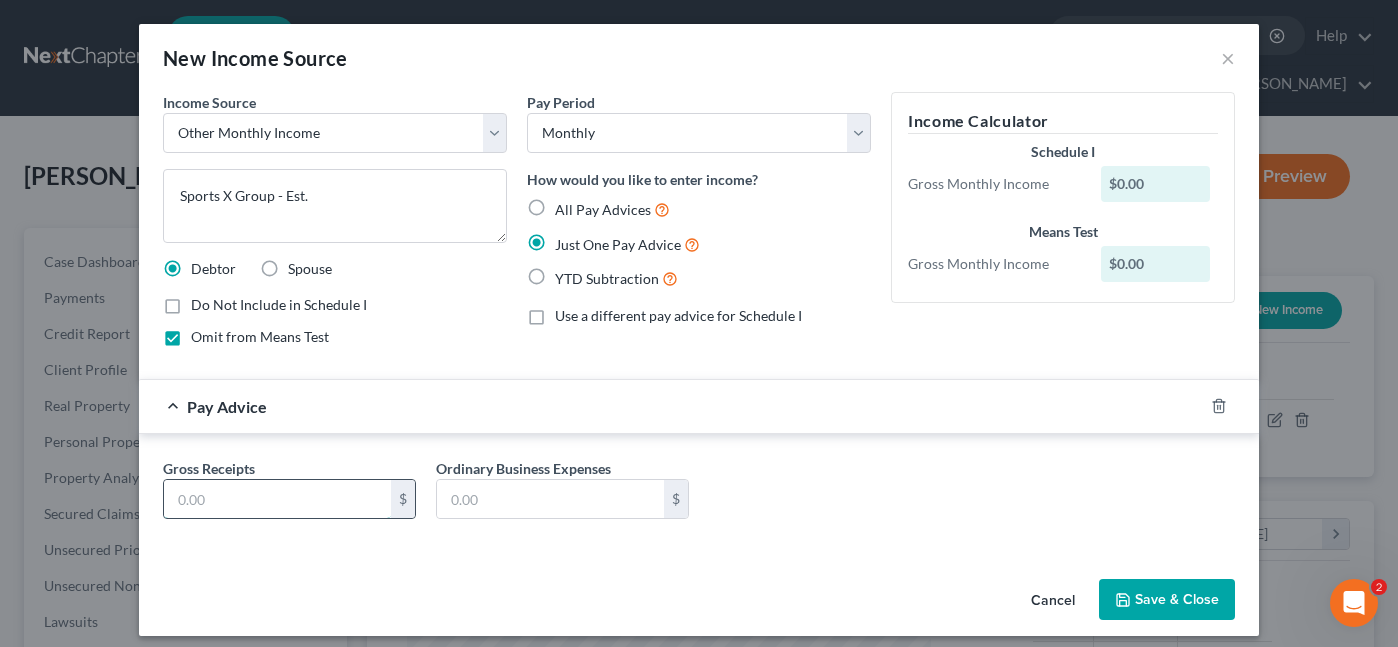 click at bounding box center [277, 499] 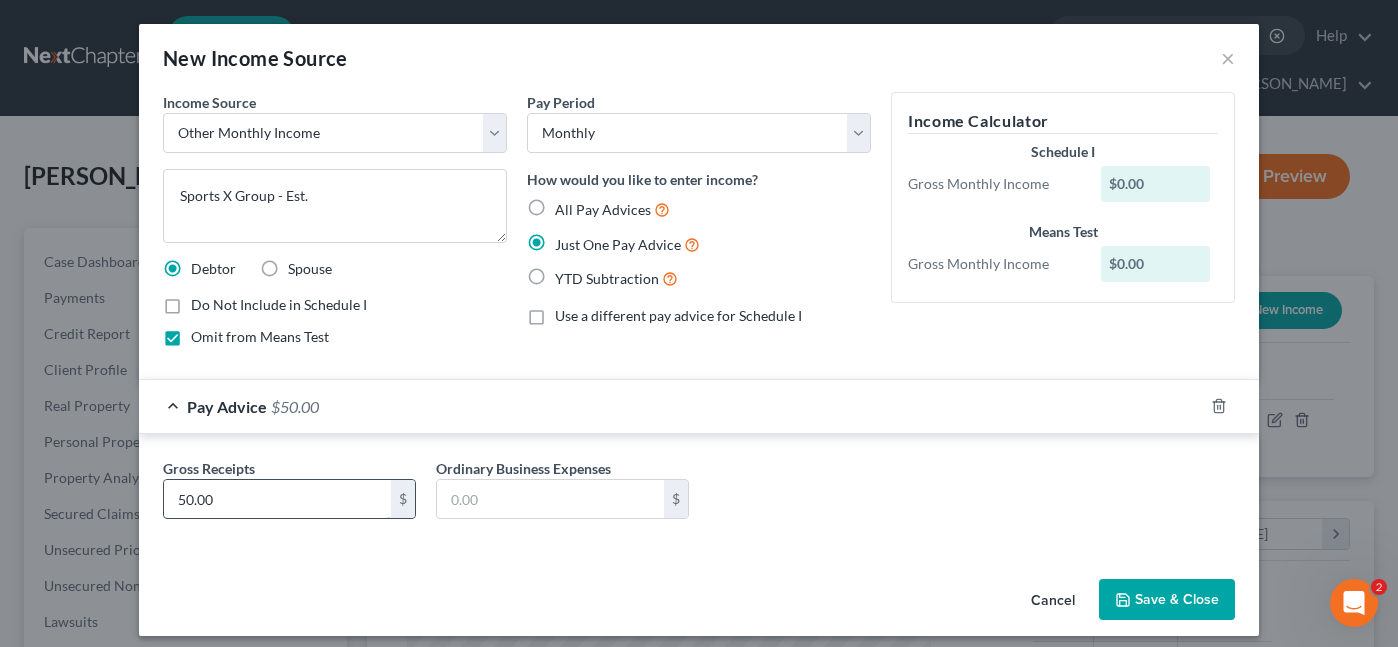 type on "50.00" 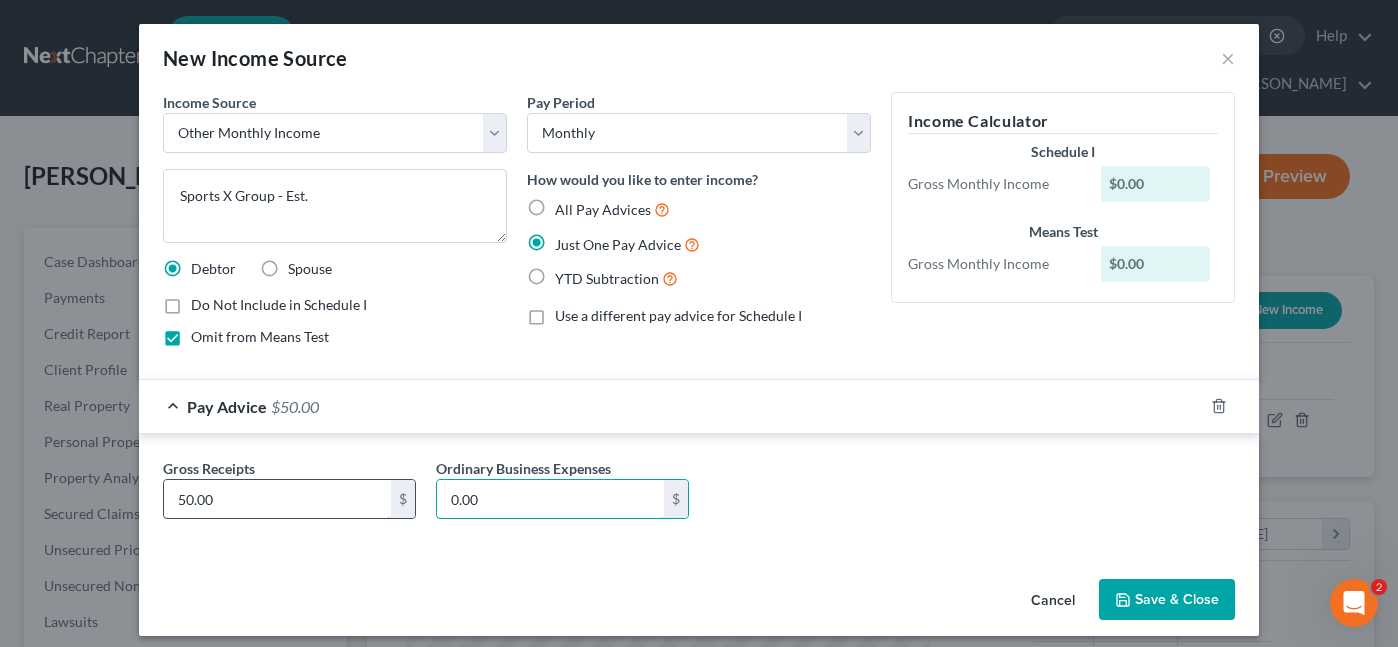 type on "0.00" 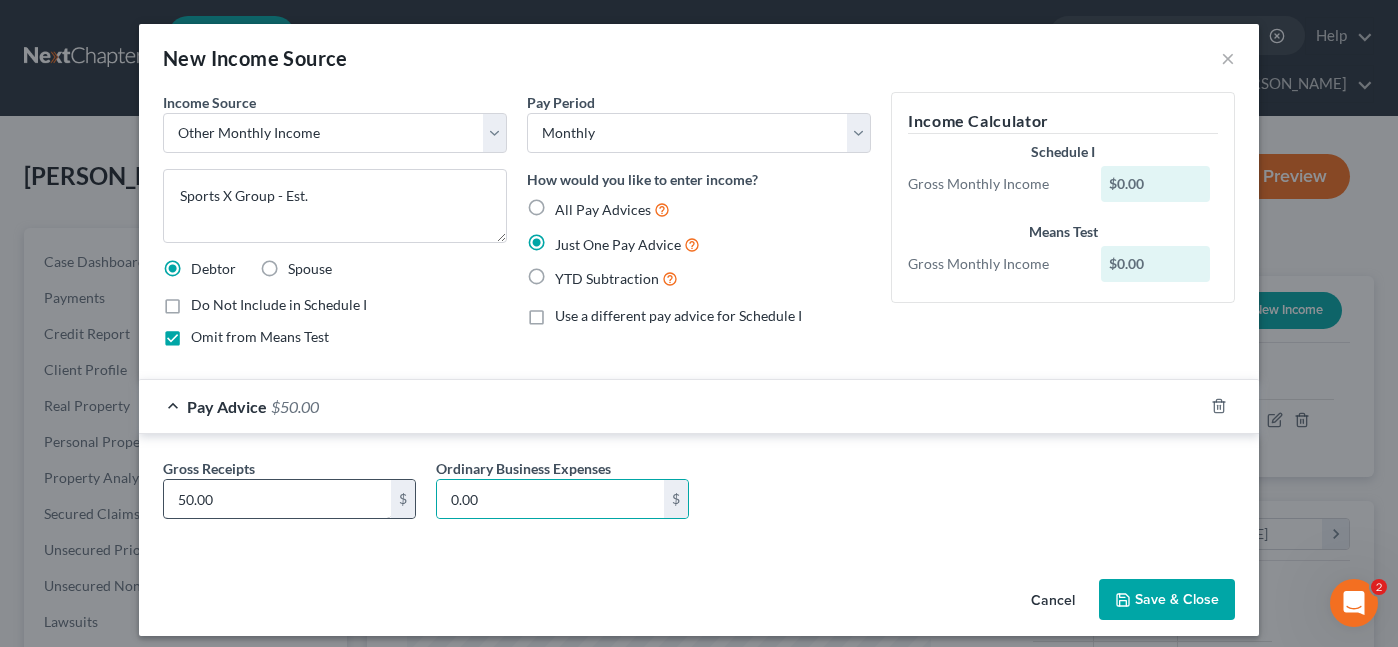type 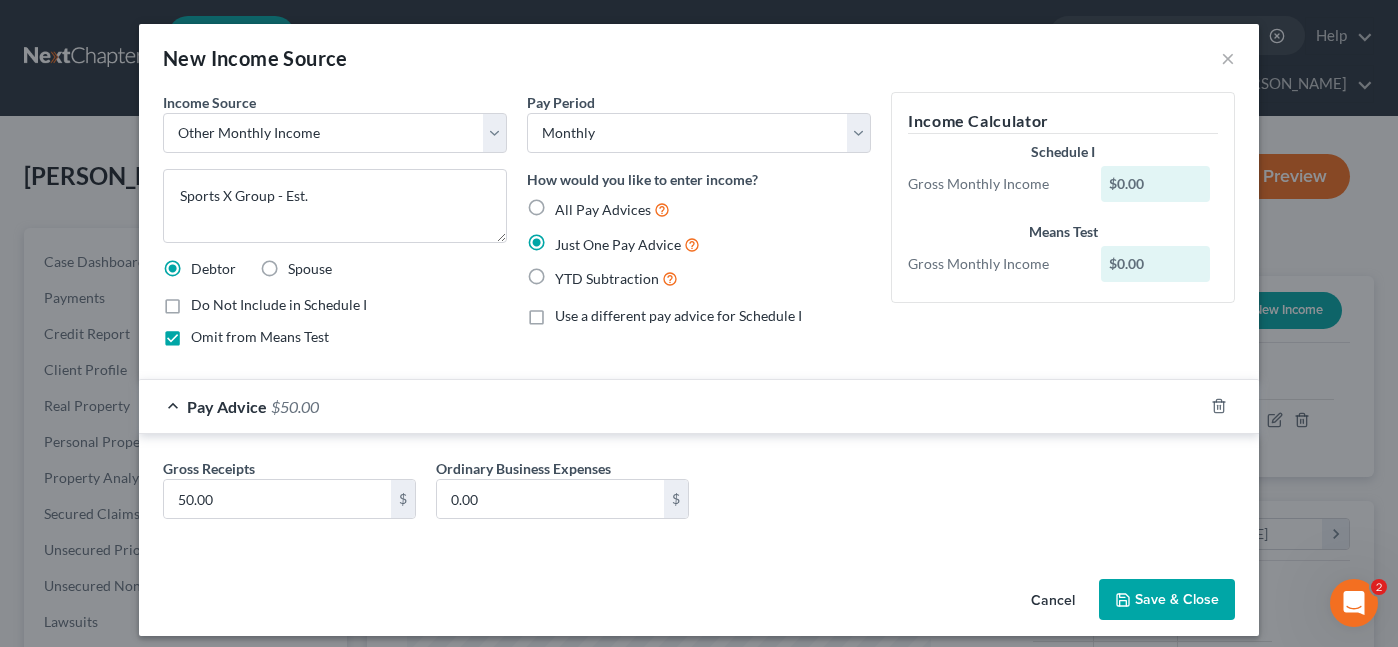 click on "Save & Close" at bounding box center (1167, 600) 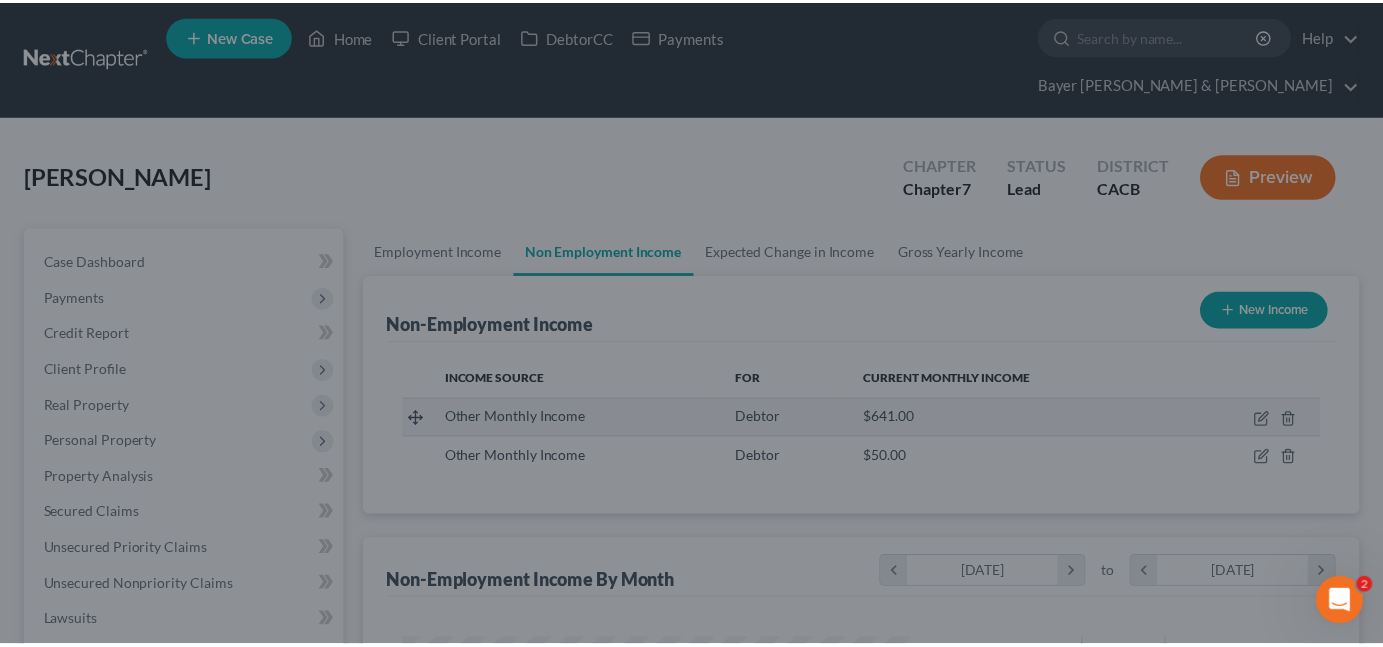 scroll, scrollTop: 359, scrollLeft: 558, axis: both 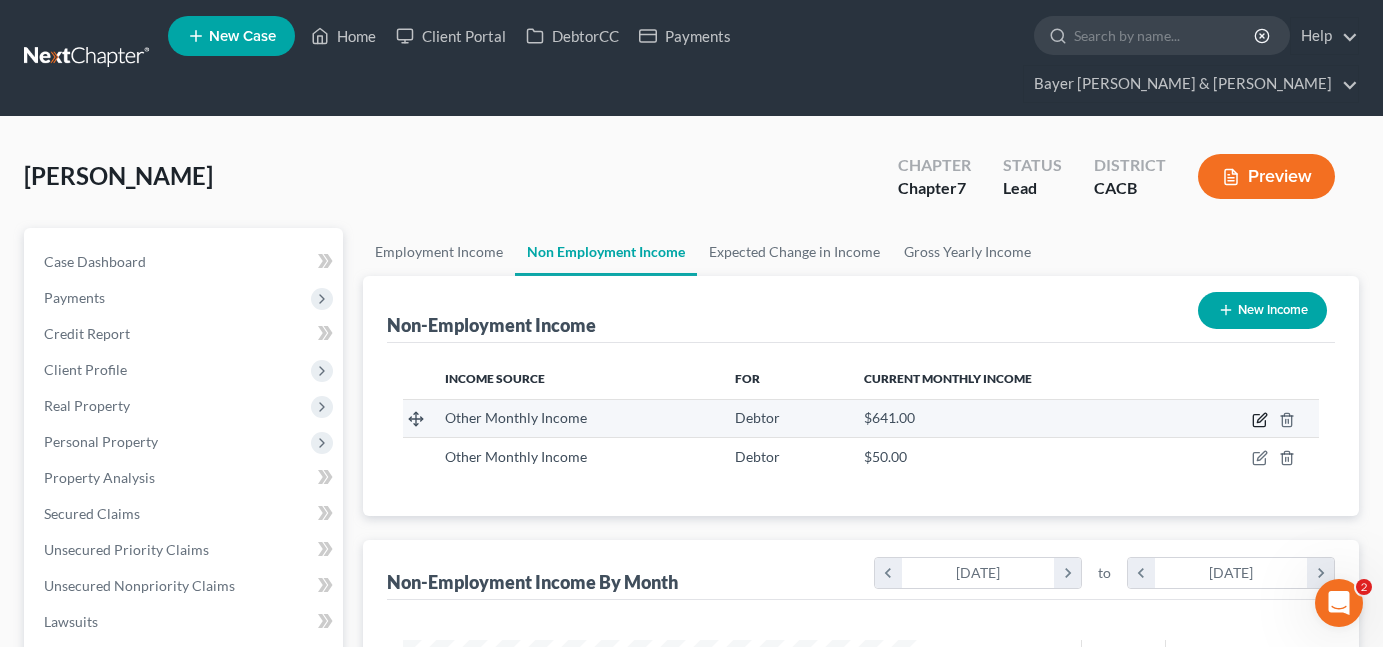 click 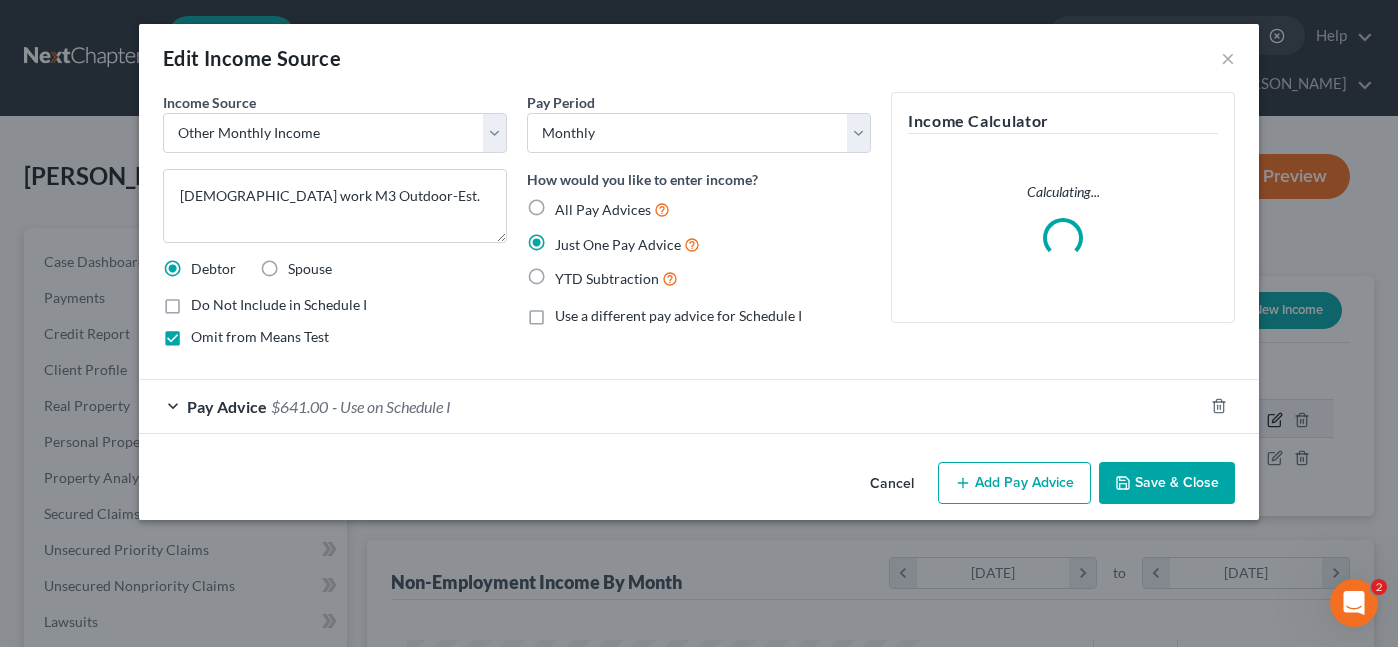 scroll, scrollTop: 999642, scrollLeft: 999436, axis: both 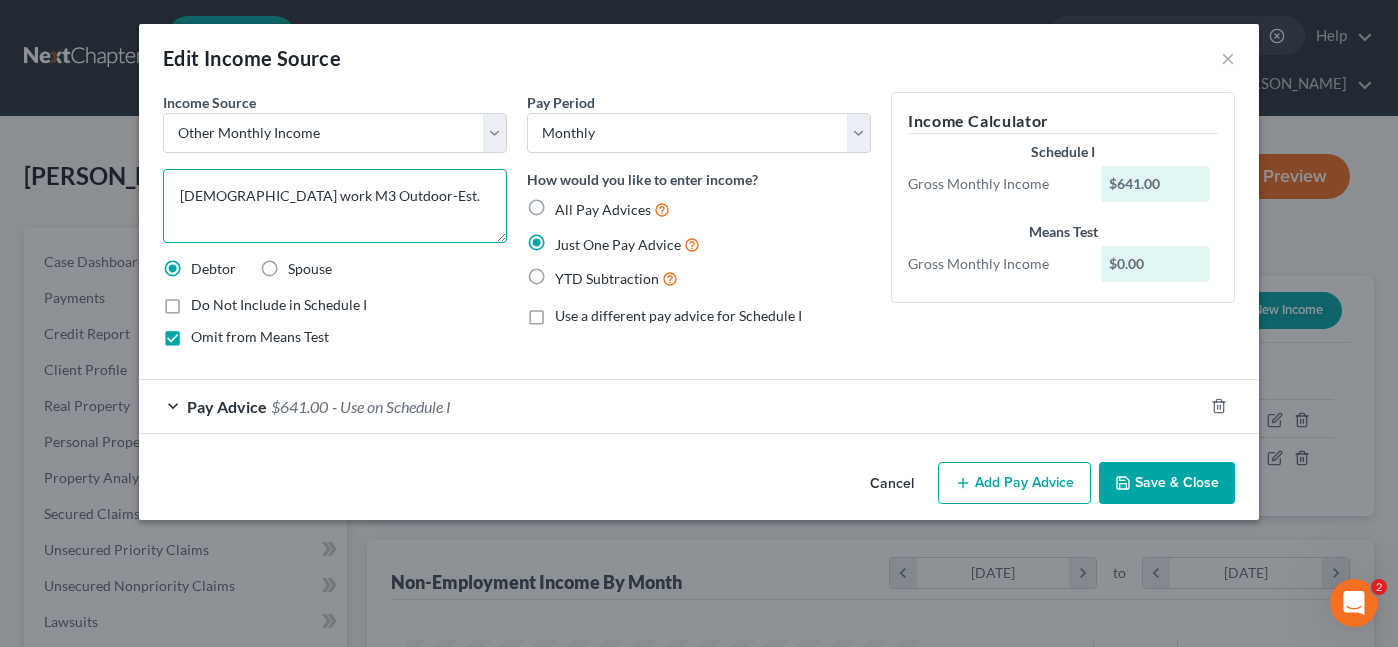 click on "[DEMOGRAPHIC_DATA] work M3 Outdoor-Est." at bounding box center [335, 206] 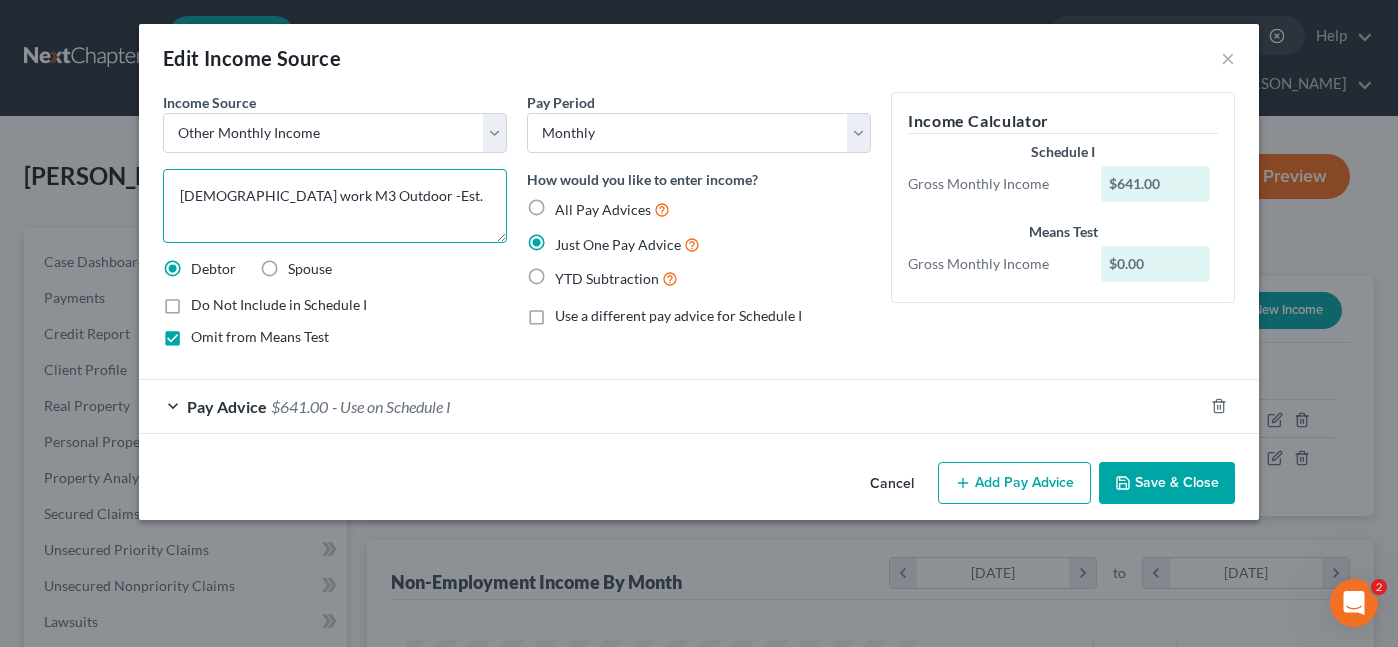 click on "[DEMOGRAPHIC_DATA] work M3 Outdoor -Est." at bounding box center [335, 206] 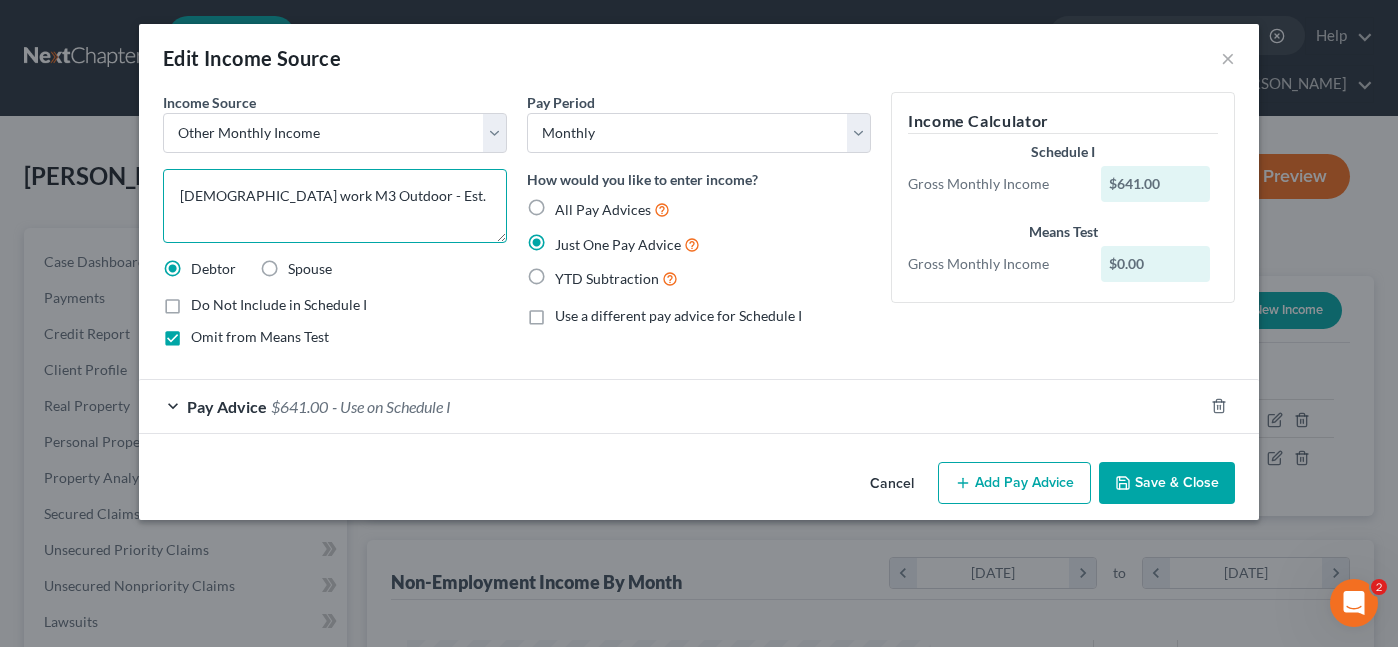 type on "[DEMOGRAPHIC_DATA] work M3 Outdoor - Est." 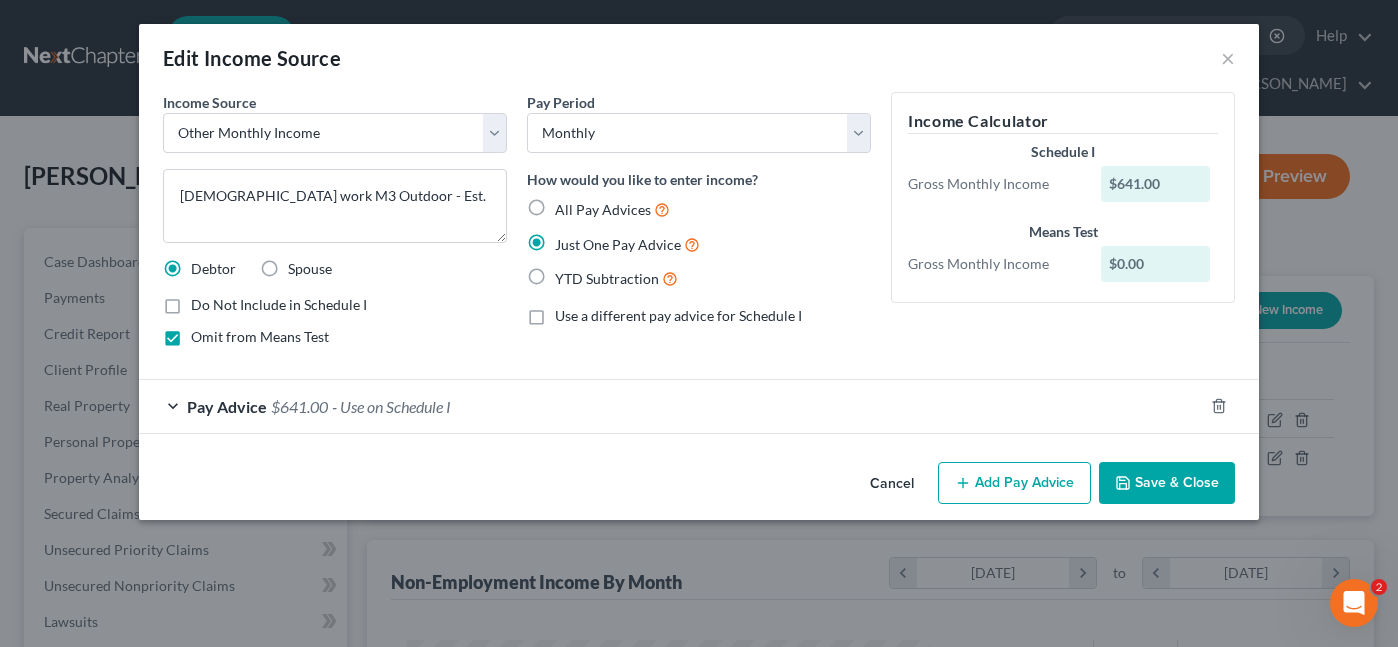 click on "Save & Close" at bounding box center [1167, 483] 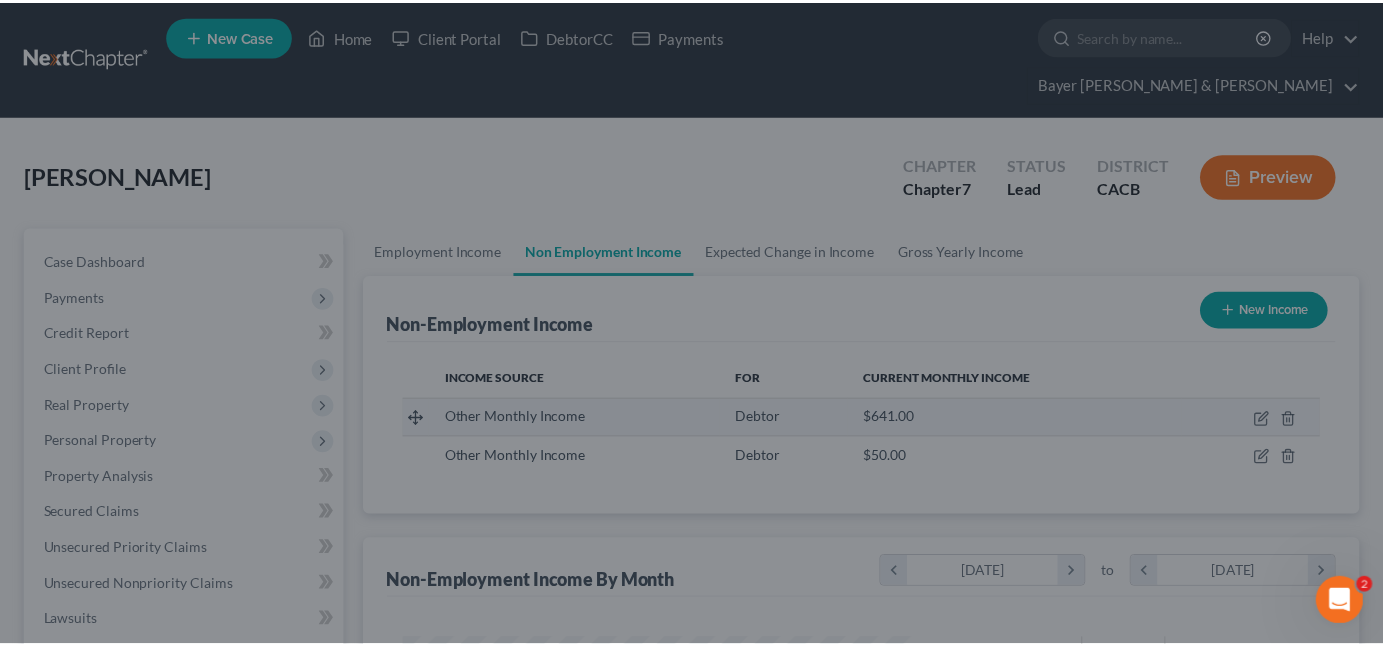 scroll, scrollTop: 359, scrollLeft: 558, axis: both 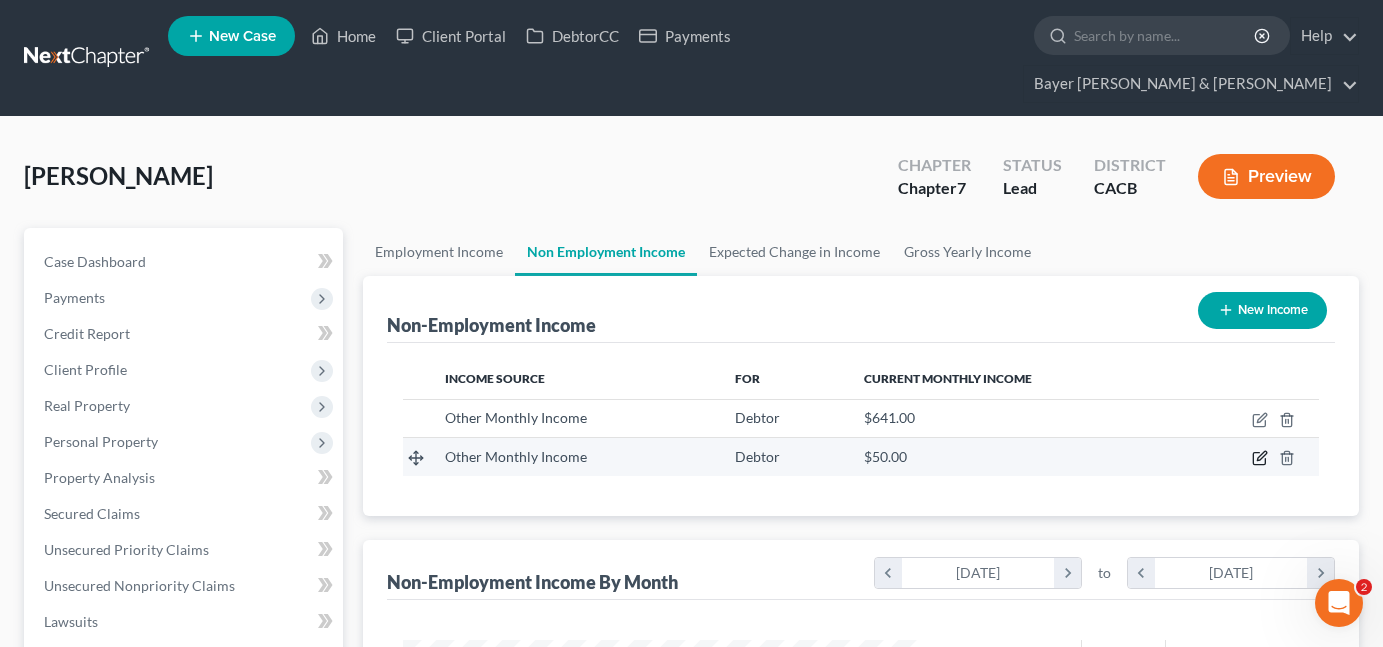 click 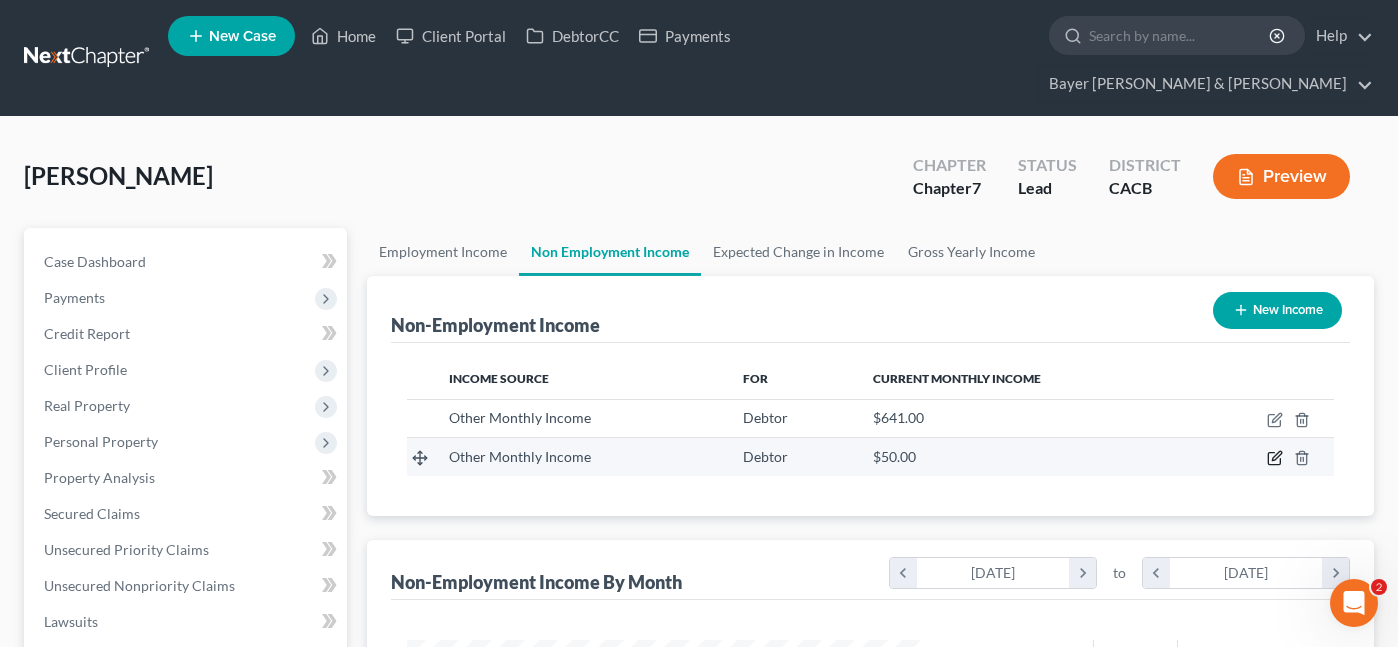 select on "13" 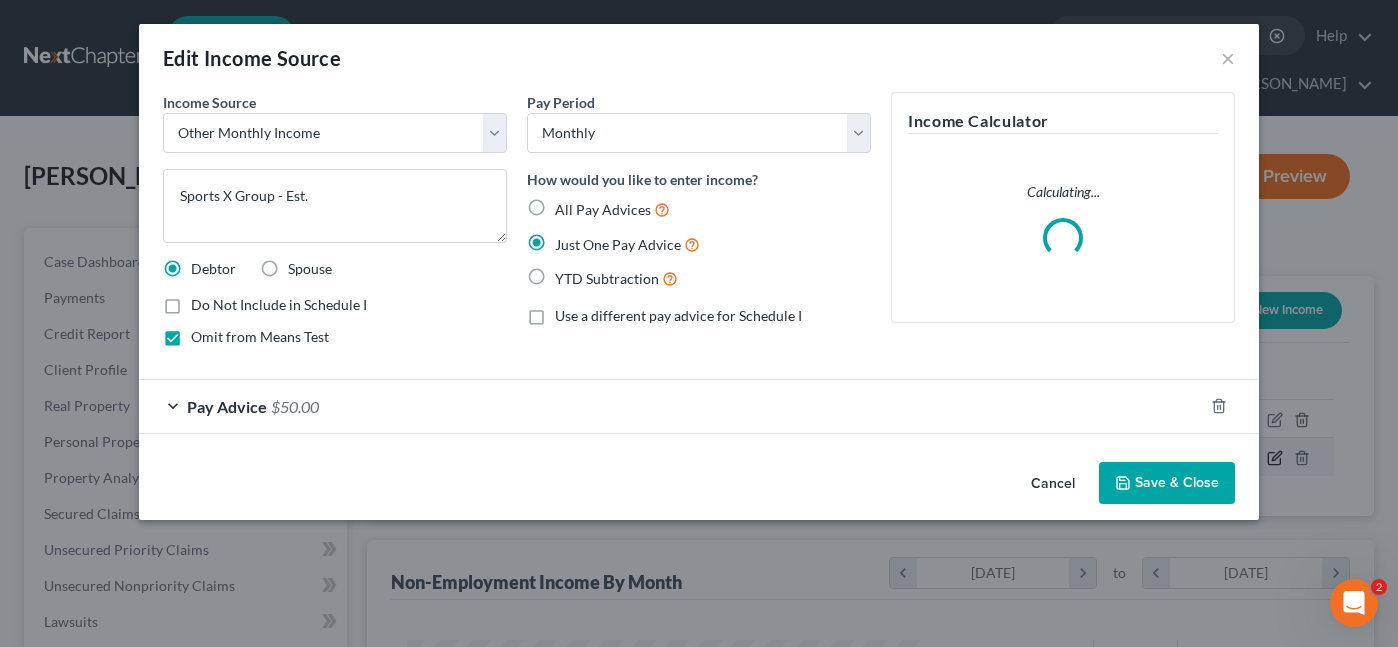 scroll, scrollTop: 999642, scrollLeft: 999436, axis: both 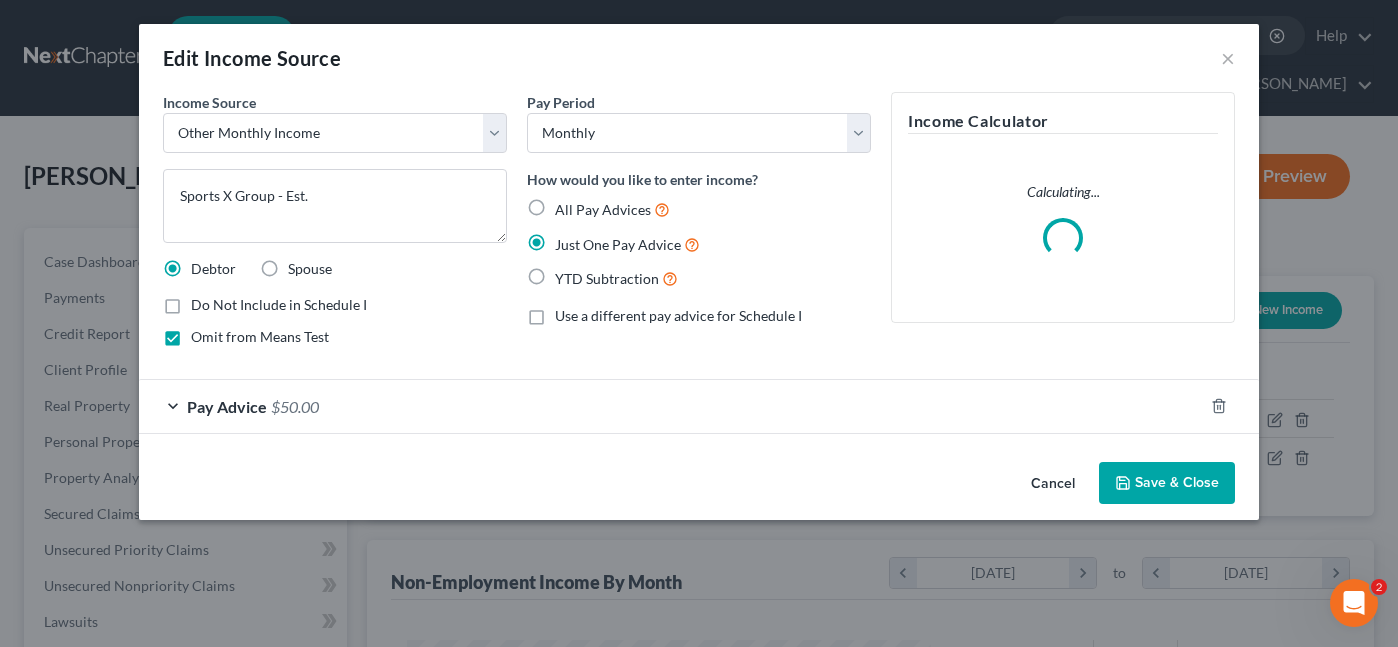 click on "Save & Close" at bounding box center [1167, 483] 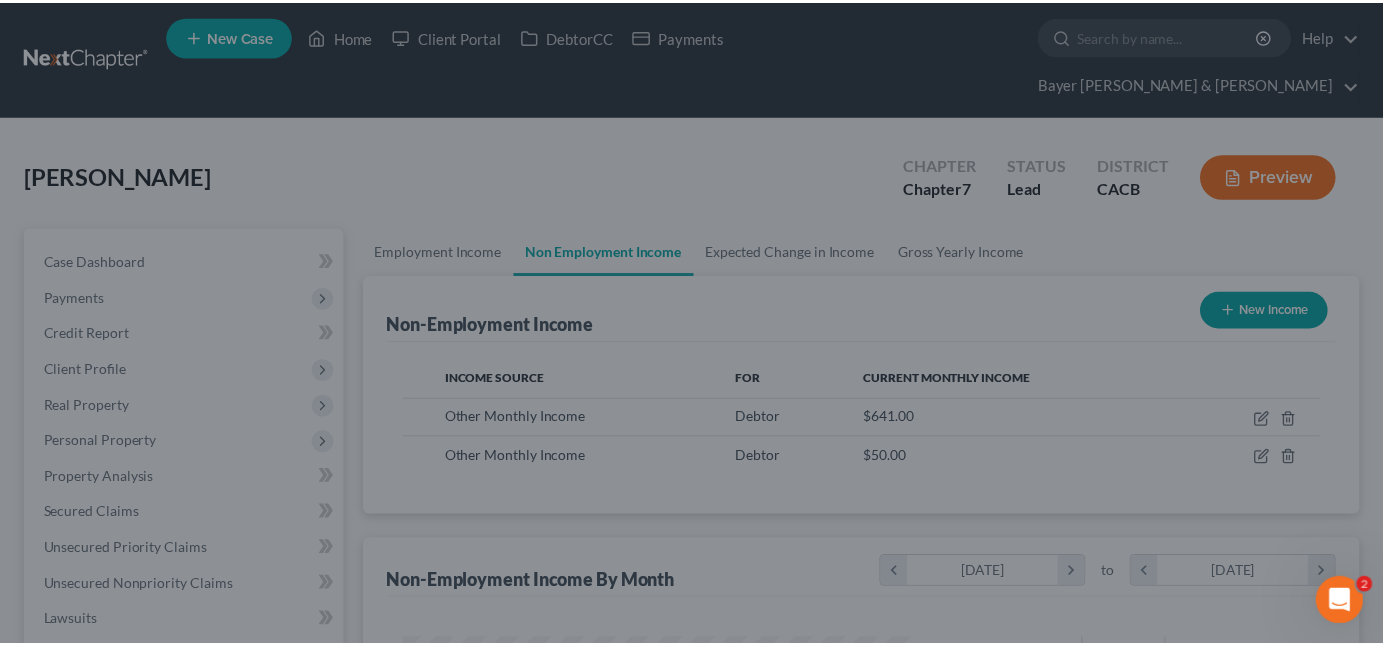 scroll, scrollTop: 359, scrollLeft: 558, axis: both 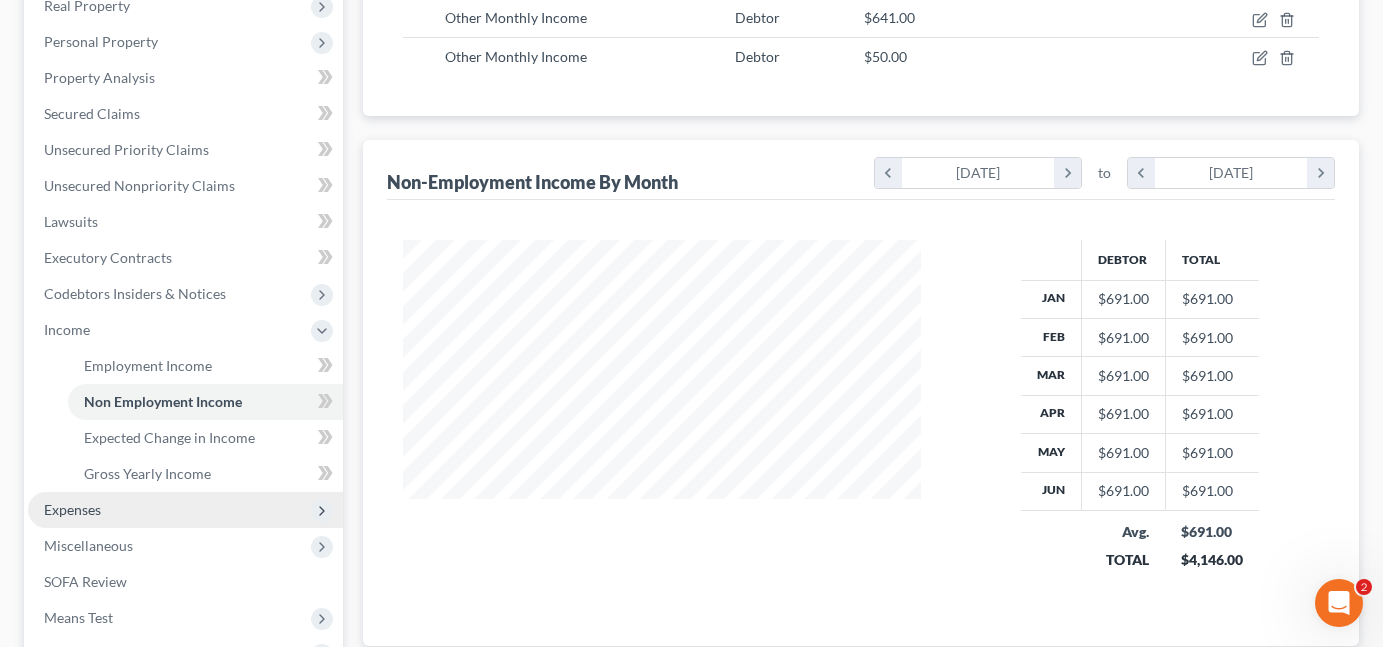 click on "Expenses" at bounding box center (185, 510) 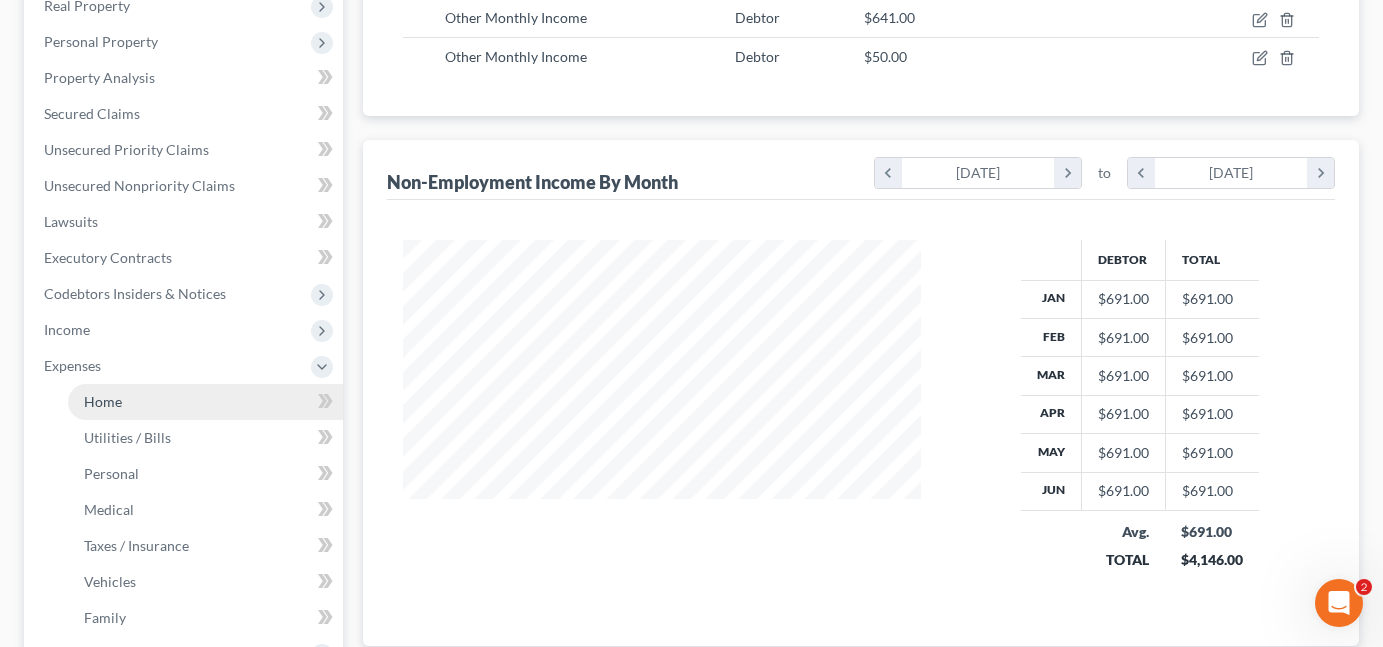 click on "Home" at bounding box center [205, 402] 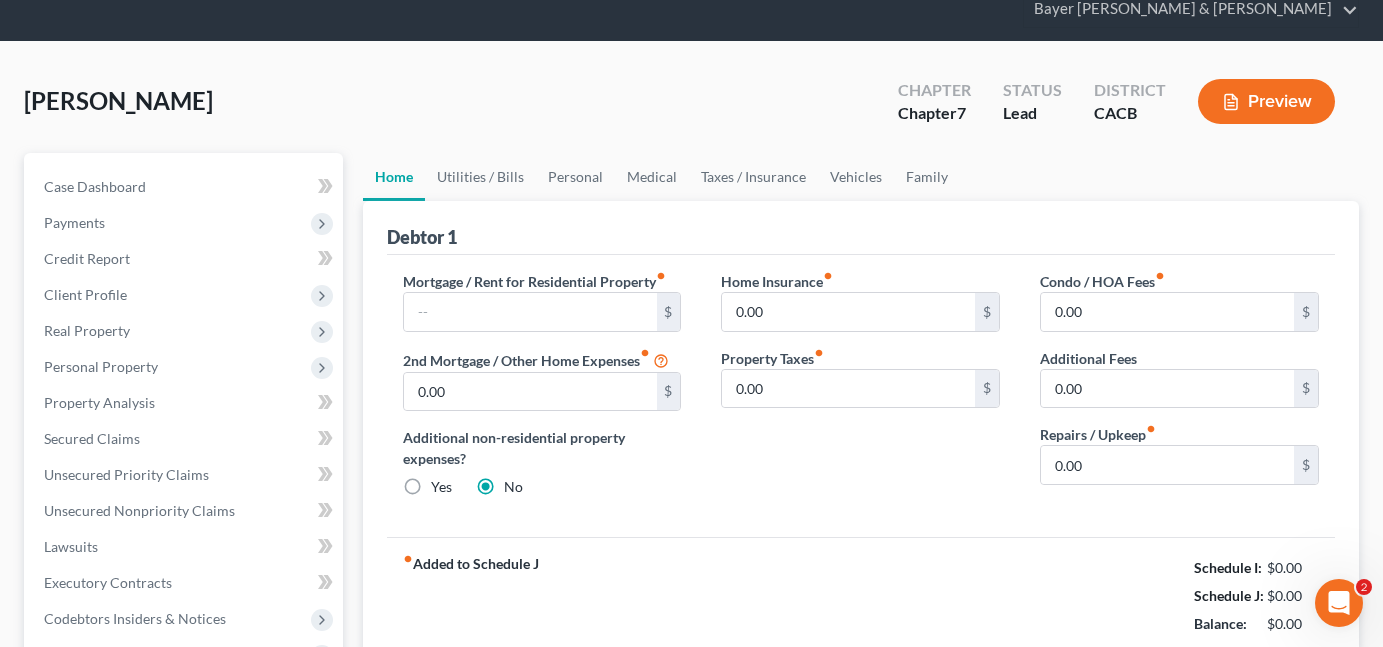 scroll, scrollTop: 0, scrollLeft: 0, axis: both 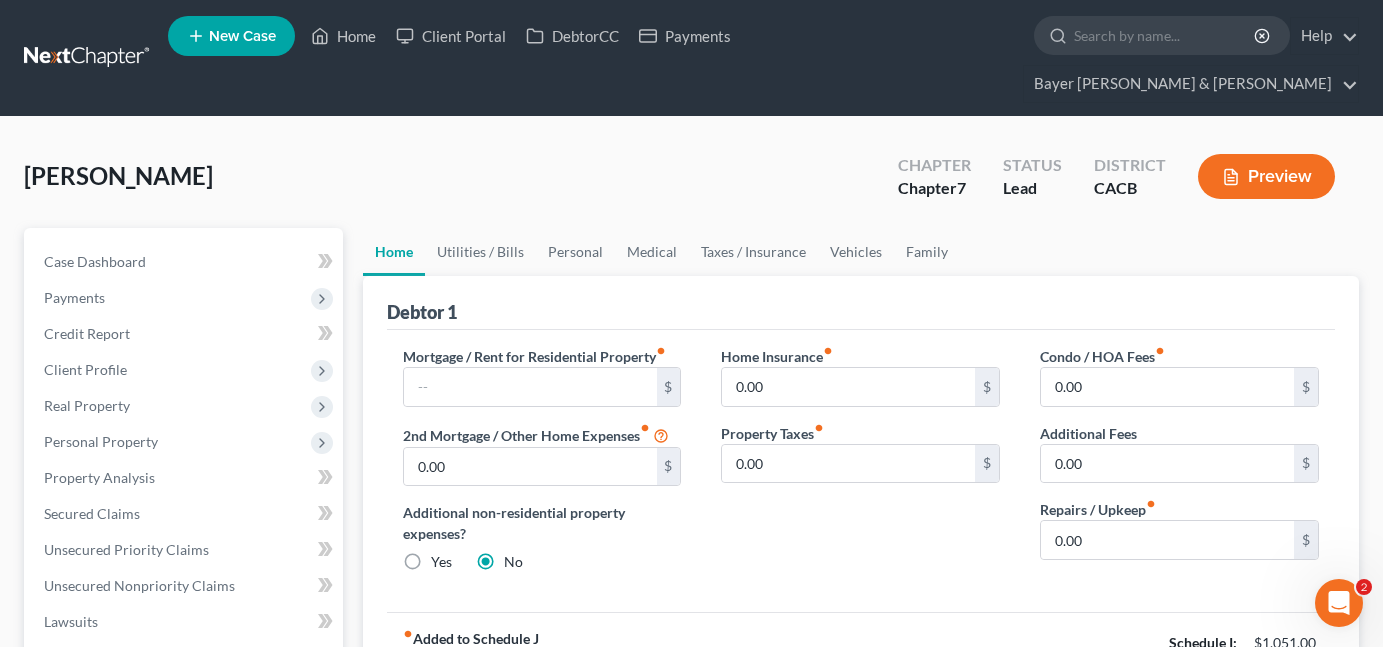 click on "[PERSON_NAME] Upgraded Chapter Chapter  7 Status Lead District CACB Preview" at bounding box center (691, 184) 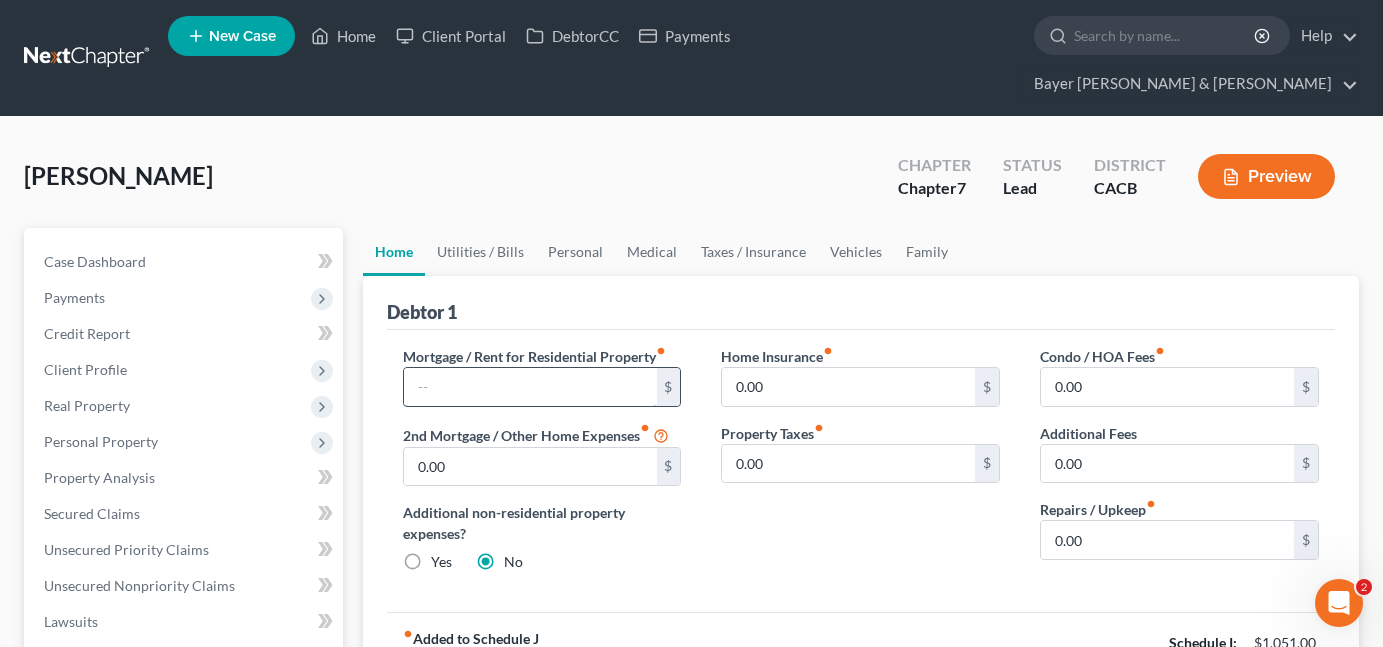 click at bounding box center (530, 387) 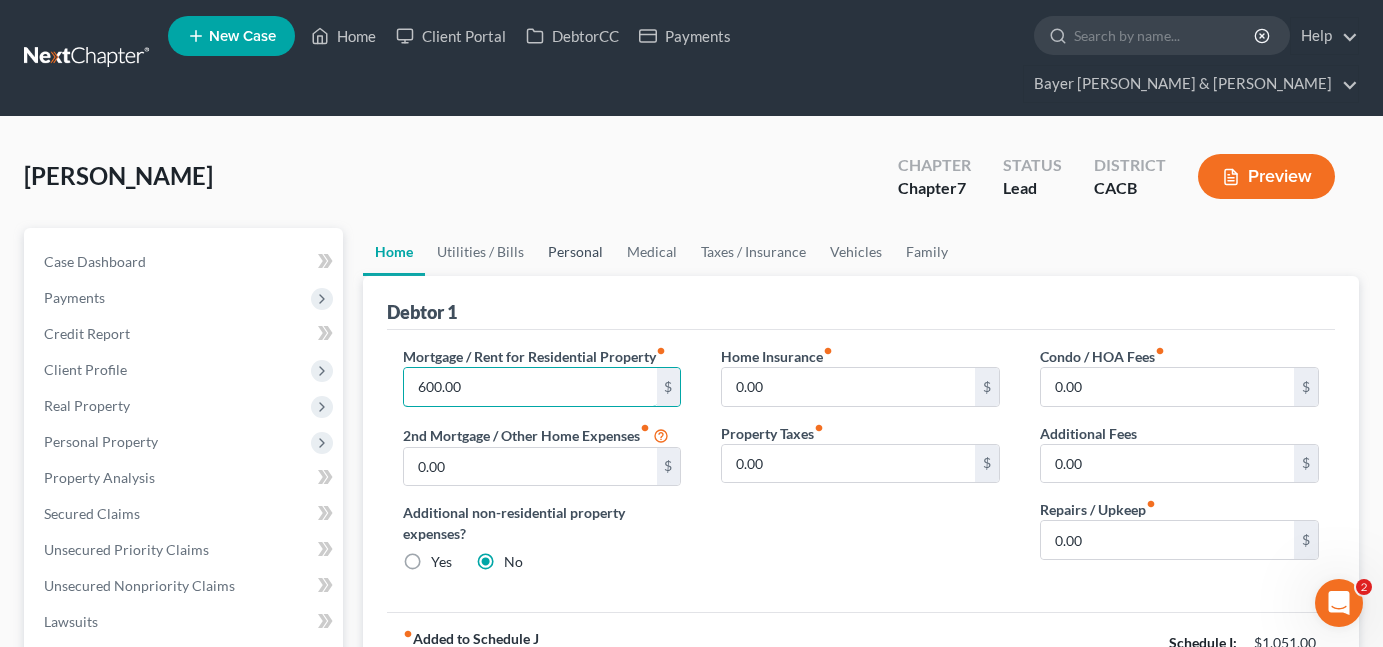 type on "600.00" 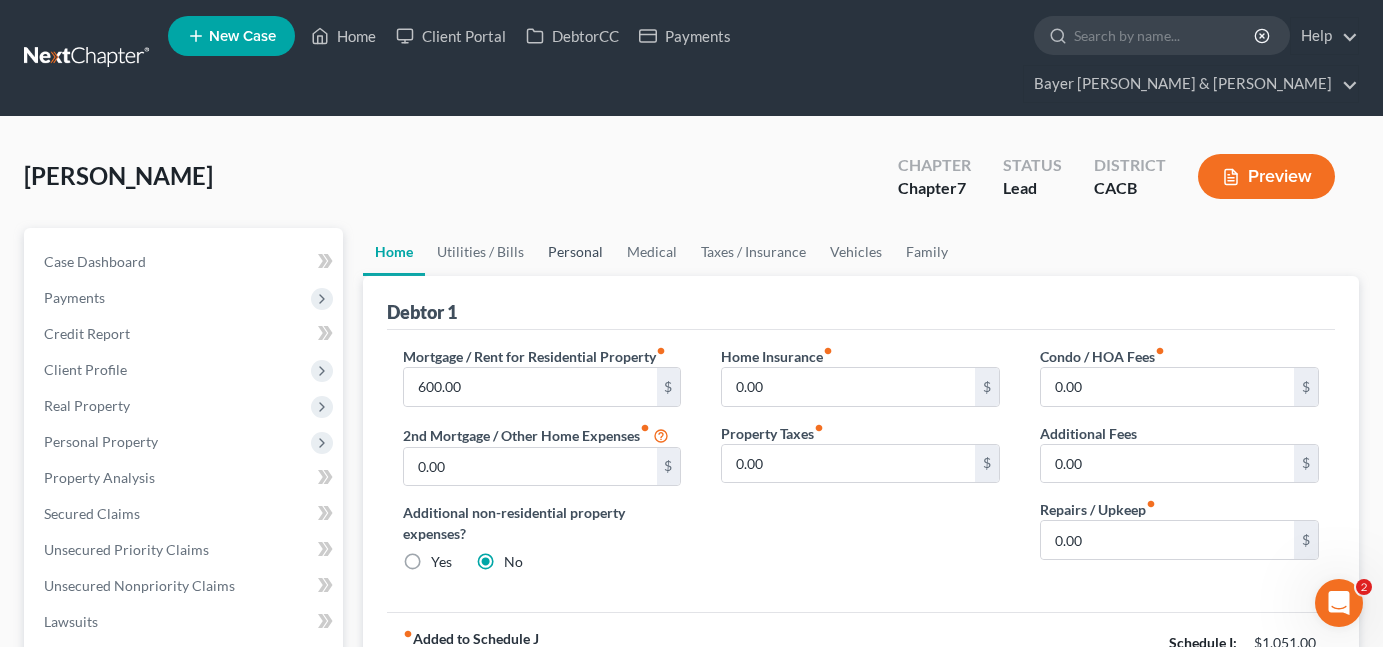 click on "Personal" at bounding box center (575, 252) 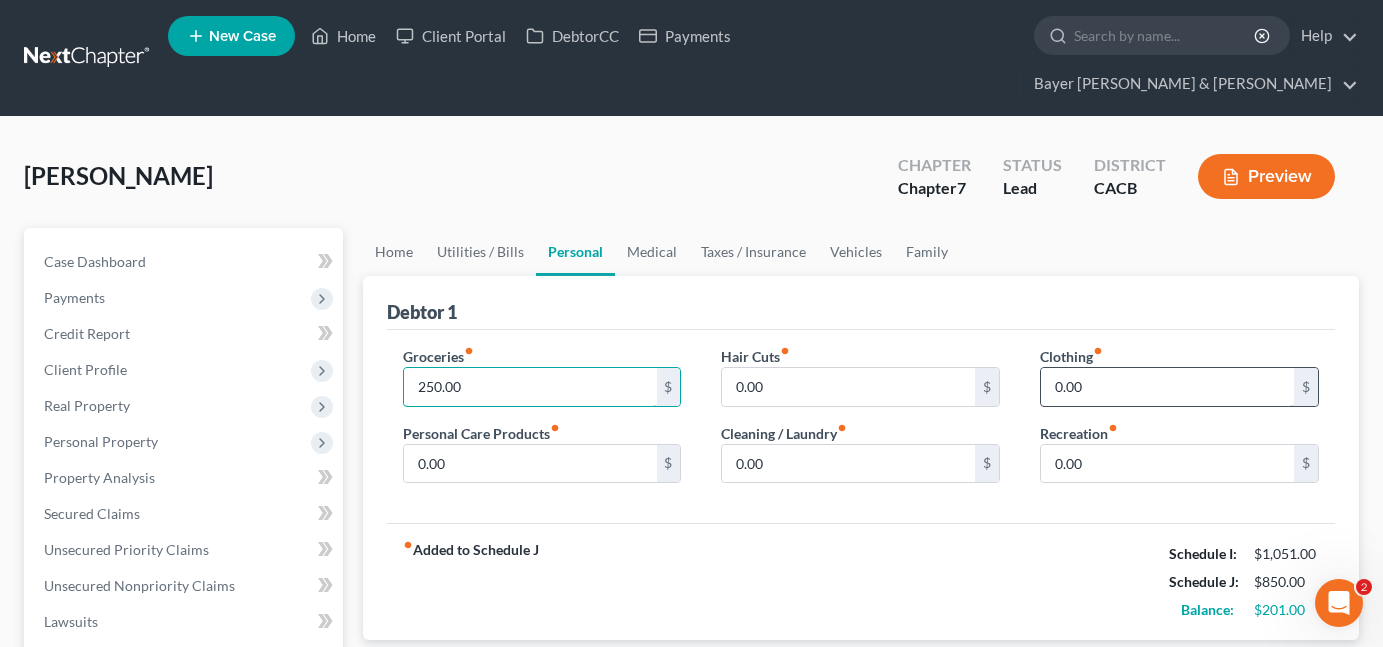 type on "250.00" 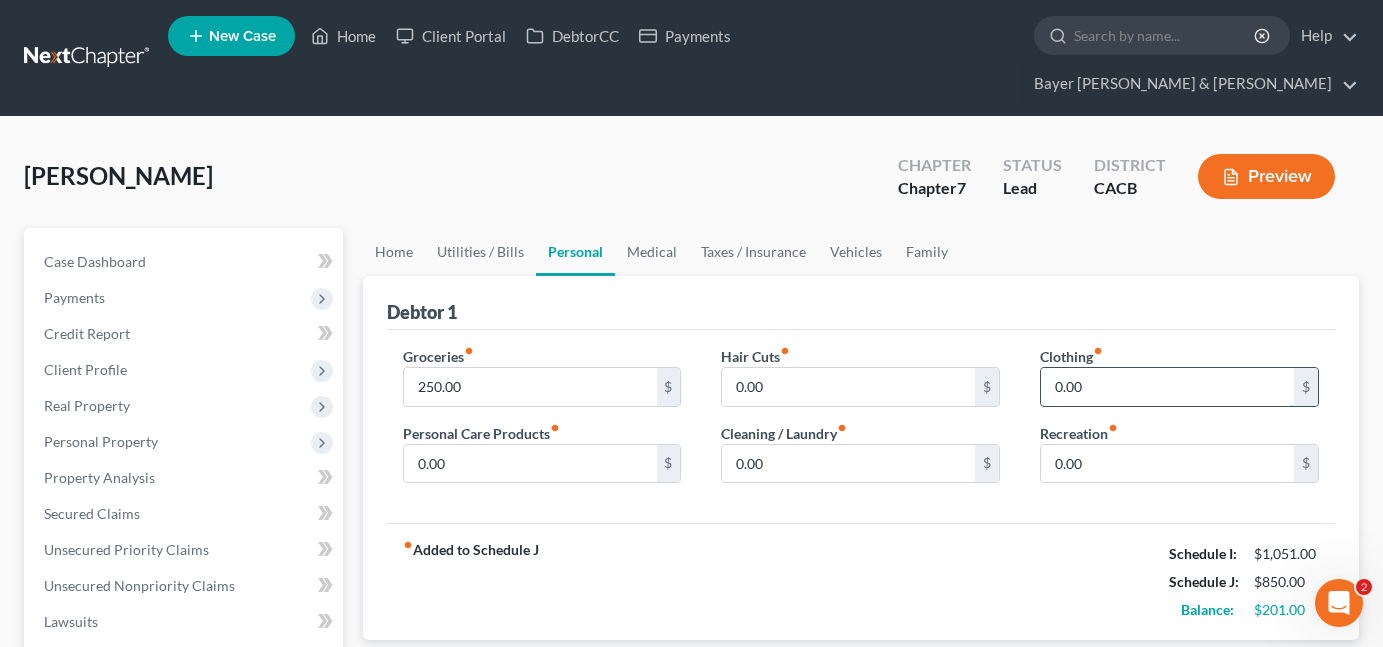 type 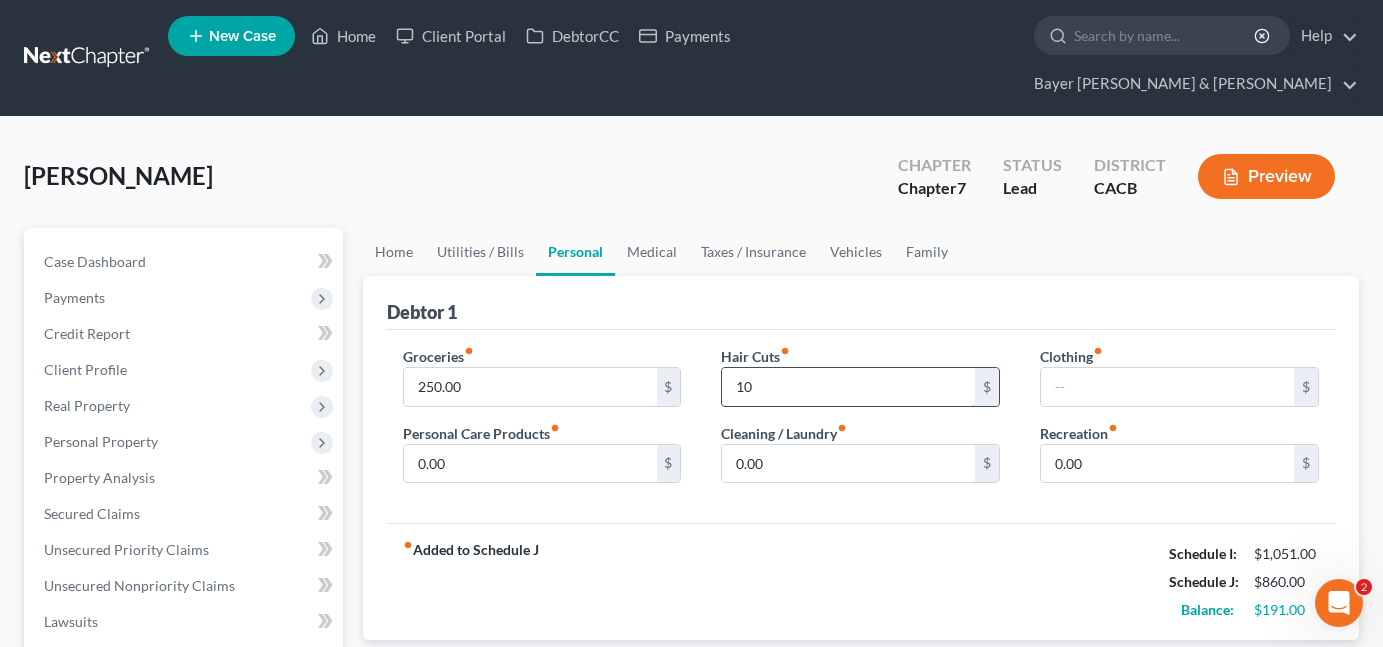 type on "1" 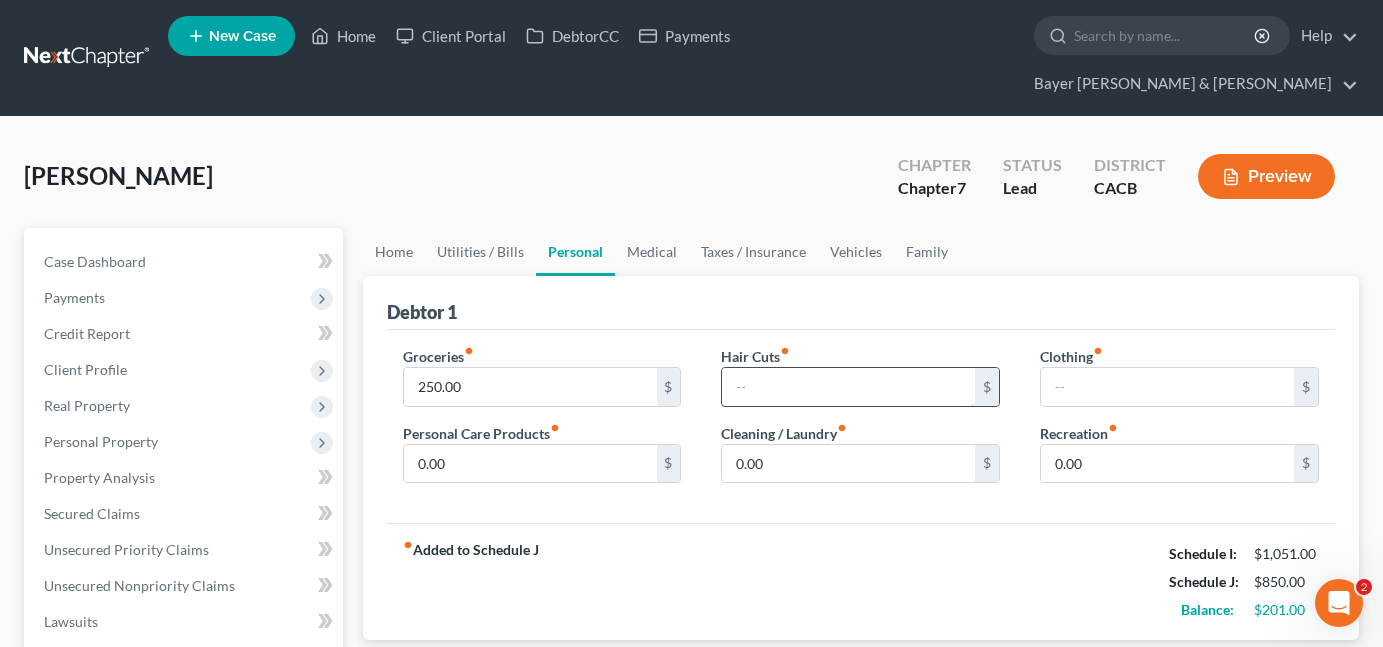 type 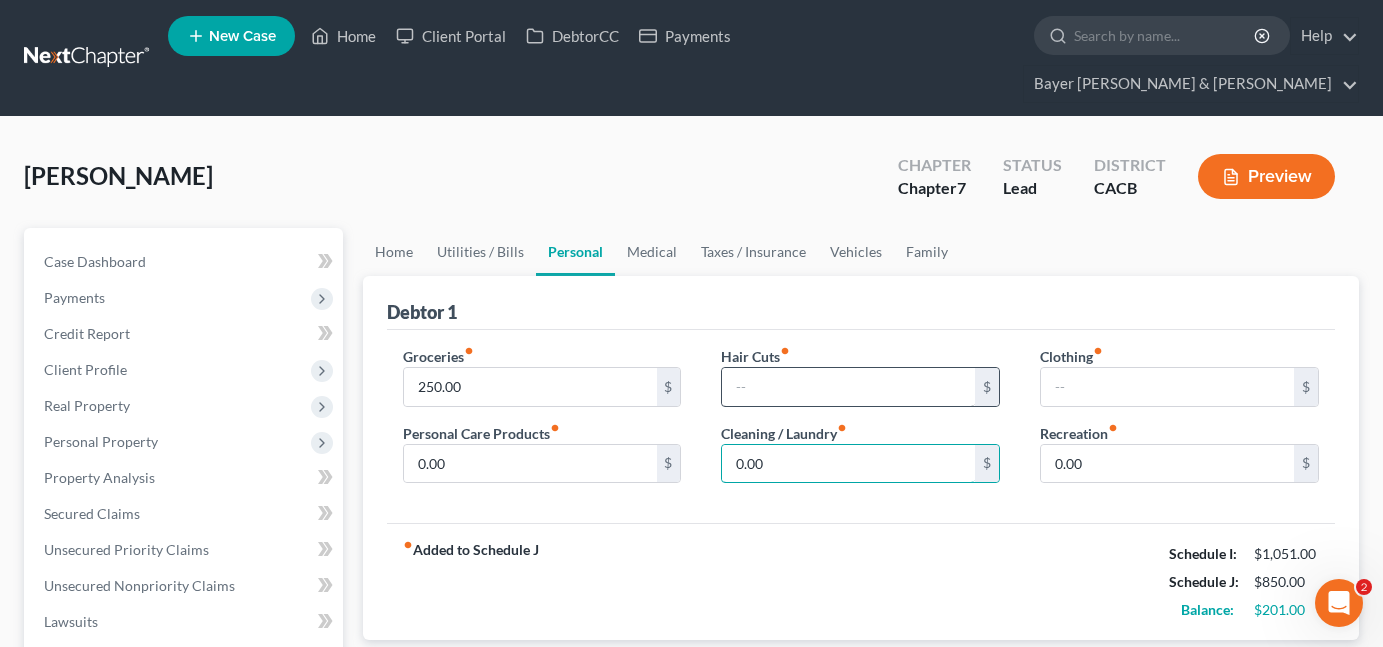 type on "1" 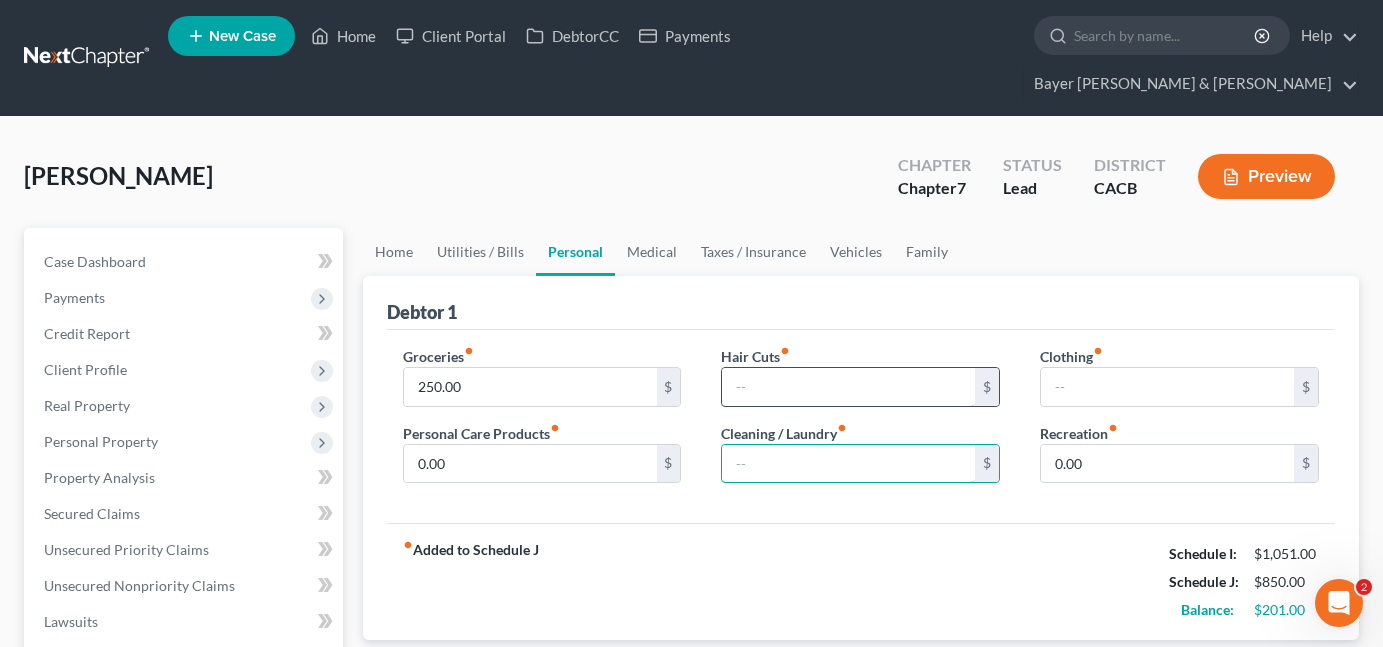 type 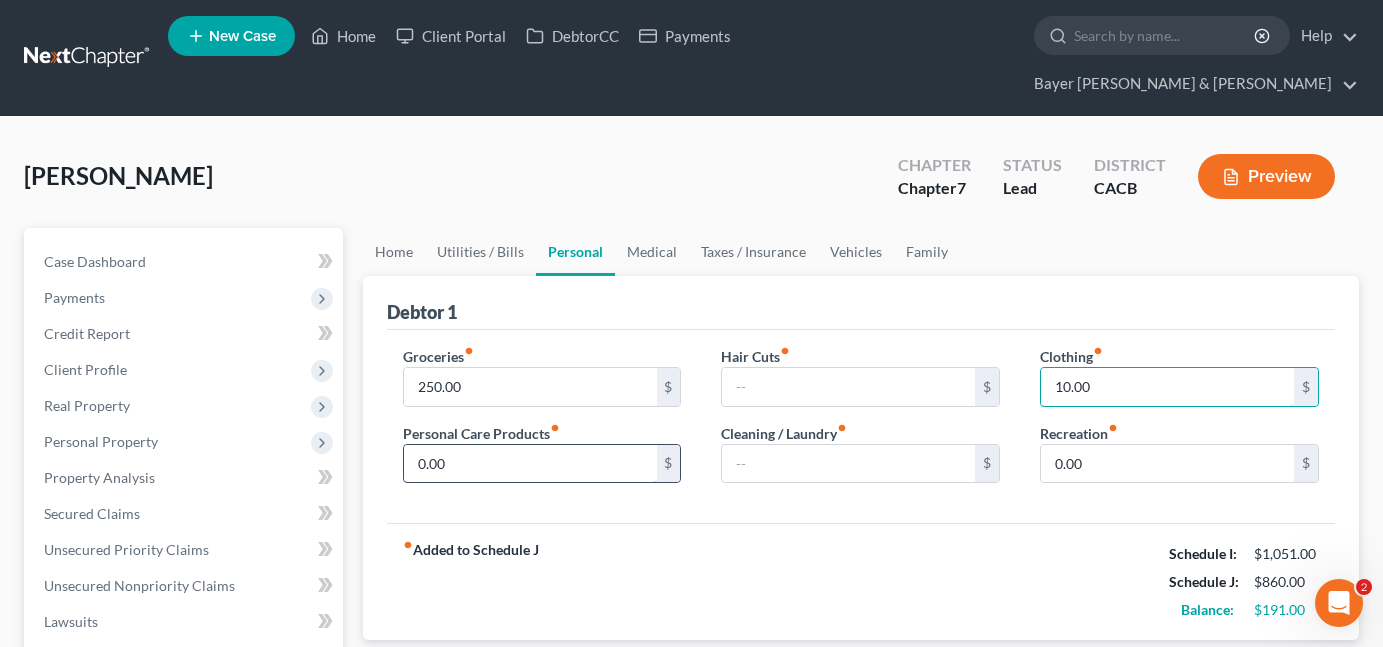 type on "10.00" 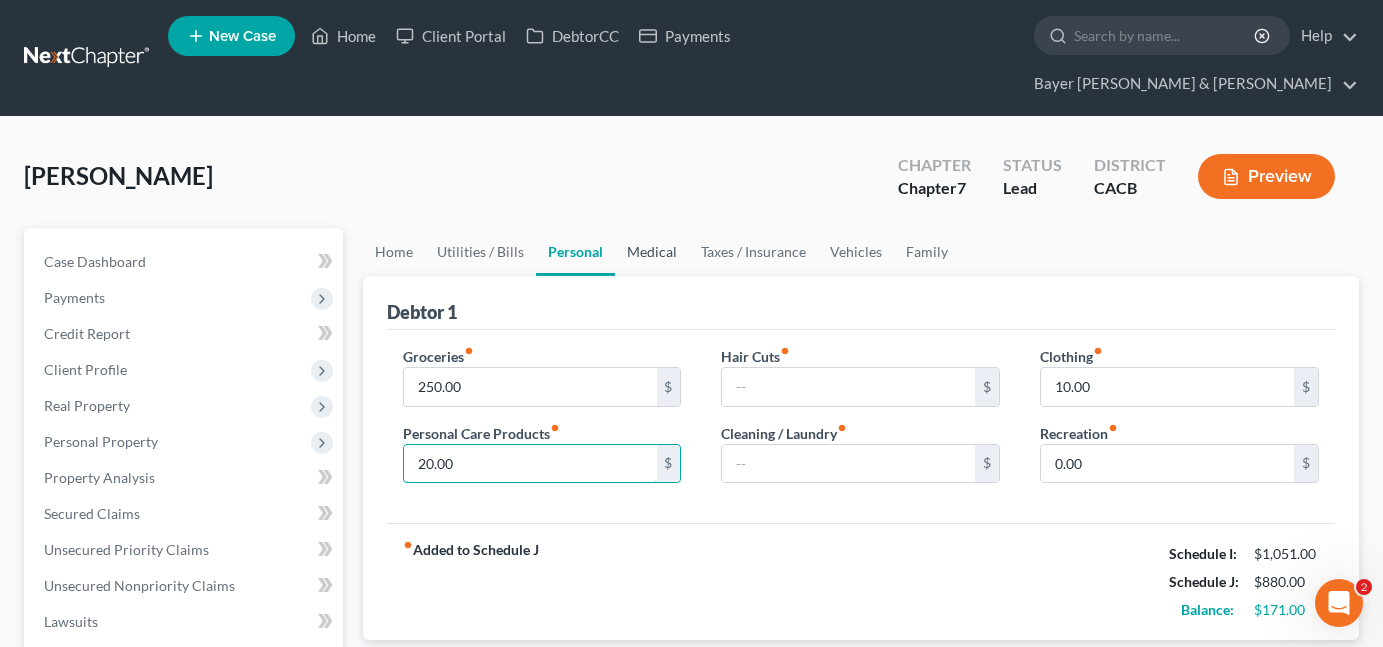 type on "20.00" 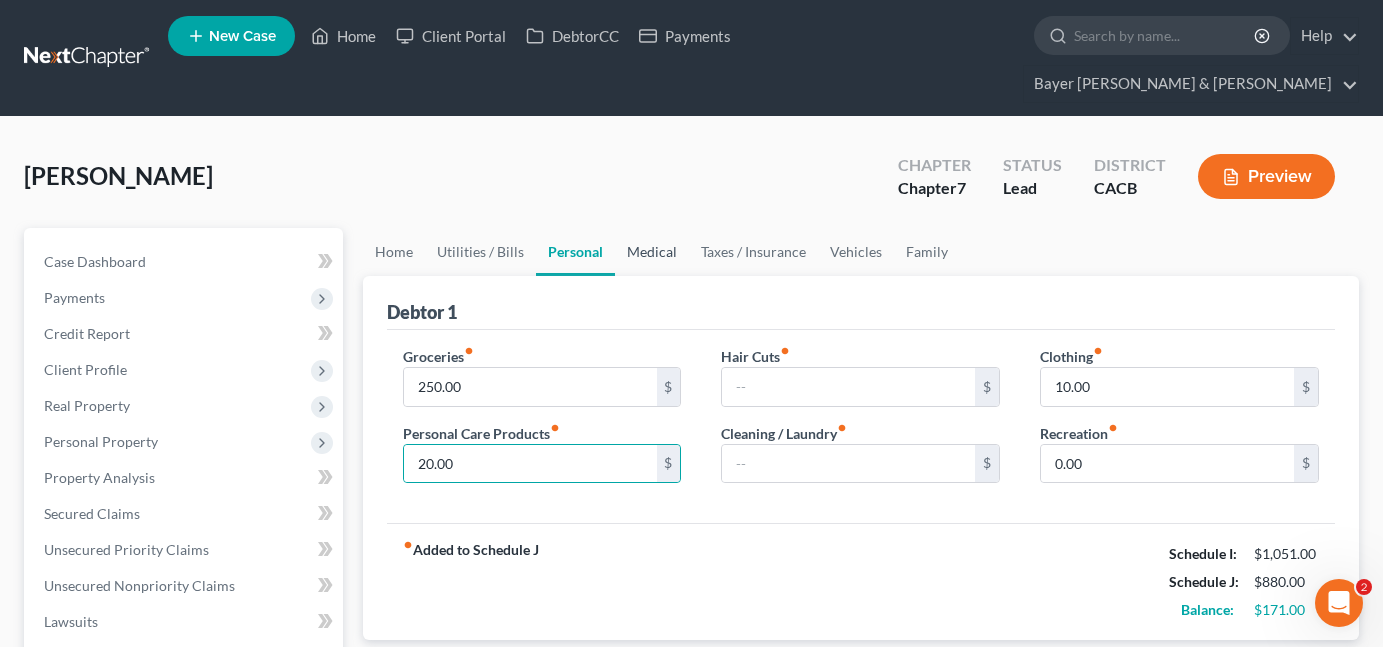 click on "Medical" at bounding box center [652, 252] 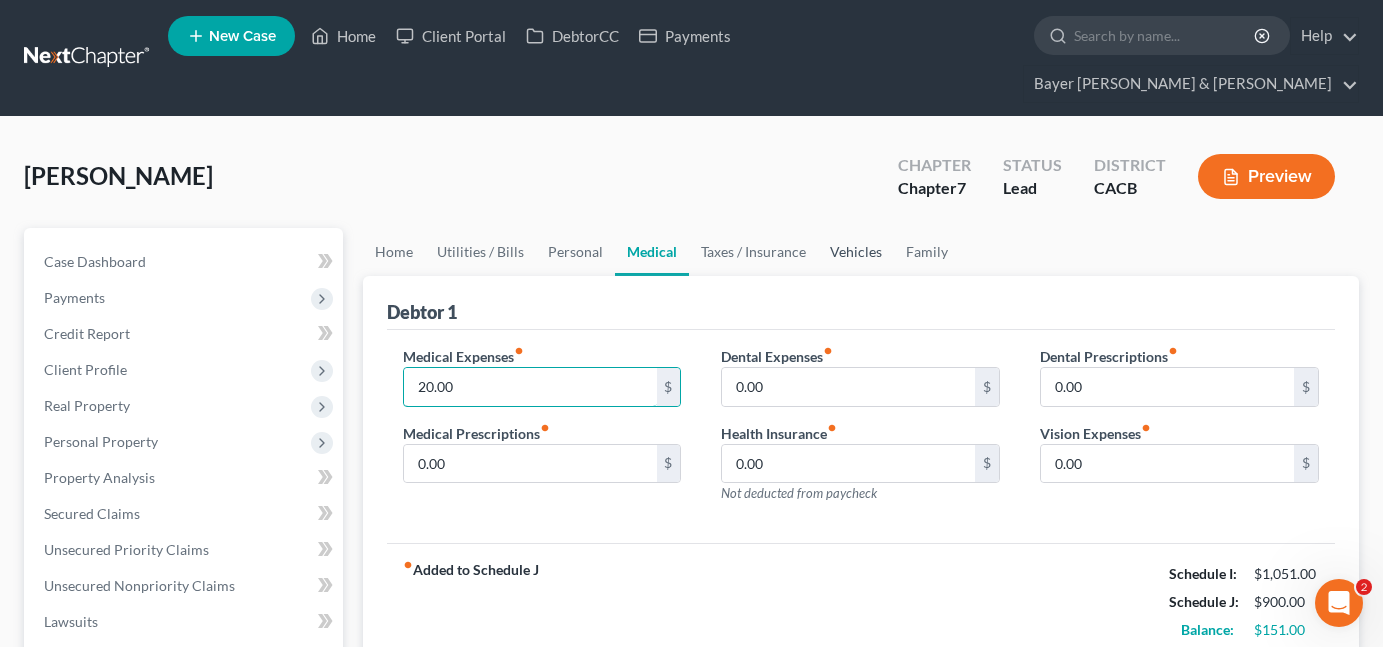 type on "20.00" 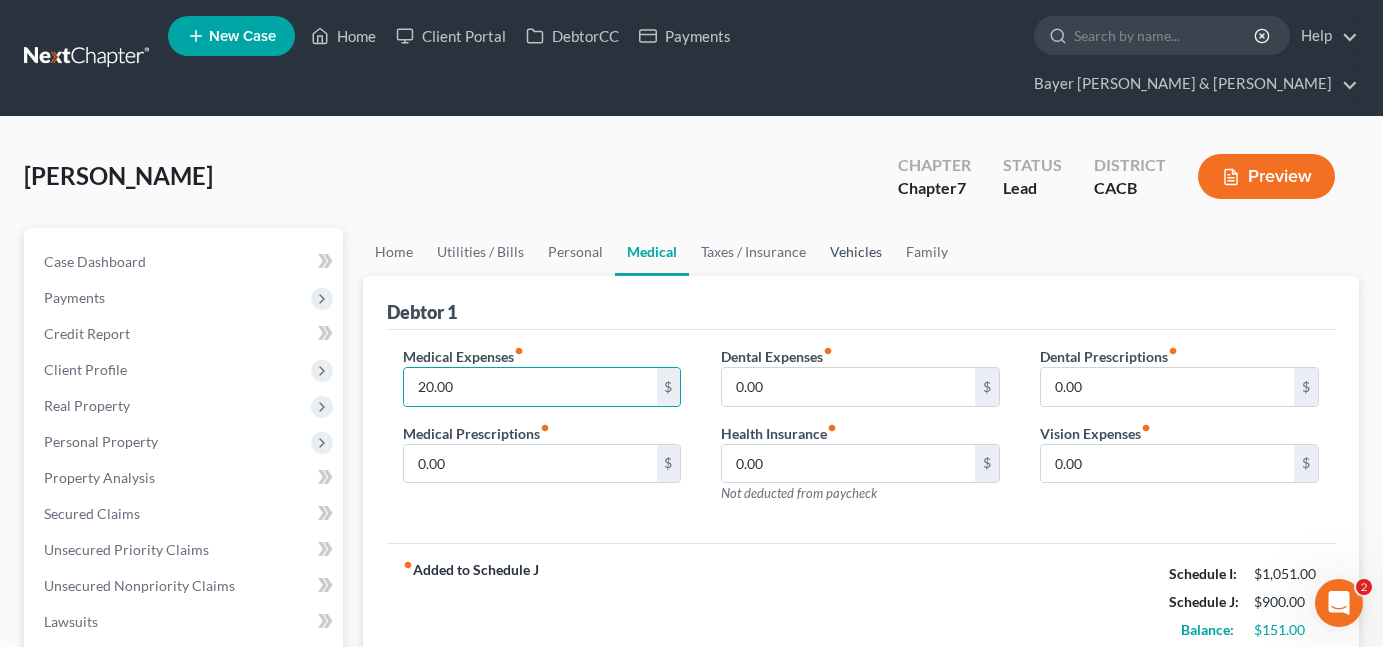 click on "Vehicles" at bounding box center [856, 252] 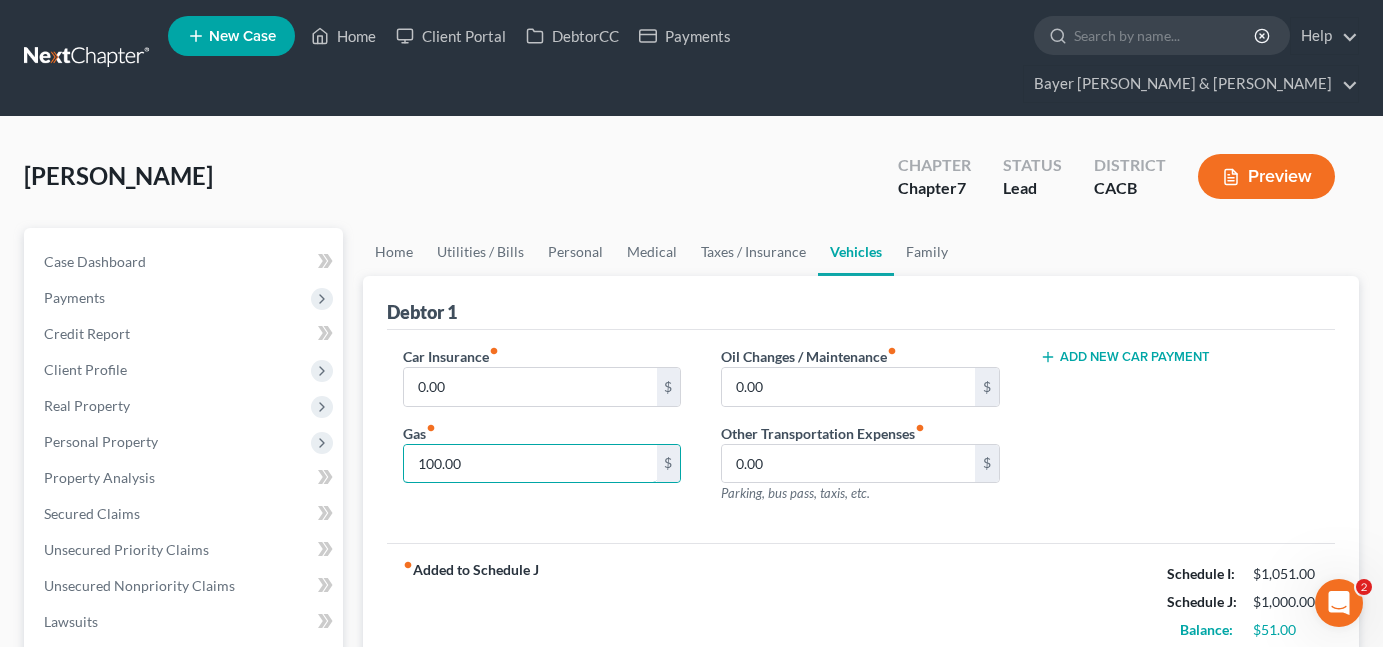 type on "100.00" 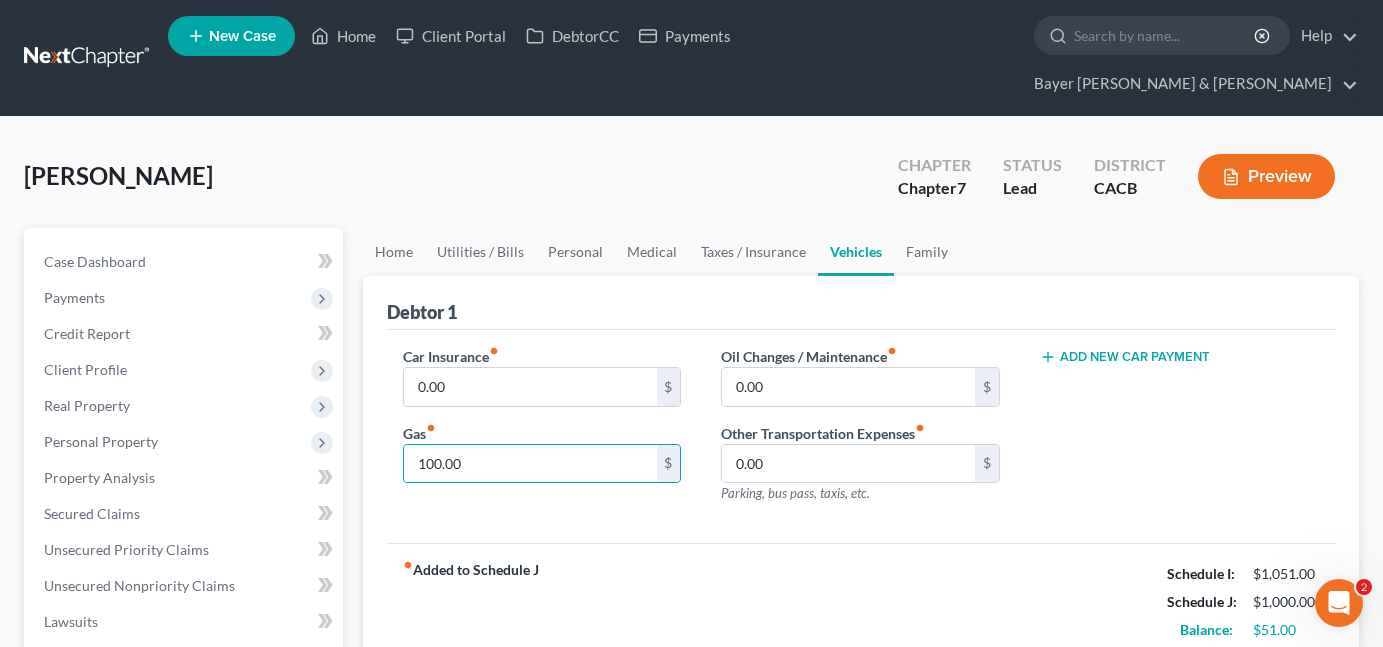 click on "fiber_manual_record  Added to Schedule J Schedule I: $1,051.00 Schedule J: $1,000.00 Balance: $51.00" at bounding box center (861, 601) 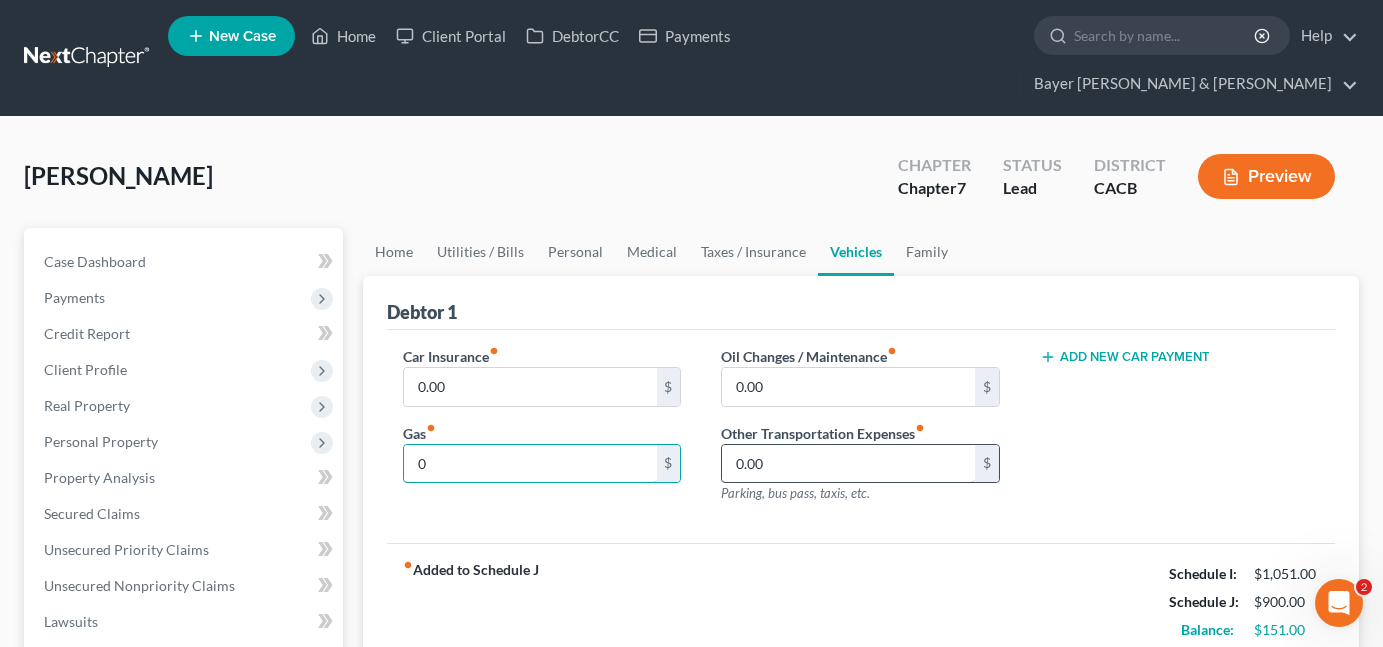 type on "0" 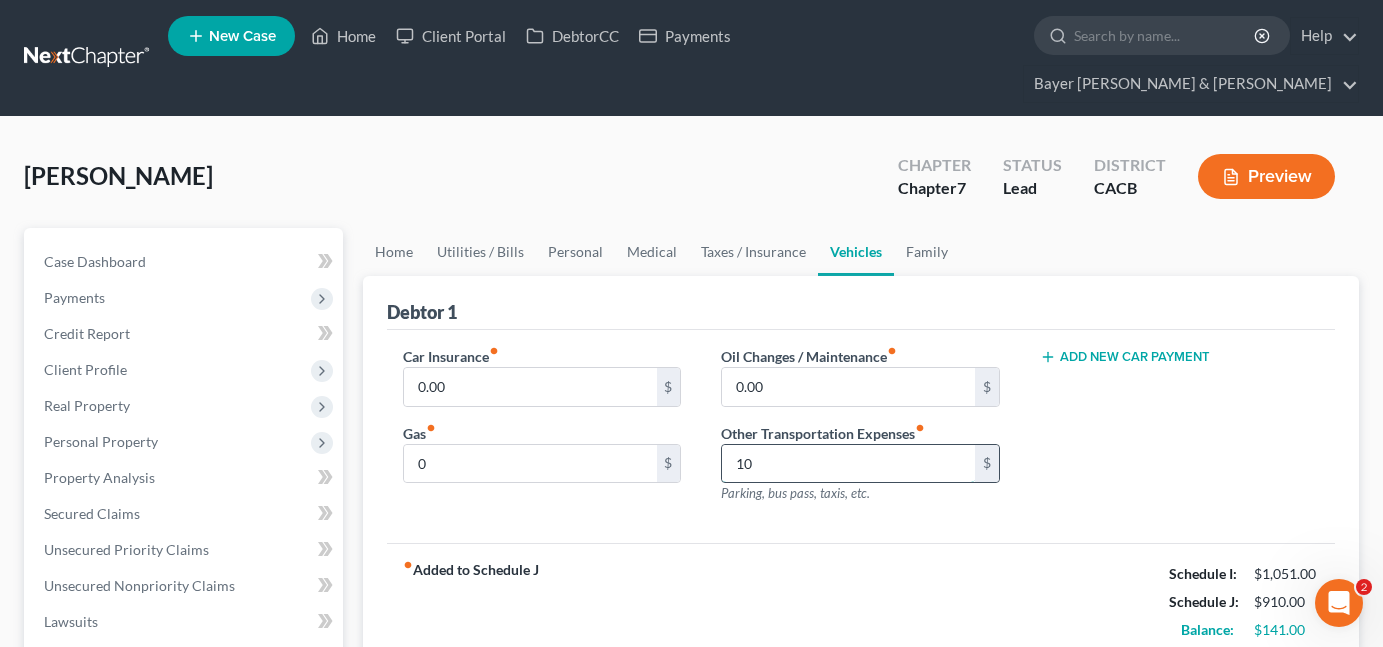 type on "1" 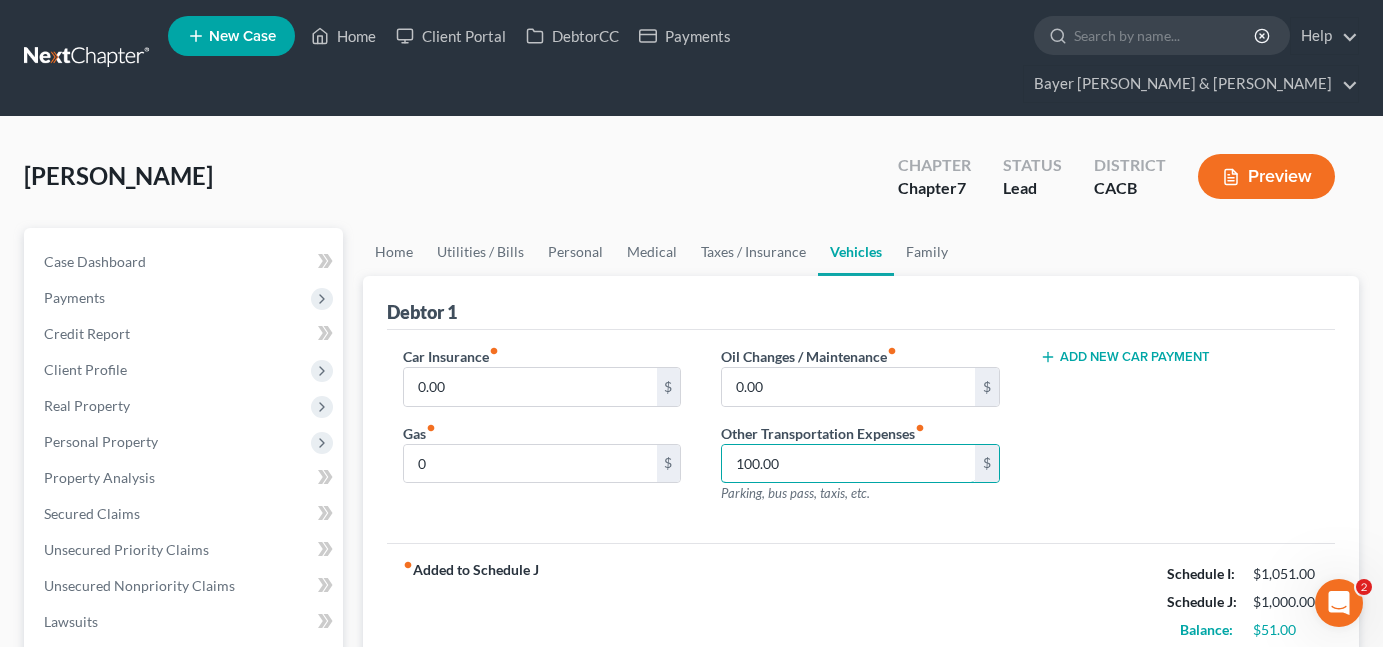 type on "100.00" 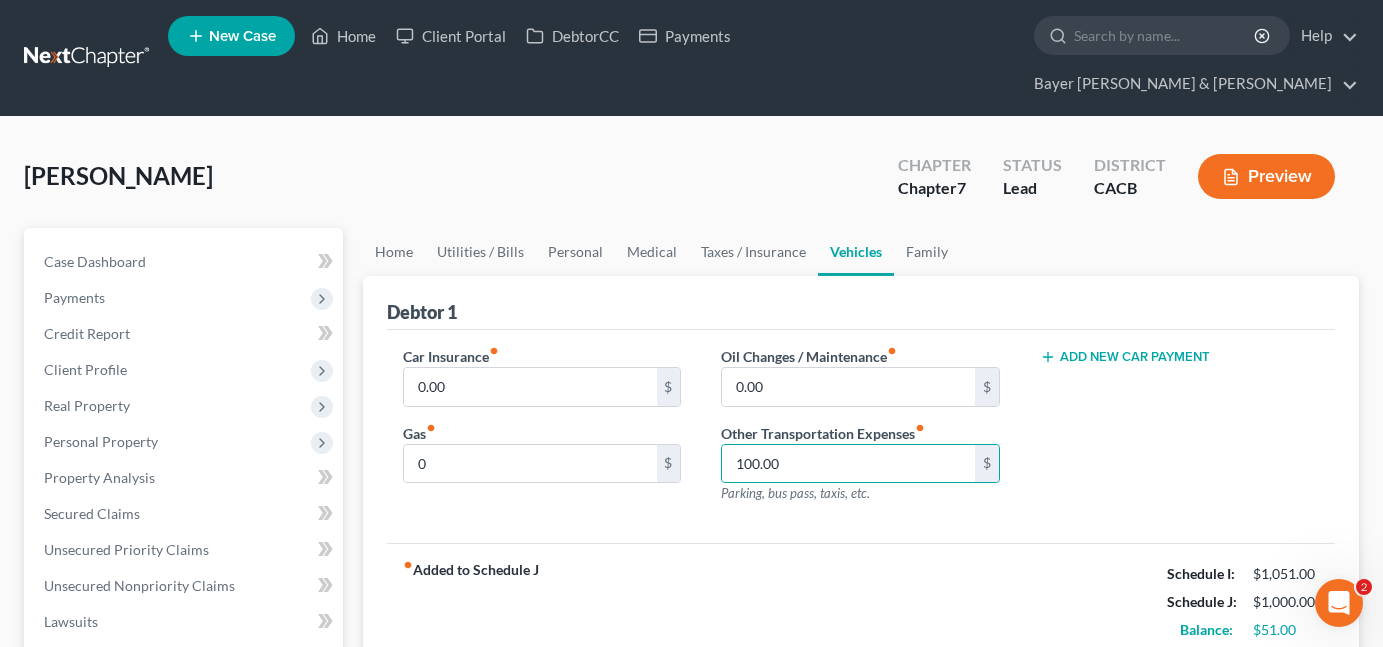 drag, startPoint x: 1106, startPoint y: 543, endPoint x: 1058, endPoint y: 566, distance: 53.225933 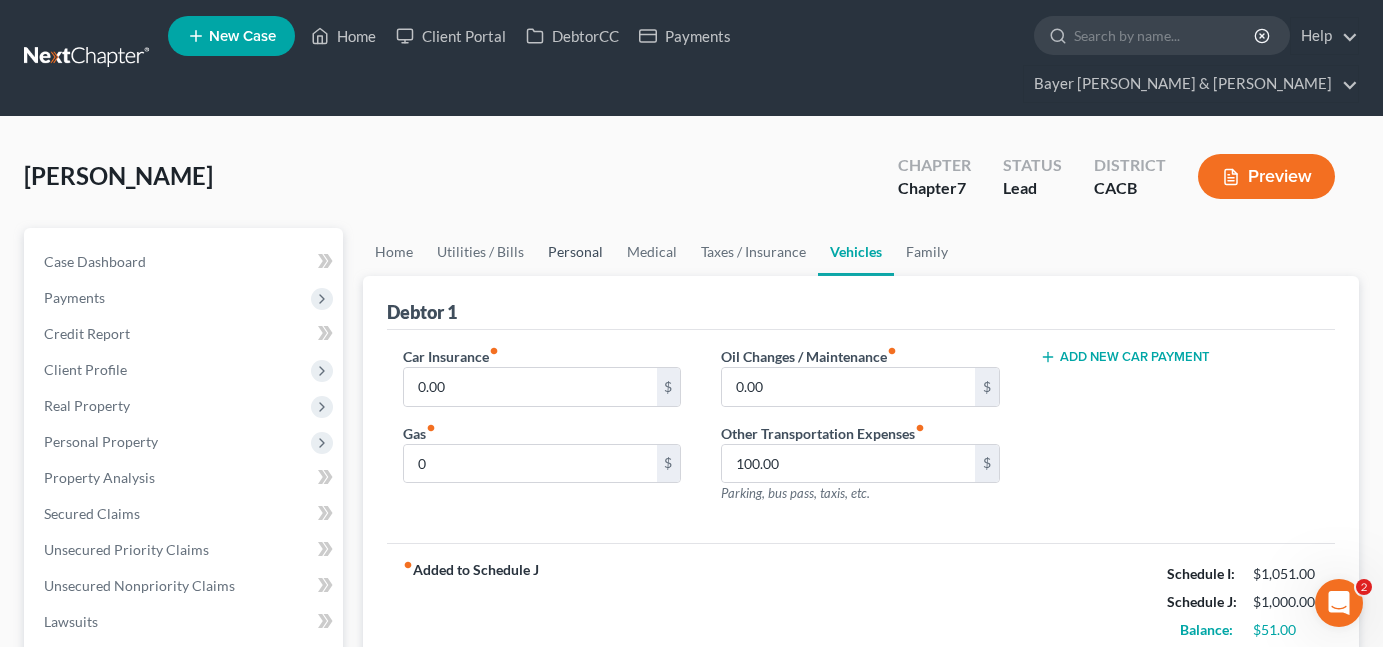 click on "Personal" at bounding box center (575, 252) 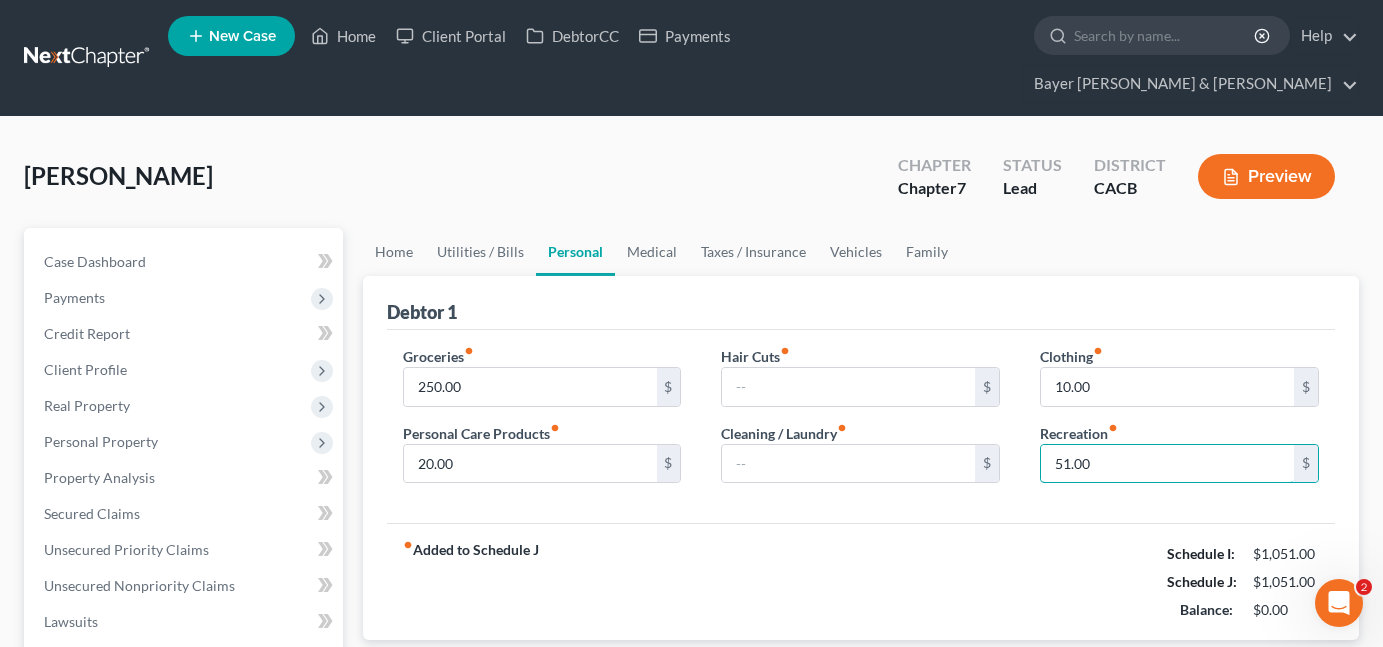 type on "51.00" 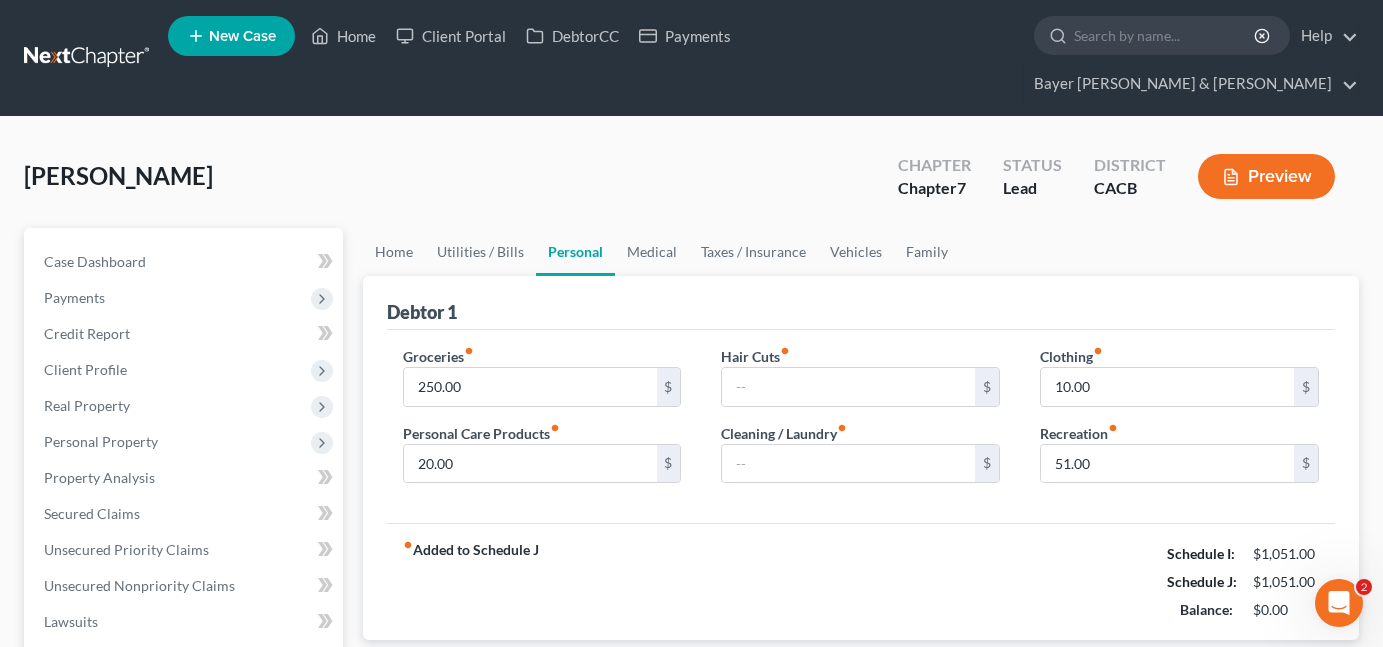 click on "fiber_manual_record  Added to Schedule J Schedule I: $1,051.00 Schedule J: $1,051.00 Balance: $0.00" at bounding box center [861, 581] 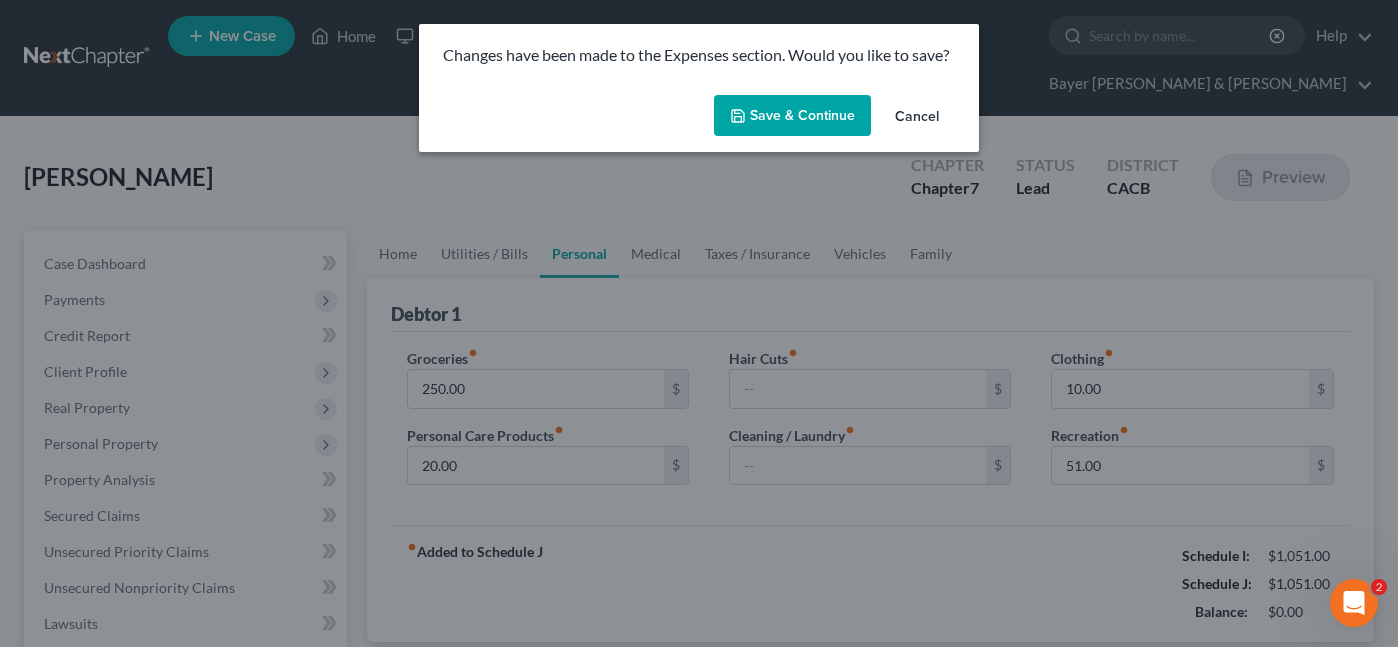 click on "Save & Continue" at bounding box center (792, 116) 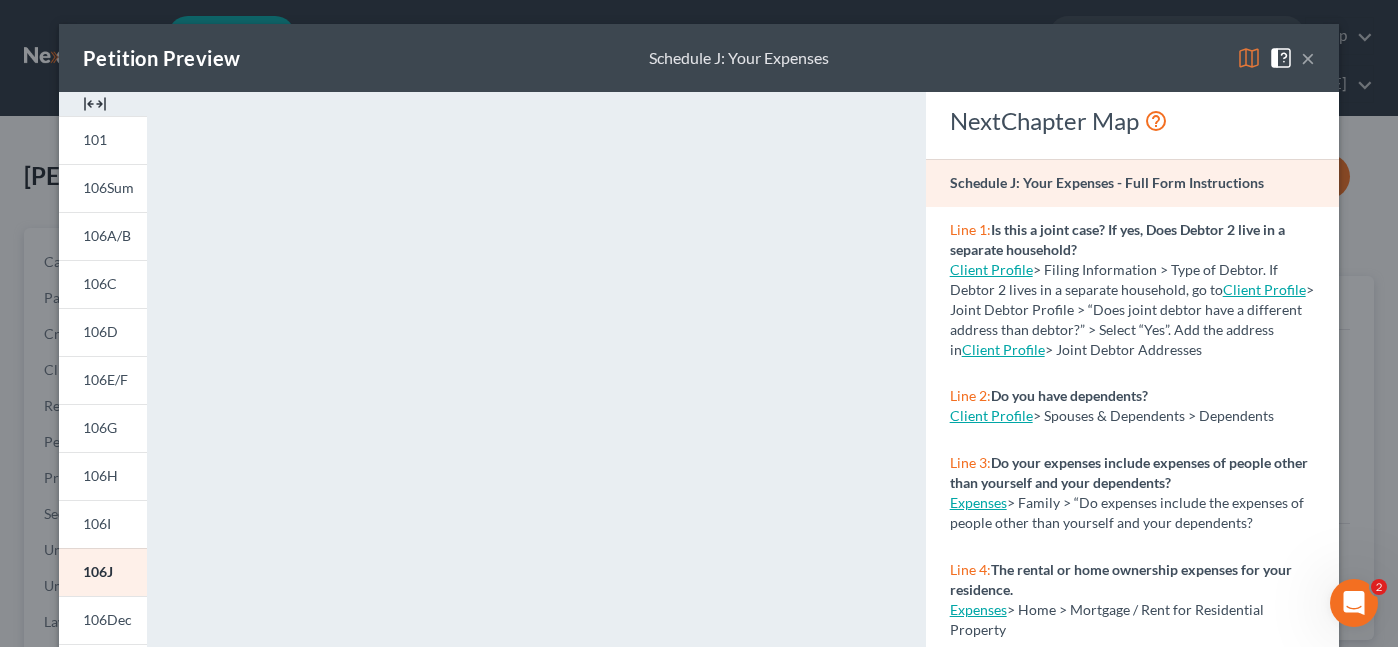 click on "×" at bounding box center (1308, 58) 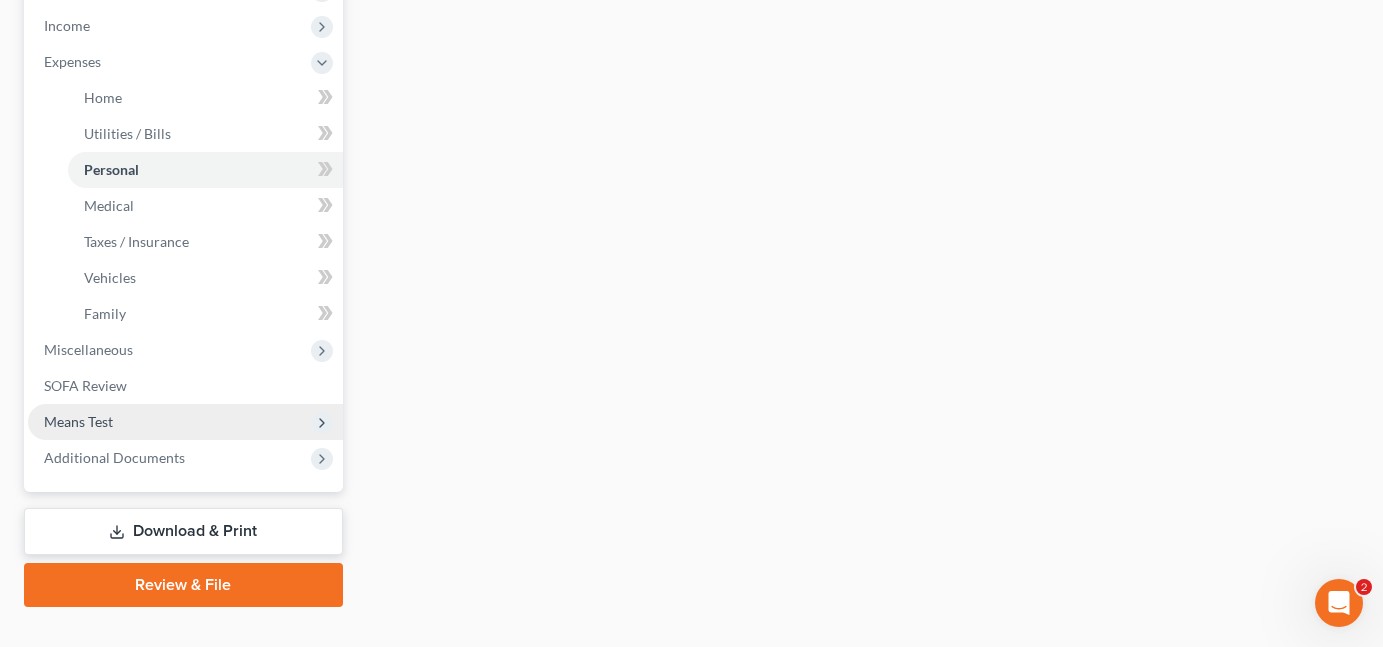 click on "Means Test" at bounding box center (185, 422) 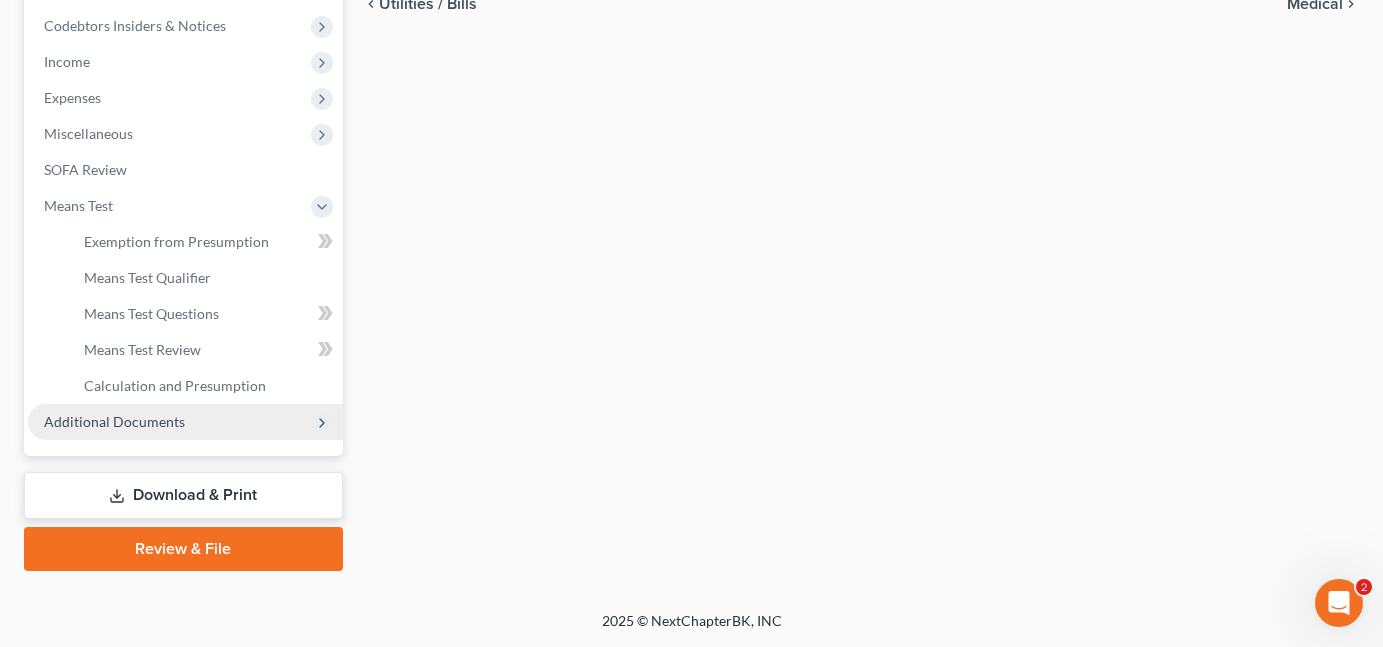 scroll, scrollTop: 632, scrollLeft: 0, axis: vertical 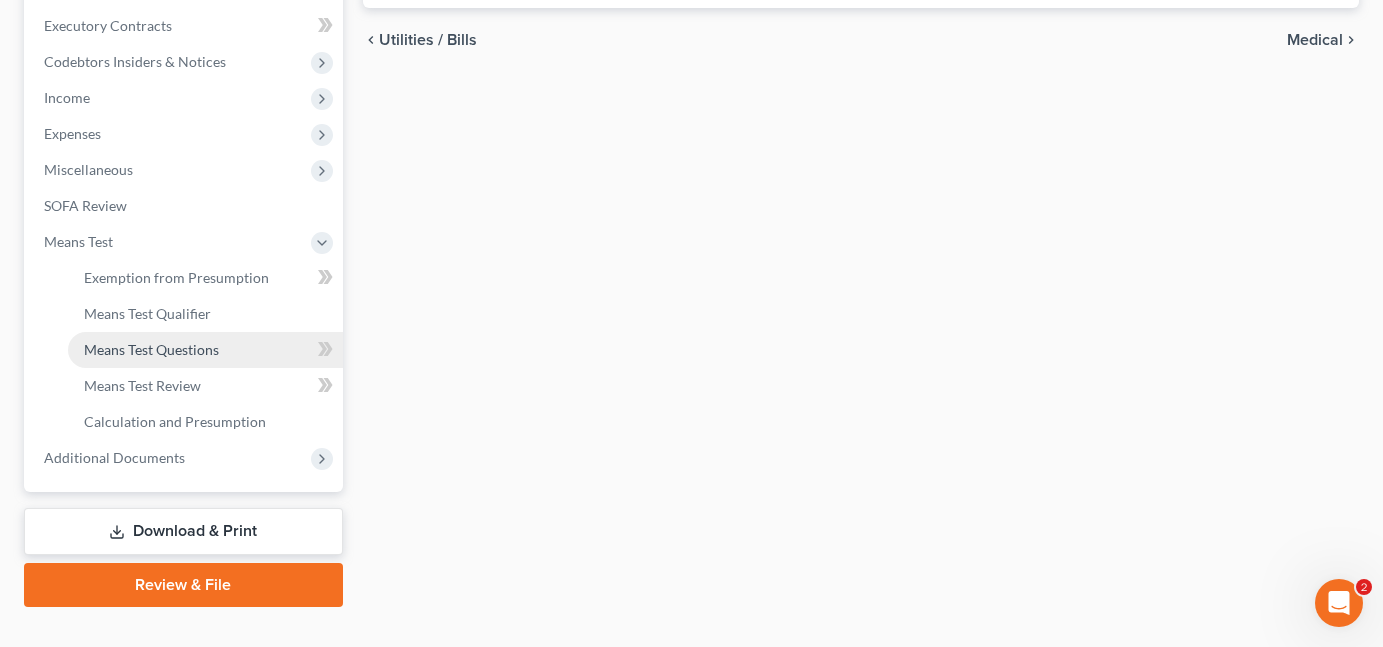 click on "Means Test Questions" at bounding box center (205, 350) 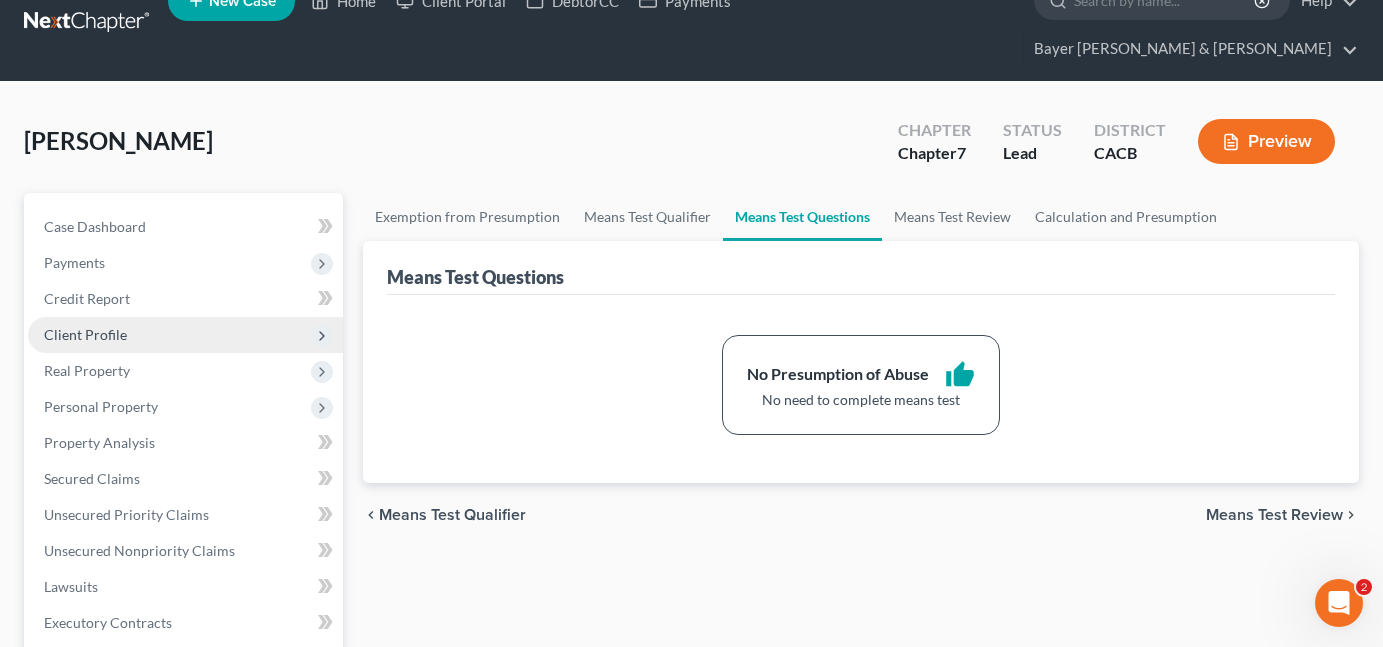 scroll, scrollTop: 0, scrollLeft: 0, axis: both 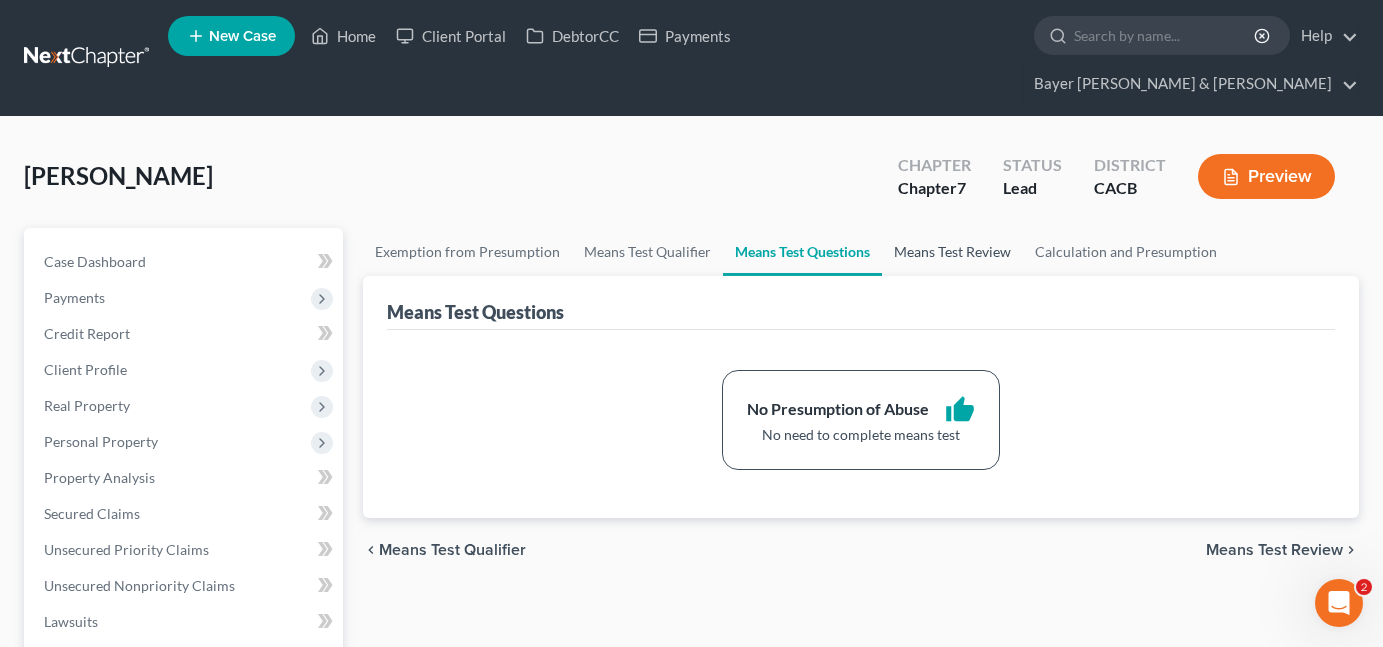 click on "Means Test Review" at bounding box center (952, 252) 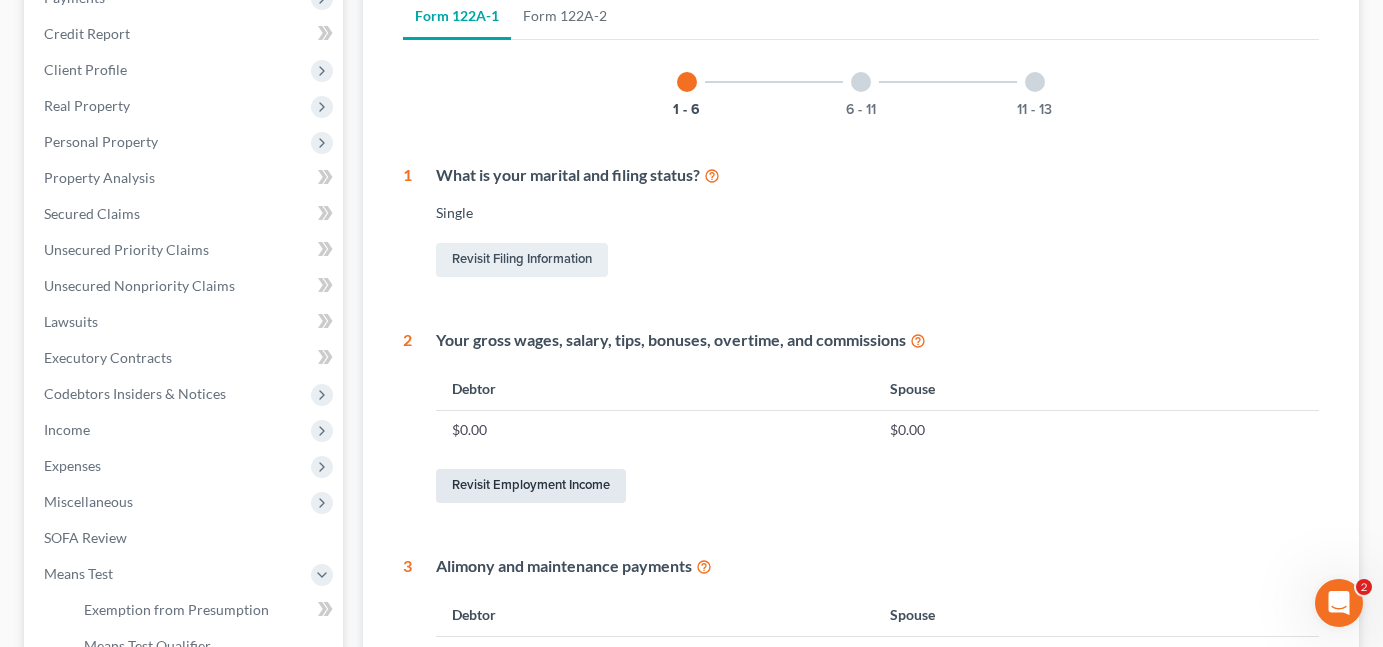 click on "Revisit Employment Income" at bounding box center [531, 486] 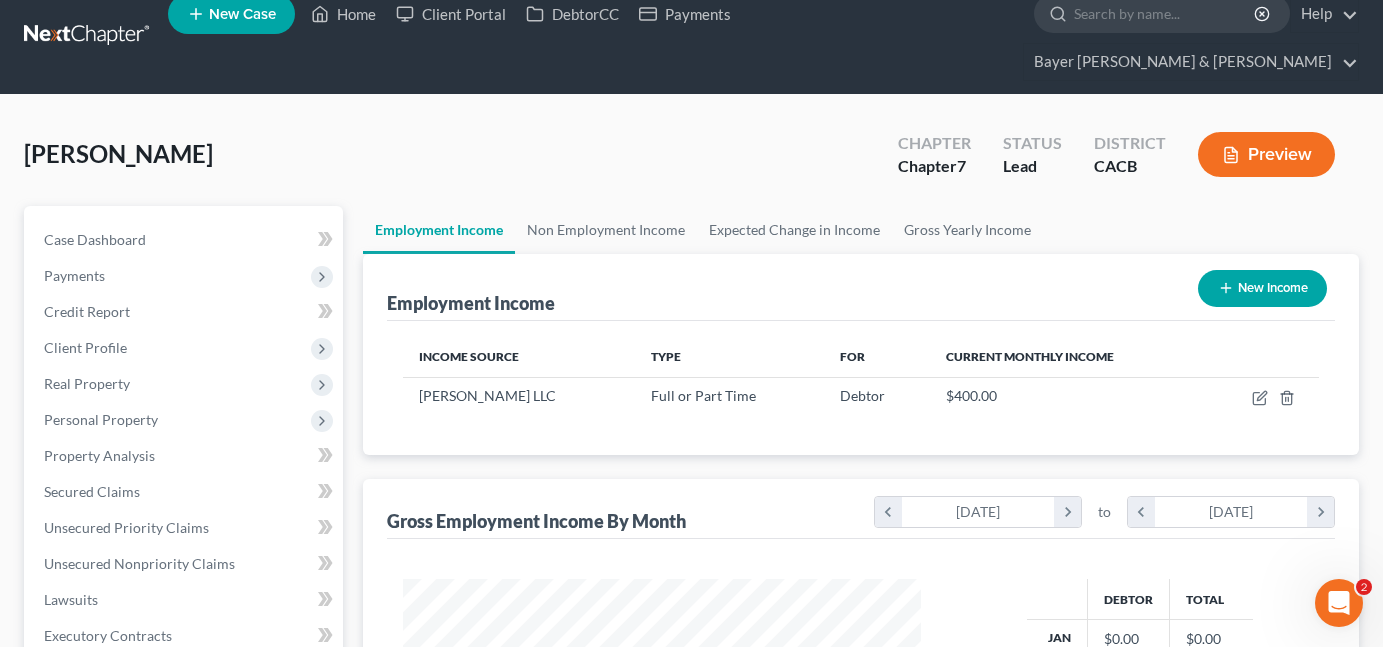scroll, scrollTop: 0, scrollLeft: 0, axis: both 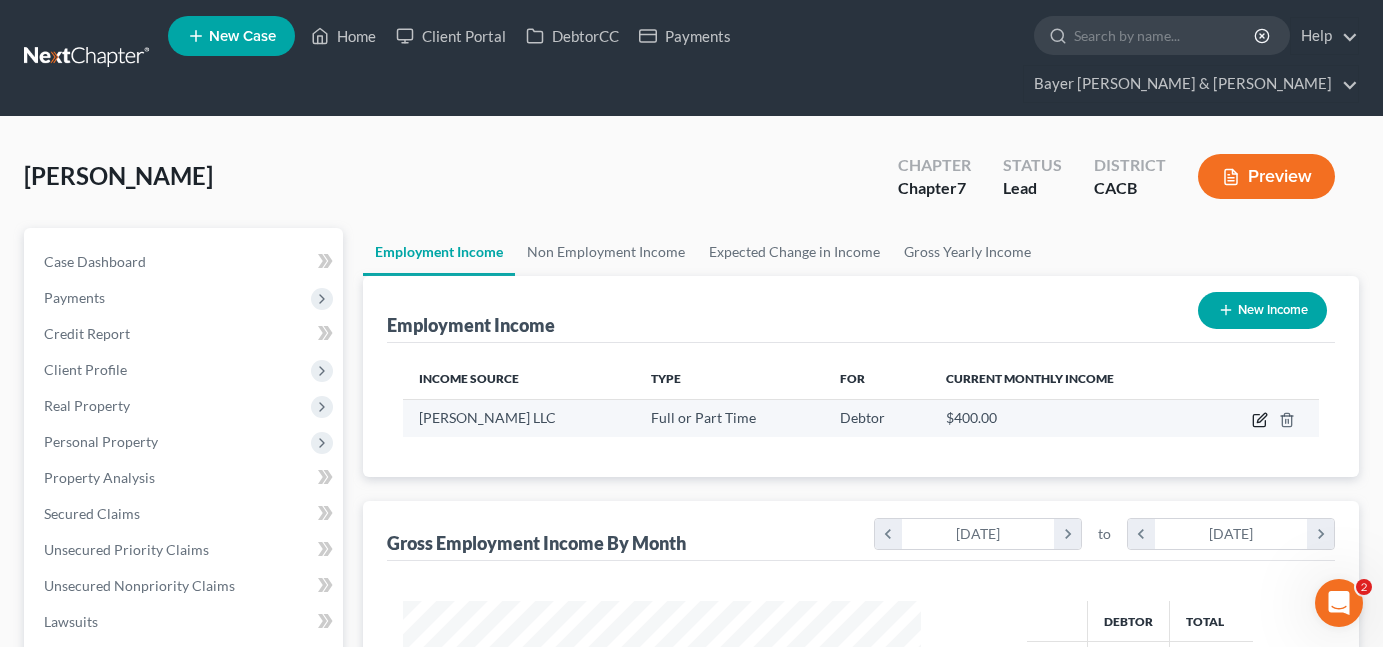 click 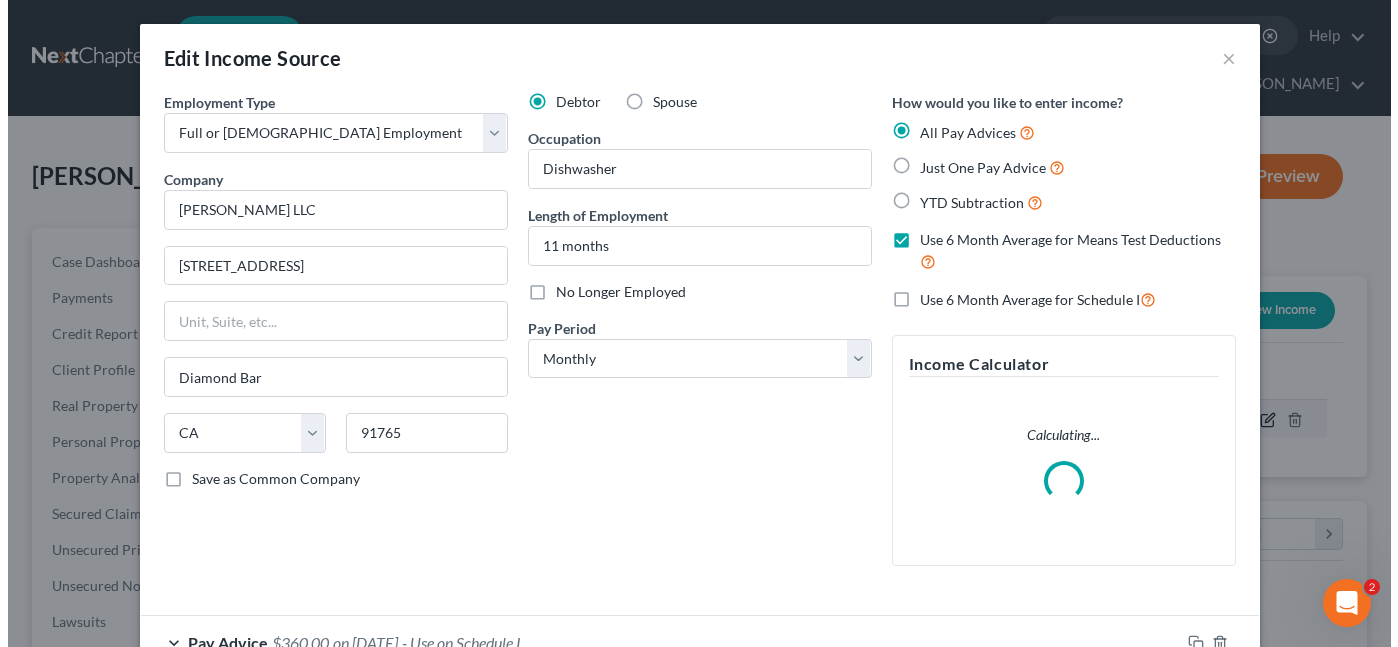 scroll, scrollTop: 999642, scrollLeft: 999436, axis: both 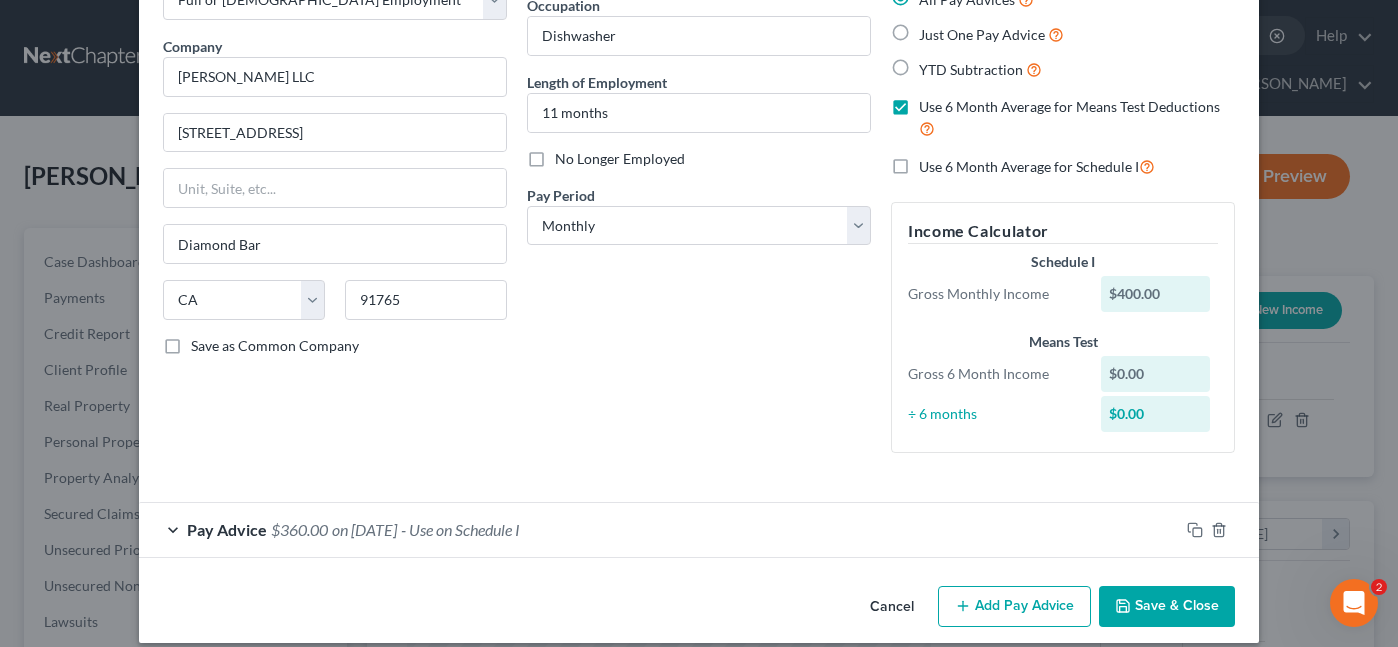 click on "Add Pay Advice" at bounding box center (1014, 607) 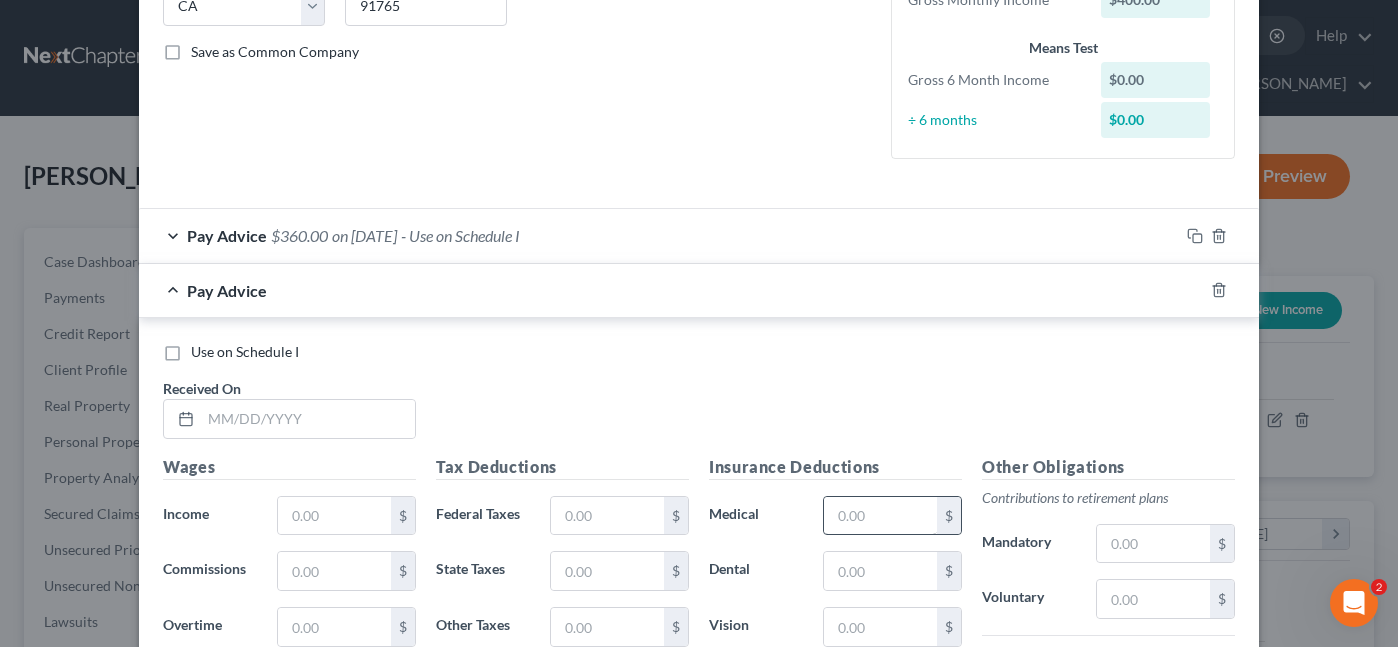 scroll, scrollTop: 433, scrollLeft: 0, axis: vertical 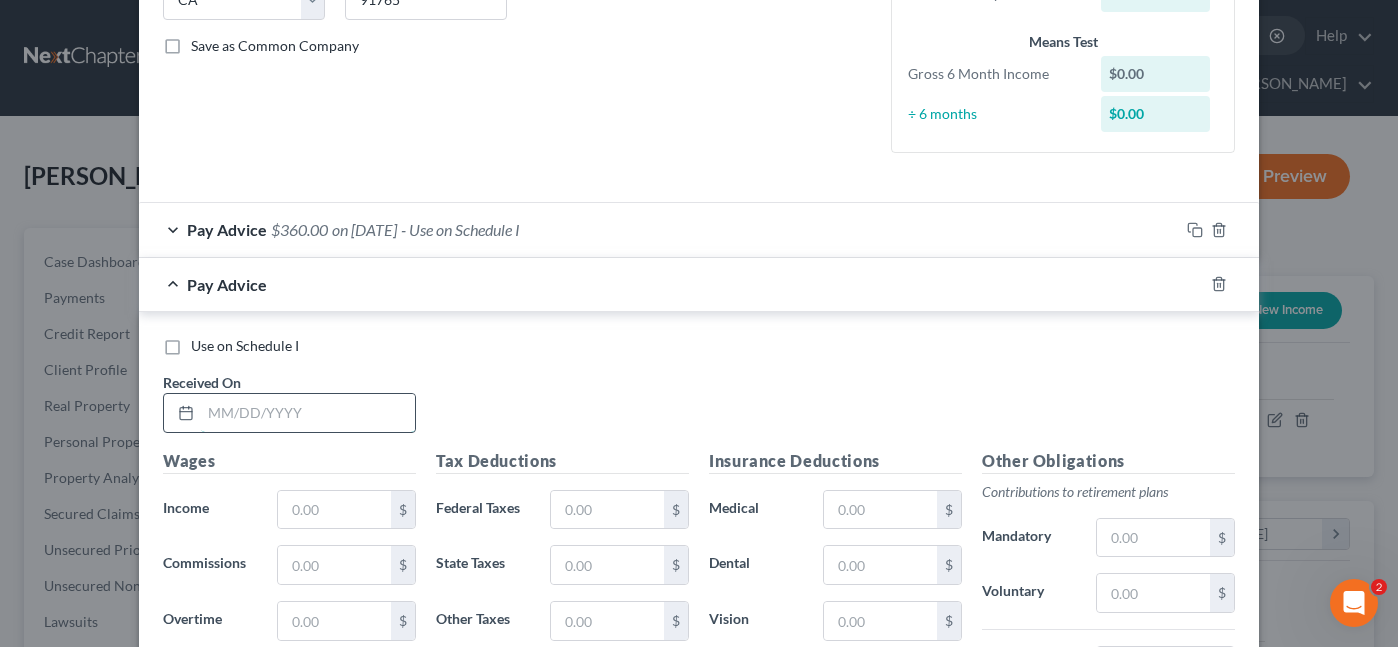 click at bounding box center [308, 413] 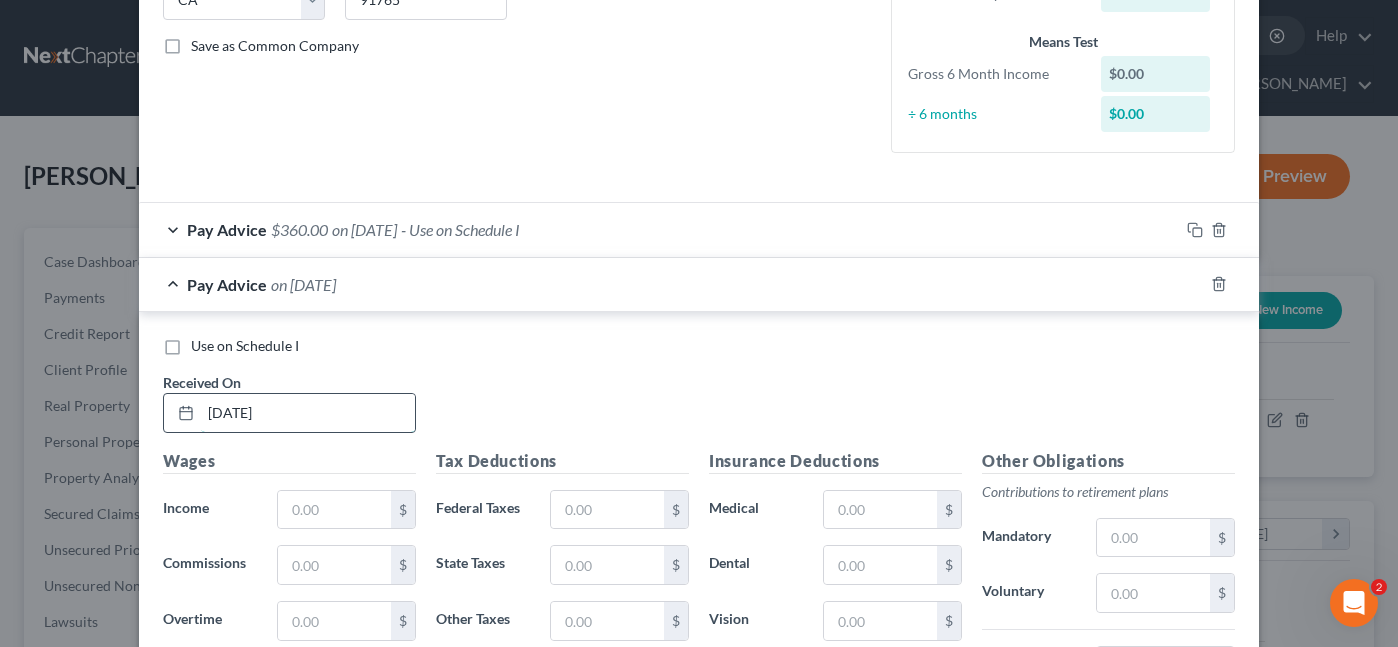 type on "[DATE]" 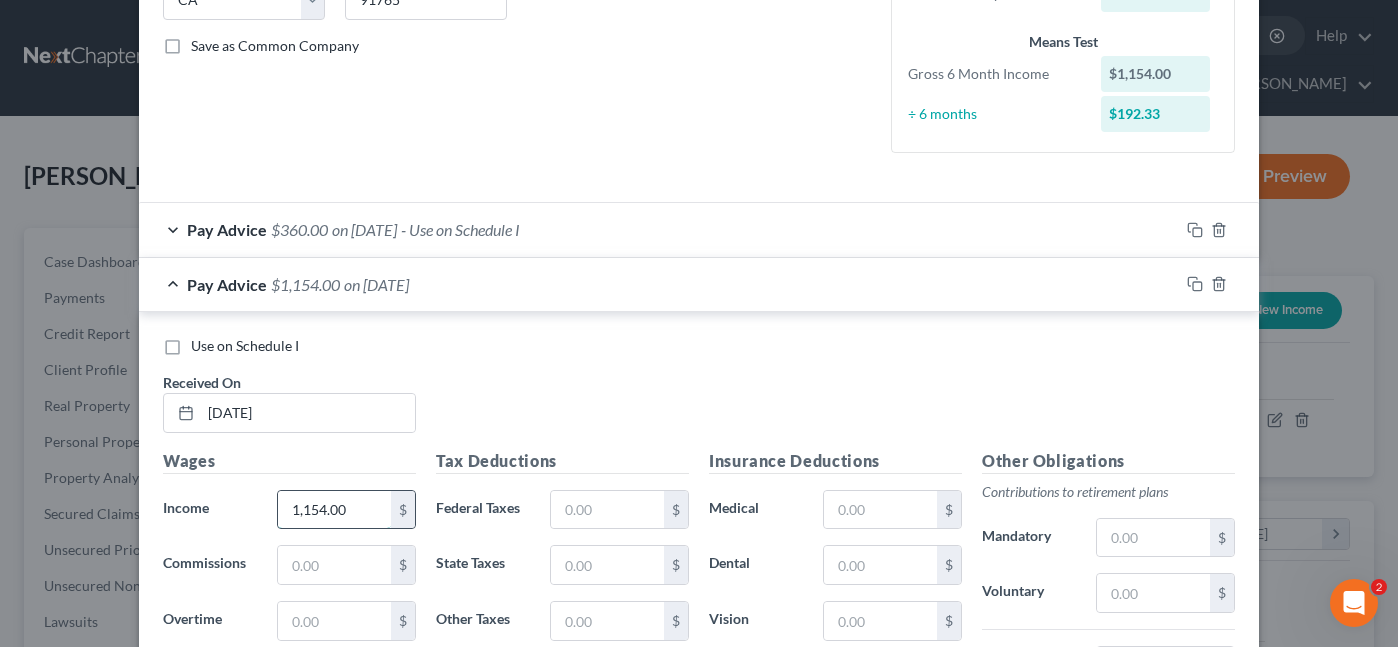drag, startPoint x: 348, startPoint y: 498, endPoint x: 279, endPoint y: 491, distance: 69.354164 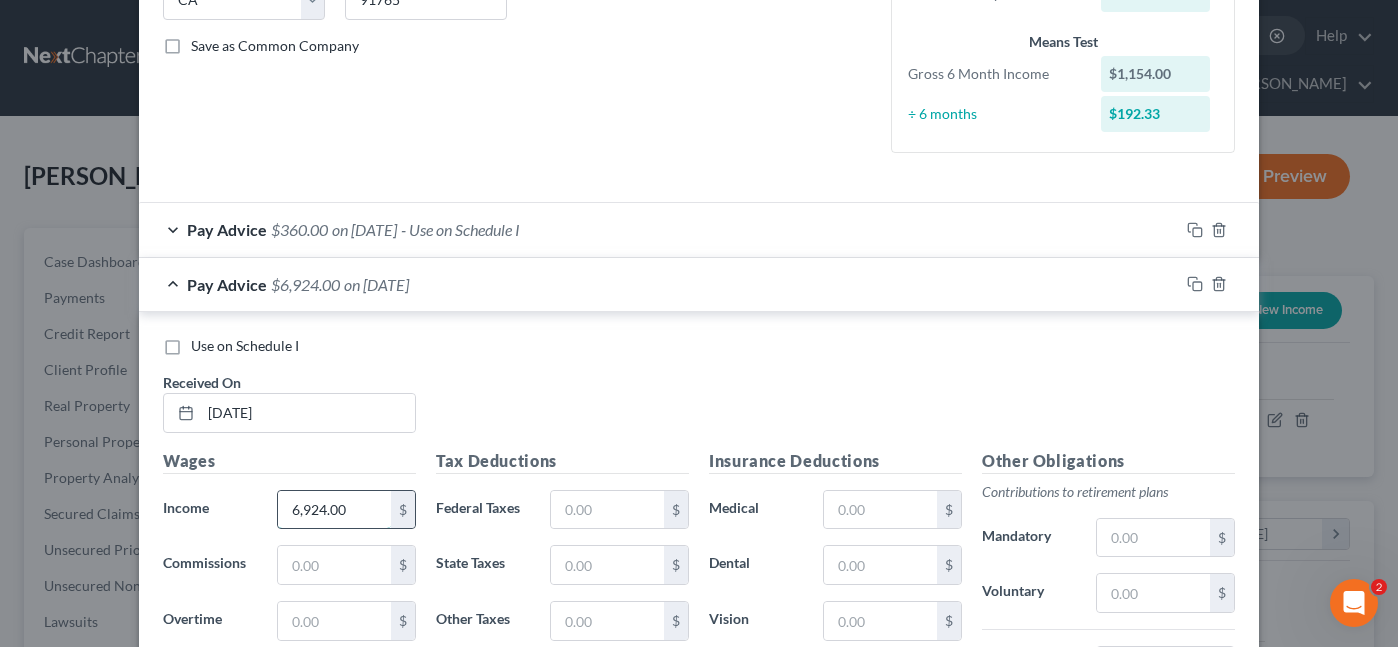 type on "6,924.00" 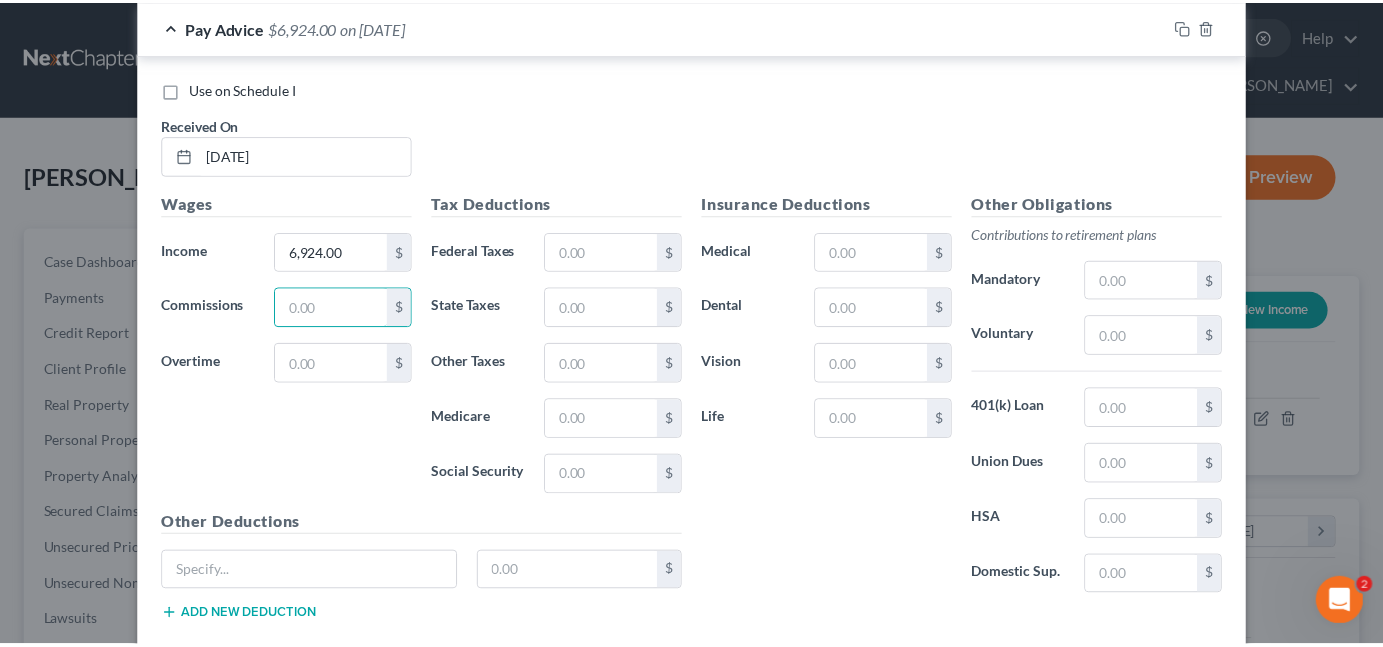 scroll, scrollTop: 809, scrollLeft: 0, axis: vertical 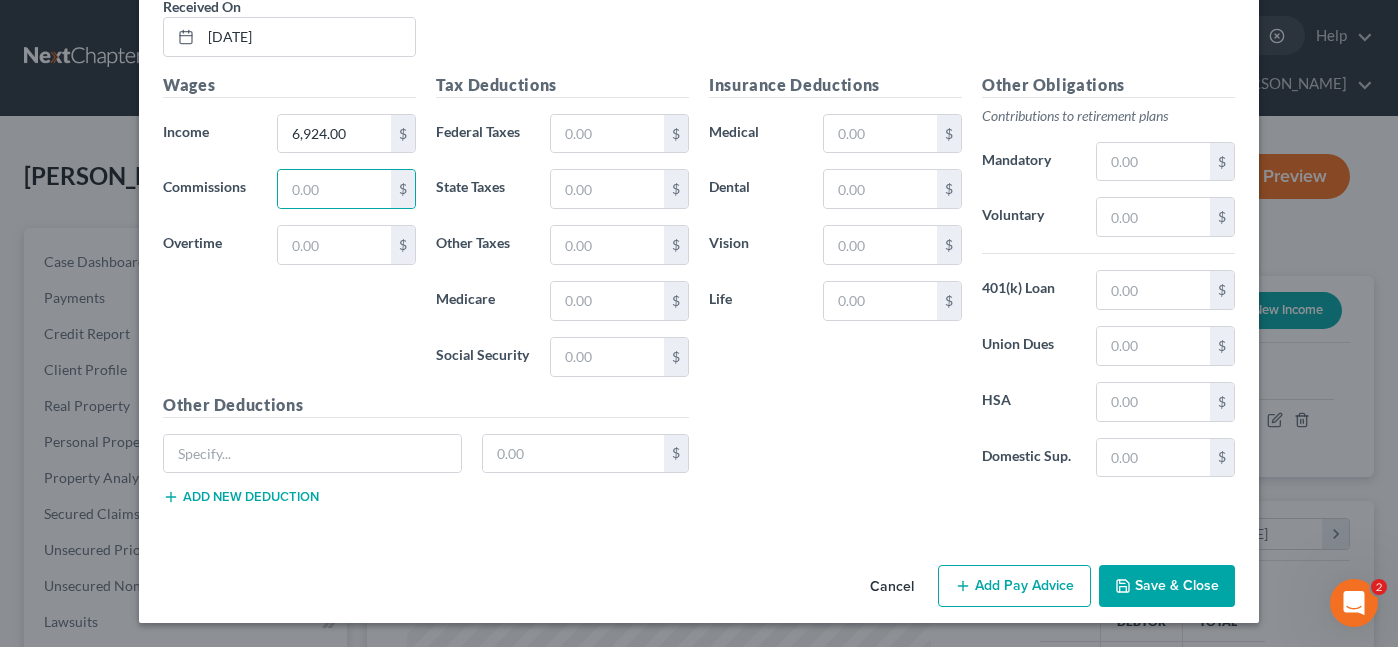 click on "Save & Close" at bounding box center (1167, 586) 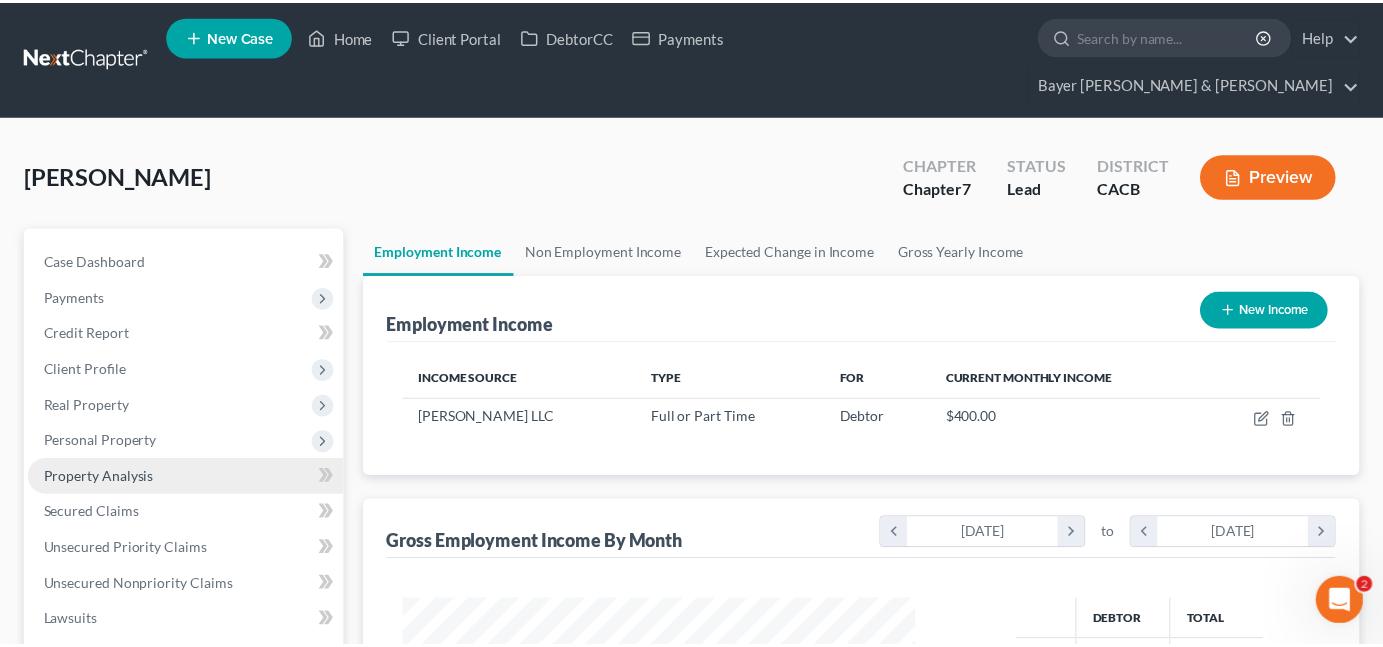 scroll, scrollTop: 359, scrollLeft: 558, axis: both 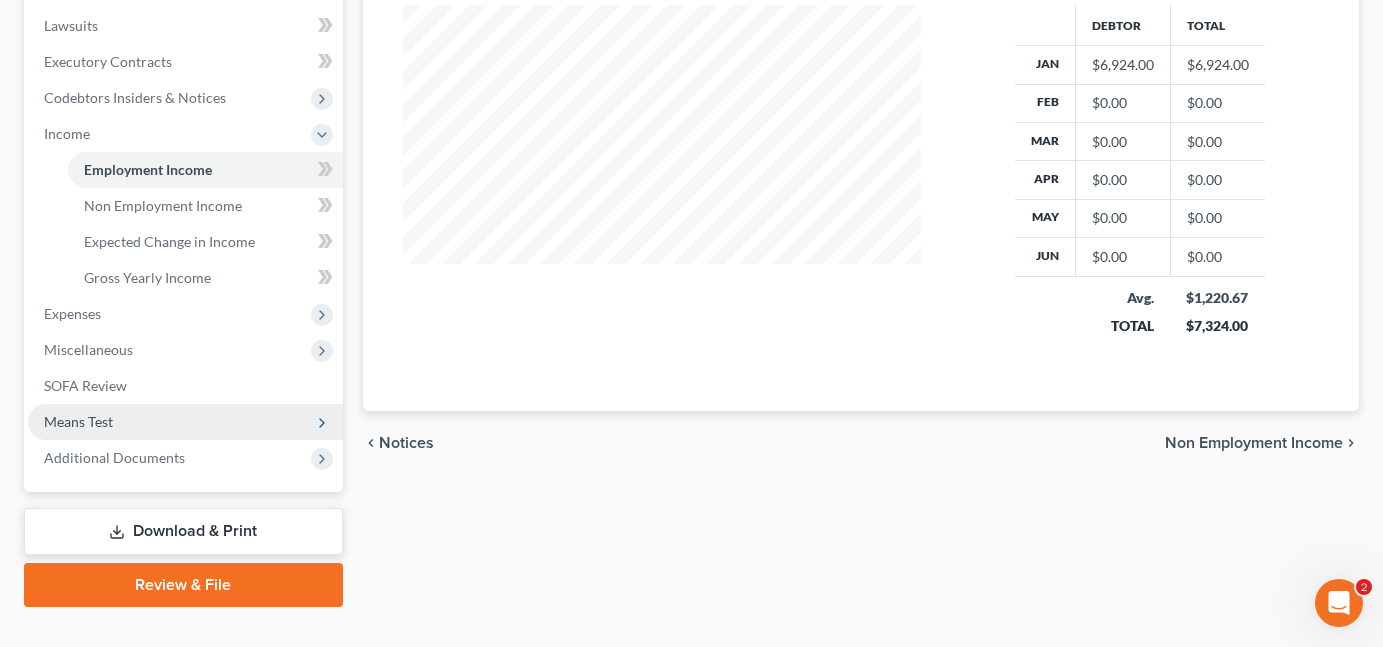 click on "Means Test" at bounding box center (185, 422) 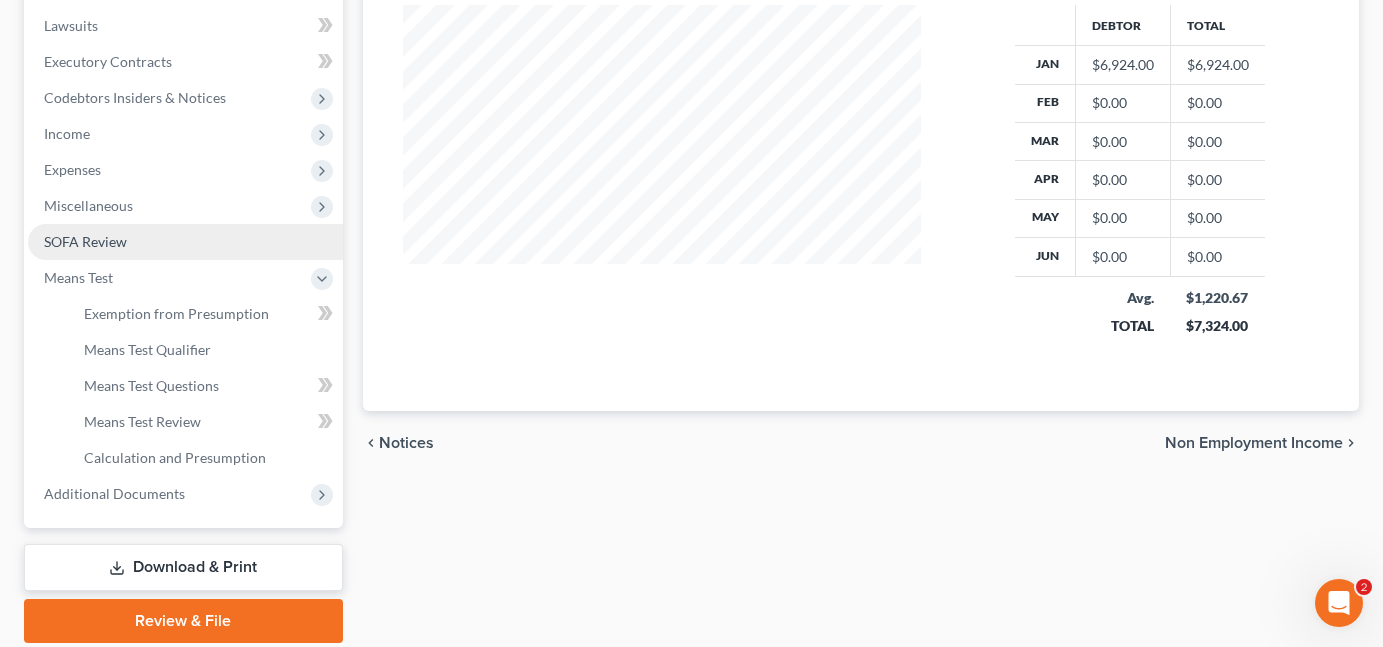 click on "SOFA Review" at bounding box center [185, 242] 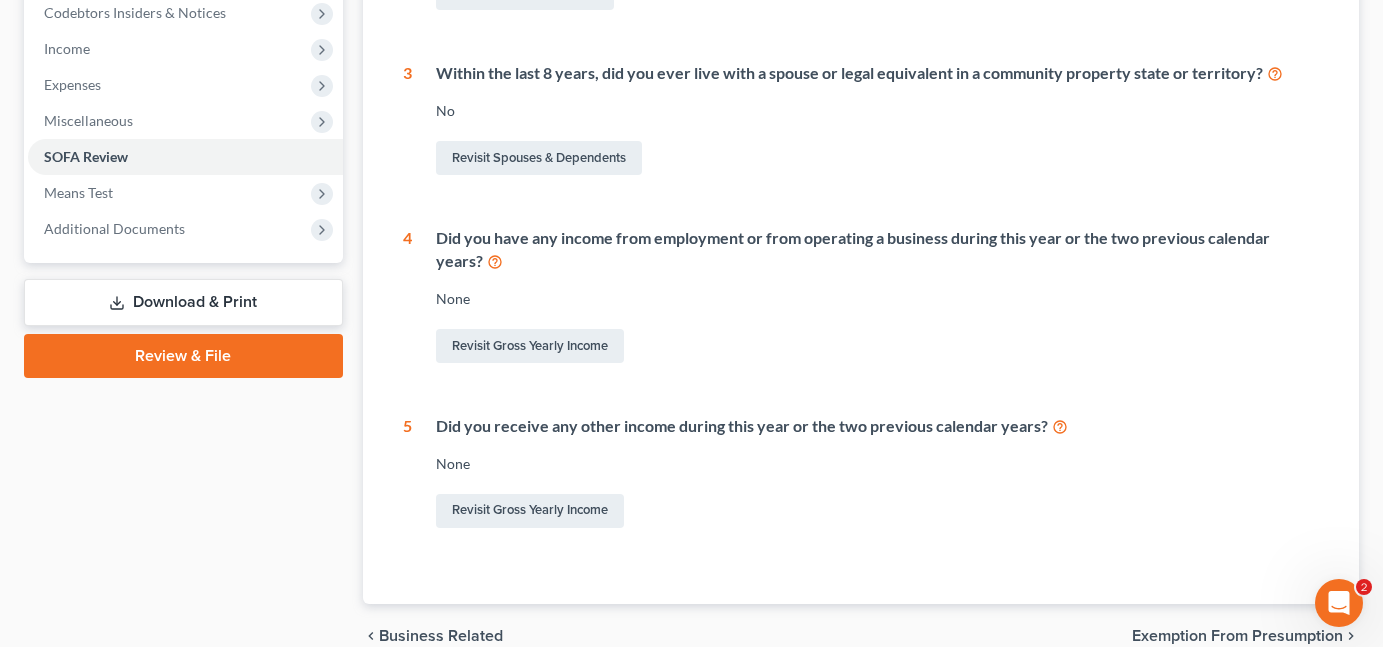 scroll, scrollTop: 700, scrollLeft: 0, axis: vertical 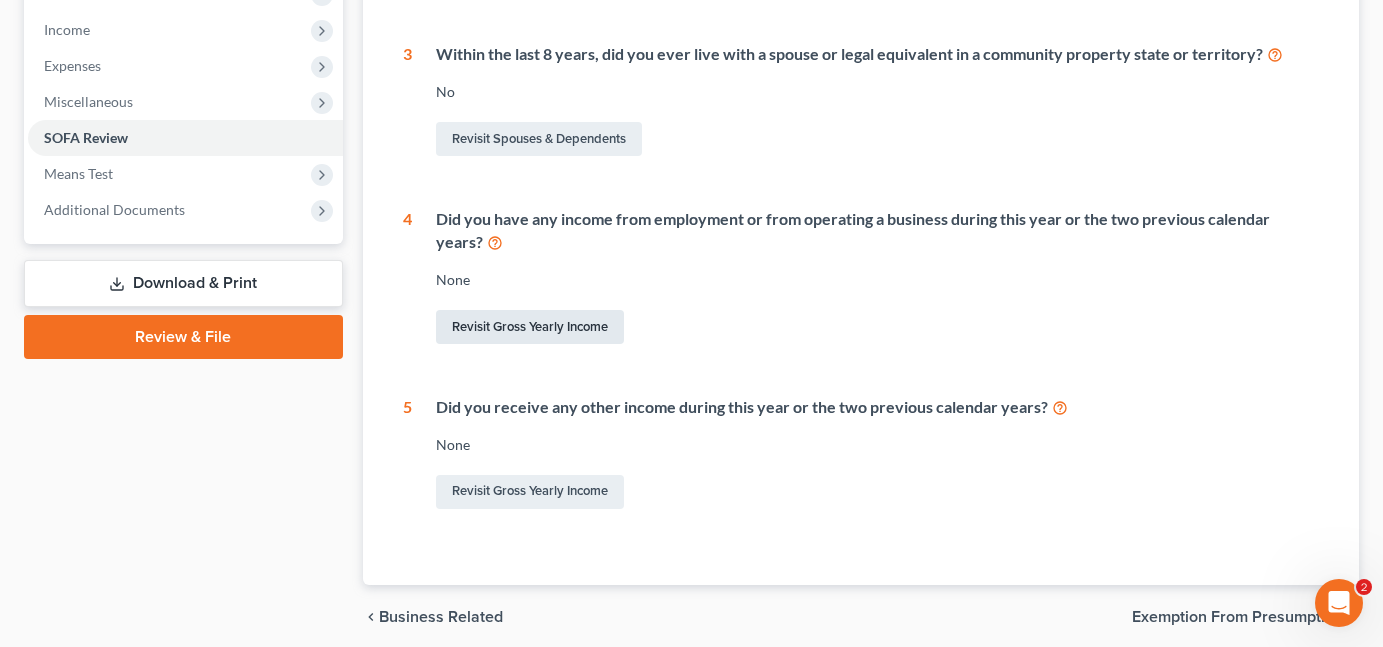 click on "Revisit Gross Yearly Income" at bounding box center [530, 327] 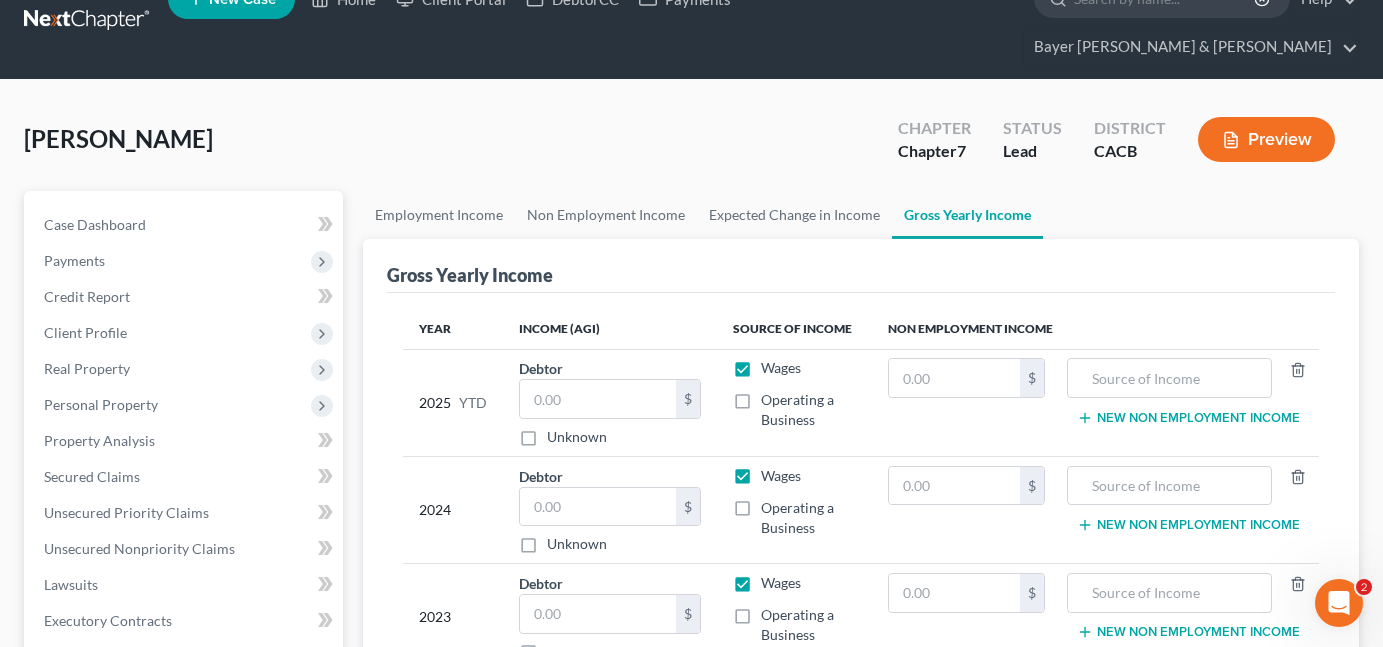 scroll, scrollTop: 0, scrollLeft: 0, axis: both 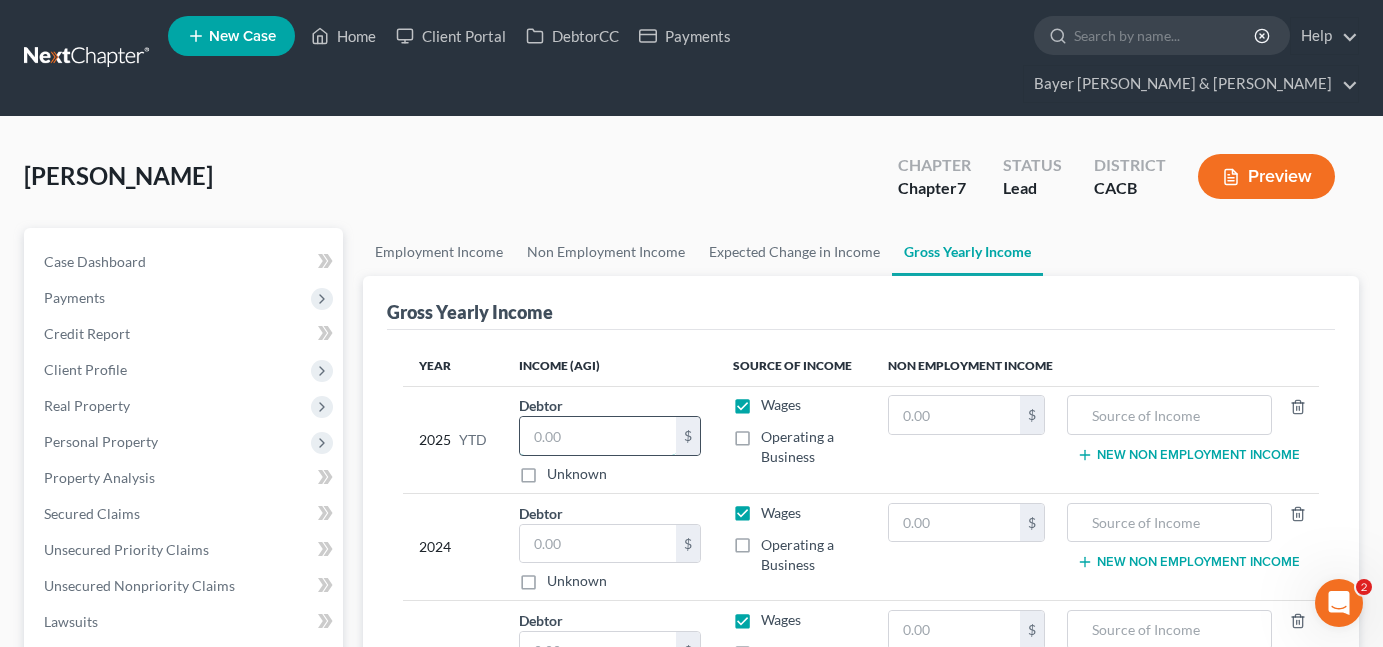 click at bounding box center [598, 436] 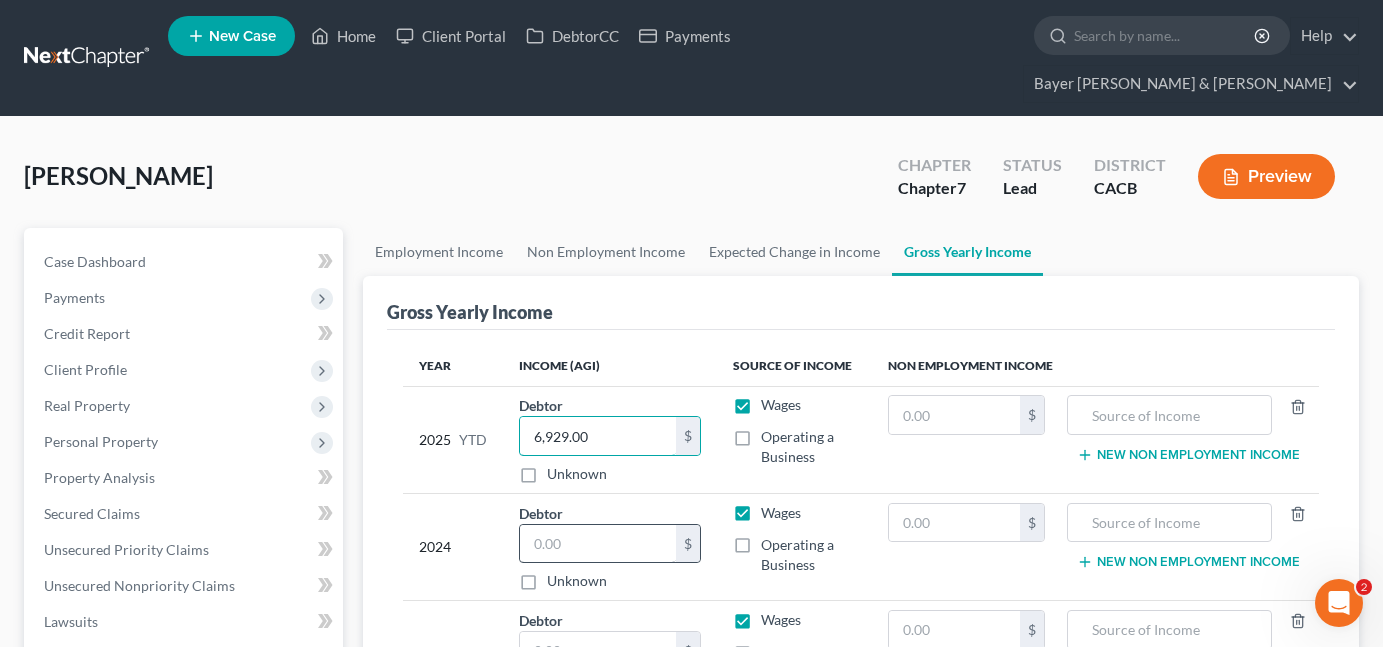 type on "6,929.00" 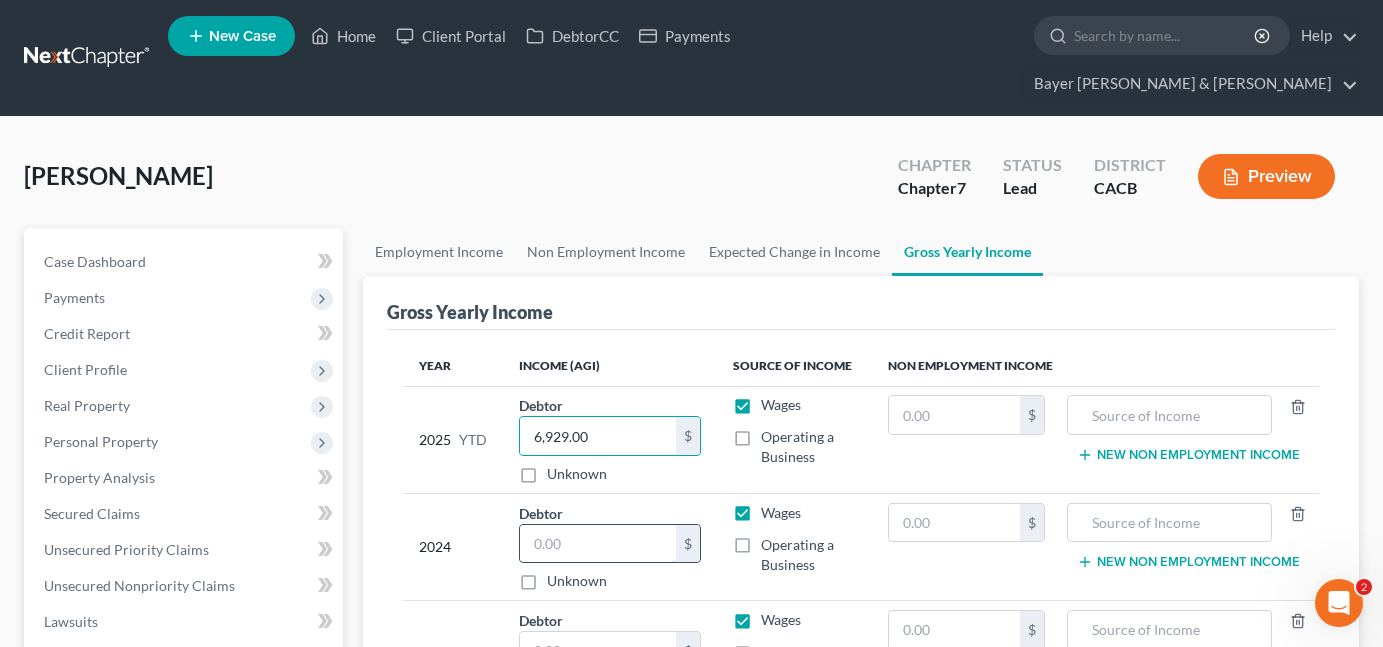 click at bounding box center (598, 544) 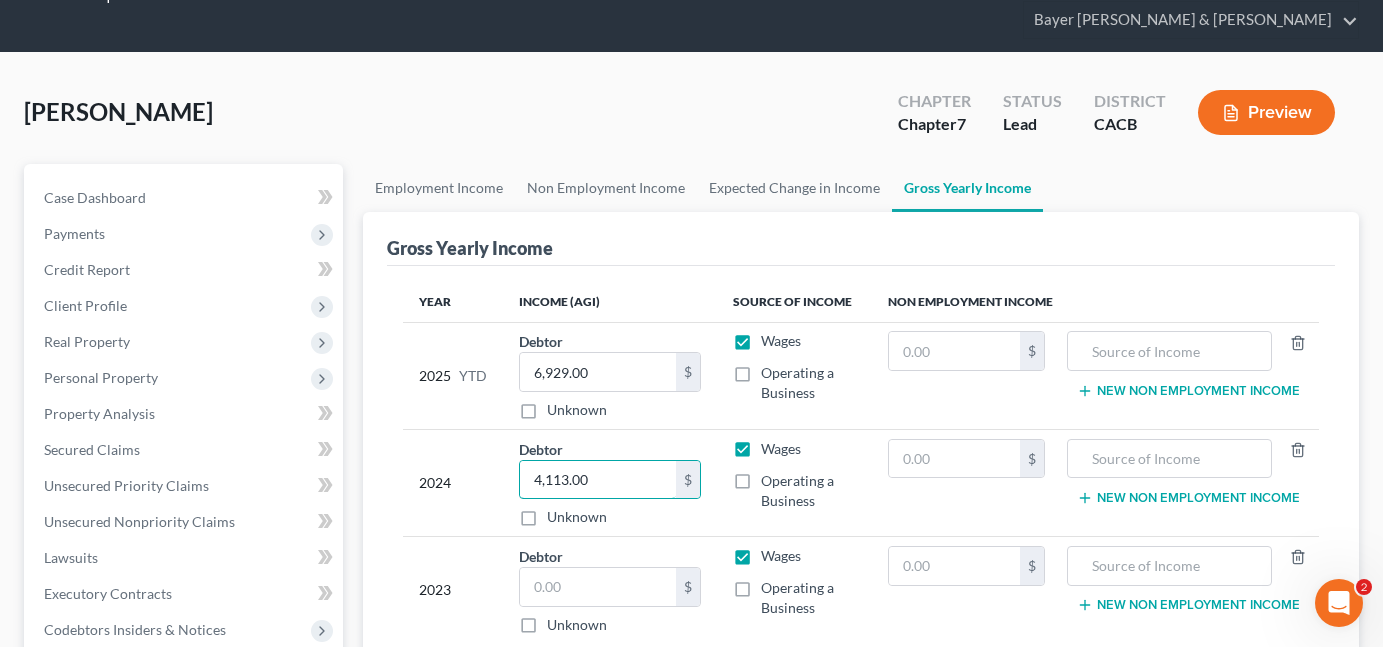 scroll, scrollTop: 100, scrollLeft: 0, axis: vertical 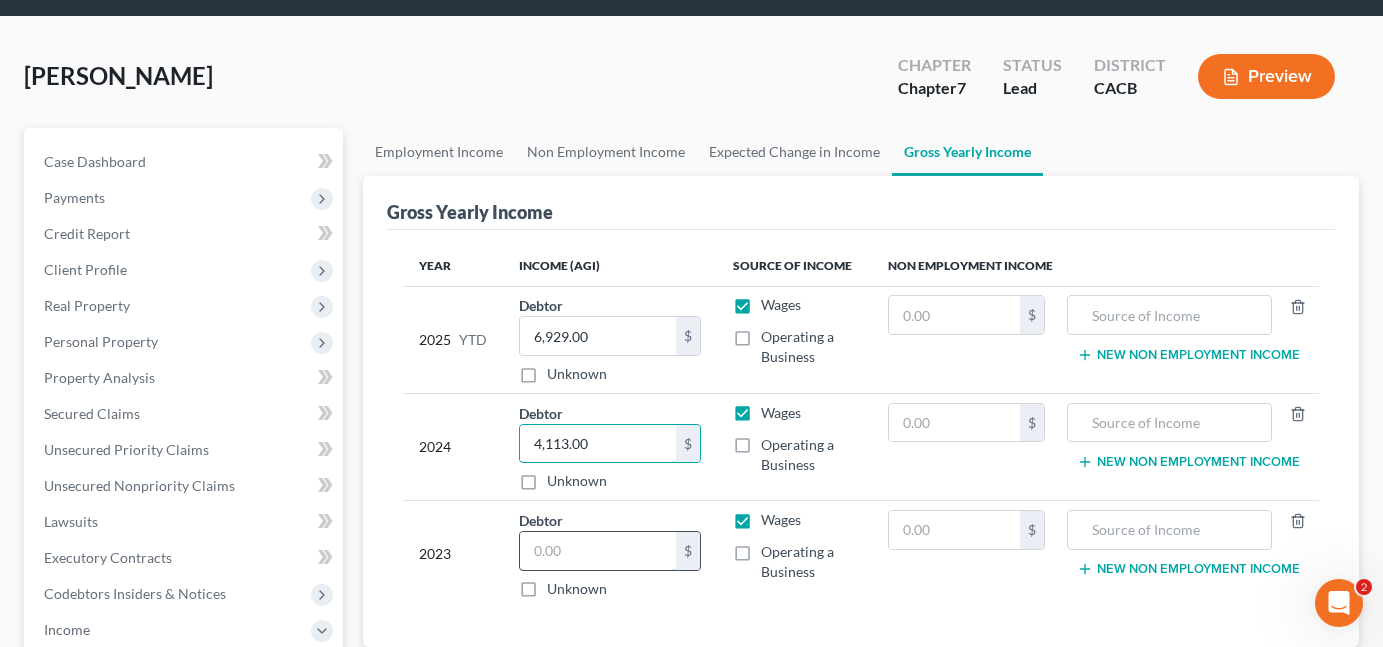type on "4,113.00" 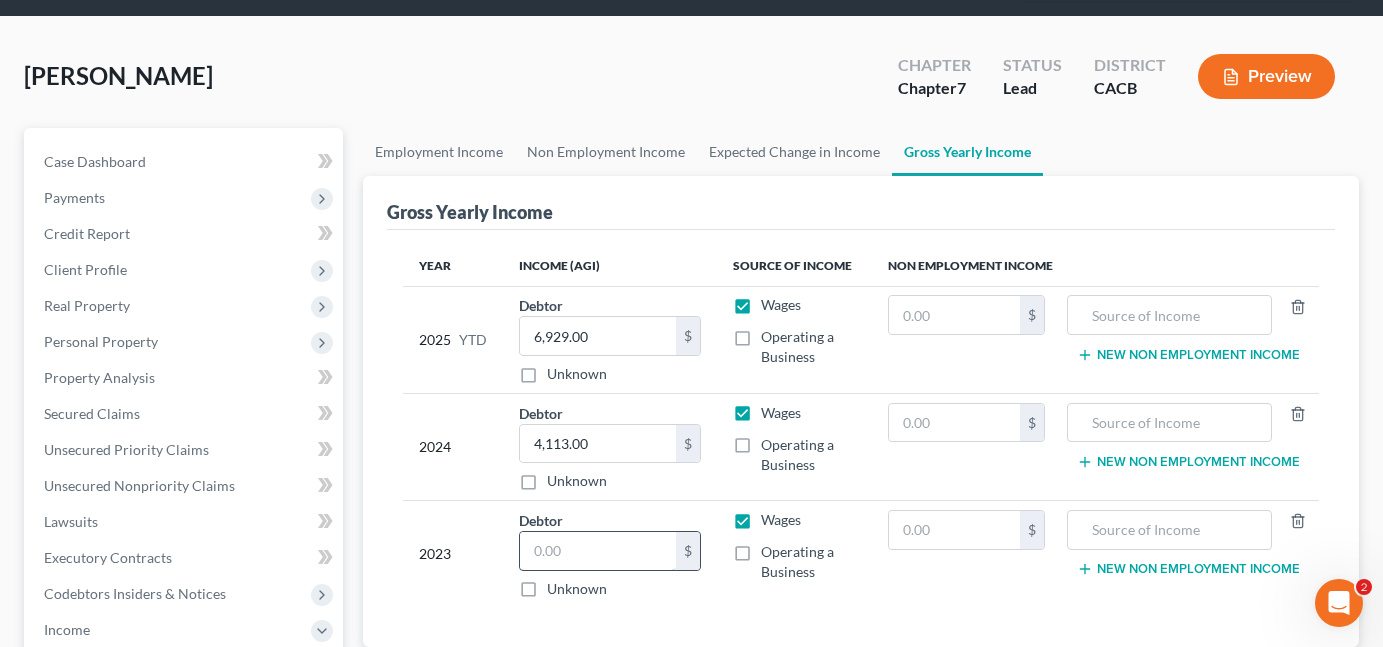 click at bounding box center [598, 551] 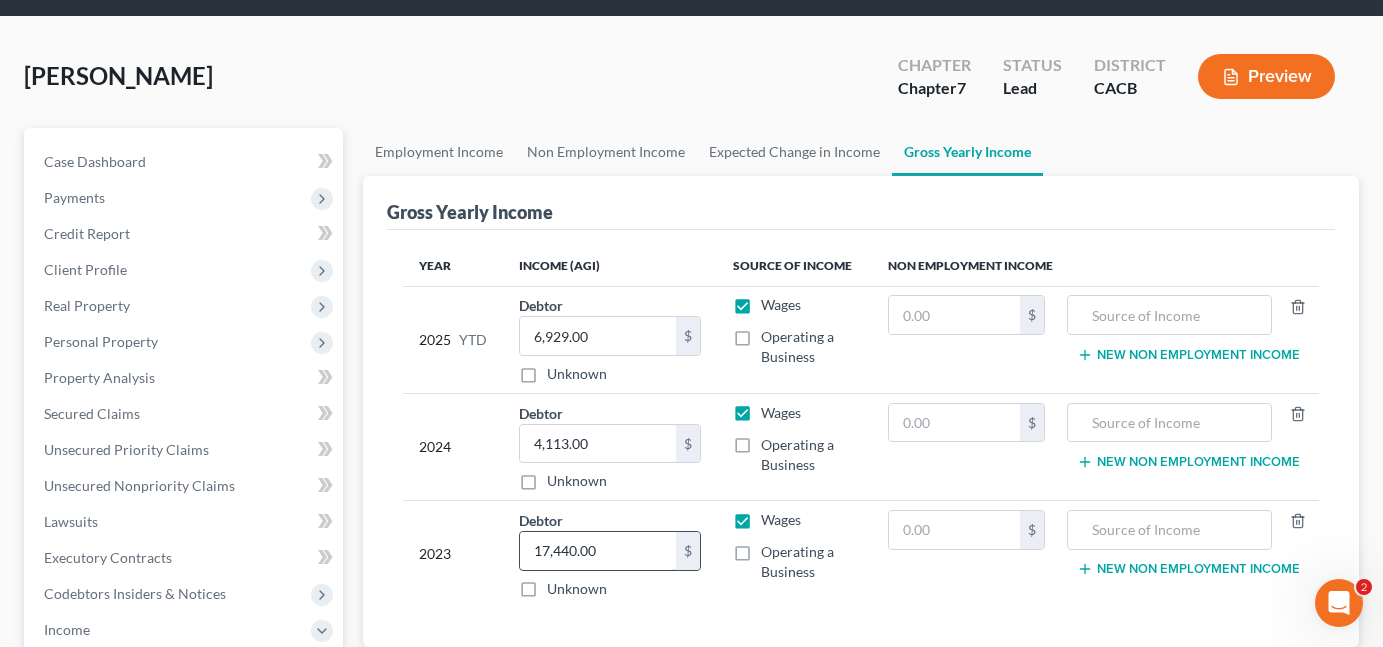 type on "17,440.00" 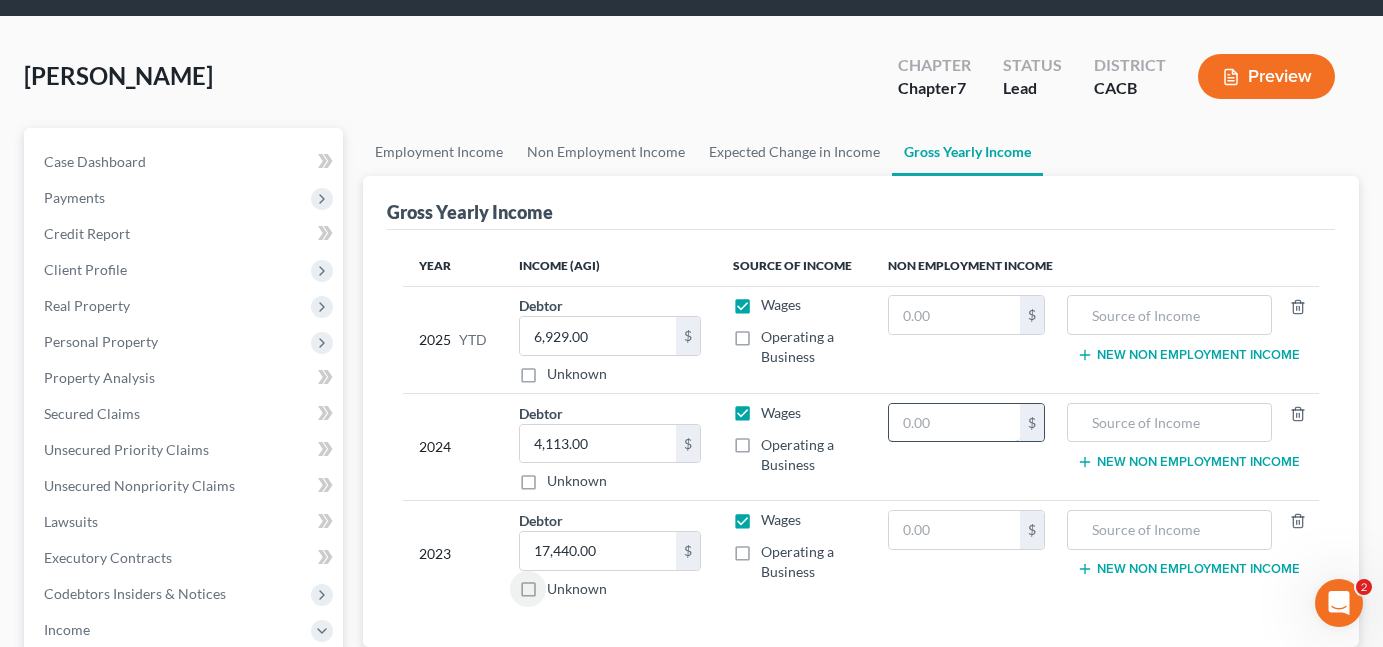 click at bounding box center [954, 423] 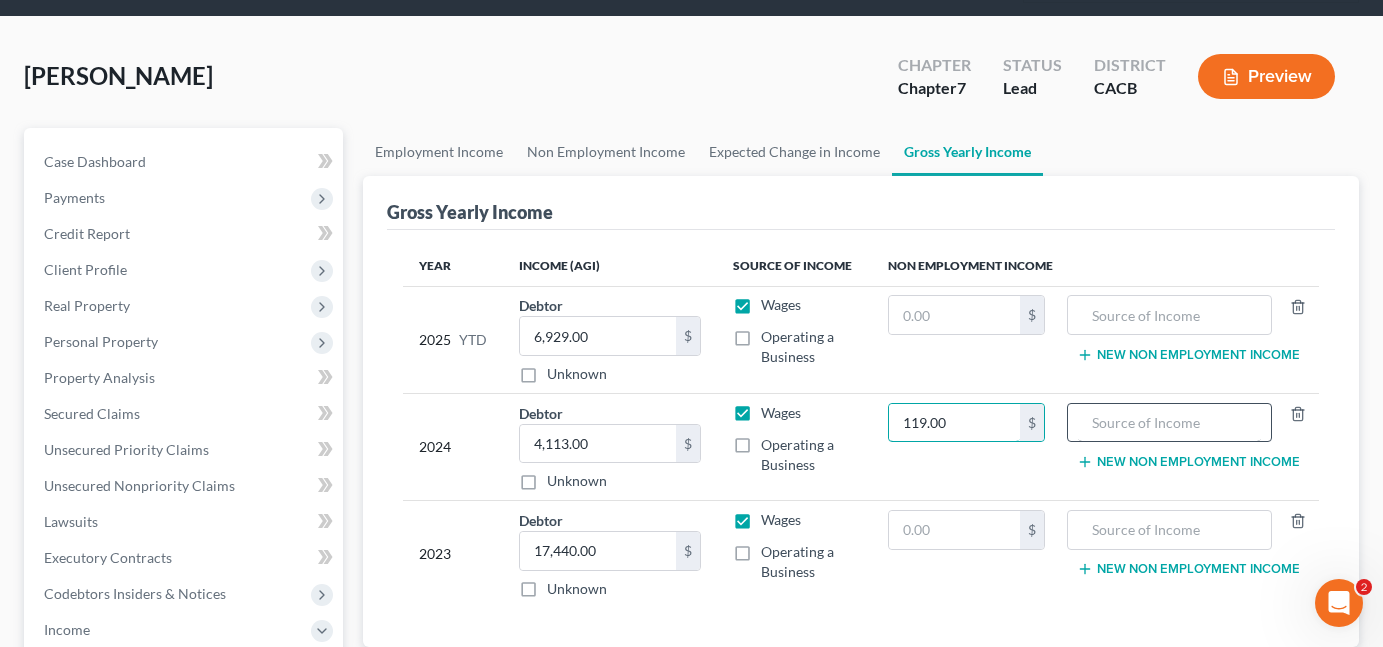 type on "119.00" 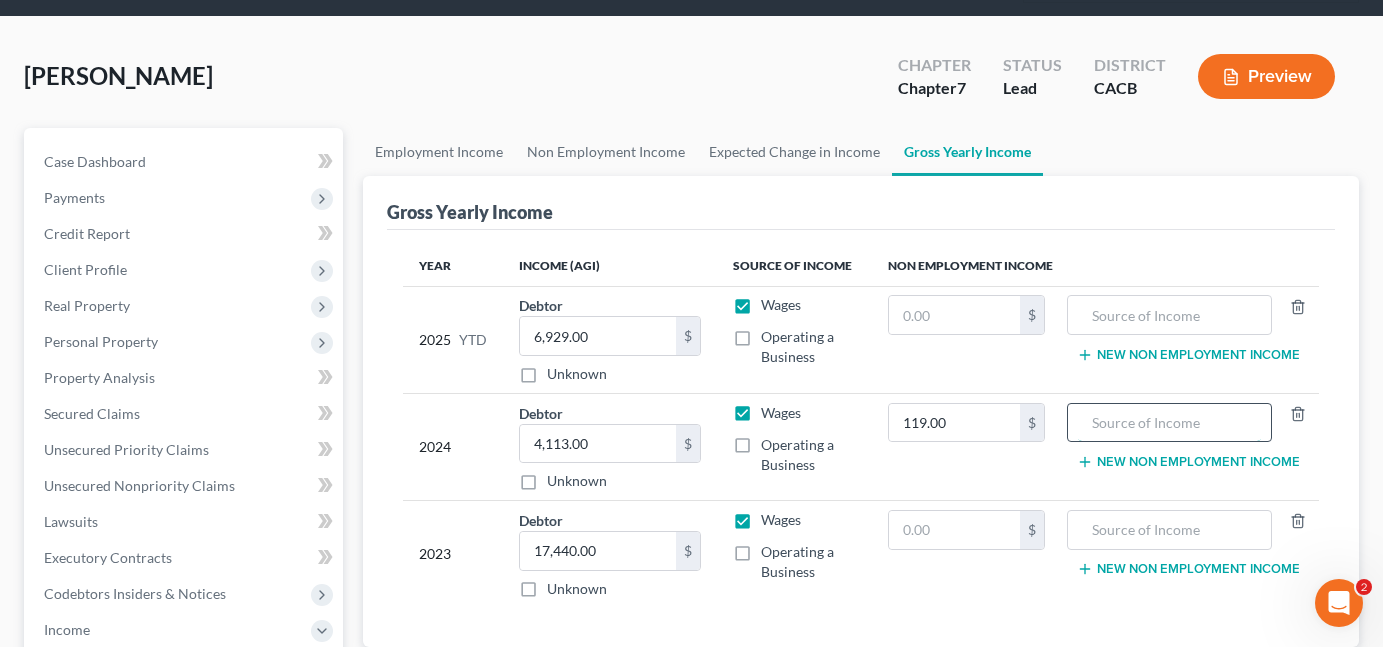 click at bounding box center [1169, 423] 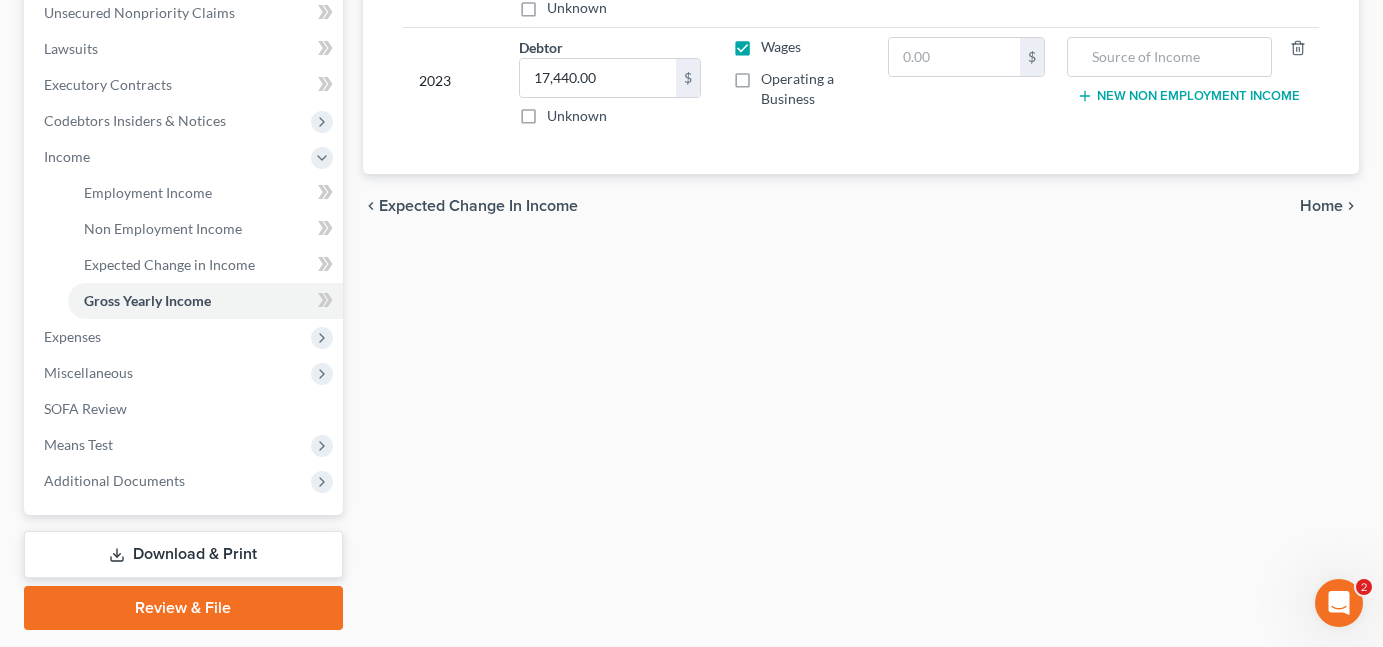 scroll, scrollTop: 596, scrollLeft: 0, axis: vertical 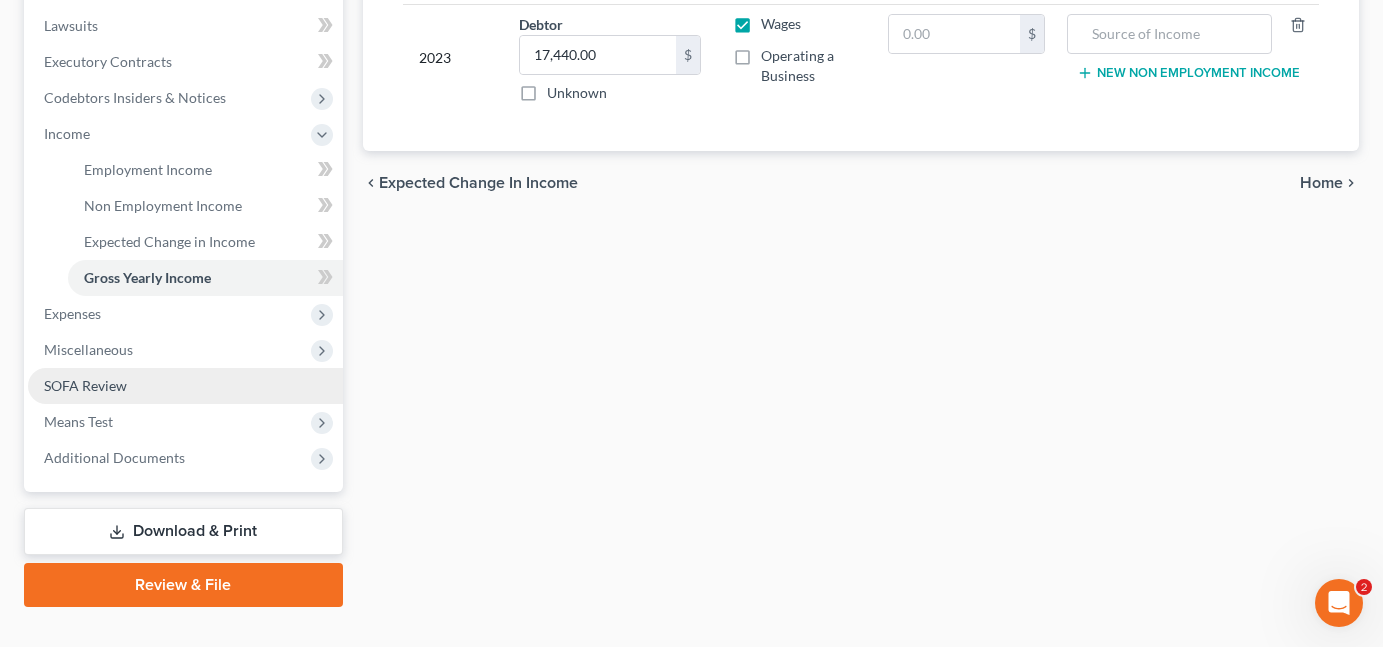 type on "BenefitsCal" 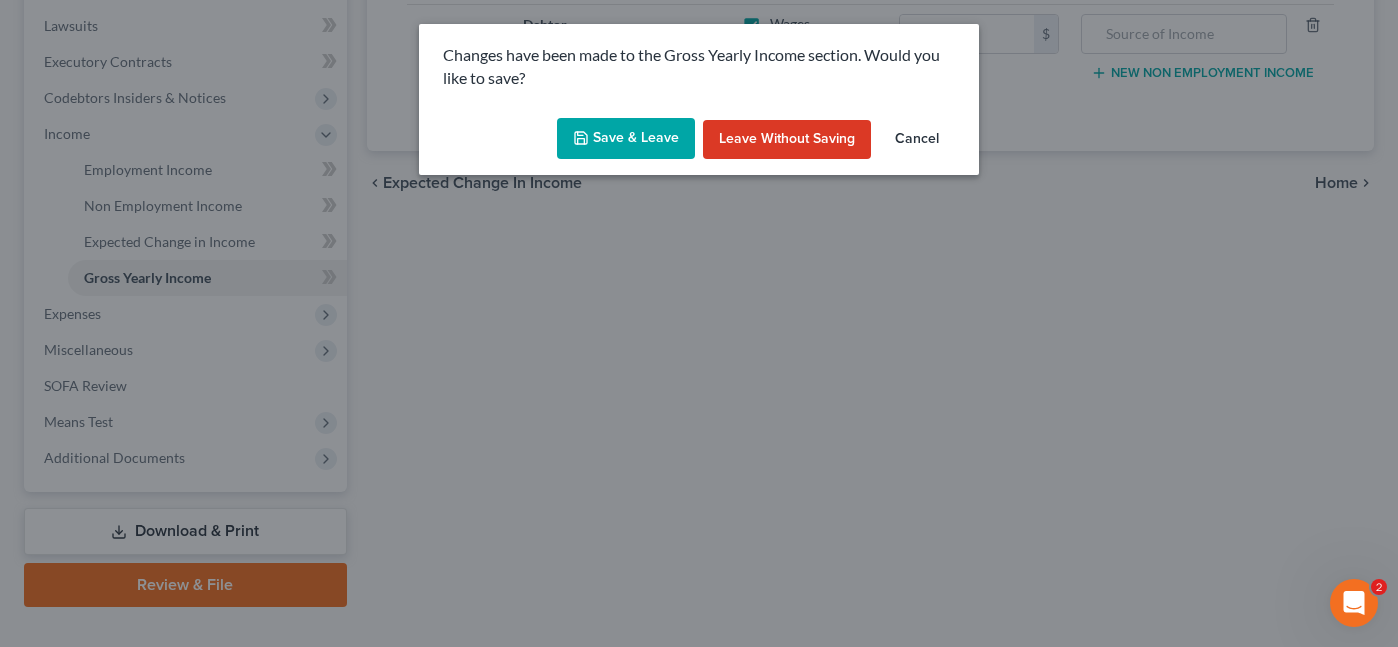 click on "Save & Leave" at bounding box center (626, 139) 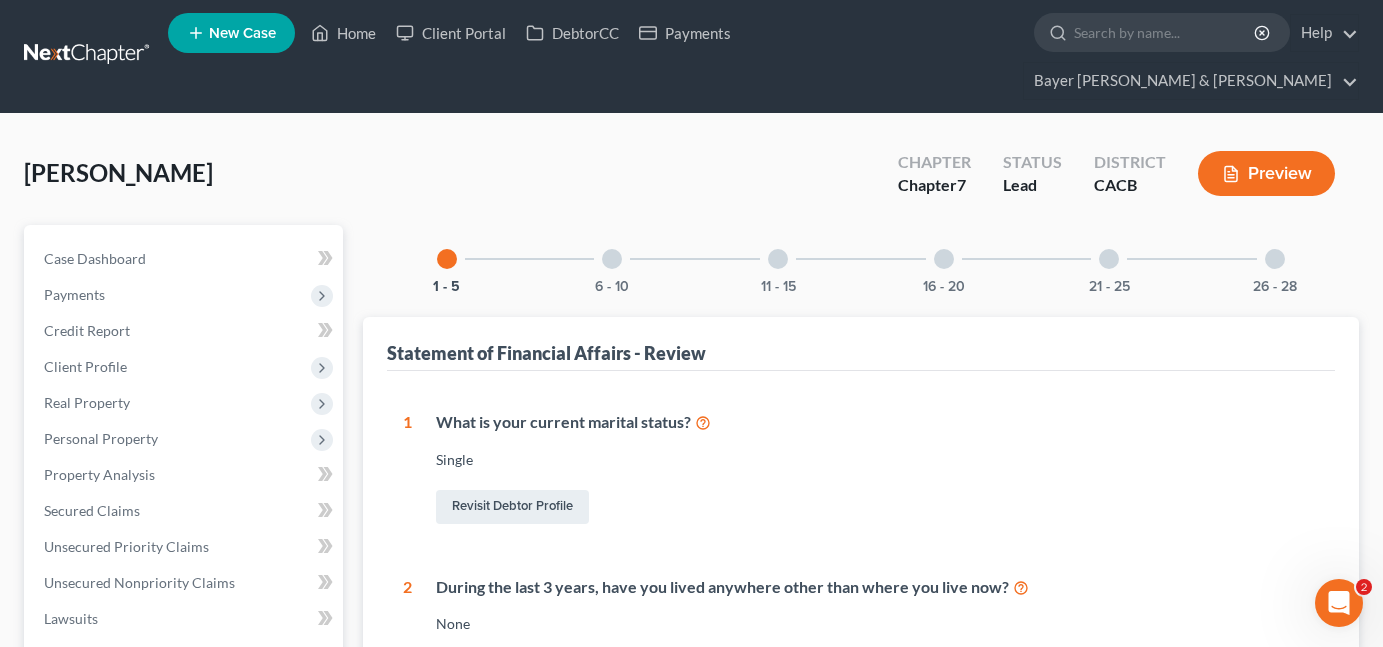scroll, scrollTop: 0, scrollLeft: 0, axis: both 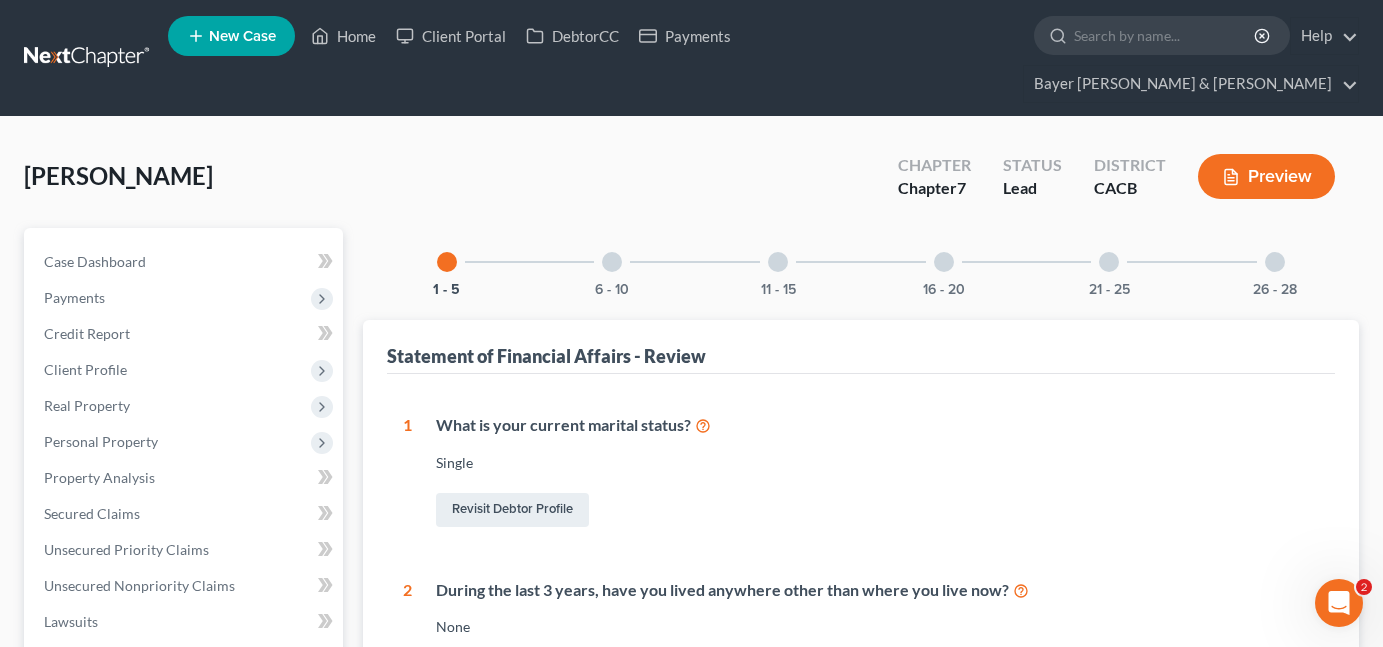click on "21 - 25" at bounding box center (1109, 262) 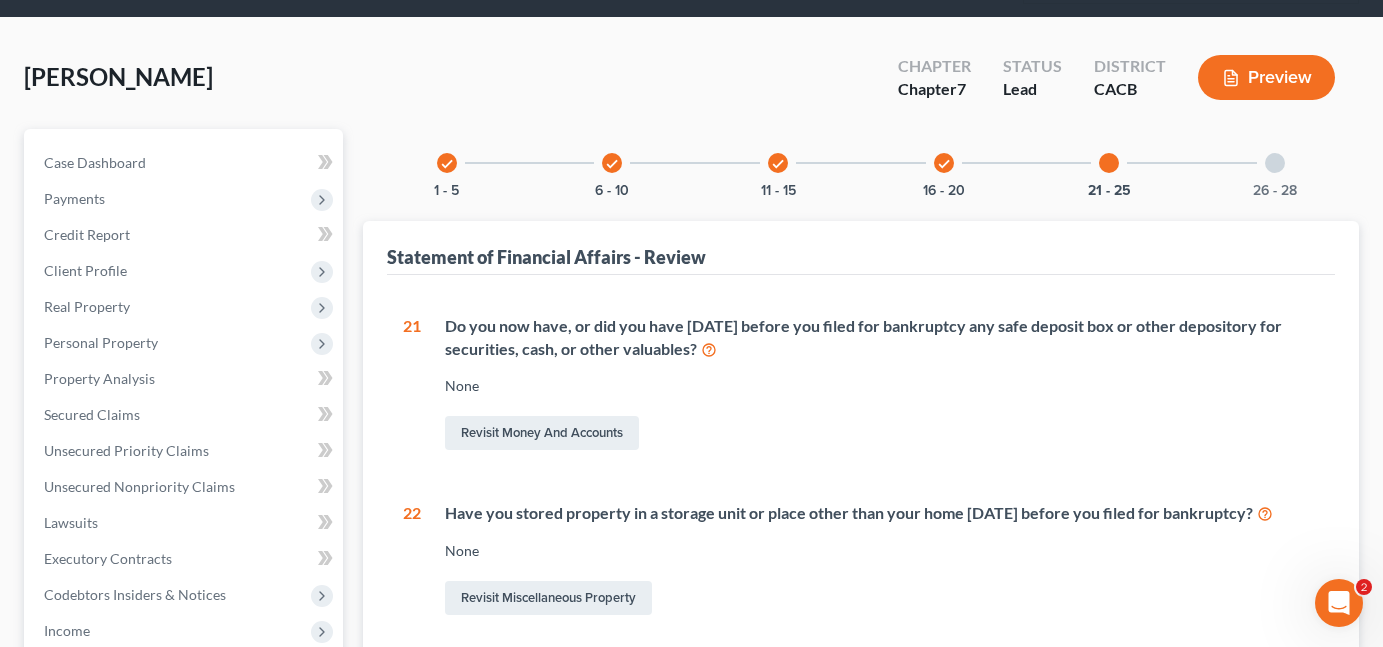 scroll, scrollTop: 0, scrollLeft: 0, axis: both 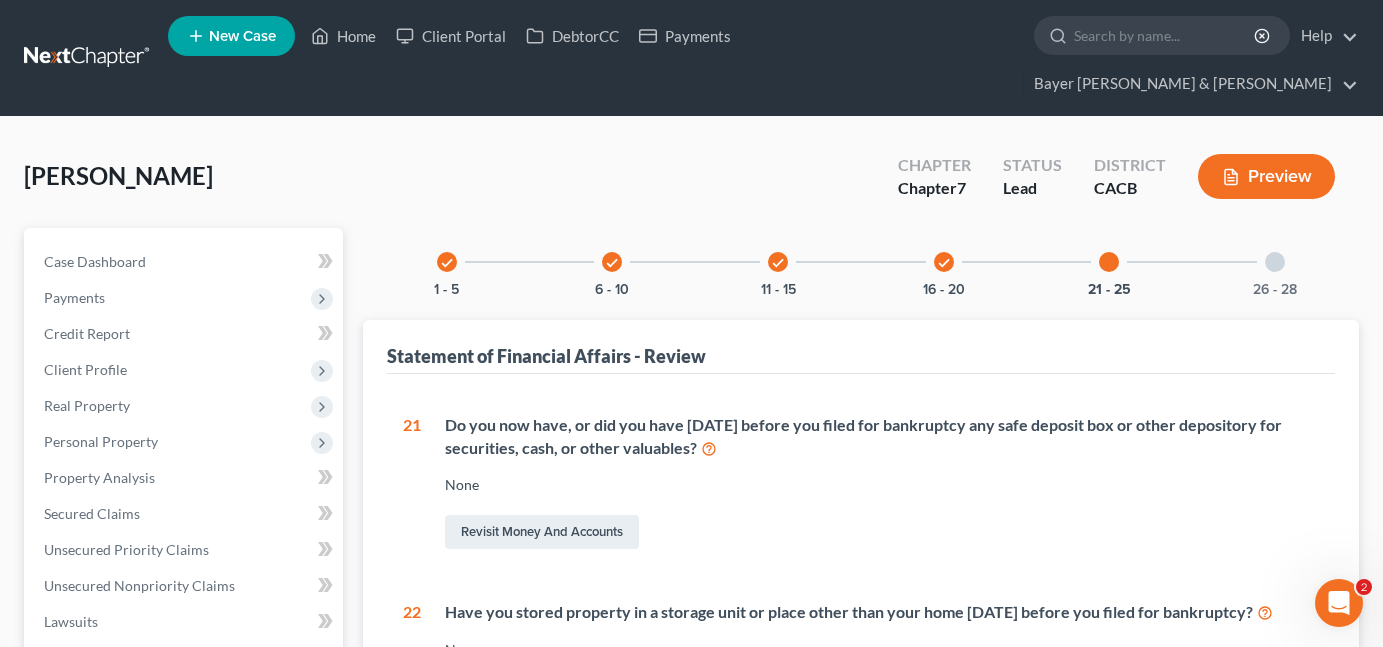 click on "check" at bounding box center [447, 263] 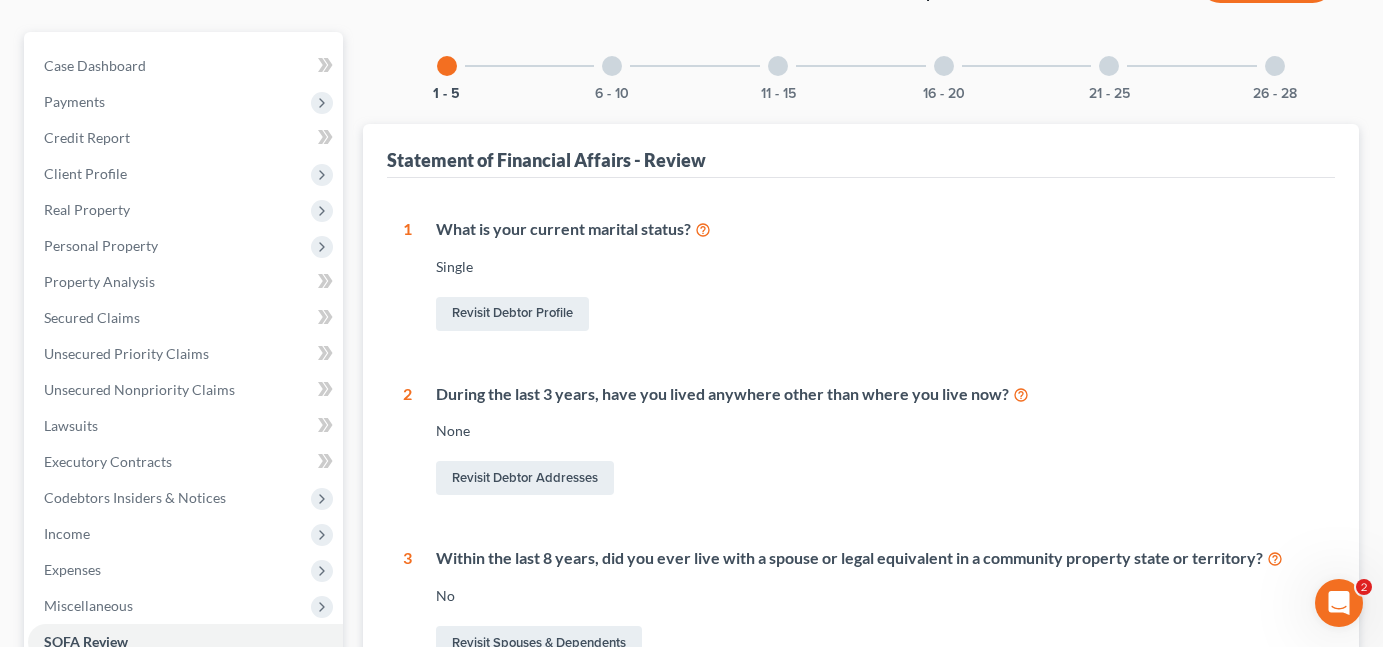 scroll, scrollTop: 300, scrollLeft: 0, axis: vertical 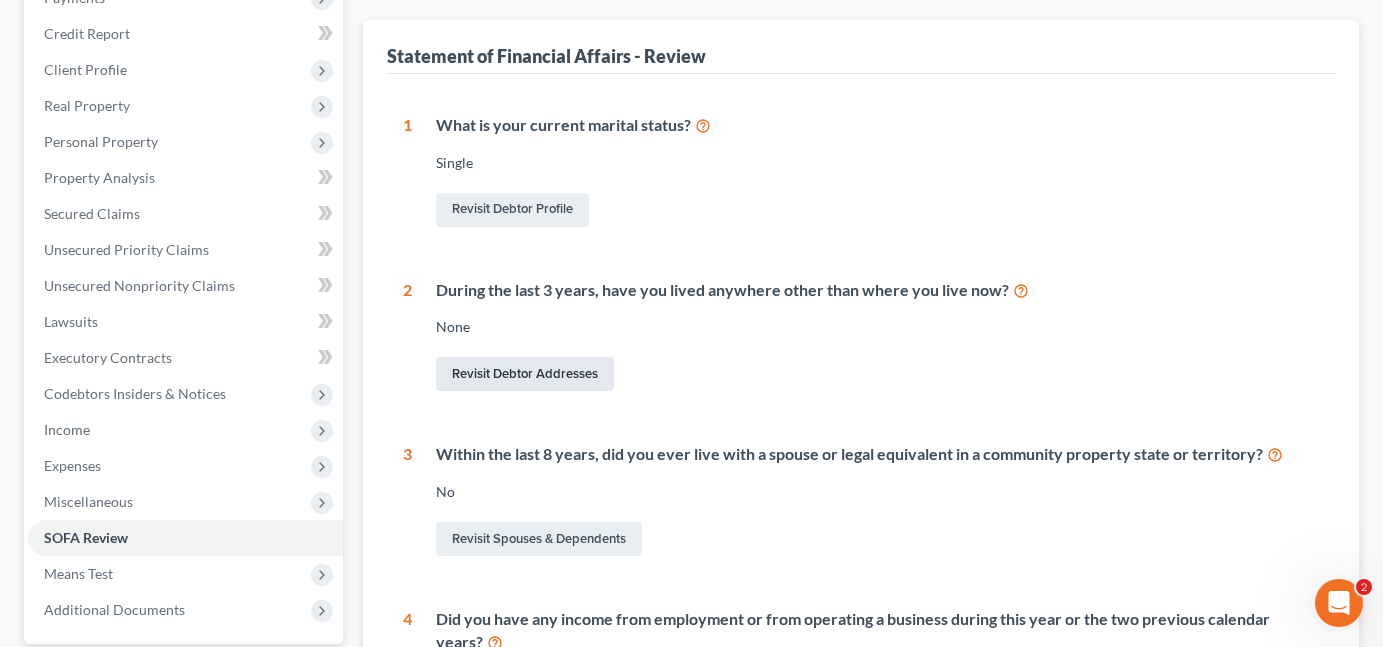click on "Revisit Debtor Addresses" at bounding box center (525, 374) 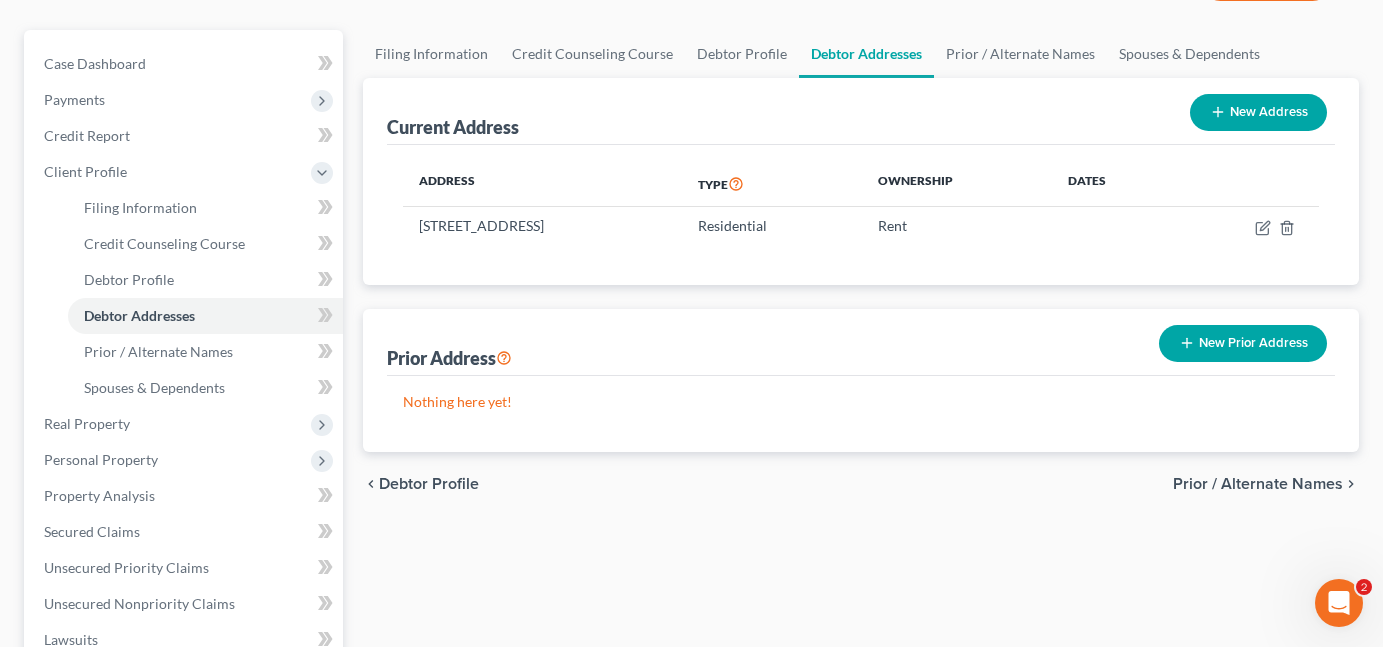 scroll, scrollTop: 0, scrollLeft: 0, axis: both 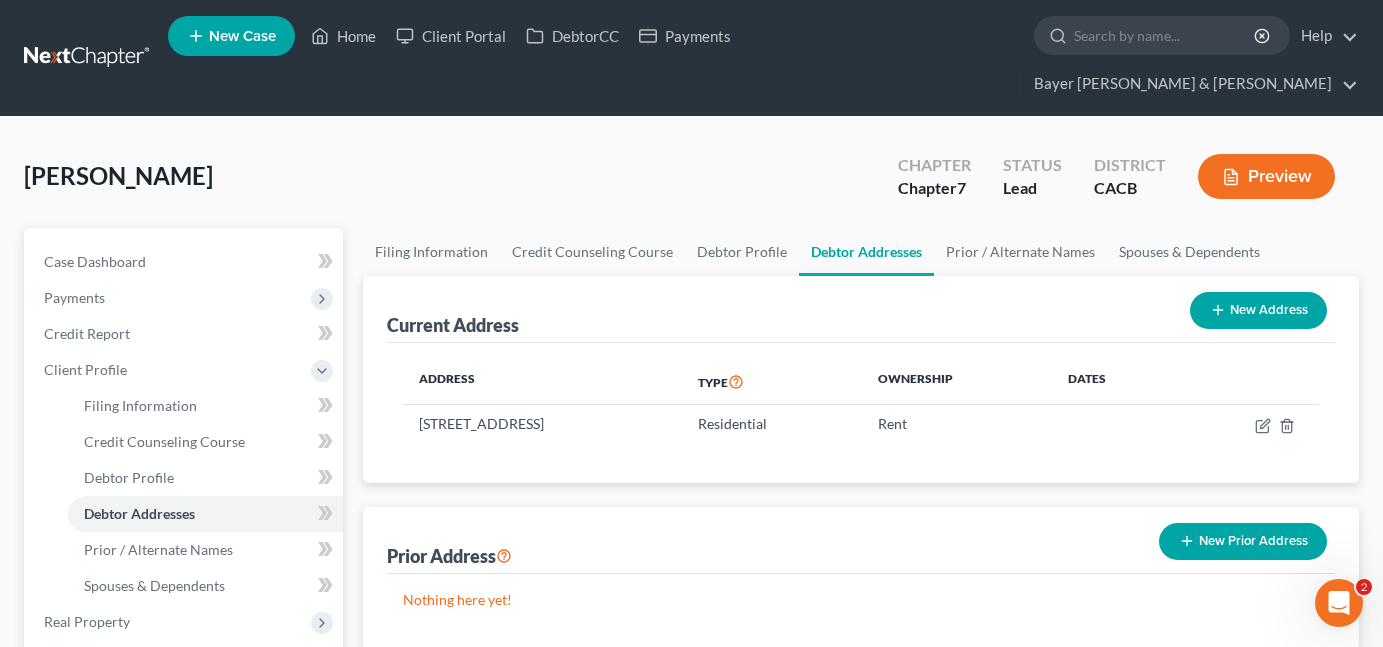 click on "New Prior Address" at bounding box center [1243, 541] 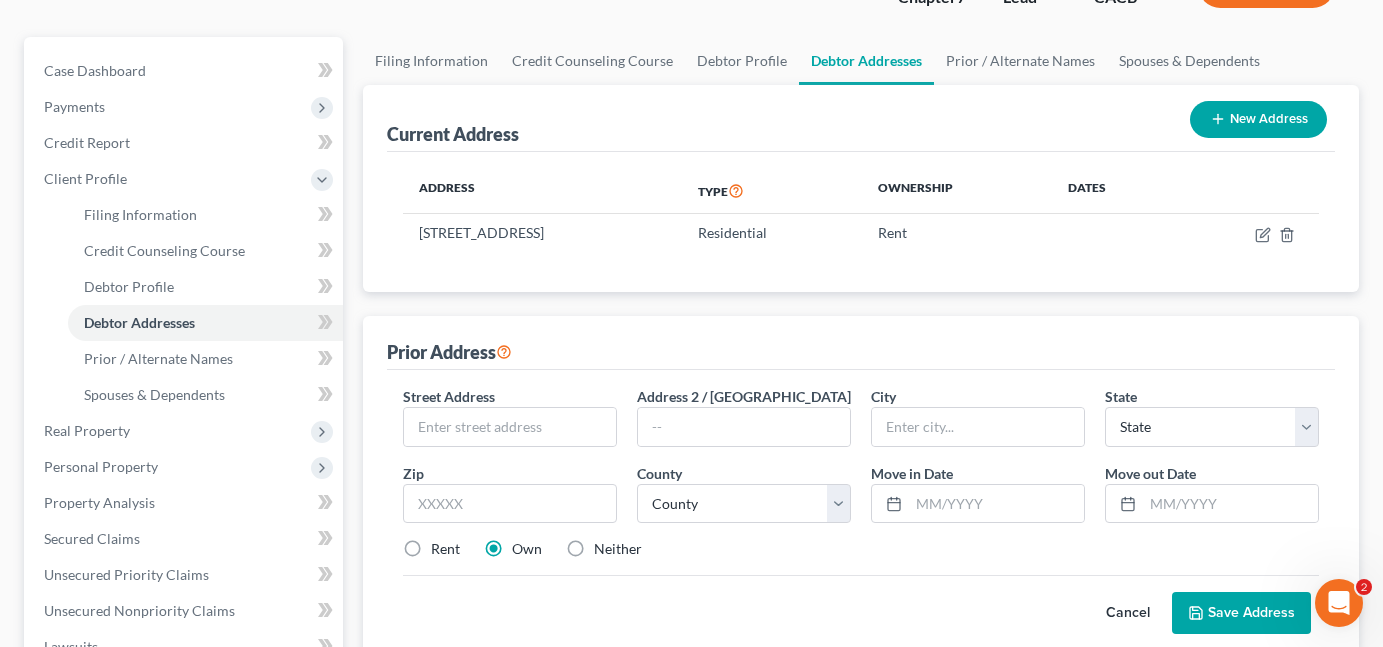 scroll, scrollTop: 200, scrollLeft: 0, axis: vertical 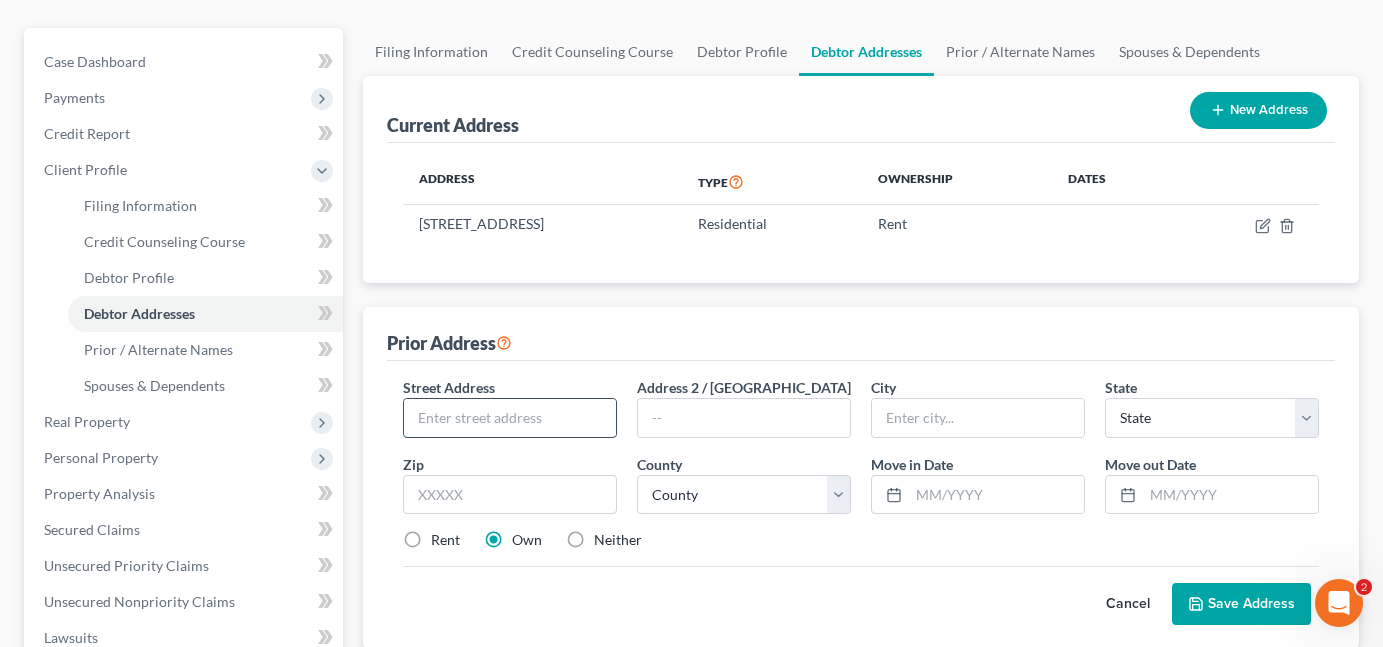 click at bounding box center (510, 418) 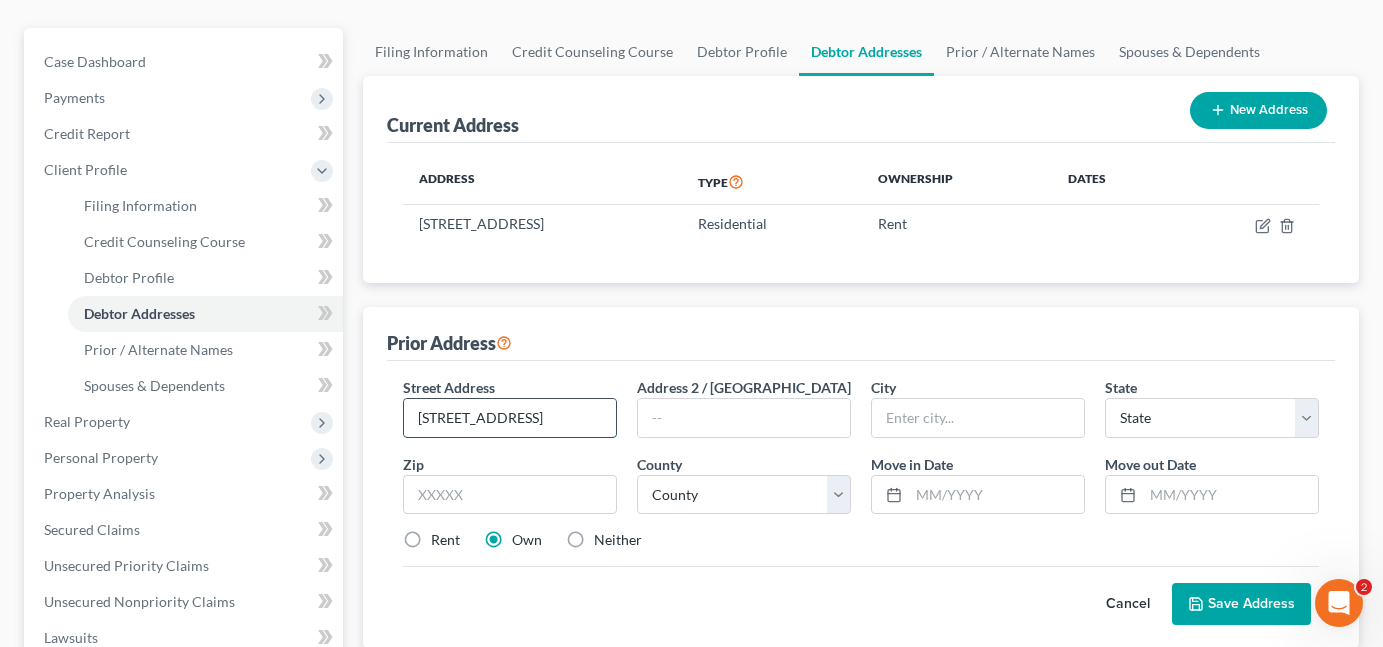 type on "[STREET_ADDRESS]" 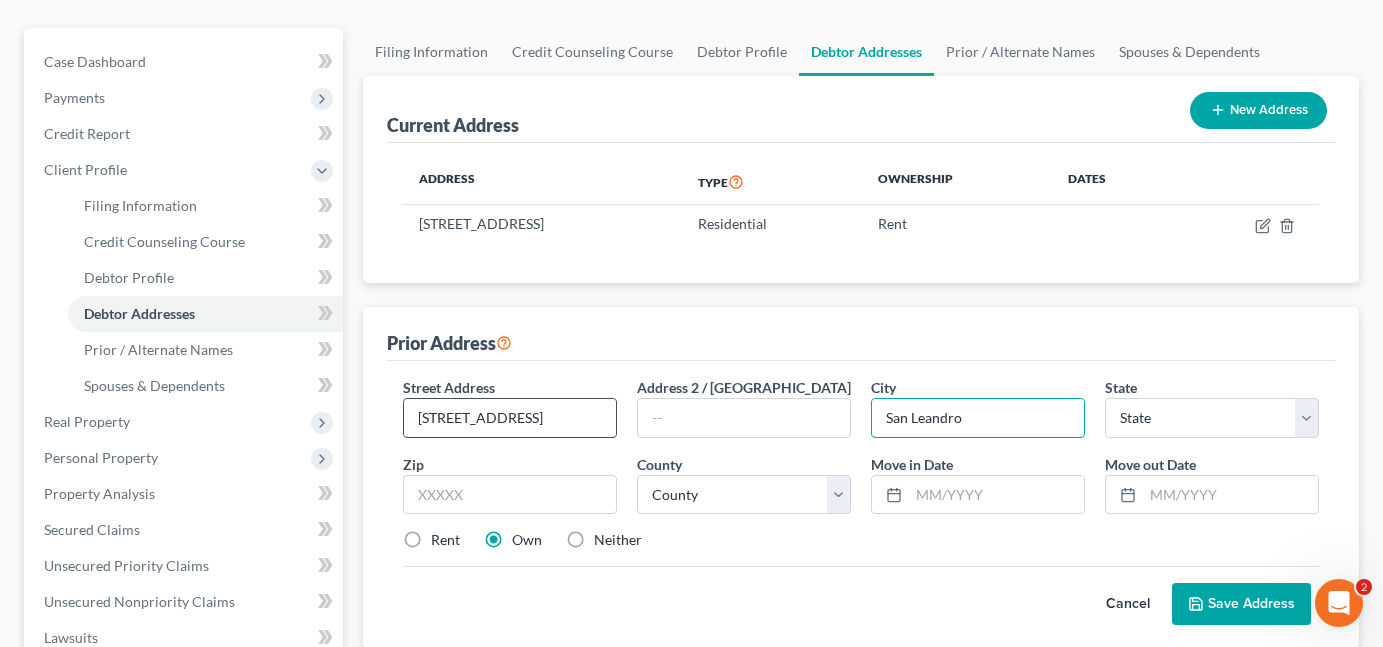 type on "San Leandro" 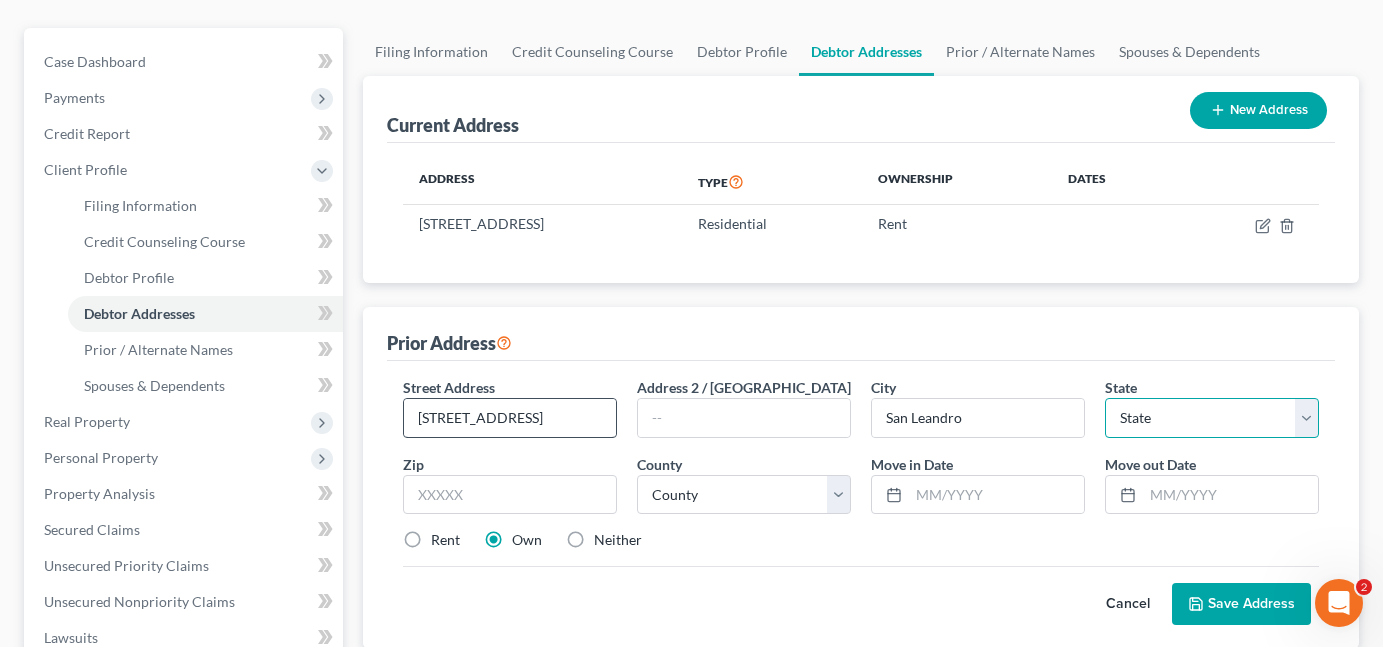 select on "4" 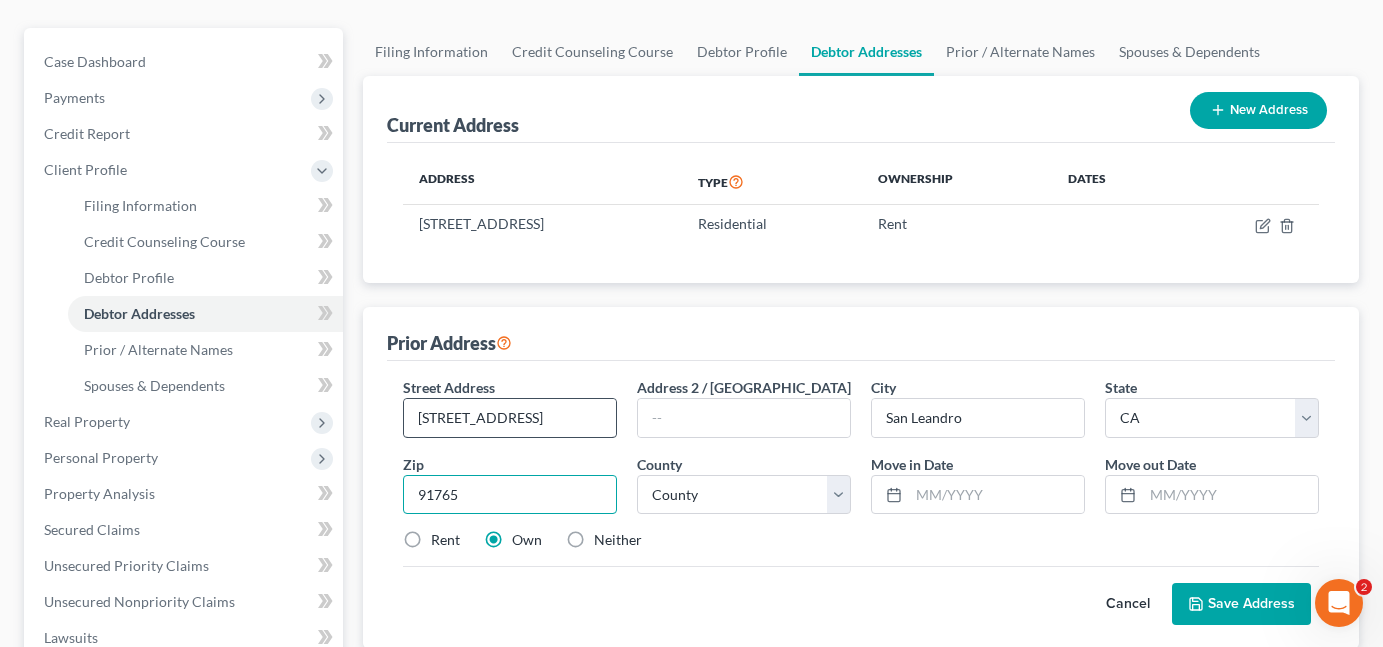 type on "91765" 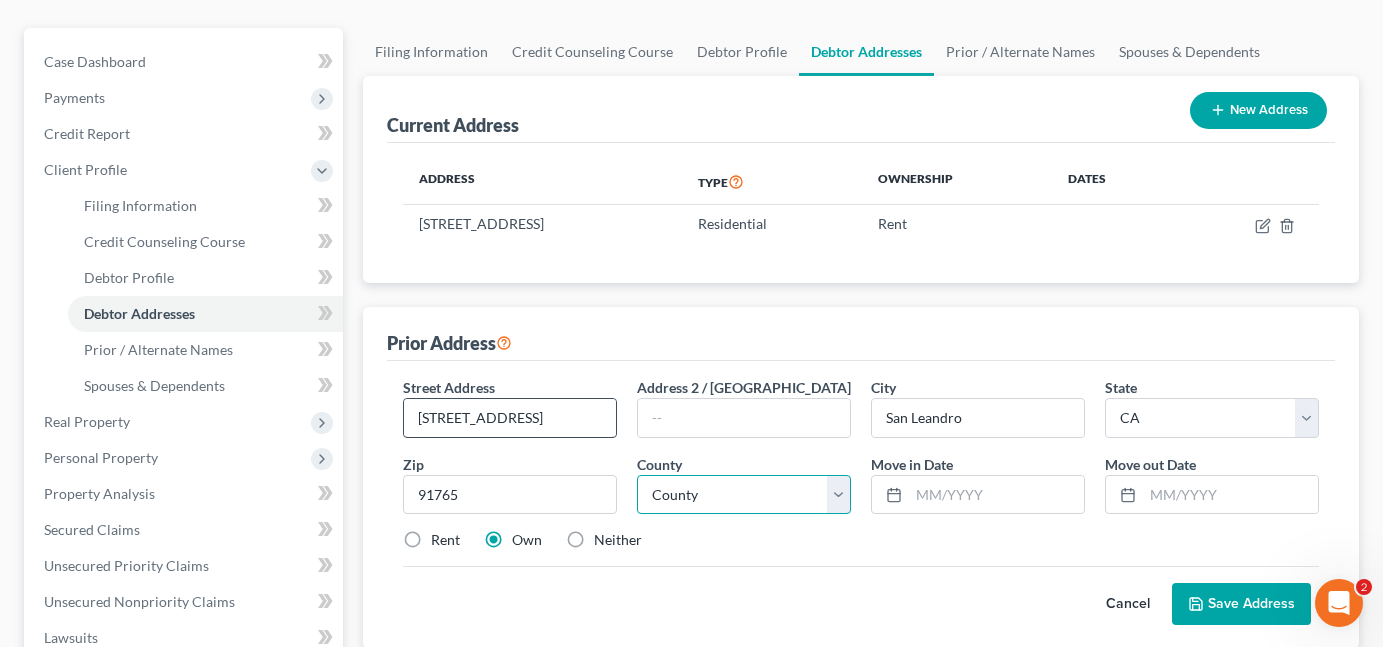 type on "Diamond Bar" 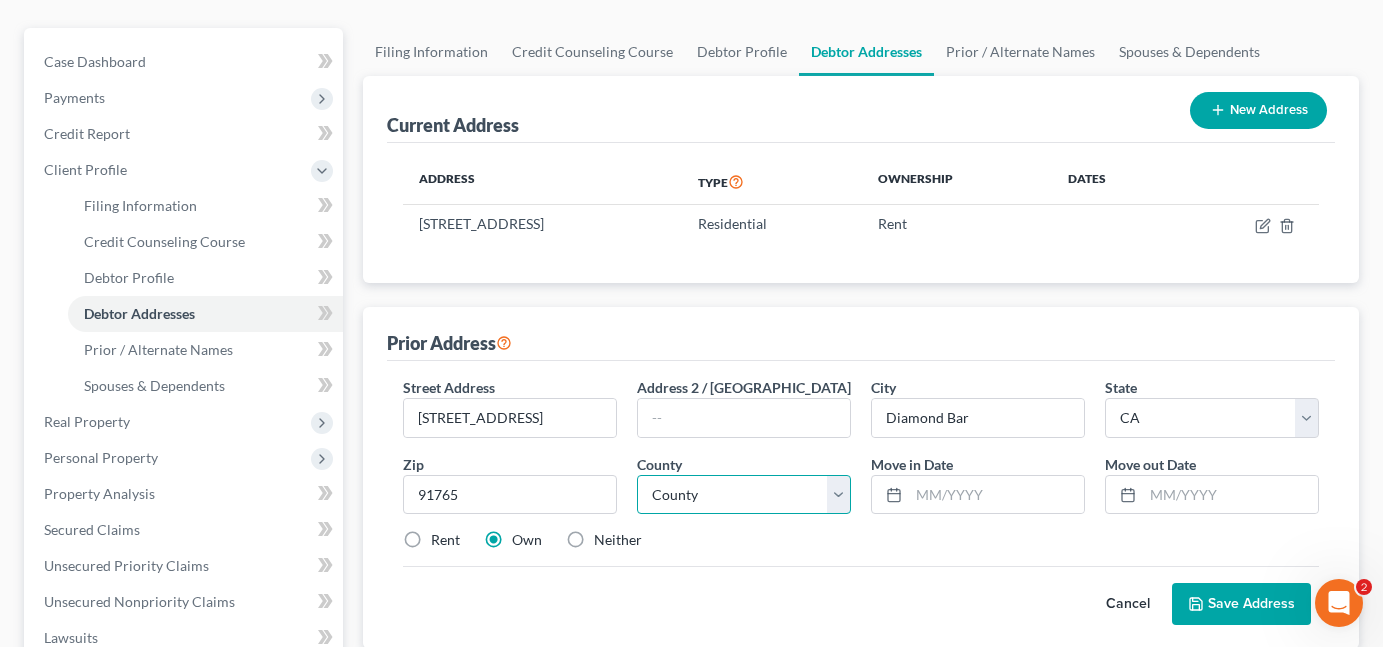 click on "County [GEOGRAPHIC_DATA] [GEOGRAPHIC_DATA] [GEOGRAPHIC_DATA] [GEOGRAPHIC_DATA] [GEOGRAPHIC_DATA] [GEOGRAPHIC_DATA] [GEOGRAPHIC_DATA] [GEOGRAPHIC_DATA] [GEOGRAPHIC_DATA] [GEOGRAPHIC_DATA] [GEOGRAPHIC_DATA] [GEOGRAPHIC_DATA] [GEOGRAPHIC_DATA] [GEOGRAPHIC_DATA] [GEOGRAPHIC_DATA] [GEOGRAPHIC_DATA] [GEOGRAPHIC_DATA] [GEOGRAPHIC_DATA] [GEOGRAPHIC_DATA] [GEOGRAPHIC_DATA] [GEOGRAPHIC_DATA] [GEOGRAPHIC_DATA] [GEOGRAPHIC_DATA] [GEOGRAPHIC_DATA] [GEOGRAPHIC_DATA] [GEOGRAPHIC_DATA] [GEOGRAPHIC_DATA] [GEOGRAPHIC_DATA] [US_STATE][GEOGRAPHIC_DATA] [GEOGRAPHIC_DATA] [GEOGRAPHIC_DATA] [GEOGRAPHIC_DATA] [GEOGRAPHIC_DATA] [GEOGRAPHIC_DATA] [GEOGRAPHIC_DATA] [GEOGRAPHIC_DATA] [GEOGRAPHIC_DATA] [GEOGRAPHIC_DATA] [GEOGRAPHIC_DATA] [GEOGRAPHIC_DATA][PERSON_NAME] [GEOGRAPHIC_DATA] [GEOGRAPHIC_DATA] [GEOGRAPHIC_DATA] [GEOGRAPHIC_DATA] [GEOGRAPHIC_DATA] [GEOGRAPHIC_DATA] [GEOGRAPHIC_DATA] [GEOGRAPHIC_DATA] [GEOGRAPHIC_DATA] [GEOGRAPHIC_DATA] [GEOGRAPHIC_DATA] [GEOGRAPHIC_DATA] [GEOGRAPHIC_DATA] [GEOGRAPHIC_DATA] [GEOGRAPHIC_DATA] [GEOGRAPHIC_DATA] [GEOGRAPHIC_DATA] [GEOGRAPHIC_DATA]" at bounding box center (744, 495) 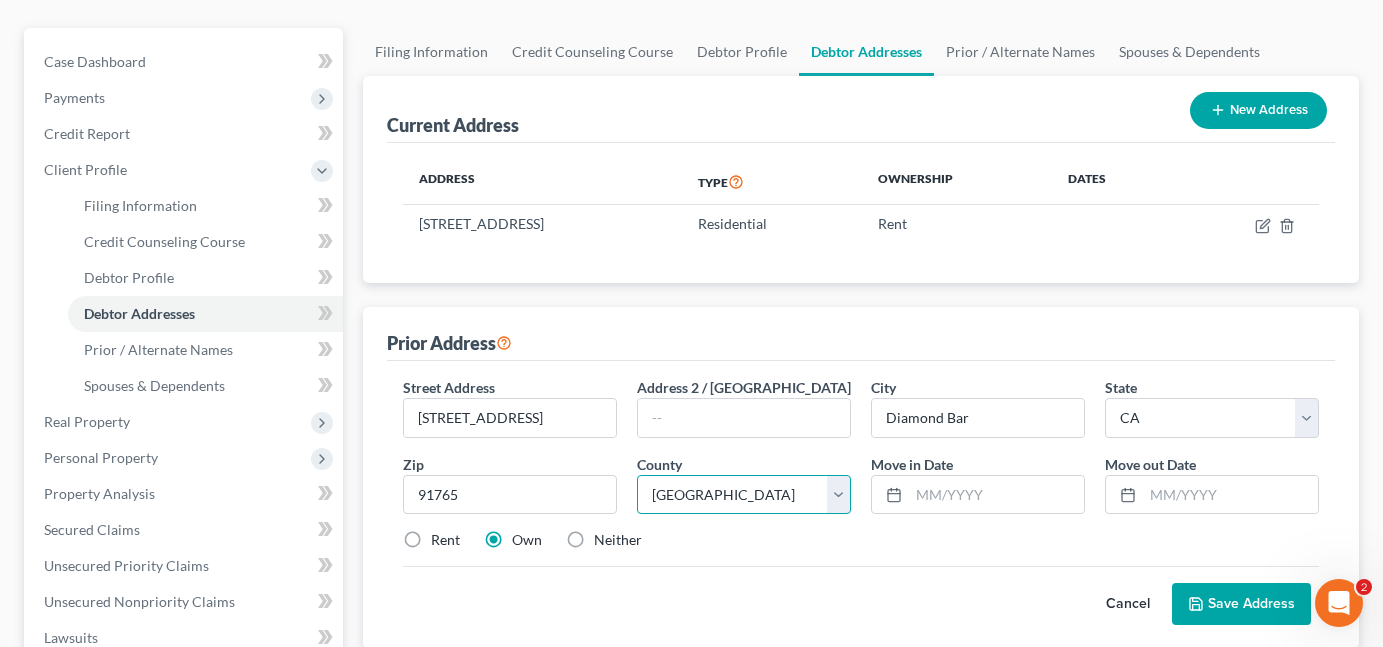click on "County [GEOGRAPHIC_DATA] [GEOGRAPHIC_DATA] [GEOGRAPHIC_DATA] [GEOGRAPHIC_DATA] [GEOGRAPHIC_DATA] [GEOGRAPHIC_DATA] [GEOGRAPHIC_DATA] [GEOGRAPHIC_DATA] [GEOGRAPHIC_DATA] [GEOGRAPHIC_DATA] [GEOGRAPHIC_DATA] [GEOGRAPHIC_DATA] [GEOGRAPHIC_DATA] [GEOGRAPHIC_DATA] [GEOGRAPHIC_DATA] [GEOGRAPHIC_DATA] [GEOGRAPHIC_DATA] [GEOGRAPHIC_DATA] [GEOGRAPHIC_DATA] [GEOGRAPHIC_DATA] [GEOGRAPHIC_DATA] [GEOGRAPHIC_DATA] [GEOGRAPHIC_DATA] [GEOGRAPHIC_DATA] [GEOGRAPHIC_DATA] [GEOGRAPHIC_DATA] [GEOGRAPHIC_DATA] [GEOGRAPHIC_DATA] [US_STATE][GEOGRAPHIC_DATA] [GEOGRAPHIC_DATA] [GEOGRAPHIC_DATA] [GEOGRAPHIC_DATA] [GEOGRAPHIC_DATA] [GEOGRAPHIC_DATA] [GEOGRAPHIC_DATA] [GEOGRAPHIC_DATA] [GEOGRAPHIC_DATA] [GEOGRAPHIC_DATA] [GEOGRAPHIC_DATA] [GEOGRAPHIC_DATA][PERSON_NAME] [GEOGRAPHIC_DATA] [GEOGRAPHIC_DATA] [GEOGRAPHIC_DATA] [GEOGRAPHIC_DATA] [GEOGRAPHIC_DATA] [GEOGRAPHIC_DATA] [GEOGRAPHIC_DATA] [GEOGRAPHIC_DATA] [GEOGRAPHIC_DATA] [GEOGRAPHIC_DATA] [GEOGRAPHIC_DATA] [GEOGRAPHIC_DATA] [GEOGRAPHIC_DATA] [GEOGRAPHIC_DATA] [GEOGRAPHIC_DATA] [GEOGRAPHIC_DATA] [GEOGRAPHIC_DATA] [GEOGRAPHIC_DATA]" at bounding box center [744, 495] 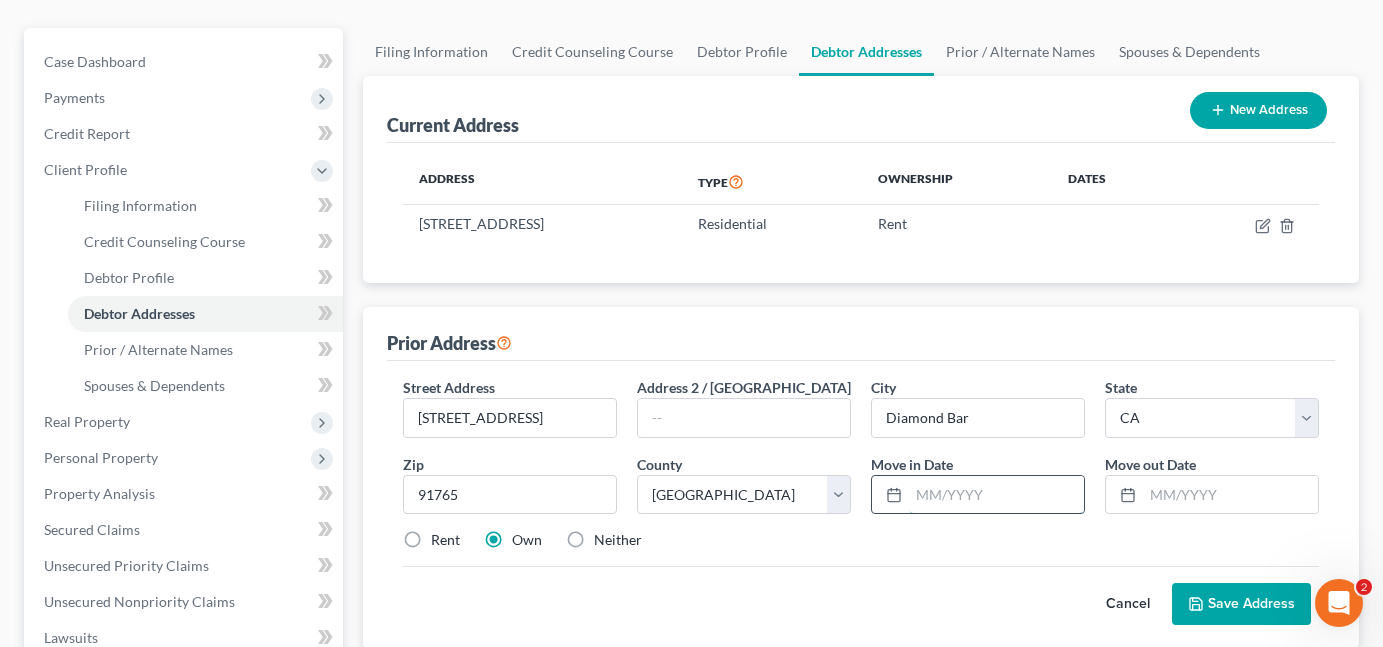 click at bounding box center [996, 495] 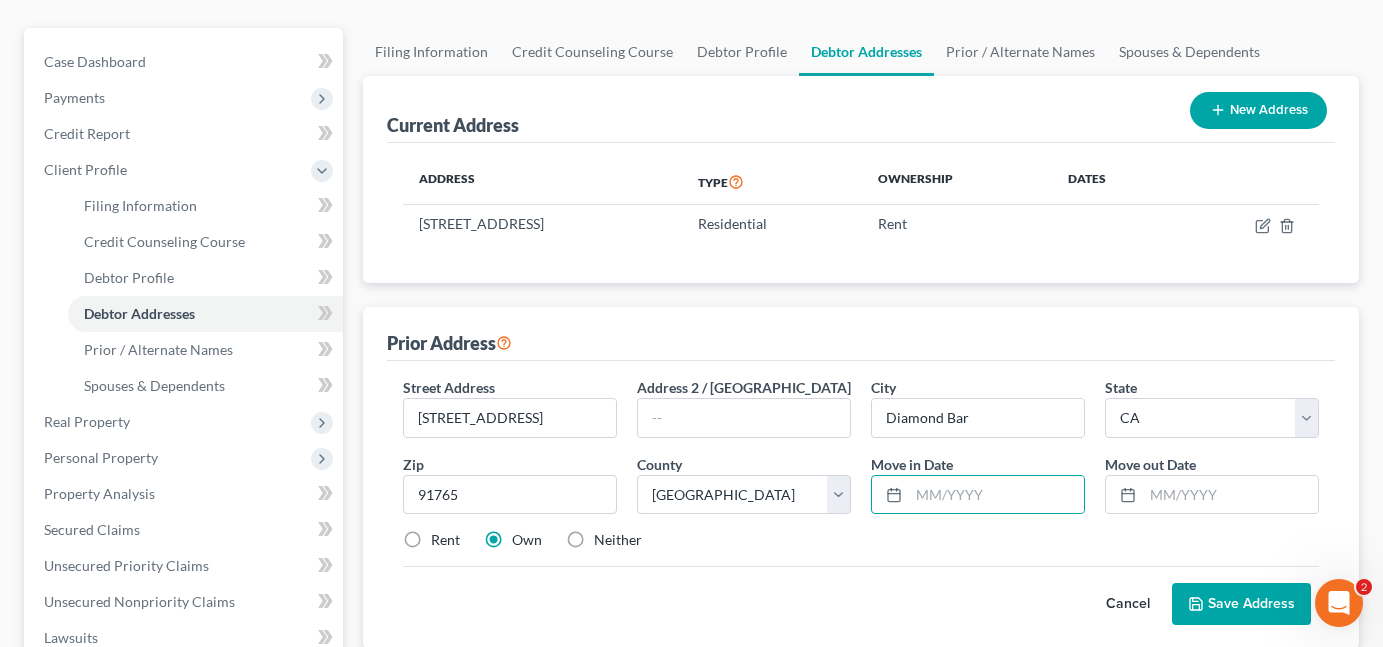 click on "Rent" at bounding box center (445, 540) 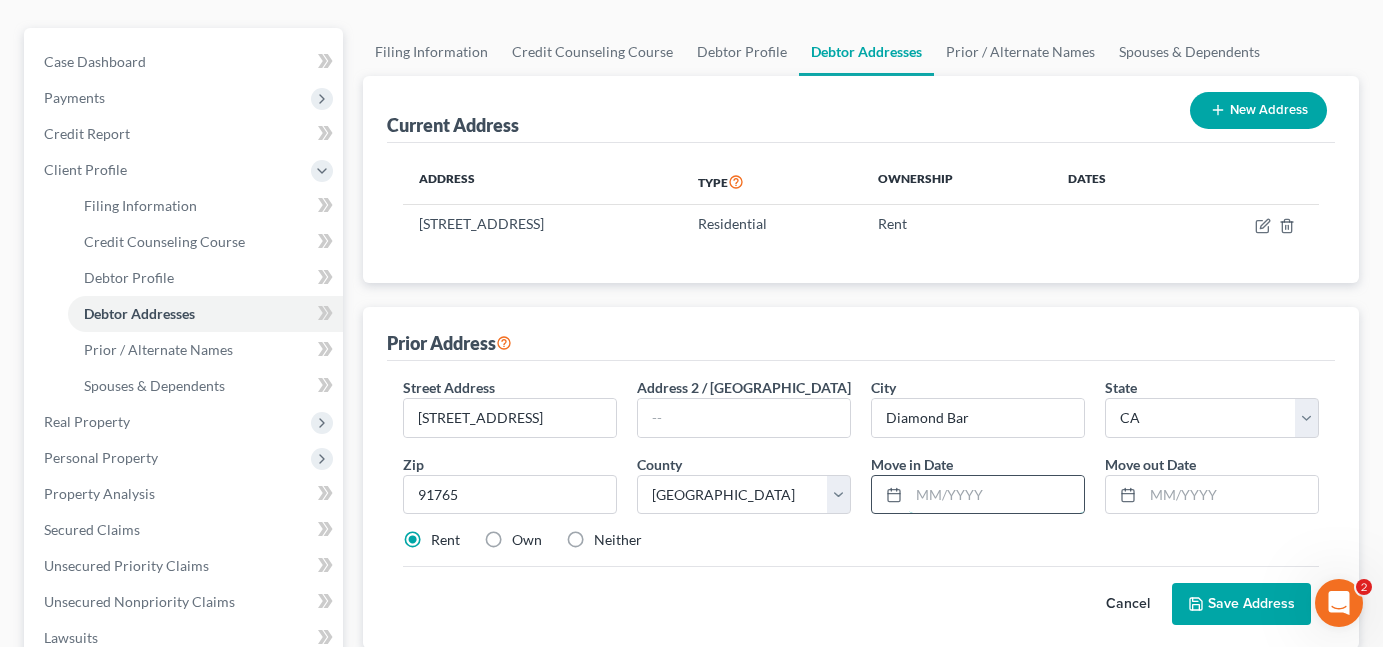 click at bounding box center [996, 495] 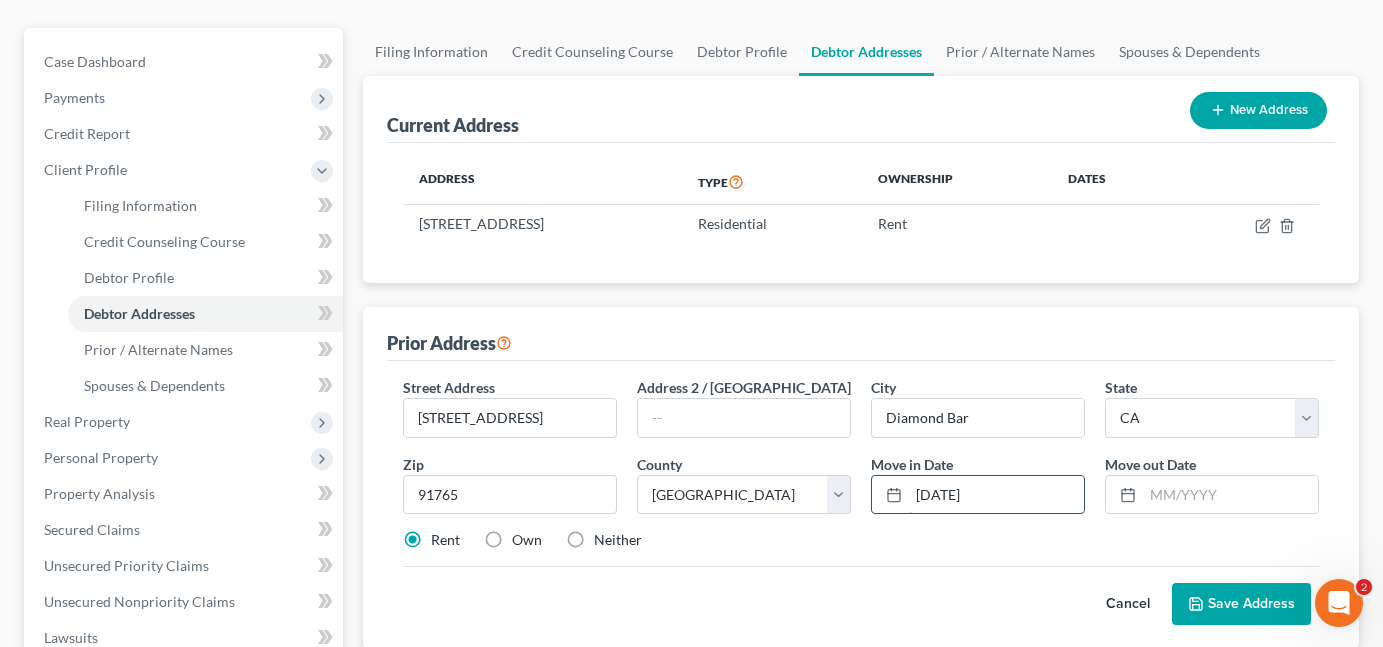 type on "[DATE]" 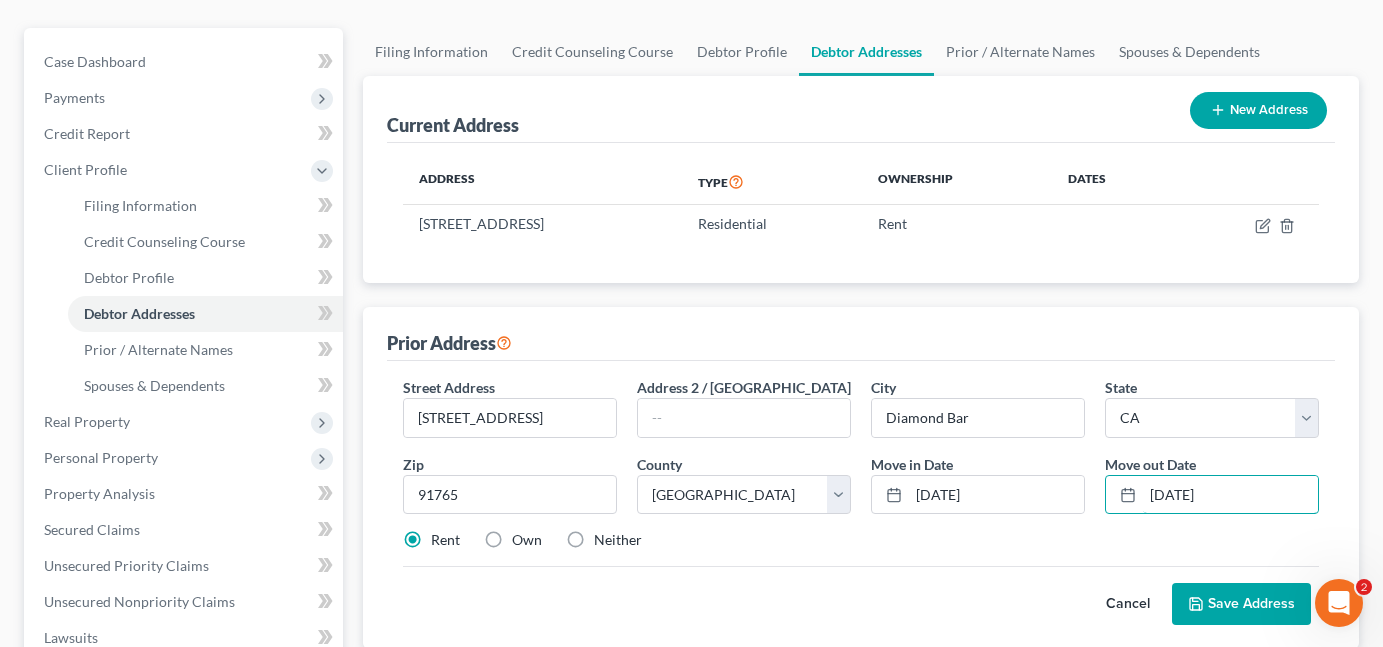 type on "[DATE]" 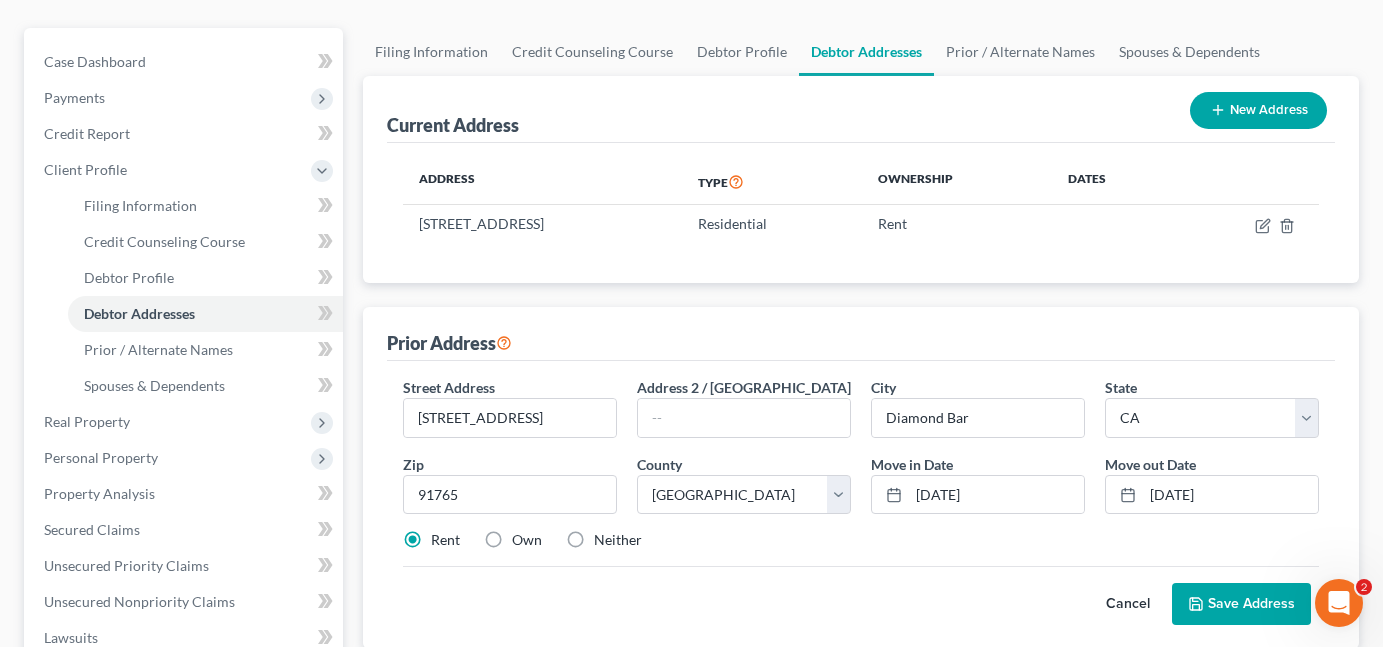 click on "Save Address" at bounding box center [1241, 604] 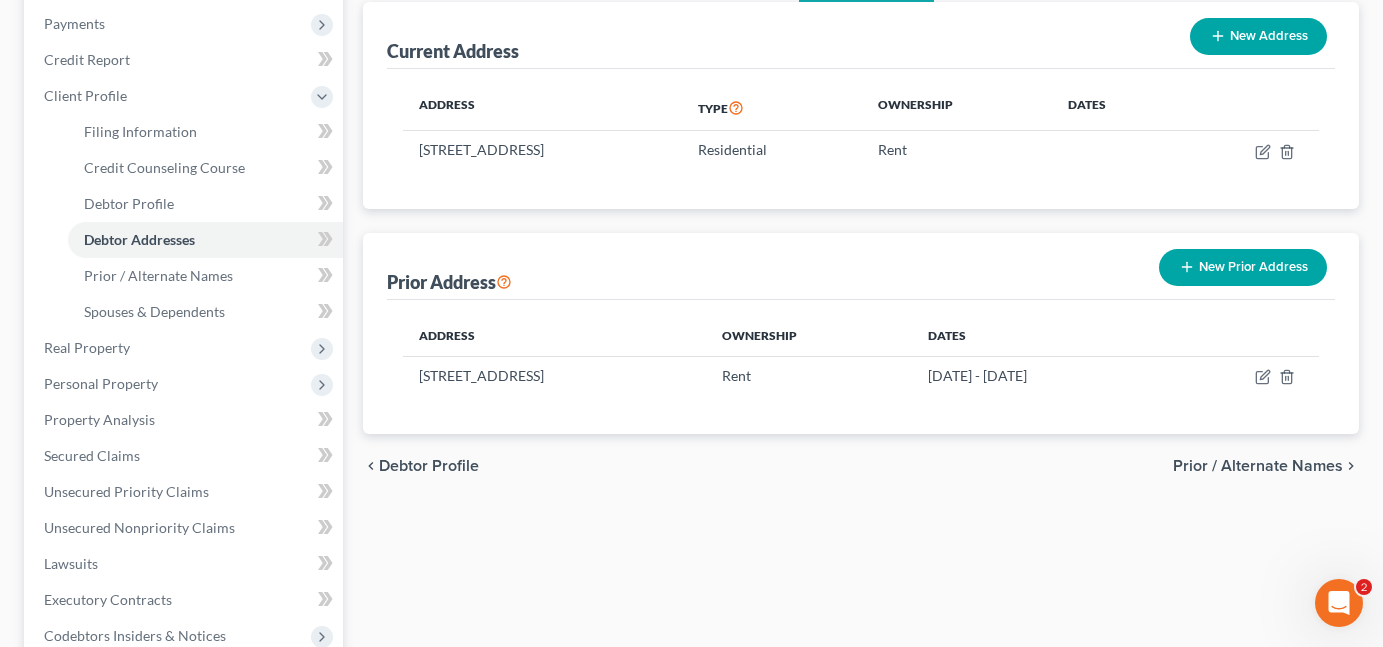 scroll, scrollTop: 200, scrollLeft: 0, axis: vertical 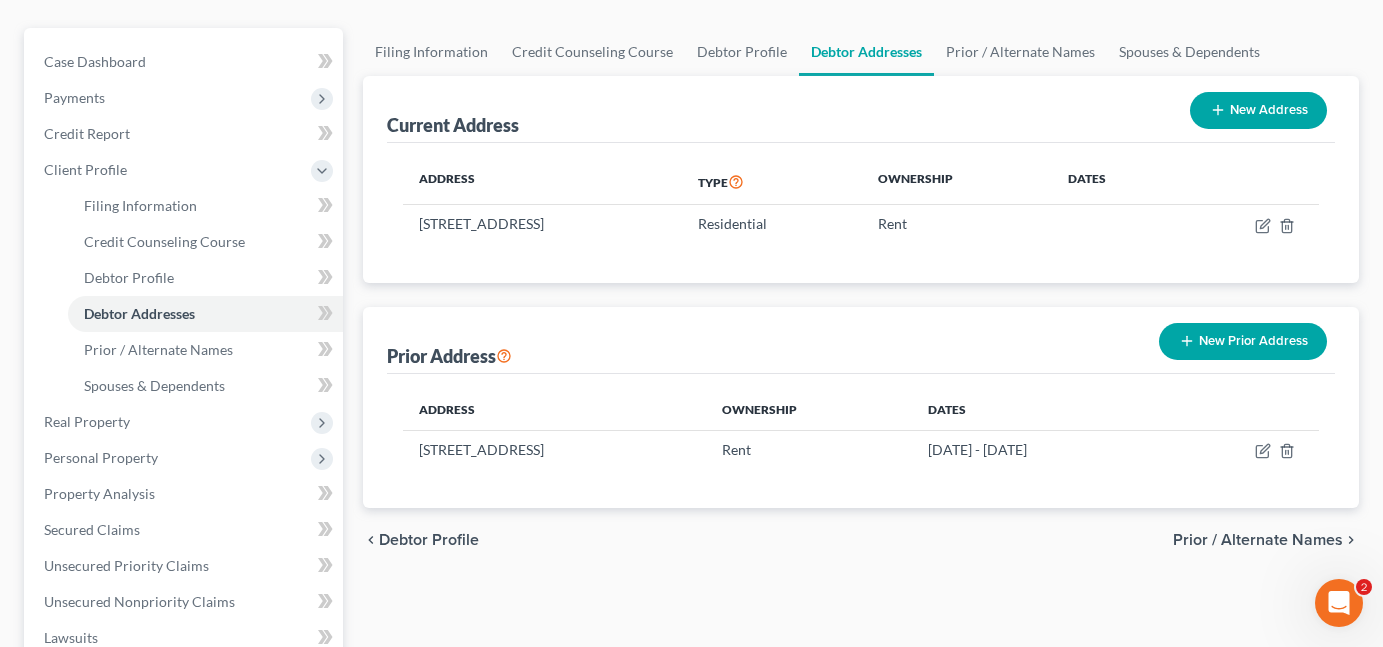 click on "New Address" at bounding box center [1258, 110] 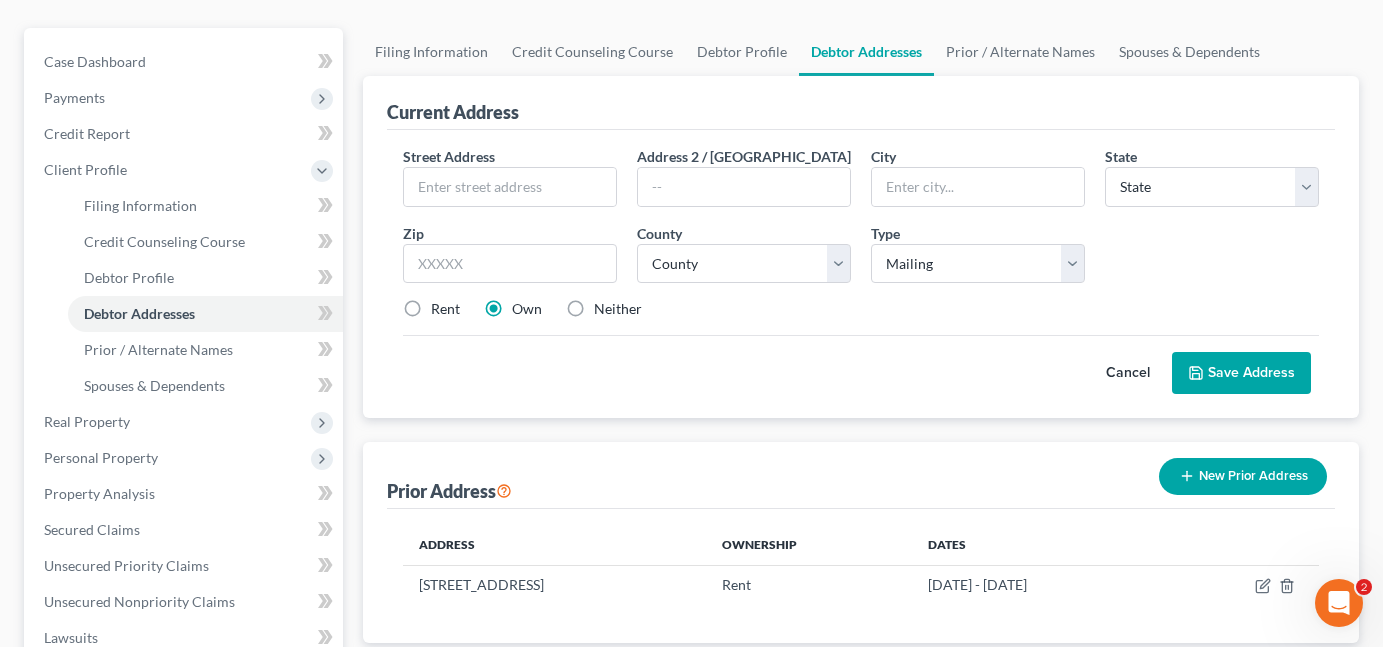 click on "Cancel" at bounding box center [1128, 373] 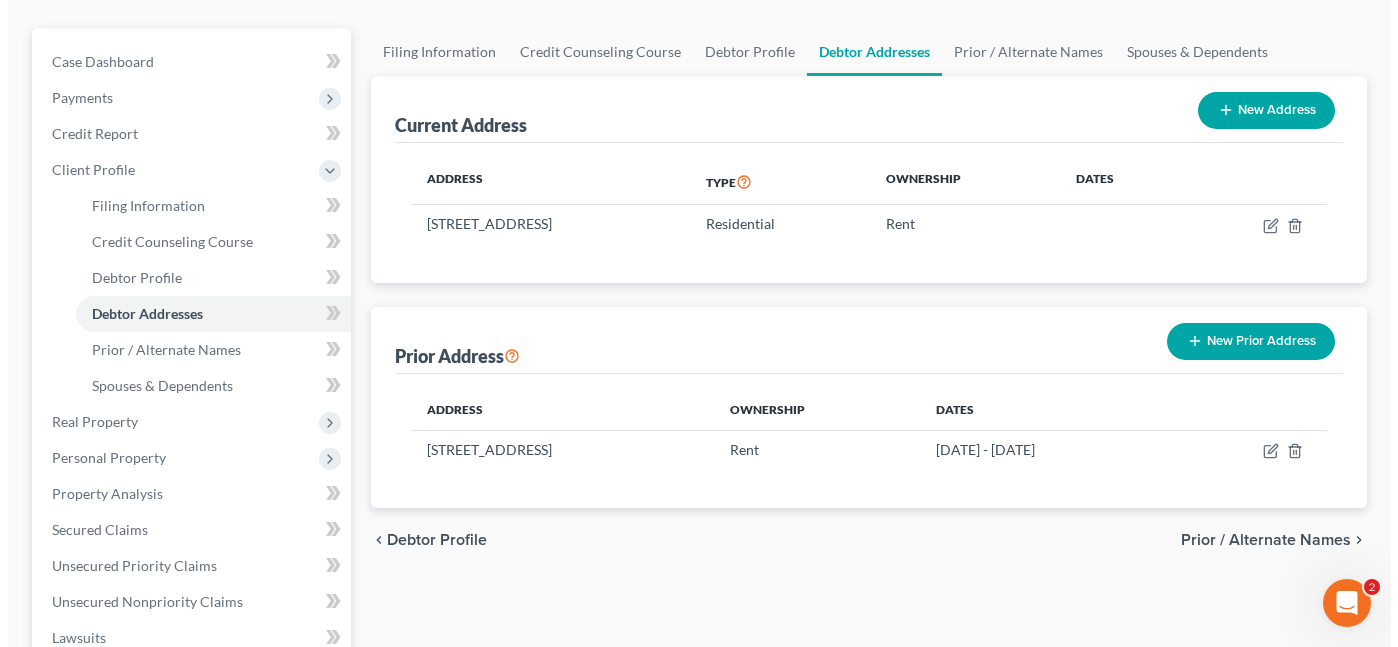 scroll, scrollTop: 0, scrollLeft: 0, axis: both 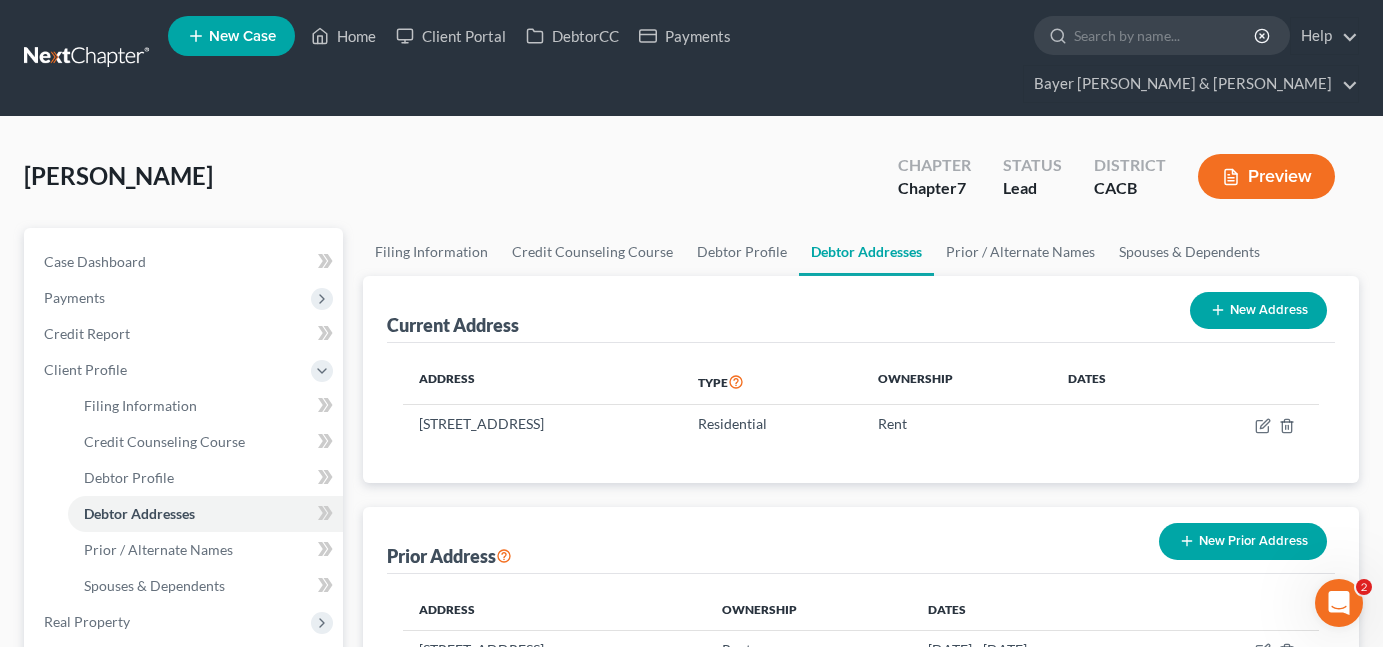 click on "Preview" at bounding box center [1266, 176] 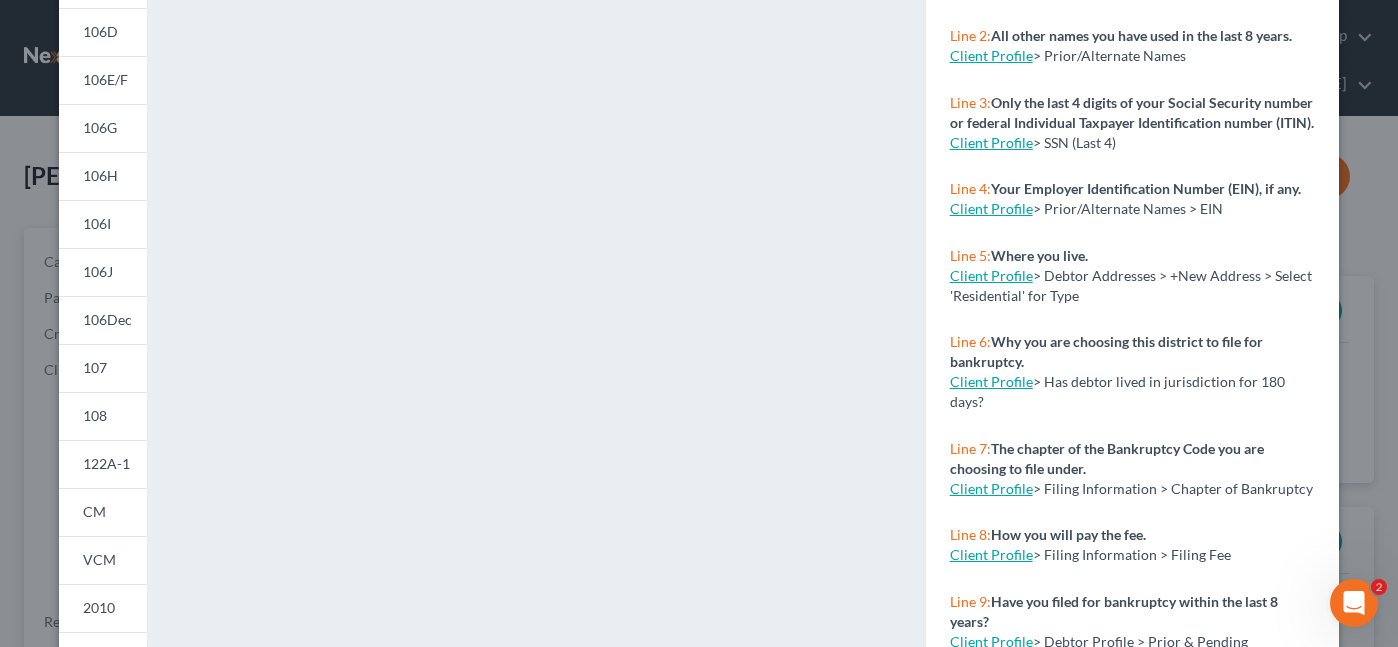 scroll, scrollTop: 481, scrollLeft: 0, axis: vertical 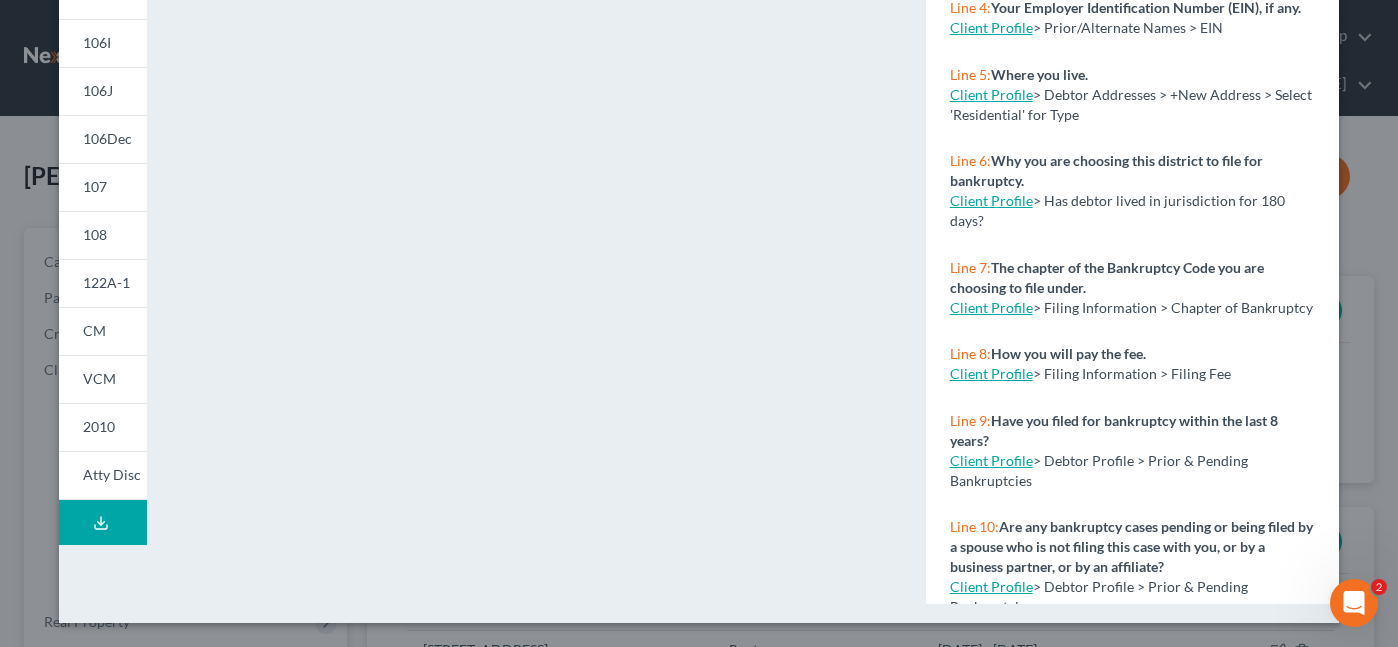click on "101 106Sum 106A/B 106C 106D 106E/F 106G 106H 106I 106J 106Dec 107 108 122A-1 CM VCM 2010 Atty Disc Download Draft" at bounding box center (103, 117) 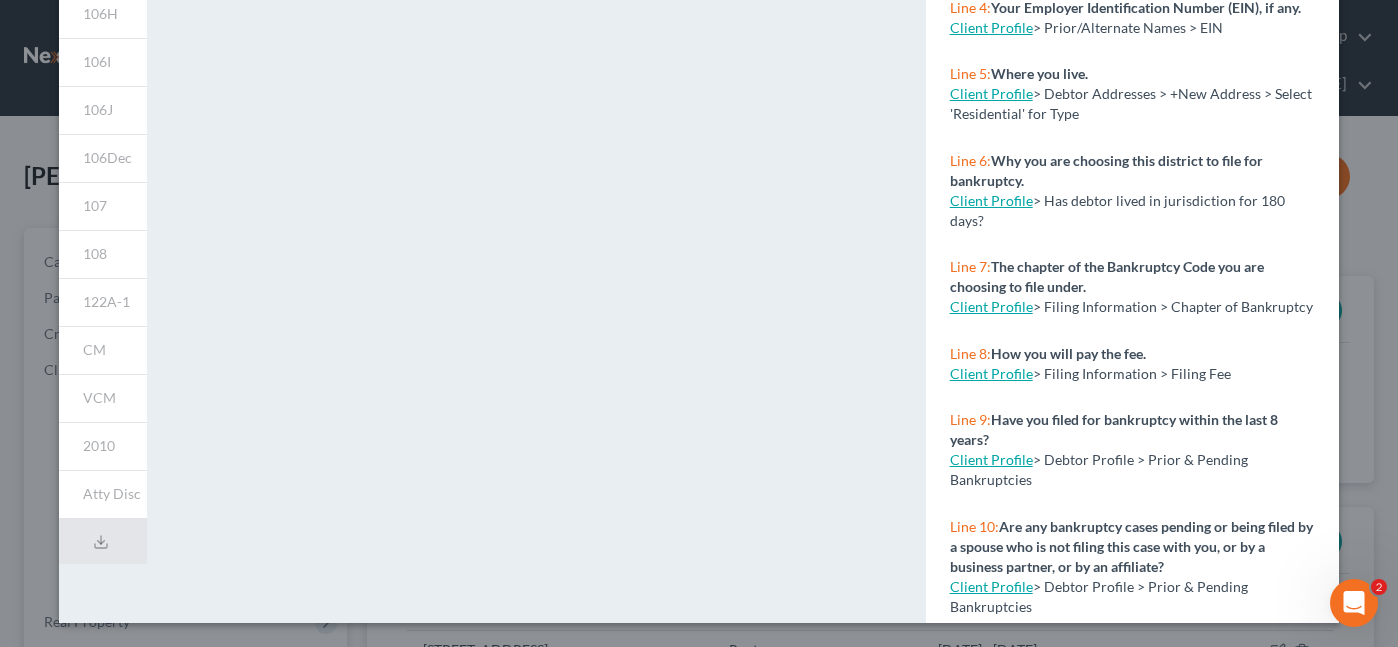 click on "Line 9:  Have you filed for bankruptcy within the last 8 years?
Client Profile  > Debtor Profile > Prior & Pending Bankruptcies" at bounding box center (1132, 450) 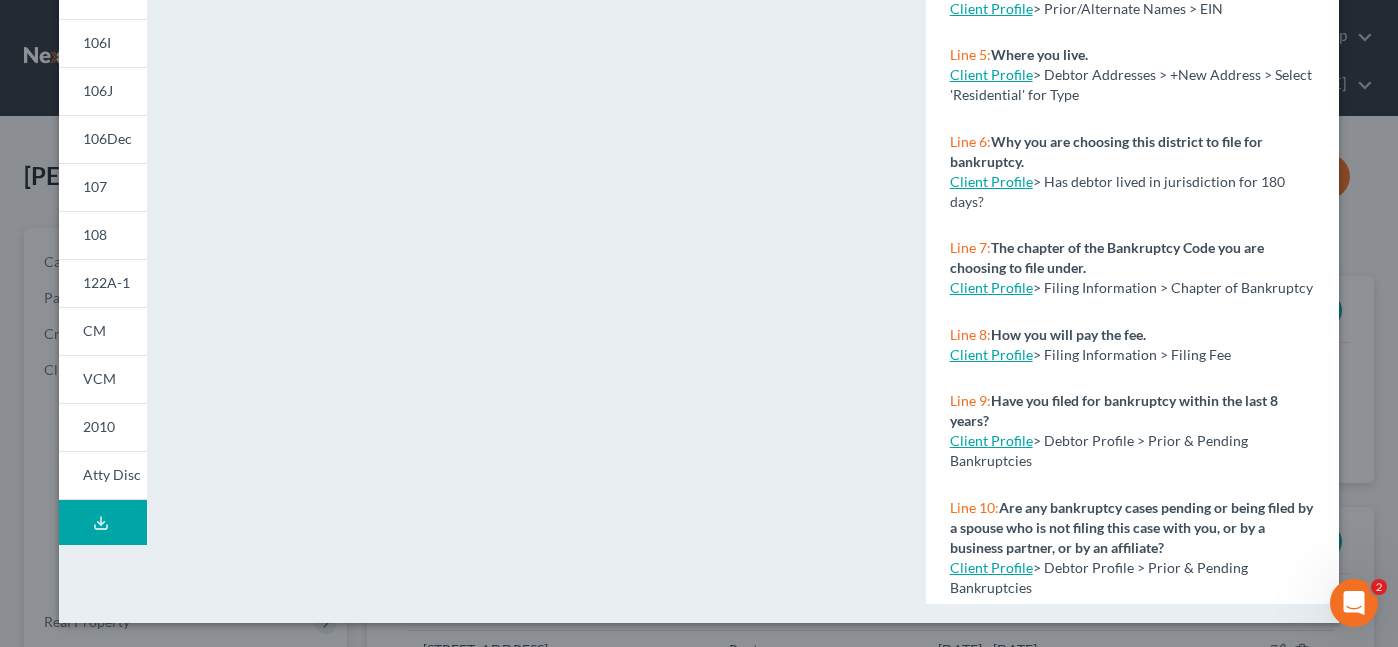 scroll, scrollTop: 164, scrollLeft: 0, axis: vertical 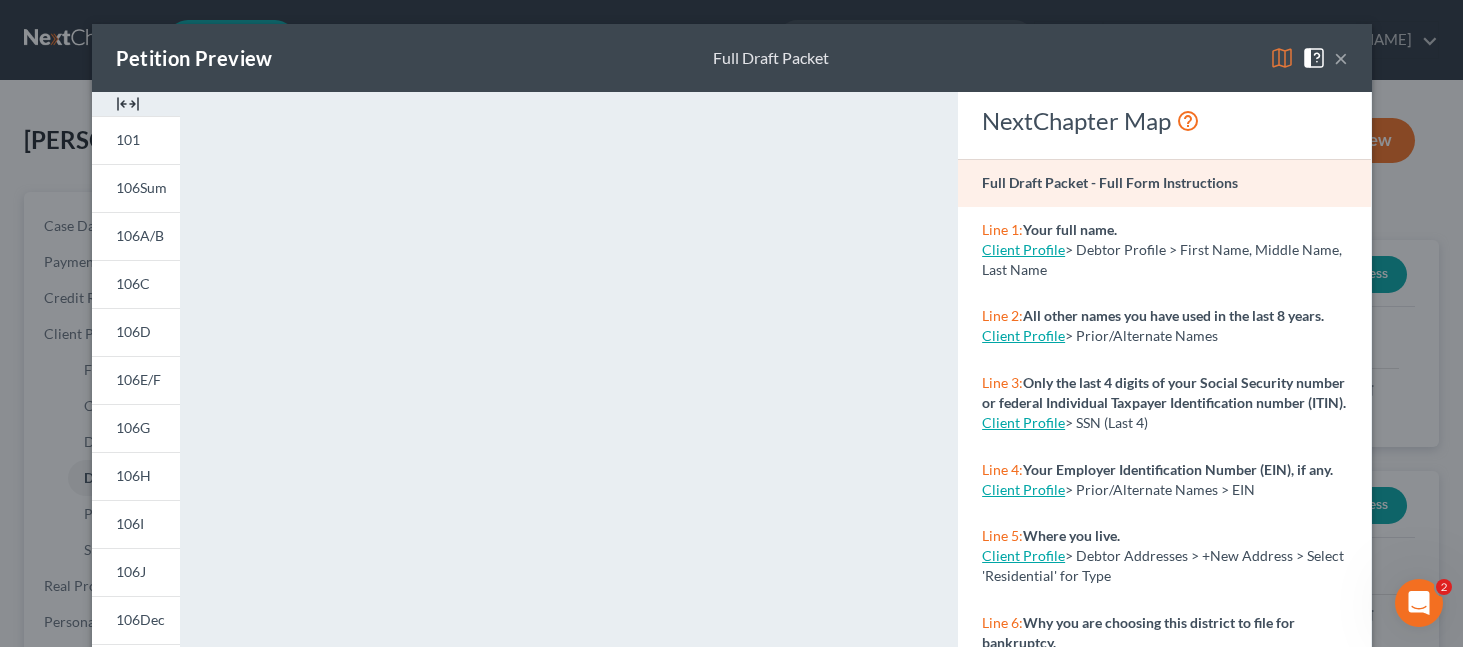 click on "×" at bounding box center (1341, 58) 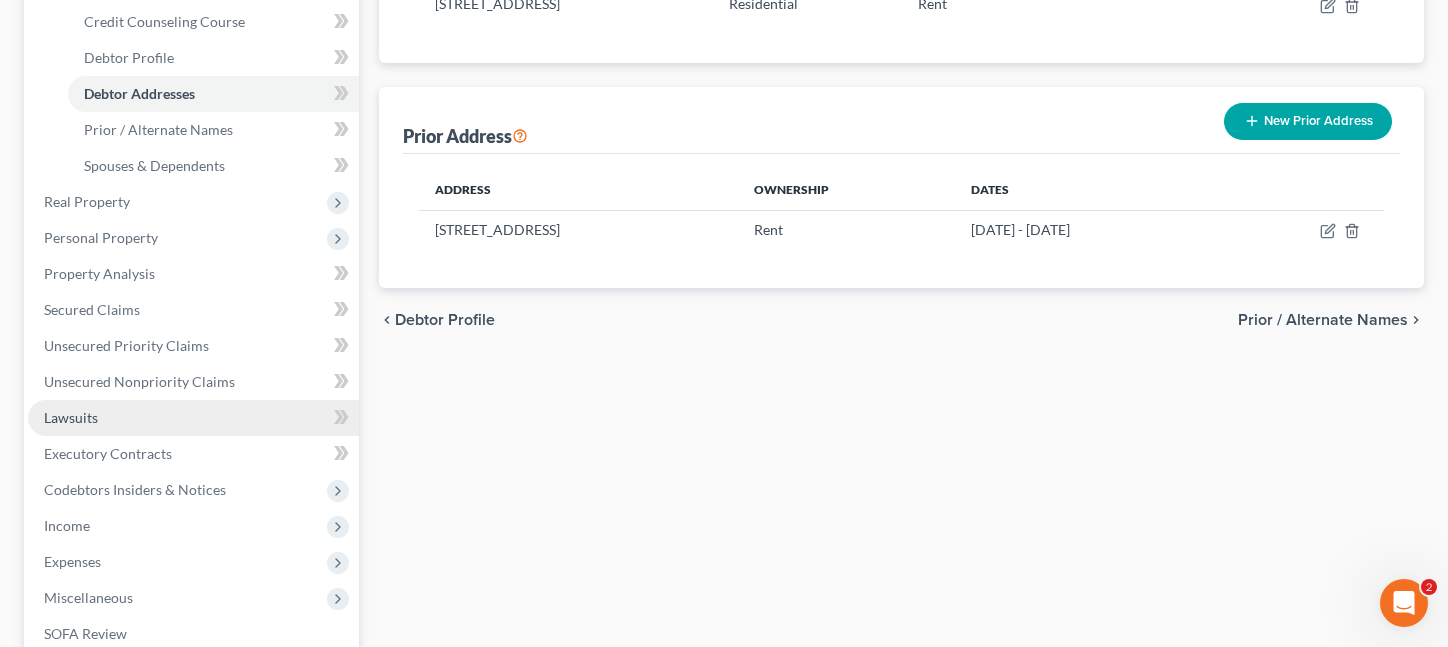 scroll, scrollTop: 500, scrollLeft: 0, axis: vertical 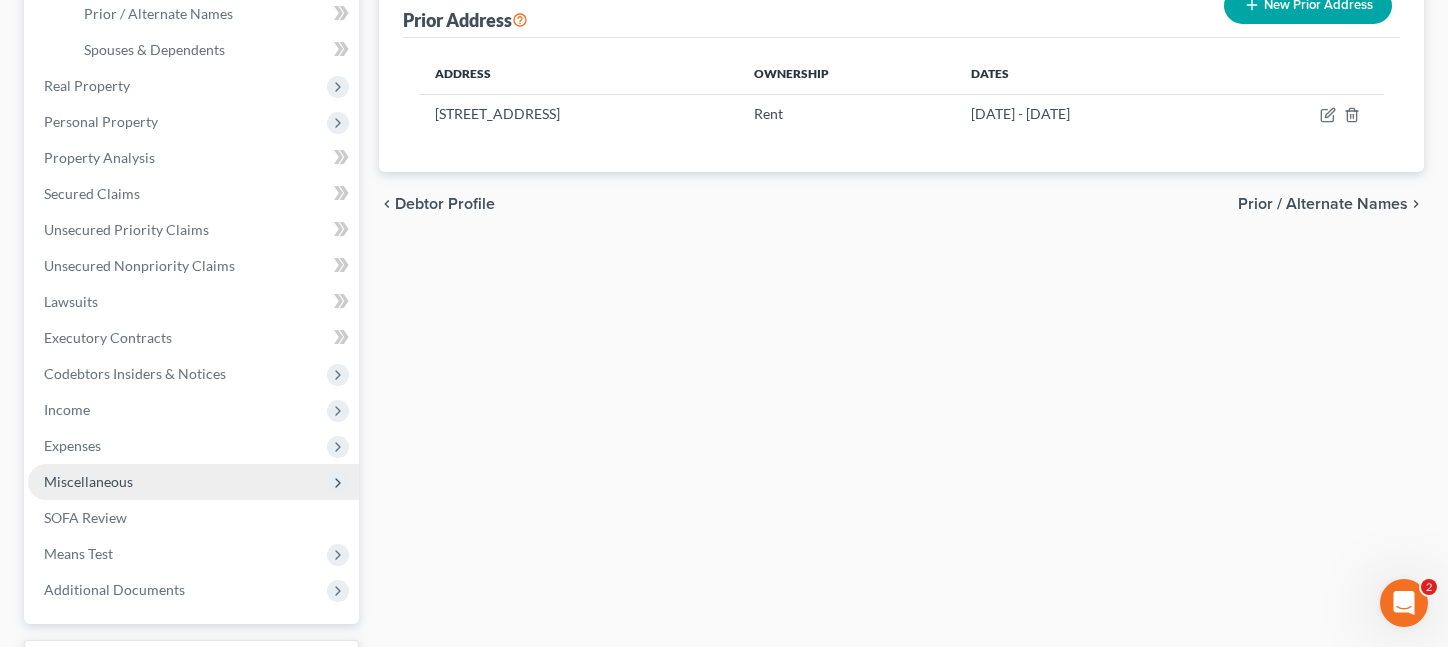 click on "Miscellaneous" at bounding box center [193, 482] 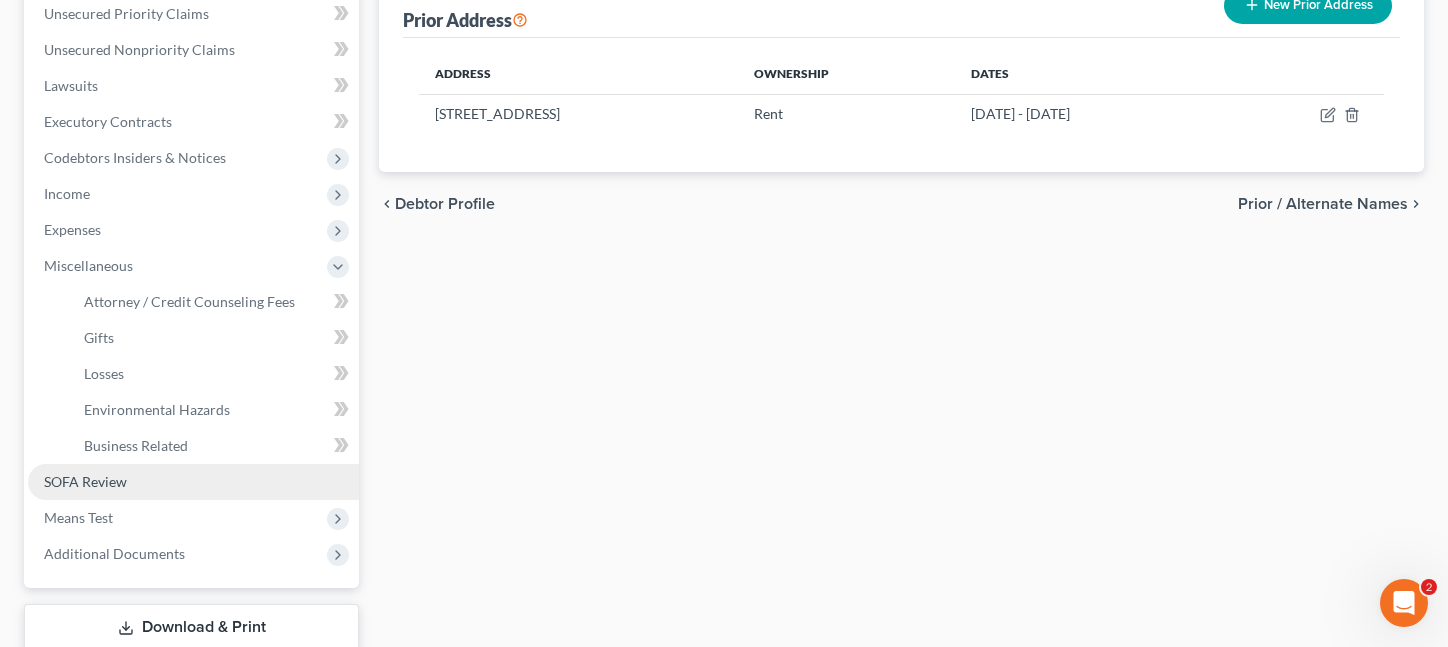 click on "SOFA Review" at bounding box center (193, 482) 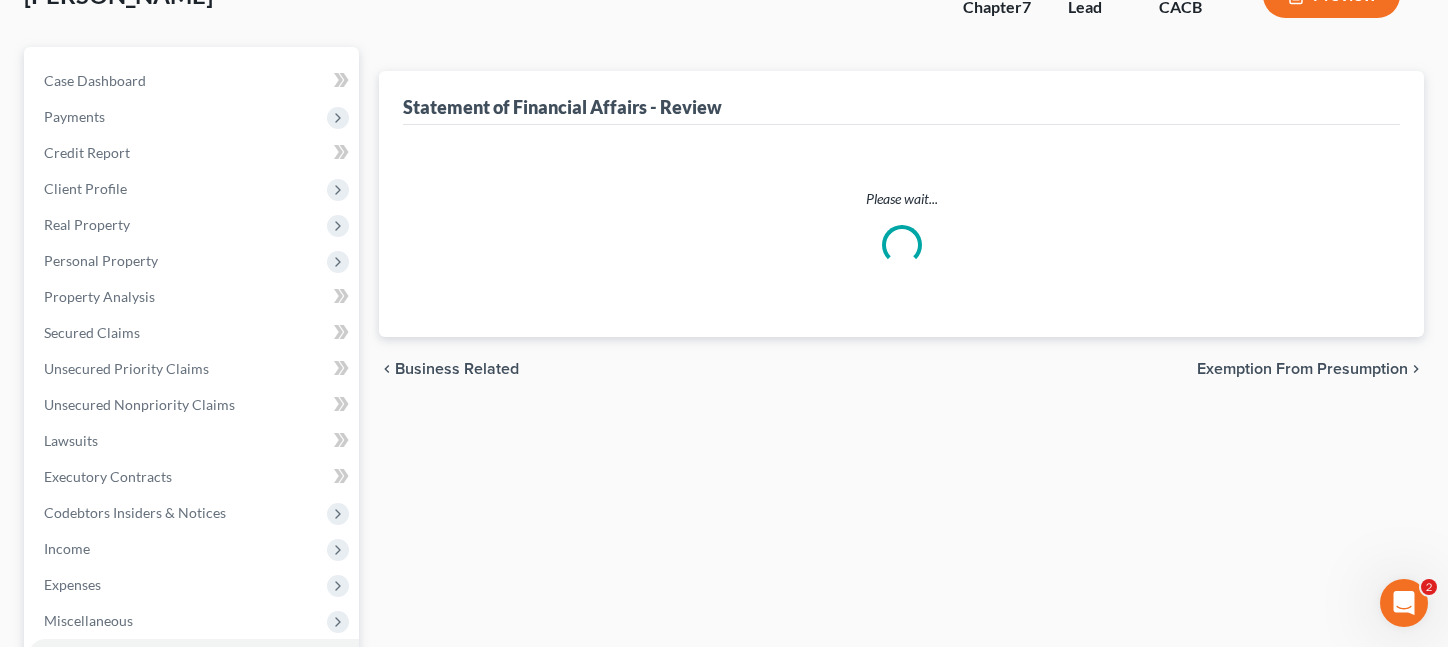 scroll, scrollTop: 0, scrollLeft: 0, axis: both 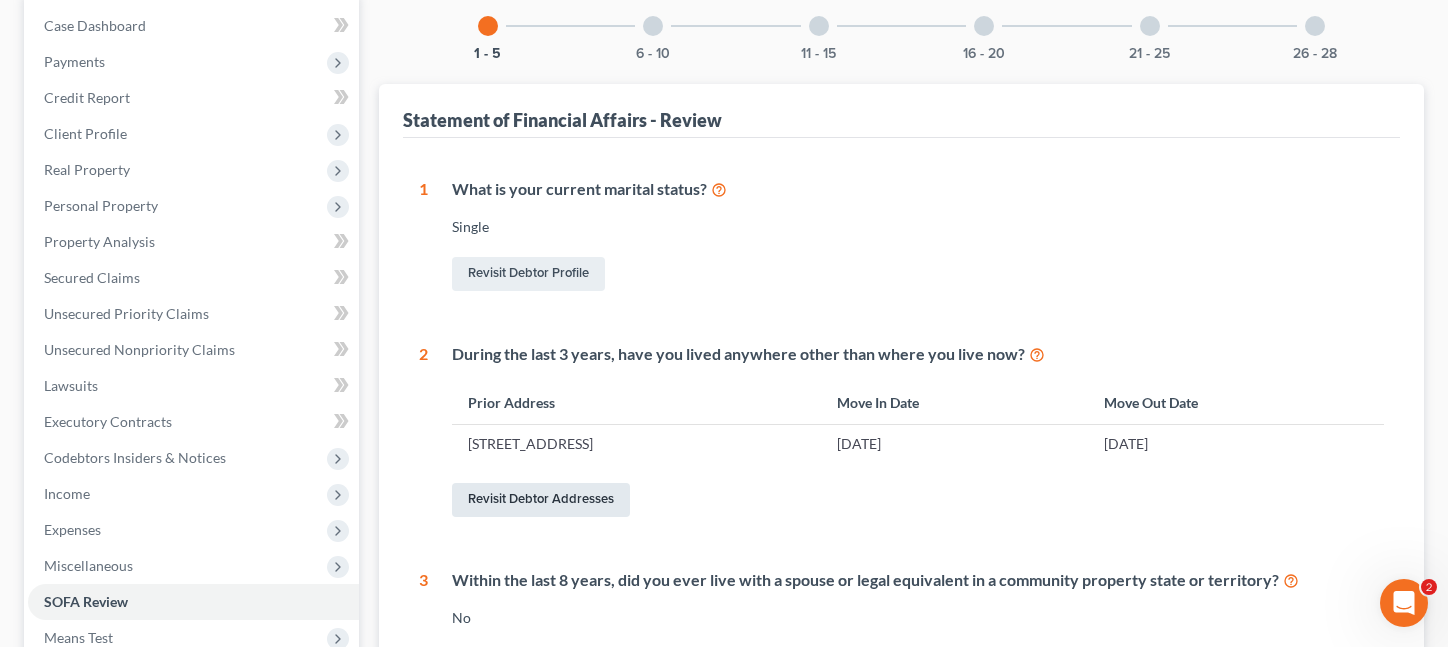 click on "Revisit Debtor Addresses" at bounding box center [541, 500] 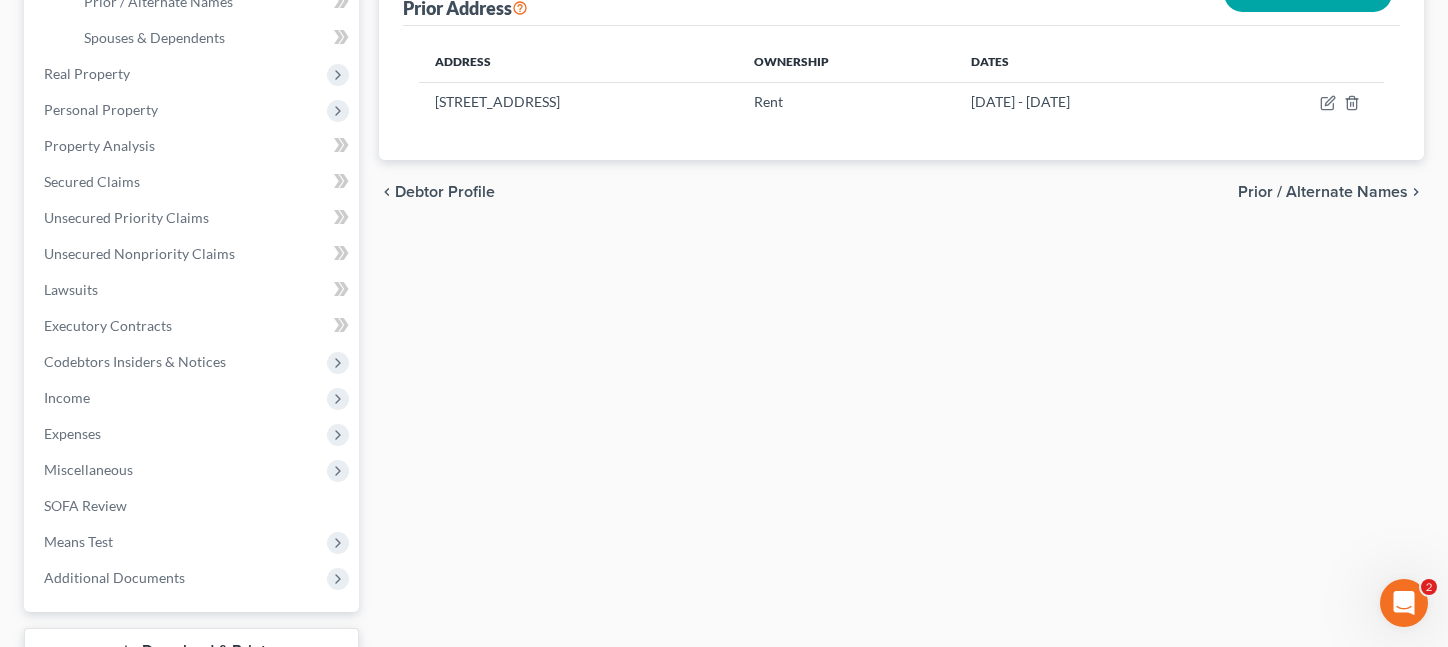 scroll, scrollTop: 668, scrollLeft: 0, axis: vertical 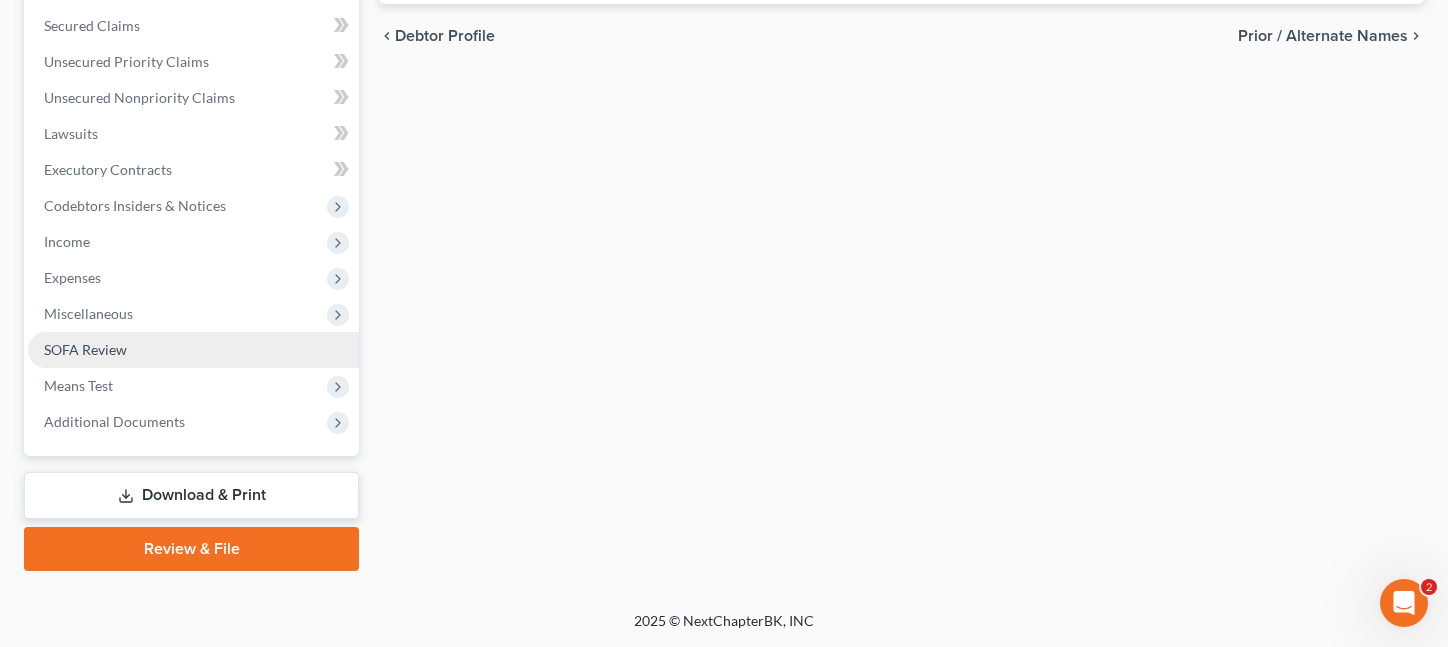 click on "SOFA Review" at bounding box center [193, 350] 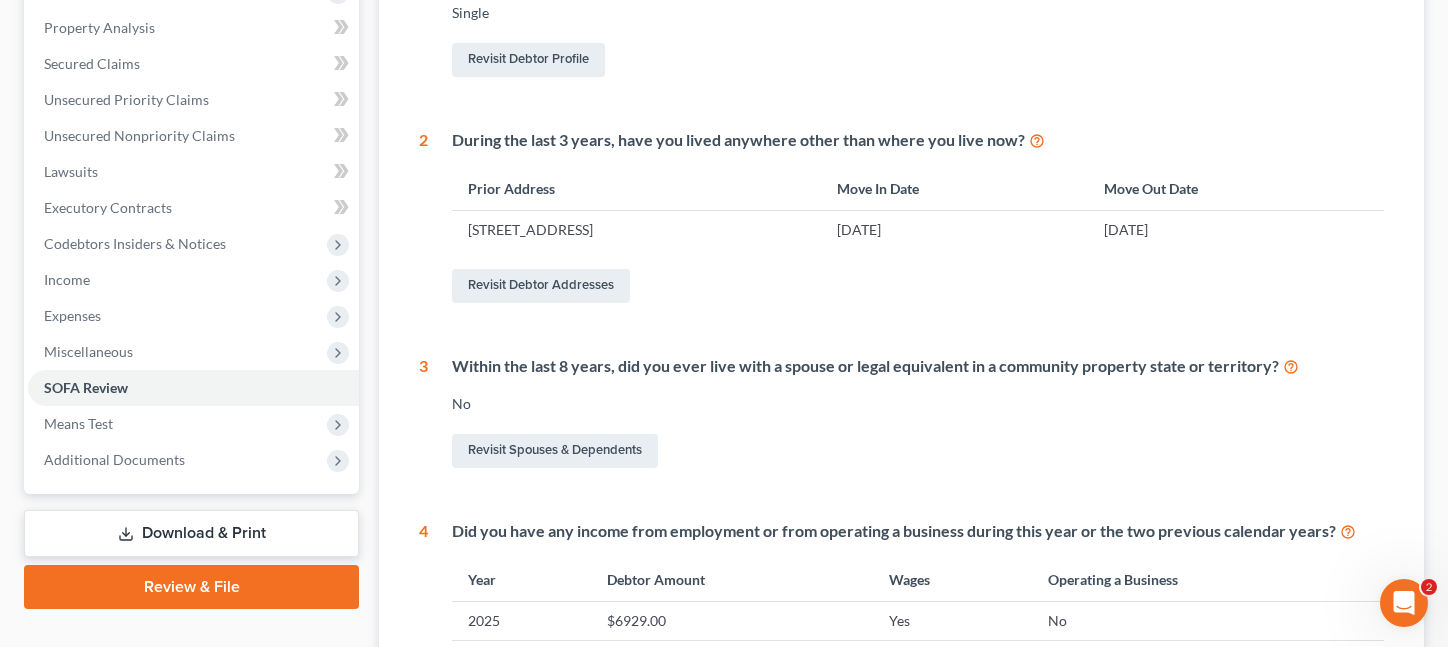scroll, scrollTop: 700, scrollLeft: 0, axis: vertical 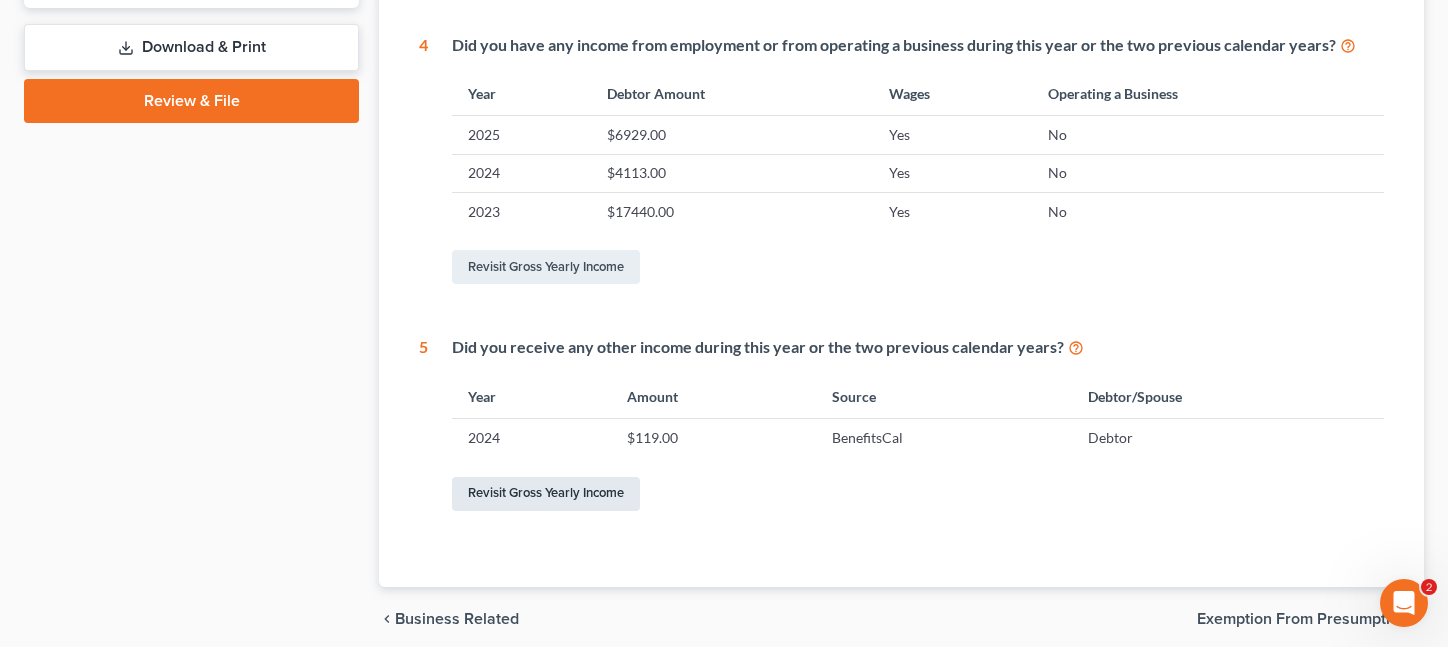 click on "Revisit Gross Yearly Income" at bounding box center (546, 494) 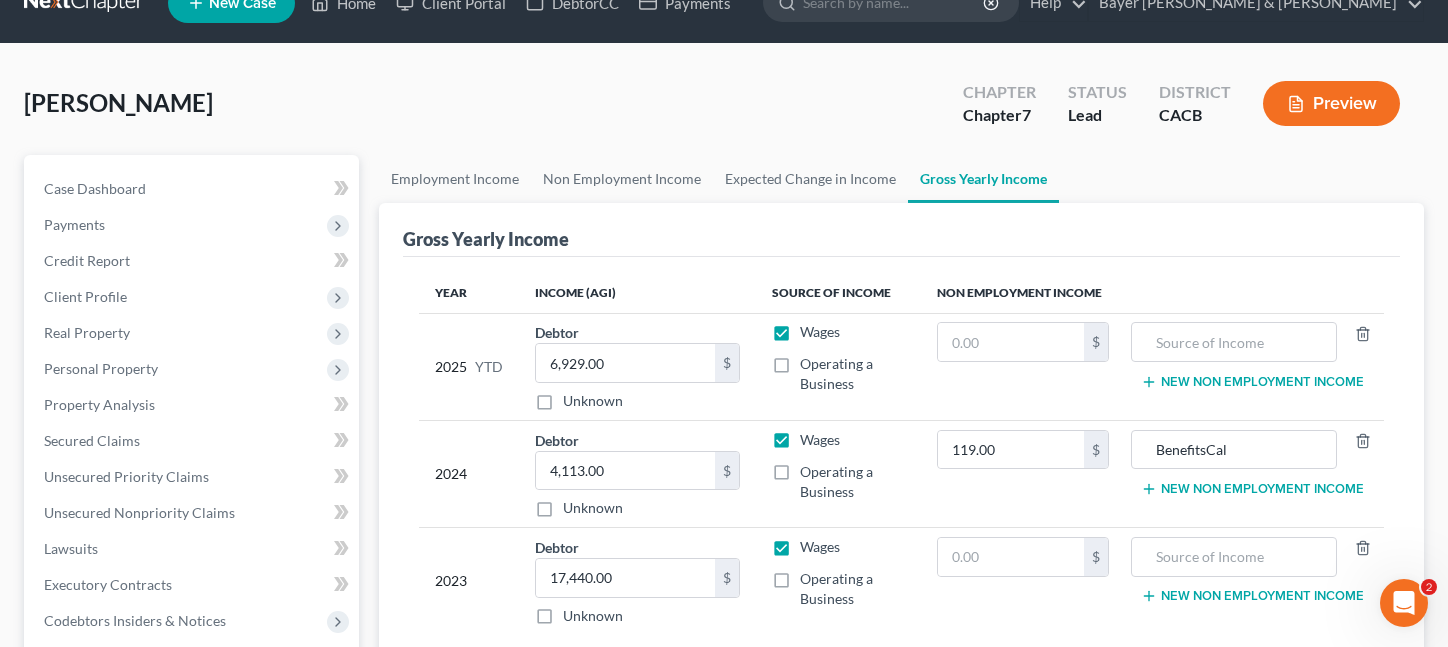 scroll, scrollTop: 0, scrollLeft: 0, axis: both 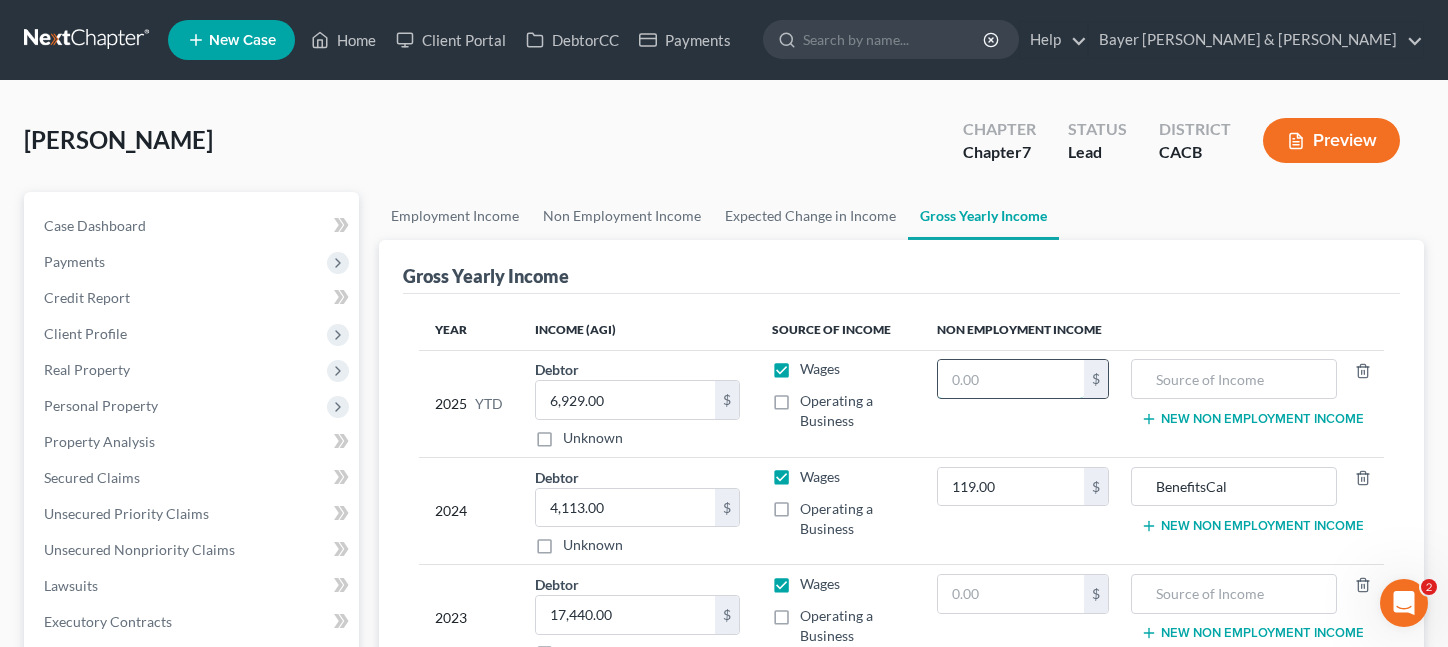 click at bounding box center (1011, 379) 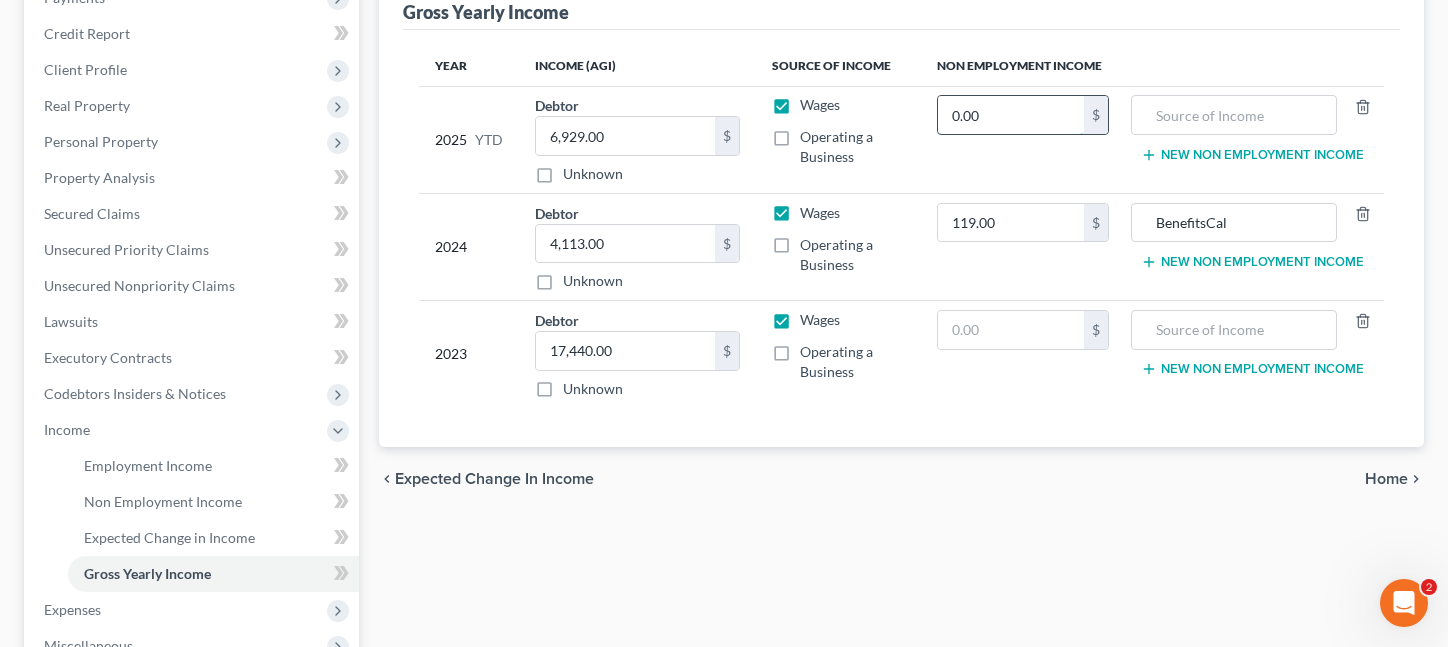 scroll, scrollTop: 400, scrollLeft: 0, axis: vertical 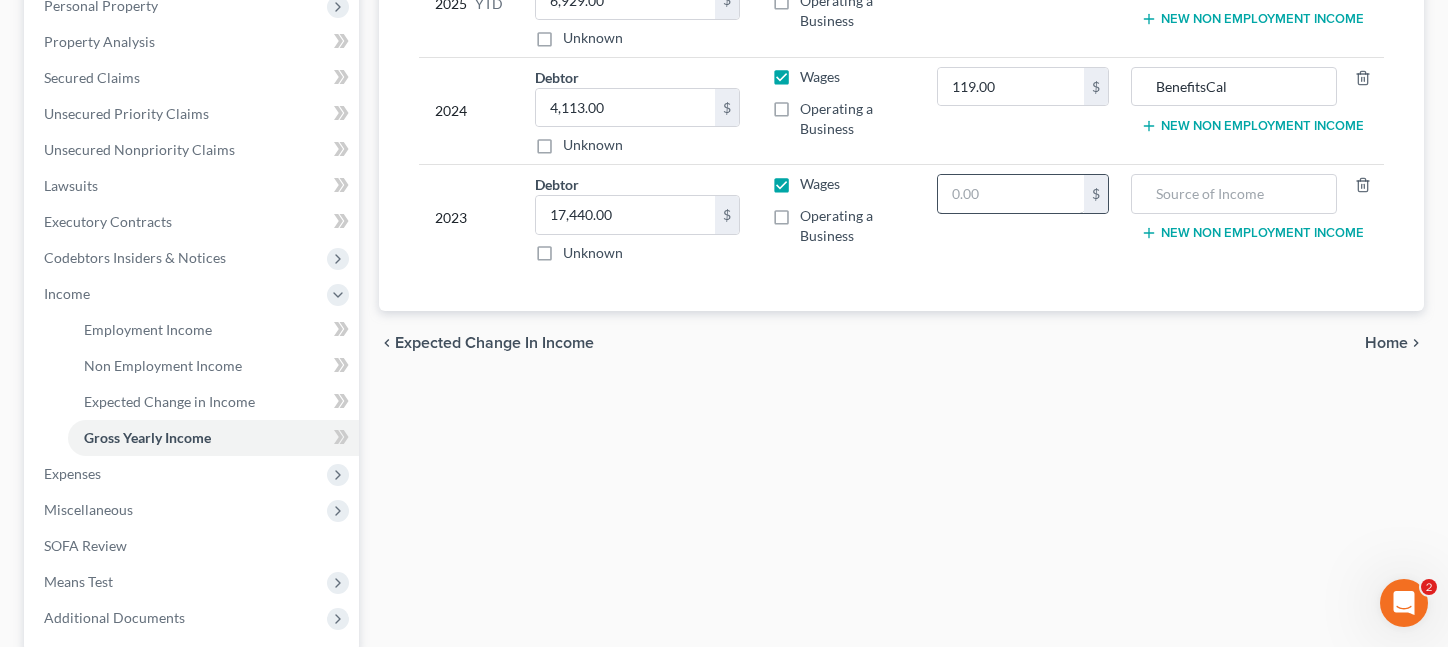 type on "0.00" 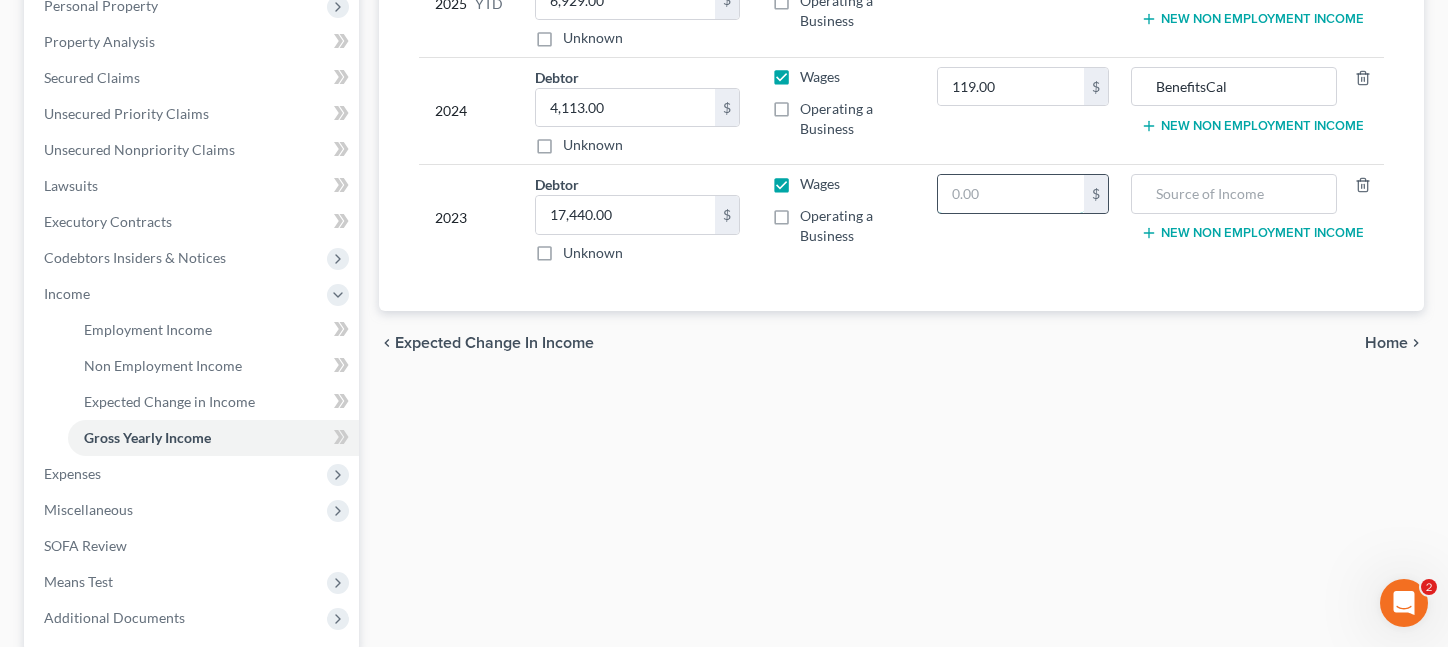 click at bounding box center [1011, 194] 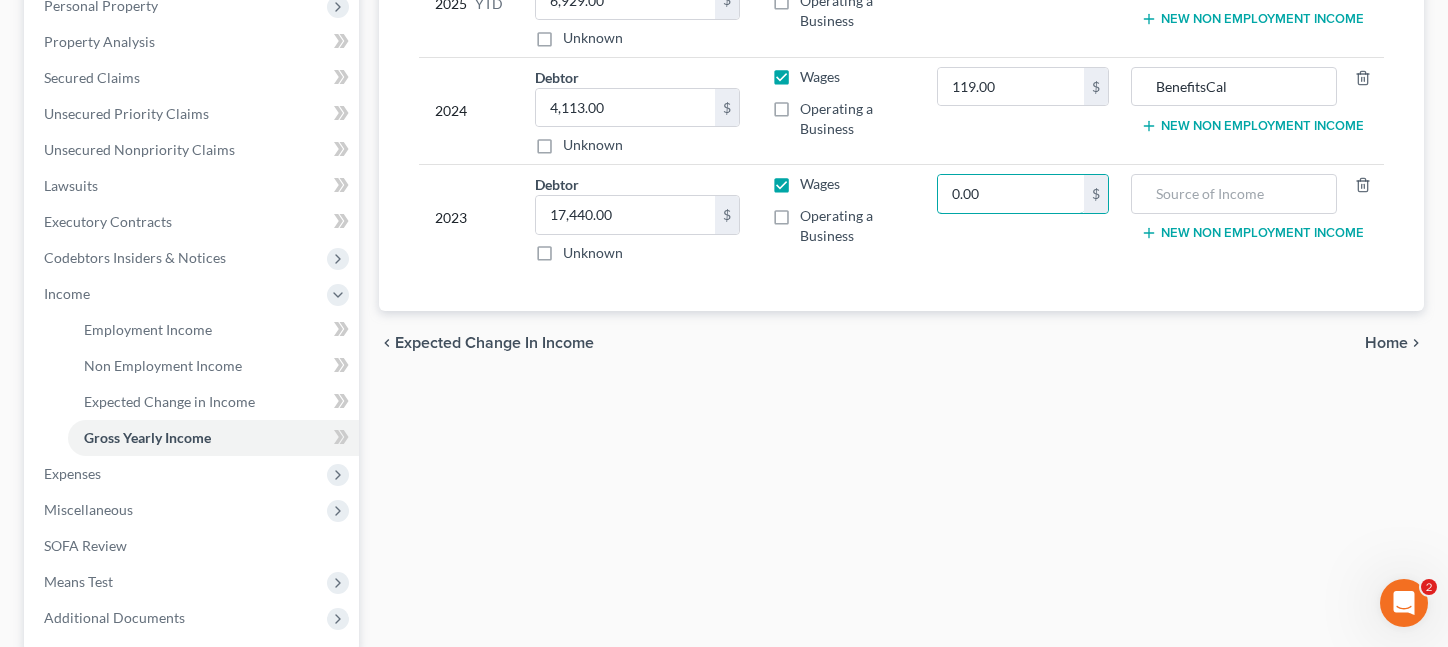 type on "0.00" 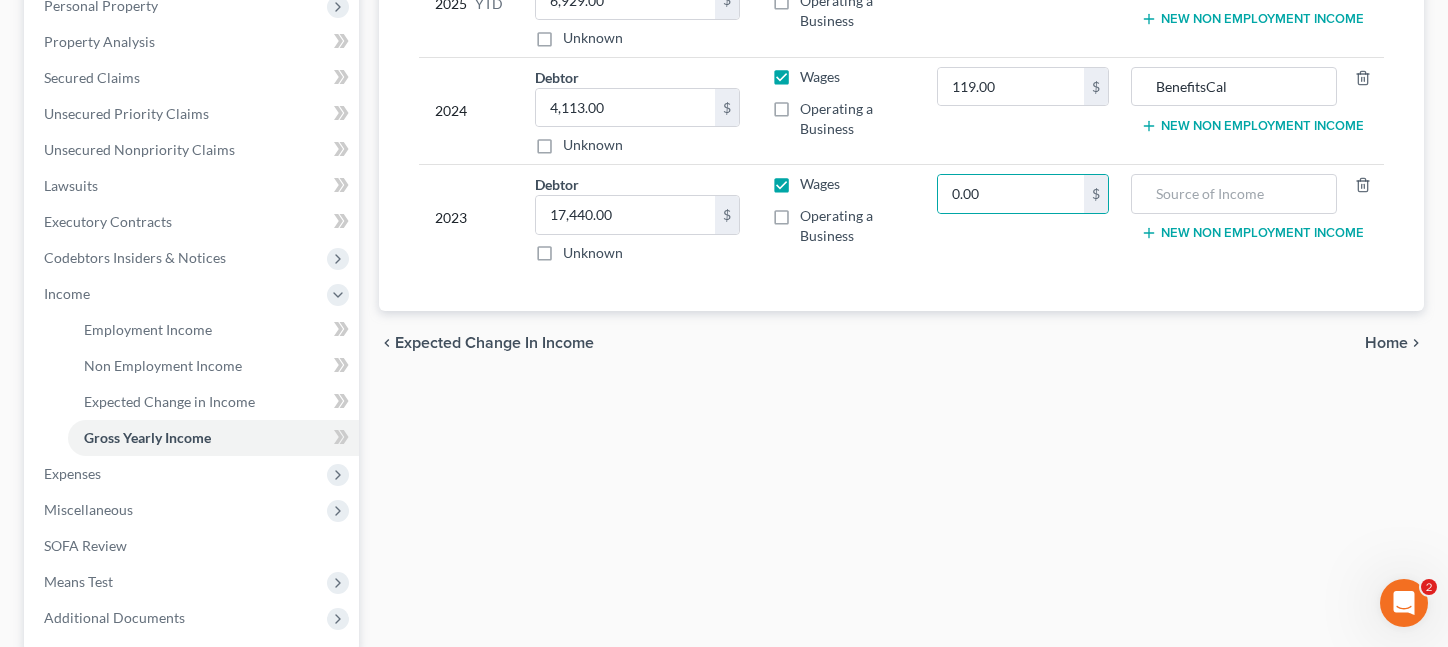 click on "Employment Income
Non Employment Income
Expected Change in Income
Gross Yearly Income
Gross Yearly Income
Year Income (AGI) Source of Income Non Employment Income 2025  YTD Debtor
6,929.00 $
Unknown
Balance Undetermined
6,929.00 $
Unknown
Wages Operating a Business 0.00 $ New Non Employment Income 2024 Debtor
4,113.00 $
Unknown
Balance Undetermined
4,113.00 $
Unknown
Wages Operating a Business 119.00 $ BenefitsCal New Non Employment Income 2023 Debtor
17,440.00 $
Unknown
Balance Undetermined
17,440.00 $
Unknown
Wages Operating a Business 0.00 $ New Non Employment Income
chevron_left
Expected Change in Income" at bounding box center [901, 279] 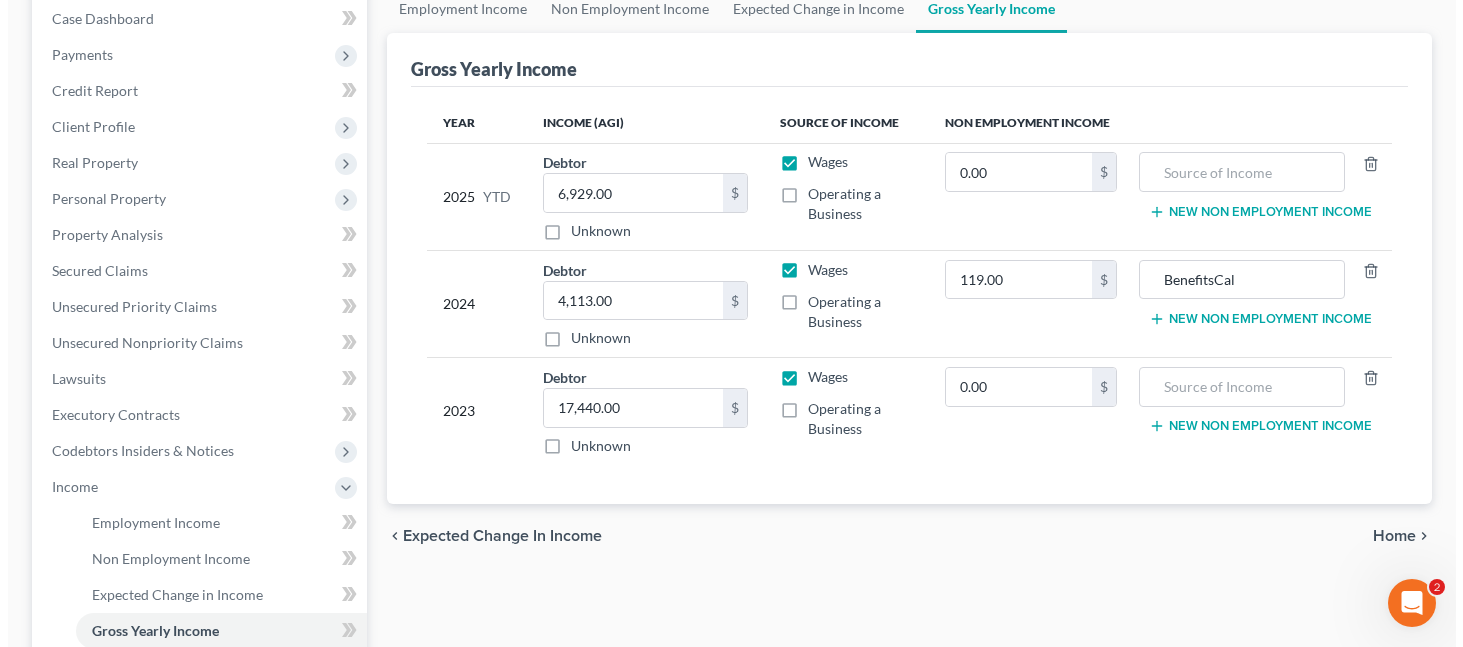 scroll, scrollTop: 0, scrollLeft: 0, axis: both 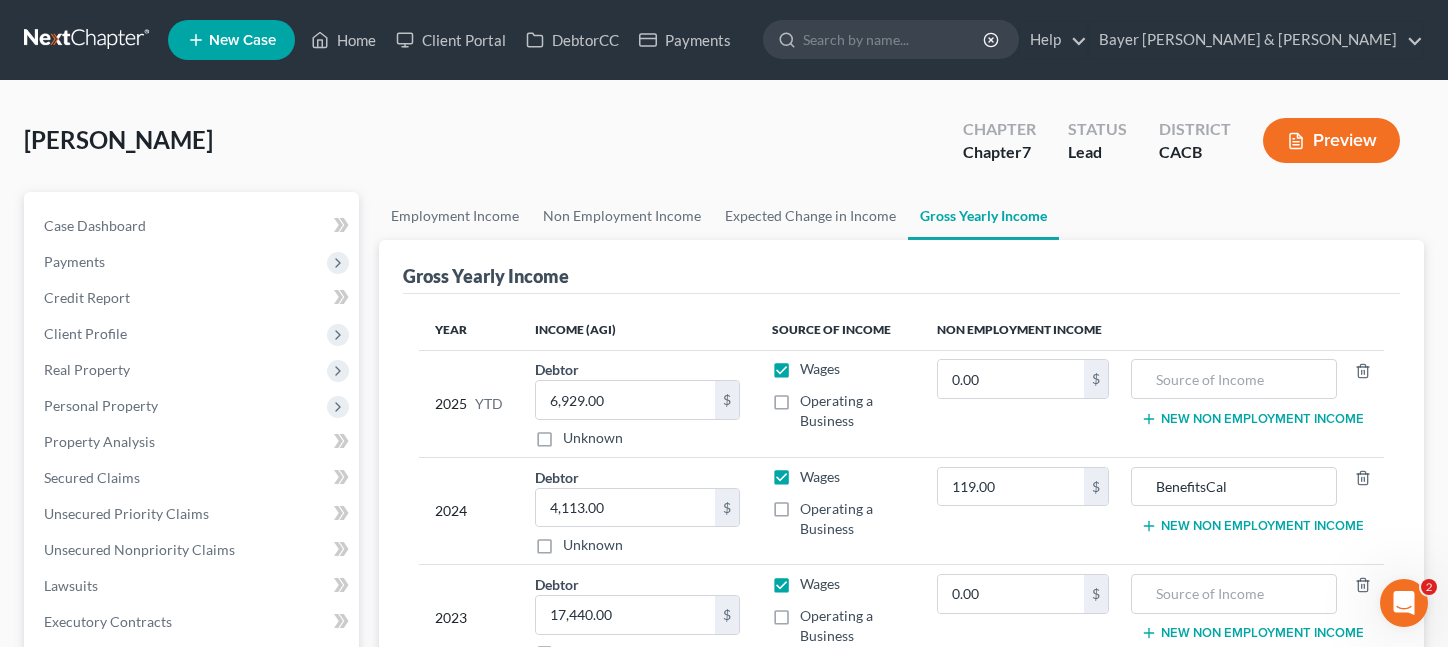 click on "Preview" at bounding box center [1331, 140] 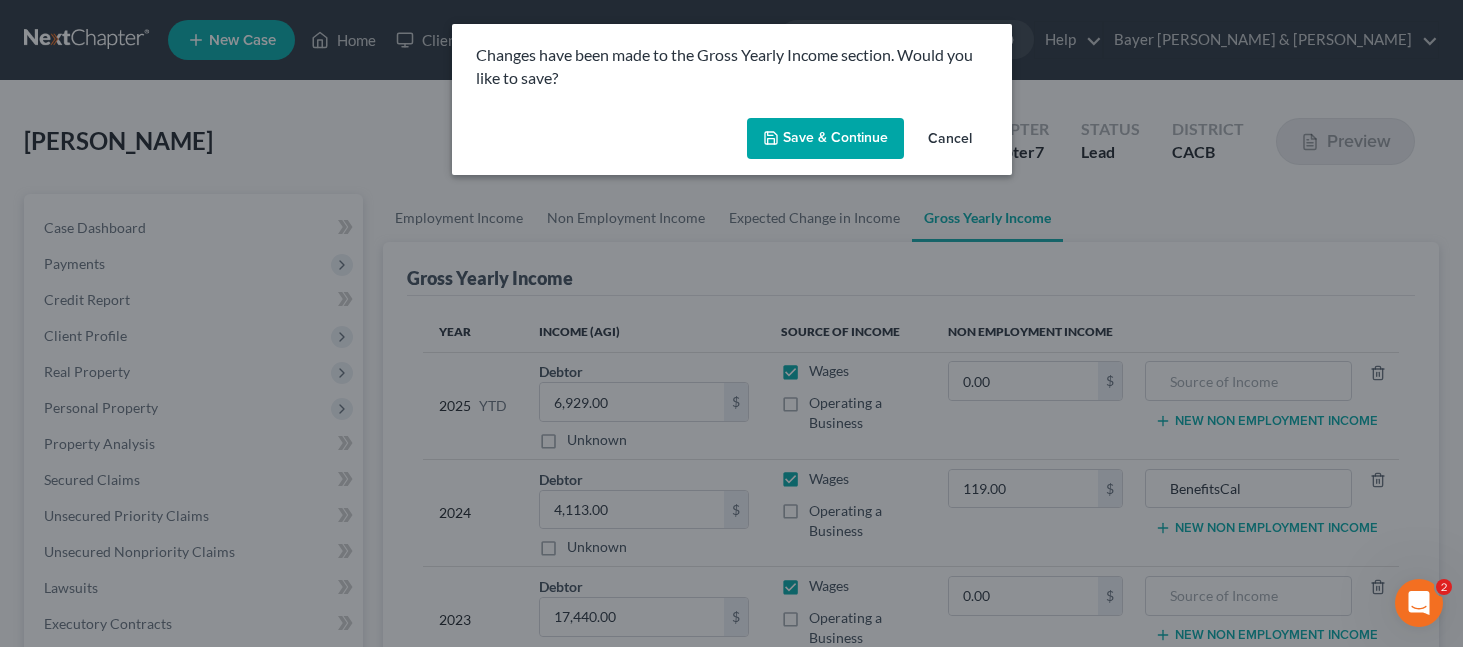 click on "Save & Continue" at bounding box center [825, 139] 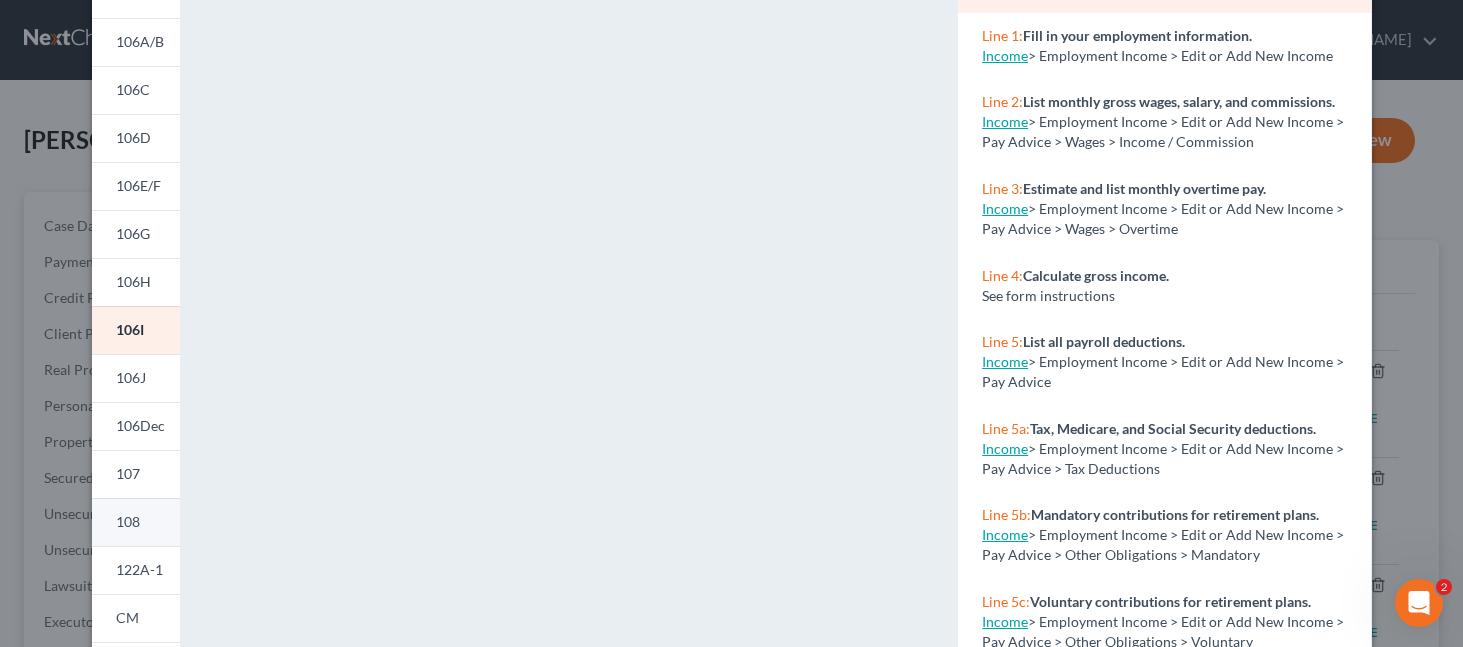 scroll, scrollTop: 200, scrollLeft: 0, axis: vertical 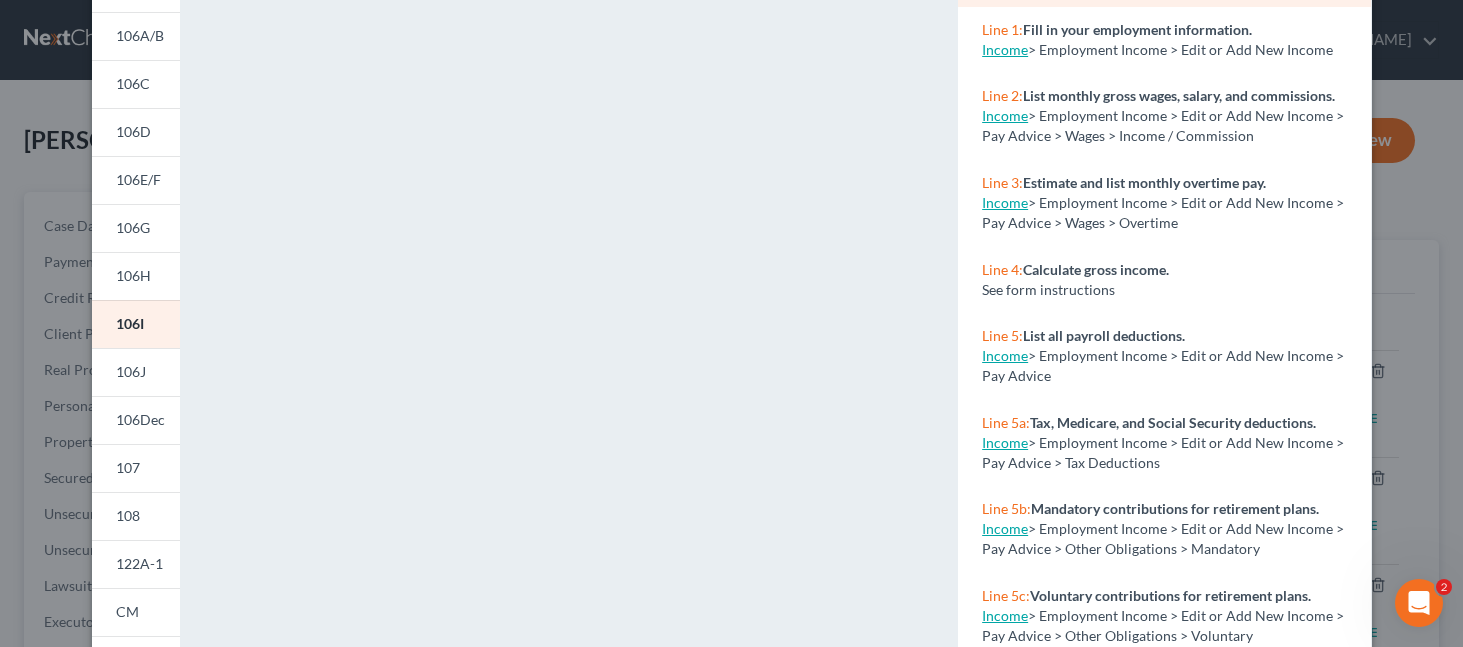 drag, startPoint x: 132, startPoint y: 476, endPoint x: 290, endPoint y: 476, distance: 158 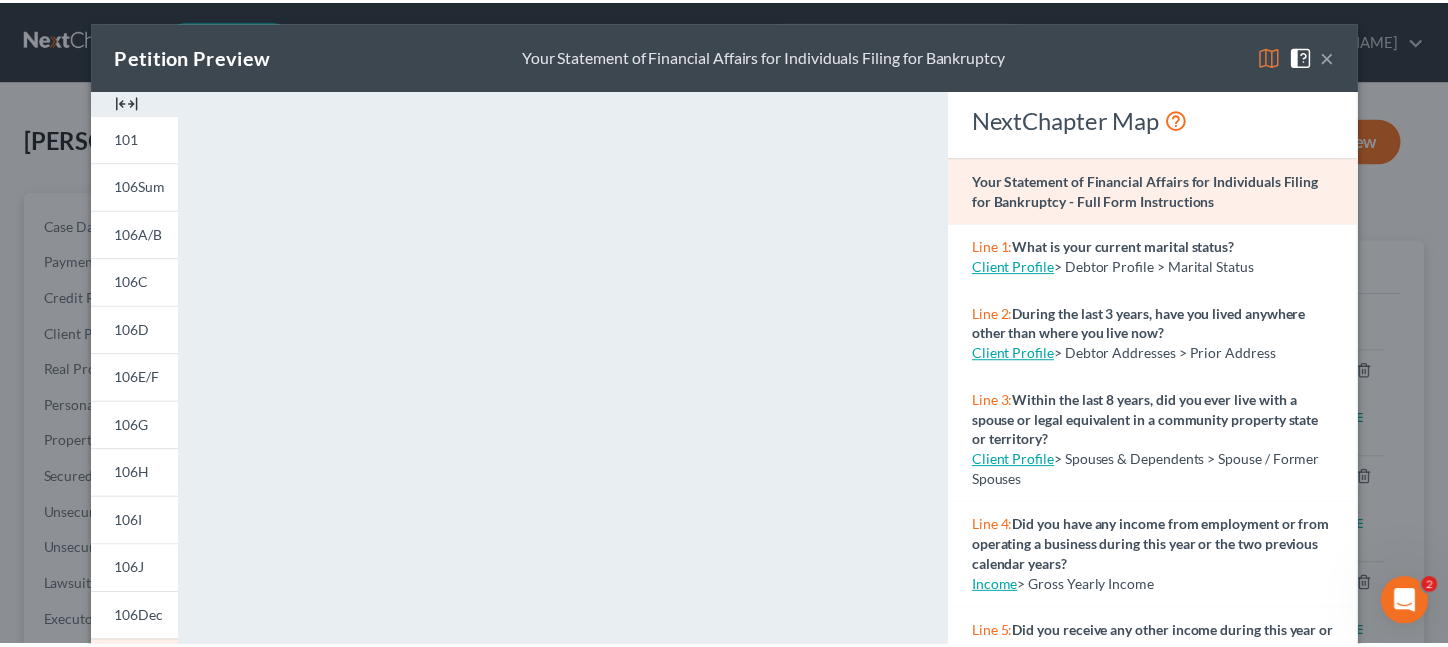 scroll, scrollTop: 0, scrollLeft: 0, axis: both 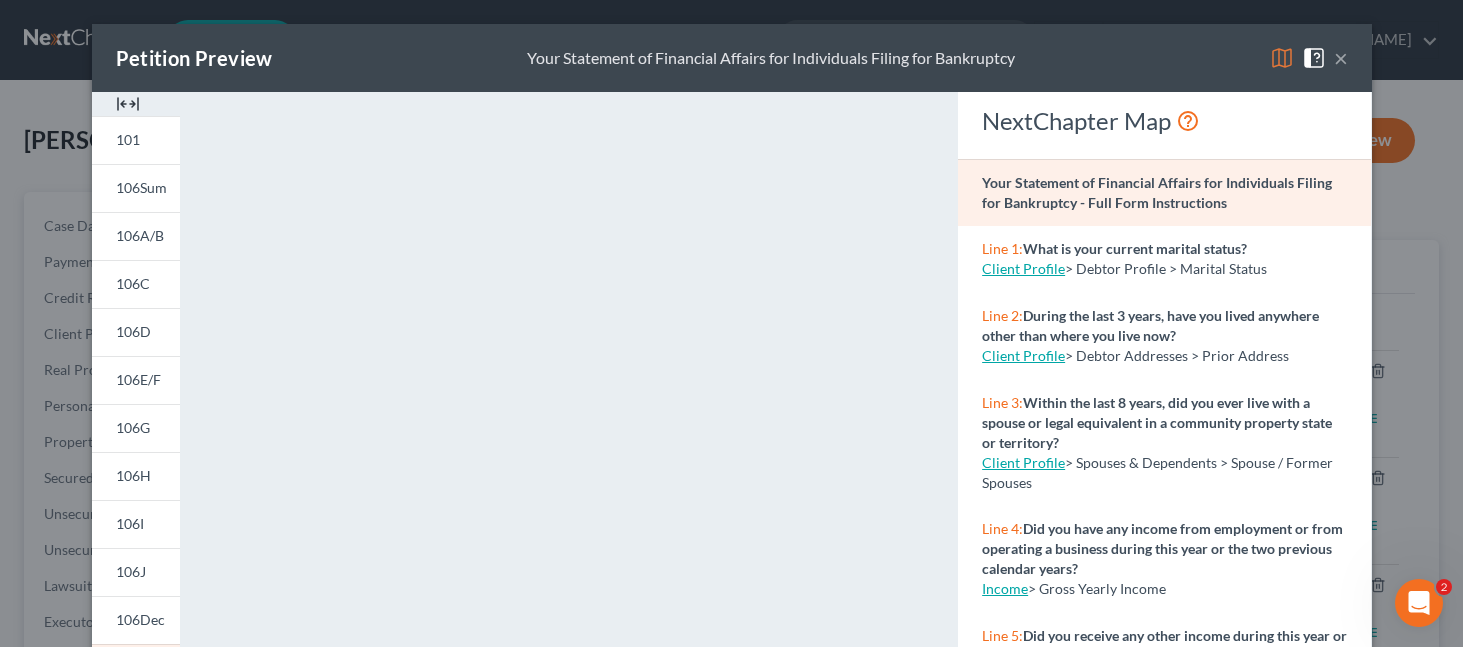 click on "×" at bounding box center (1341, 58) 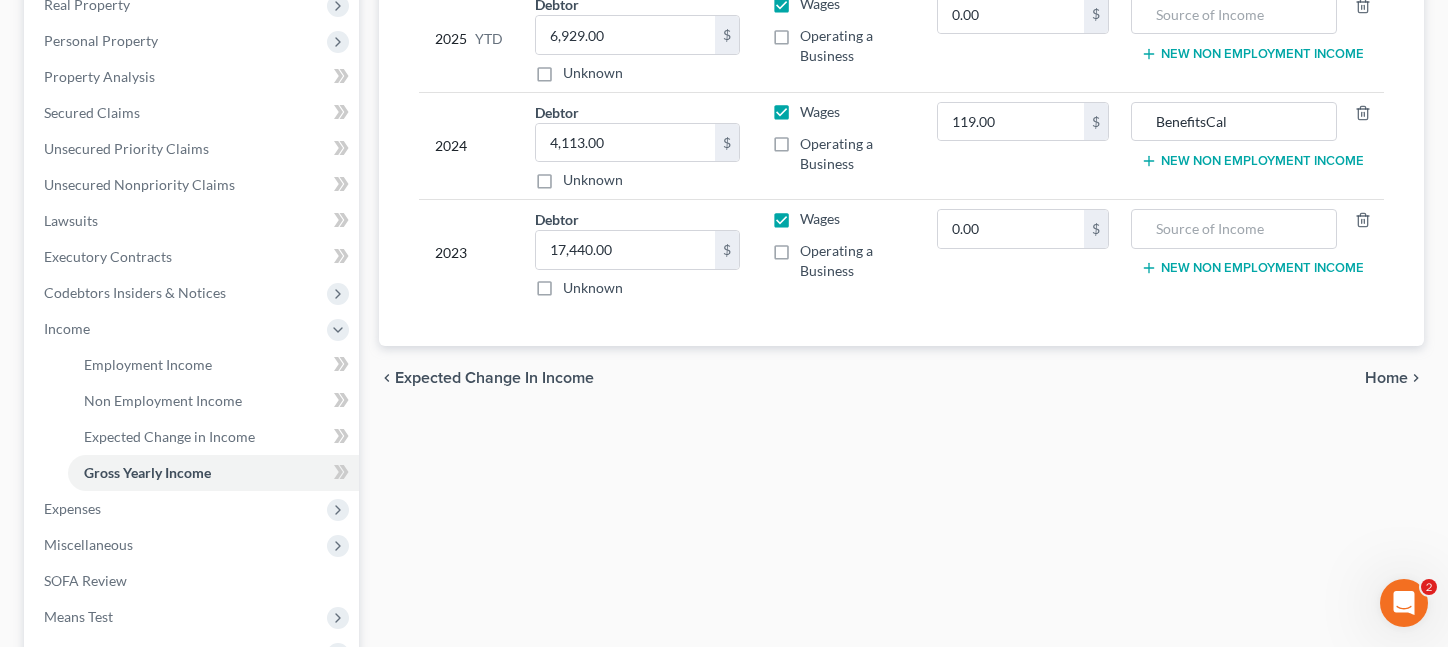 scroll, scrollTop: 400, scrollLeft: 0, axis: vertical 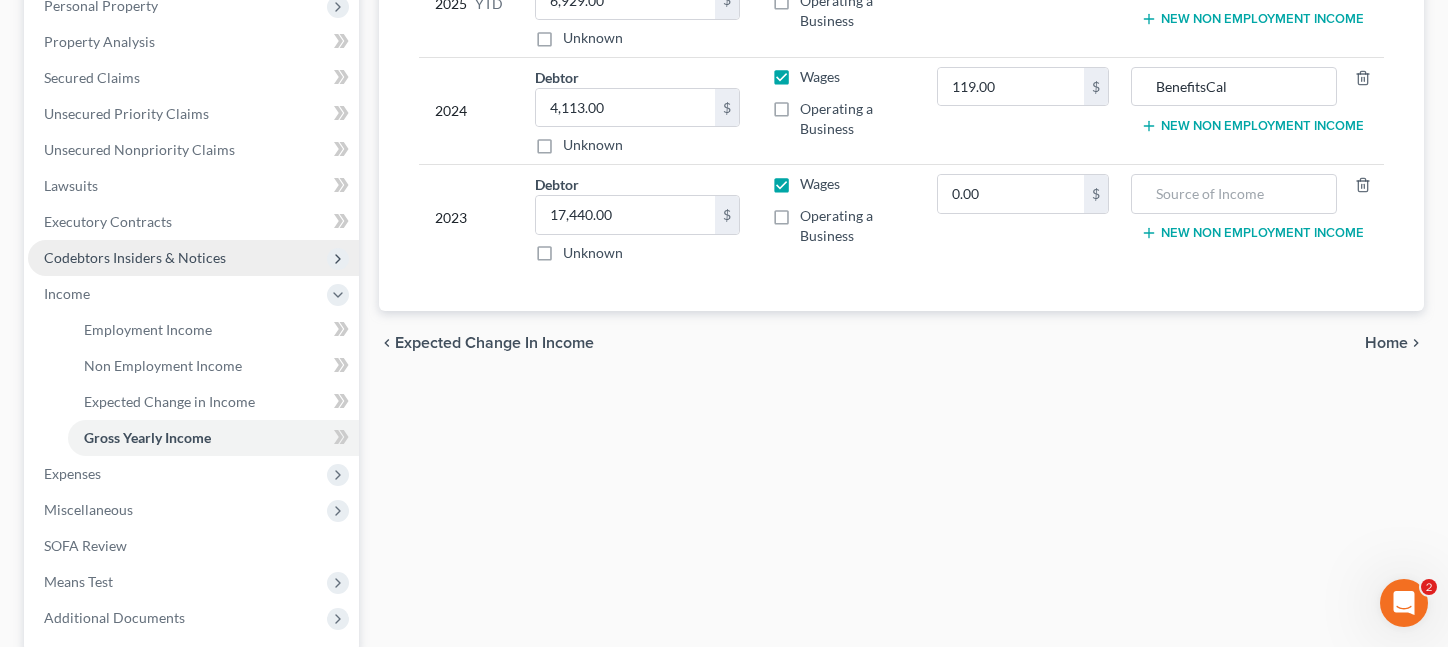 click on "Codebtors Insiders & Notices" at bounding box center (135, 257) 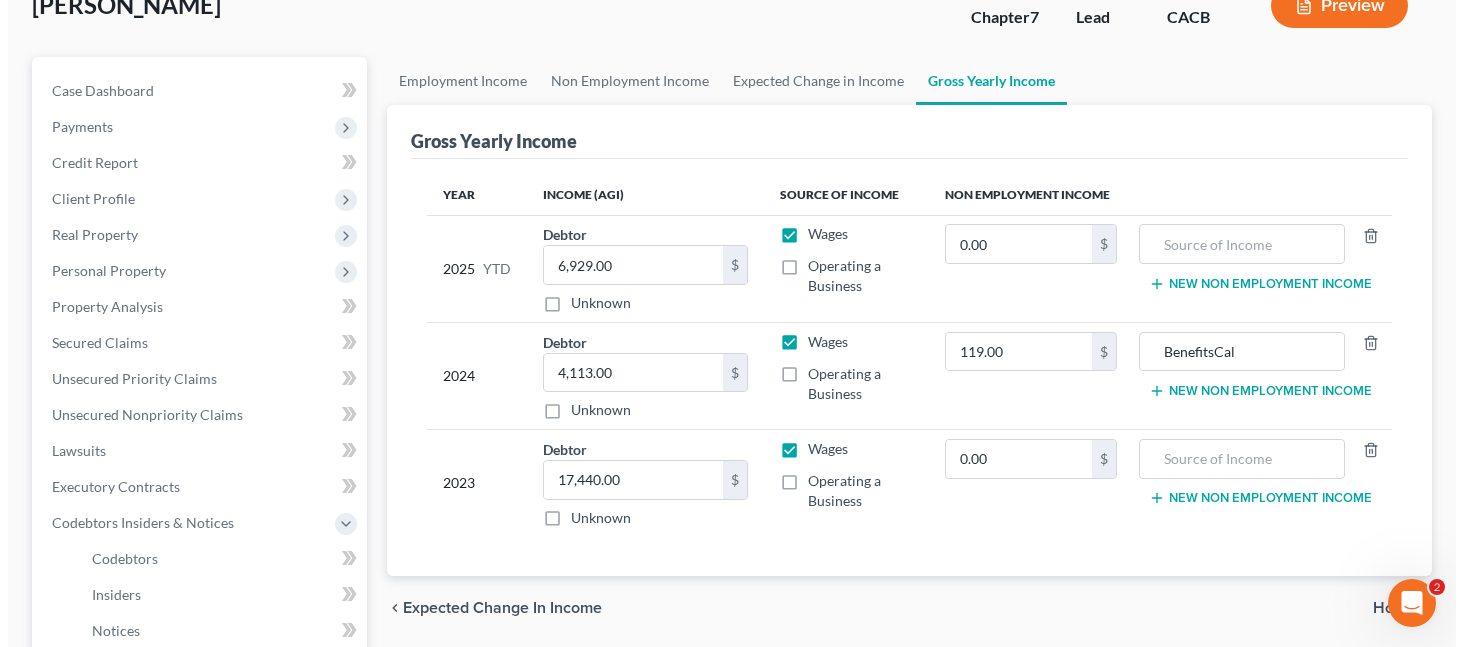 scroll, scrollTop: 100, scrollLeft: 0, axis: vertical 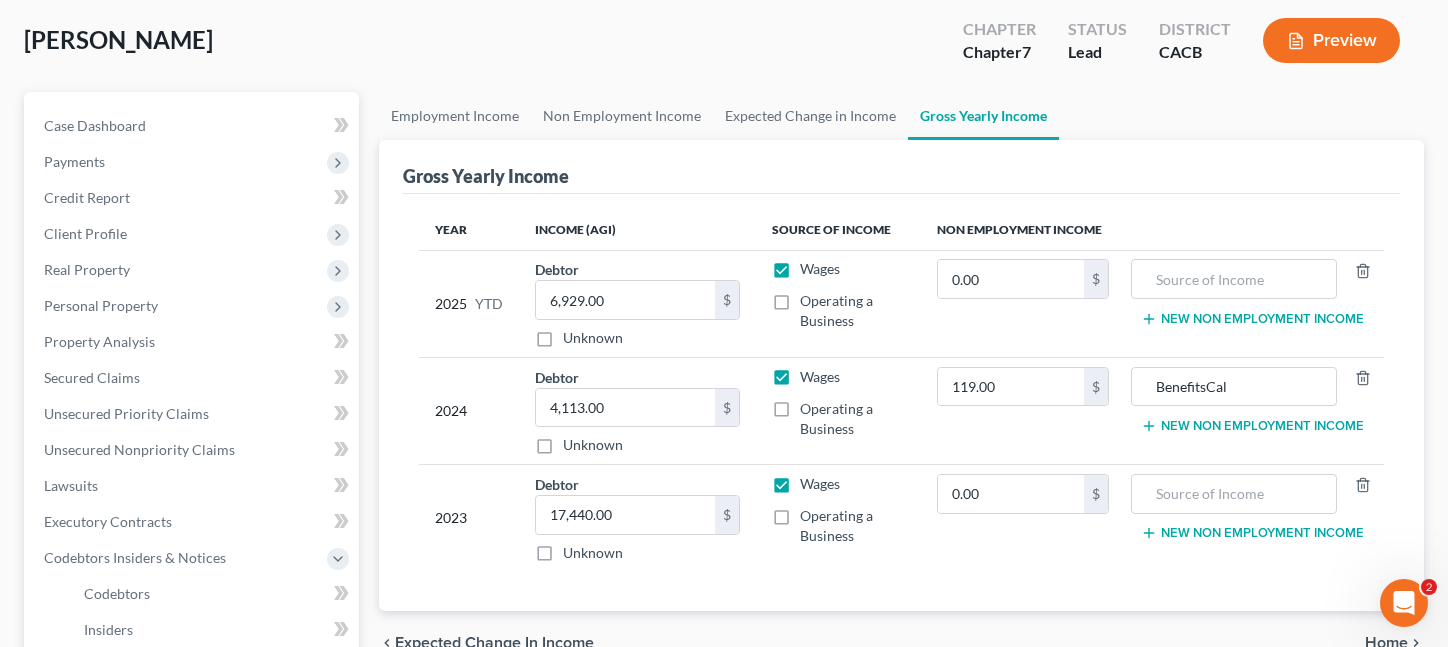 click on "Preview" at bounding box center (1331, 40) 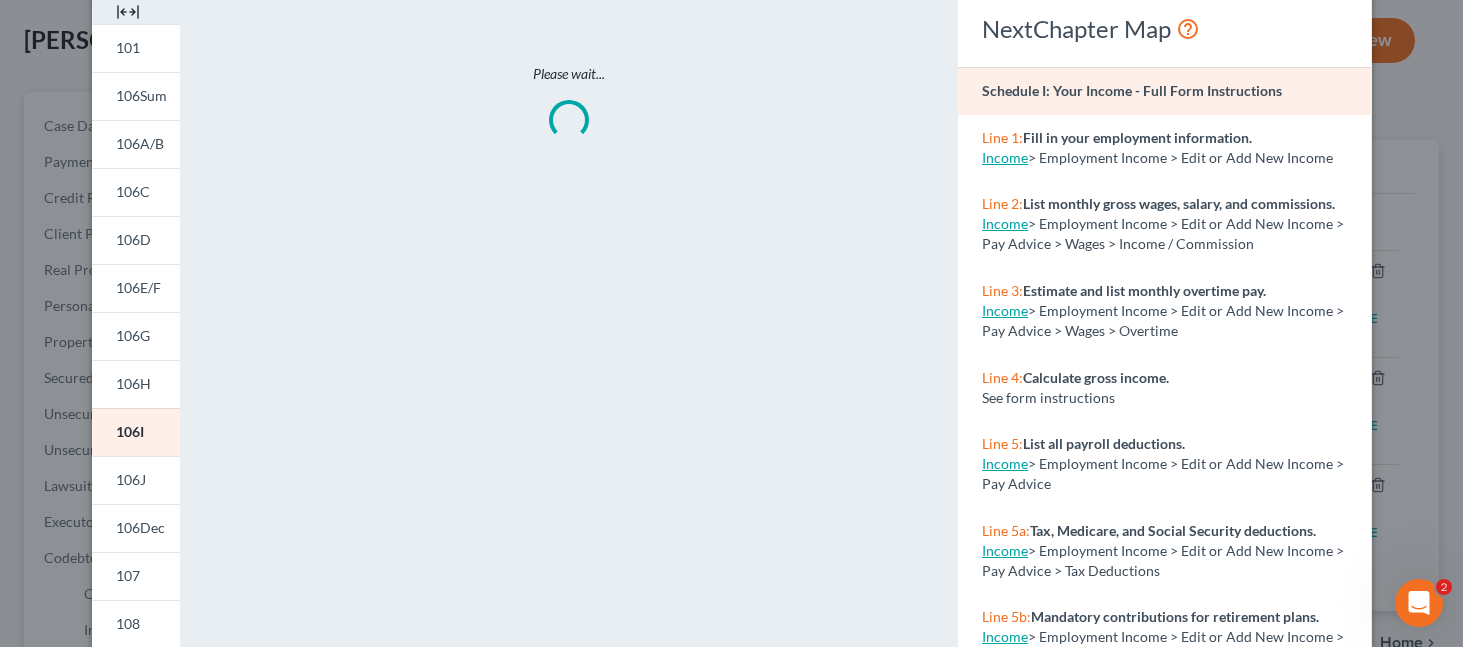 scroll, scrollTop: 200, scrollLeft: 0, axis: vertical 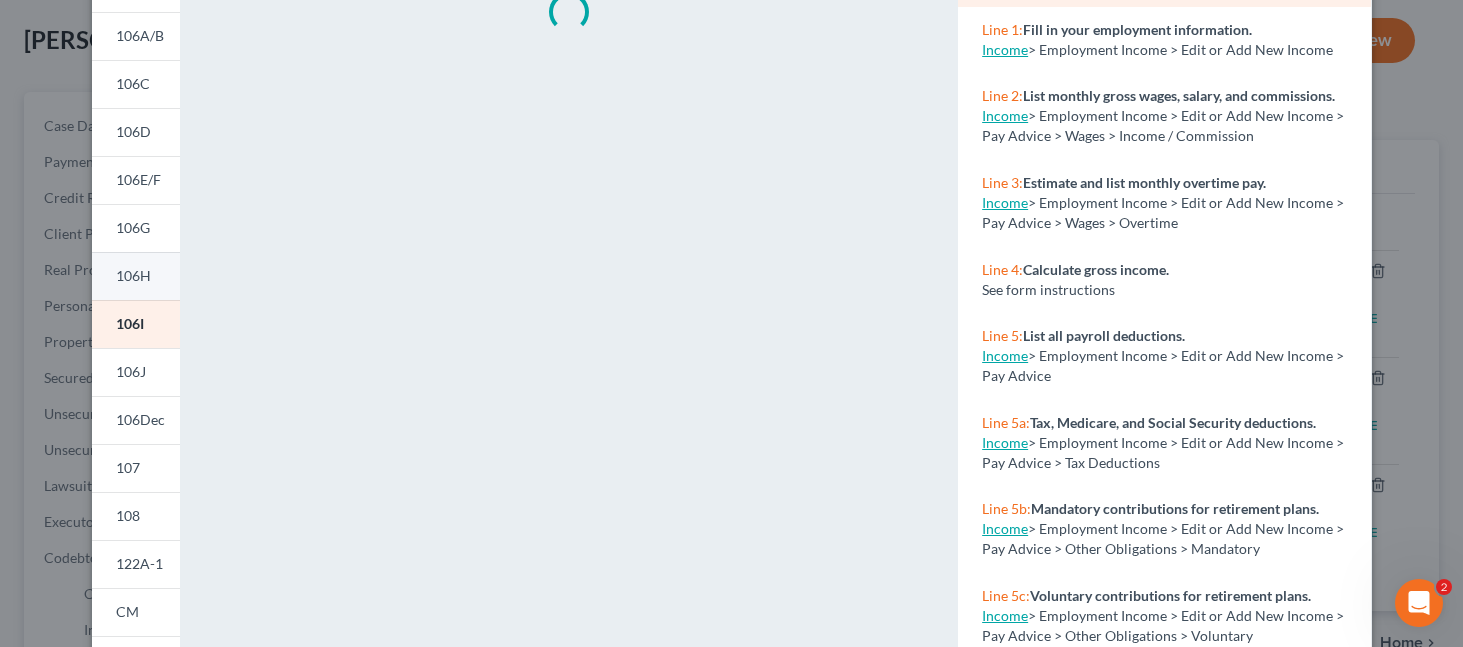 click on "106H" at bounding box center (136, 276) 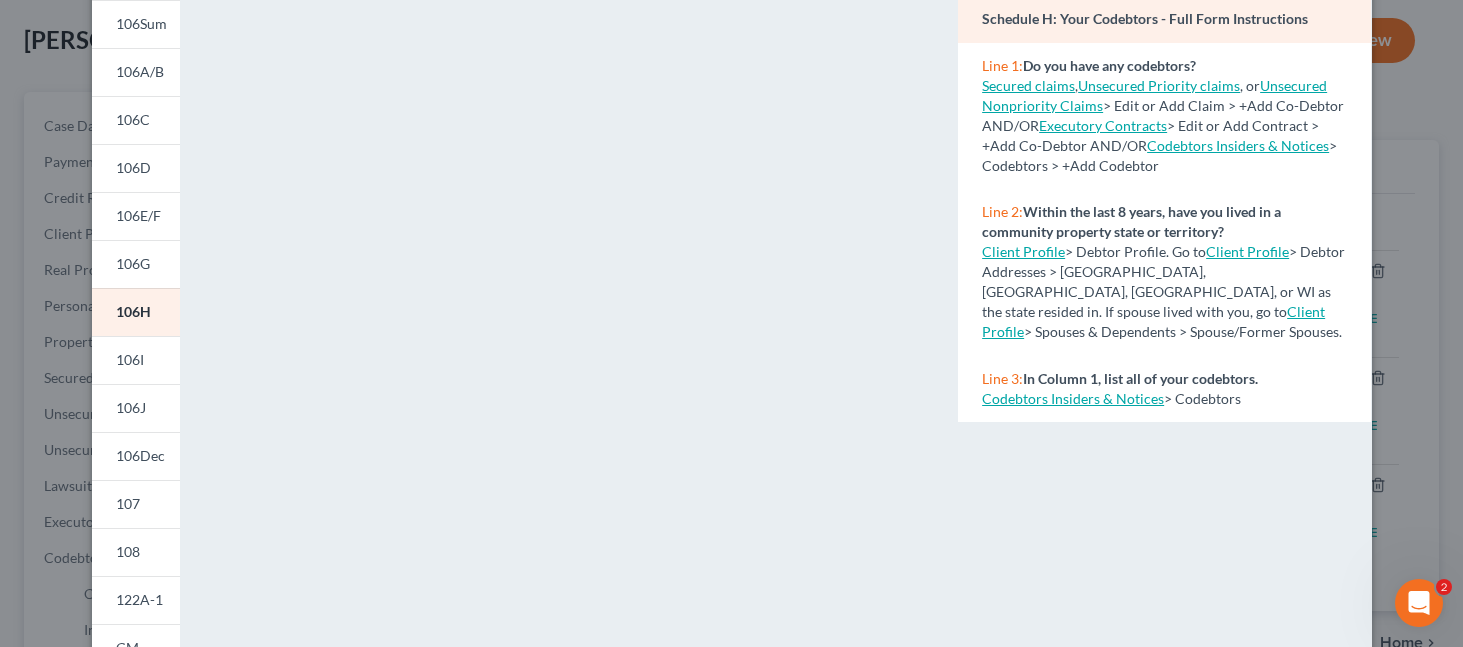 scroll, scrollTop: 0, scrollLeft: 0, axis: both 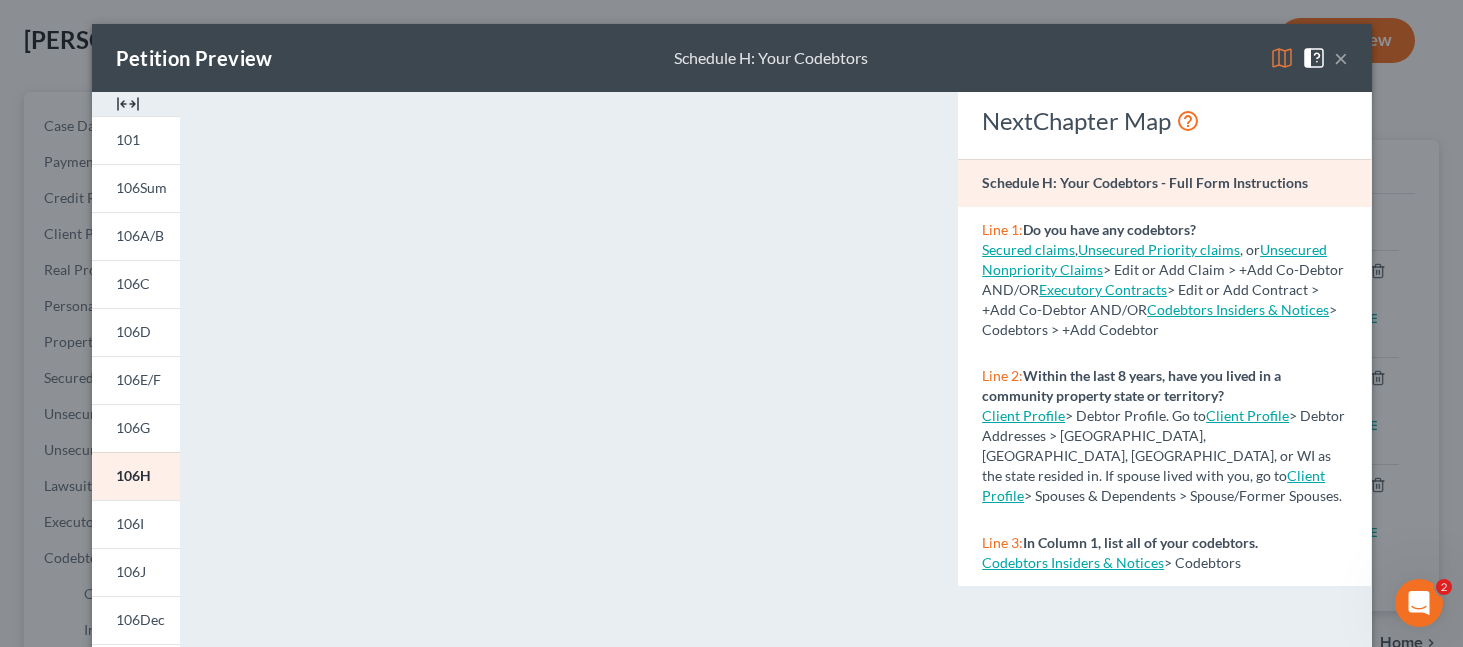 drag, startPoint x: 106, startPoint y: 484, endPoint x: 230, endPoint y: 487, distance: 124.036285 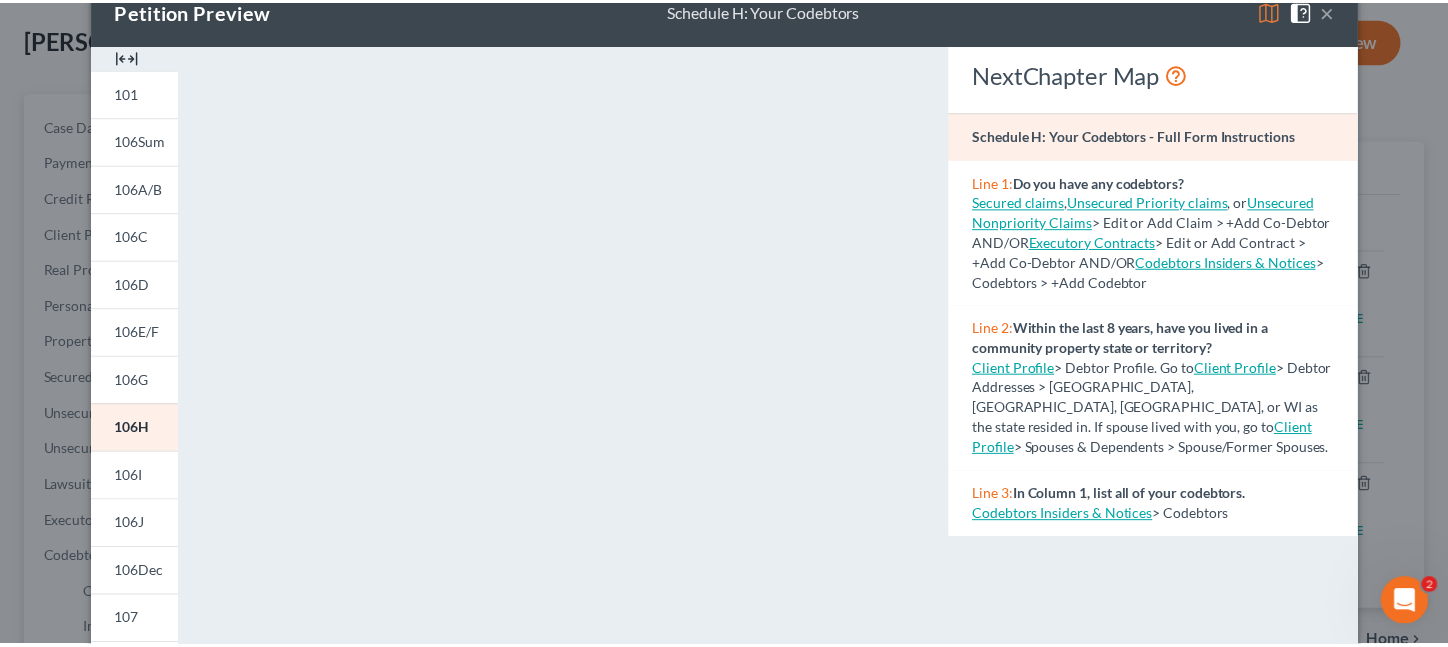 scroll, scrollTop: 0, scrollLeft: 0, axis: both 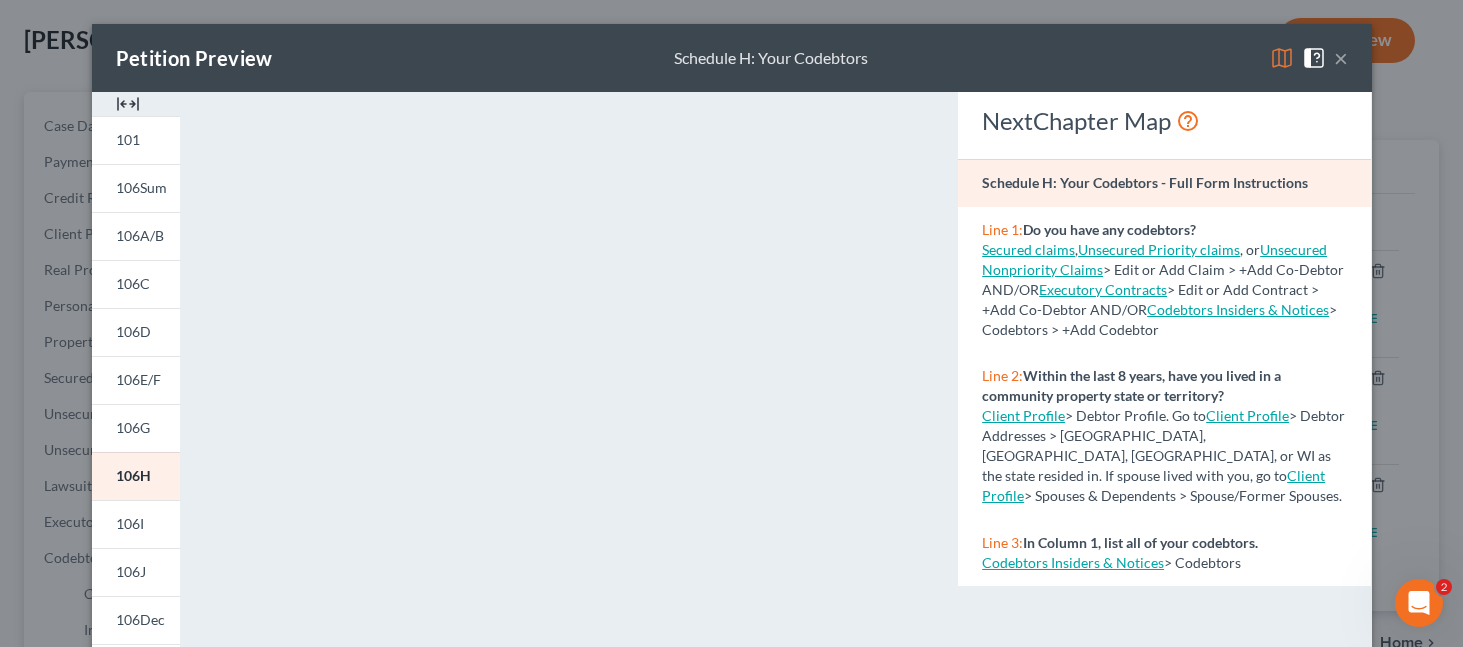 click on "×" at bounding box center (1341, 58) 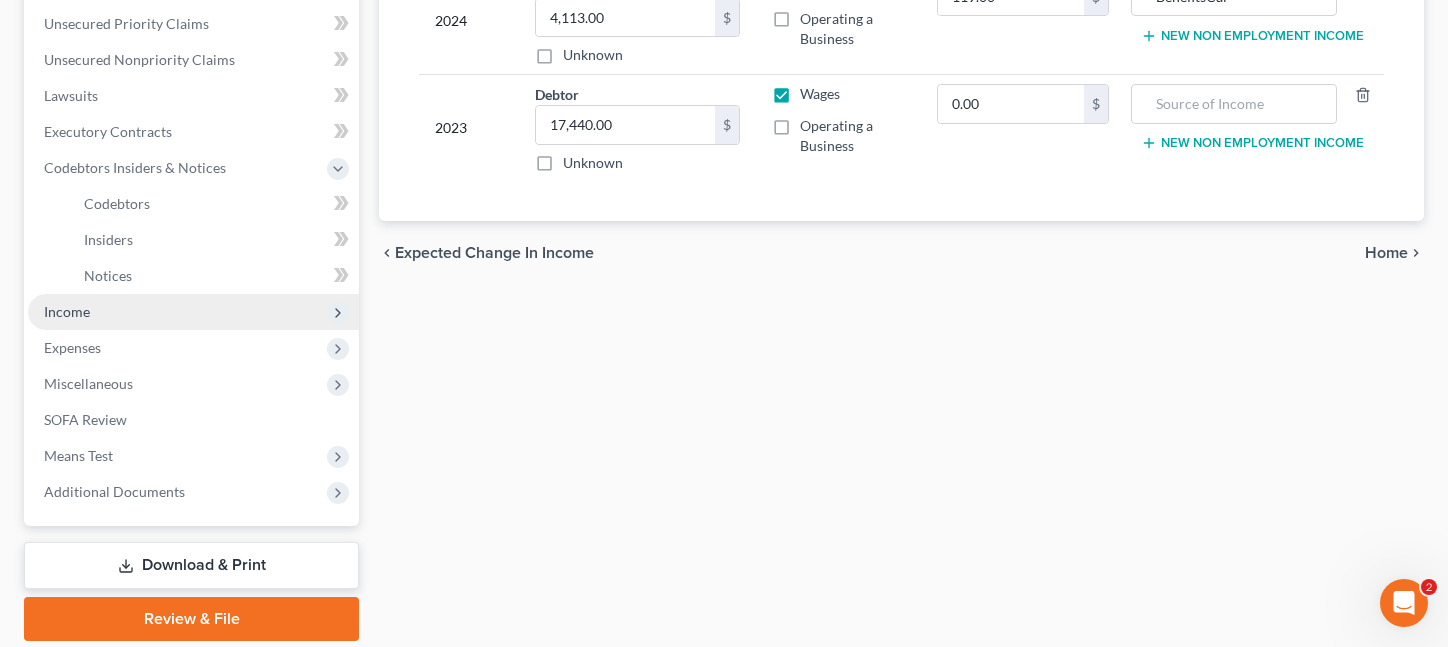 scroll, scrollTop: 500, scrollLeft: 0, axis: vertical 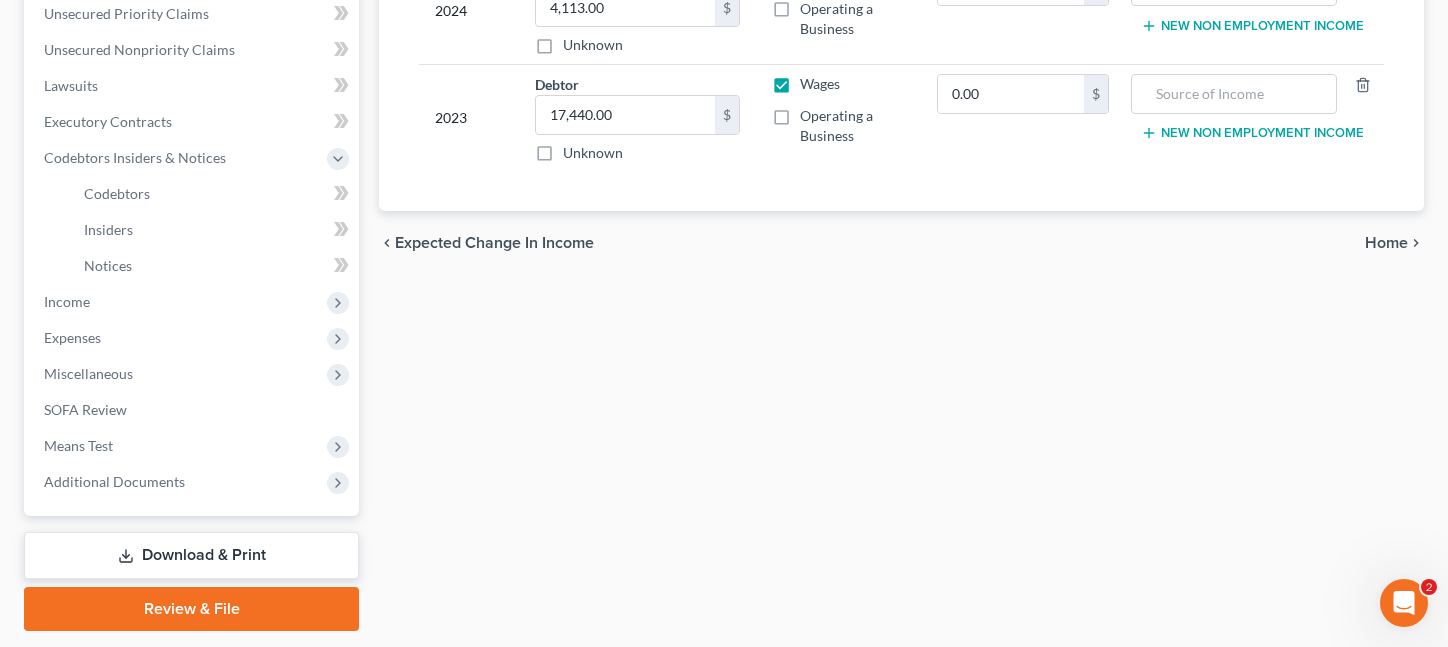 click on "Download & Print" at bounding box center (191, 555) 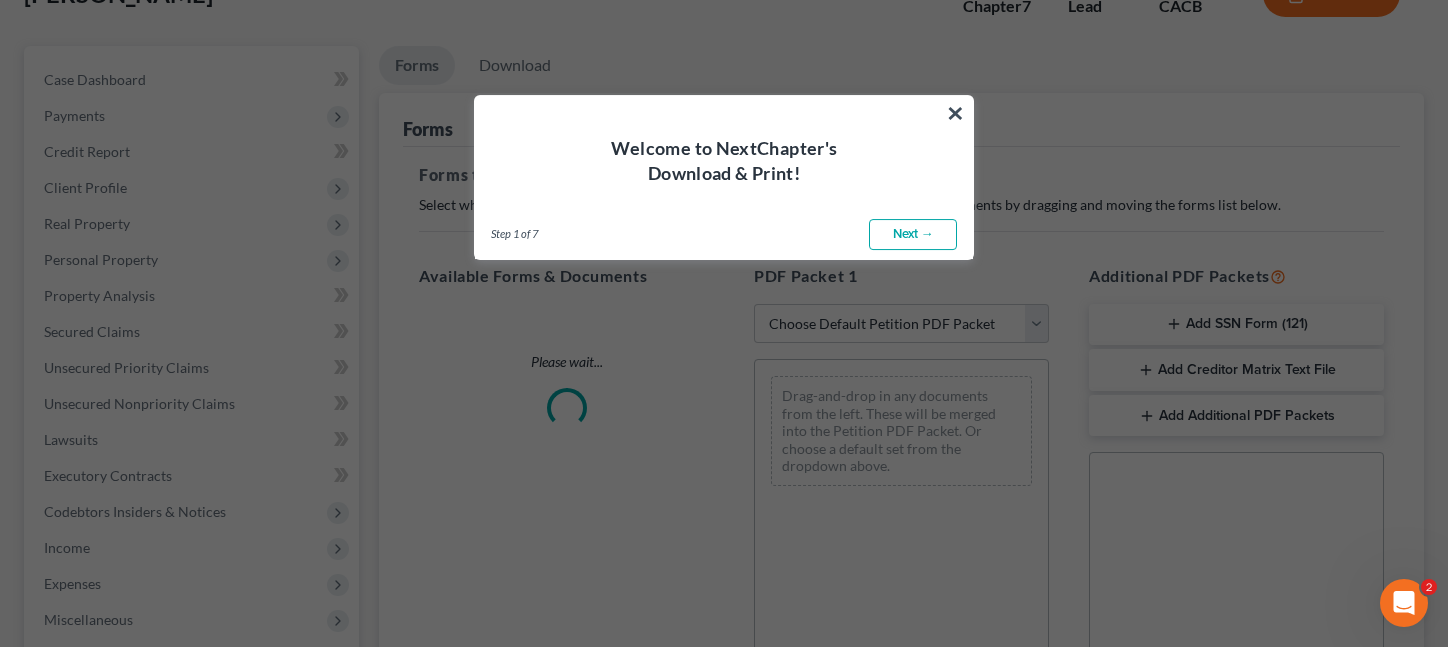 scroll, scrollTop: 0, scrollLeft: 0, axis: both 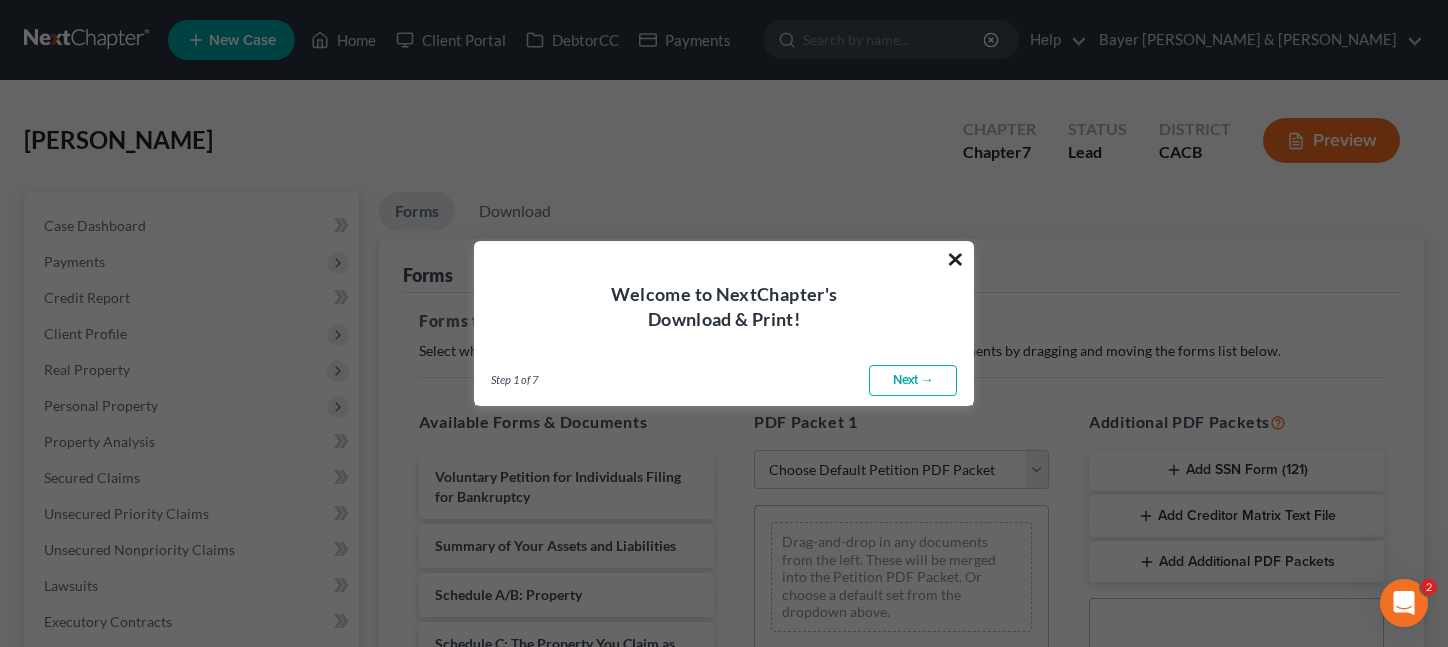 click on "×" at bounding box center (955, 259) 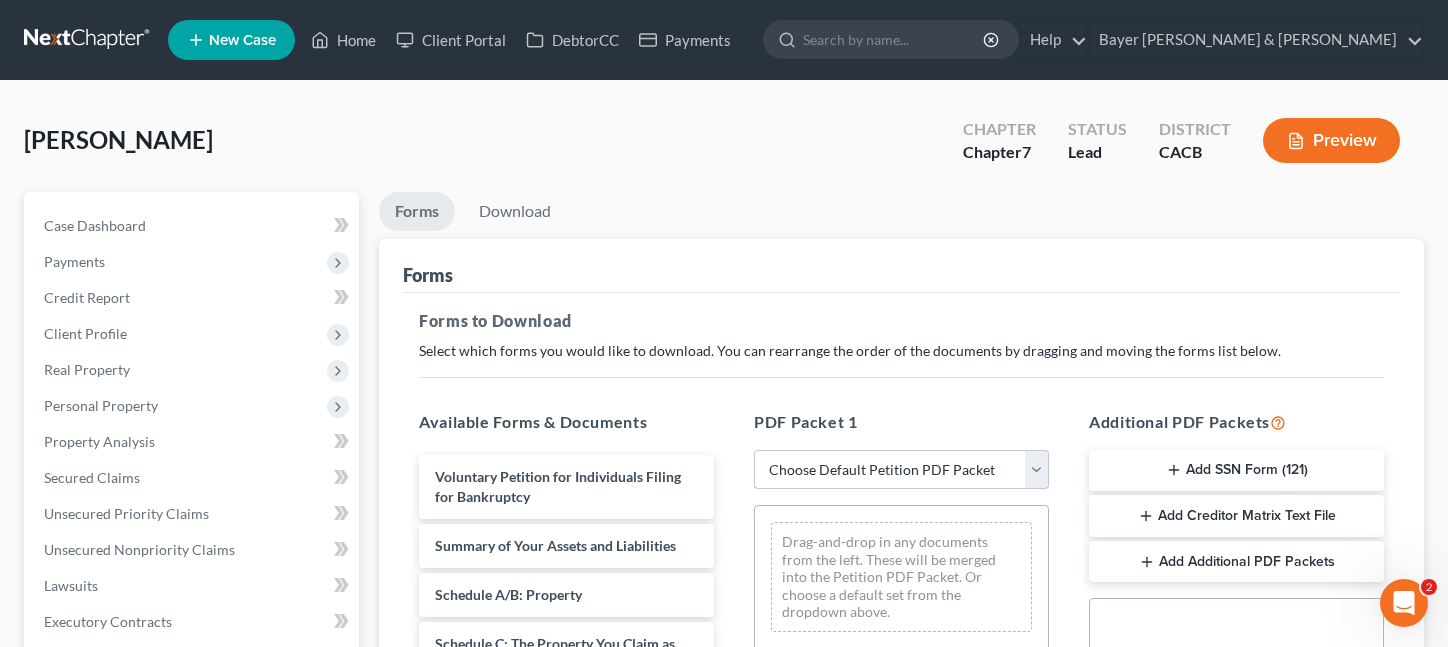 drag, startPoint x: 905, startPoint y: 472, endPoint x: 918, endPoint y: 482, distance: 16.40122 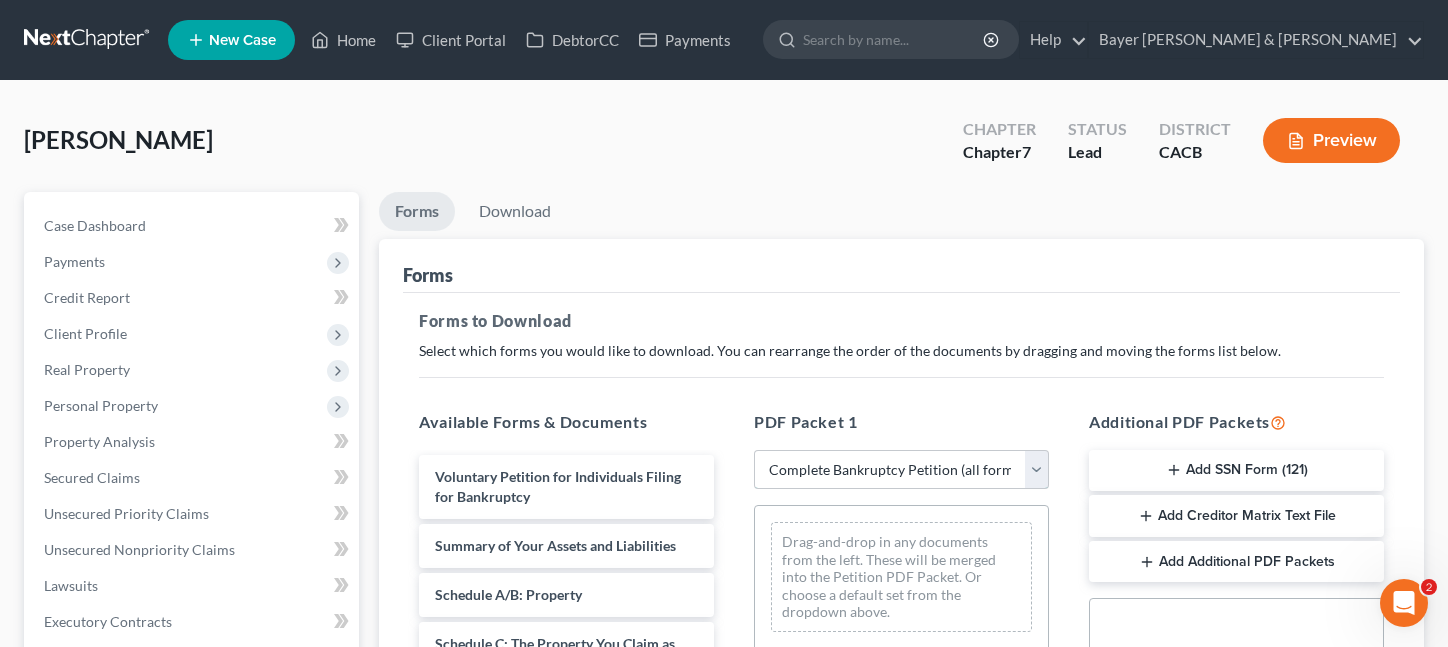 click on "Choose Default Petition PDF Packet Complete Bankruptcy Petition (all forms and schedules) Emergency Filing Forms (Petition and Creditor List Only) Amended Forms Signature Pages Only" at bounding box center [901, 470] 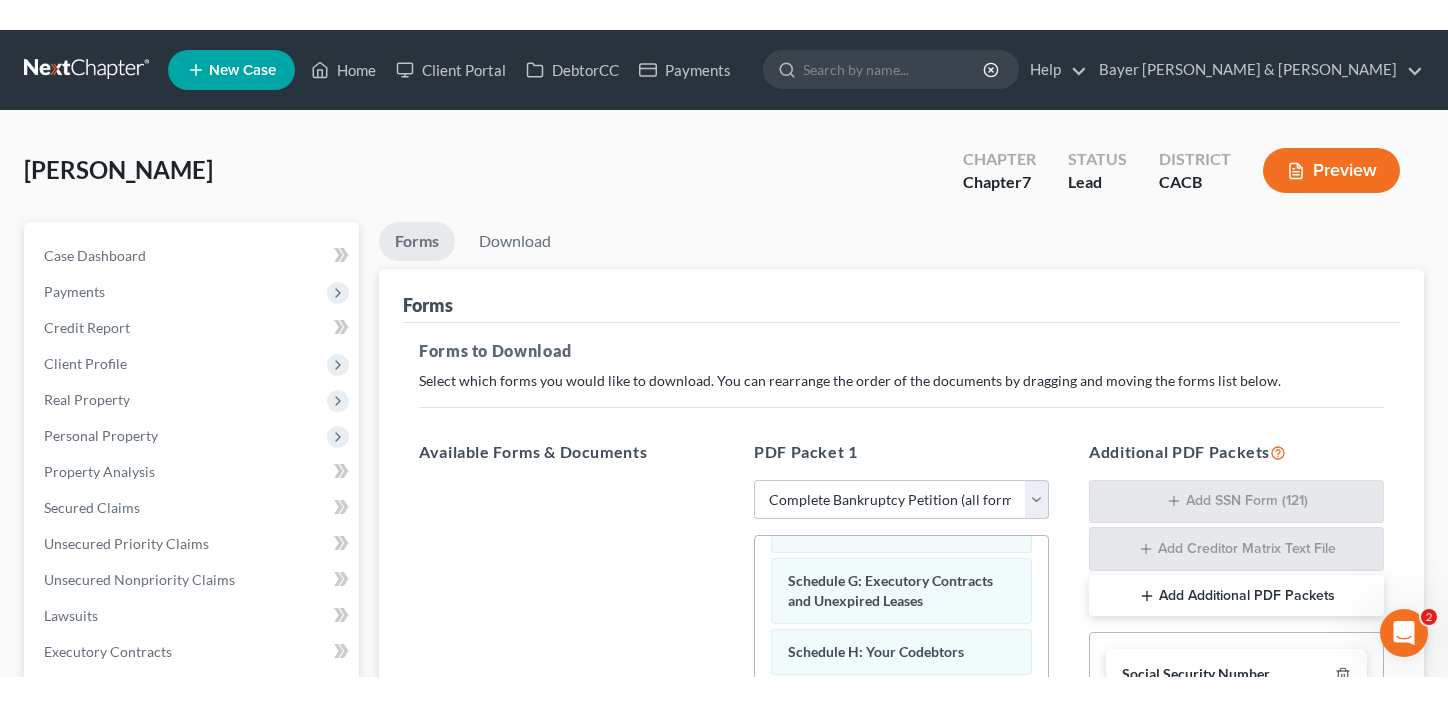 scroll, scrollTop: 800, scrollLeft: 0, axis: vertical 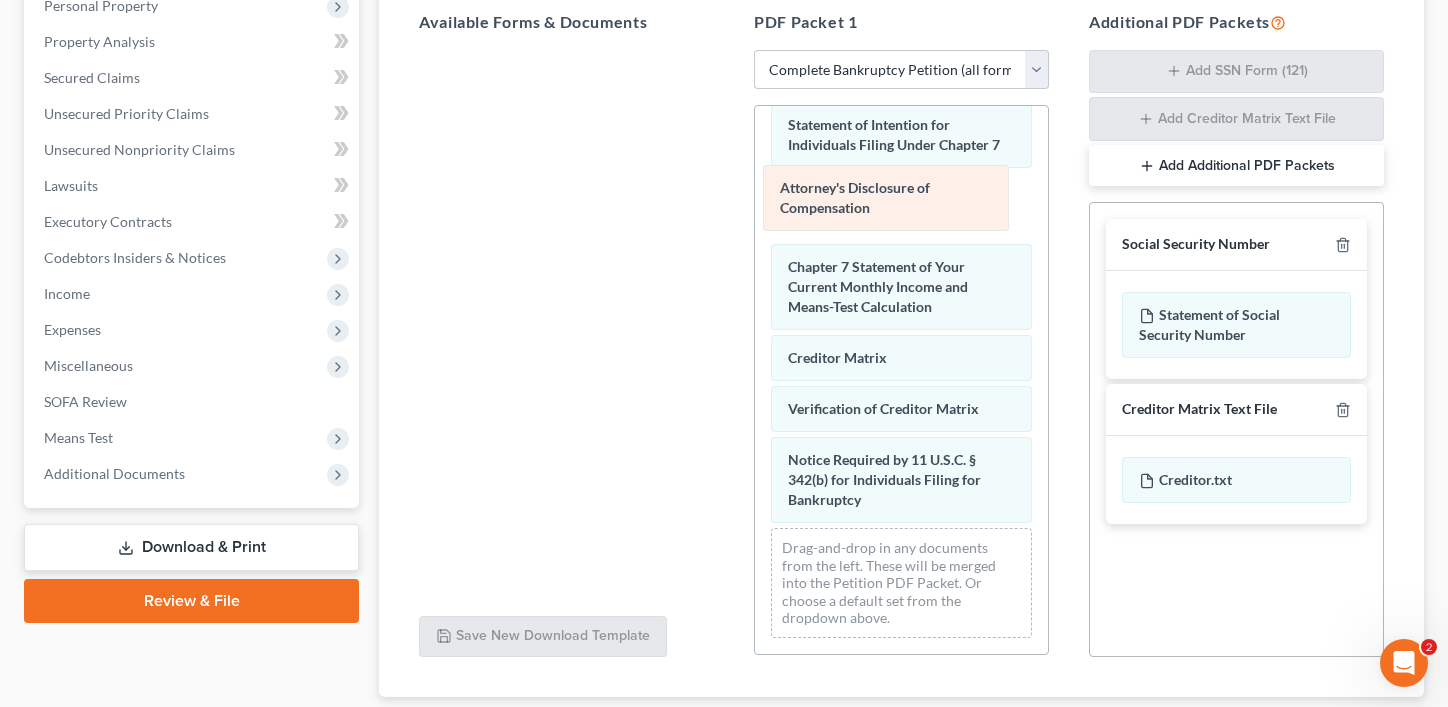 drag, startPoint x: 890, startPoint y: 500, endPoint x: 883, endPoint y: 211, distance: 289.08478 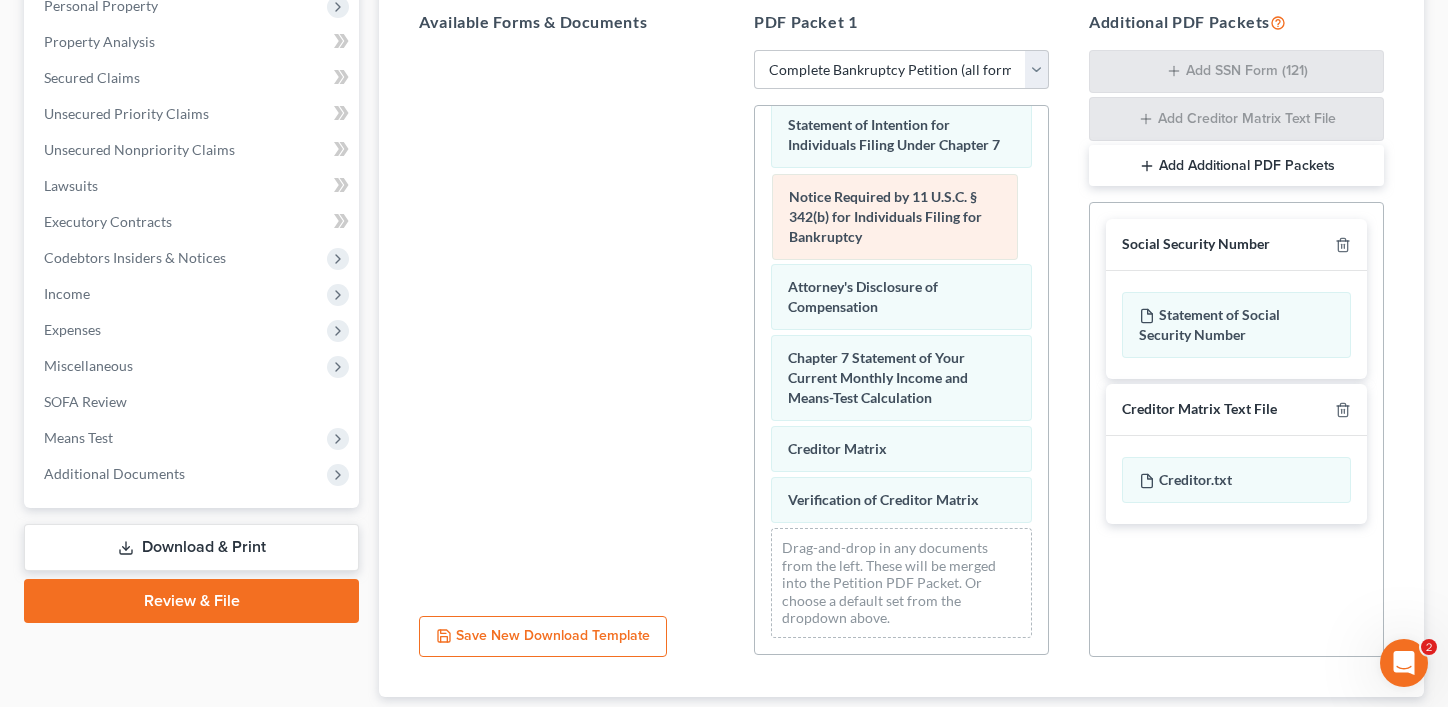 drag, startPoint x: 890, startPoint y: 495, endPoint x: 892, endPoint y: 235, distance: 260.0077 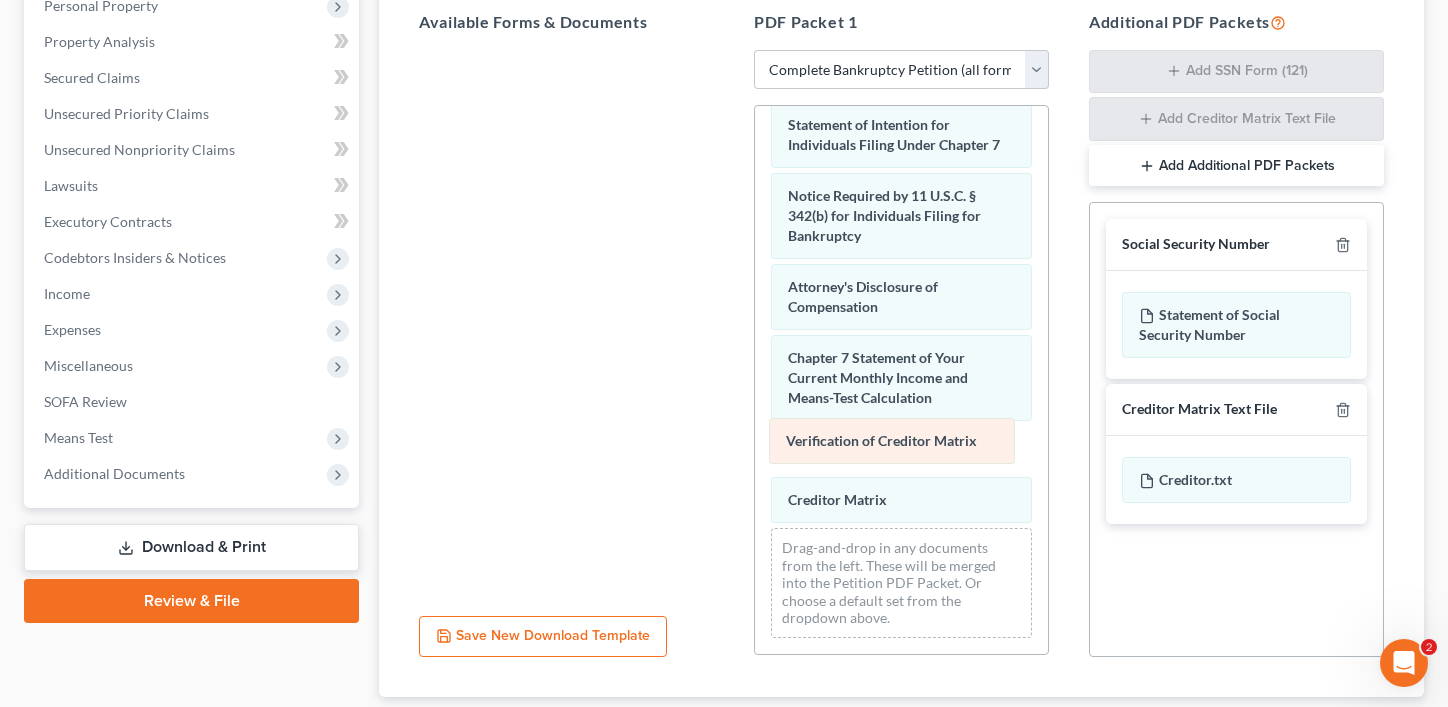 drag, startPoint x: 898, startPoint y: 495, endPoint x: 896, endPoint y: 436, distance: 59.03389 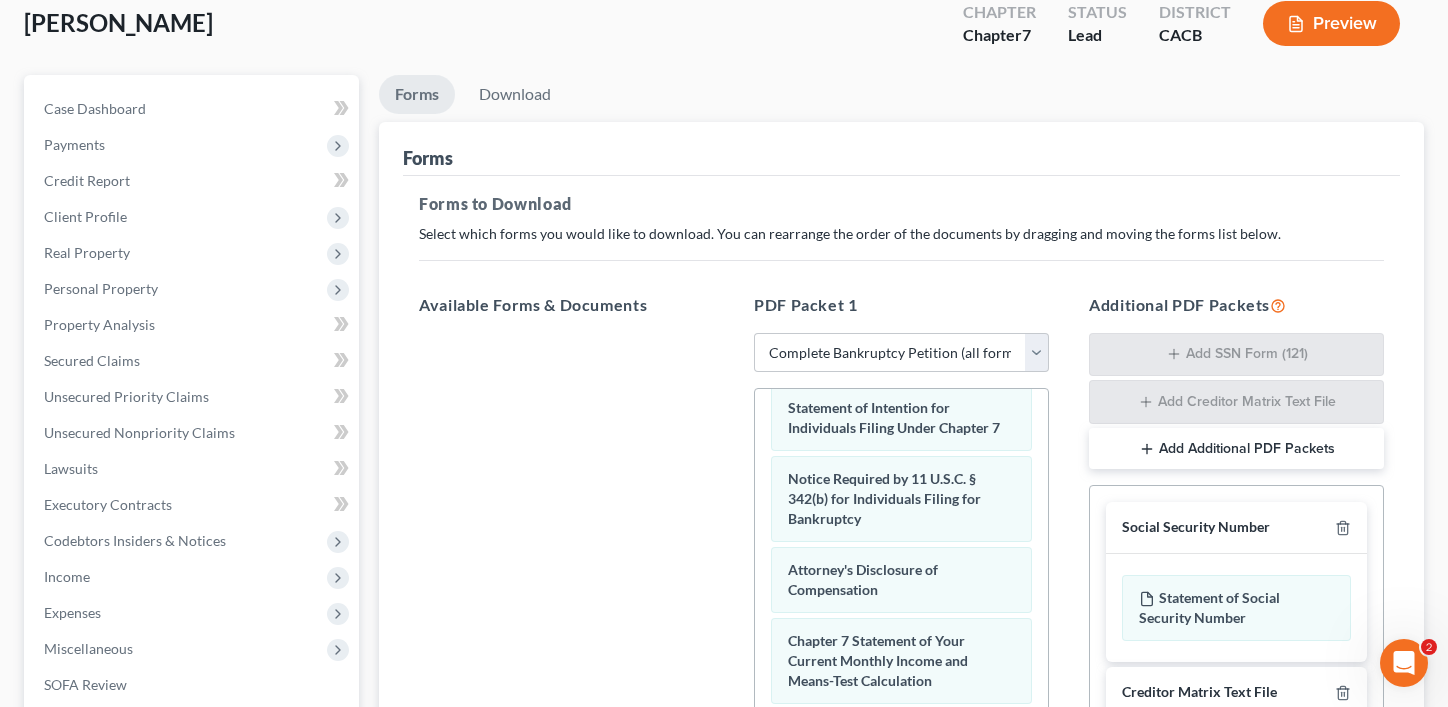 scroll, scrollTop: 100, scrollLeft: 0, axis: vertical 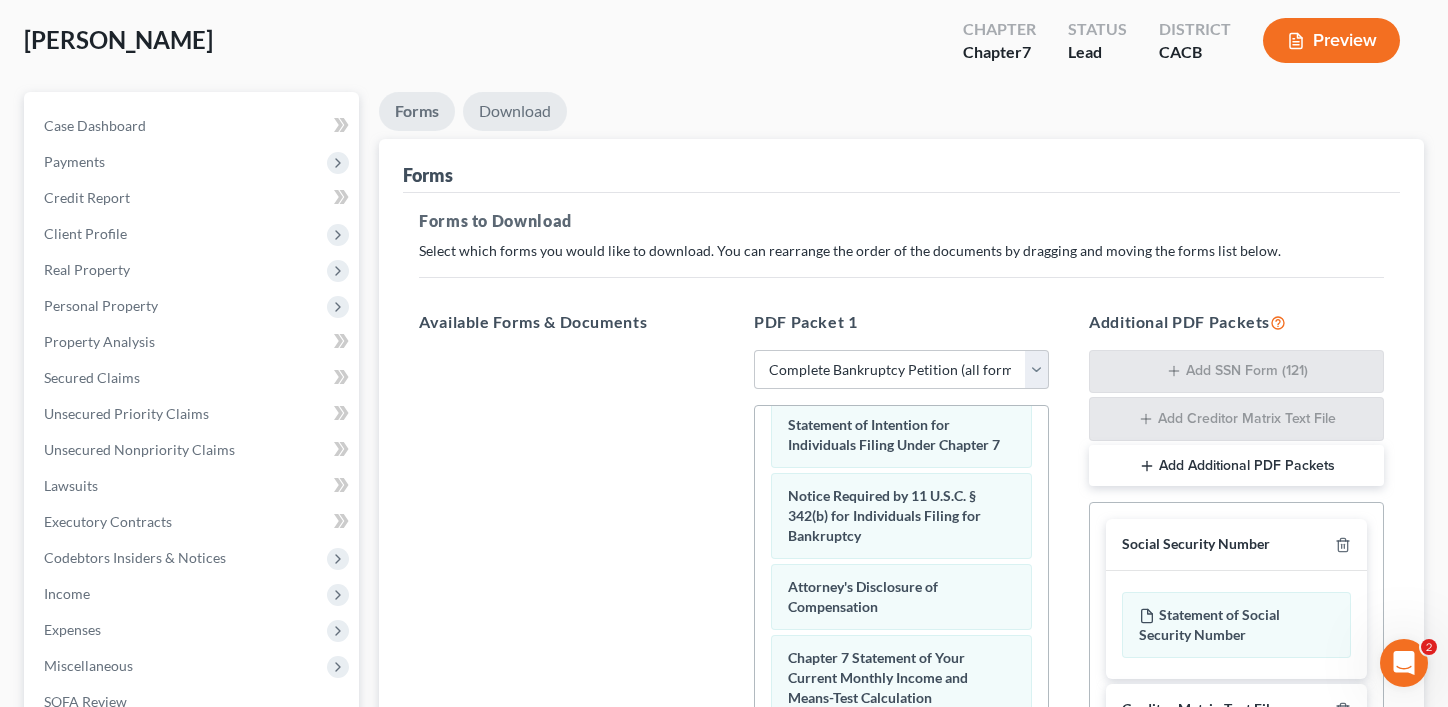 click on "Download" at bounding box center [515, 111] 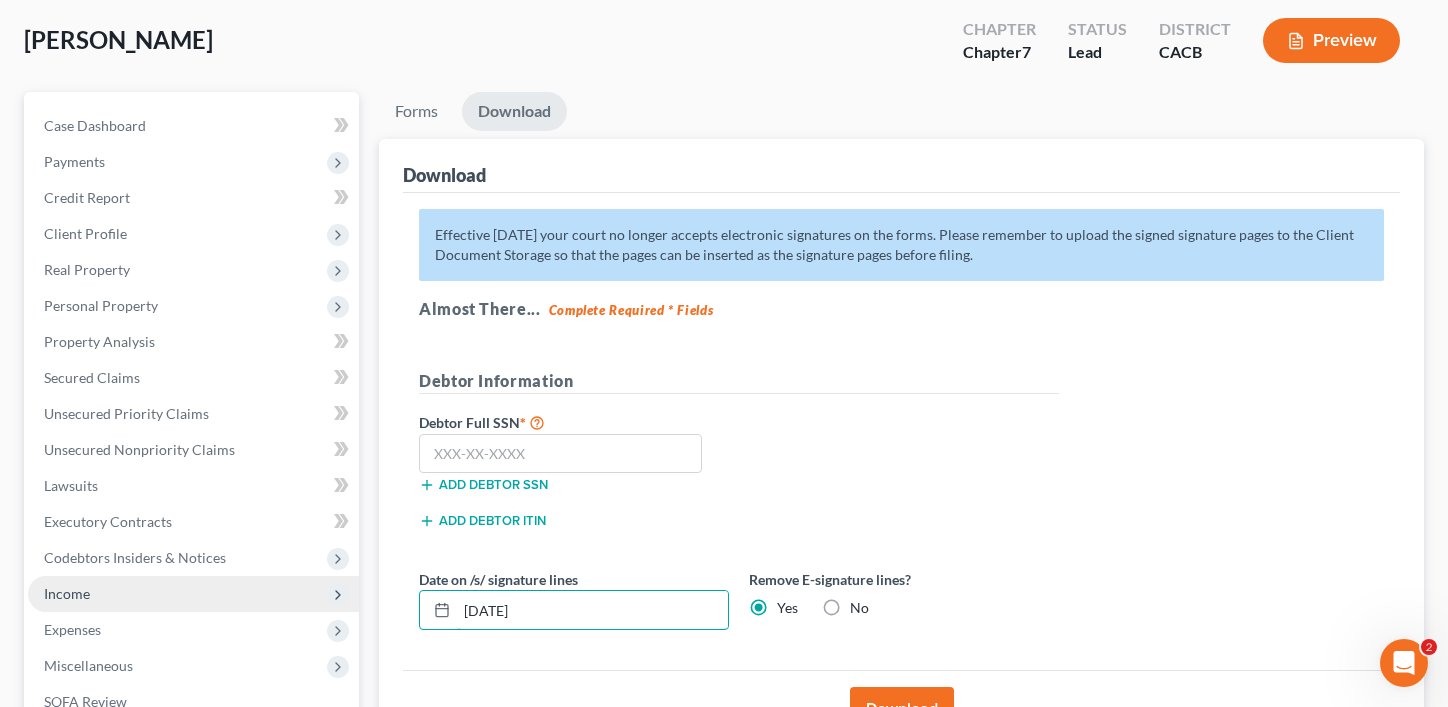 drag, startPoint x: 554, startPoint y: 616, endPoint x: 263, endPoint y: 585, distance: 292.64655 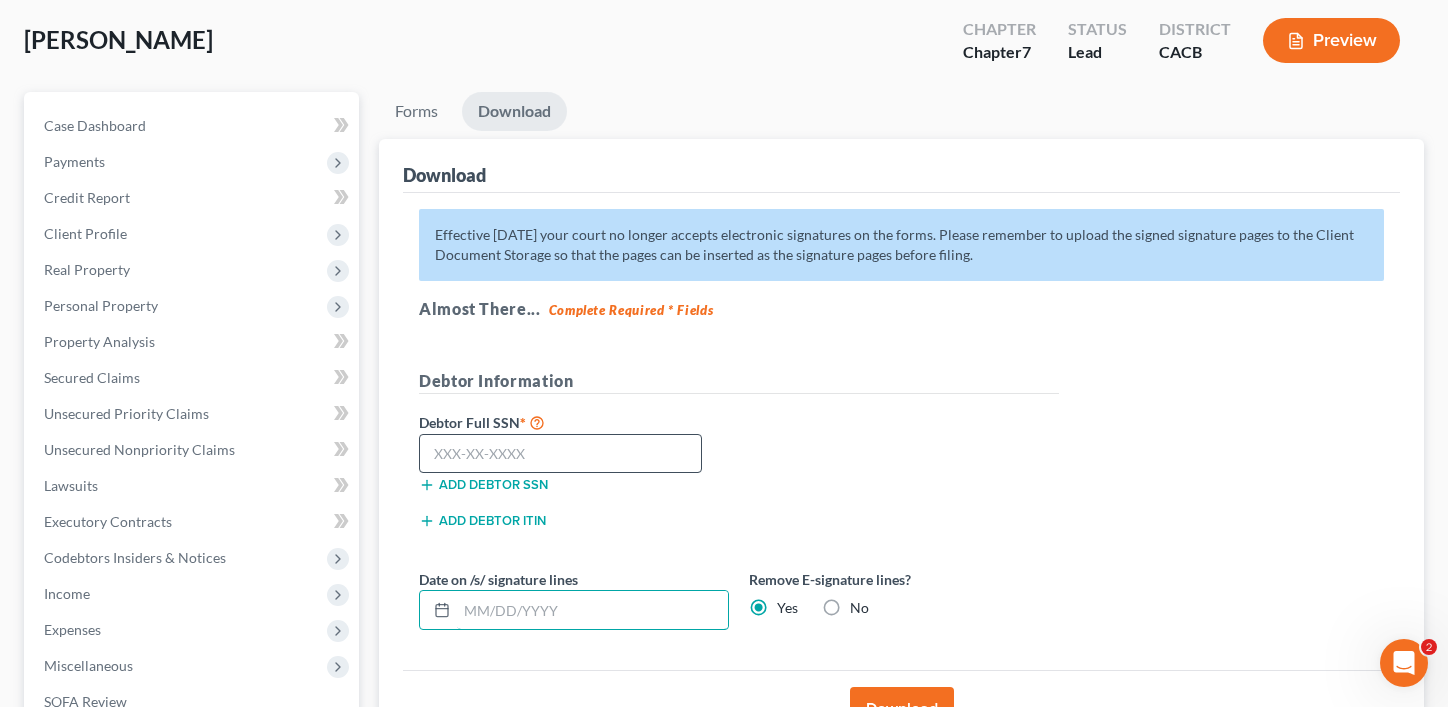type 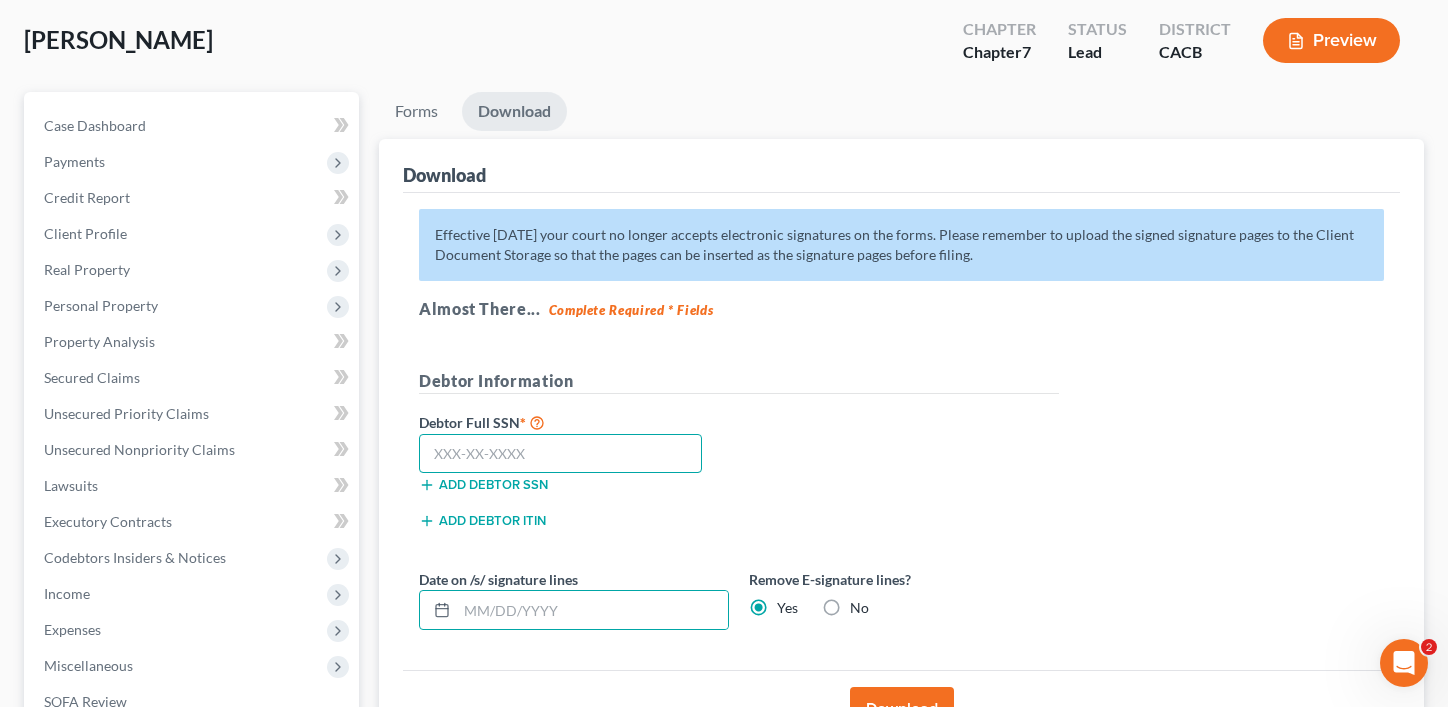 click at bounding box center [560, 454] 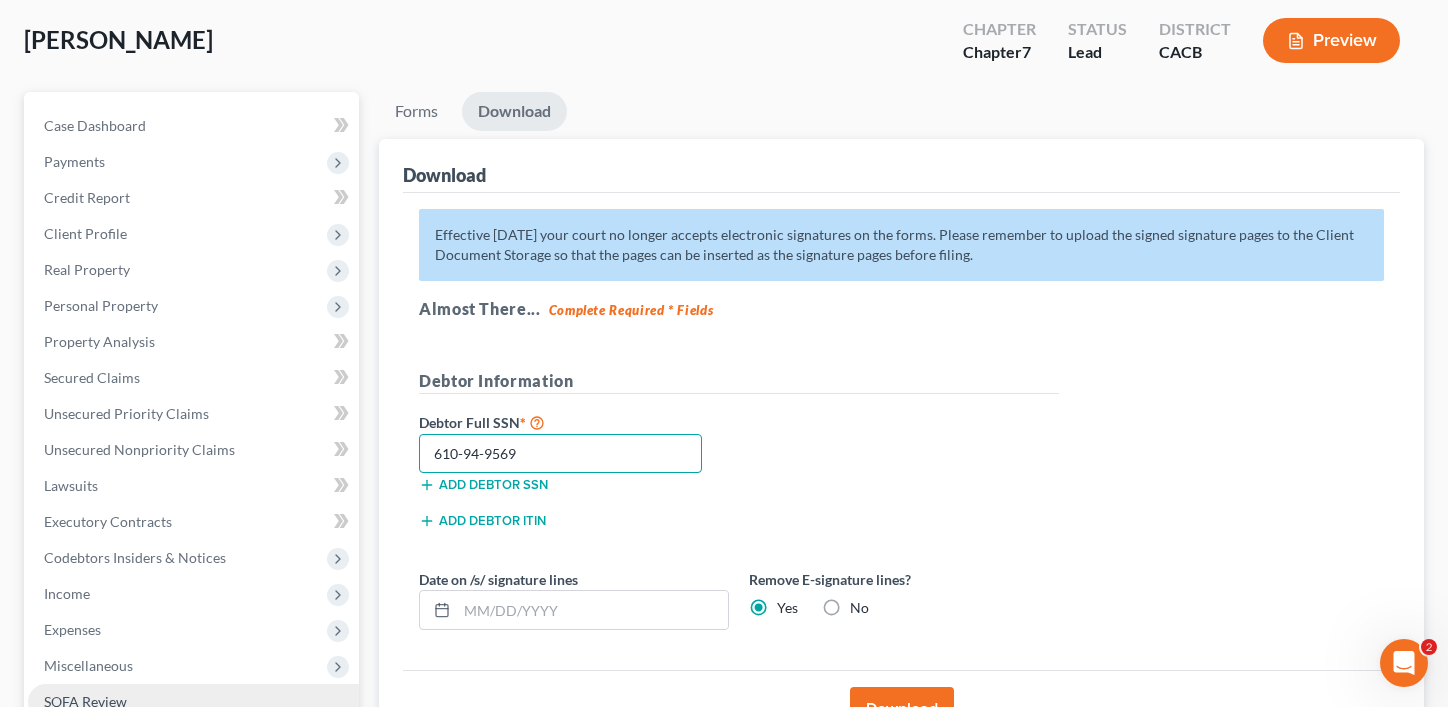type on "610-94-9569" 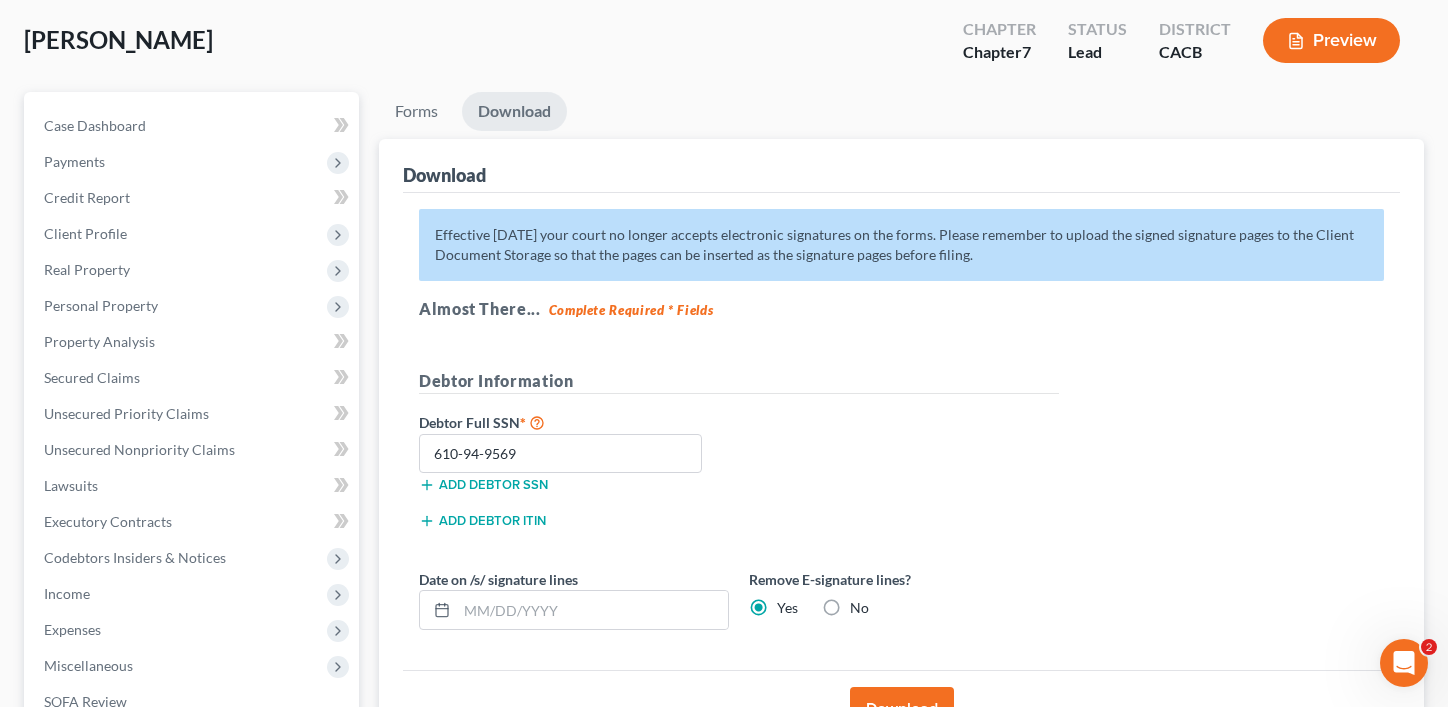 drag, startPoint x: 539, startPoint y: 124, endPoint x: 539, endPoint y: 156, distance: 32 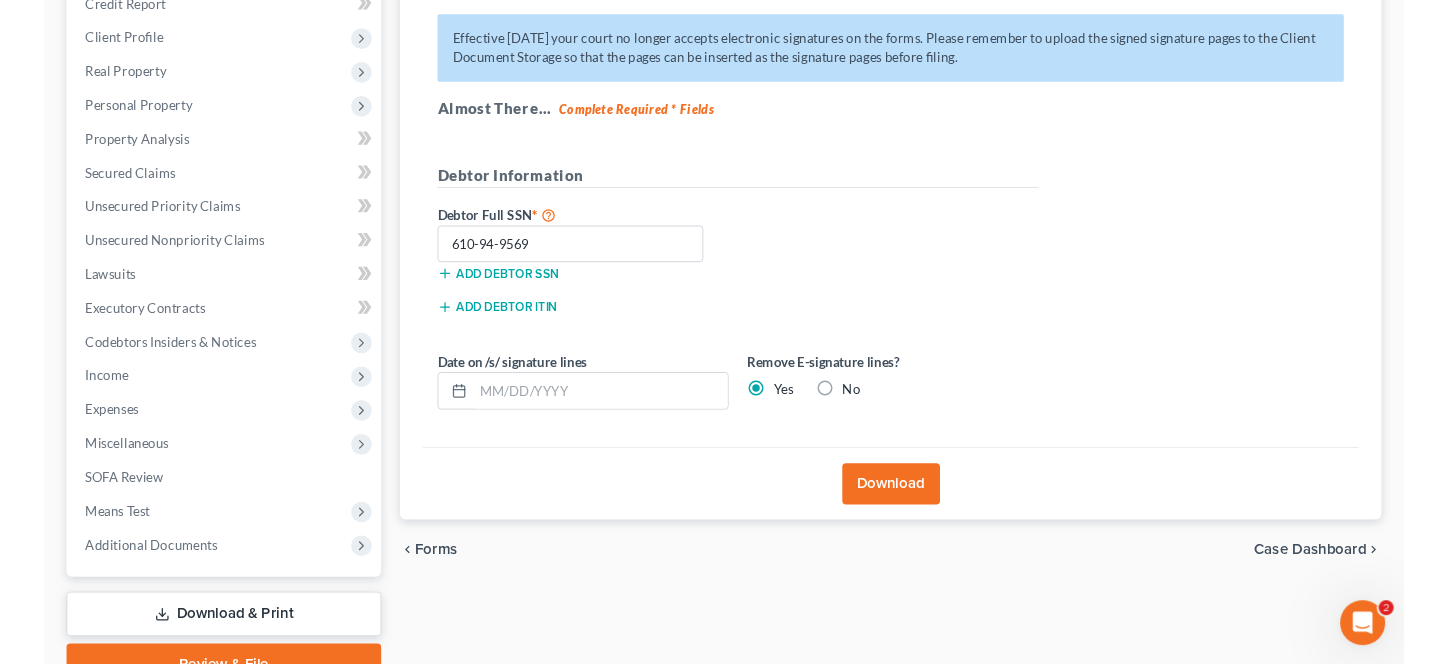scroll, scrollTop: 300, scrollLeft: 0, axis: vertical 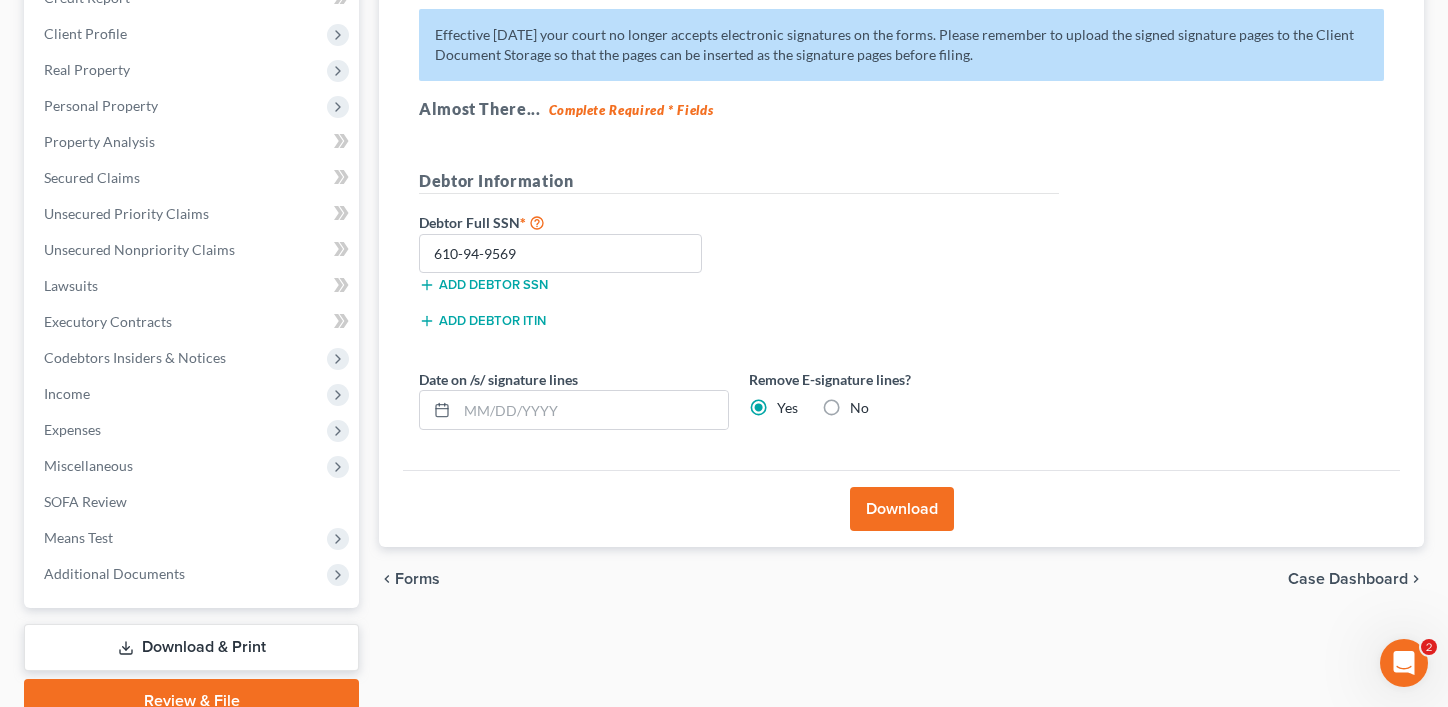 click on "Download" at bounding box center [902, 509] 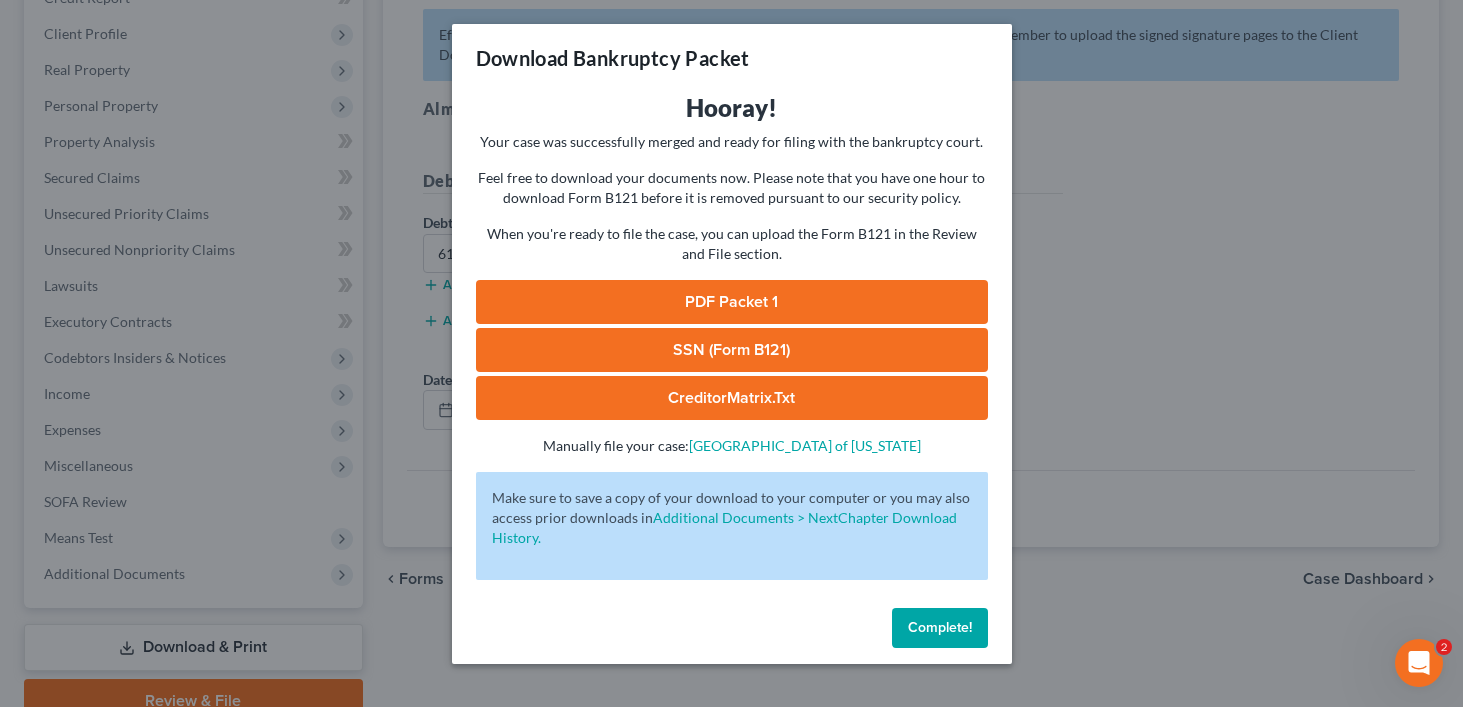click on "PDF Packet 1" at bounding box center [732, 302] 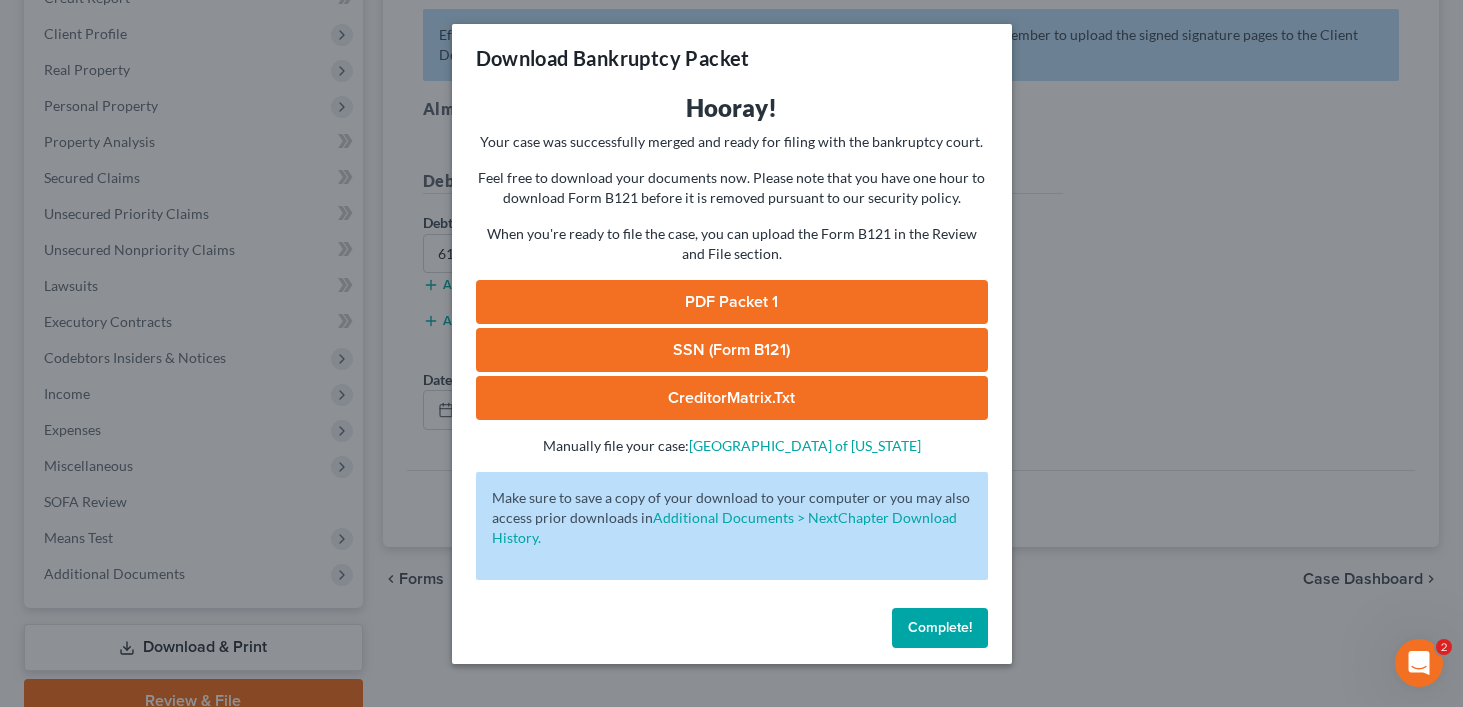 click on "SSN (Form B121)" at bounding box center [732, 350] 